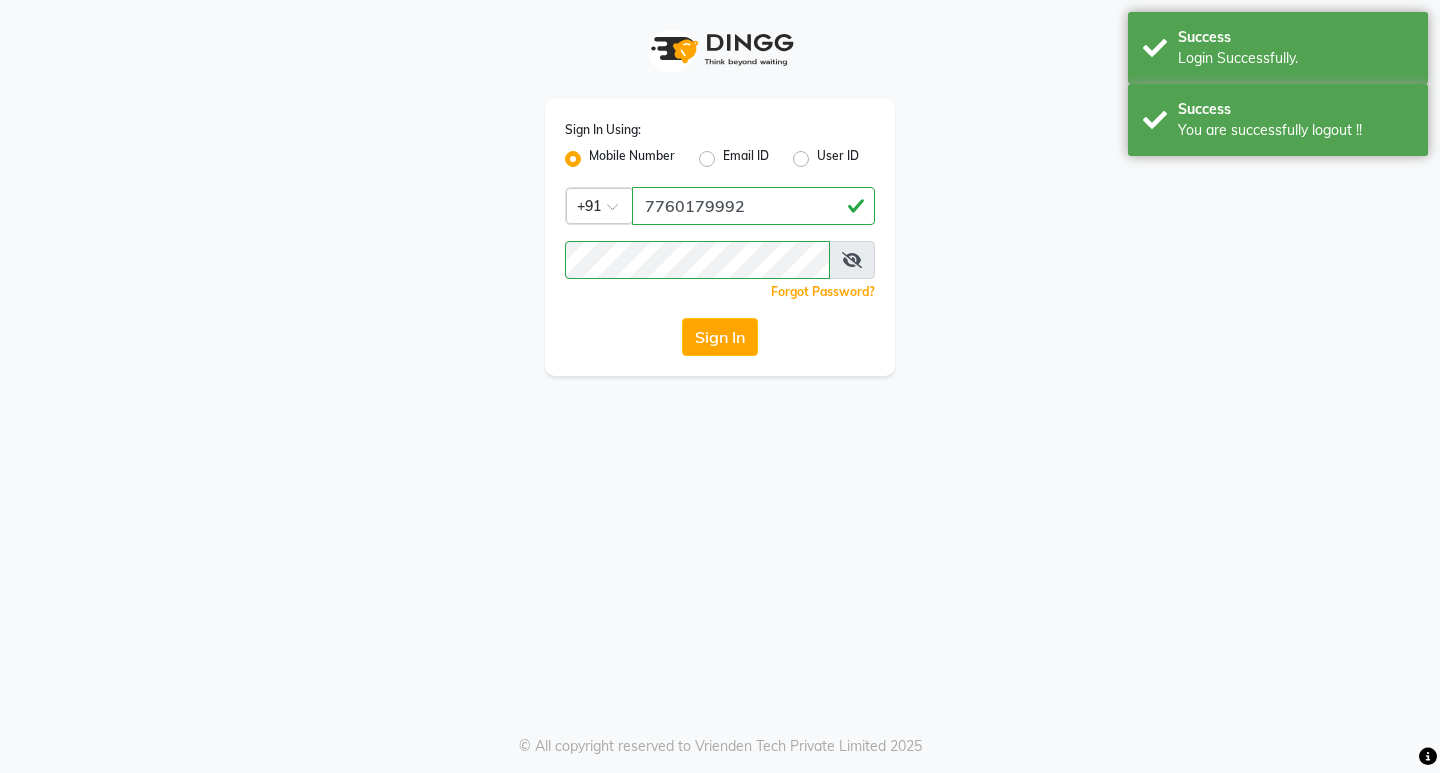 scroll, scrollTop: 0, scrollLeft: 0, axis: both 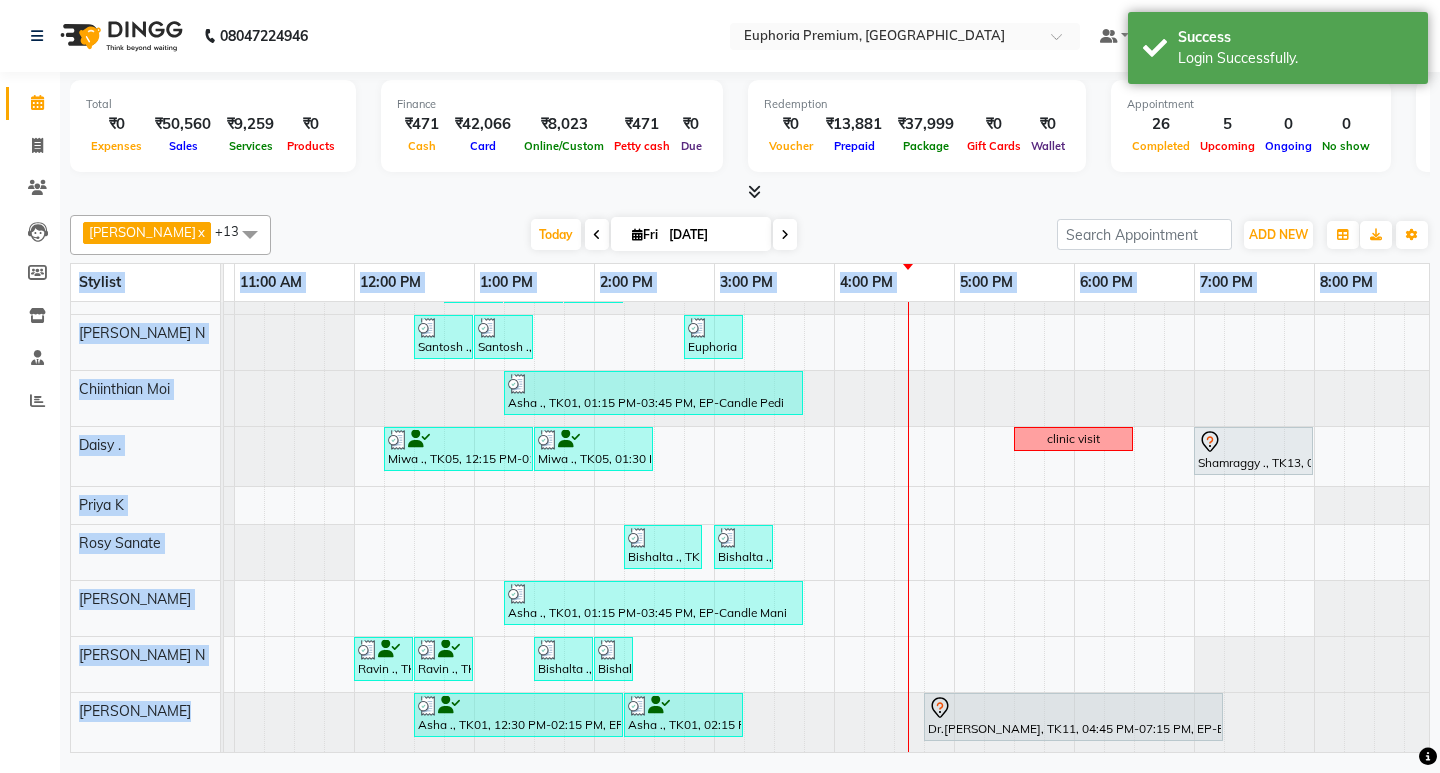 drag, startPoint x: 631, startPoint y: 766, endPoint x: 961, endPoint y: 738, distance: 331.18576 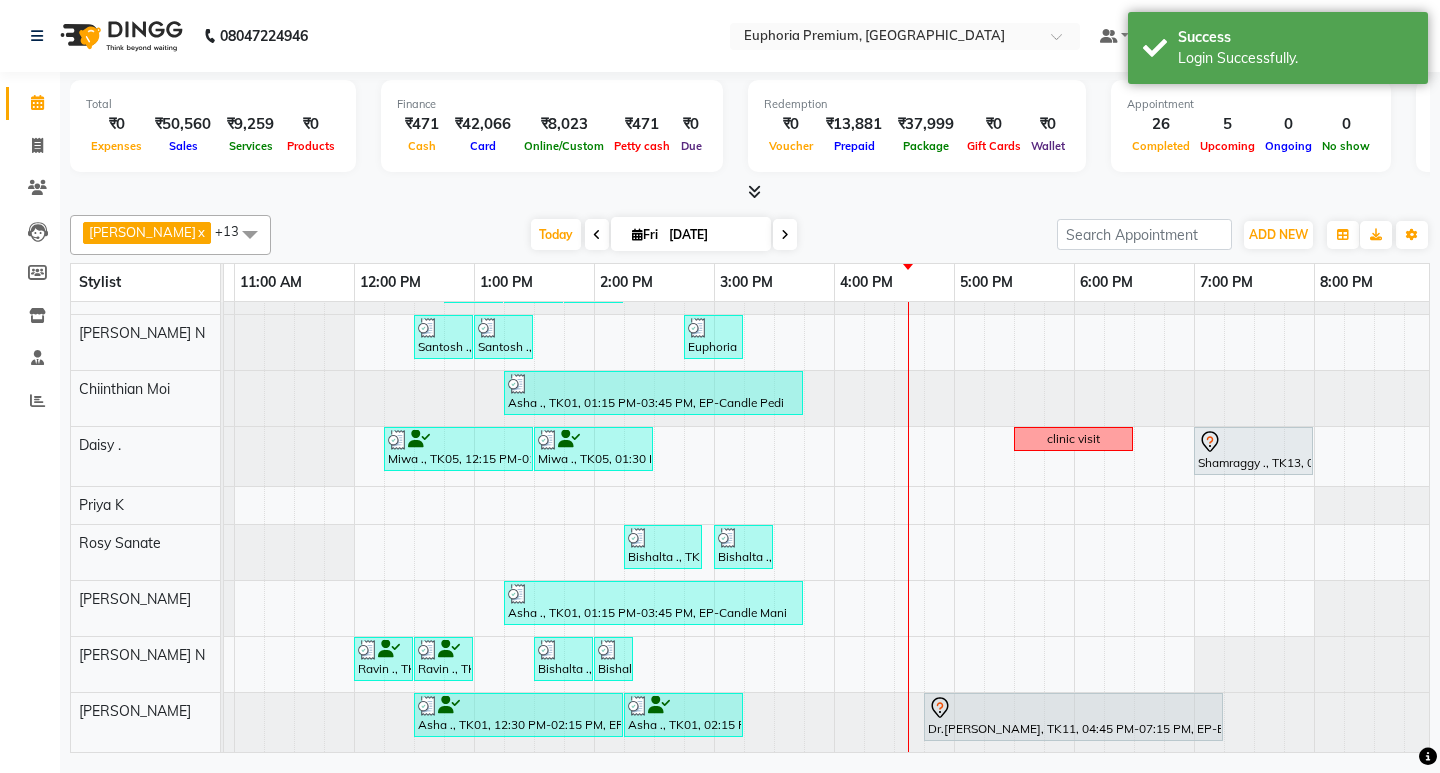 click at bounding box center (750, 192) 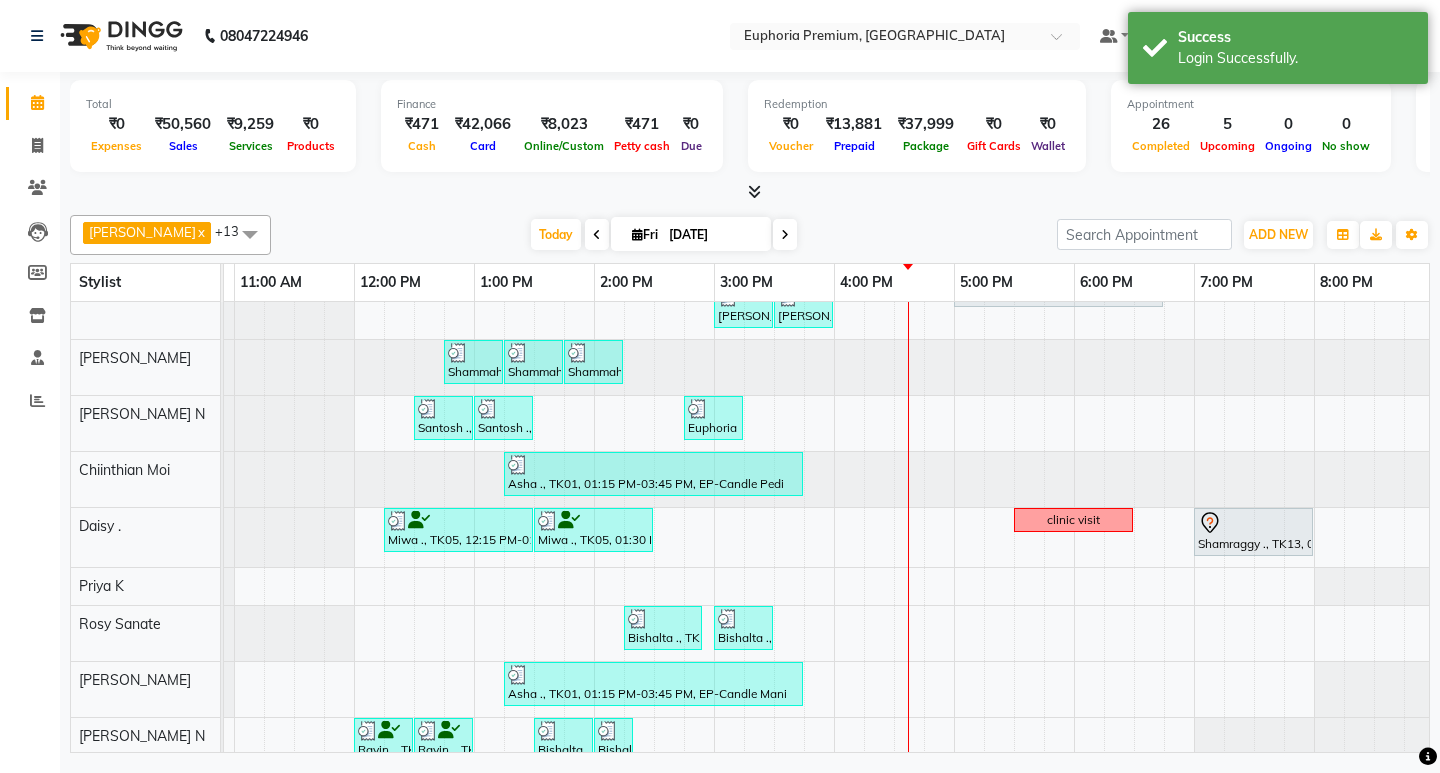 scroll, scrollTop: 167, scrollLeft: 350, axis: both 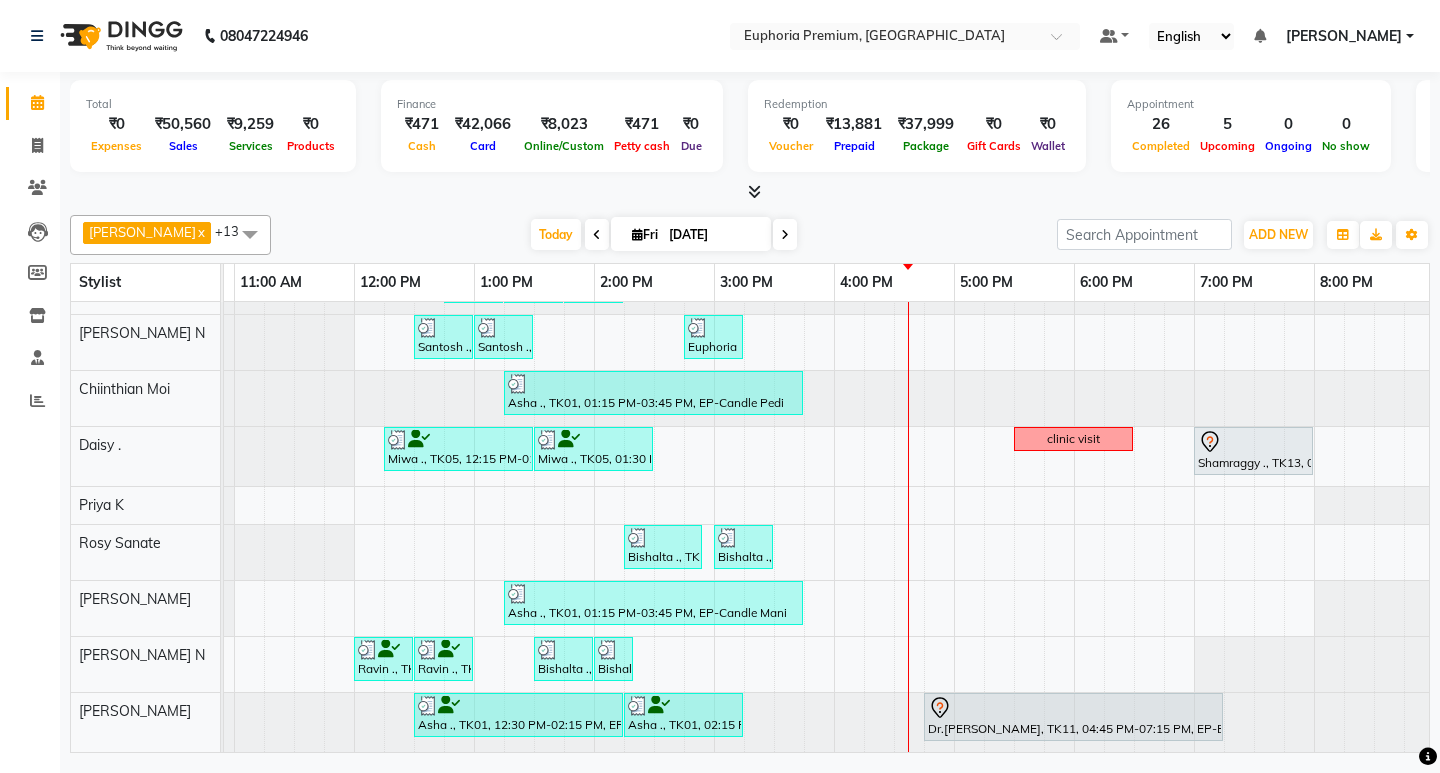 click at bounding box center [785, 234] 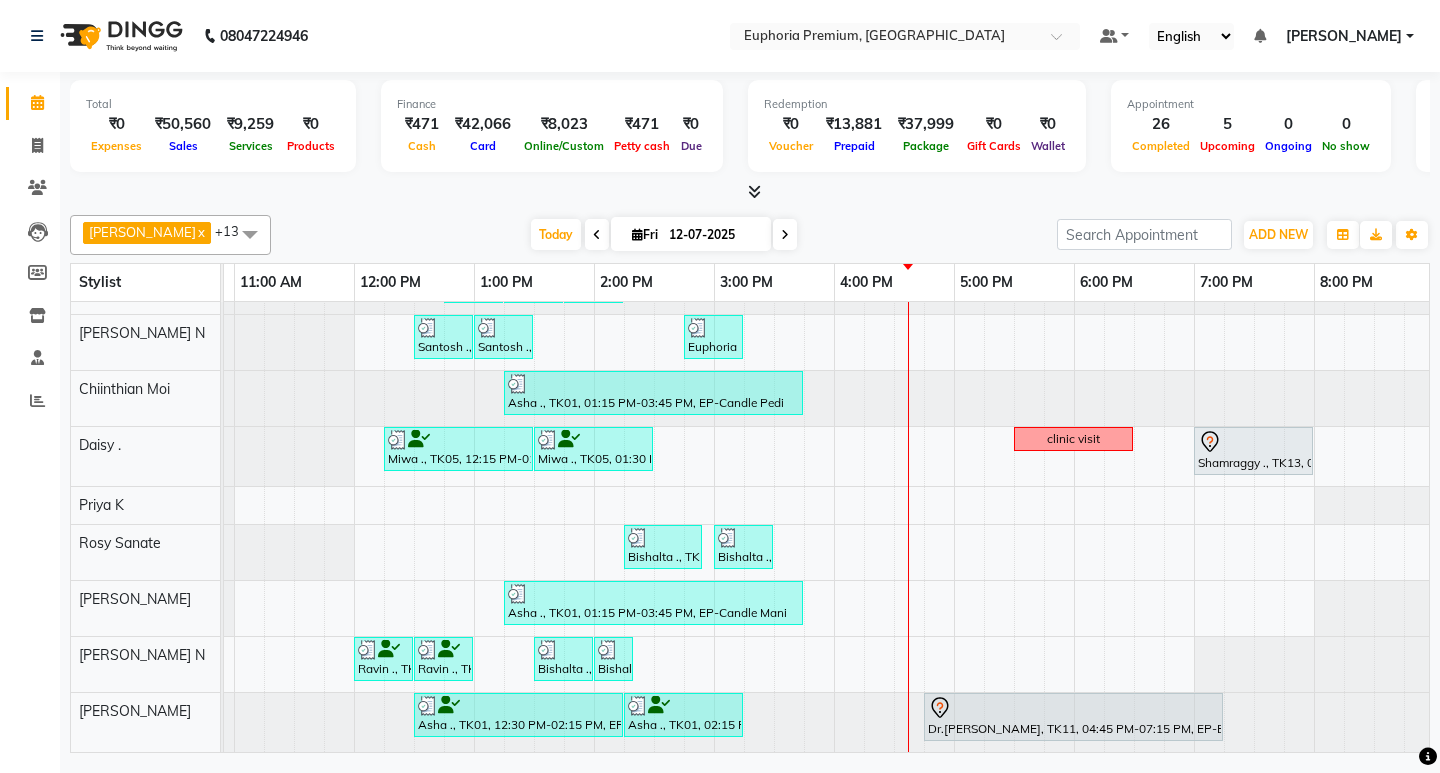 scroll, scrollTop: 0, scrollLeft: 0, axis: both 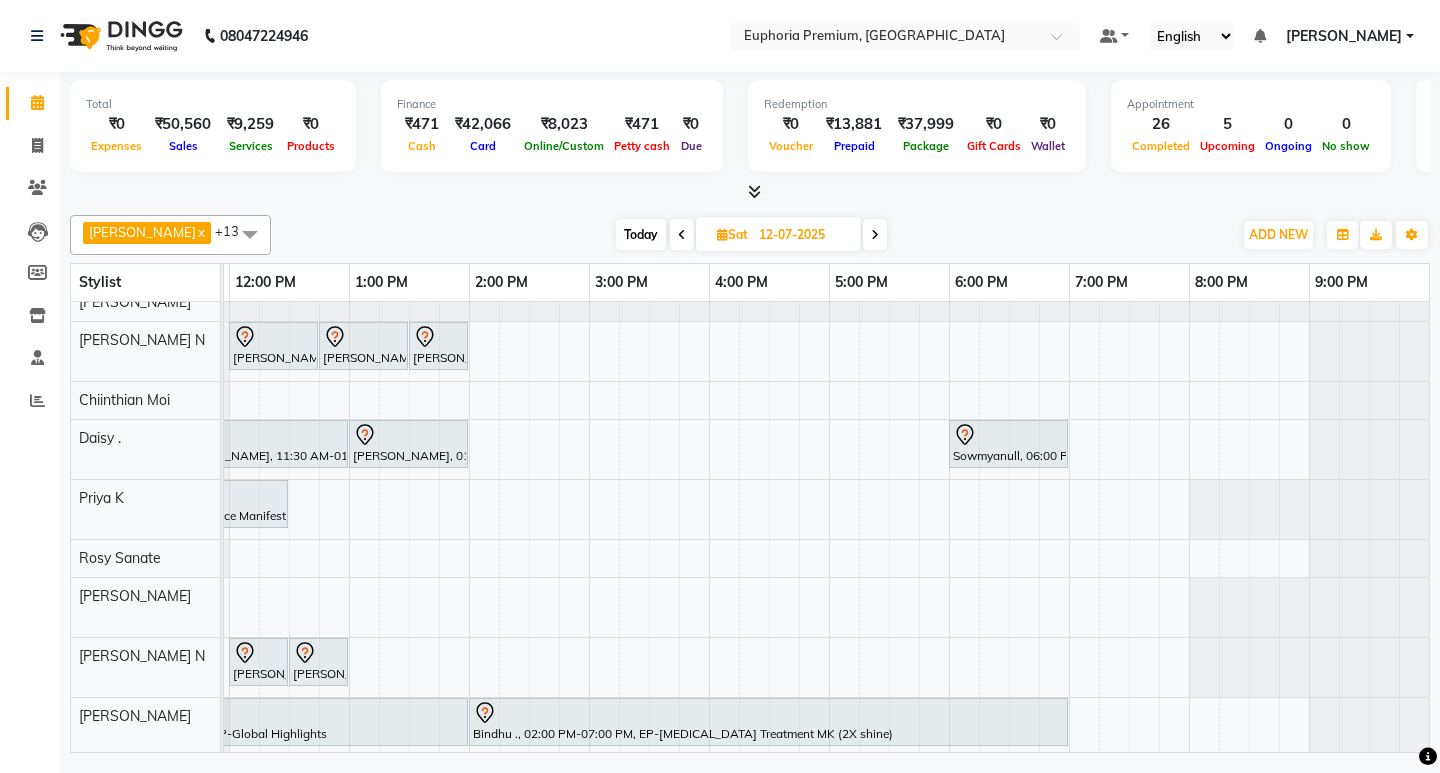click on "Today" at bounding box center [641, 234] 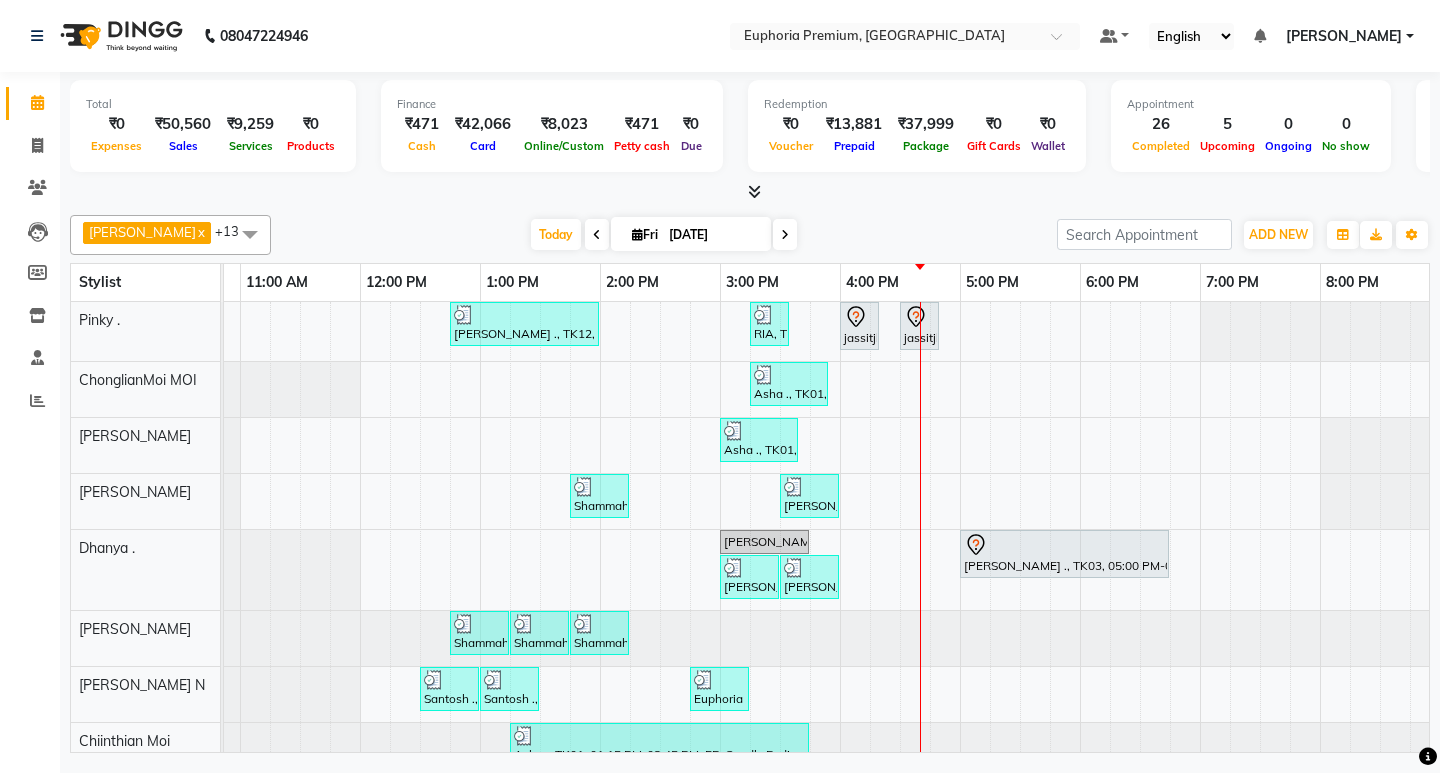 scroll, scrollTop: 40, scrollLeft: 344, axis: both 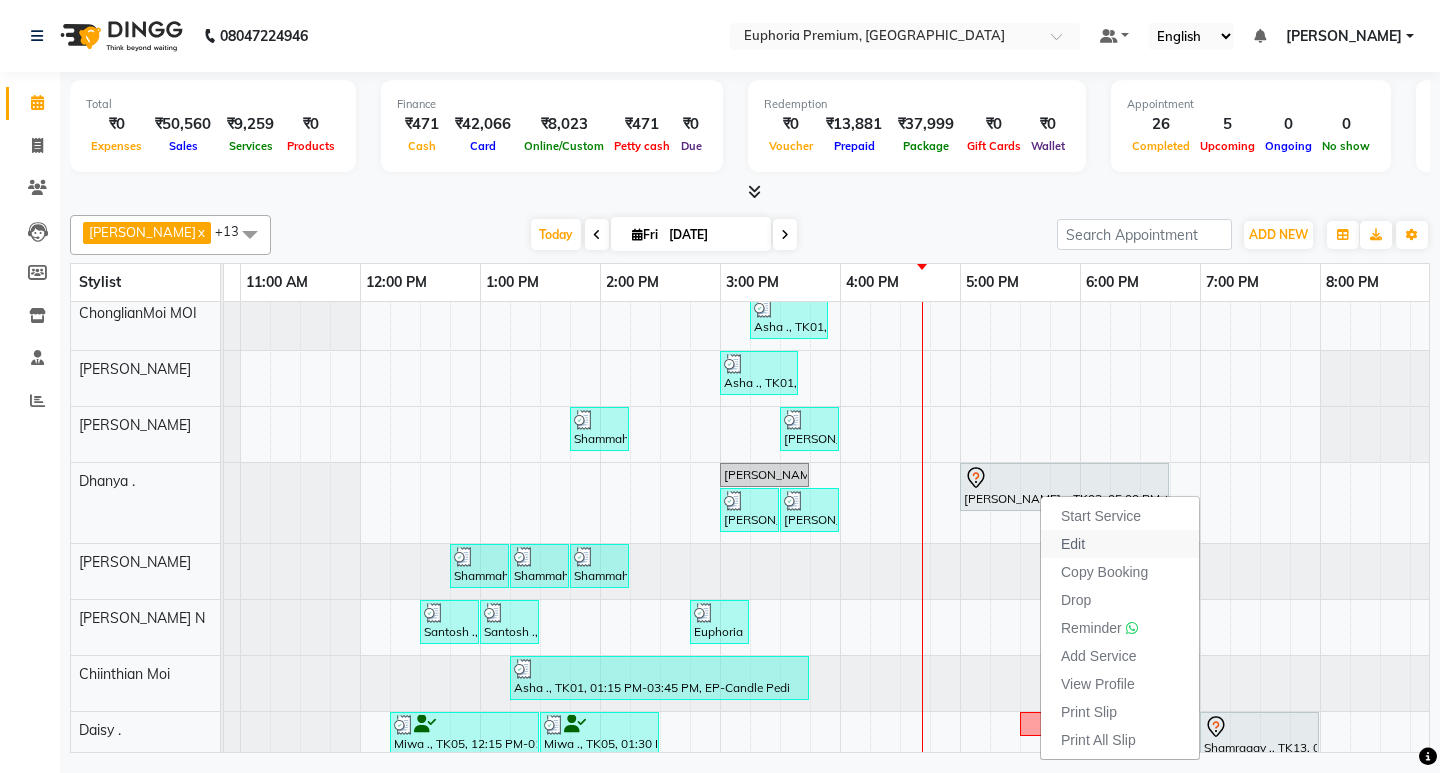 click on "Edit" at bounding box center [1073, 544] 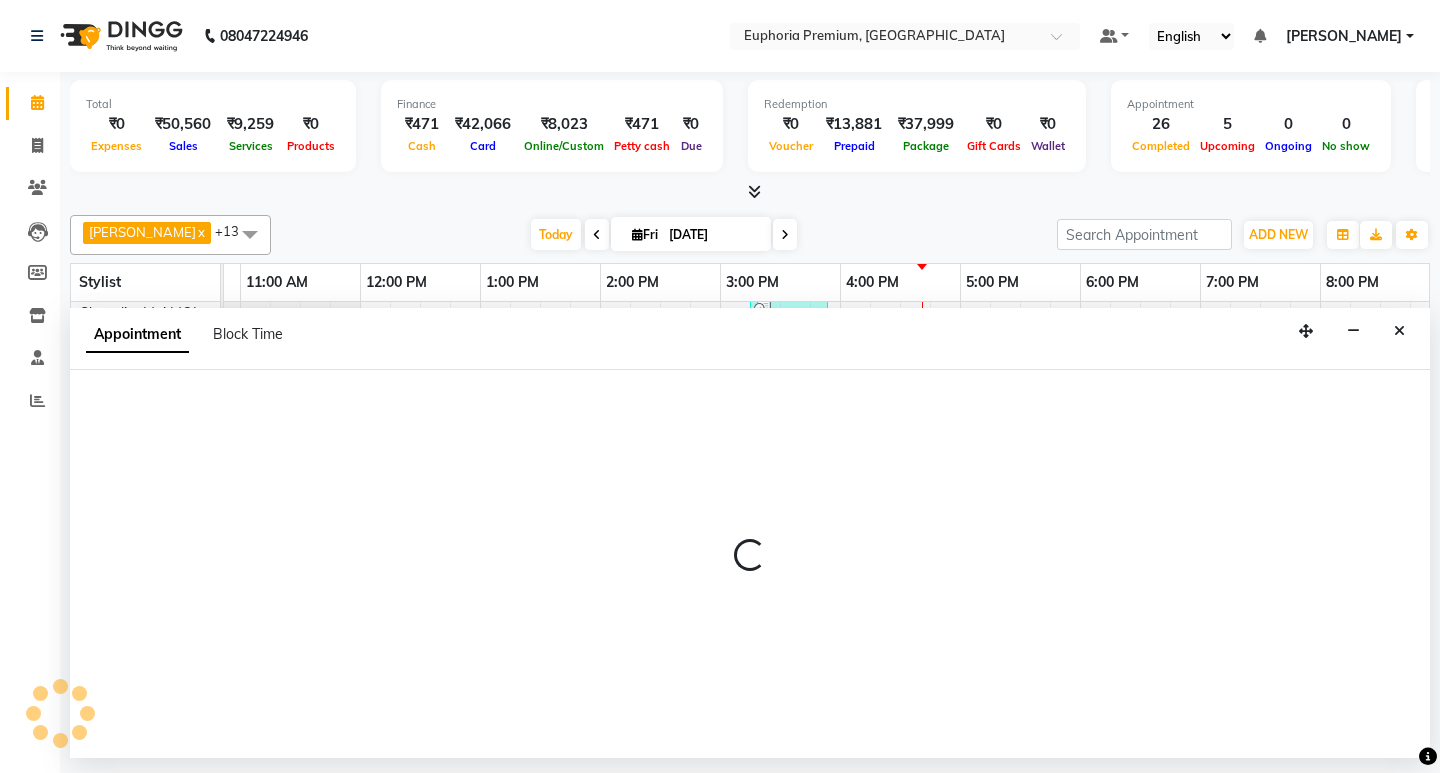 select on "tentative" 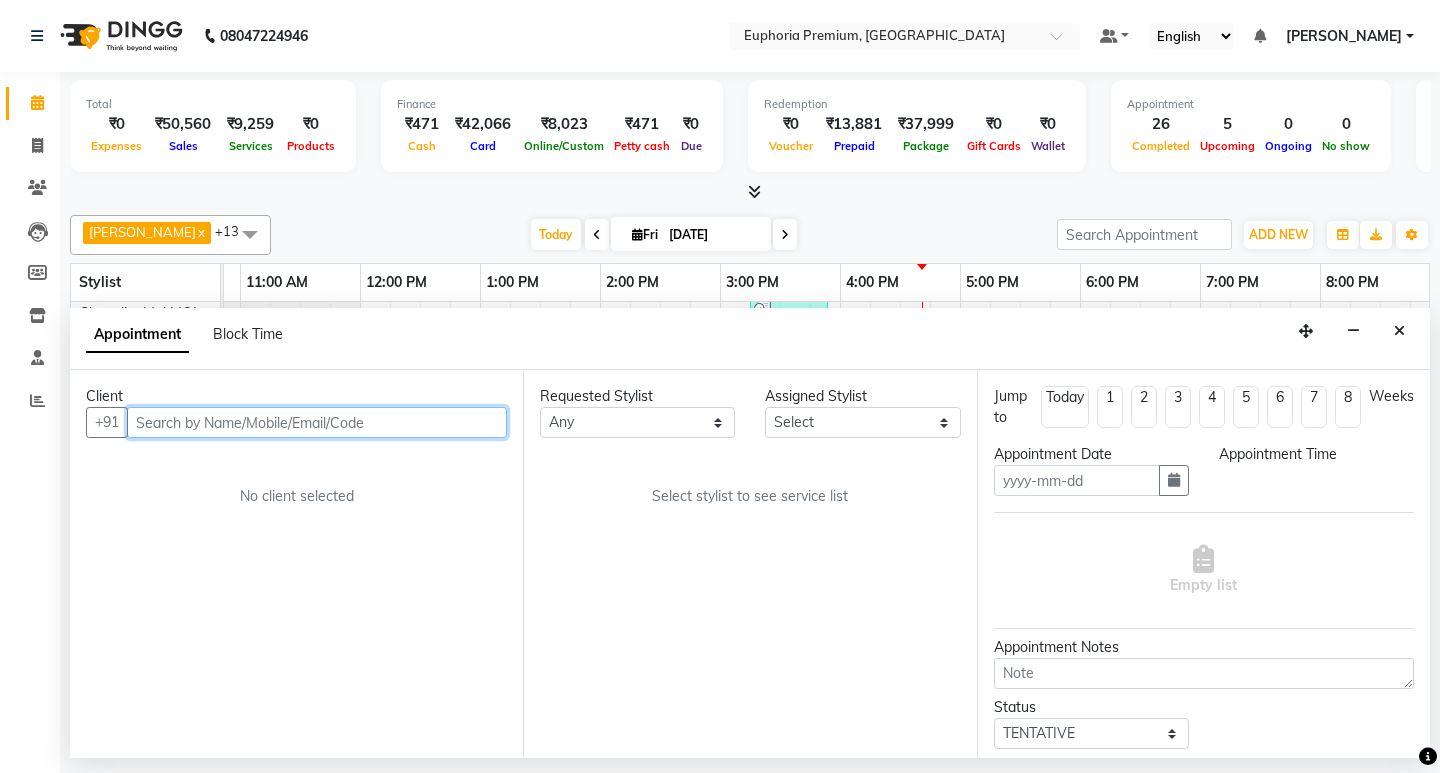 type on "[DATE]" 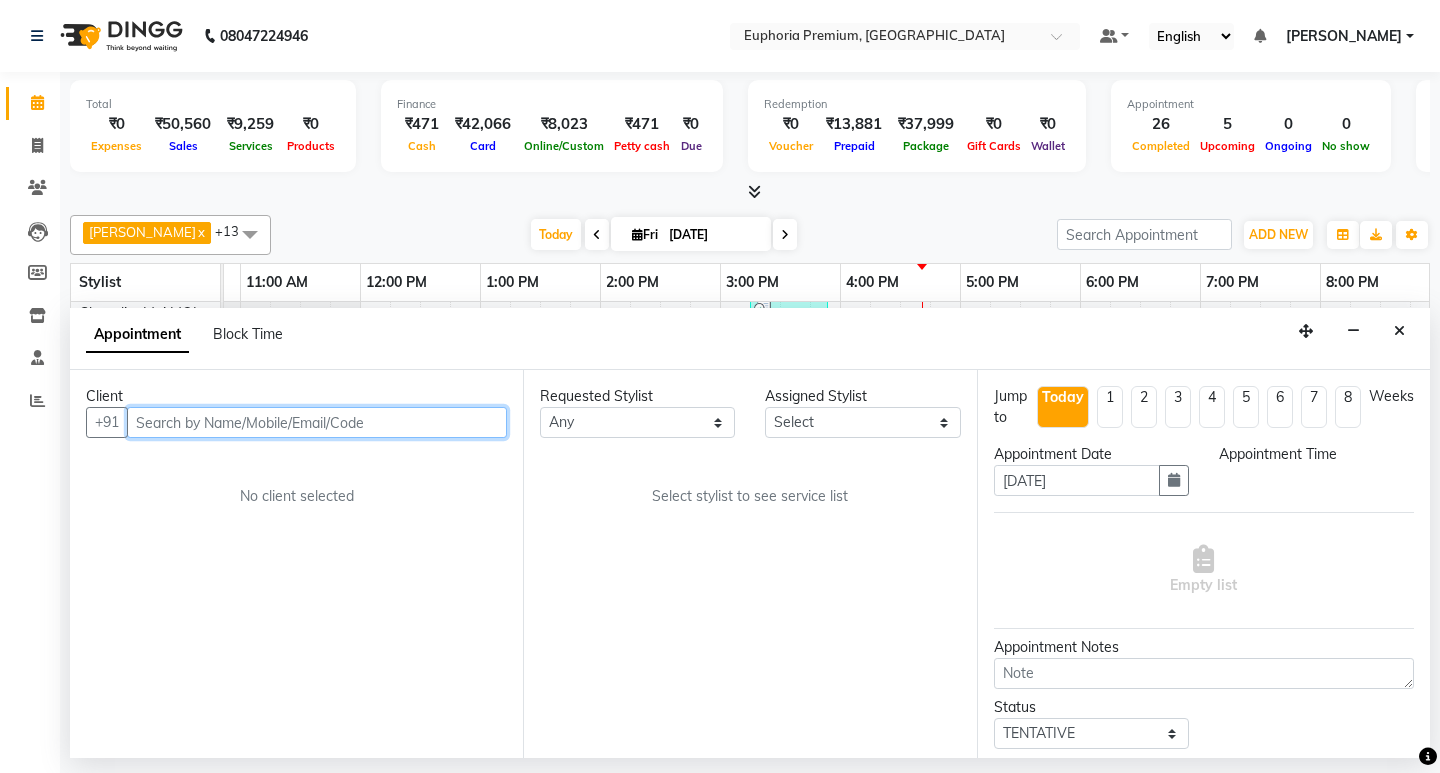 scroll, scrollTop: 0, scrollLeft: 0, axis: both 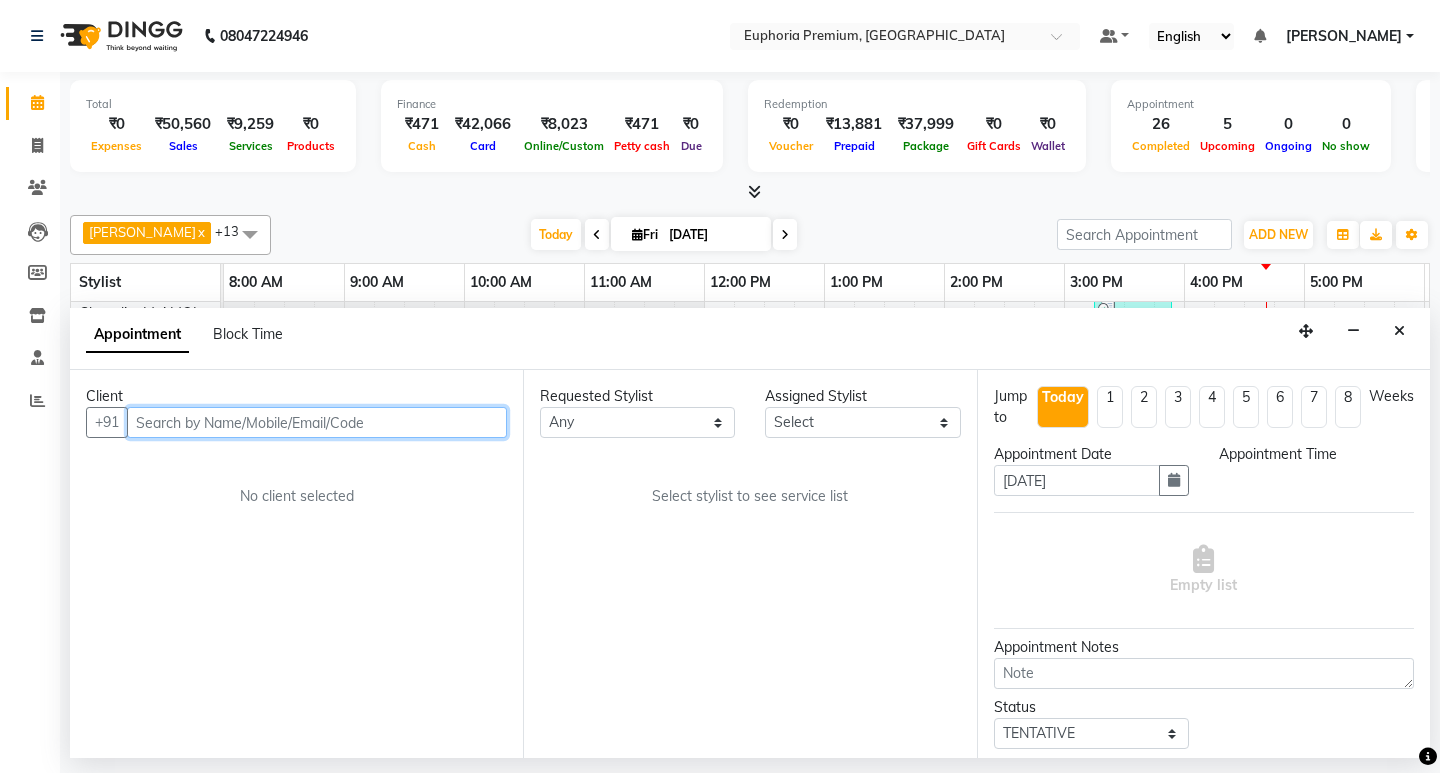 select on "1020" 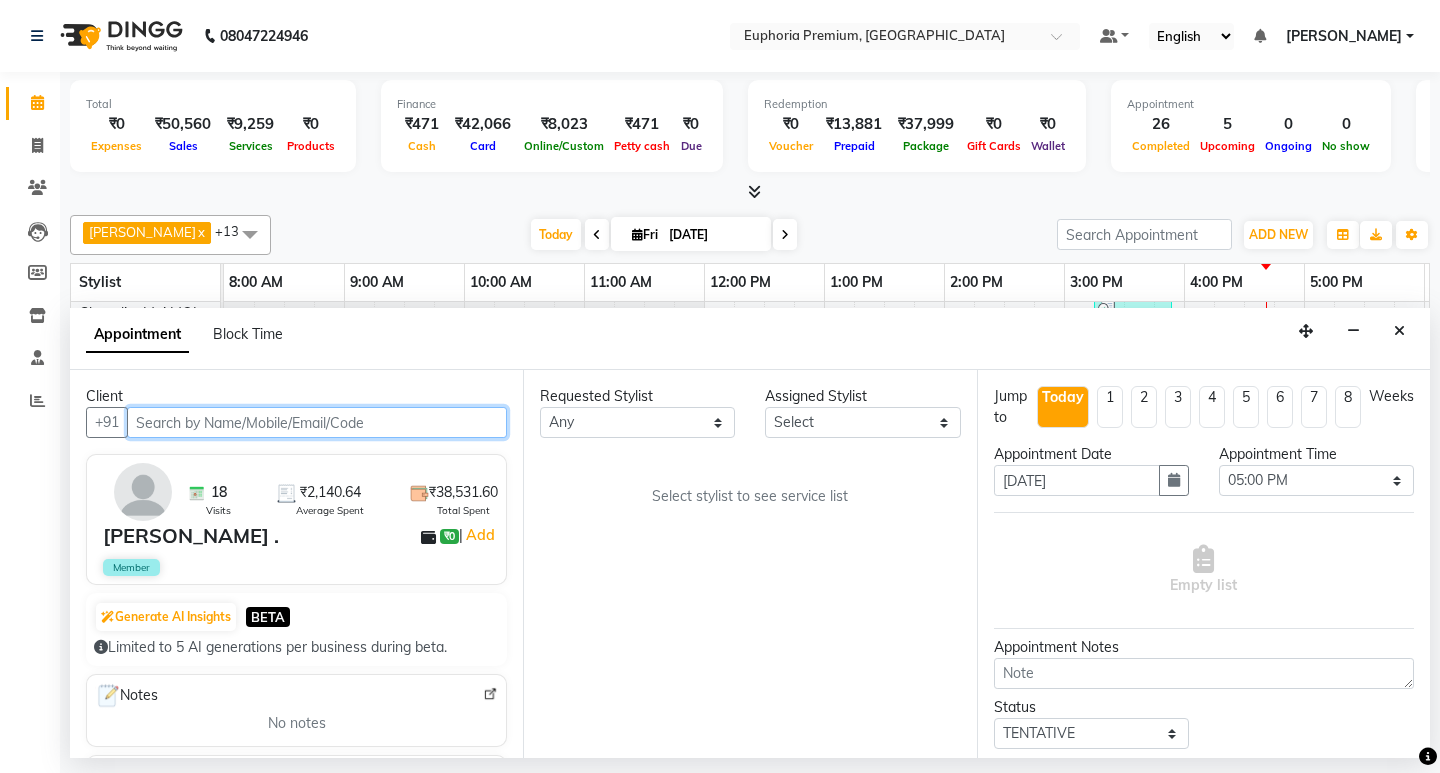 scroll, scrollTop: 0, scrollLeft: 475, axis: horizontal 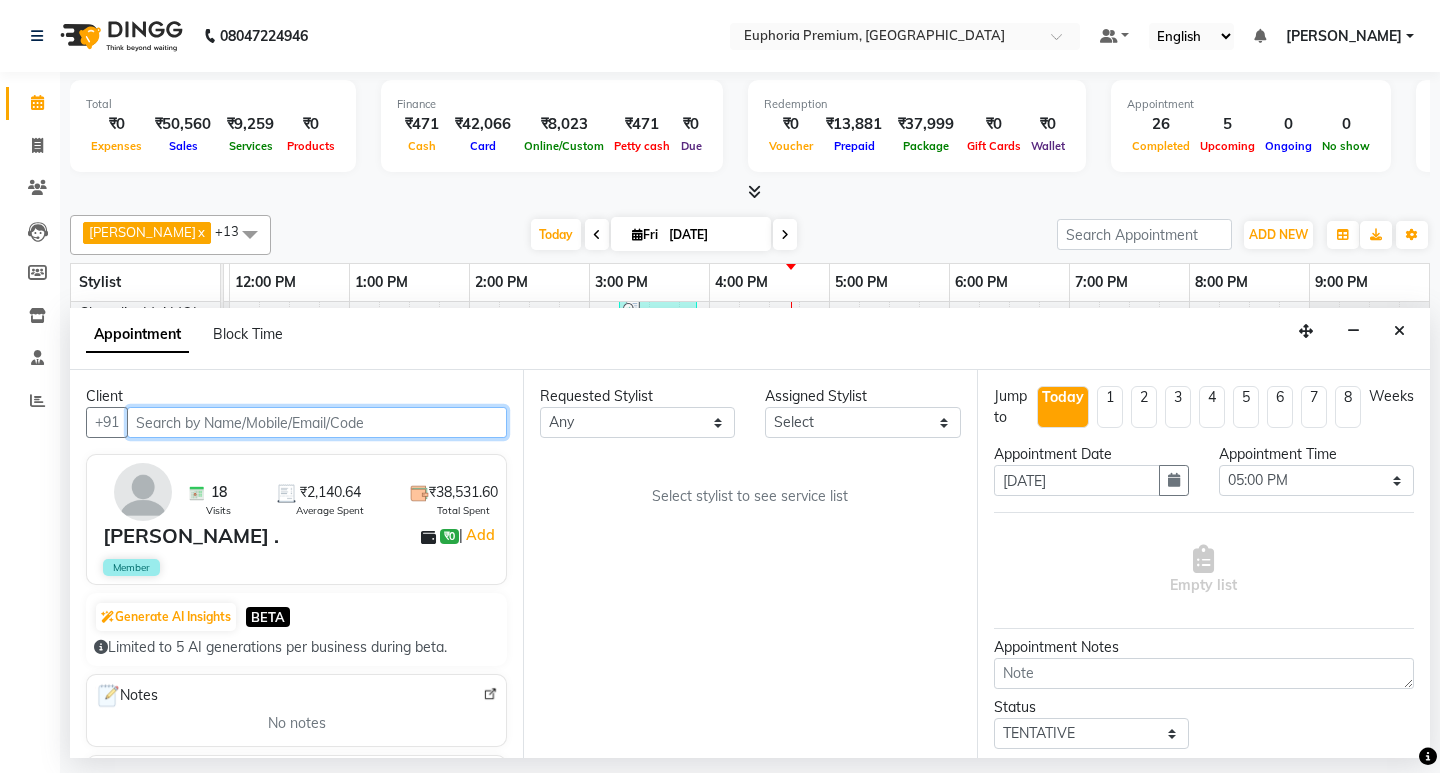 select on "71607" 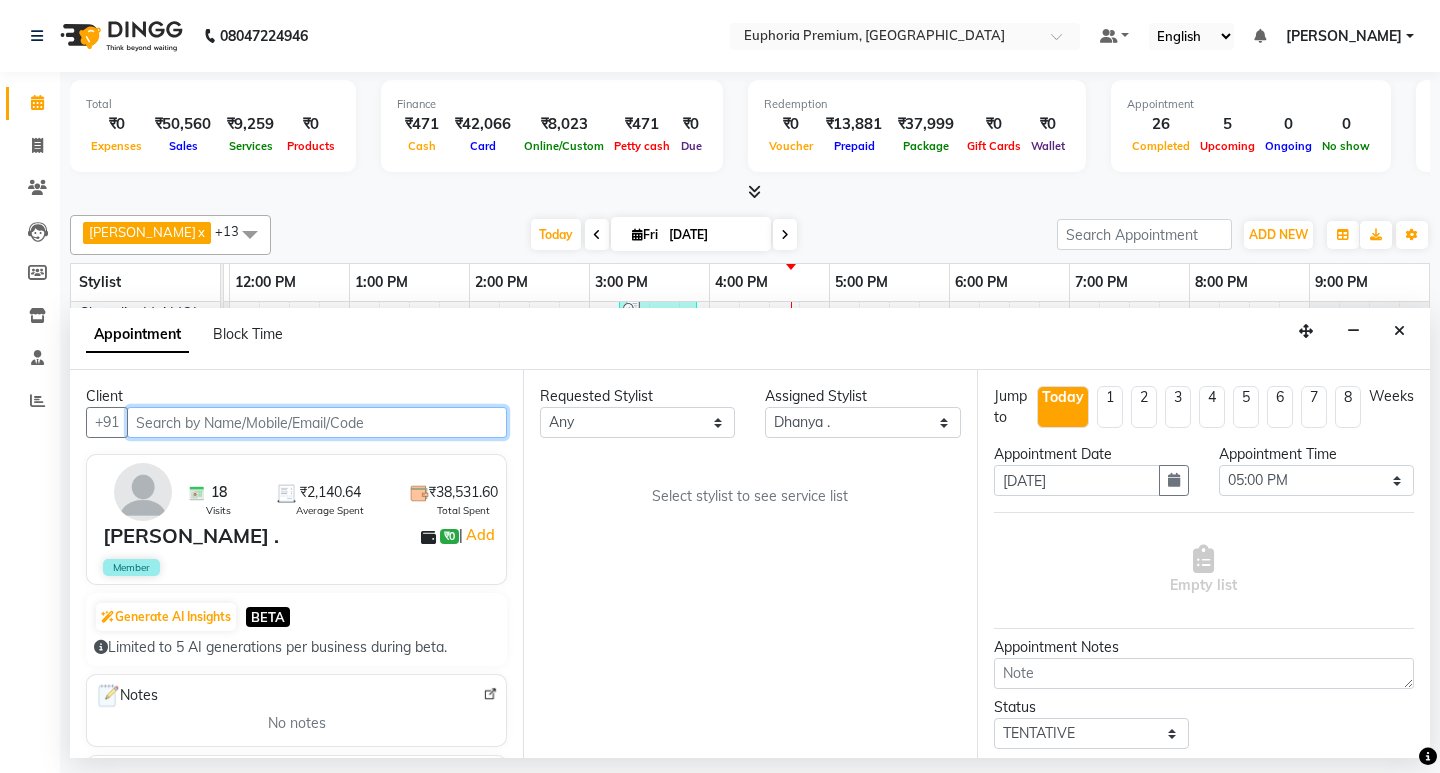 select on "4006" 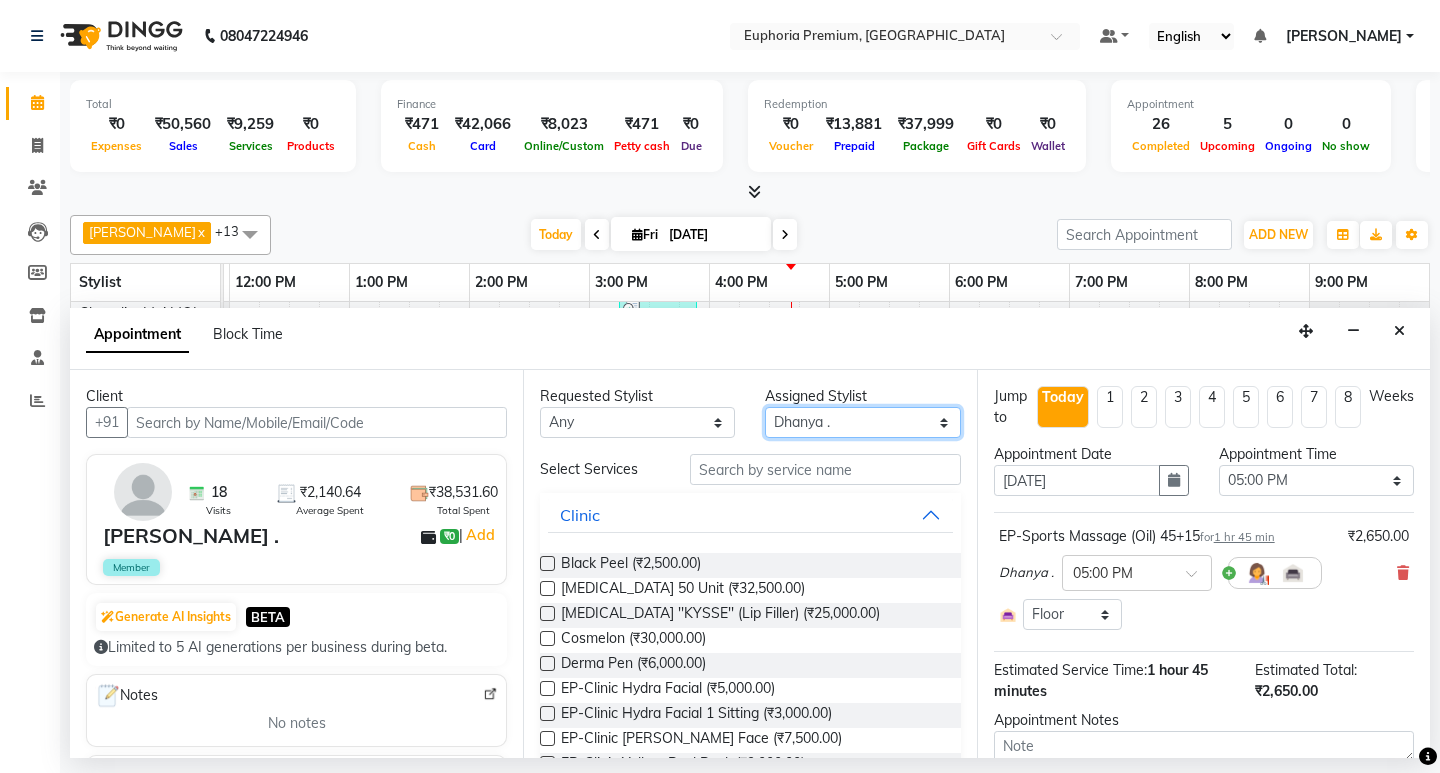 click on "Select Babu V Bharath N Binoy  Chandru Magar Chethan N  Chiinthian Moi ChonglianMoi MOI Daisy . Dhanya . Diya Khadka Fredrick Burrows Kishore K Maria Hamsa MRINALI MILI Pinky . Priya  K Rosy Sanate Savitha Vijayan Shalini Deivasigamani Shishi L Vijayalakshmi M VISHON BAIDYA" at bounding box center (862, 422) 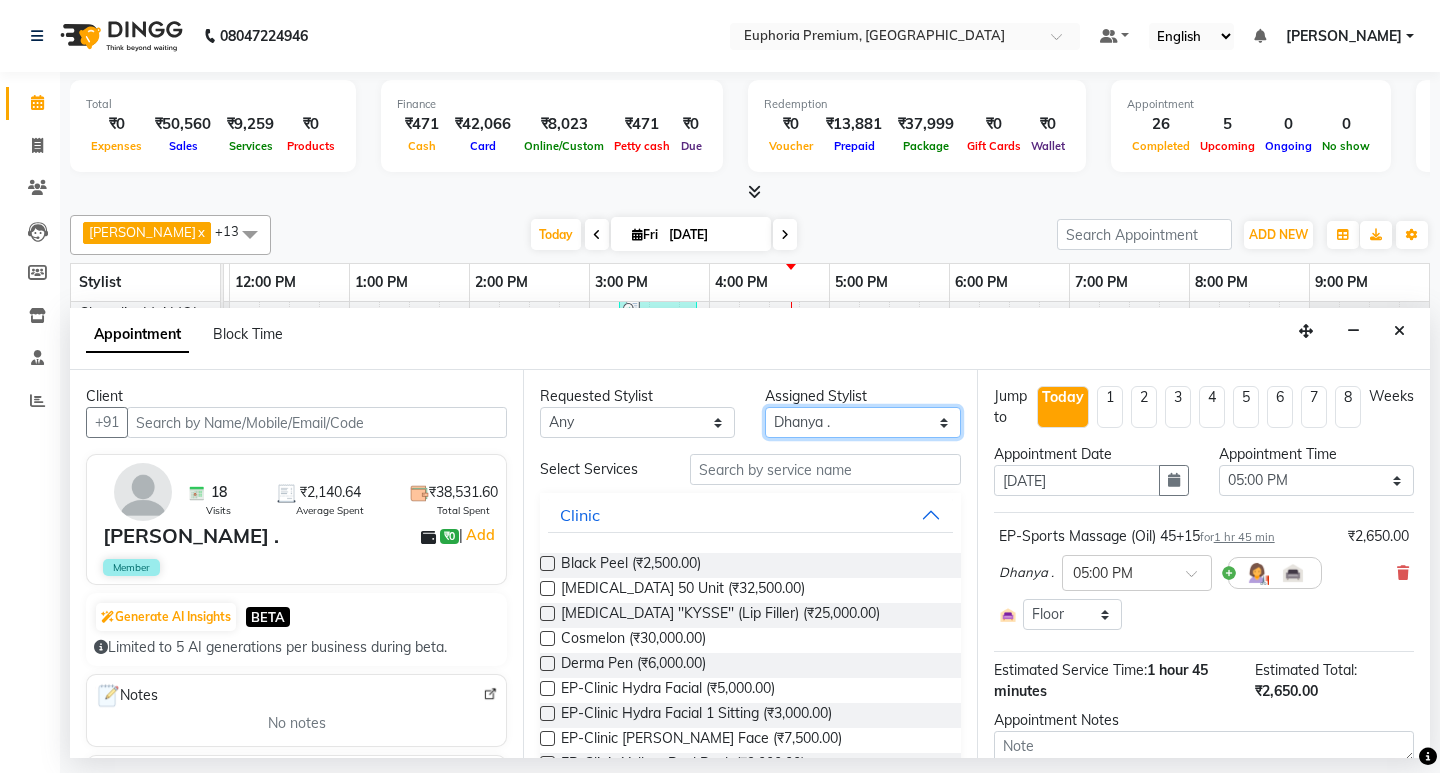 select on "71603" 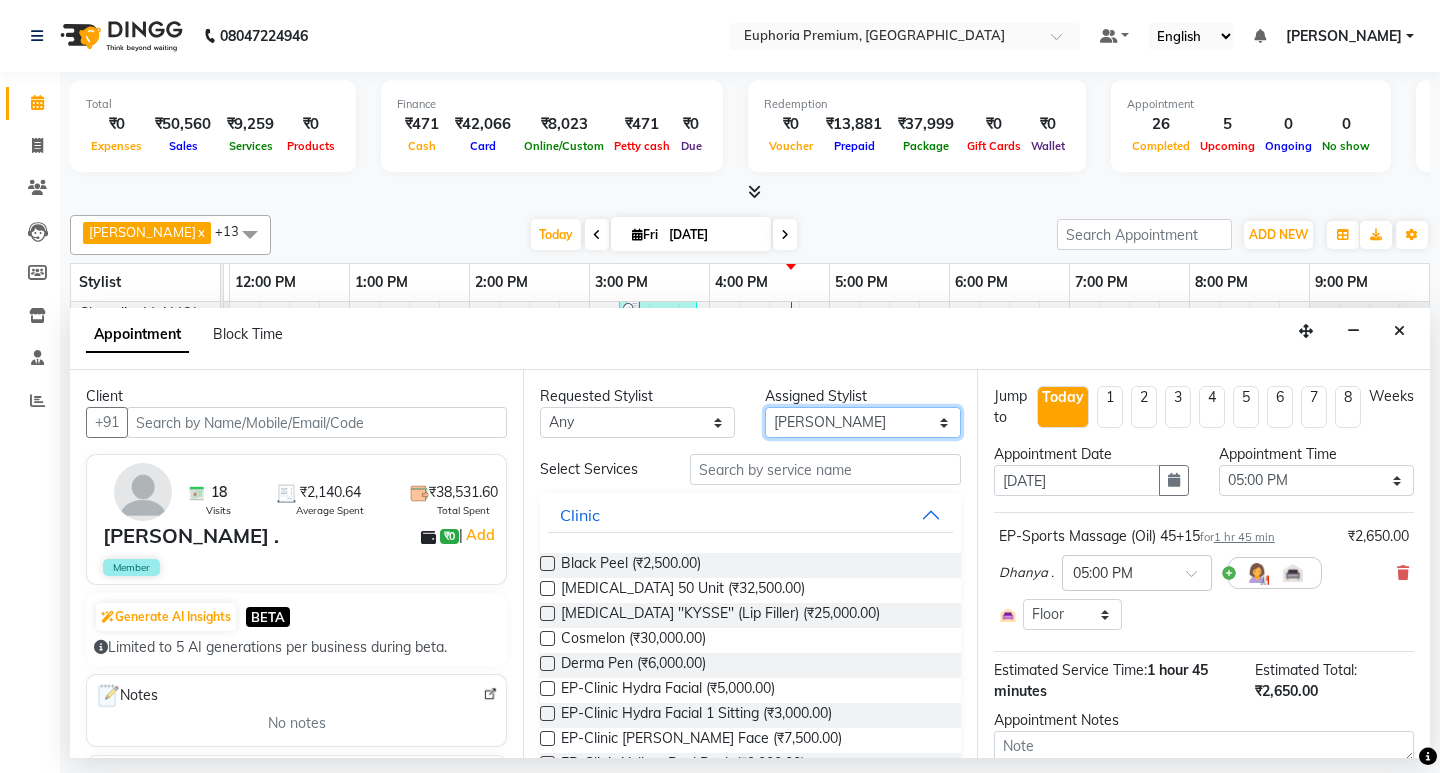 click on "Select Babu V Bharath N Binoy  Chandru Magar Chethan N  Chiinthian Moi ChonglianMoi MOI Daisy . Dhanya . Diya Khadka Fredrick Burrows Kishore K Maria Hamsa MRINALI MILI Pinky . Priya  K Rosy Sanate Savitha Vijayan Shalini Deivasigamani Shishi L Vijayalakshmi M VISHON BAIDYA" at bounding box center (862, 422) 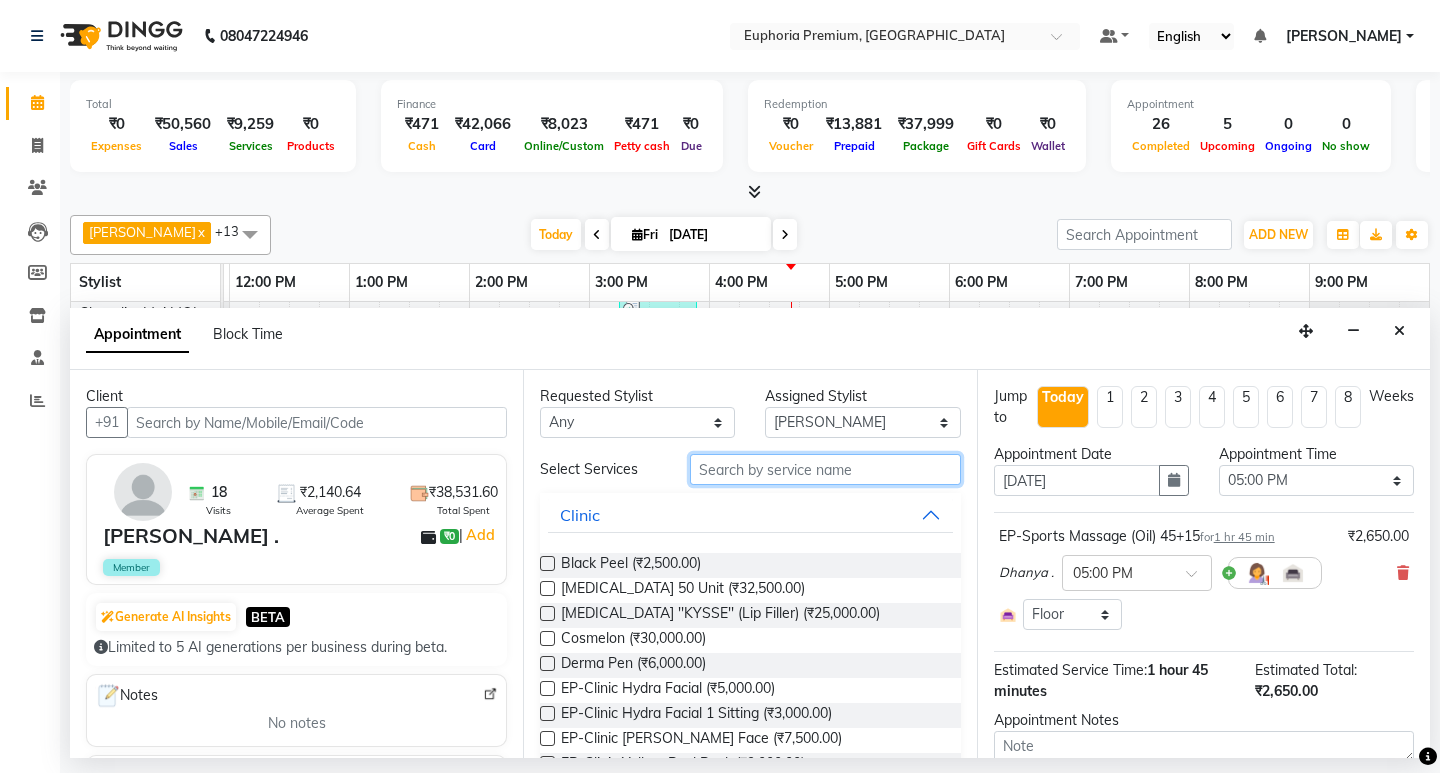 click at bounding box center (825, 469) 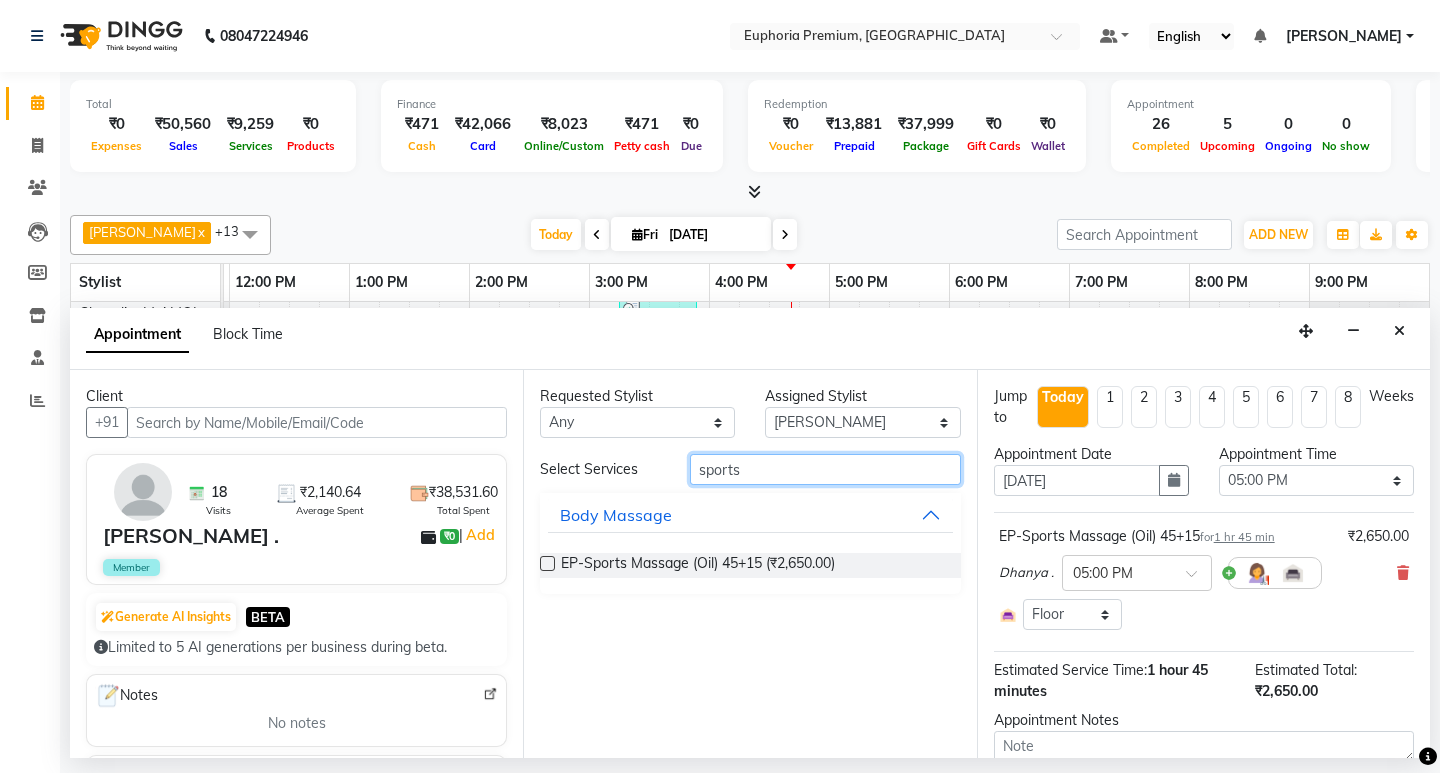 type on "sports" 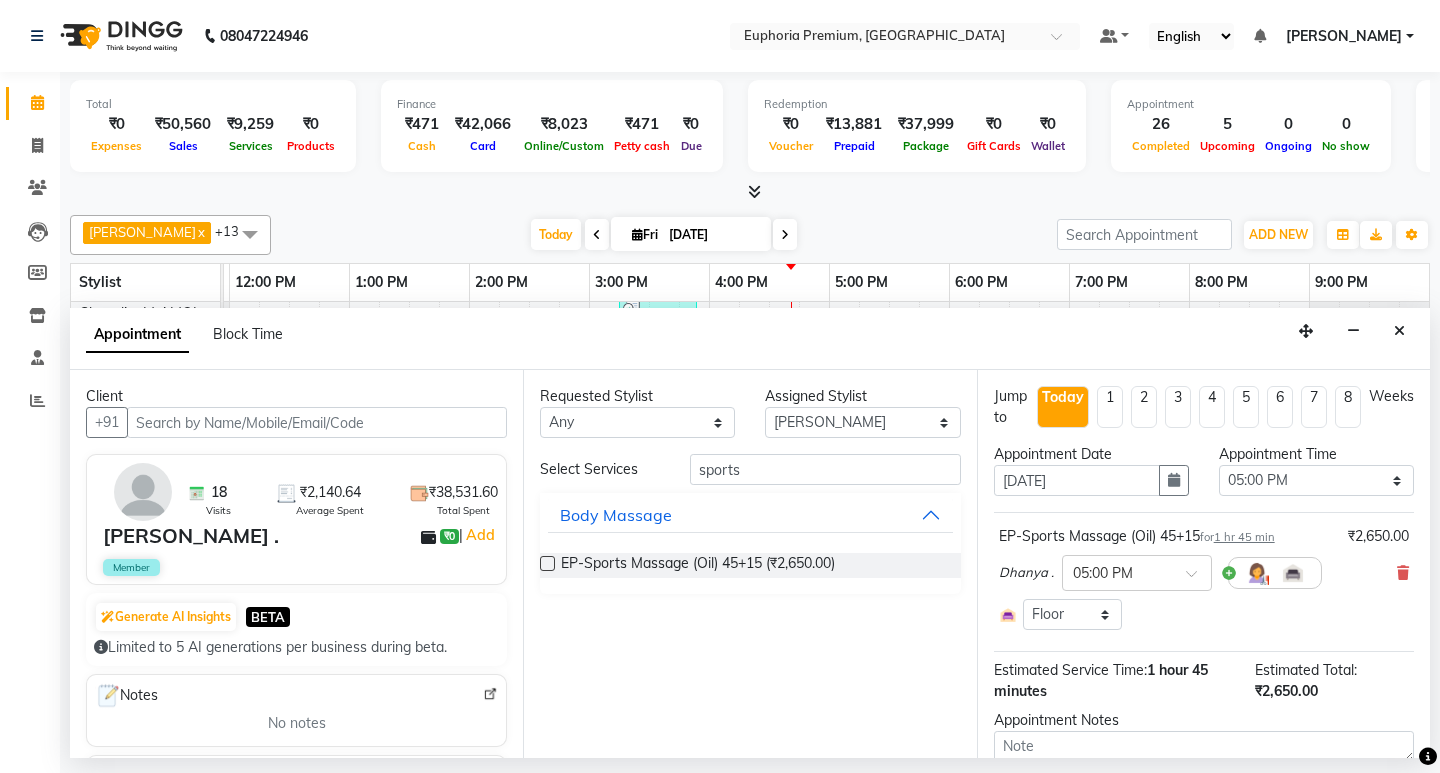 click at bounding box center [547, 563] 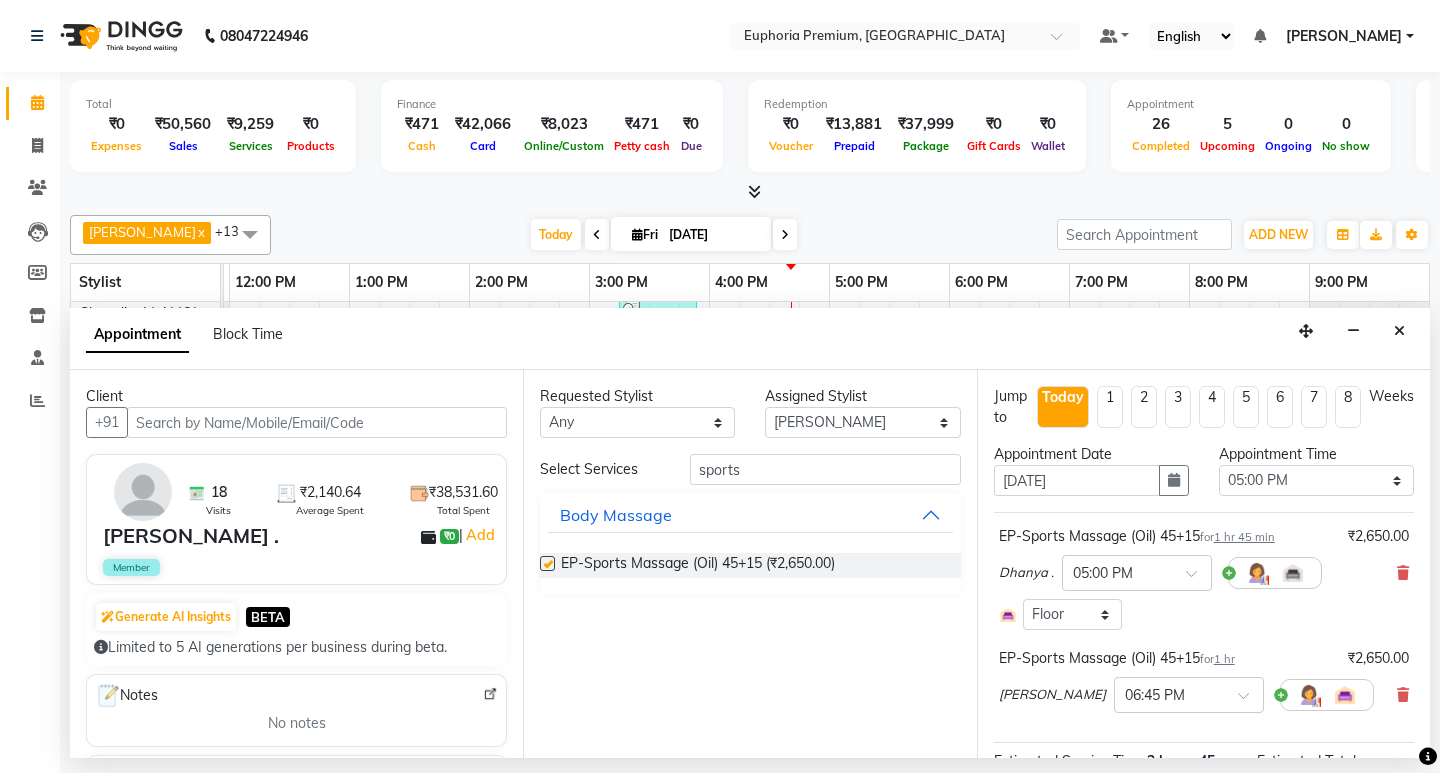 checkbox on "false" 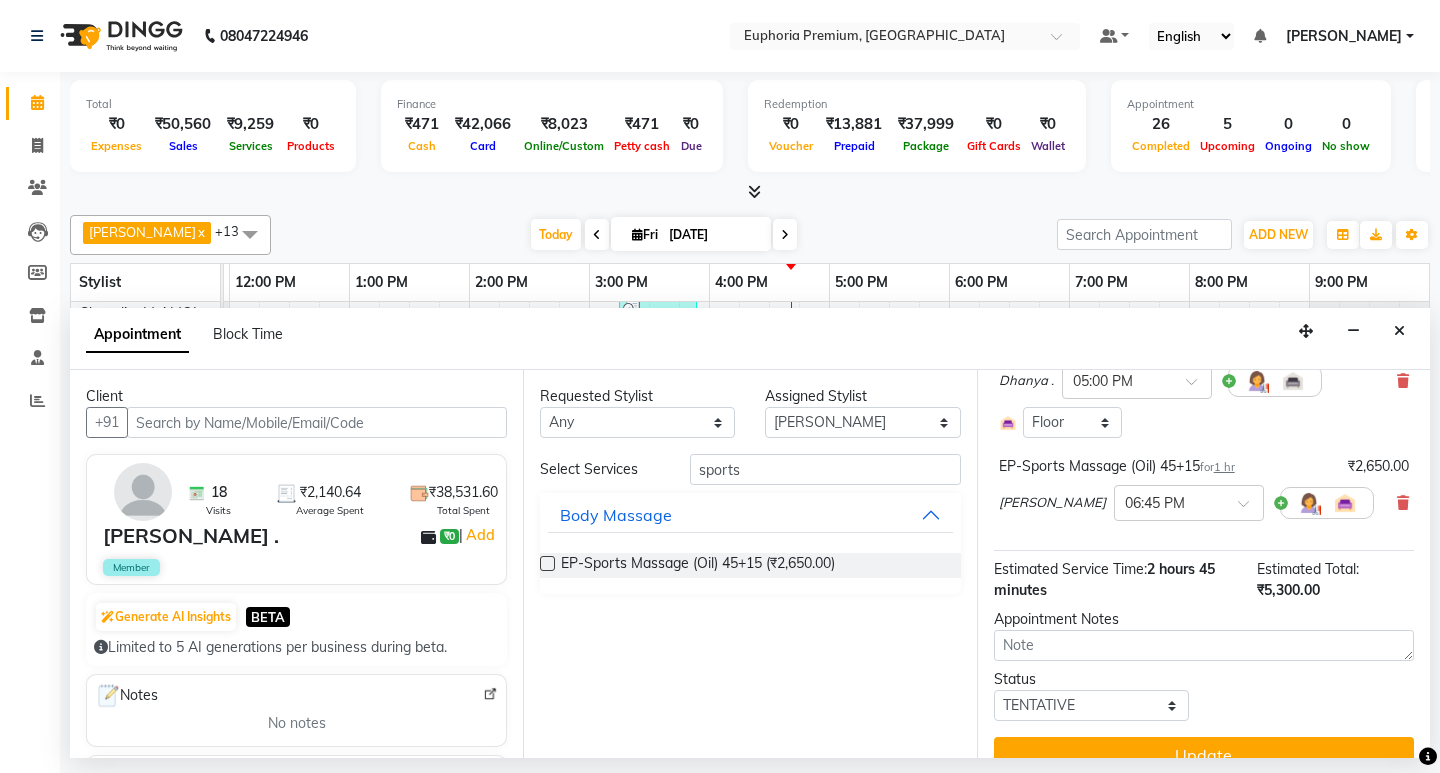 scroll, scrollTop: 200, scrollLeft: 0, axis: vertical 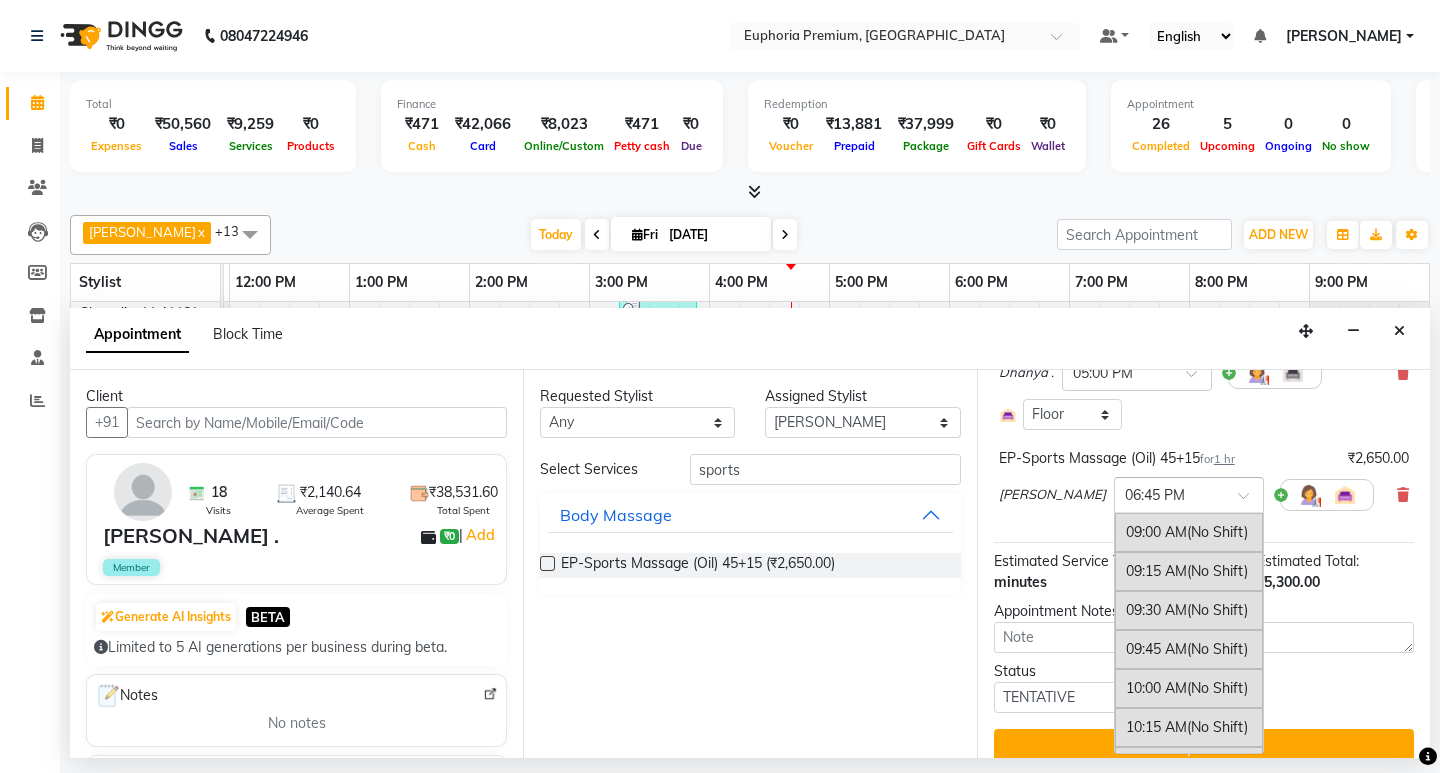 click at bounding box center (1250, 501) 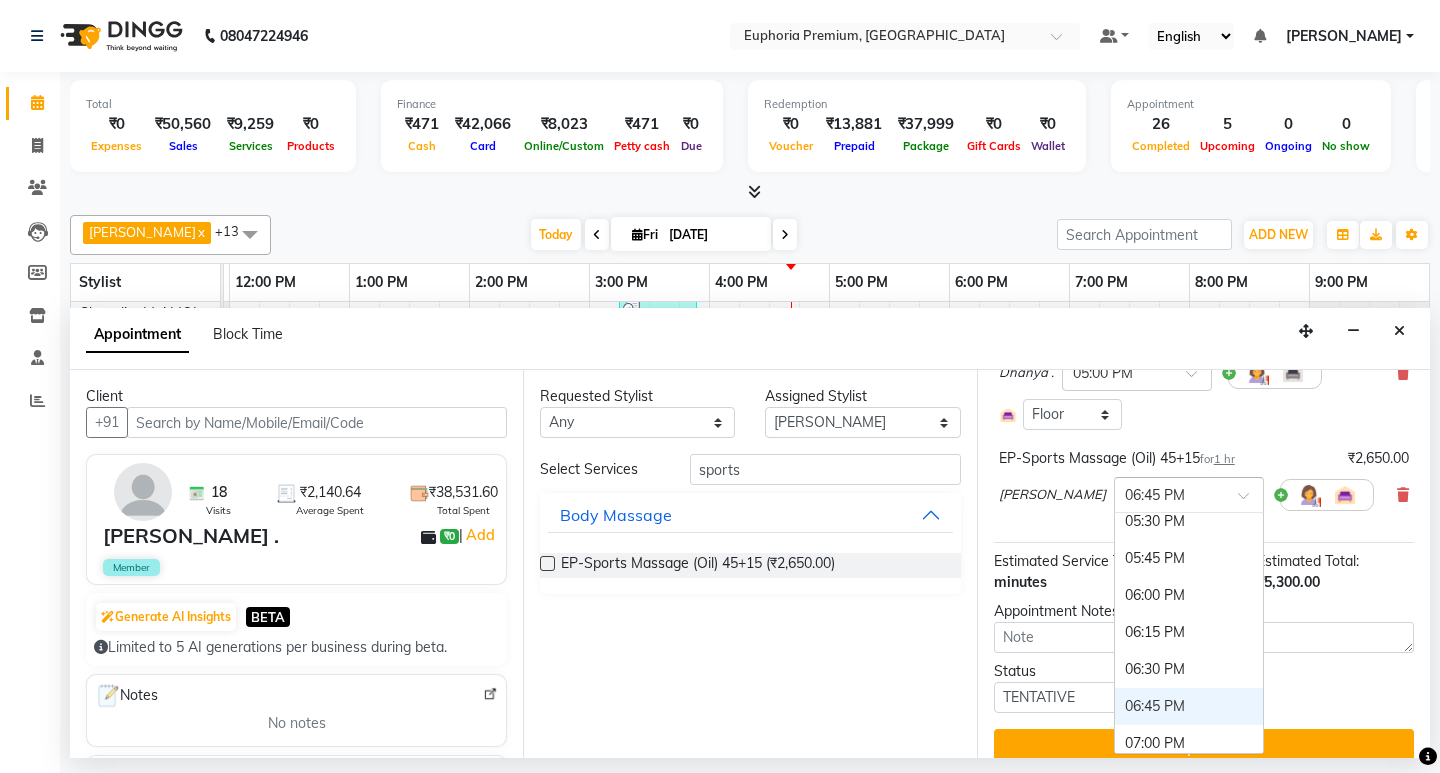 scroll, scrollTop: 1267, scrollLeft: 0, axis: vertical 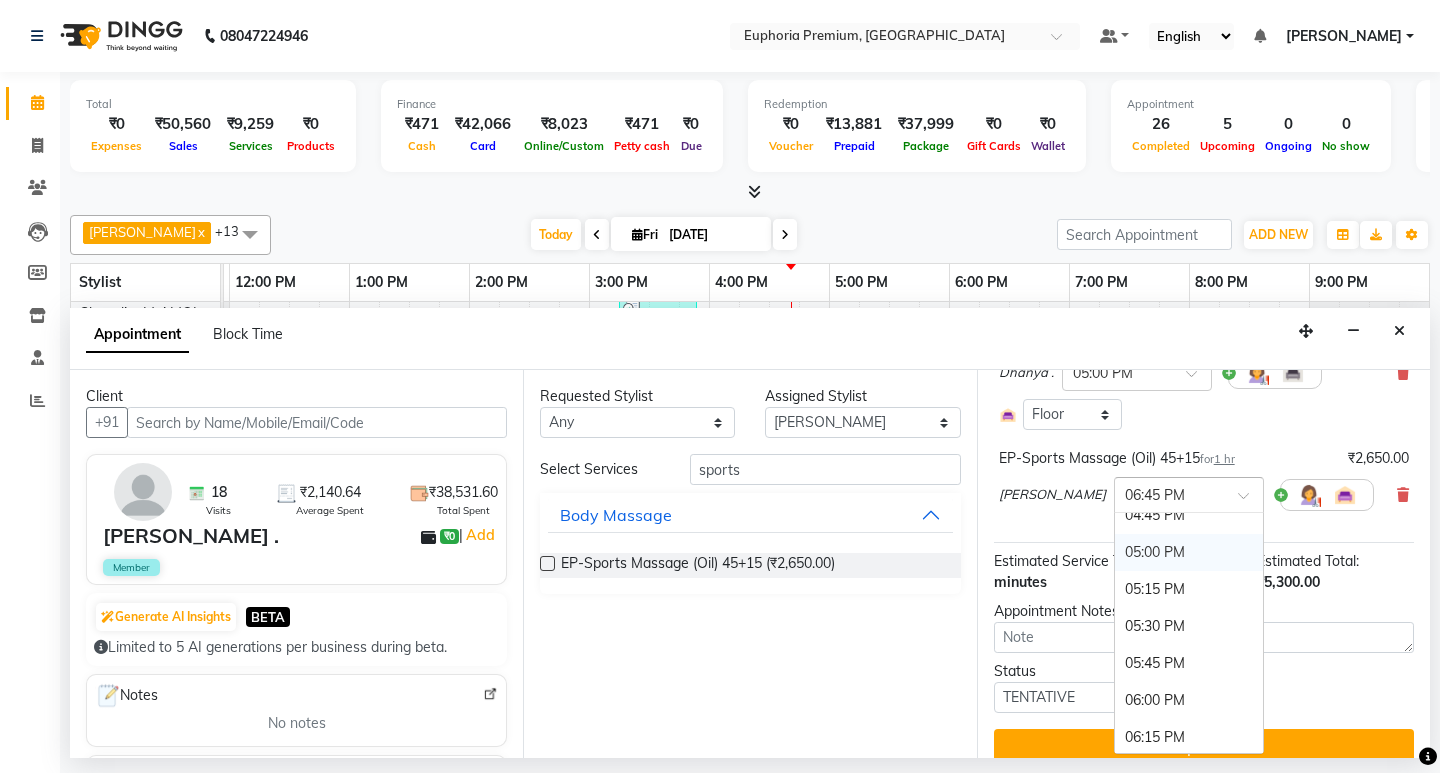 click on "05:00 PM" at bounding box center [1189, 552] 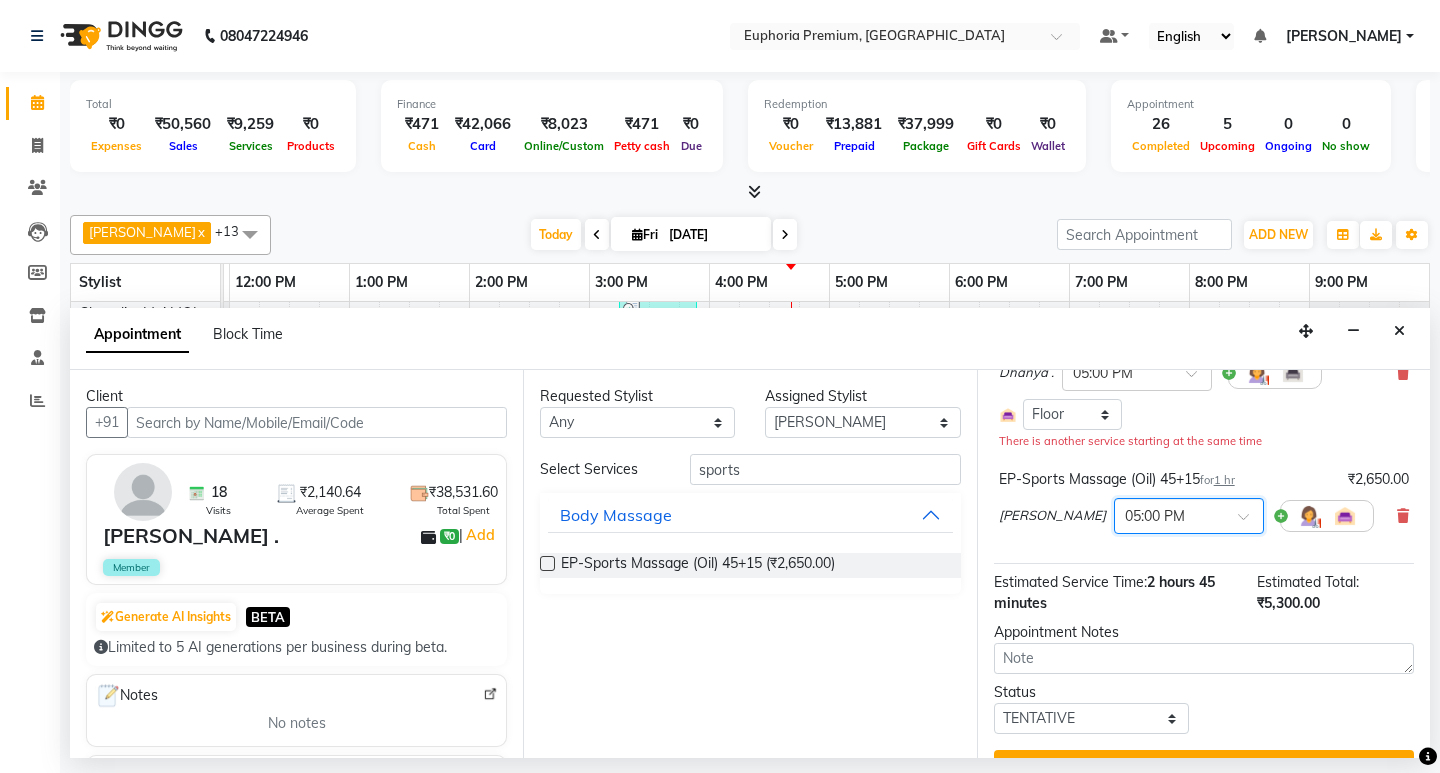 click on "Requested Stylist Any Babu V Bharath N Binoy  Chandru Magar Chethan N  Chiinthian Moi ChonglianMoi MOI Daisy . Dhanya . Diya Khadka Fredrick Burrows Kishore K Maria Hamsa MRINALI MILI Pinky . Priya  K Rosy Sanate Savitha Vijayan Shalini Deivasigamani Shishi L Vijayalakshmi M VISHON BAIDYA Assigned Stylist Select Babu V Bharath N Binoy  Chandru Magar Chethan N  Chiinthian Moi ChonglianMoi MOI Daisy . Dhanya . Diya Khadka Fredrick Burrows Kishore K Maria Hamsa MRINALI MILI Pinky . Priya  K Rosy Sanate Savitha Vijayan Shalini Deivasigamani Shishi L Vijayalakshmi M VISHON BAIDYA Select Services sports    Body Massage EP-Sports Massage (Oil) 45+15 (₹2,650.00)" at bounding box center (749, 564) 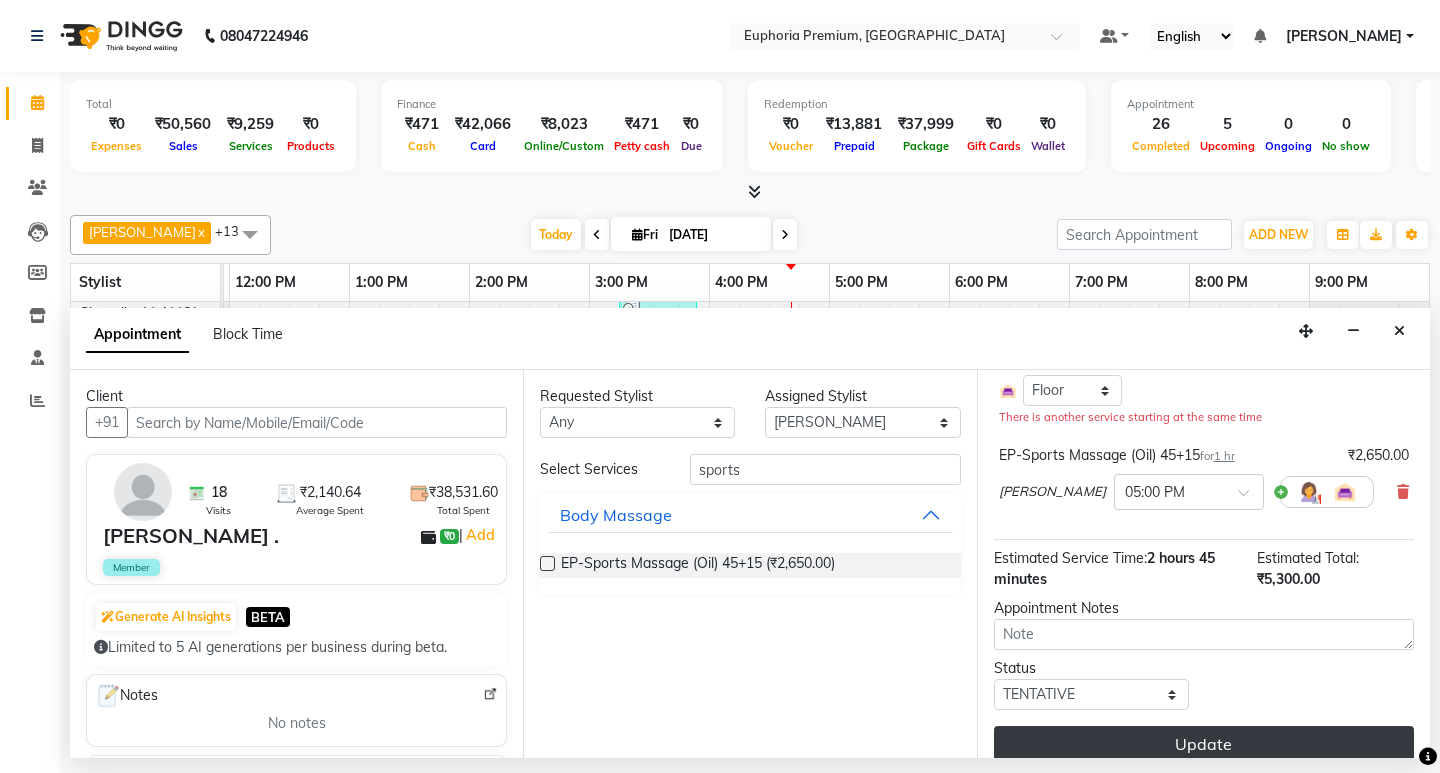 scroll, scrollTop: 244, scrollLeft: 0, axis: vertical 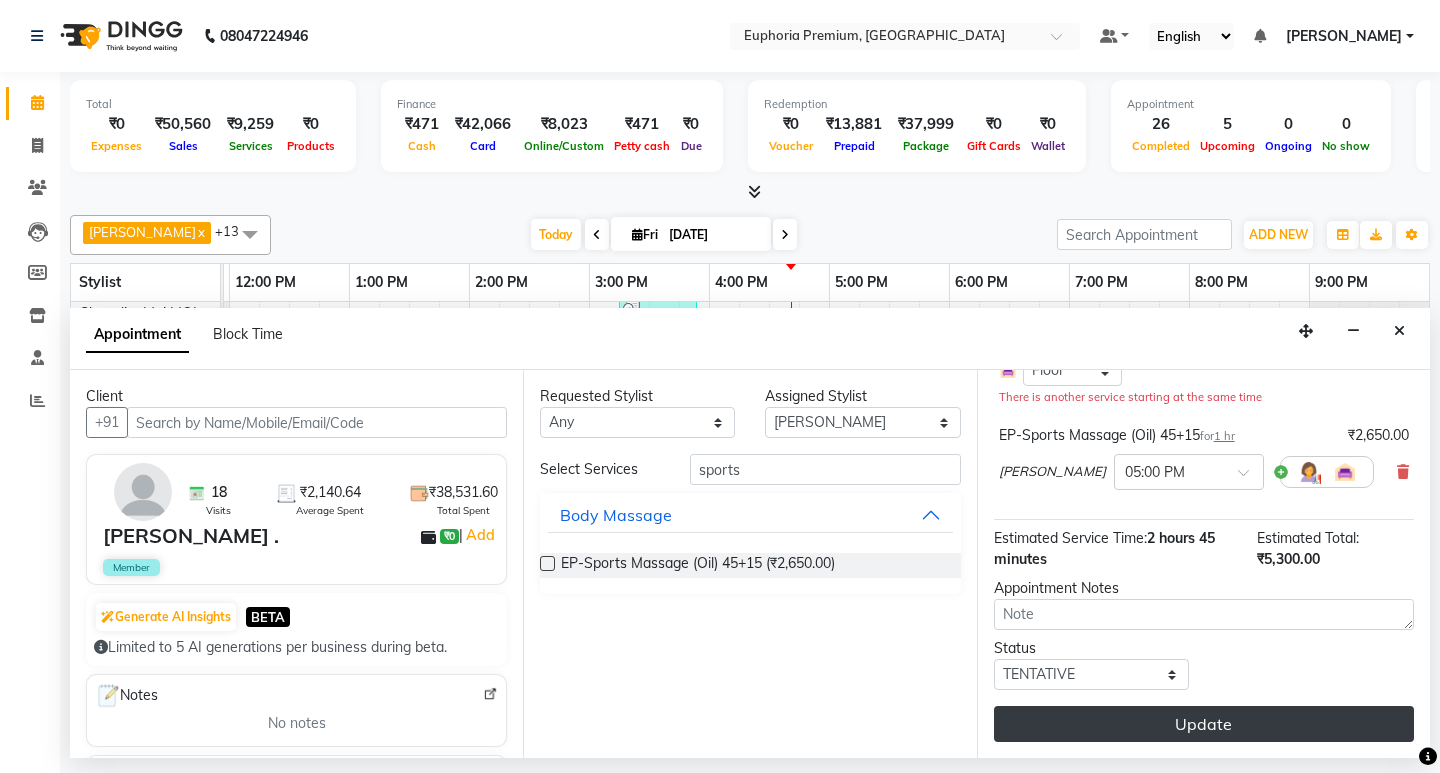 click on "Update" at bounding box center (1204, 724) 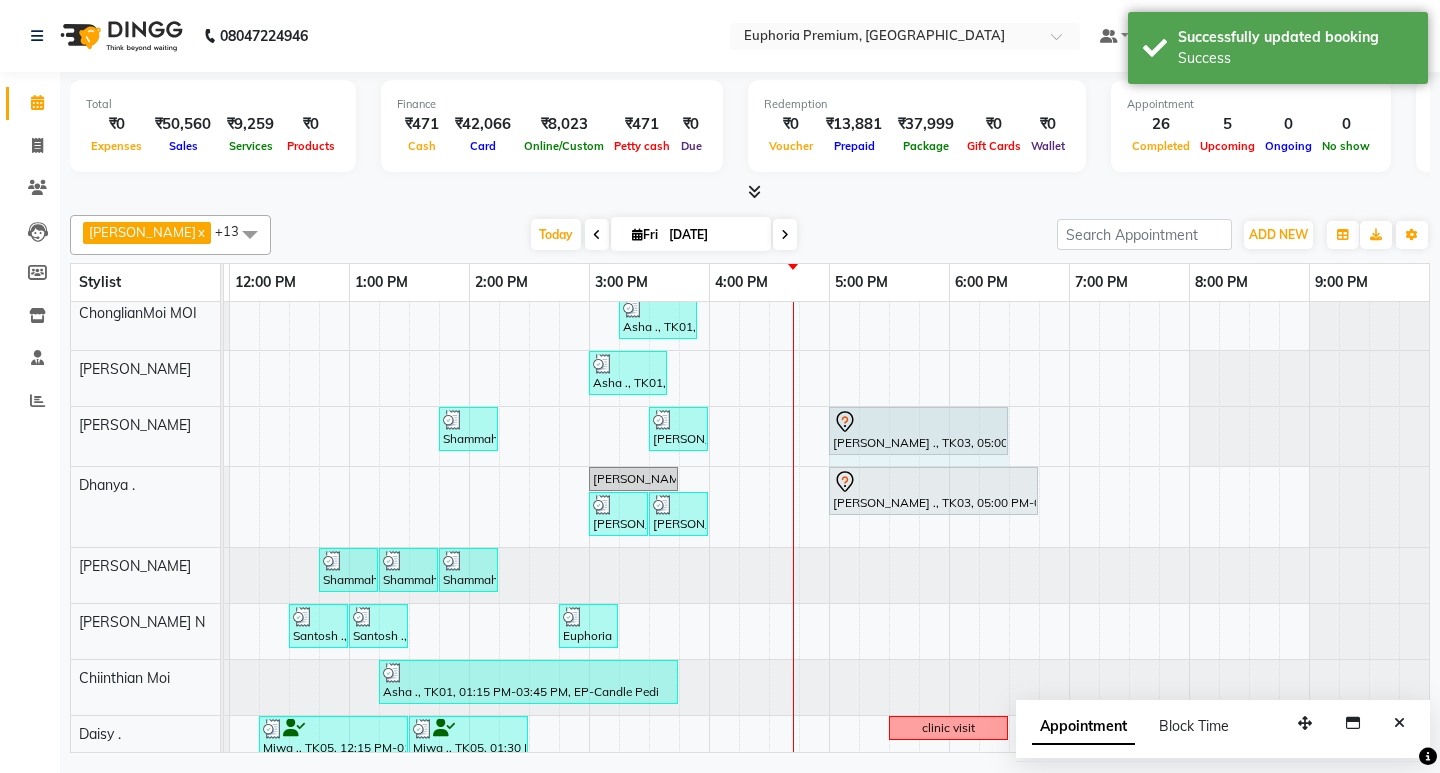 drag, startPoint x: 947, startPoint y: 429, endPoint x: 994, endPoint y: 431, distance: 47.042534 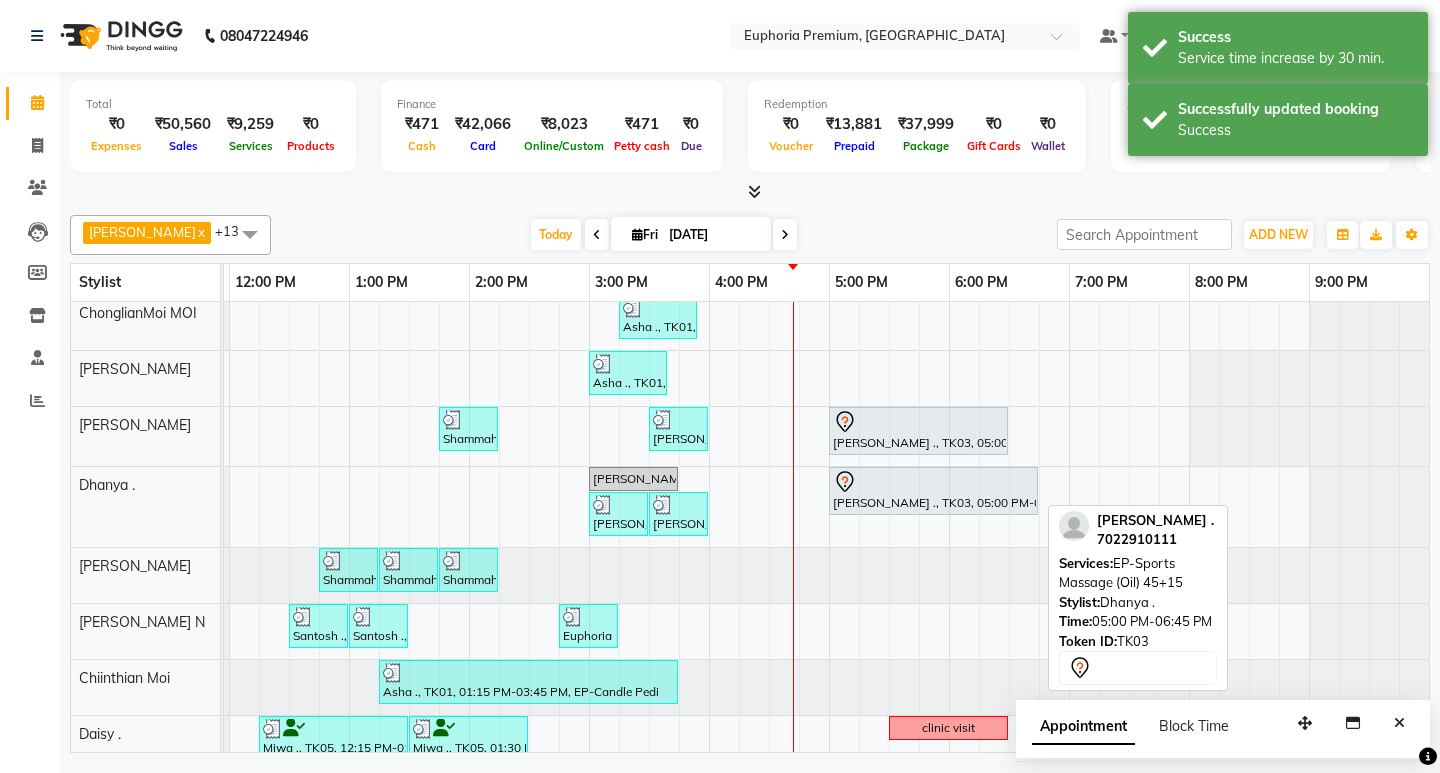 scroll, scrollTop: 22, scrollLeft: 475, axis: both 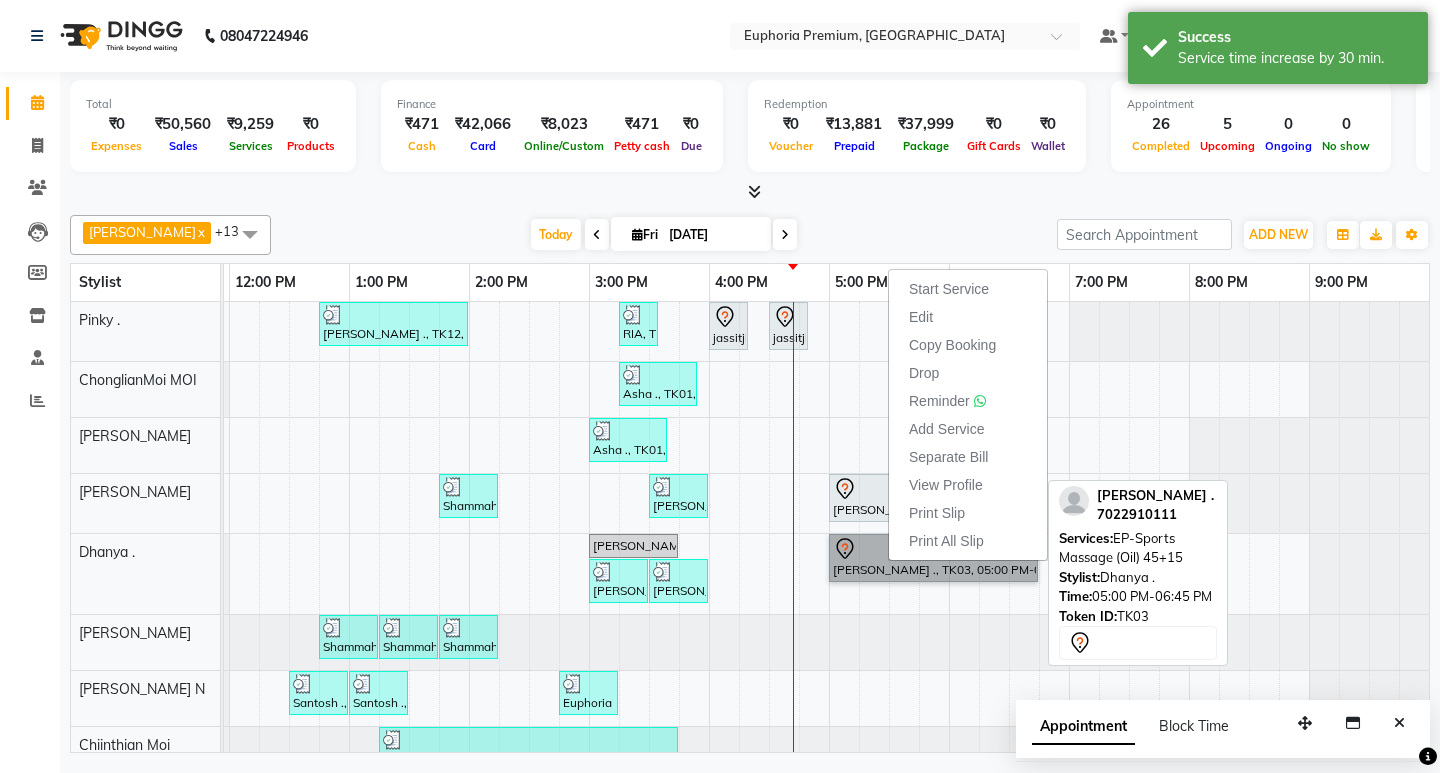 click on "[PERSON_NAME] ., TK03, 05:00 PM-06:45 PM, EP-Sports Massage (Oil) 45+15" at bounding box center [933, 558] 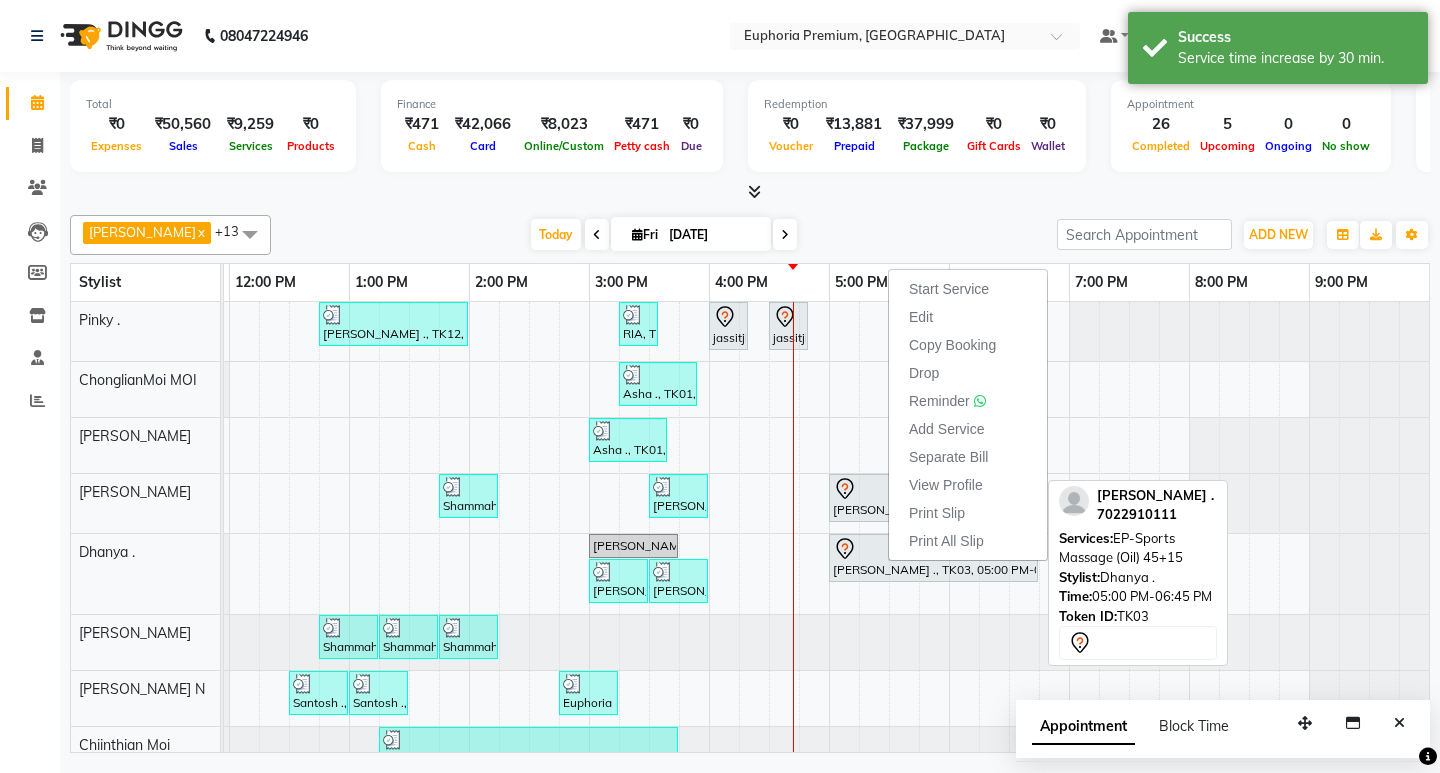 select on "7" 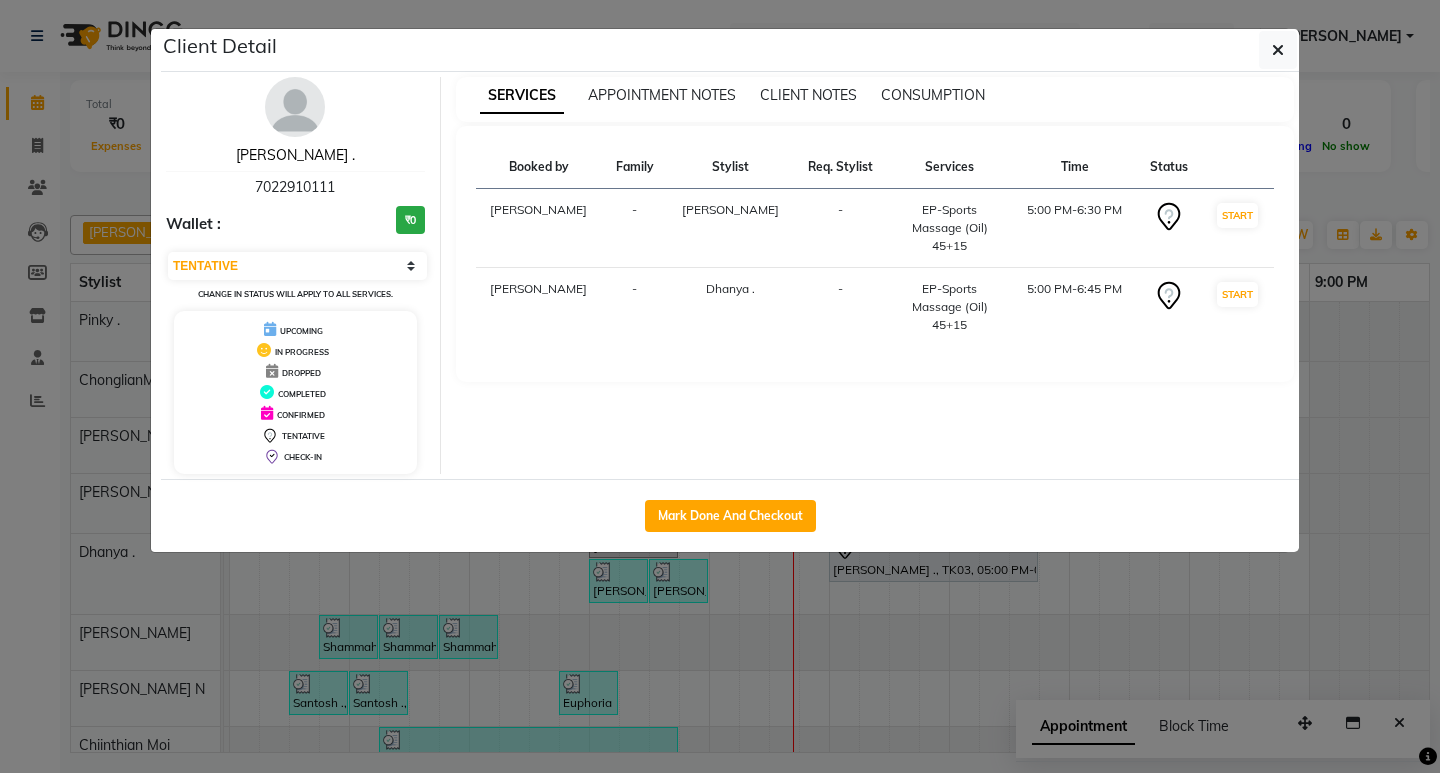 click on "[PERSON_NAME] ." at bounding box center (295, 155) 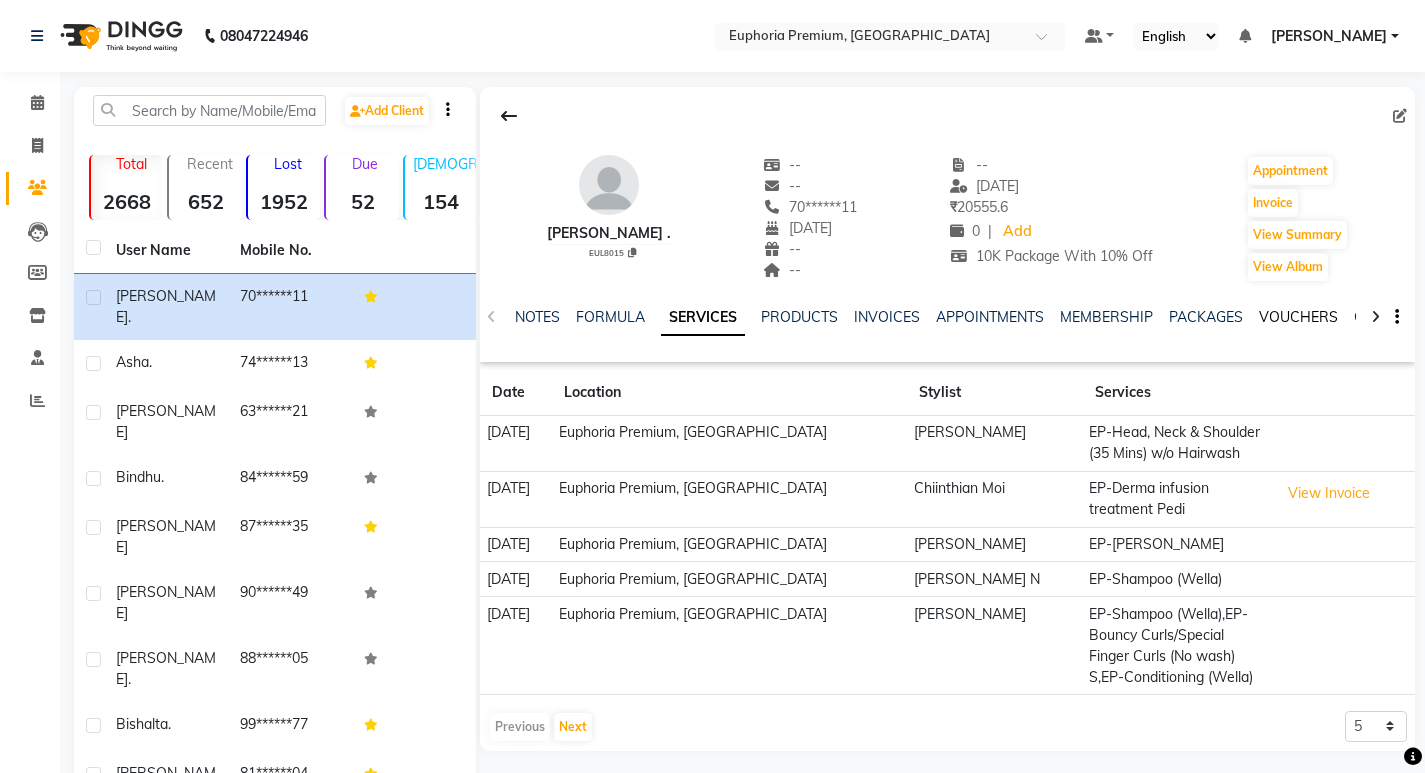 click on "VOUCHERS" 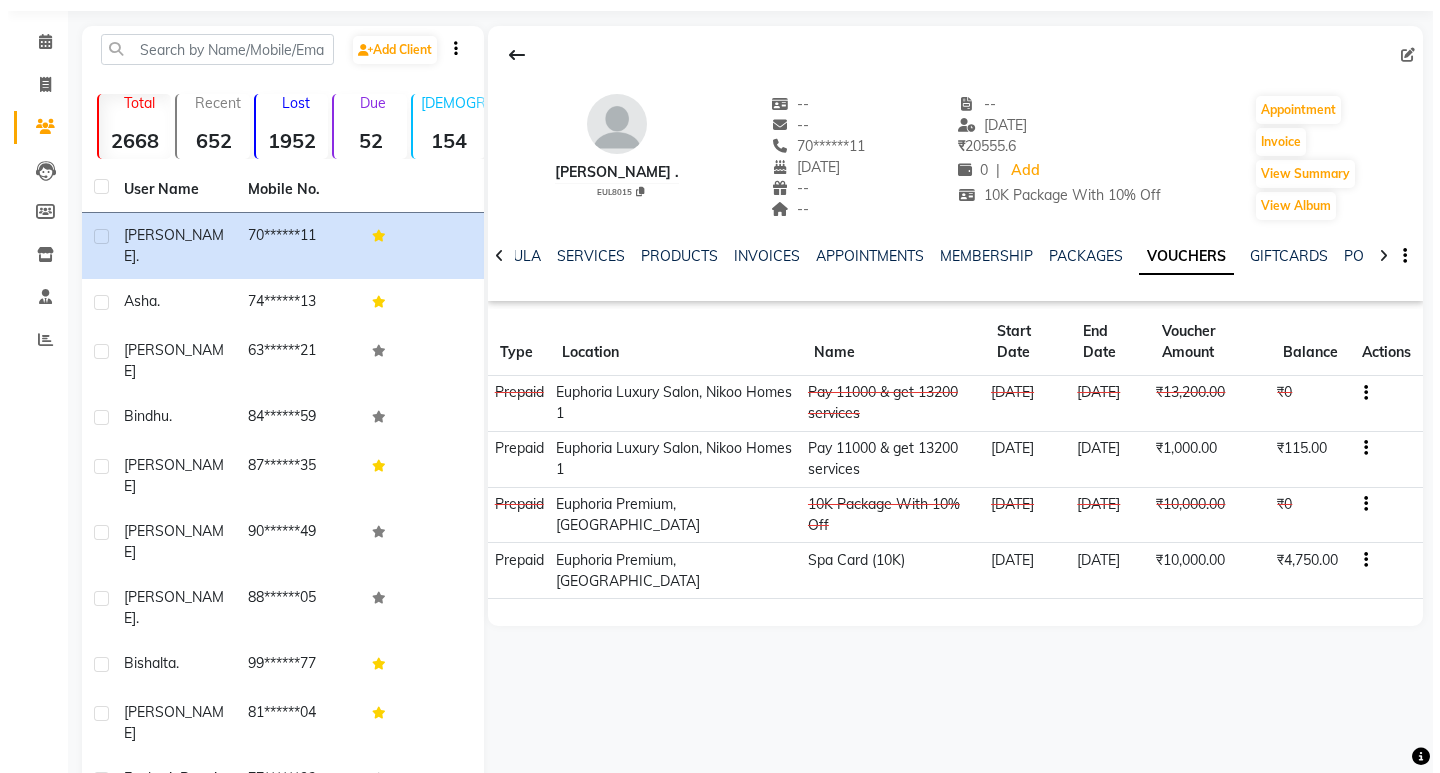 scroll, scrollTop: 94, scrollLeft: 0, axis: vertical 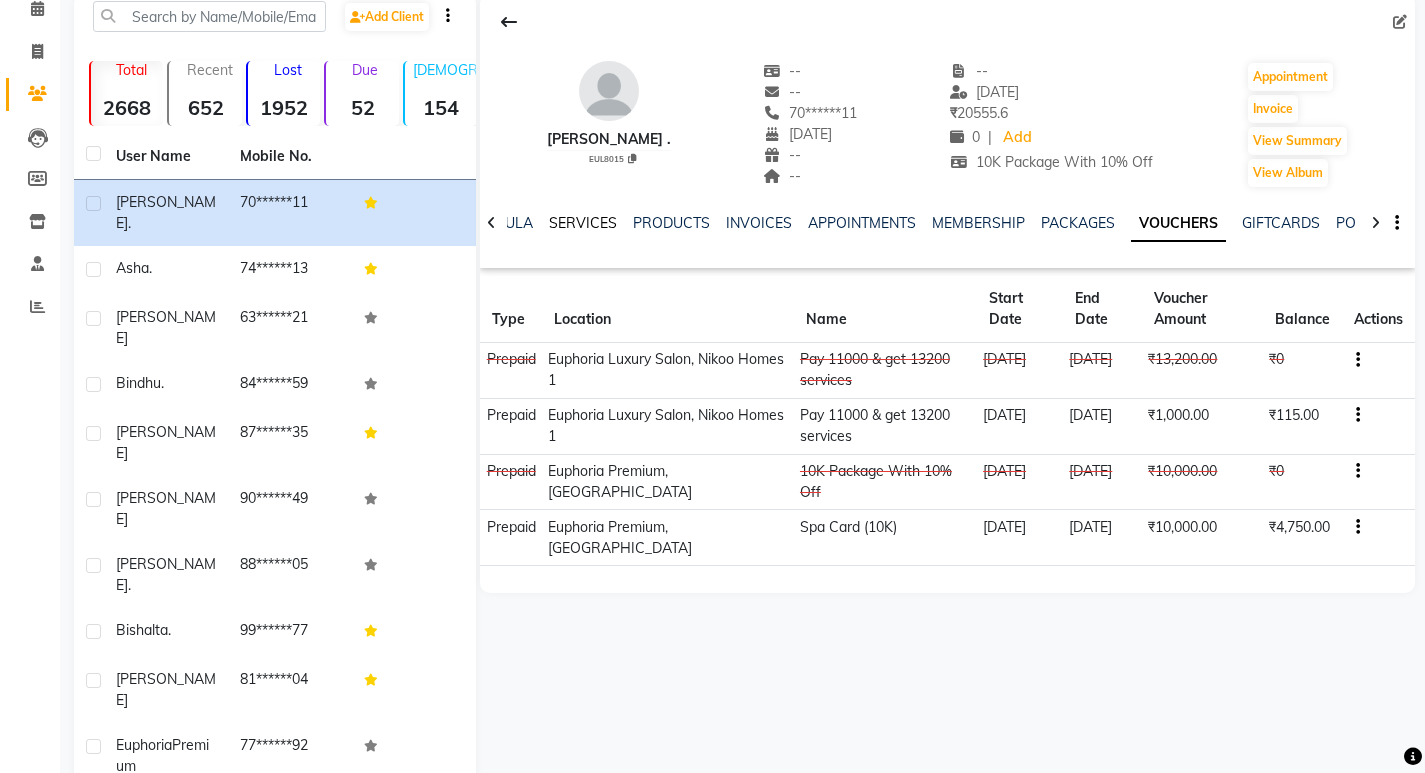 click on "SERVICES" 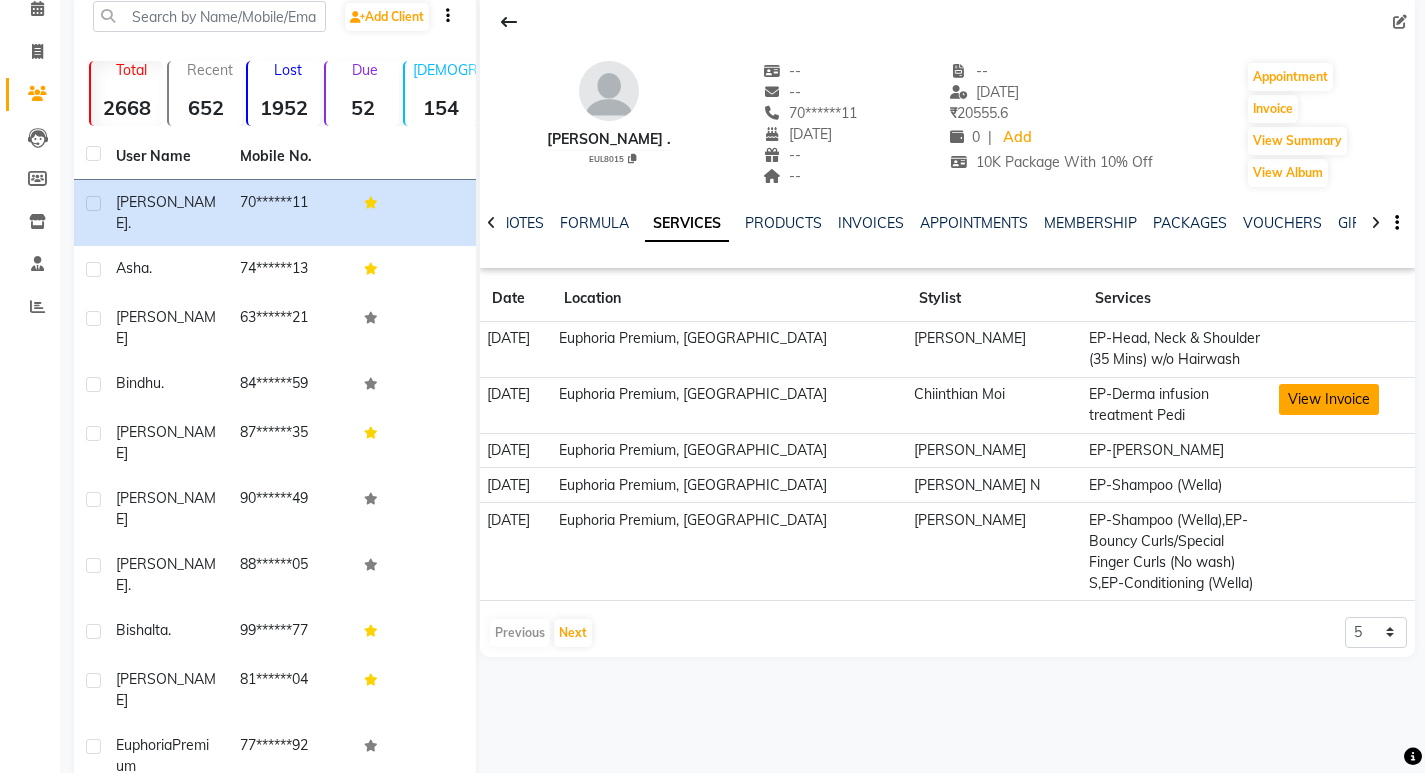click on "View Invoice" 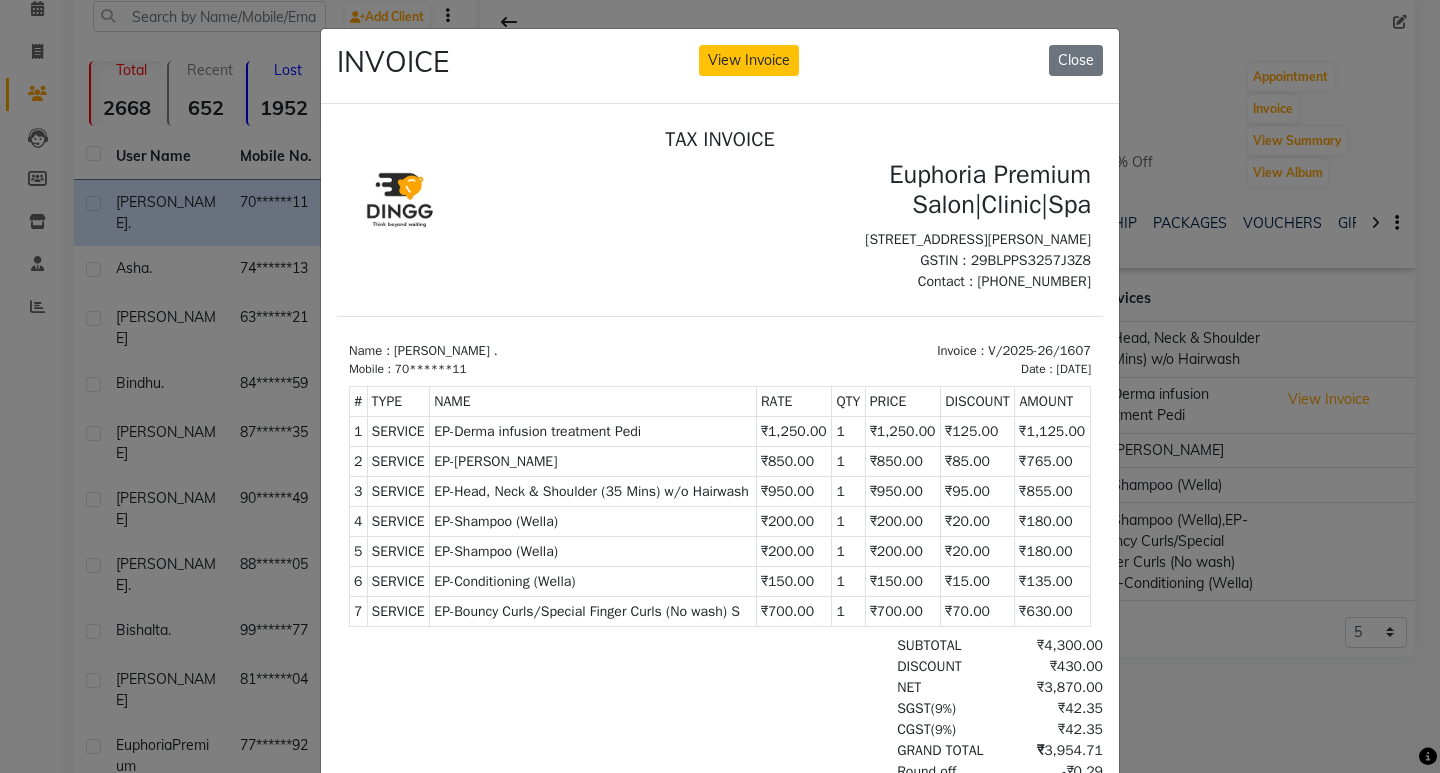 scroll, scrollTop: 16, scrollLeft: 0, axis: vertical 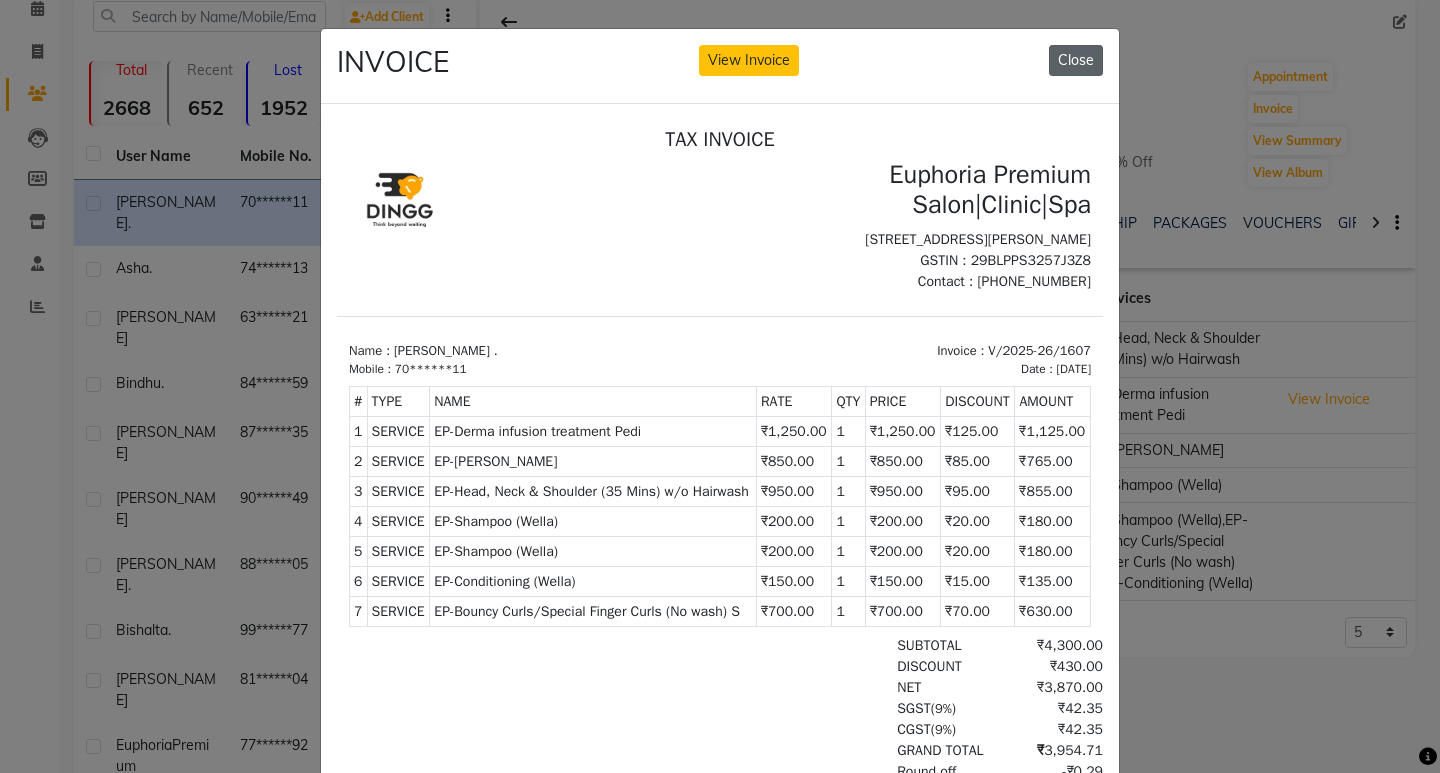 drag, startPoint x: 1072, startPoint y: 61, endPoint x: 712, endPoint y: 128, distance: 366.18164 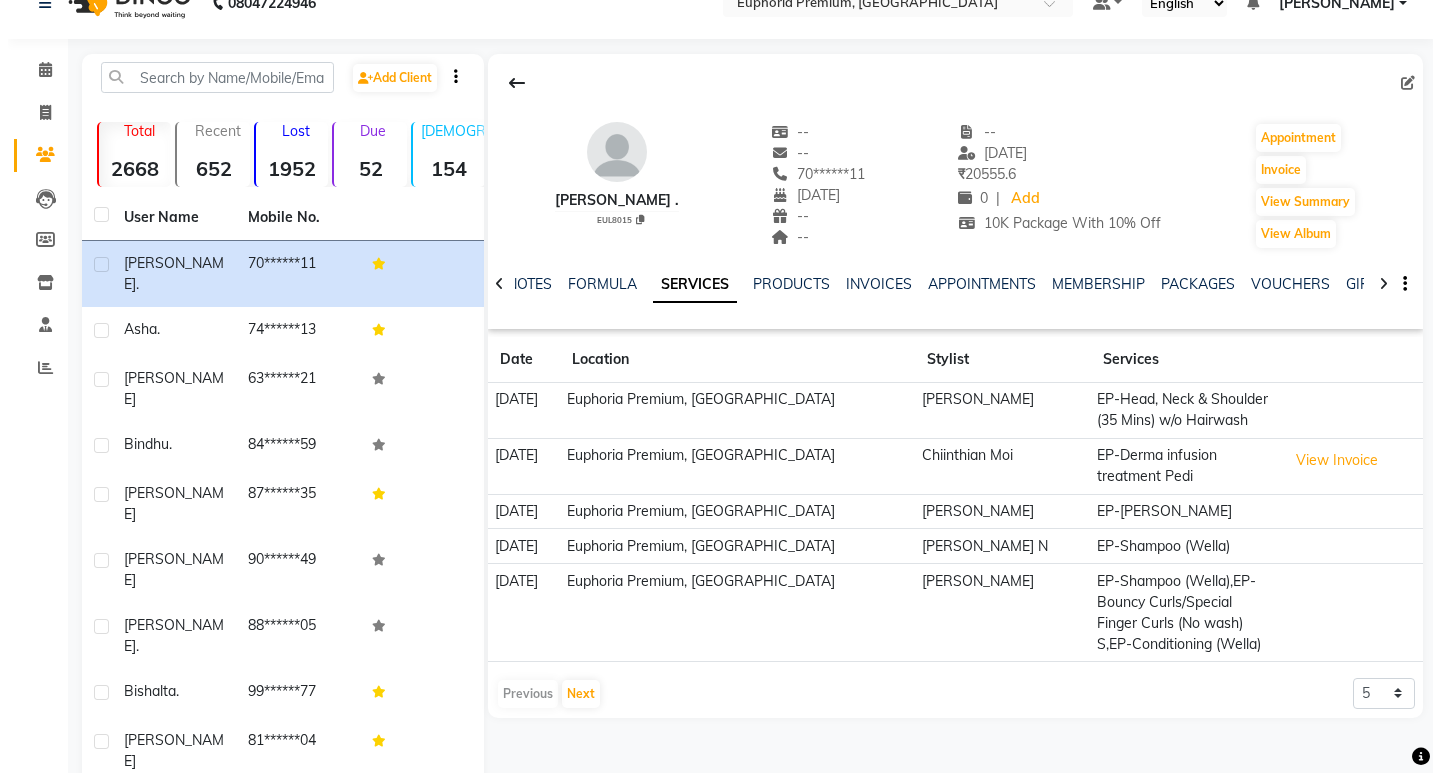 scroll, scrollTop: 0, scrollLeft: 0, axis: both 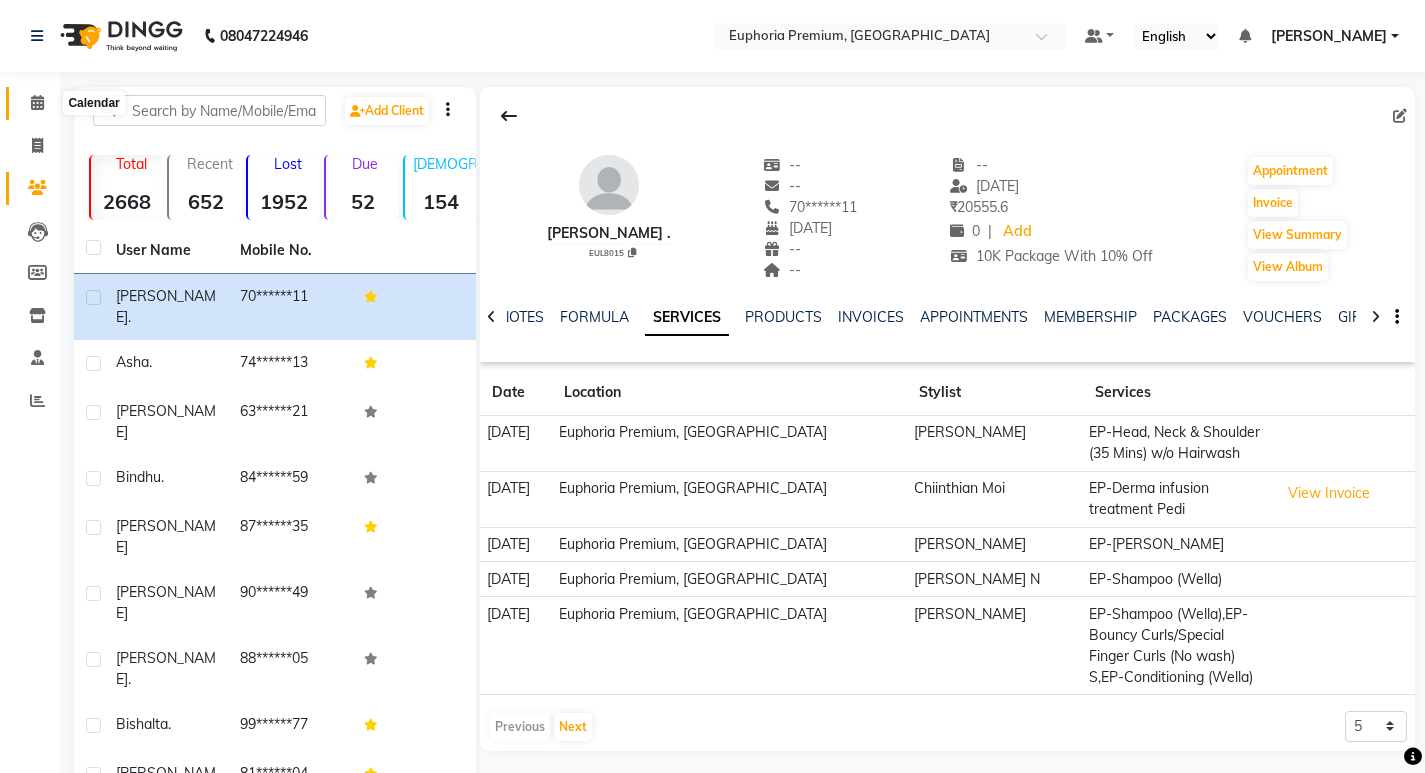 click 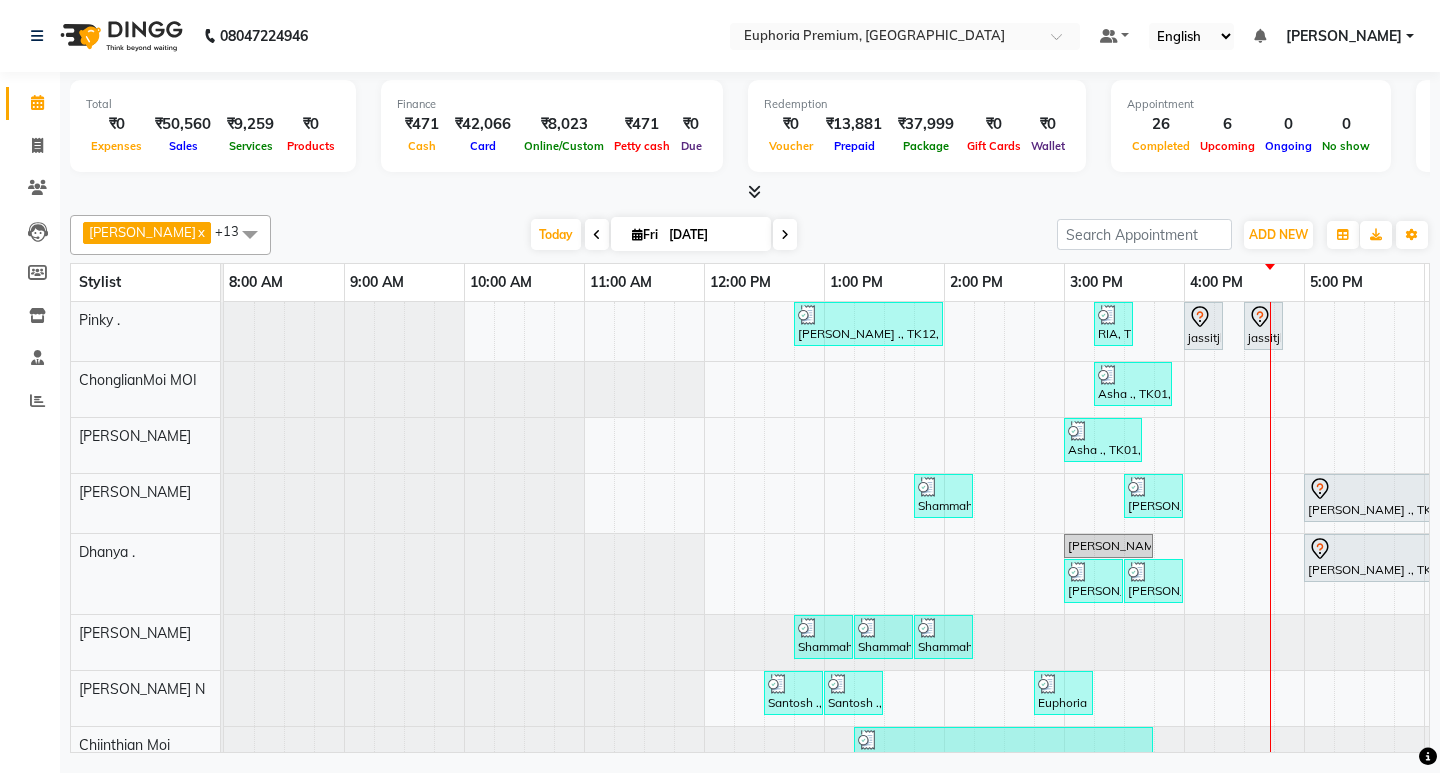 scroll, scrollTop: 0, scrollLeft: 87, axis: horizontal 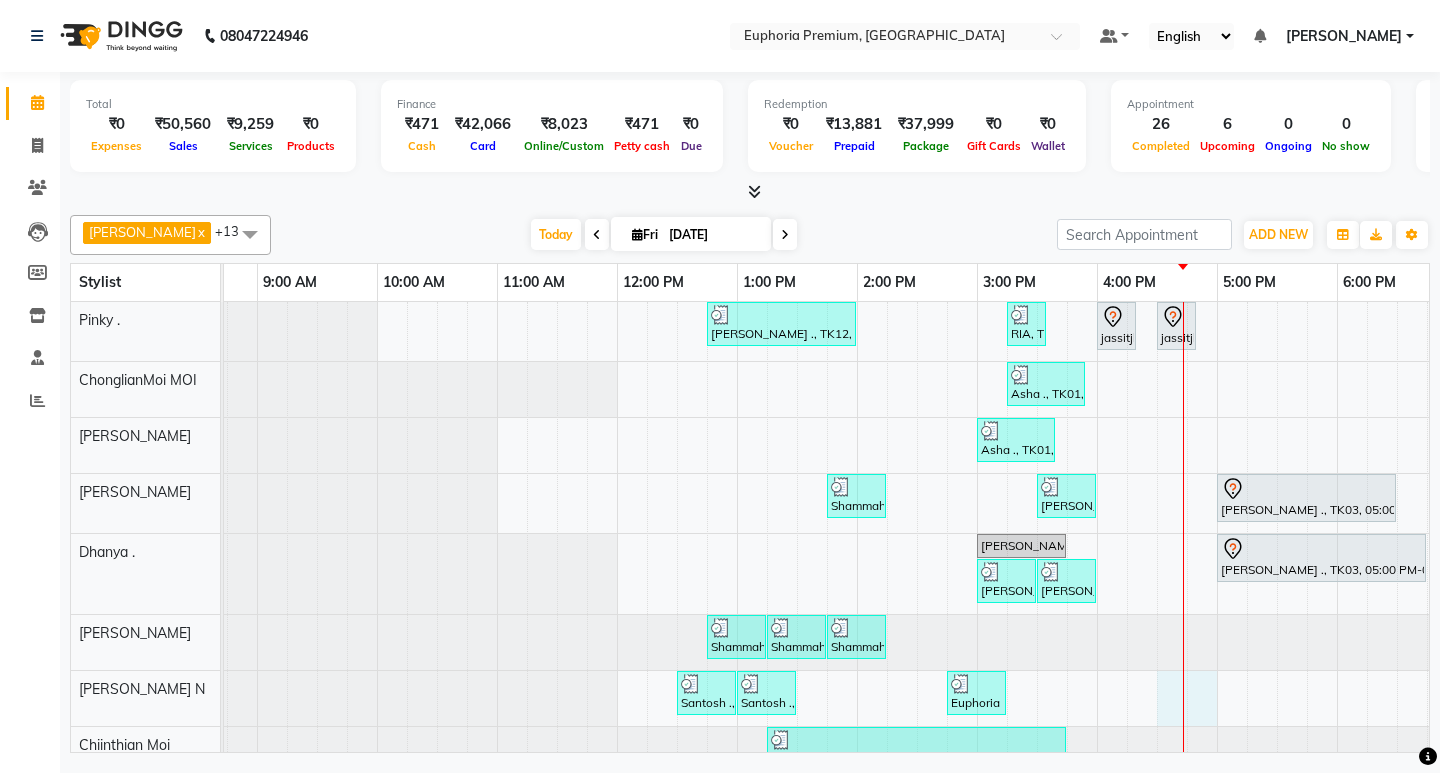 click on "Maheshwari ., TK12, 12:45 PM-02:00 PM, EP-Full Body Cream Wax     RIA, TK19, 03:15 PM-03:35 PM, EP-Eyebrows Threading             jassitjha, TK09, 04:00 PM-04:20 PM, EP-Full Legs Soft&Bright Wax             jassitjha, TK09, 04:30 PM-04:50 PM, EP-Eyebrows Threading     Asha ., TK01, 03:15 PM-03:55 PM, EP-Gel Paint Application     Asha ., TK01, 03:00 PM-03:40 PM, EP-Gel Paint Application     Shammah ., TK16, 01:45 PM-02:15 PM, EP-Head Massage (30 Mins) w/o Hairwash     Gokul, TK15, 03:30 PM-04:00 PM, EP-Foot Massage (30 Mins)             SAM ., TK03, 05:00 PM-06:30 PM, EP-Sports Massage (Oil) 45+15    Shalini, TK02, 03:00 PM-03:45 PM, EP-Full Back Scrub             SAM ., TK03, 05:00 PM-06:45 PM, EP-Sports Massage (Oil) 45+15     Shrinidhi Patil, TK18, 03:00 PM-03:30 PM, EP-Head Massage (30 Mins) w/o Hairwash     Shrinidhi Patil, TK18, 03:30 PM-04:00 PM, EP-Shoulder & Back (30 Mins)     Shammah ., TK04, 12:45 PM-01:15 PM, Cosmelon     Shammah ., TK04, 01:15 PM-01:45 PM, Glutathione" at bounding box center [977, 705] 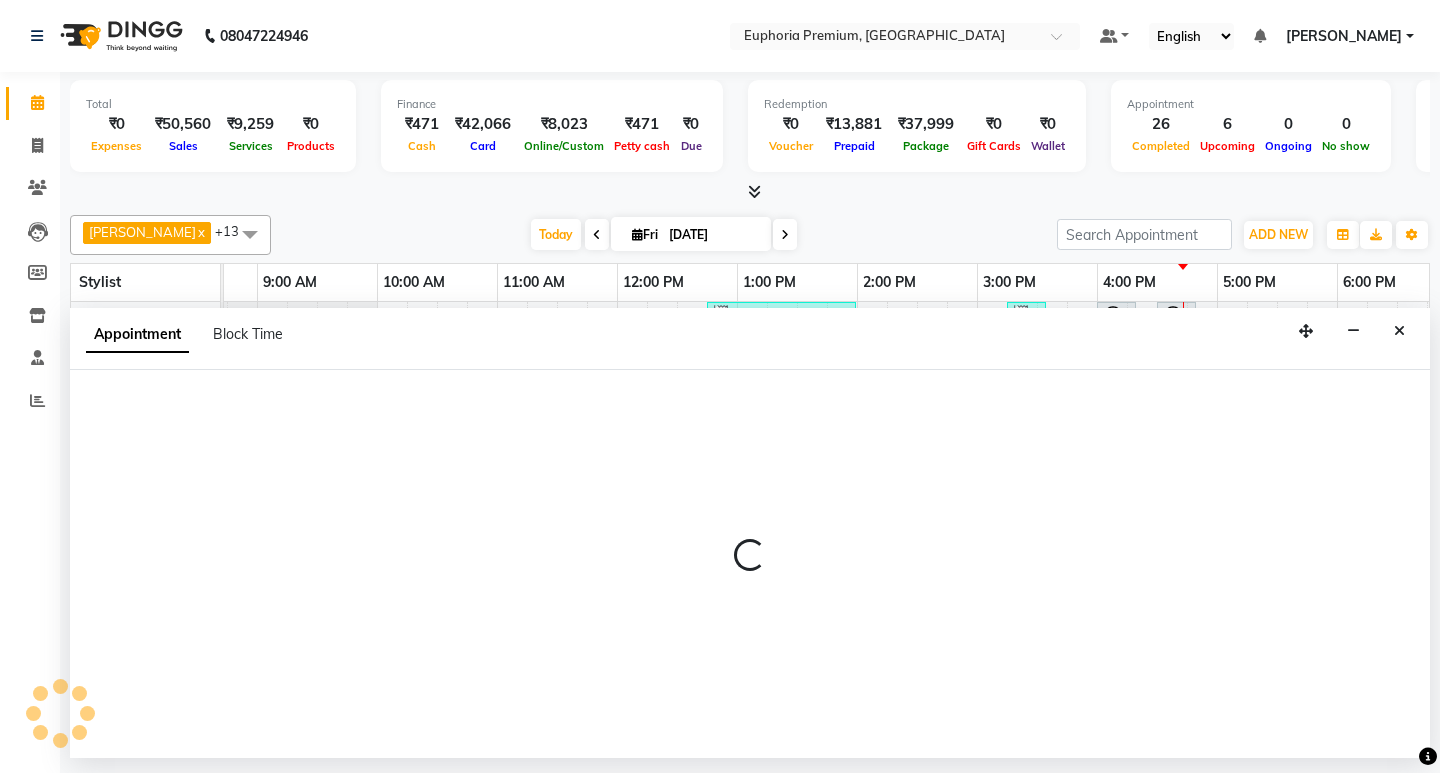 select on "71614" 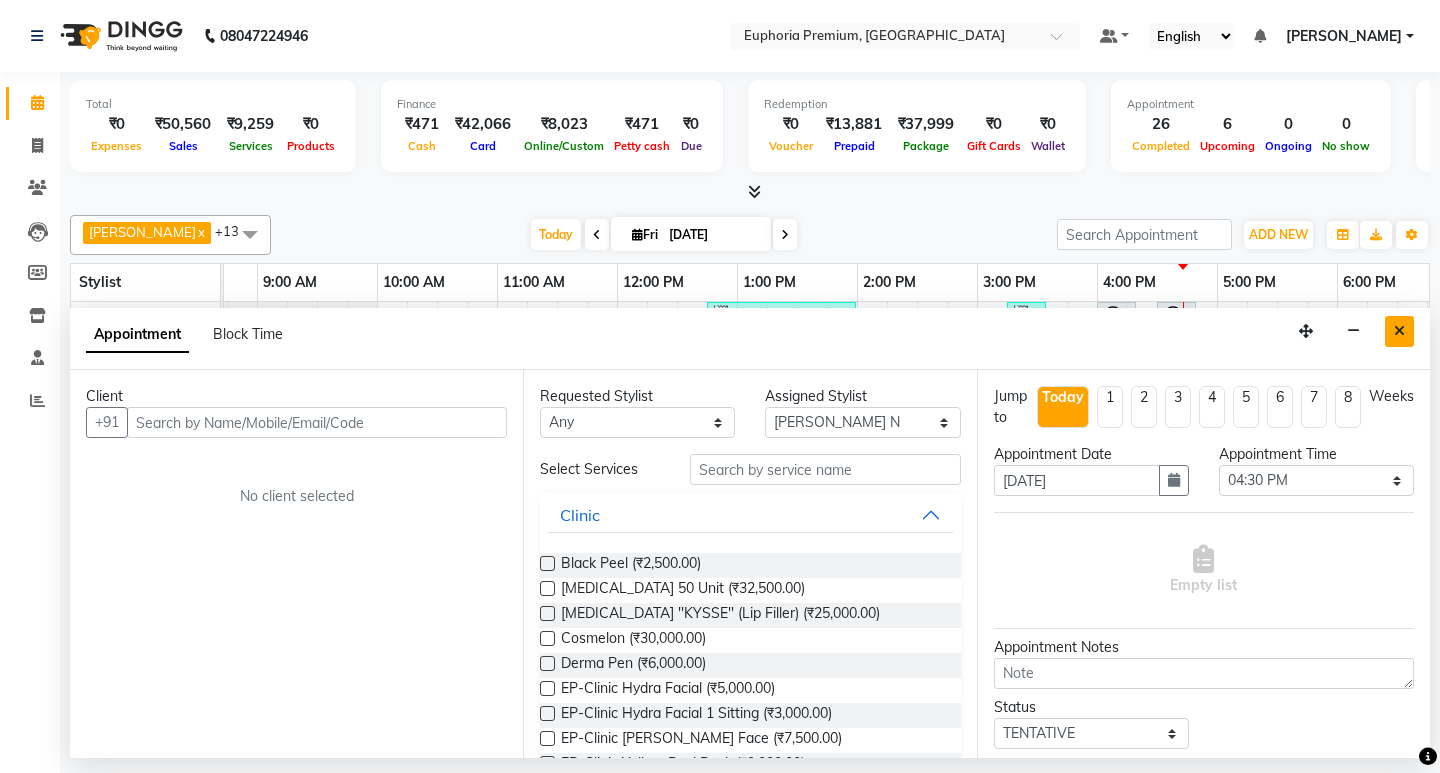 click at bounding box center [1399, 331] 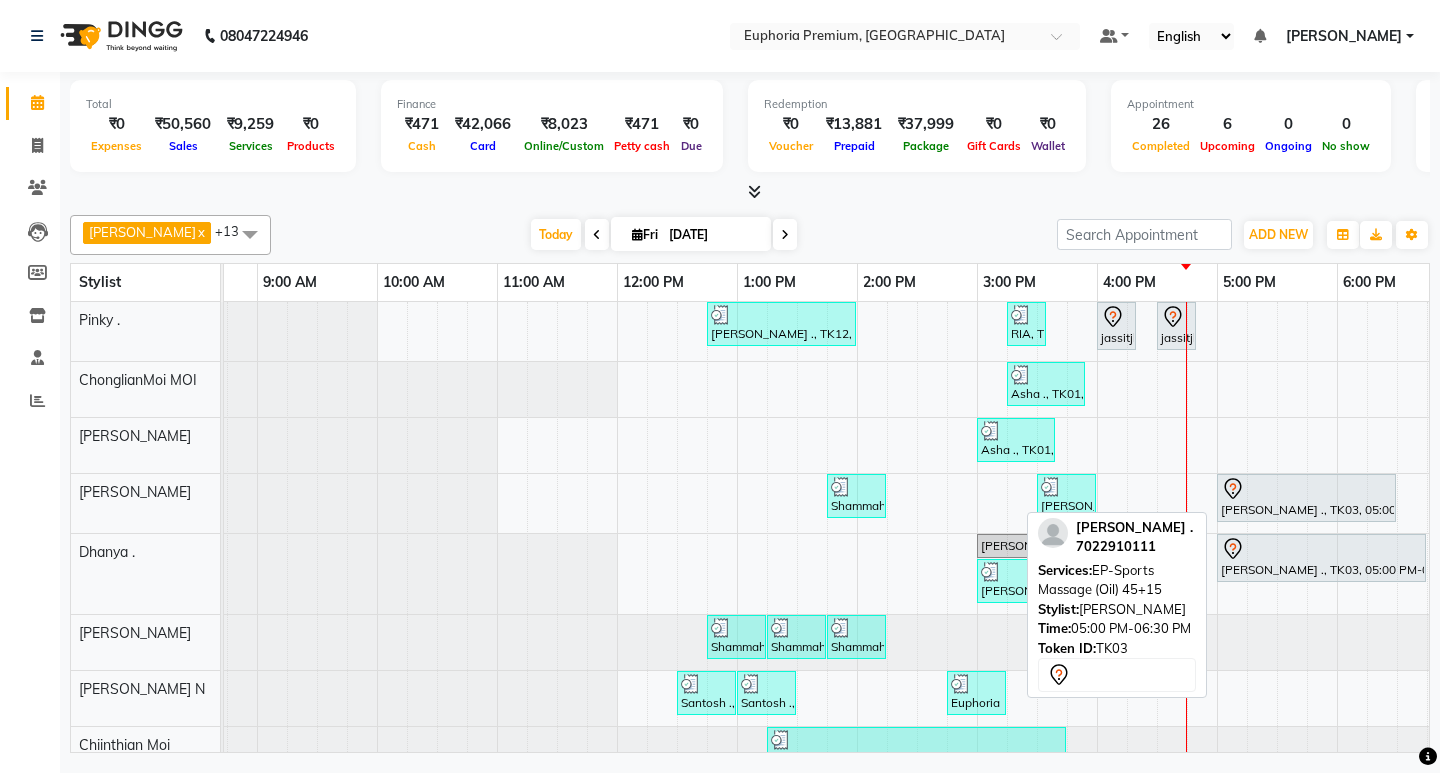 click on "[PERSON_NAME] ., TK03, 05:00 PM-06:30 PM, EP-Sports Massage (Oil) 45+15" at bounding box center (1306, 498) 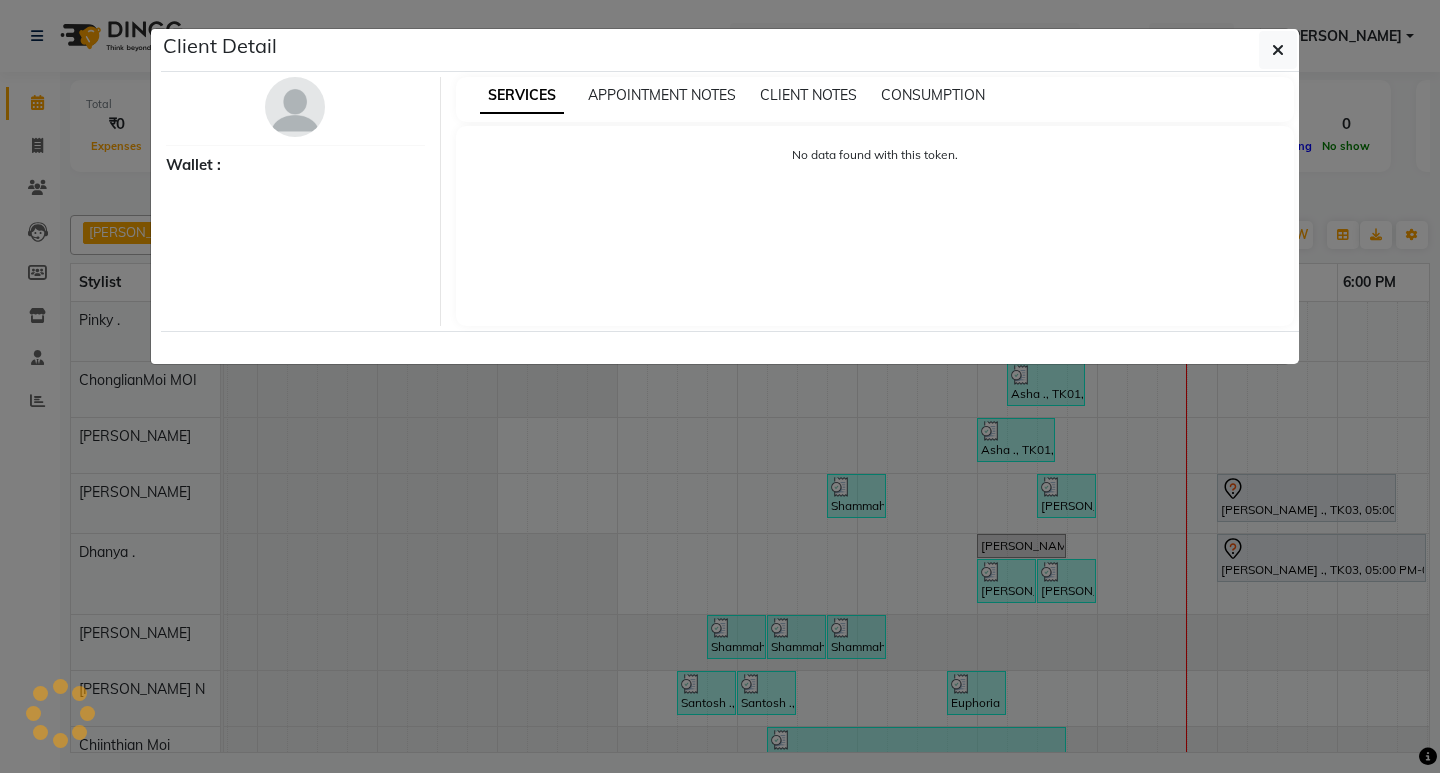 select on "7" 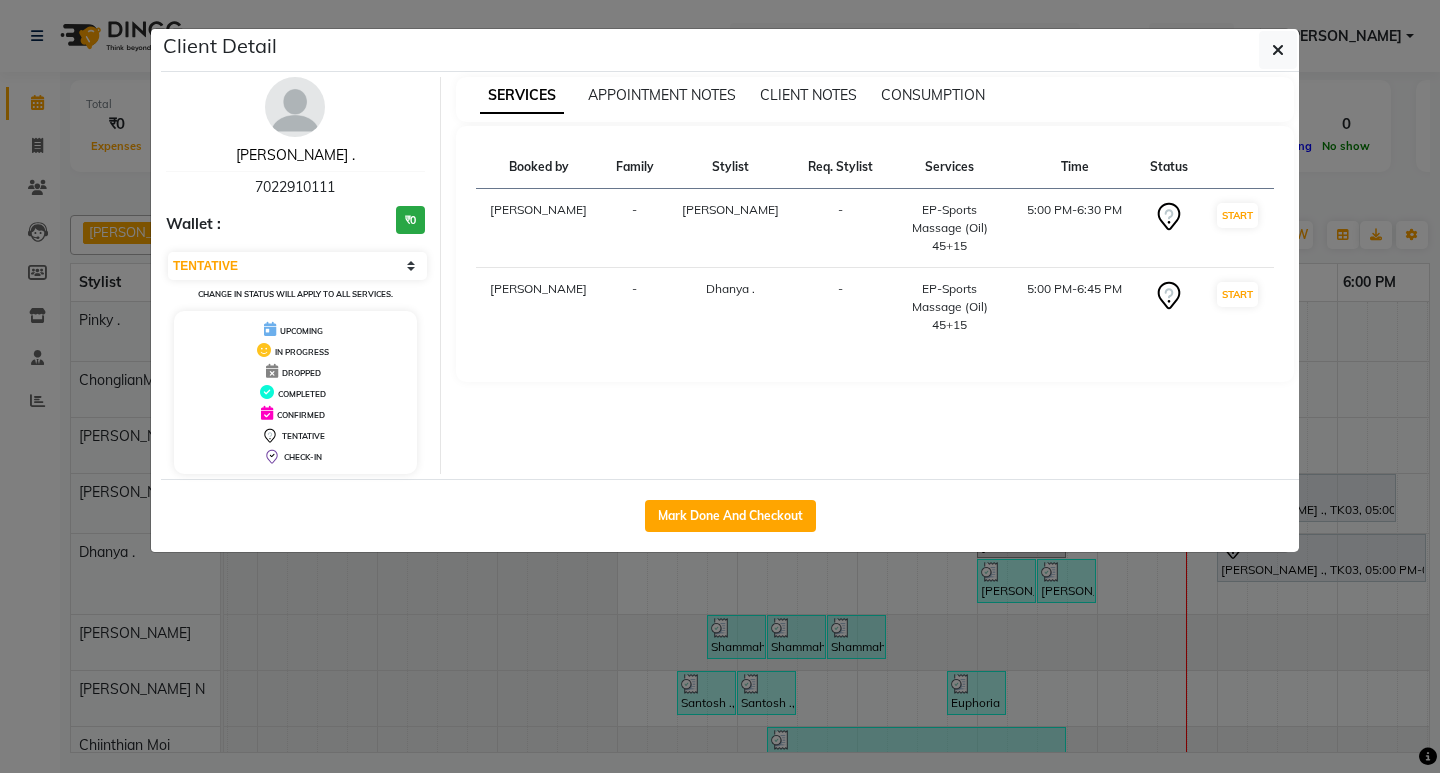 click on "SAM ." at bounding box center [295, 155] 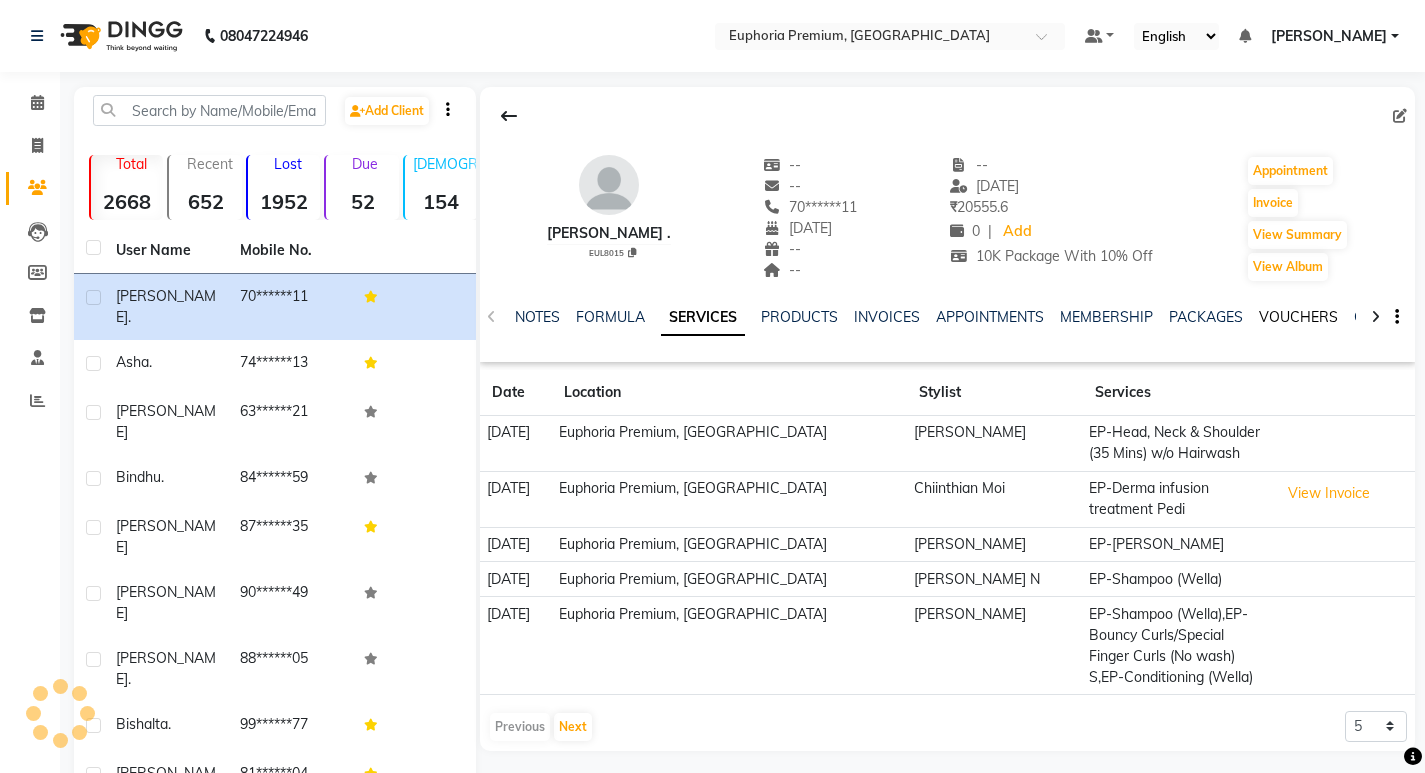 click on "VOUCHERS" 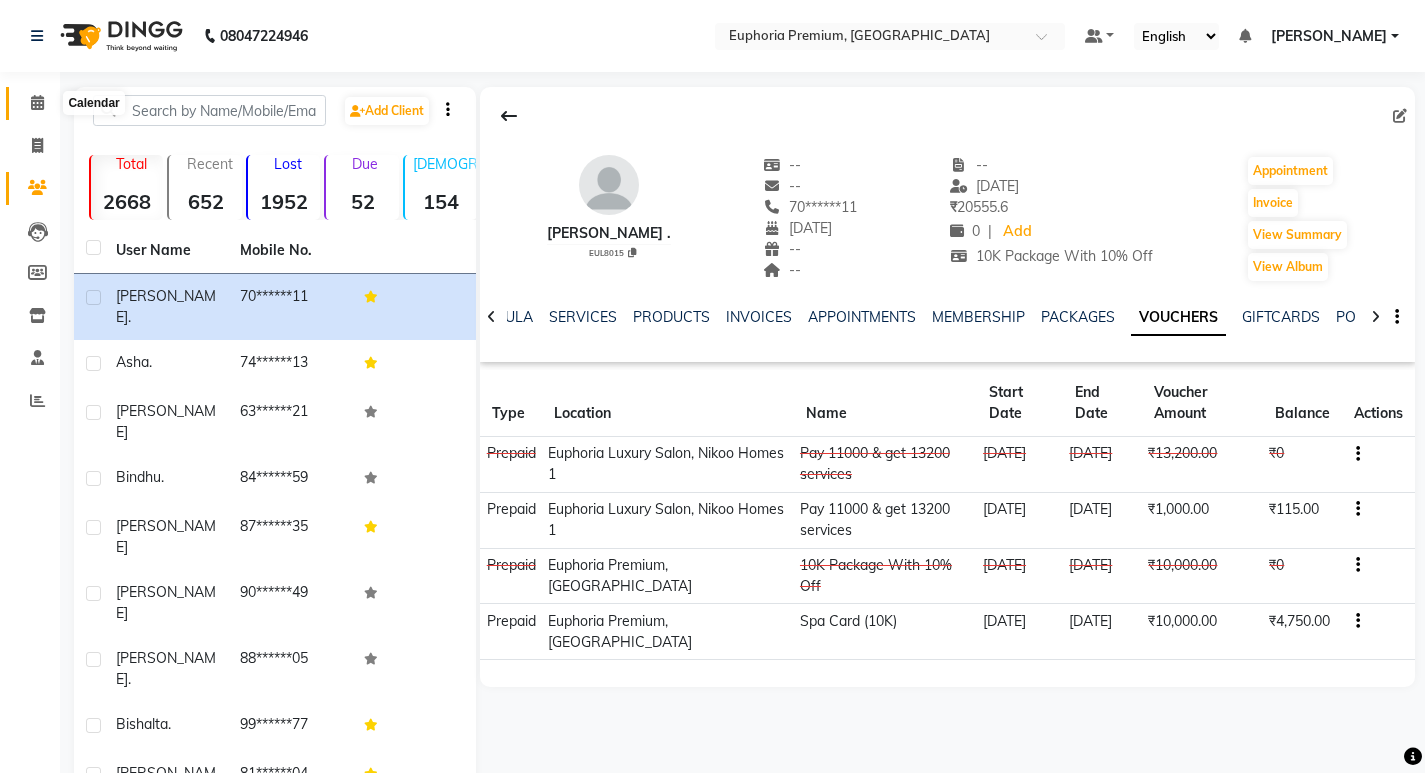 click 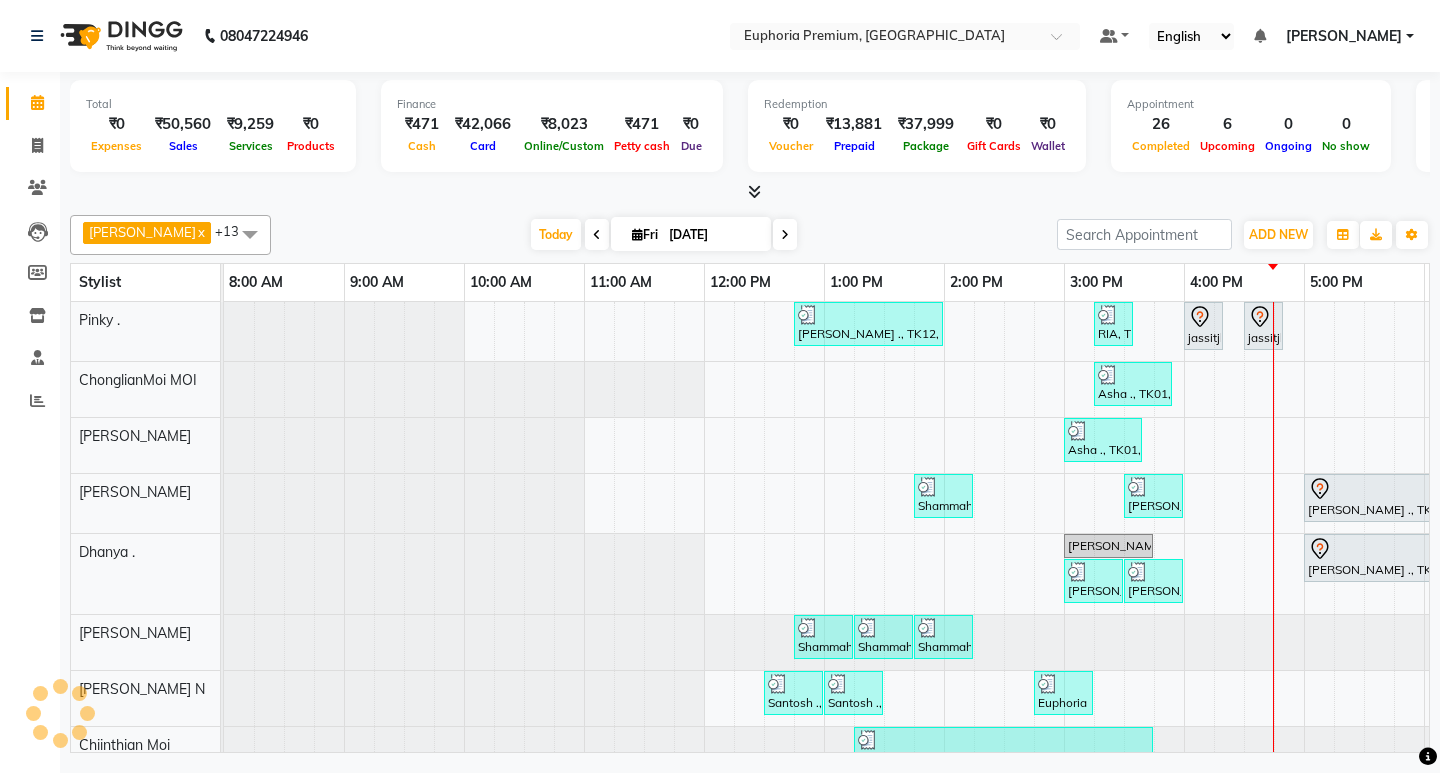 scroll, scrollTop: 0, scrollLeft: 0, axis: both 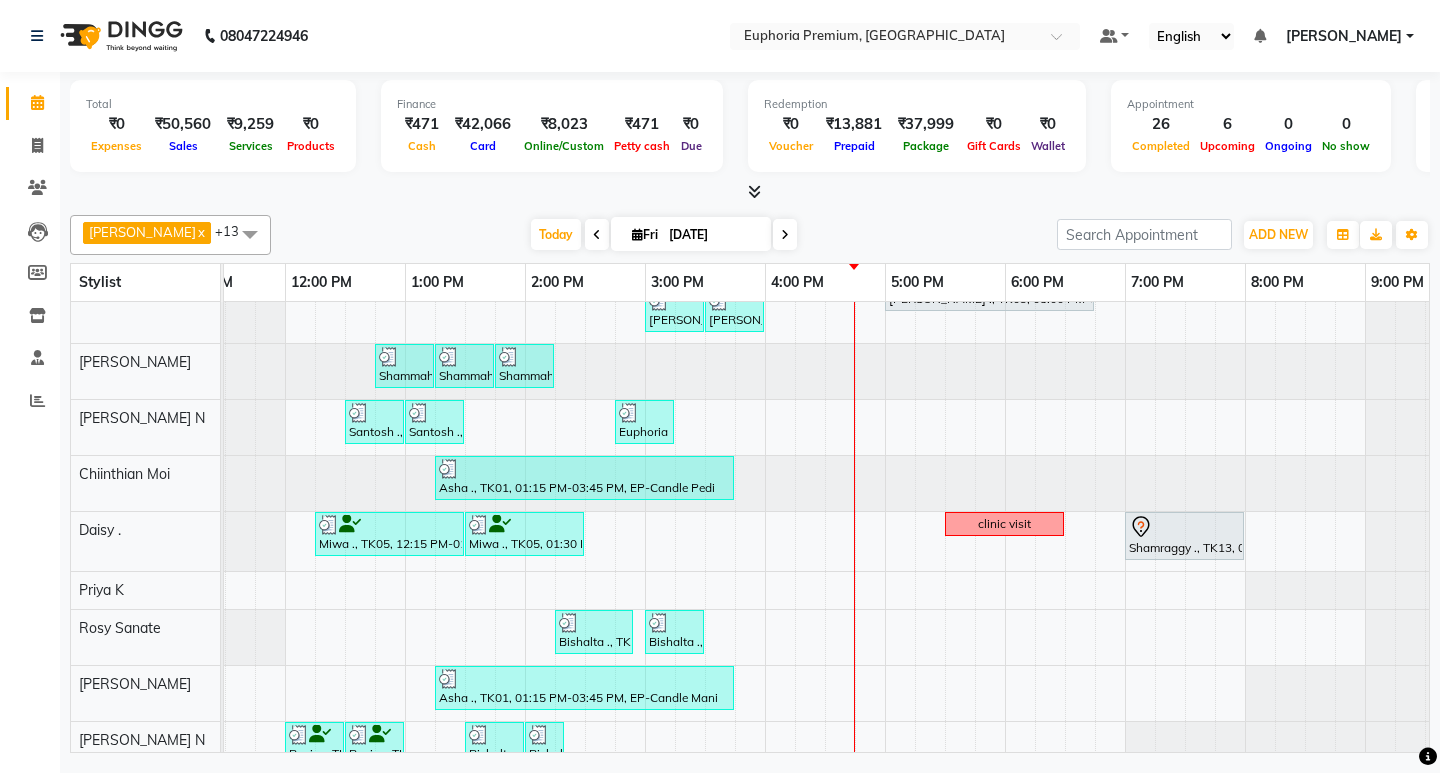 click on "Maheshwari ., TK12, 12:45 PM-02:00 PM, EP-Full Body Cream Wax     RIA, TK19, 03:15 PM-03:35 PM, EP-Eyebrows Threading             jassitjha, TK09, 04:00 PM-04:20 PM, EP-Full Legs Soft&Bright Wax             jassitjha, TK09, 04:30 PM-04:50 PM, EP-Eyebrows Threading     Asha ., TK01, 03:15 PM-03:55 PM, EP-Gel Paint Application     Asha ., TK01, 03:00 PM-03:40 PM, EP-Gel Paint Application     Shammah ., TK16, 01:45 PM-02:15 PM, EP-Head Massage (30 Mins) w/o Hairwash     Gokul, TK15, 03:30 PM-04:00 PM, EP-Foot Massage (30 Mins)             SAM ., TK03, 05:00 PM-06:30 PM, EP-Sports Massage (Oil) 45+15    Shalini, TK02, 03:00 PM-03:45 PM, EP-Full Back Scrub             SAM ., TK03, 05:00 PM-06:45 PM, EP-Sports Massage (Oil) 45+15     Shrinidhi Patil, TK18, 03:00 PM-03:30 PM, EP-Head Massage (30 Mins) w/o Hairwash     Shrinidhi Patil, TK18, 03:30 PM-04:00 PM, EP-Shoulder & Back (30 Mins)     Shammah ., TK04, 12:45 PM-01:15 PM, Cosmelon     Shammah ., TK04, 01:15 PM-01:45 PM, Glutathione" at bounding box center (645, 434) 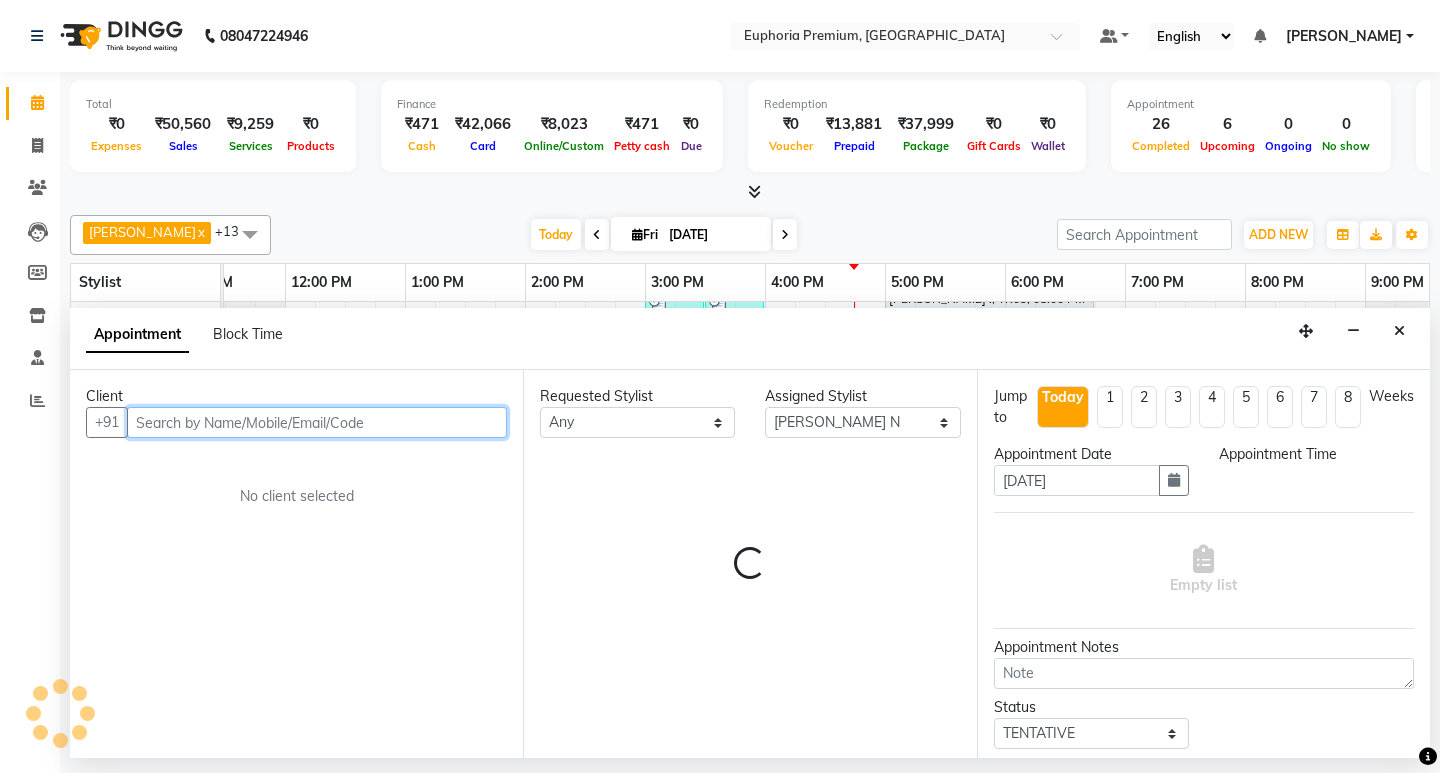 select on "1110" 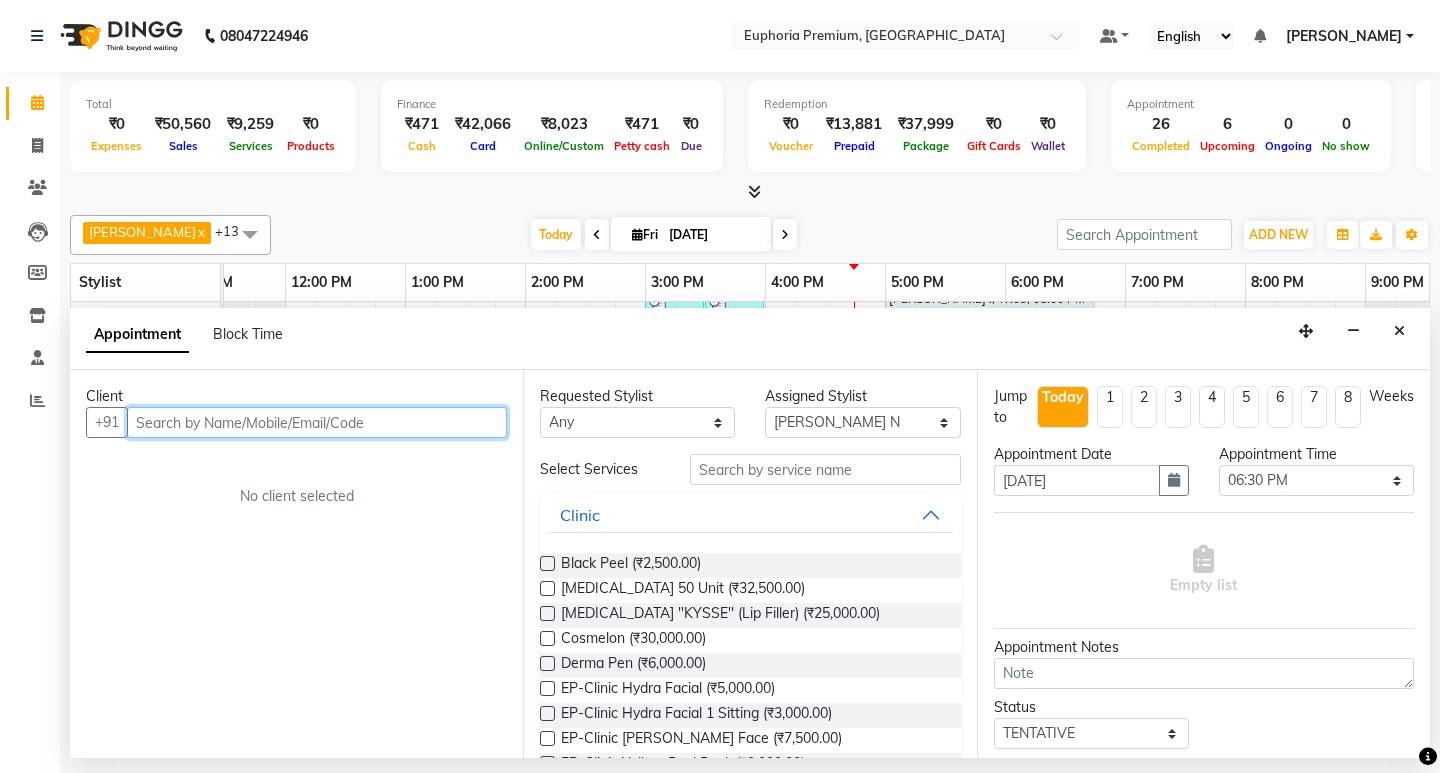 click at bounding box center (317, 422) 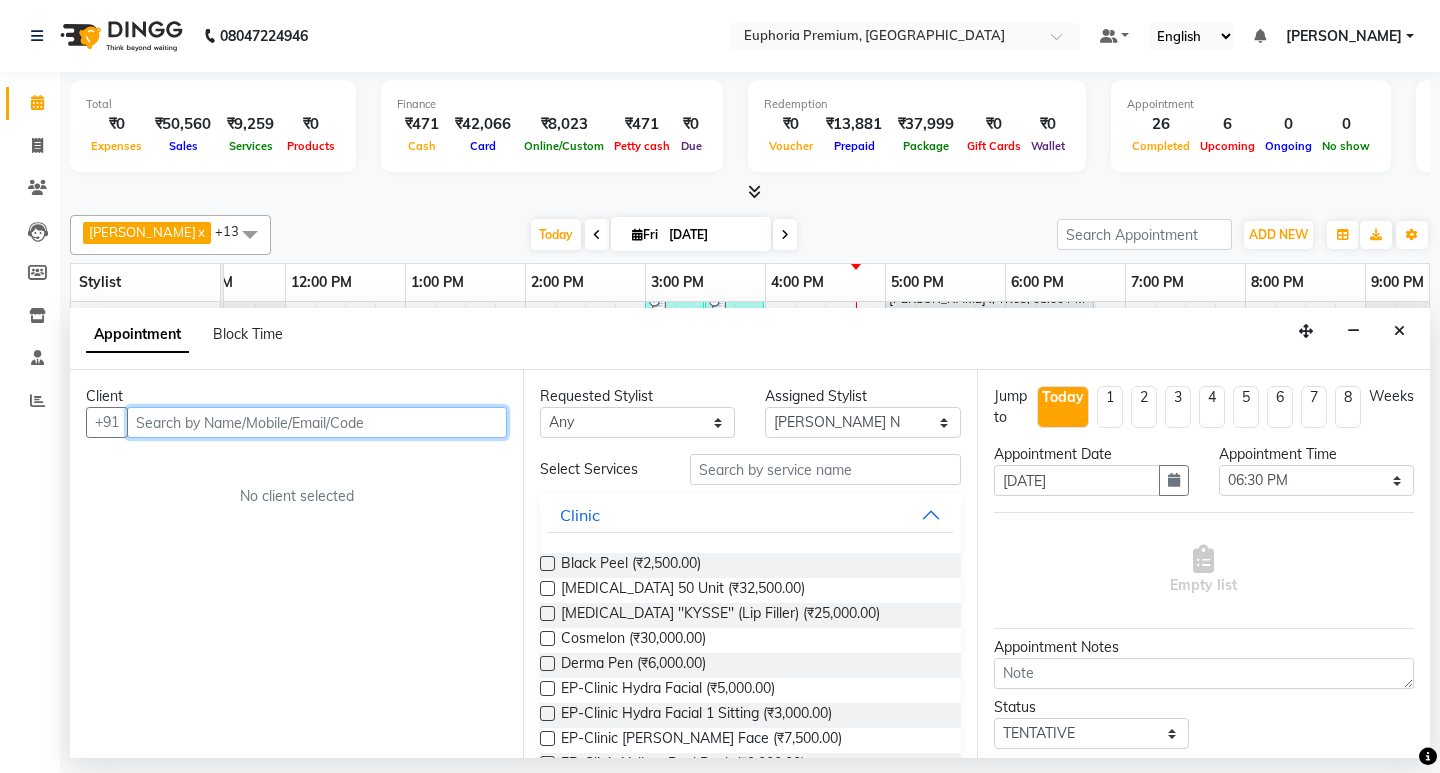 click at bounding box center [317, 422] 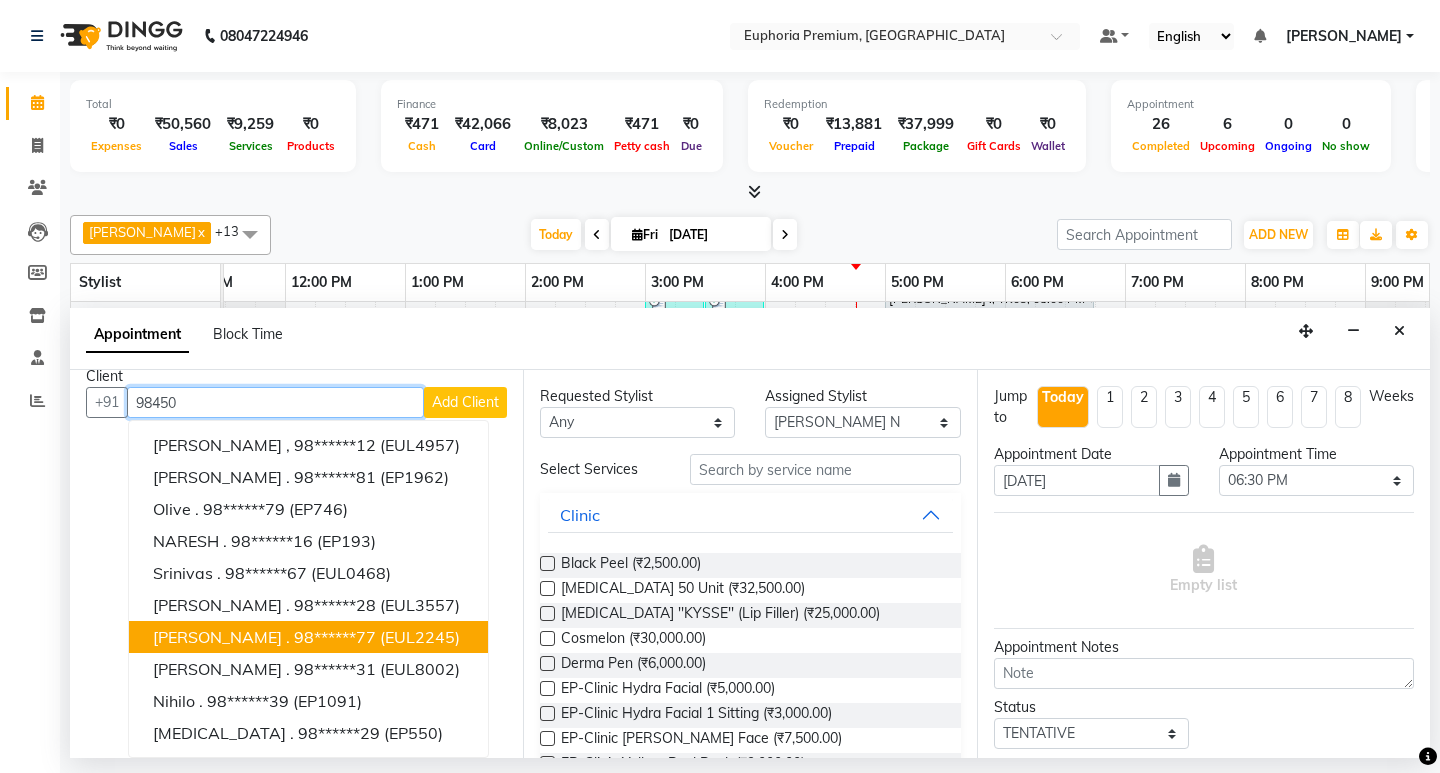 scroll, scrollTop: 0, scrollLeft: 0, axis: both 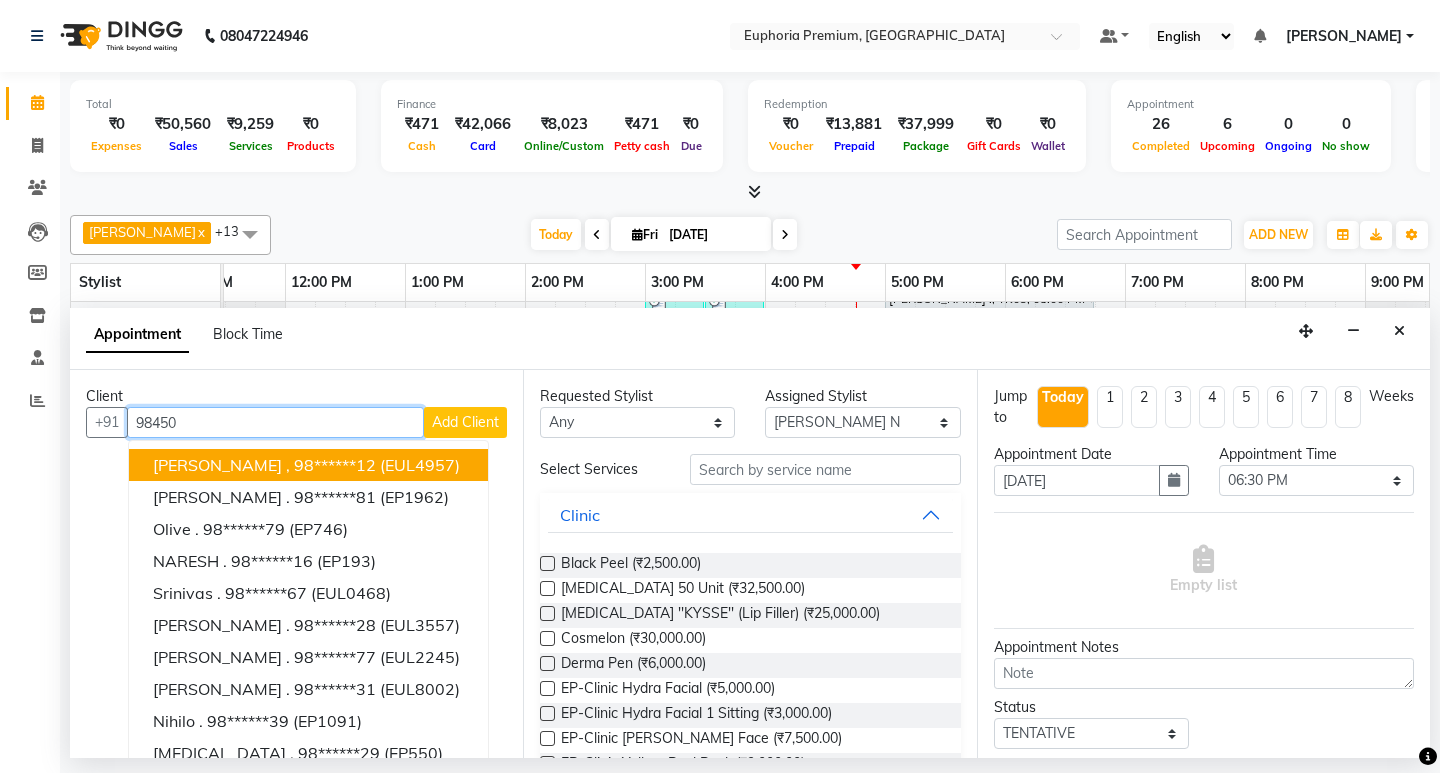 click on "98450" at bounding box center [275, 422] 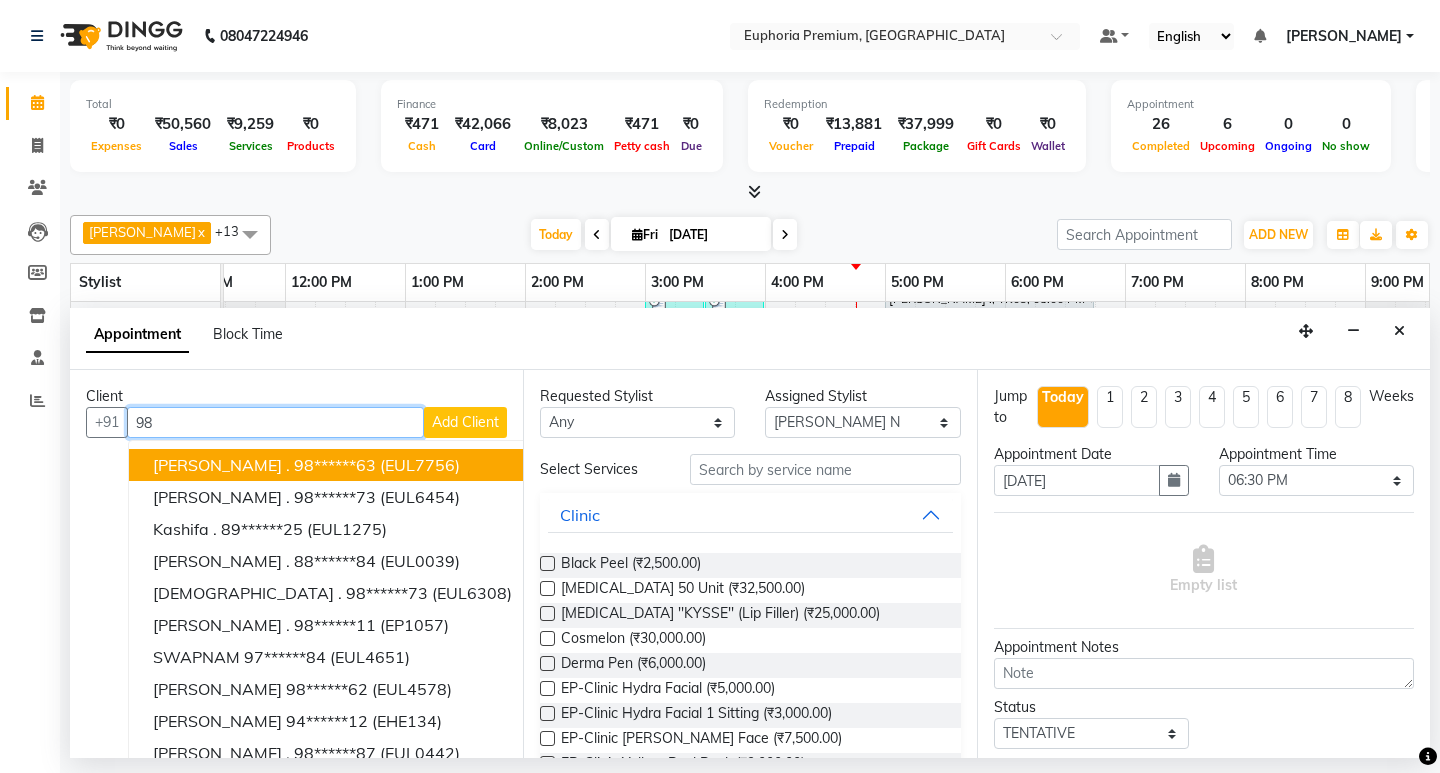 type on "9" 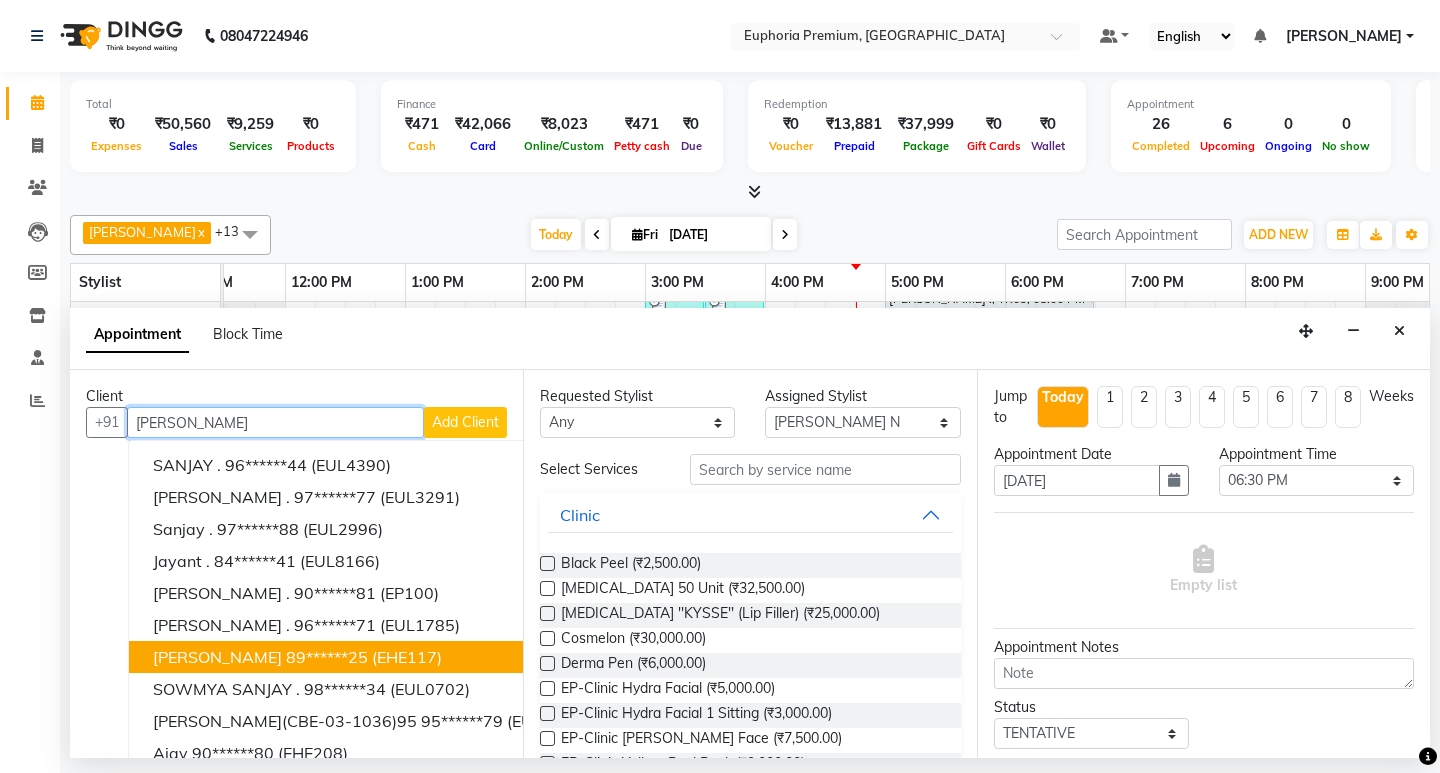scroll, scrollTop: 35, scrollLeft: 0, axis: vertical 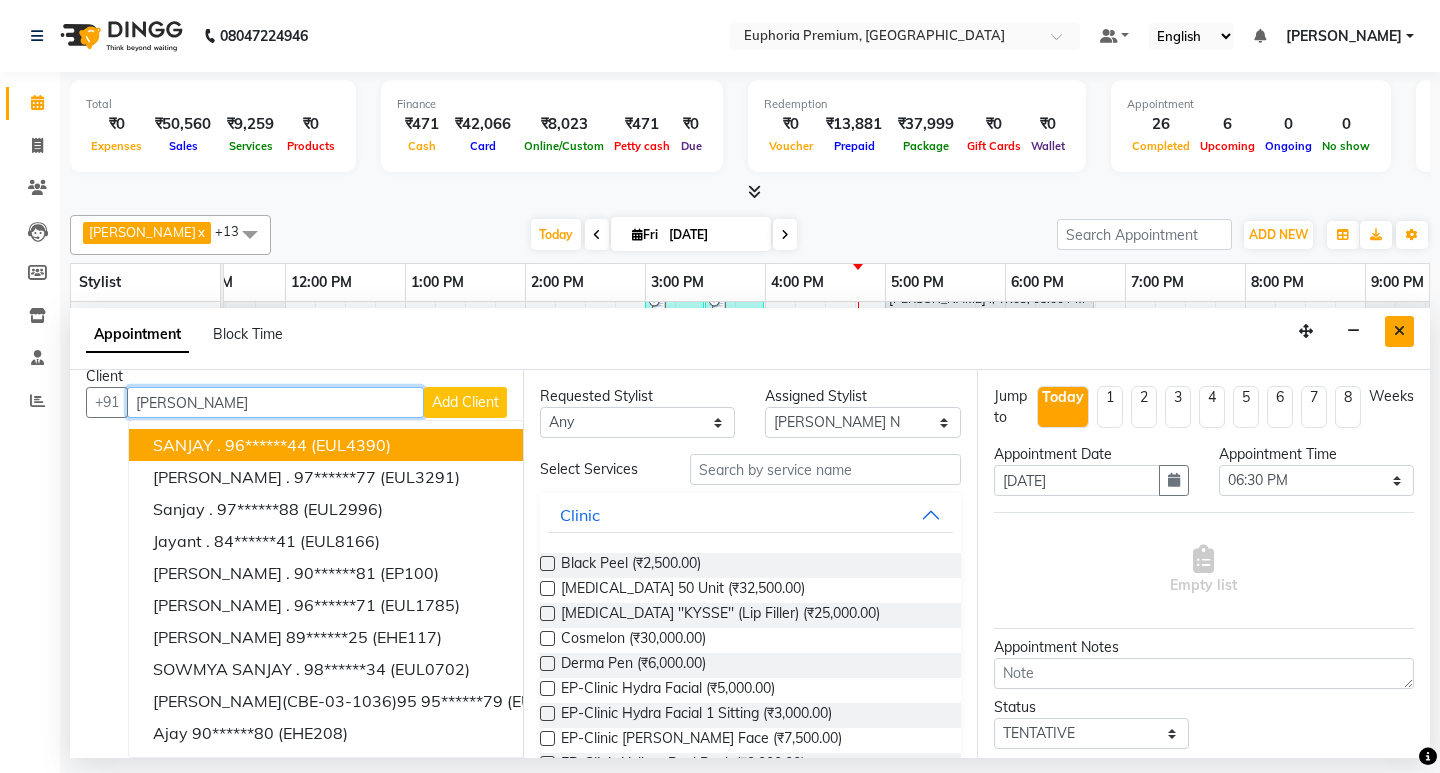 type on "Jay" 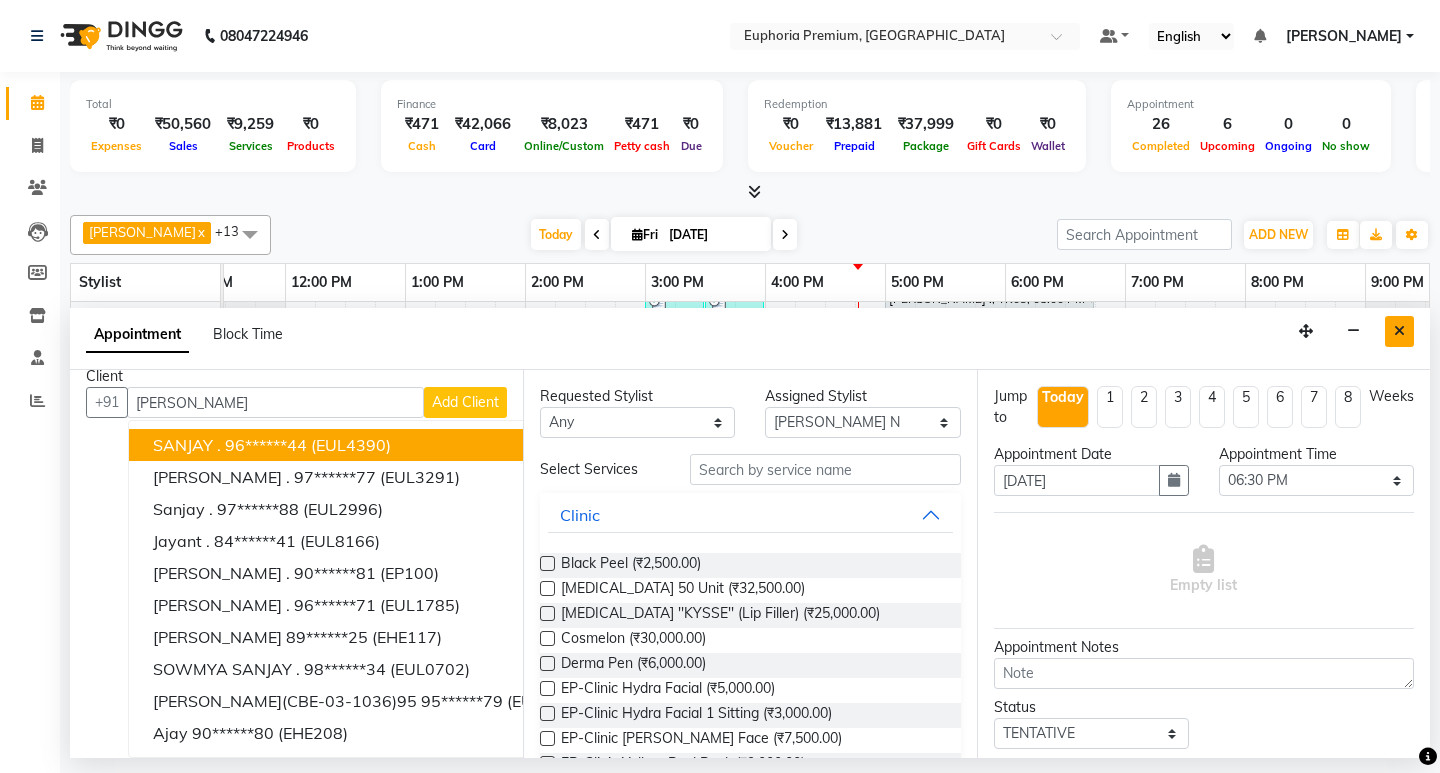 click at bounding box center [1399, 331] 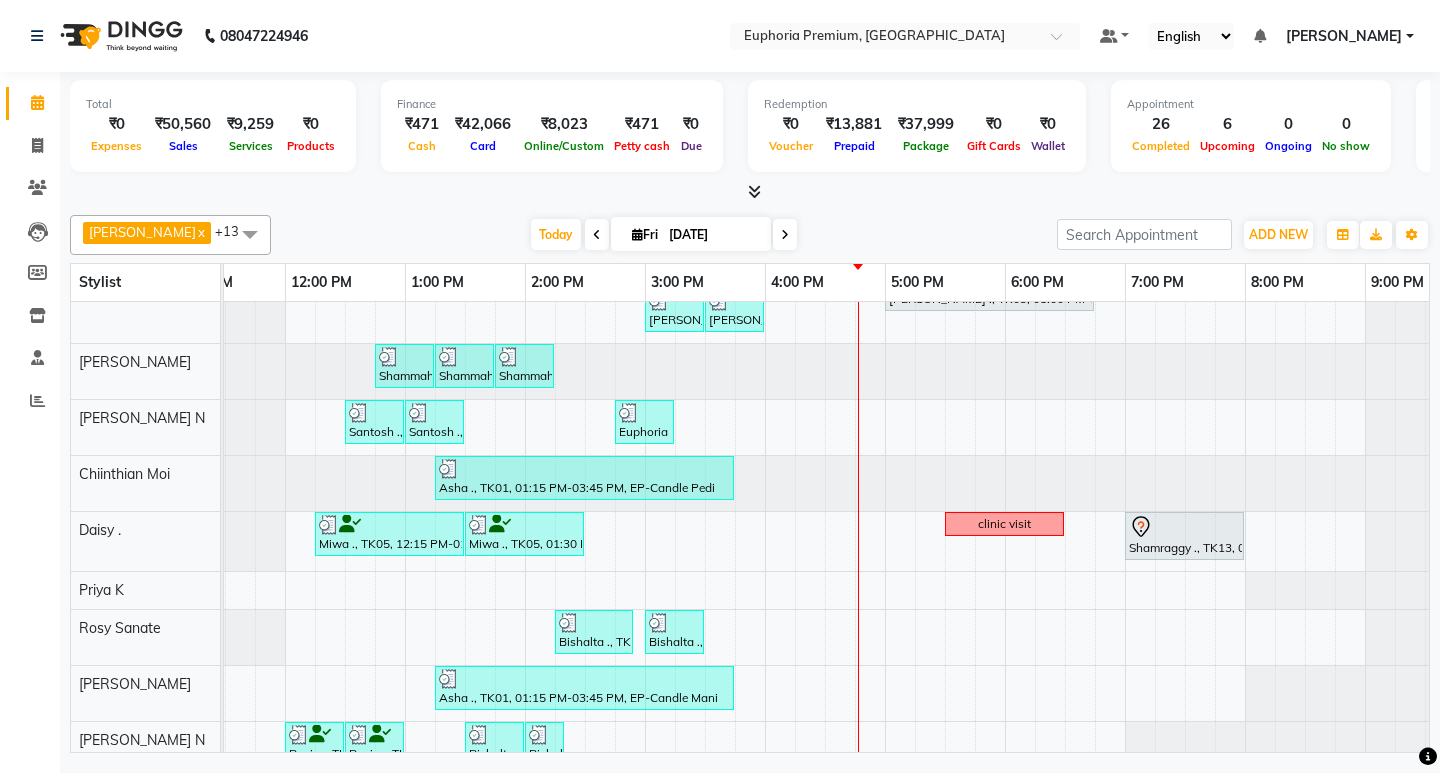 click on "Maheshwari ., TK12, 12:45 PM-02:00 PM, EP-Full Body Cream Wax     RIA, TK19, 03:15 PM-03:35 PM, EP-Eyebrows Threading             jassitjha, TK09, 04:00 PM-04:20 PM, EP-Full Legs Soft&Bright Wax             jassitjha, TK09, 04:30 PM-04:50 PM, EP-Eyebrows Threading     Asha ., TK01, 03:15 PM-03:55 PM, EP-Gel Paint Application     Asha ., TK01, 03:00 PM-03:40 PM, EP-Gel Paint Application     Shammah ., TK16, 01:45 PM-02:15 PM, EP-Head Massage (30 Mins) w/o Hairwash     Gokul, TK15, 03:30 PM-04:00 PM, EP-Foot Massage (30 Mins)             SAM ., TK03, 05:00 PM-06:30 PM, EP-Sports Massage (Oil) 45+15    Shalini, TK02, 03:00 PM-03:45 PM, EP-Full Back Scrub             SAM ., TK03, 05:00 PM-06:45 PM, EP-Sports Massage (Oil) 45+15     Shrinidhi Patil, TK18, 03:00 PM-03:30 PM, EP-Head Massage (30 Mins) w/o Hairwash     Shrinidhi Patil, TK18, 03:30 PM-04:00 PM, EP-Shoulder & Back (30 Mins)     Shammah ., TK04, 12:45 PM-01:15 PM, Cosmelon     Shammah ., TK04, 01:15 PM-01:45 PM, Glutathione" at bounding box center (645, 434) 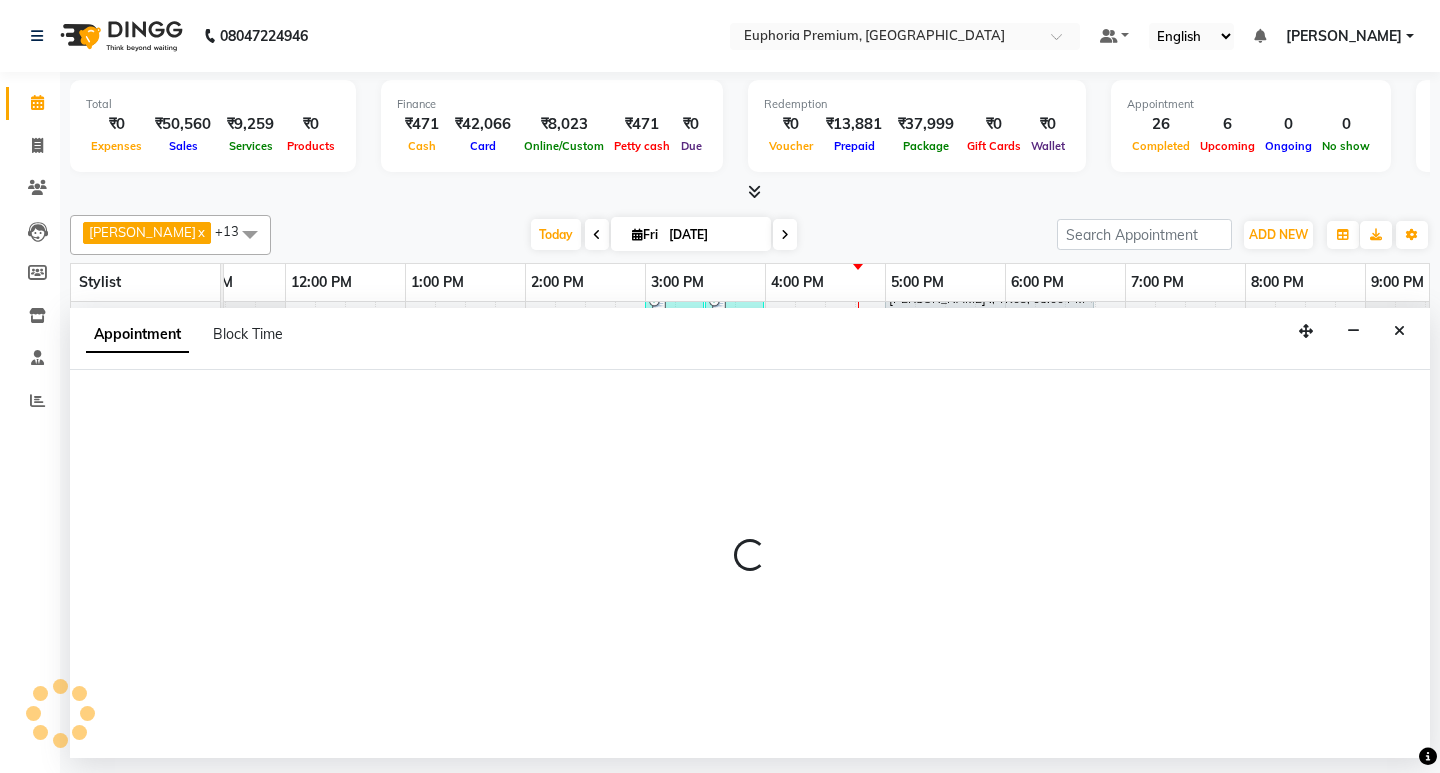 select on "71614" 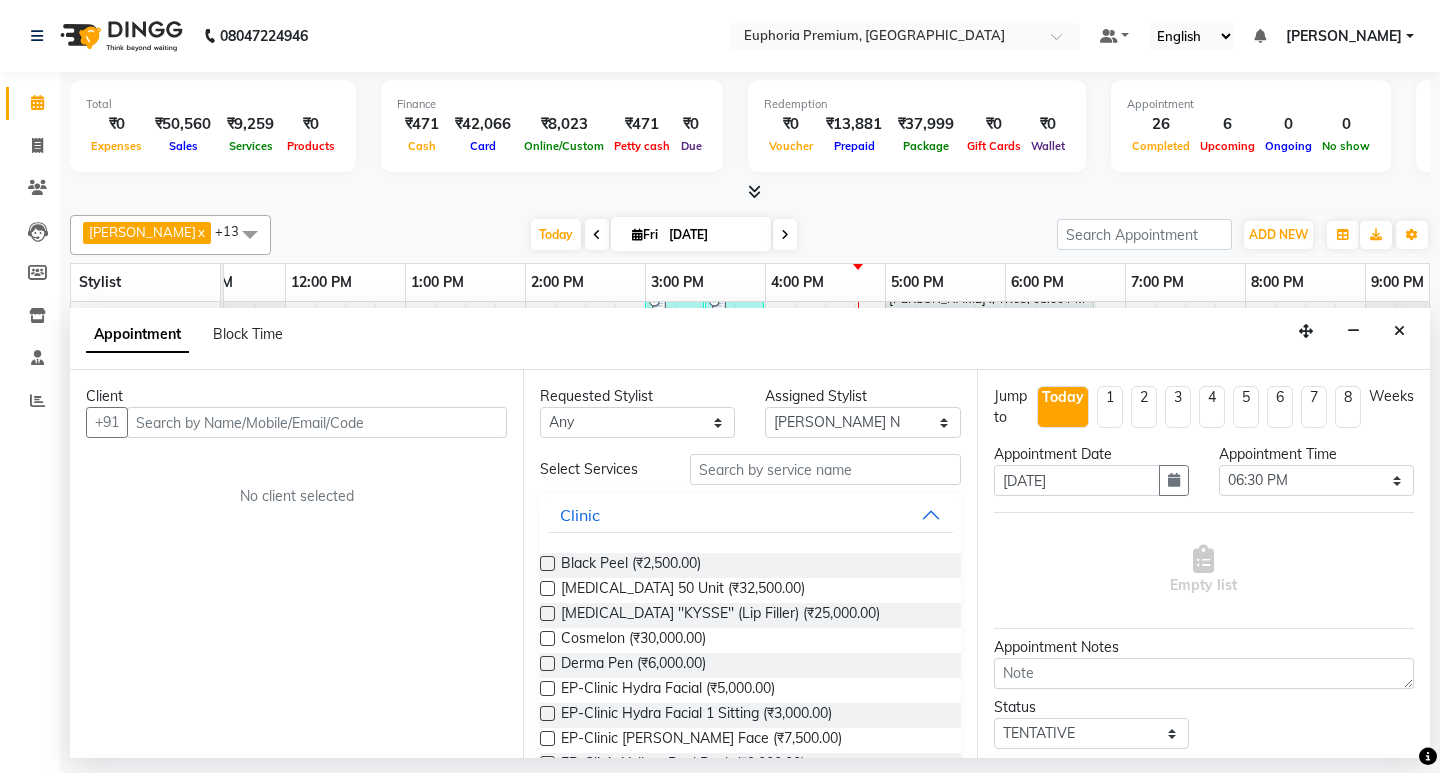 click at bounding box center [317, 422] 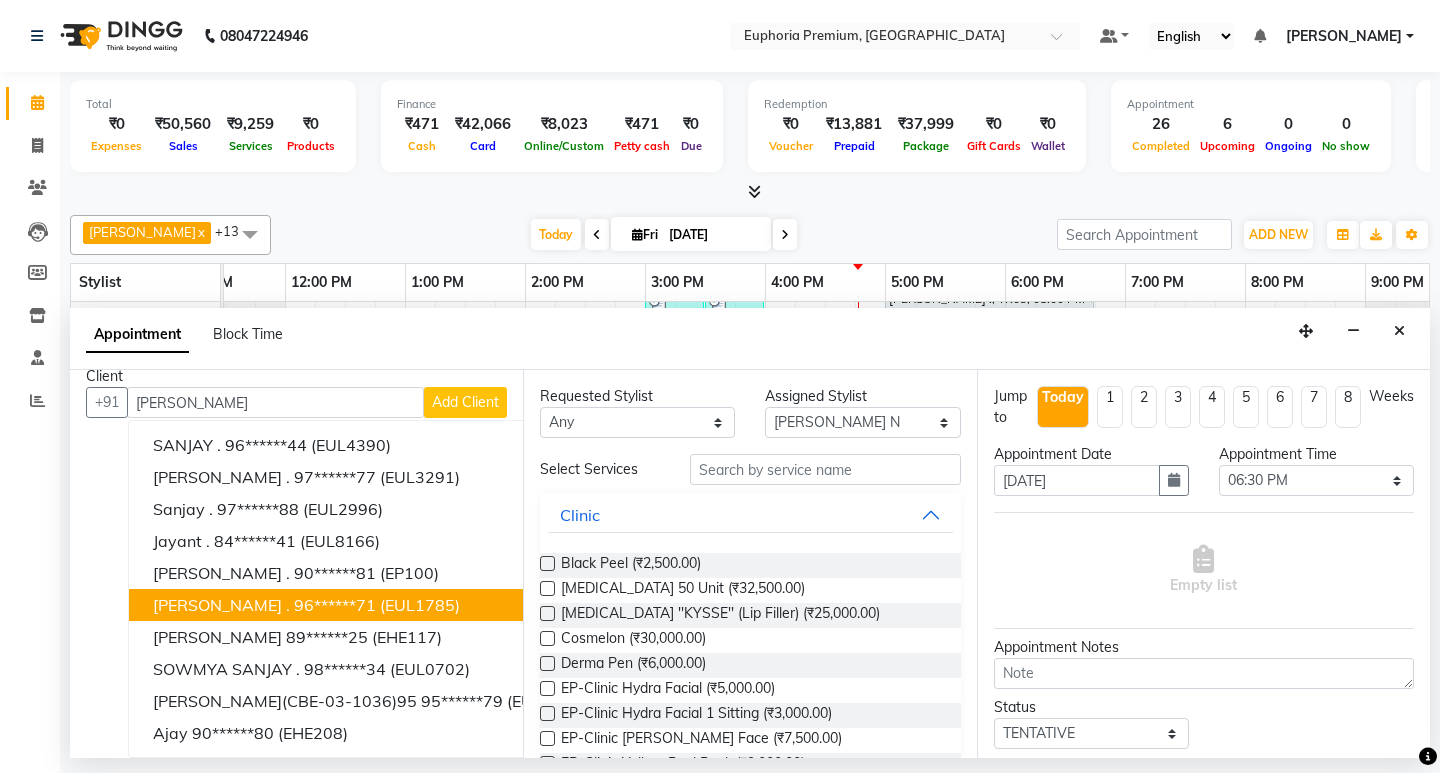 scroll, scrollTop: 35, scrollLeft: 0, axis: vertical 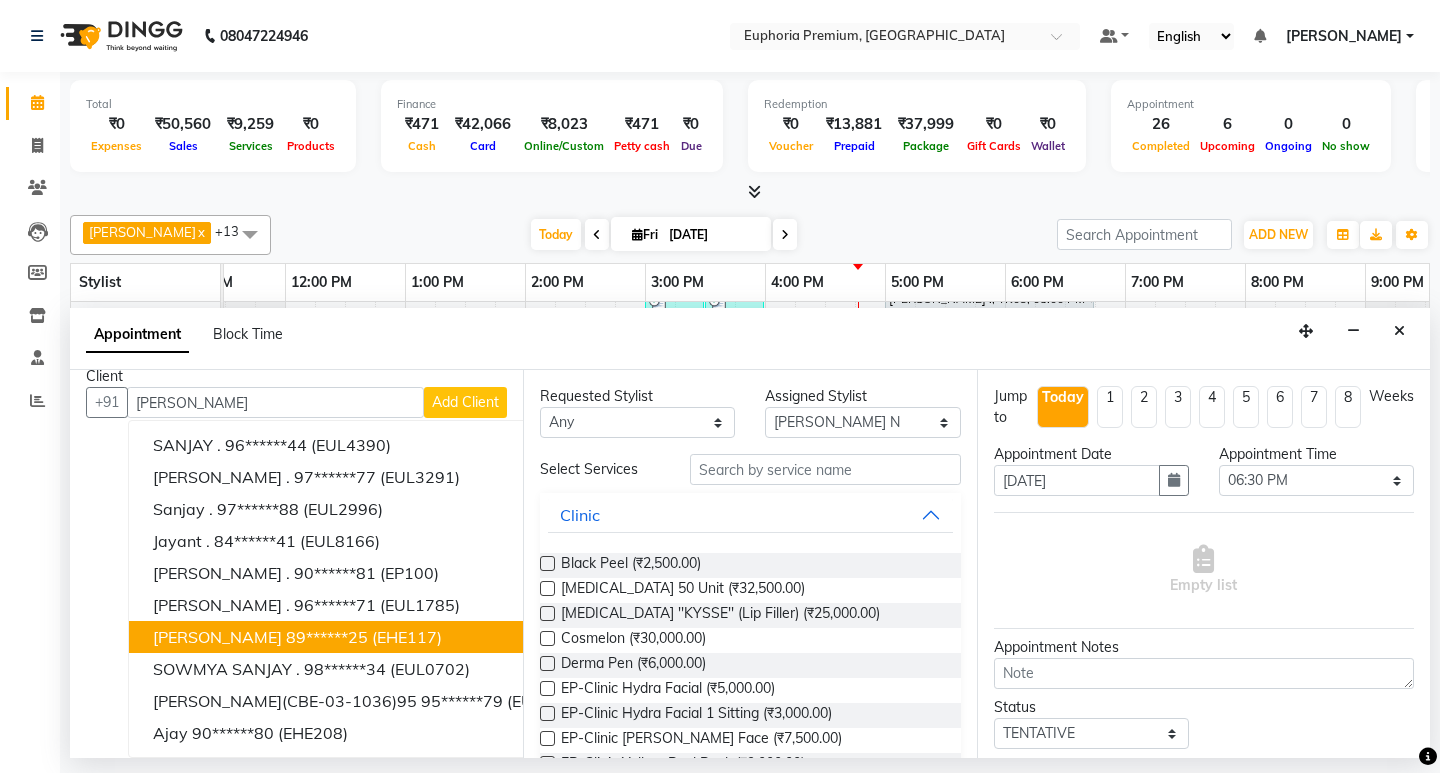 click on "(EHE117)" at bounding box center (407, 637) 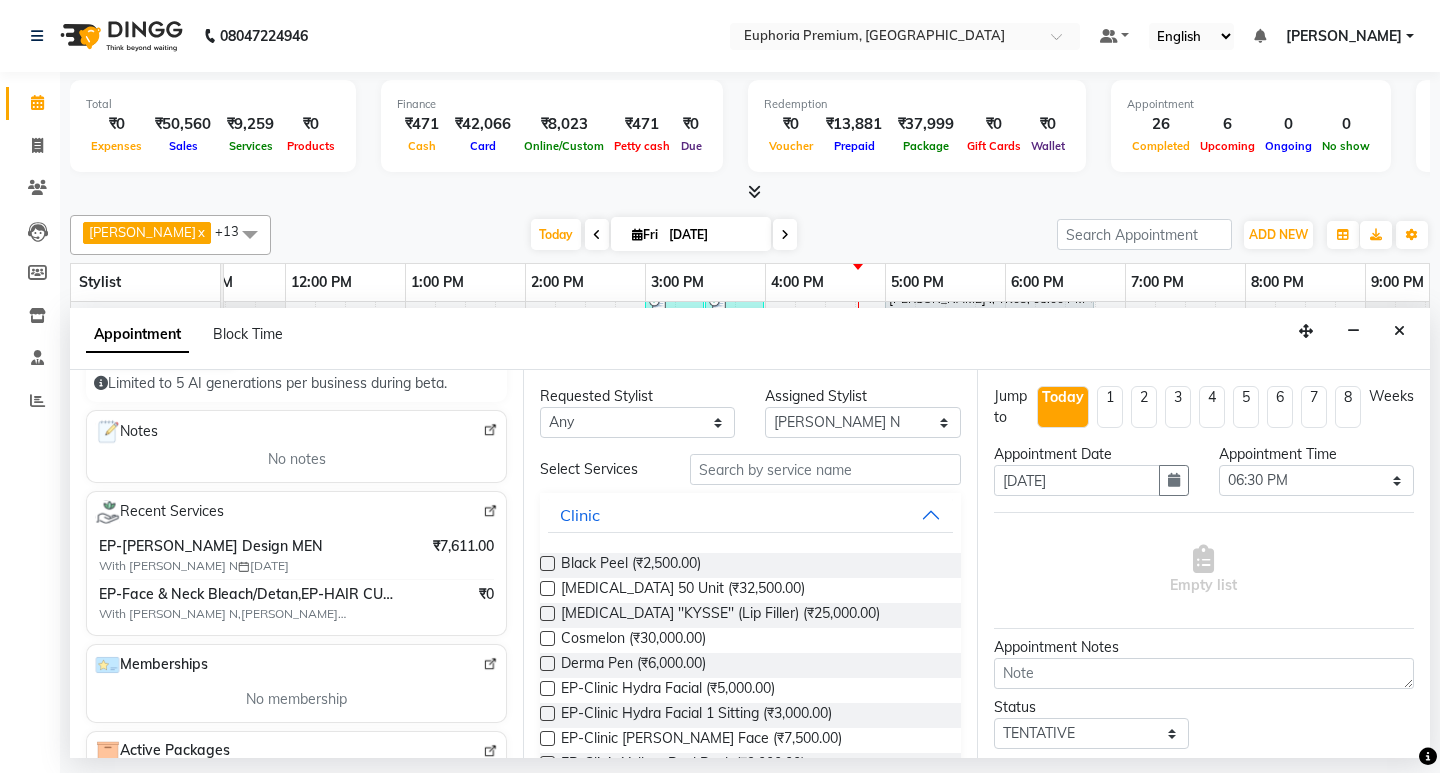 scroll, scrollTop: 300, scrollLeft: 0, axis: vertical 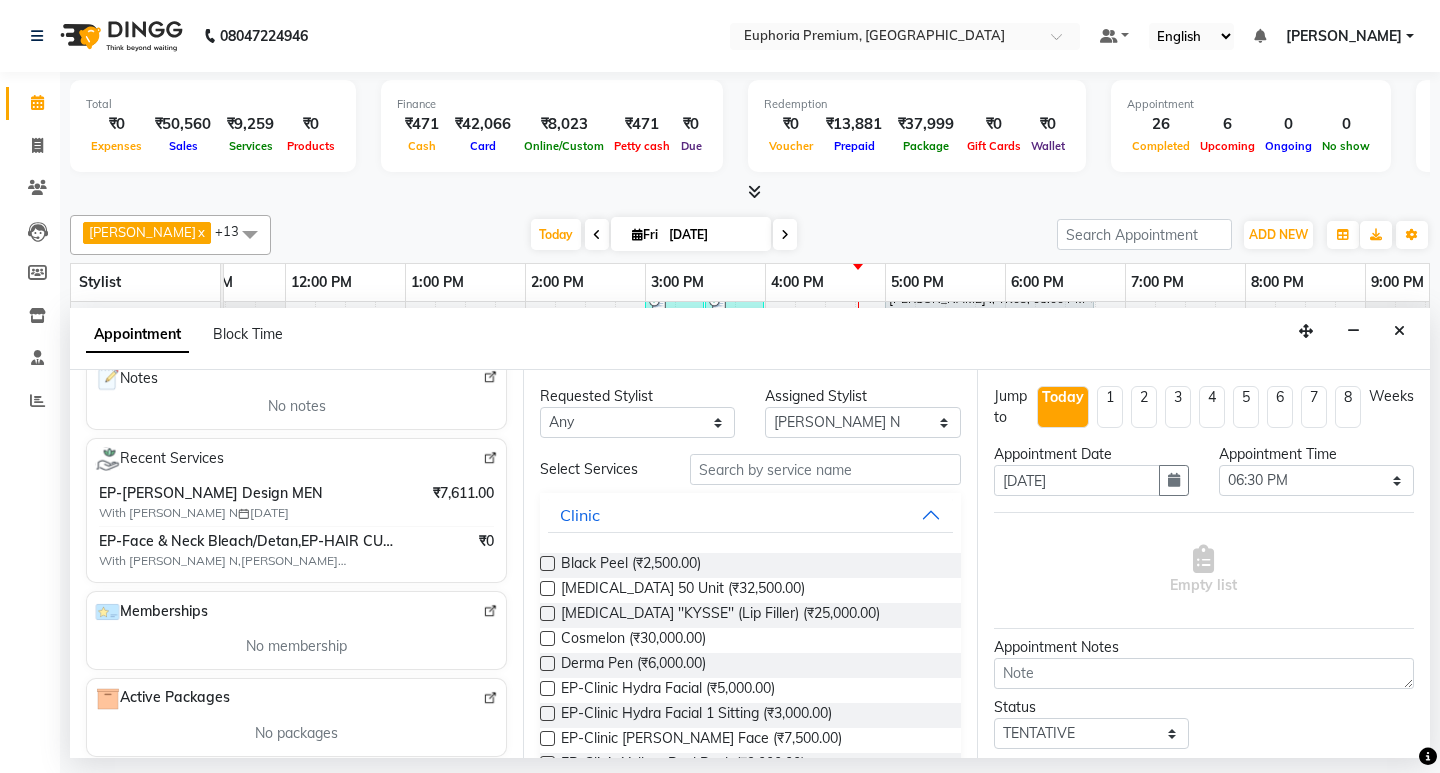 type on "89******25" 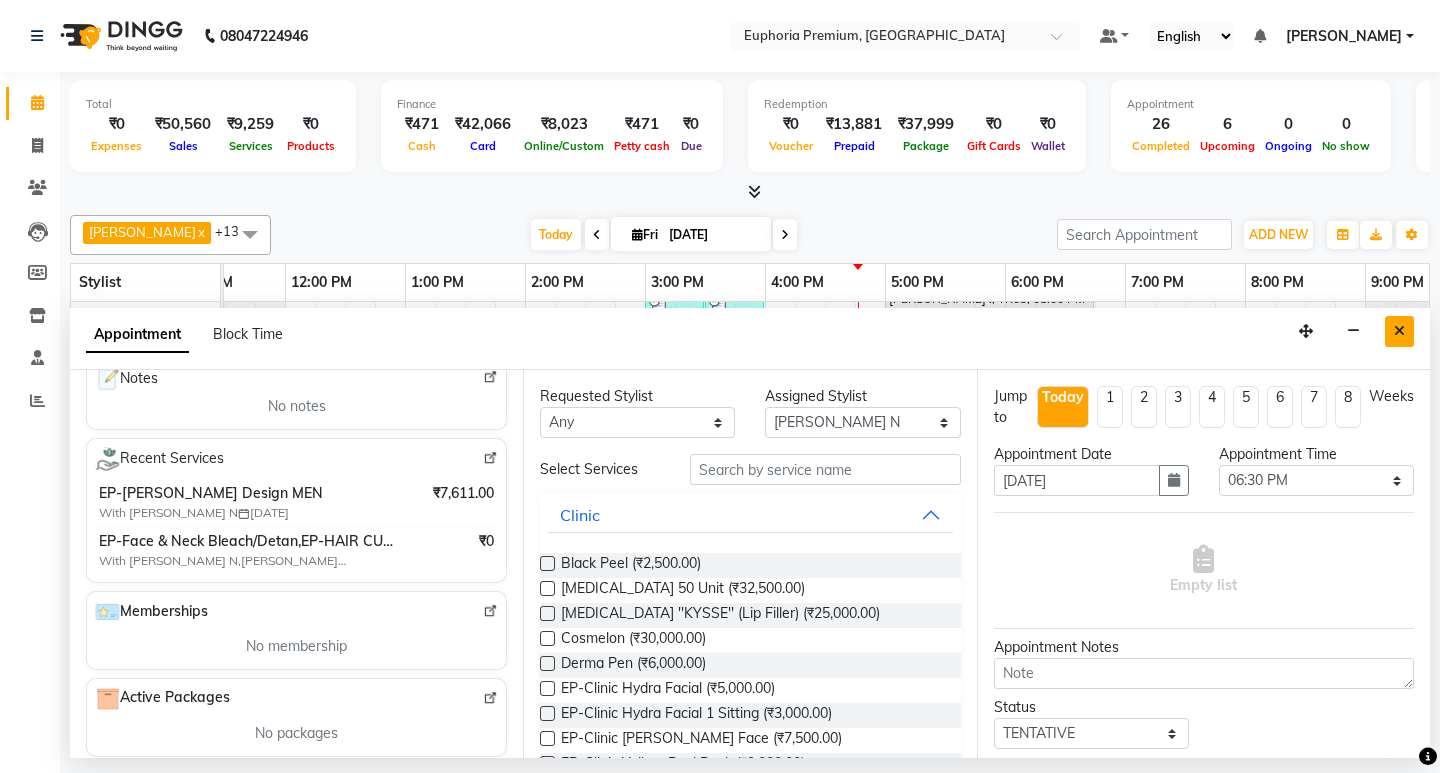 click at bounding box center [1399, 331] 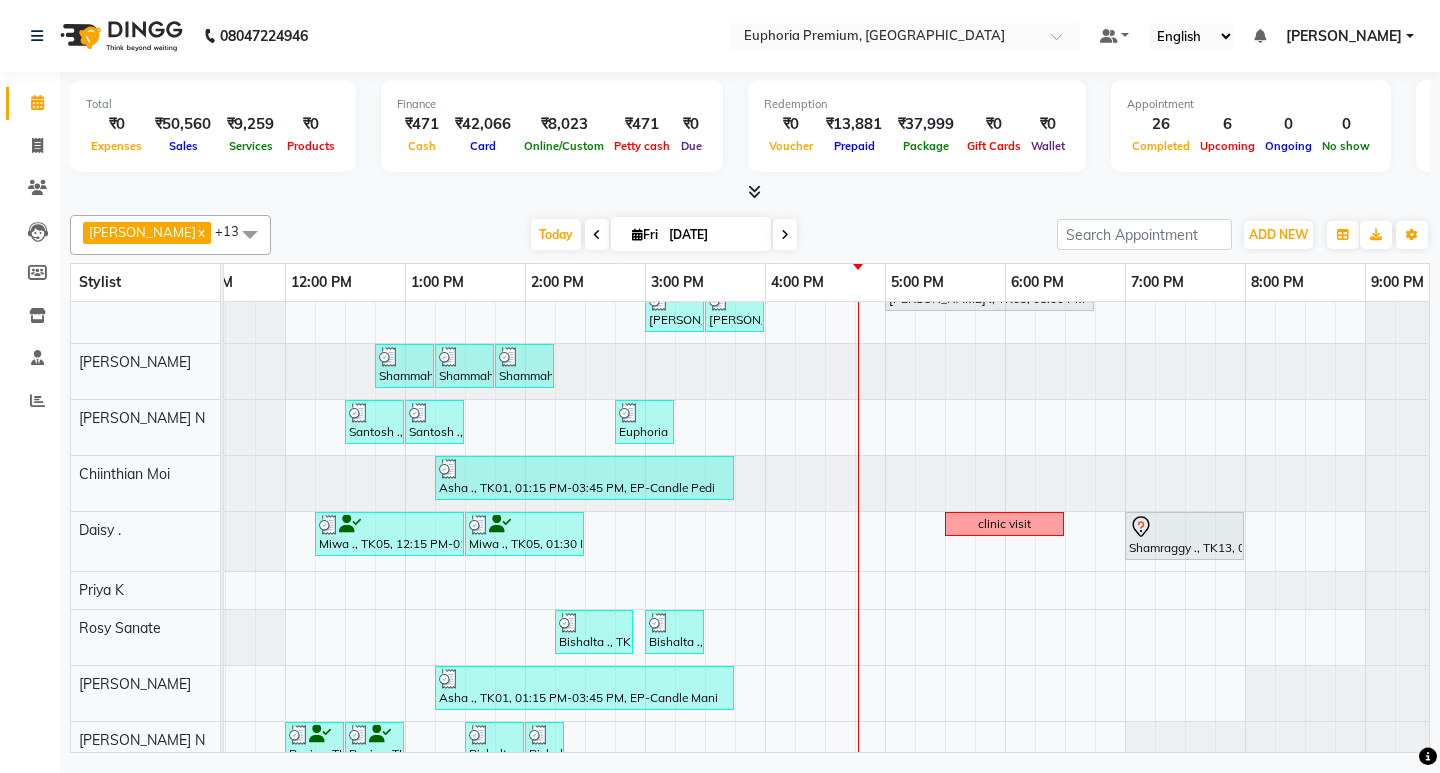 click on "Maheshwari ., TK12, 12:45 PM-02:00 PM, EP-Full Body Cream Wax     RIA, TK19, 03:15 PM-03:35 PM, EP-Eyebrows Threading             jassitjha, TK09, 04:00 PM-04:20 PM, EP-Full Legs Soft&Bright Wax             jassitjha, TK09, 04:30 PM-04:50 PM, EP-Eyebrows Threading     Asha ., TK01, 03:15 PM-03:55 PM, EP-Gel Paint Application     Asha ., TK01, 03:00 PM-03:40 PM, EP-Gel Paint Application     Shammah ., TK16, 01:45 PM-02:15 PM, EP-Head Massage (30 Mins) w/o Hairwash     Gokul, TK15, 03:30 PM-04:00 PM, EP-Foot Massage (30 Mins)             SAM ., TK03, 05:00 PM-06:30 PM, EP-Sports Massage (Oil) 45+15    Shalini, TK02, 03:00 PM-03:45 PM, EP-Full Back Scrub             SAM ., TK03, 05:00 PM-06:45 PM, EP-Sports Massage (Oil) 45+15     Shrinidhi Patil, TK18, 03:00 PM-03:30 PM, EP-Head Massage (30 Mins) w/o Hairwash     Shrinidhi Patil, TK18, 03:30 PM-04:00 PM, EP-Shoulder & Back (30 Mins)     Shammah ., TK04, 12:45 PM-01:15 PM, Cosmelon     Shammah ., TK04, 01:15 PM-01:45 PM, Glutathione" at bounding box center (645, 434) 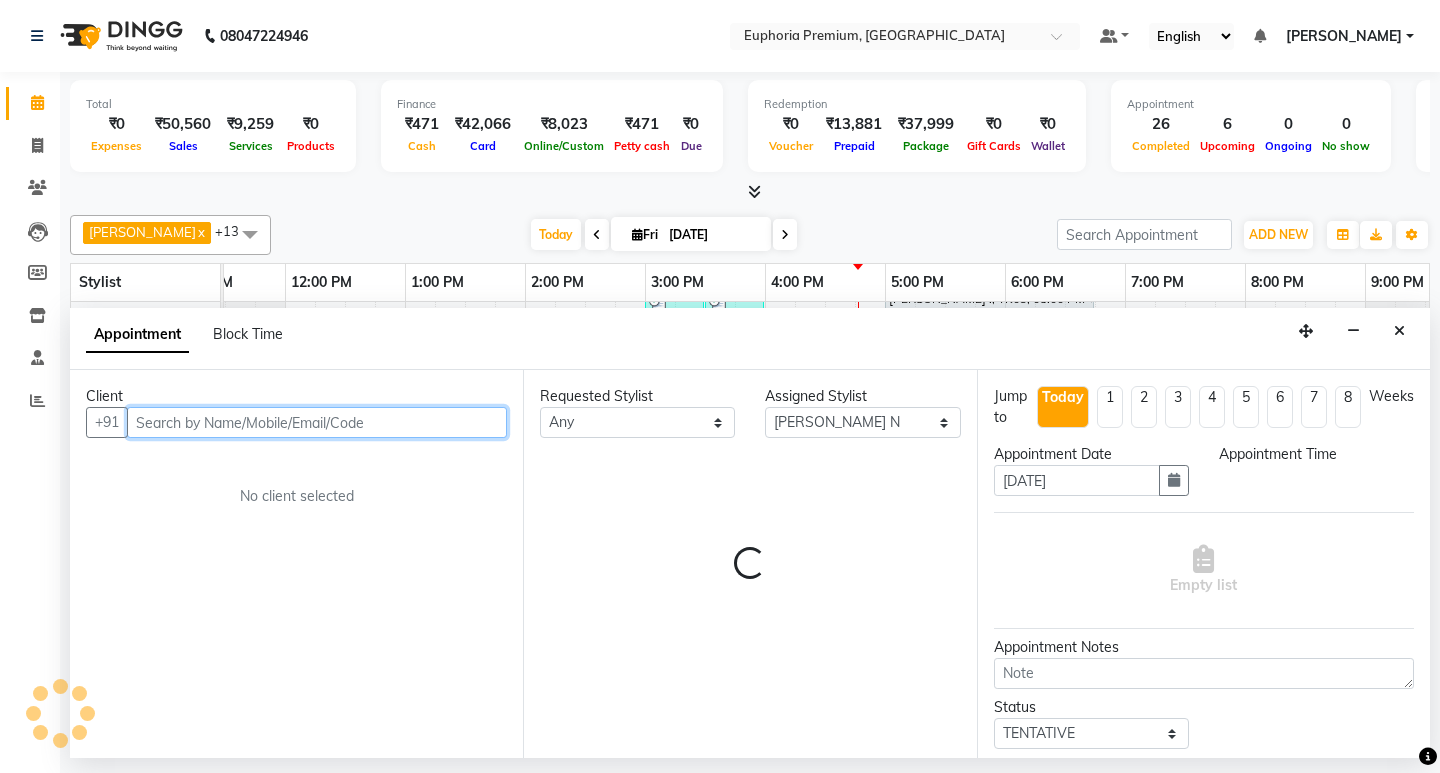 select on "1110" 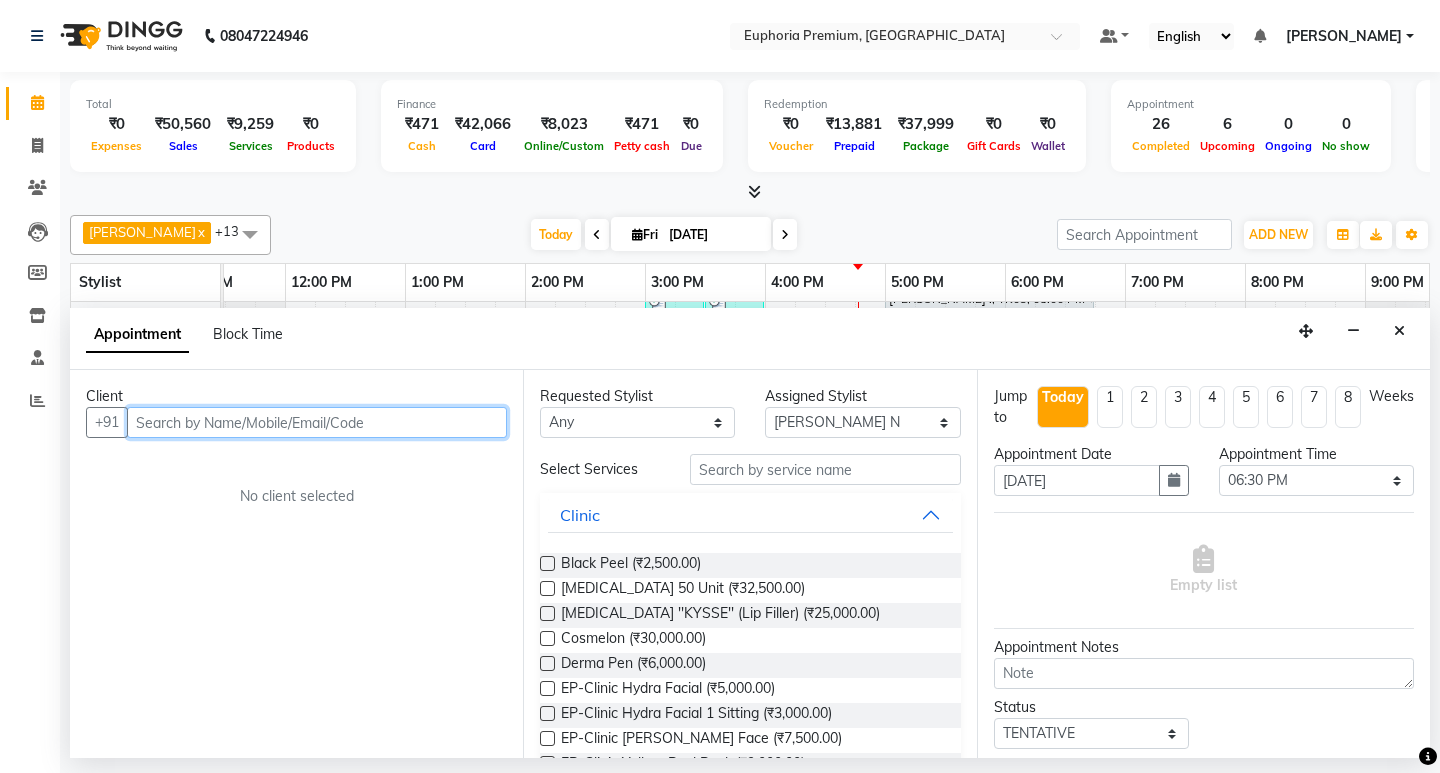 click at bounding box center (317, 422) 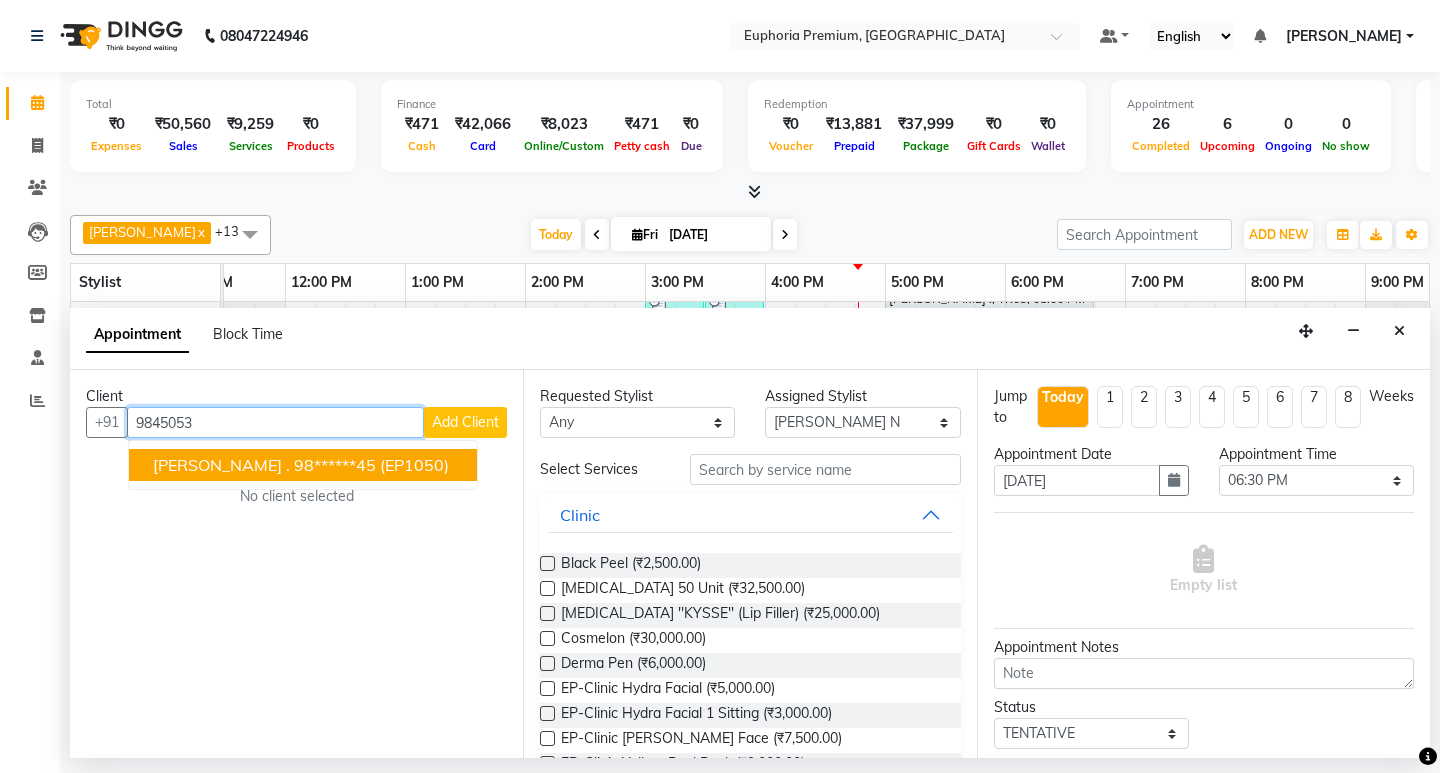 click on "98******45" at bounding box center (335, 465) 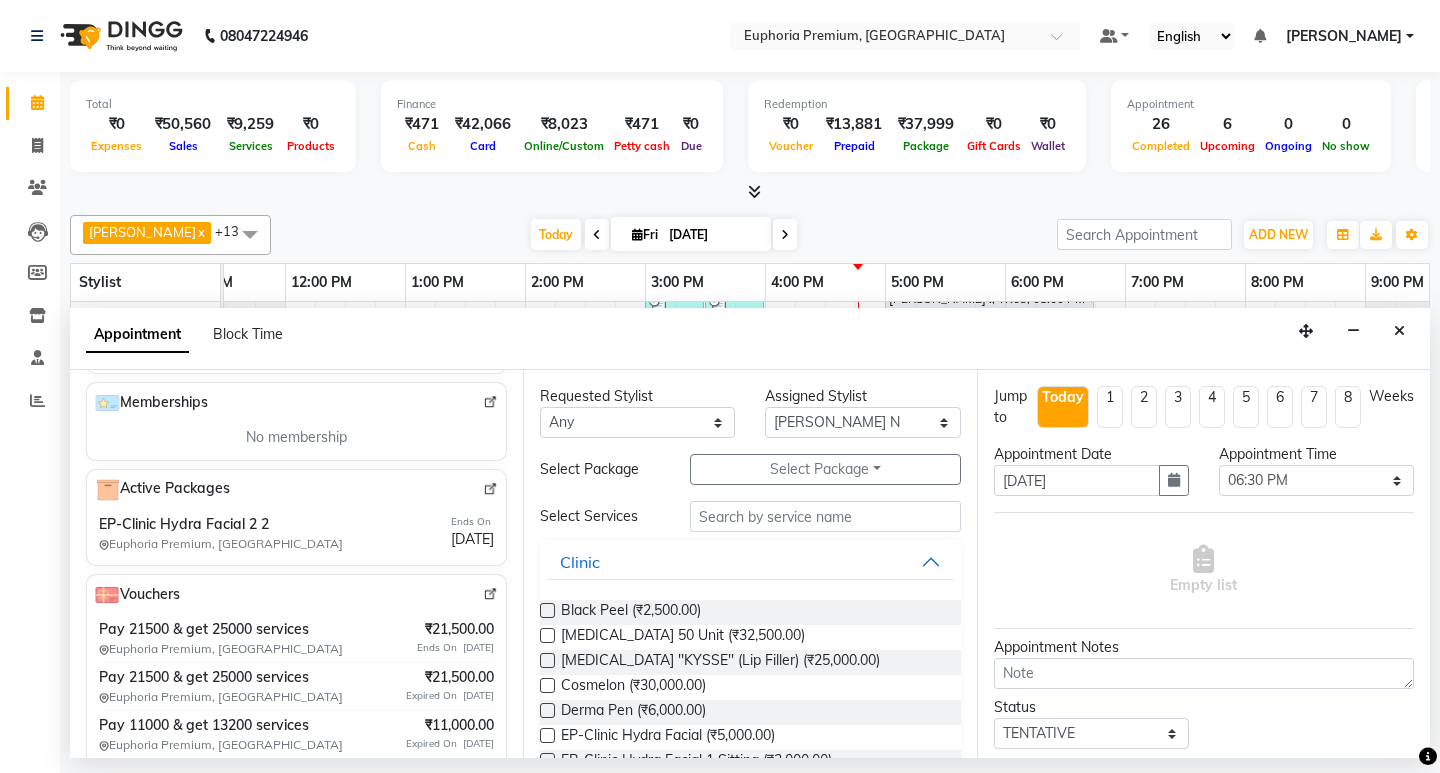 scroll, scrollTop: 582, scrollLeft: 0, axis: vertical 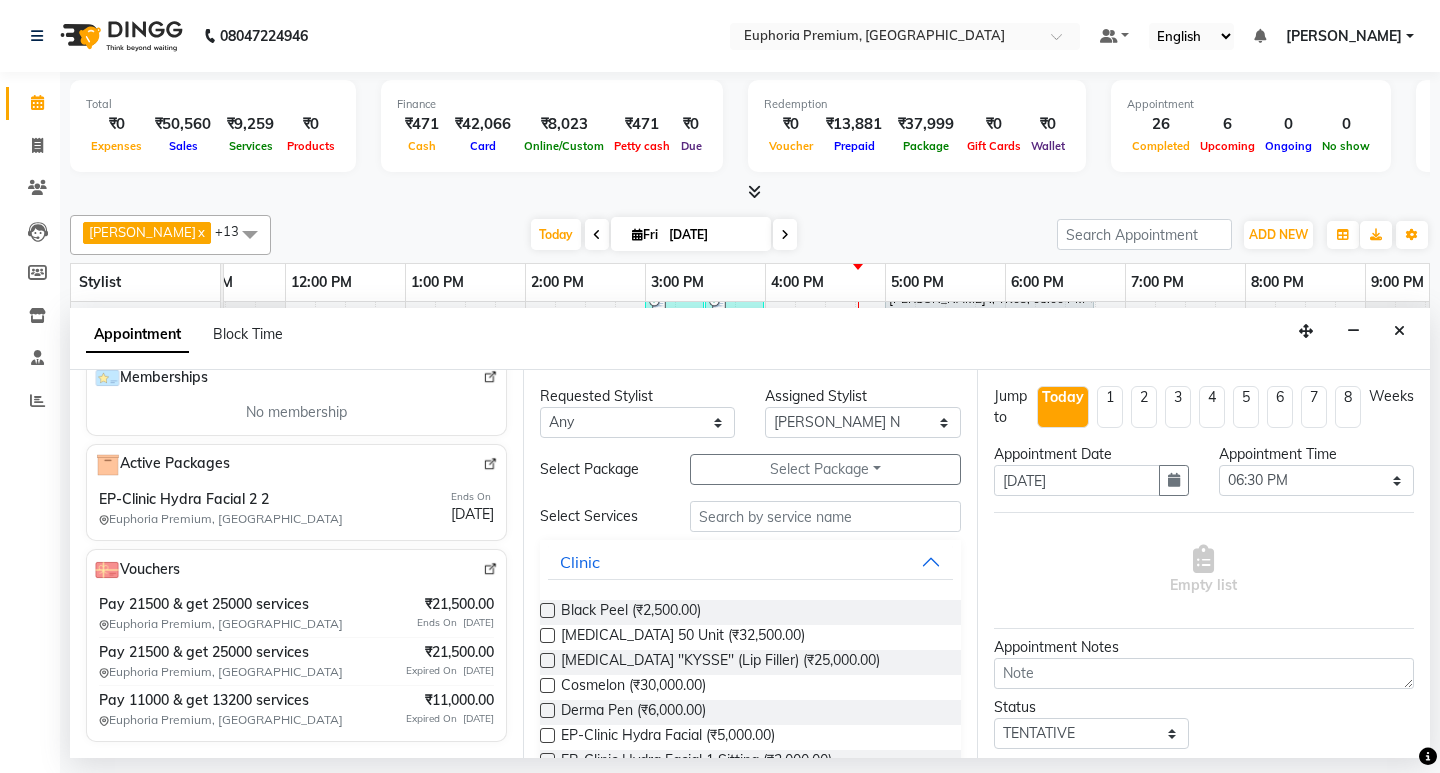 type on "98******45" 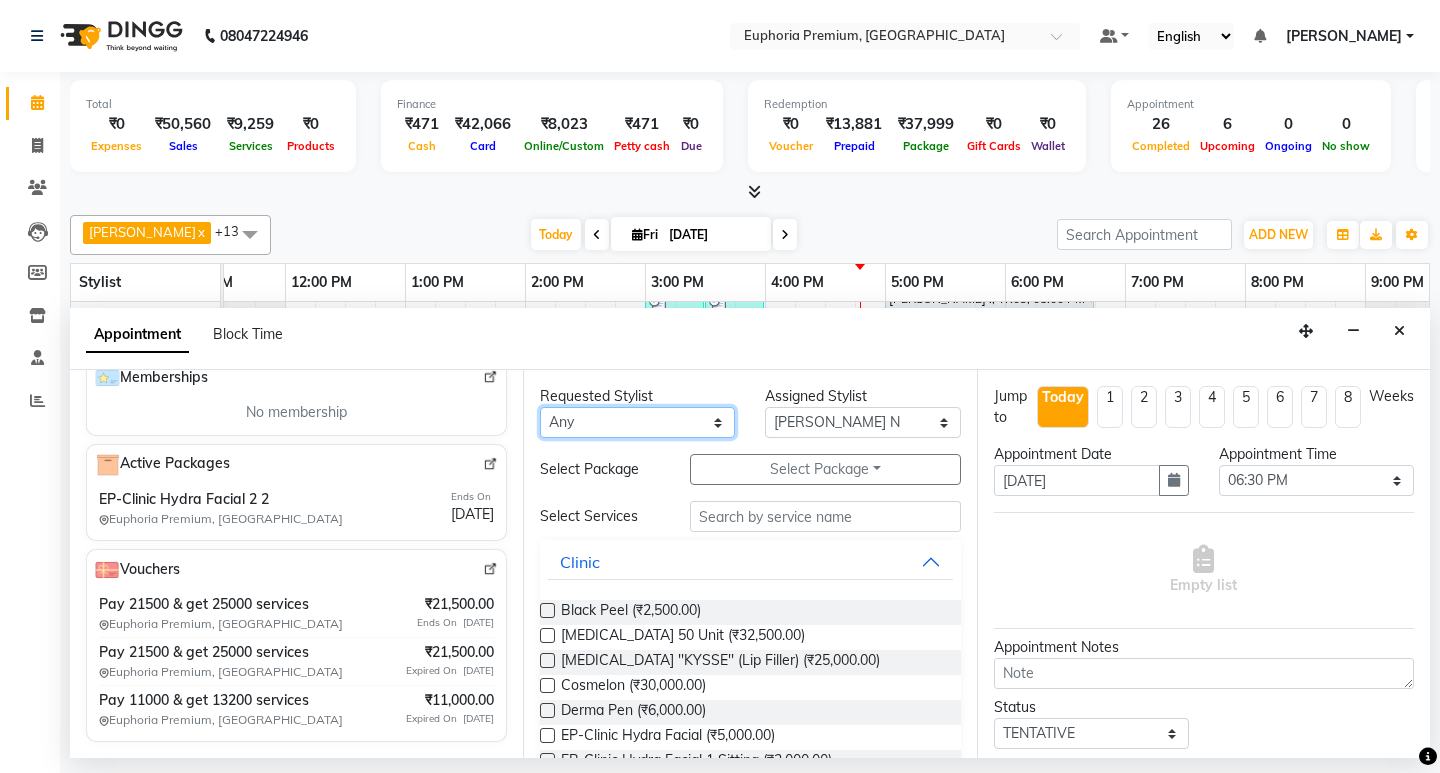 click on "Any Babu V Bharath N Binoy  Chandru Magar Chethan N  Chiinthian Moi ChonglianMoi MOI Daisy . Dhanya . Diya Khadka Fredrick Burrows Kishore K Maria Hamsa MRINALI MILI Pinky . Priya  K Rosy Sanate Savitha Vijayan Shalini Deivasigamani Shishi L Vijayalakshmi M VISHON BAIDYA" at bounding box center [637, 422] 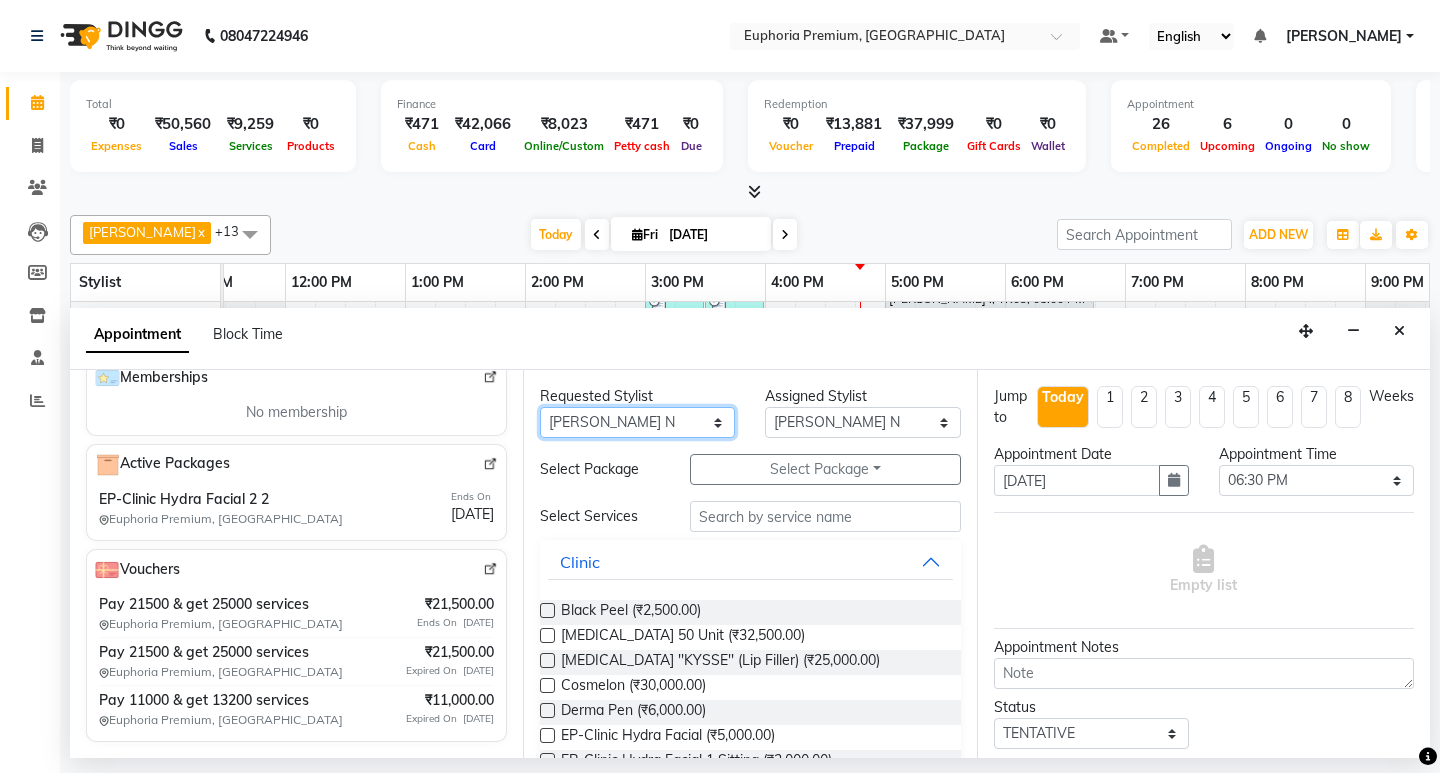click on "Any Babu V Bharath N Binoy  Chandru Magar Chethan N  Chiinthian Moi ChonglianMoi MOI Daisy . Dhanya . Diya Khadka Fredrick Burrows Kishore K Maria Hamsa MRINALI MILI Pinky . Priya  K Rosy Sanate Savitha Vijayan Shalini Deivasigamani Shishi L Vijayalakshmi M VISHON BAIDYA" at bounding box center (637, 422) 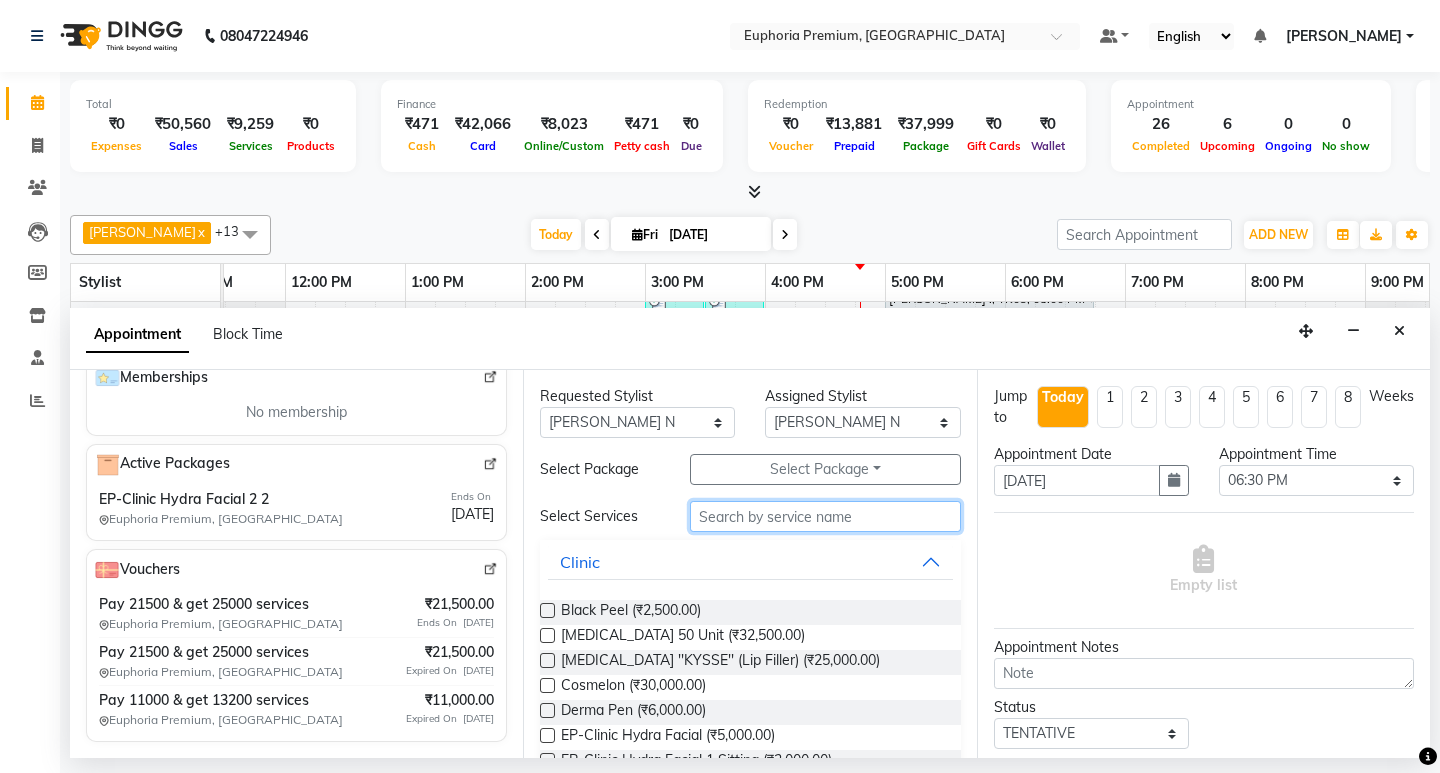 click at bounding box center [825, 516] 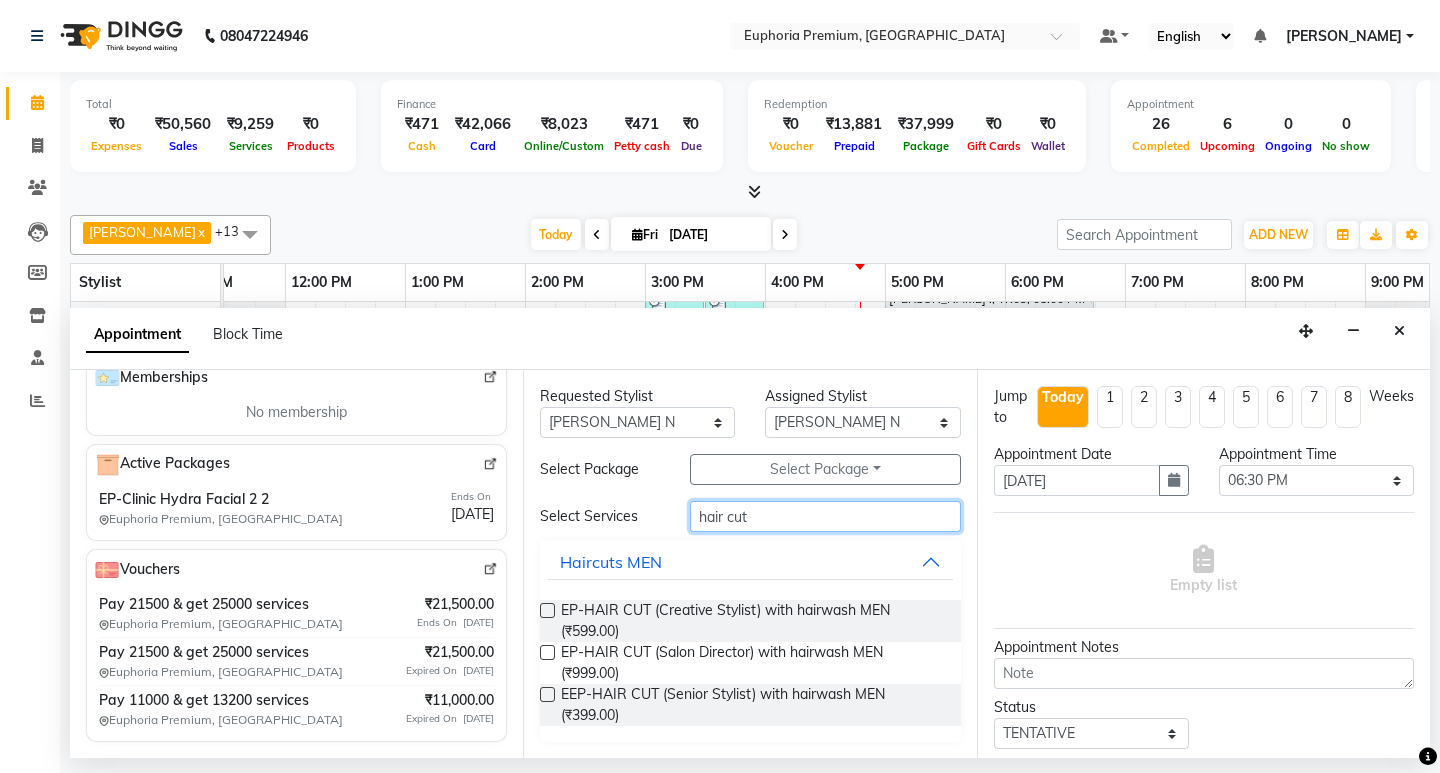 type on "hair cut" 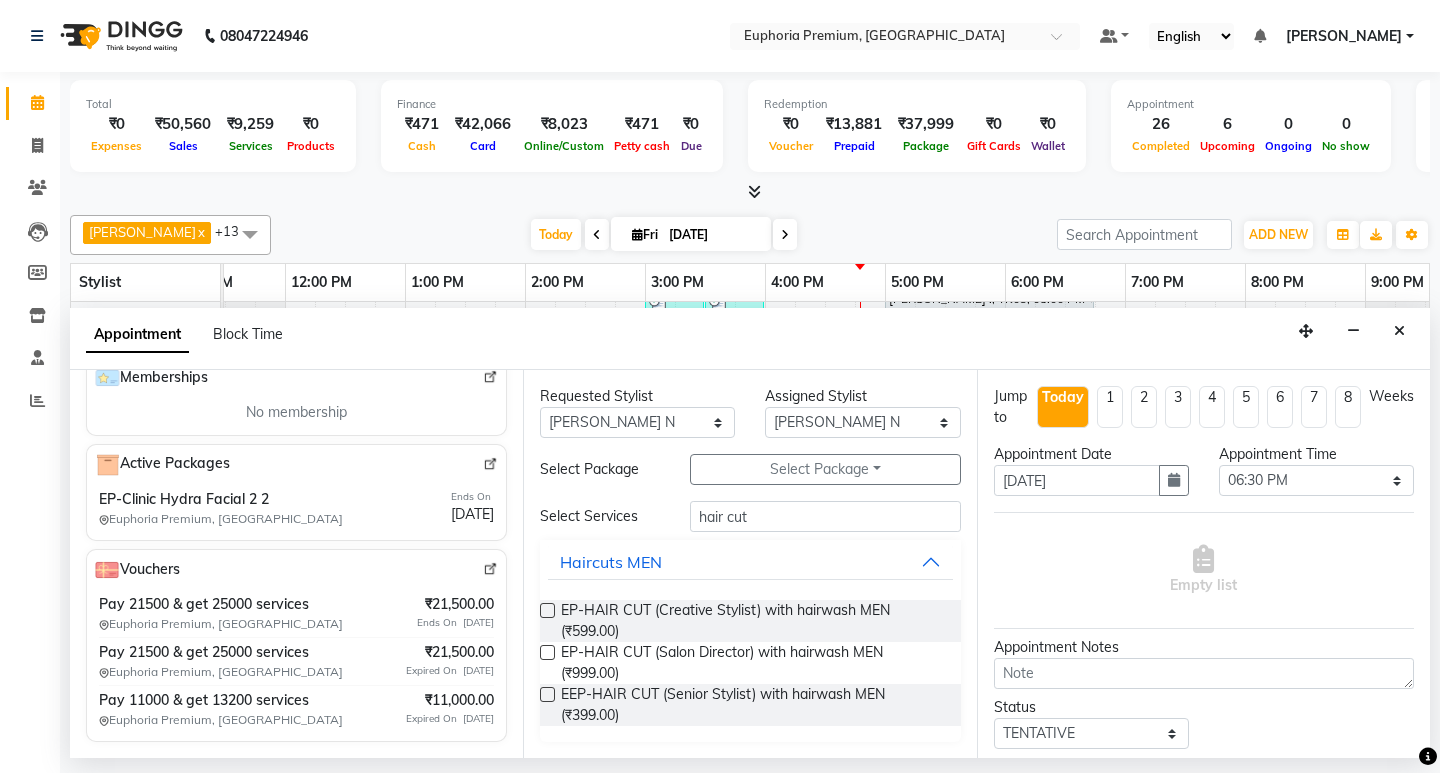 click at bounding box center (547, 694) 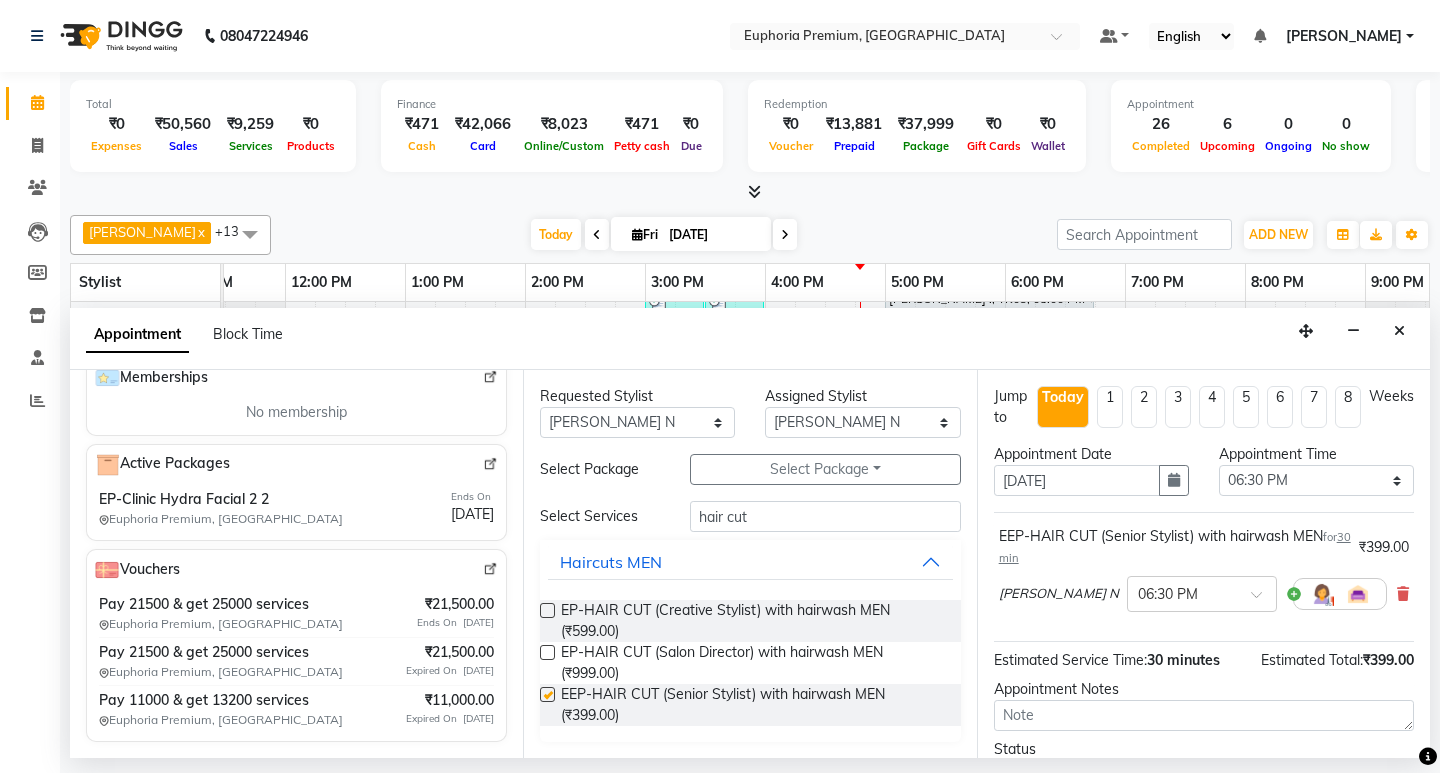 checkbox on "false" 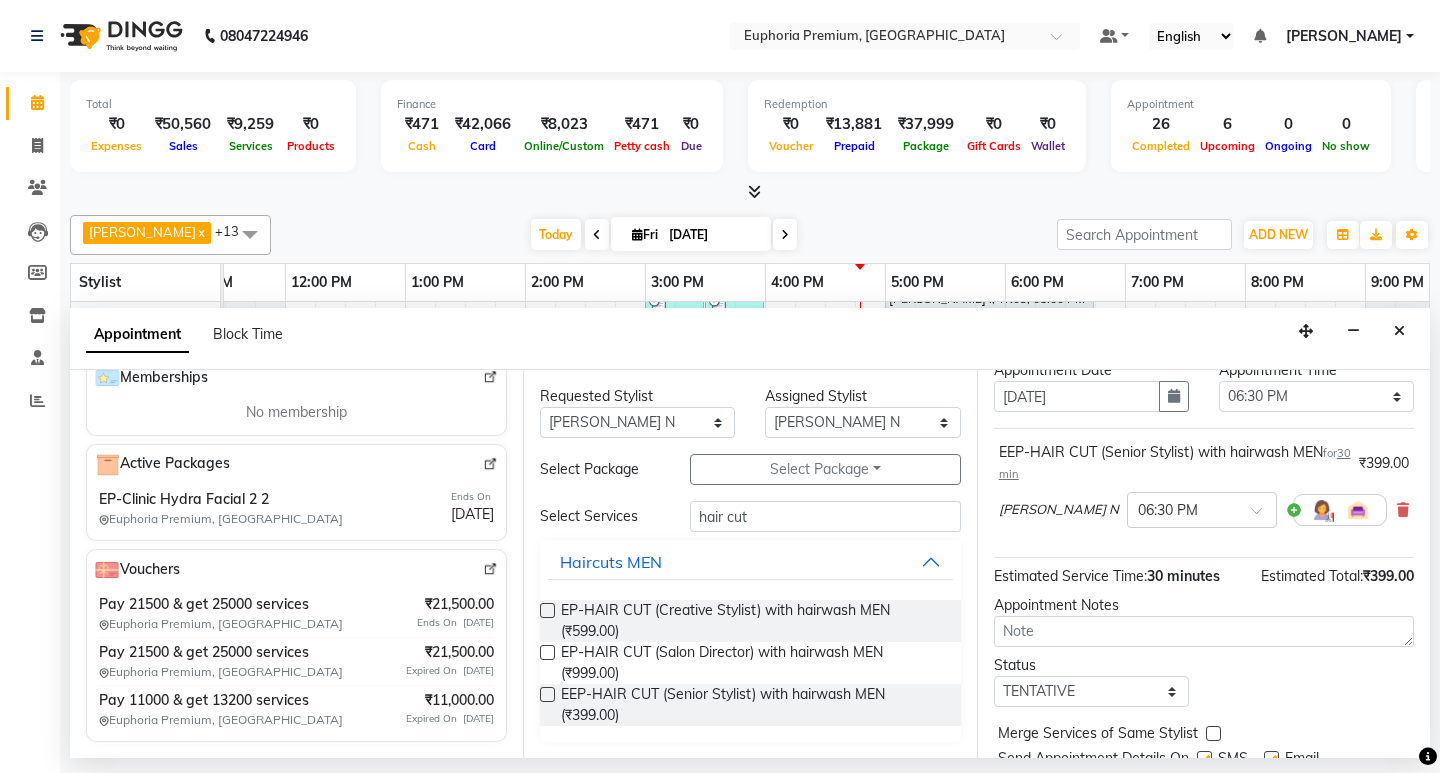scroll, scrollTop: 159, scrollLeft: 0, axis: vertical 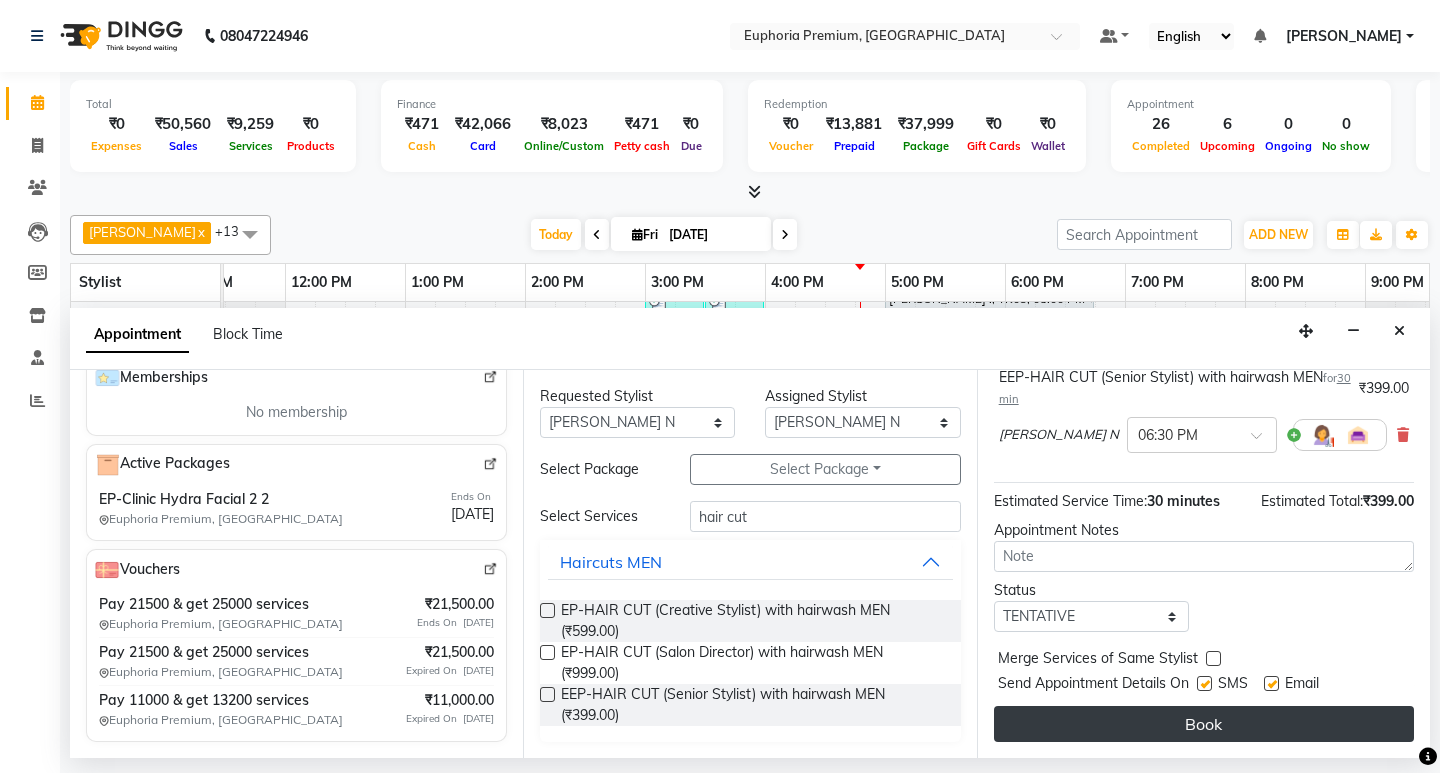 click on "Book" at bounding box center (1204, 724) 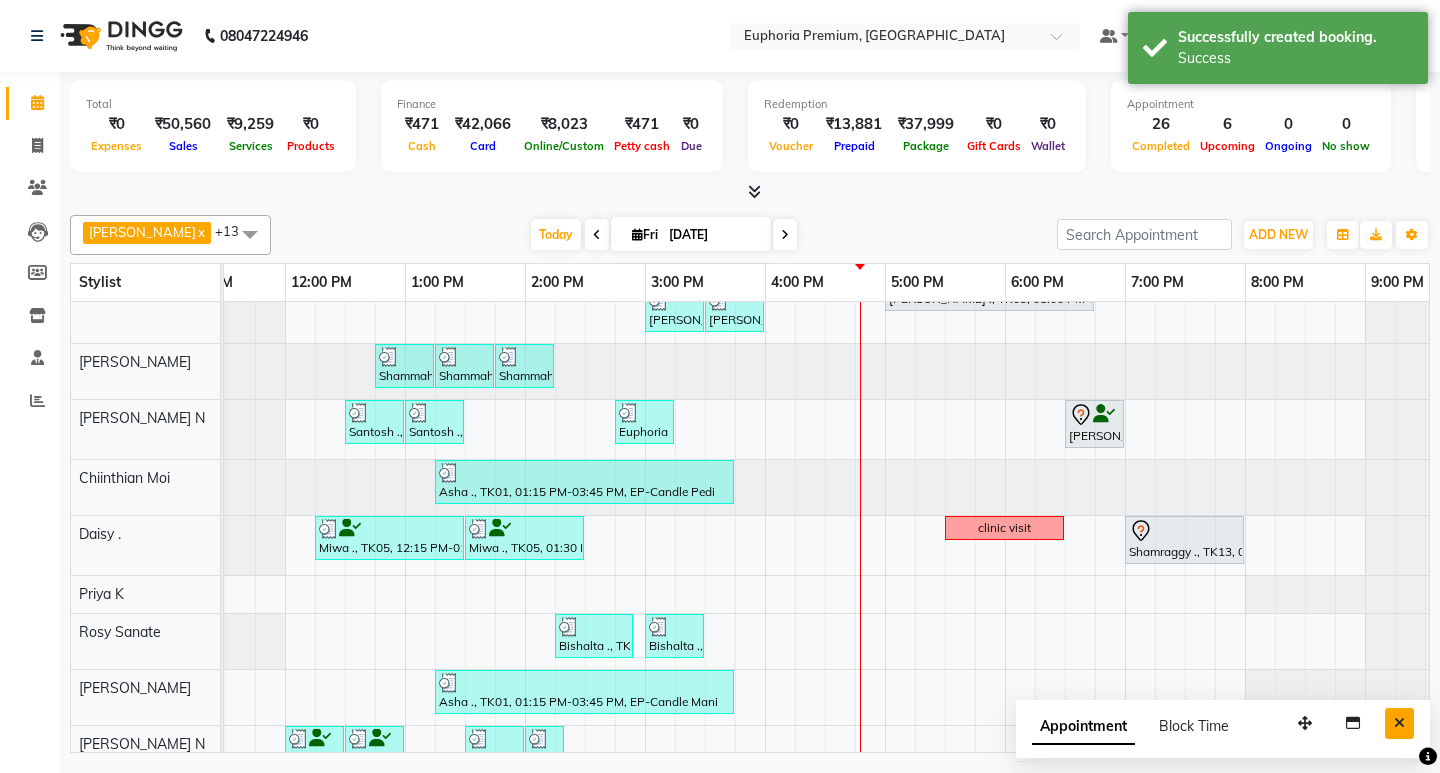 click at bounding box center (1399, 723) 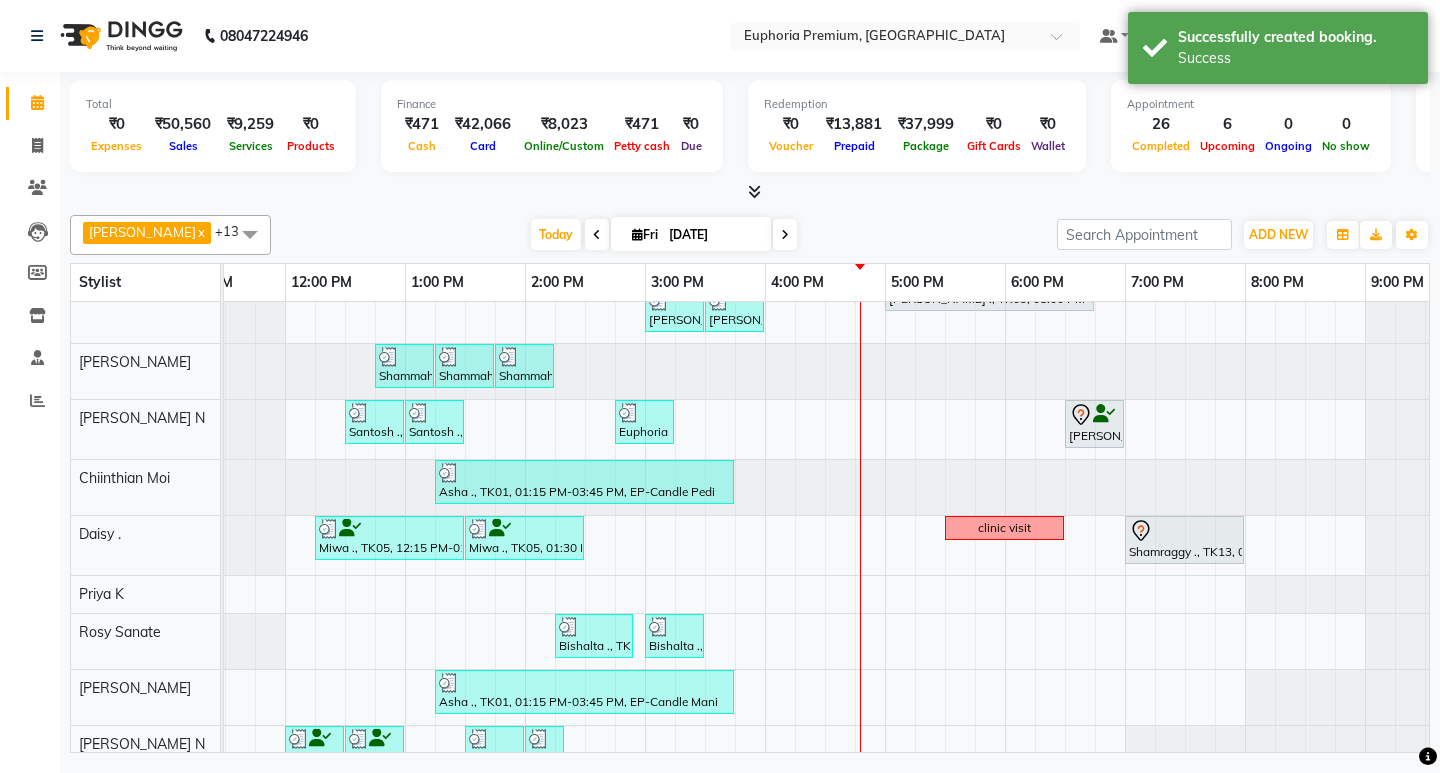 scroll, scrollTop: 63, scrollLeft: 419, axis: both 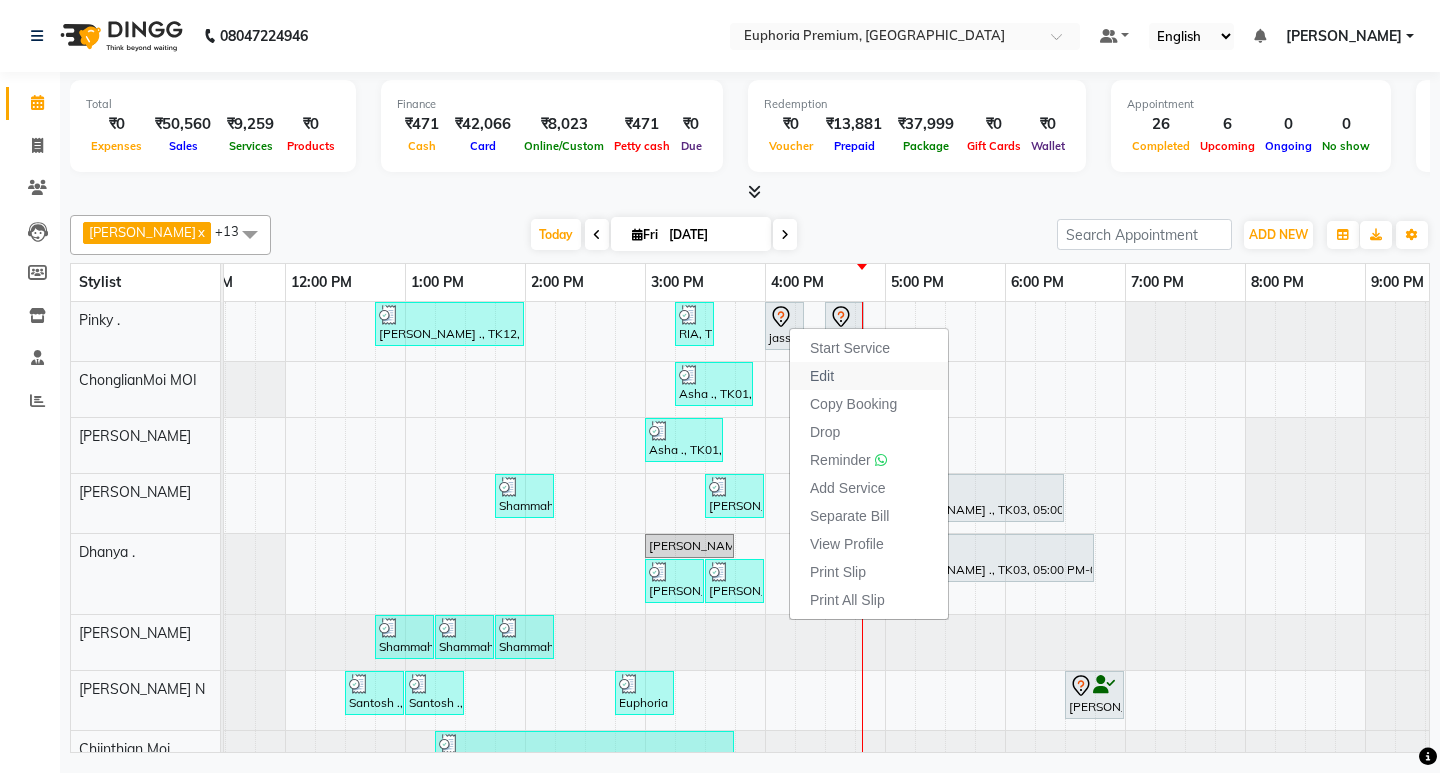 click on "Edit" at bounding box center [822, 376] 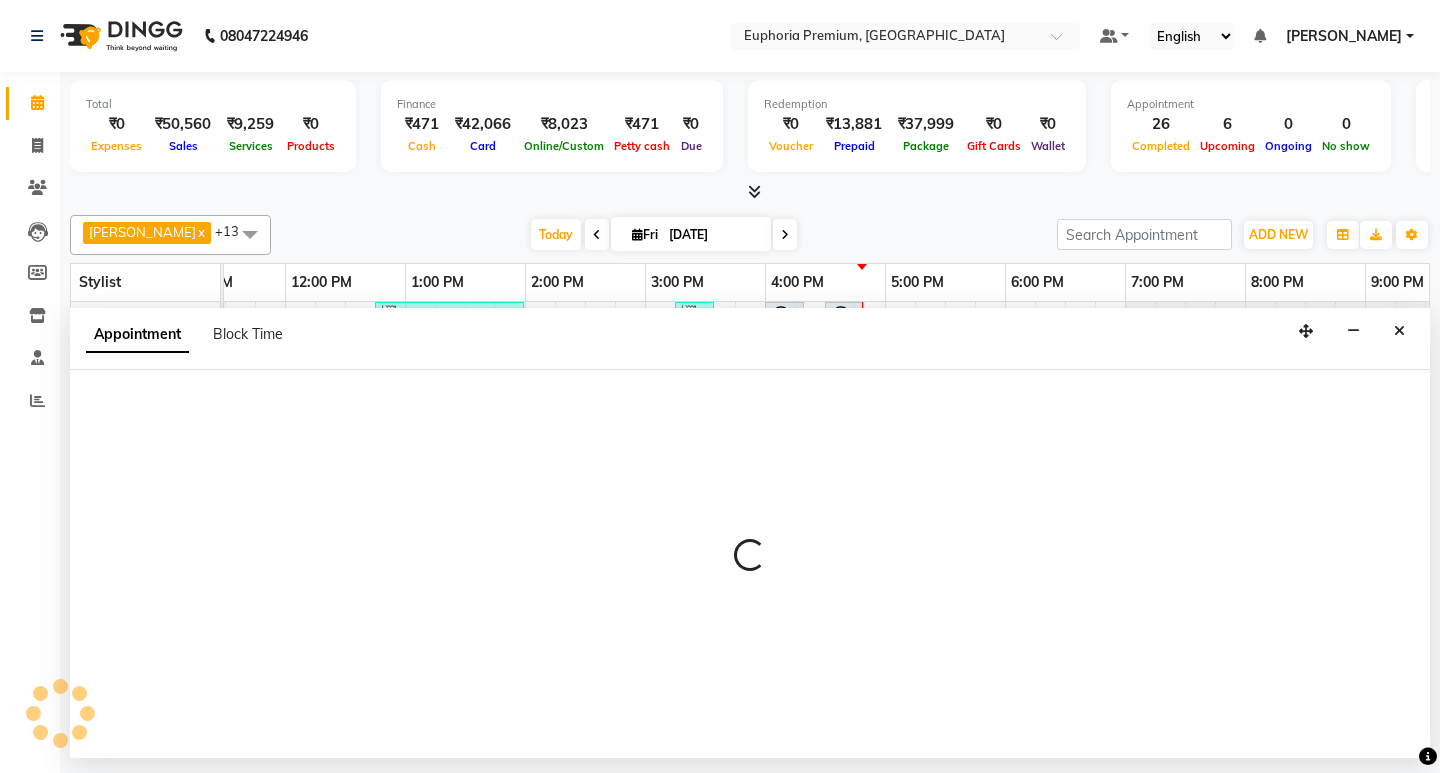 select on "tentative" 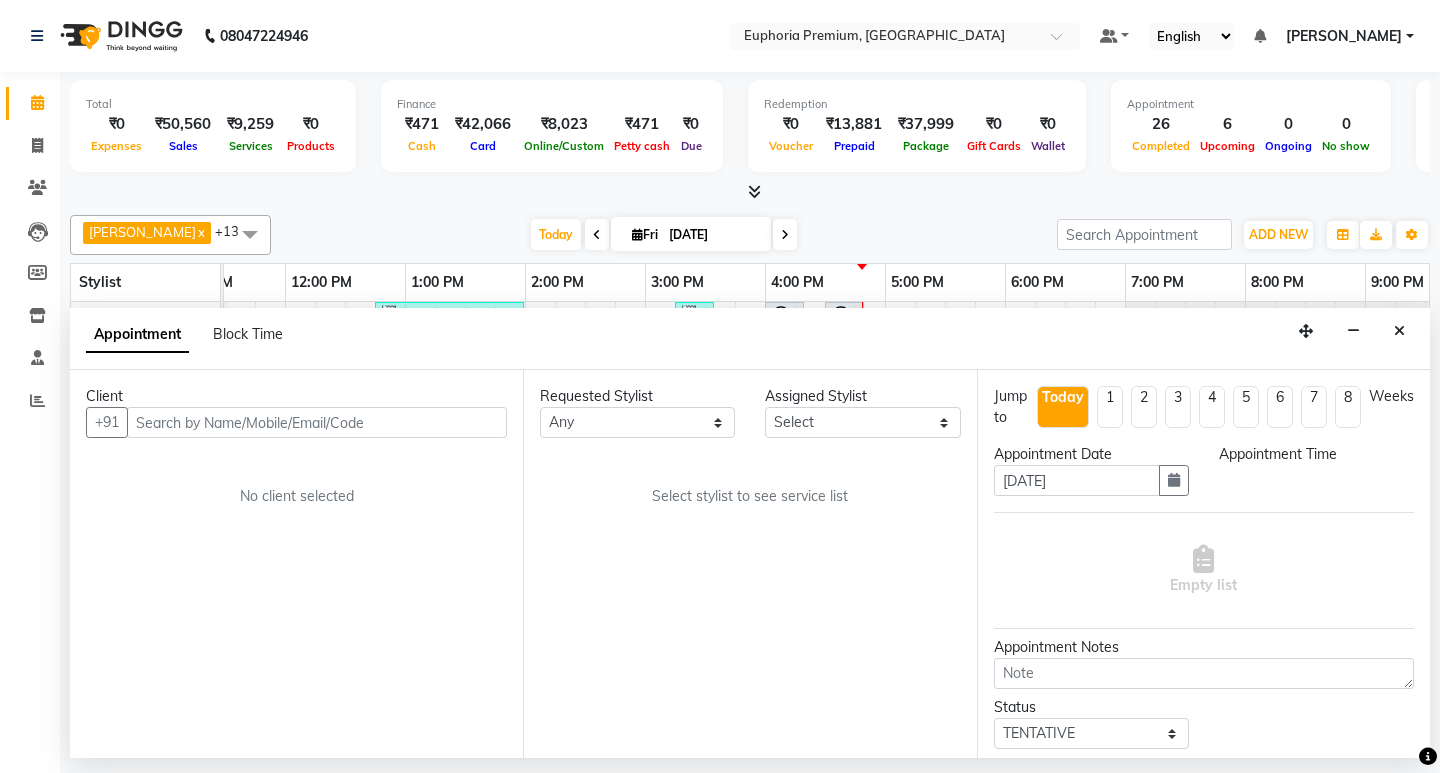 scroll, scrollTop: 0, scrollLeft: 475, axis: horizontal 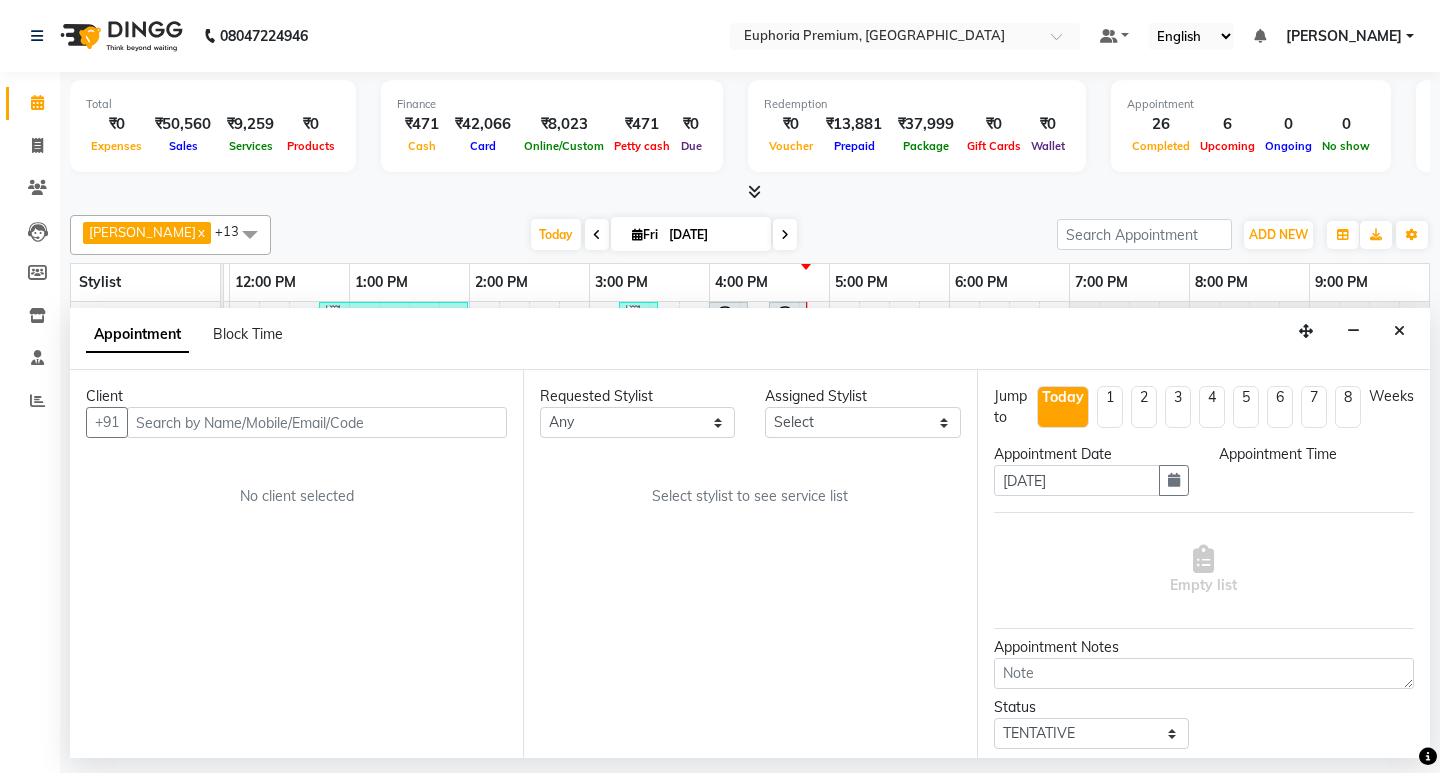 select on "71596" 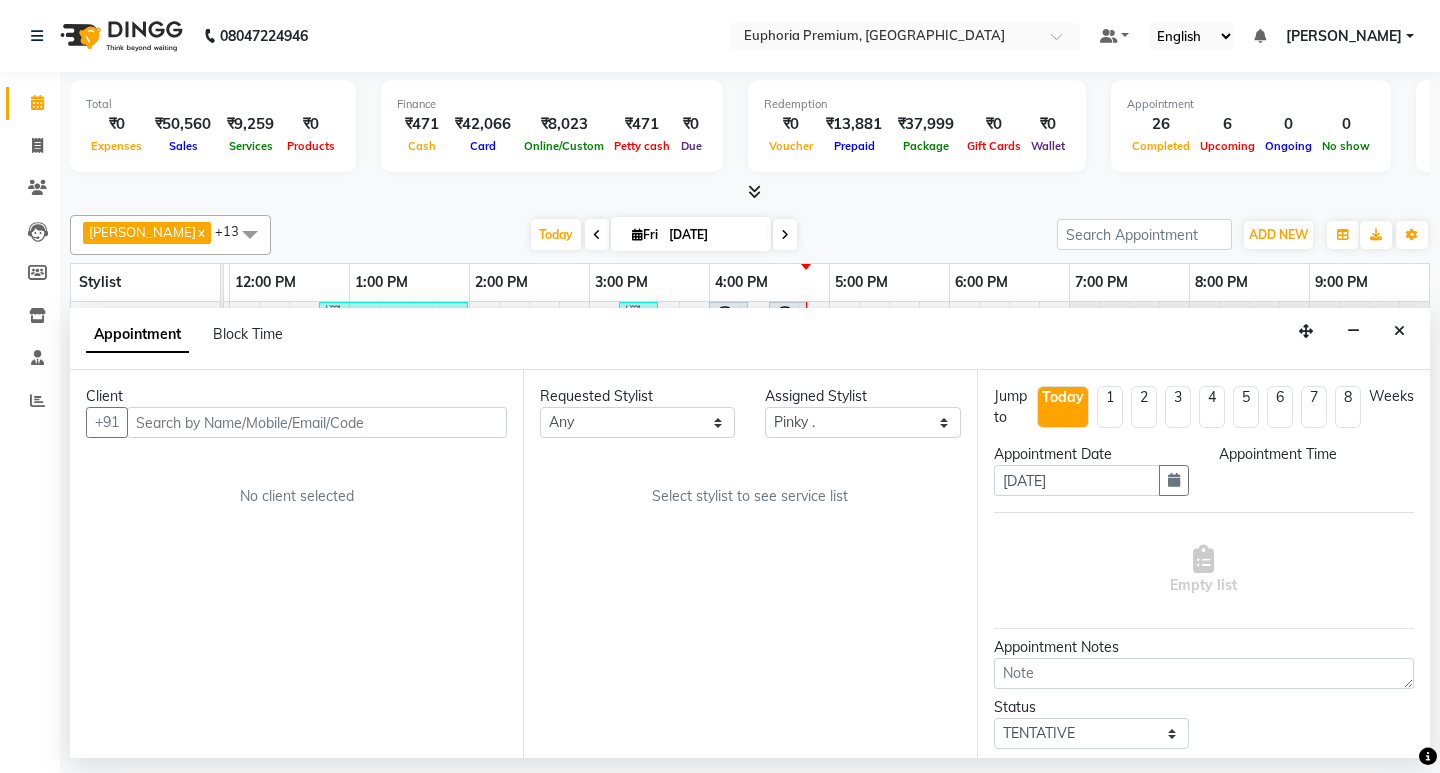 select on "960" 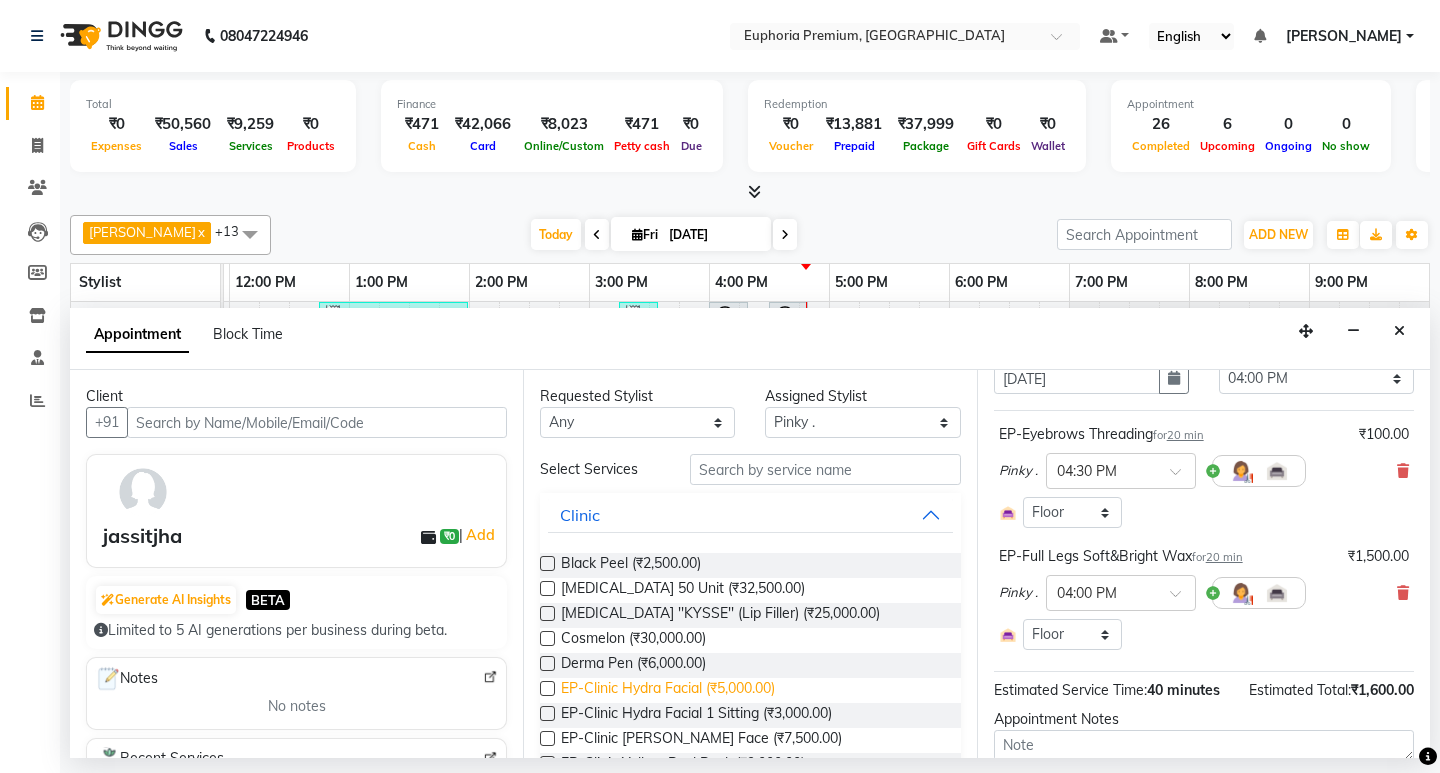 scroll, scrollTop: 233, scrollLeft: 0, axis: vertical 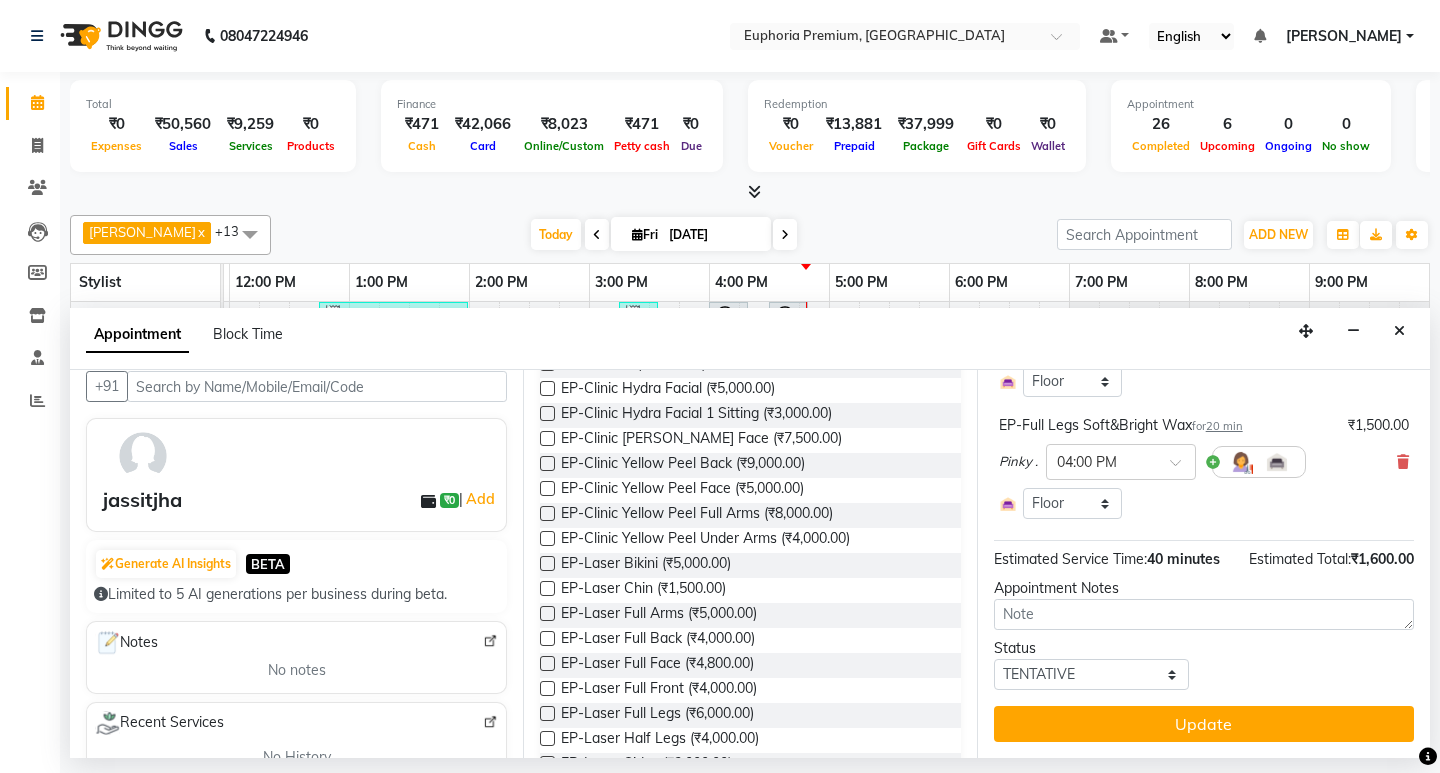 click at bounding box center (490, 641) 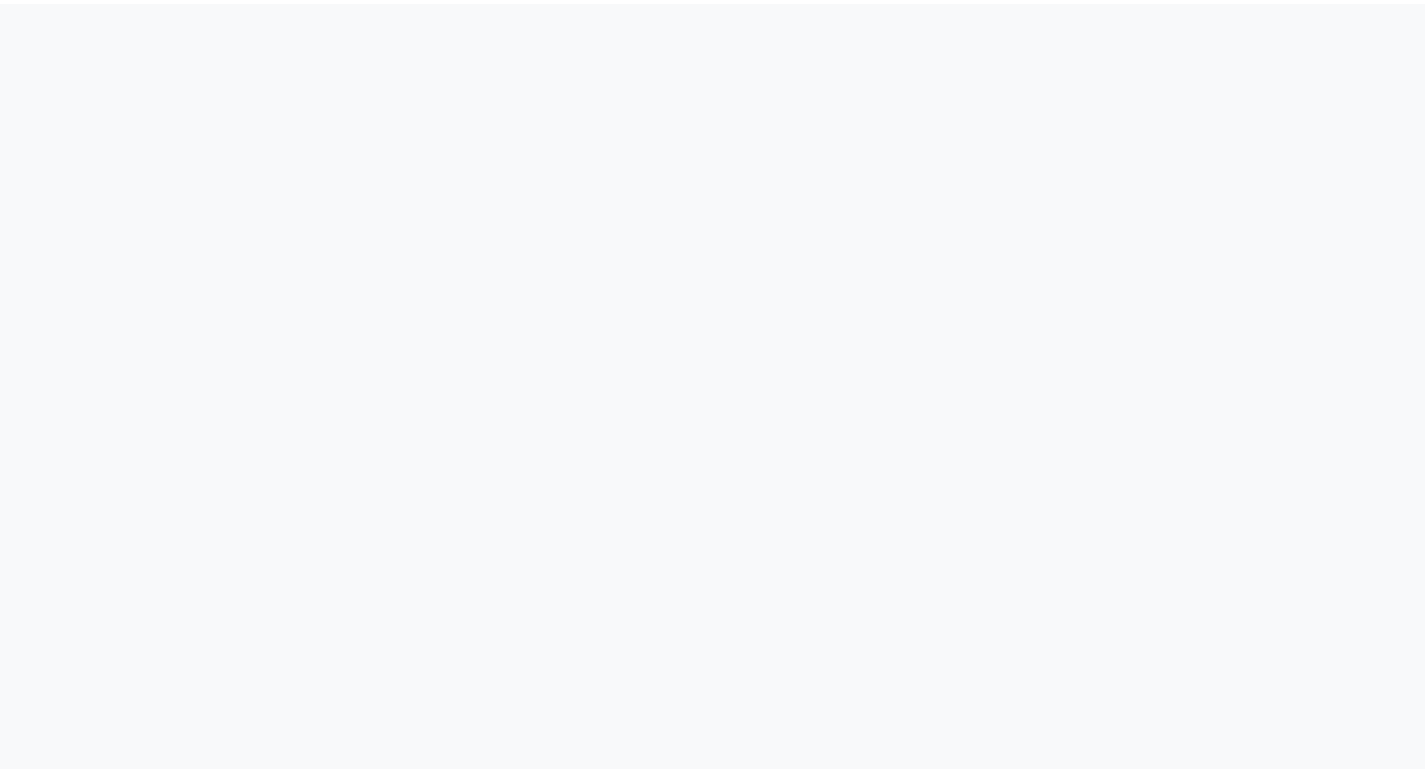 scroll, scrollTop: 0, scrollLeft: 0, axis: both 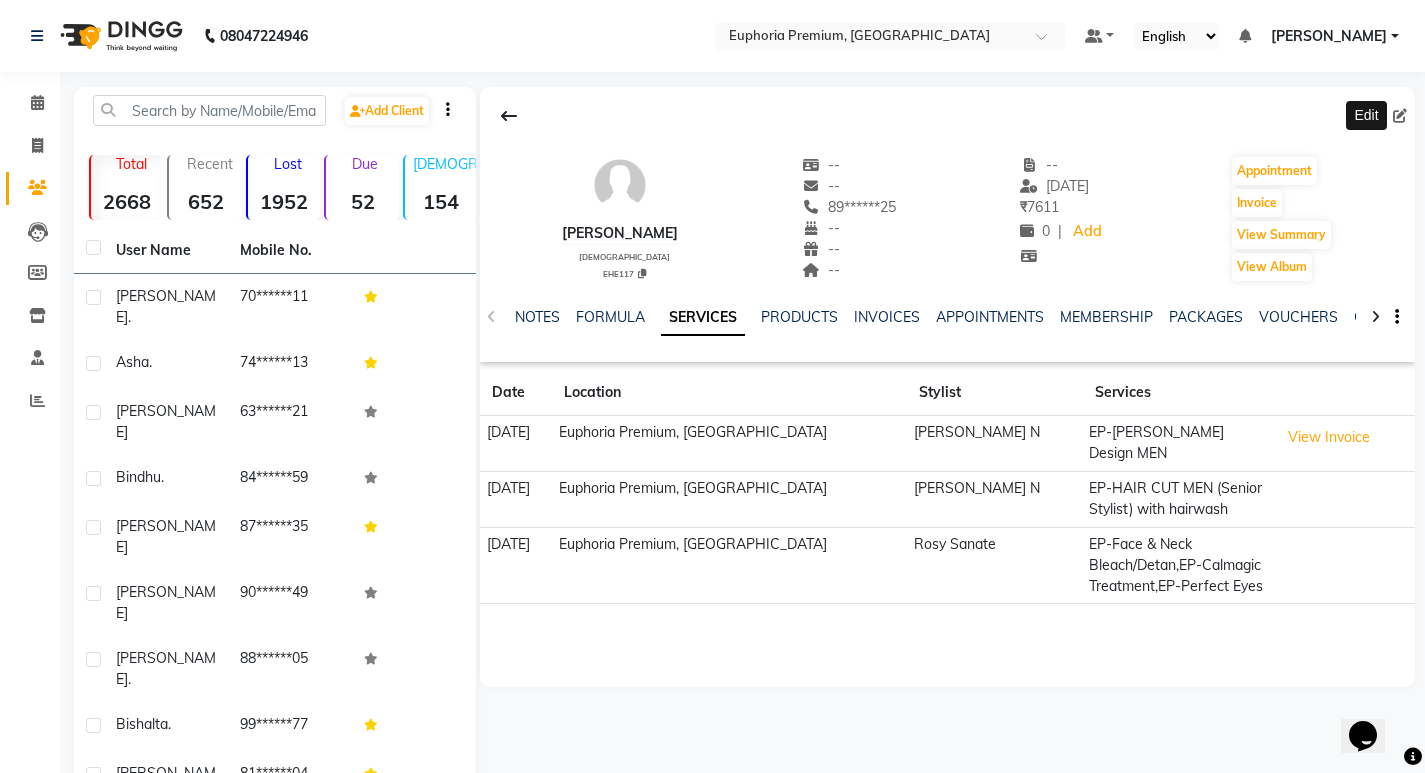 click 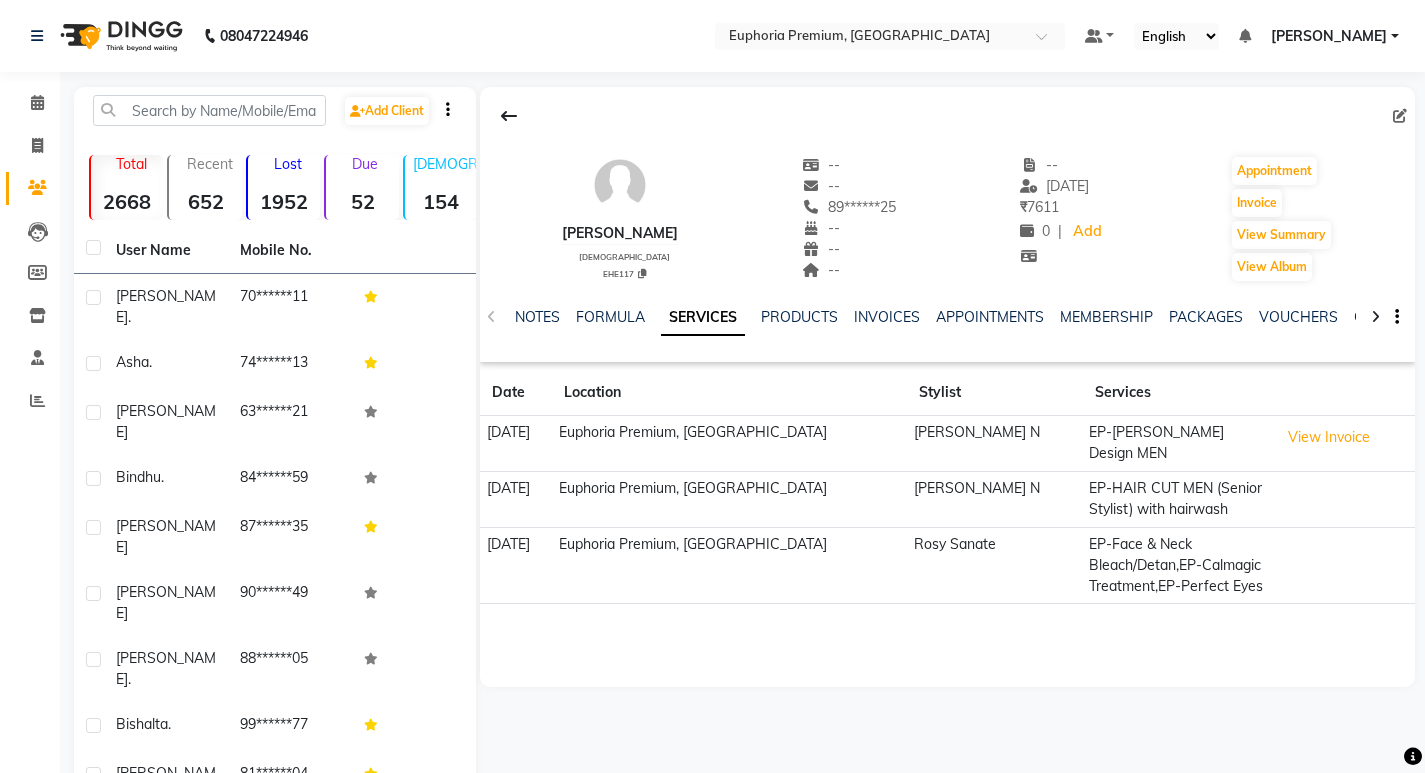 click 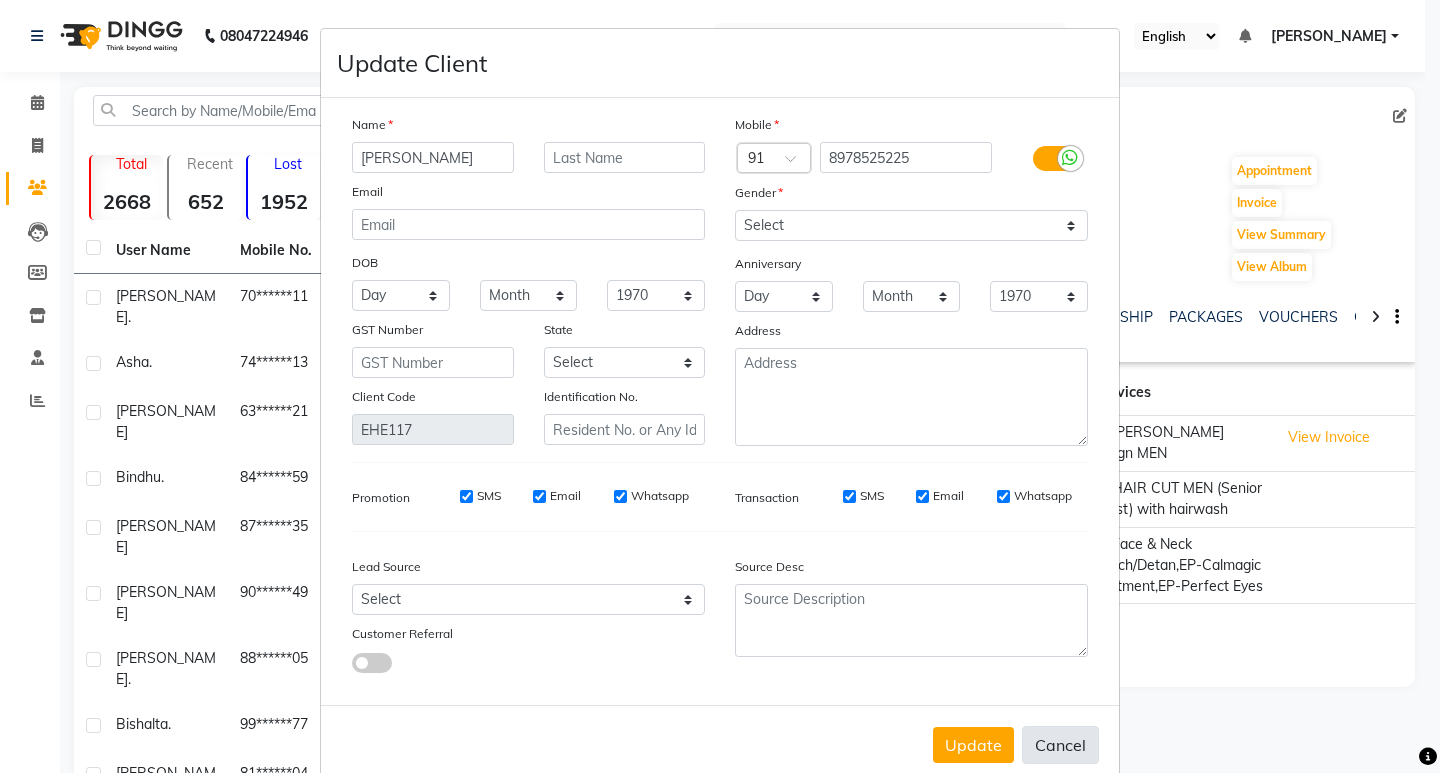 click on "Cancel" at bounding box center (1060, 745) 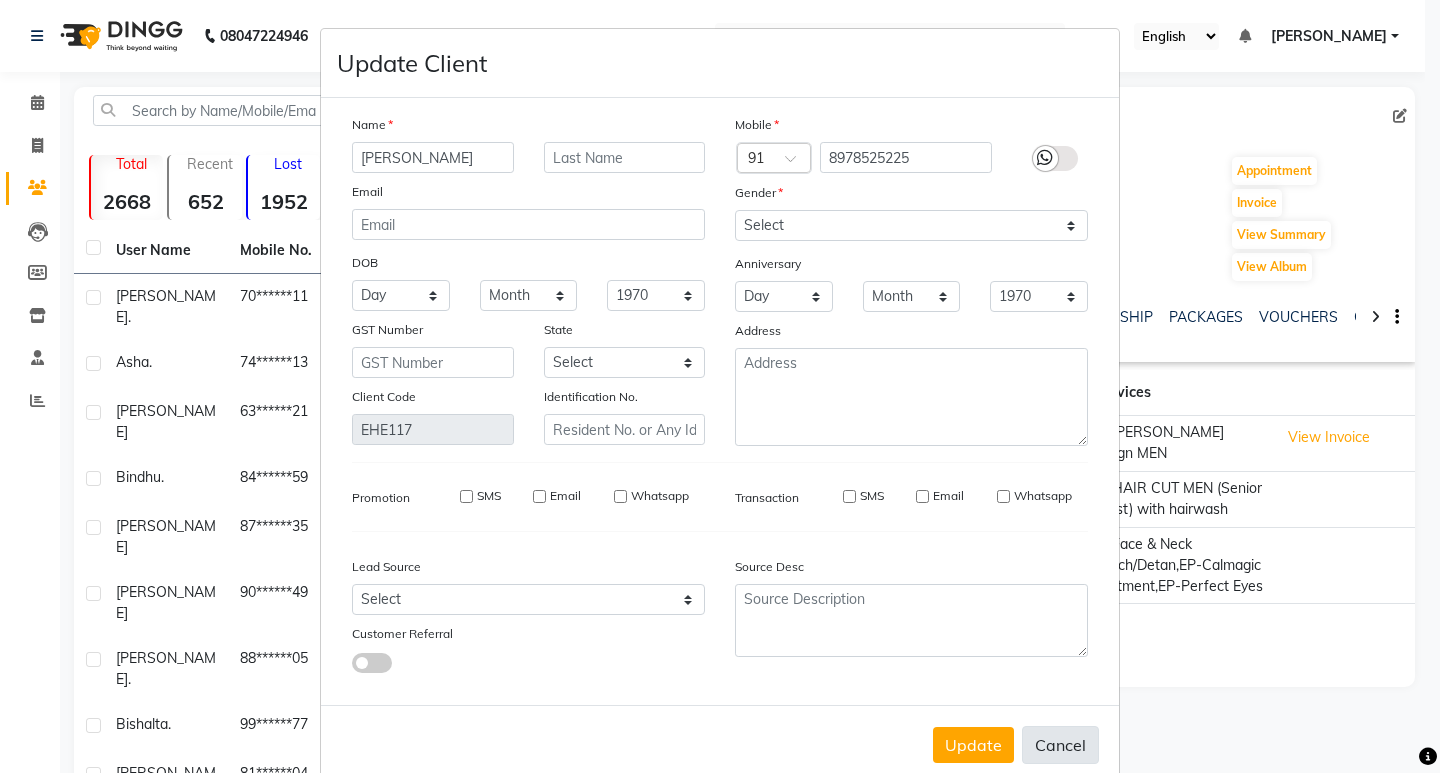 type 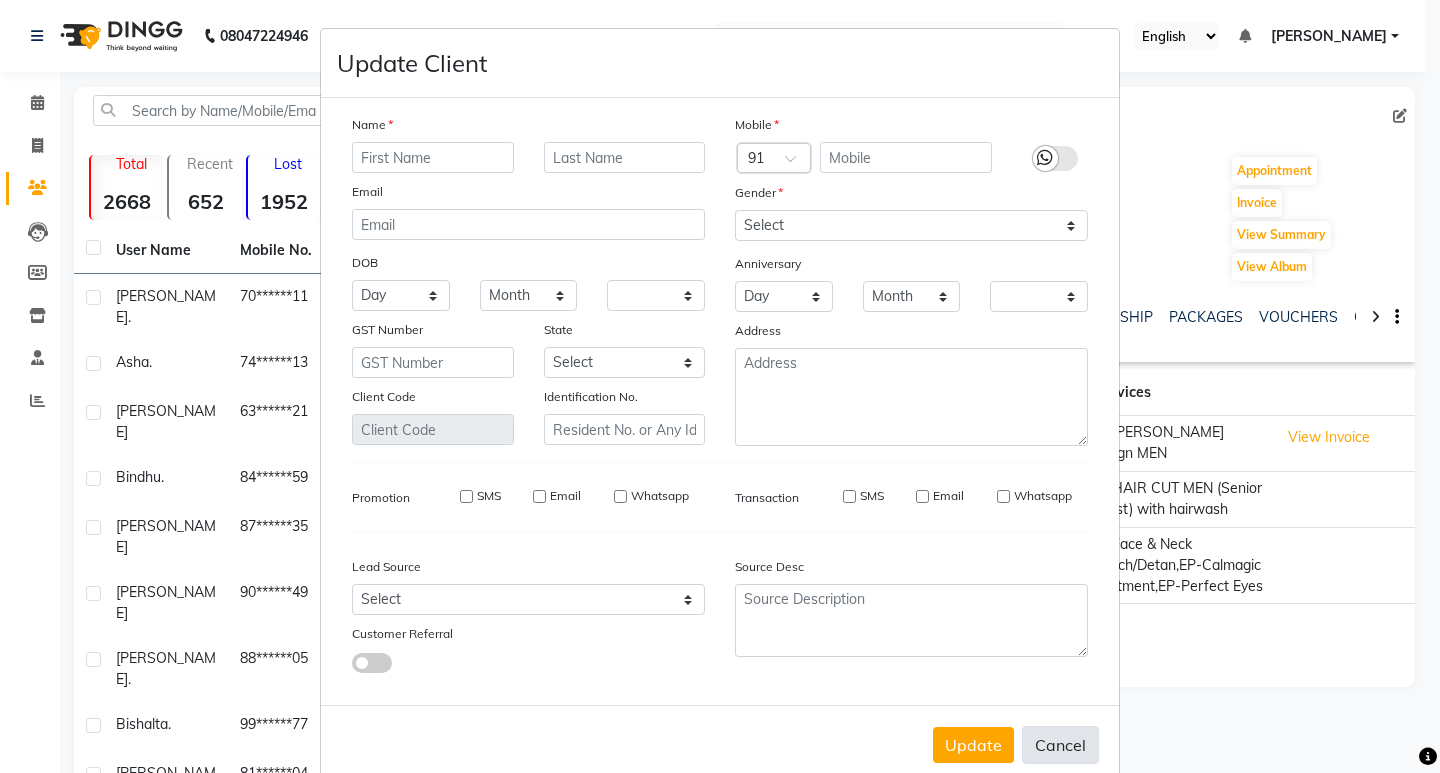 checkbox on "false" 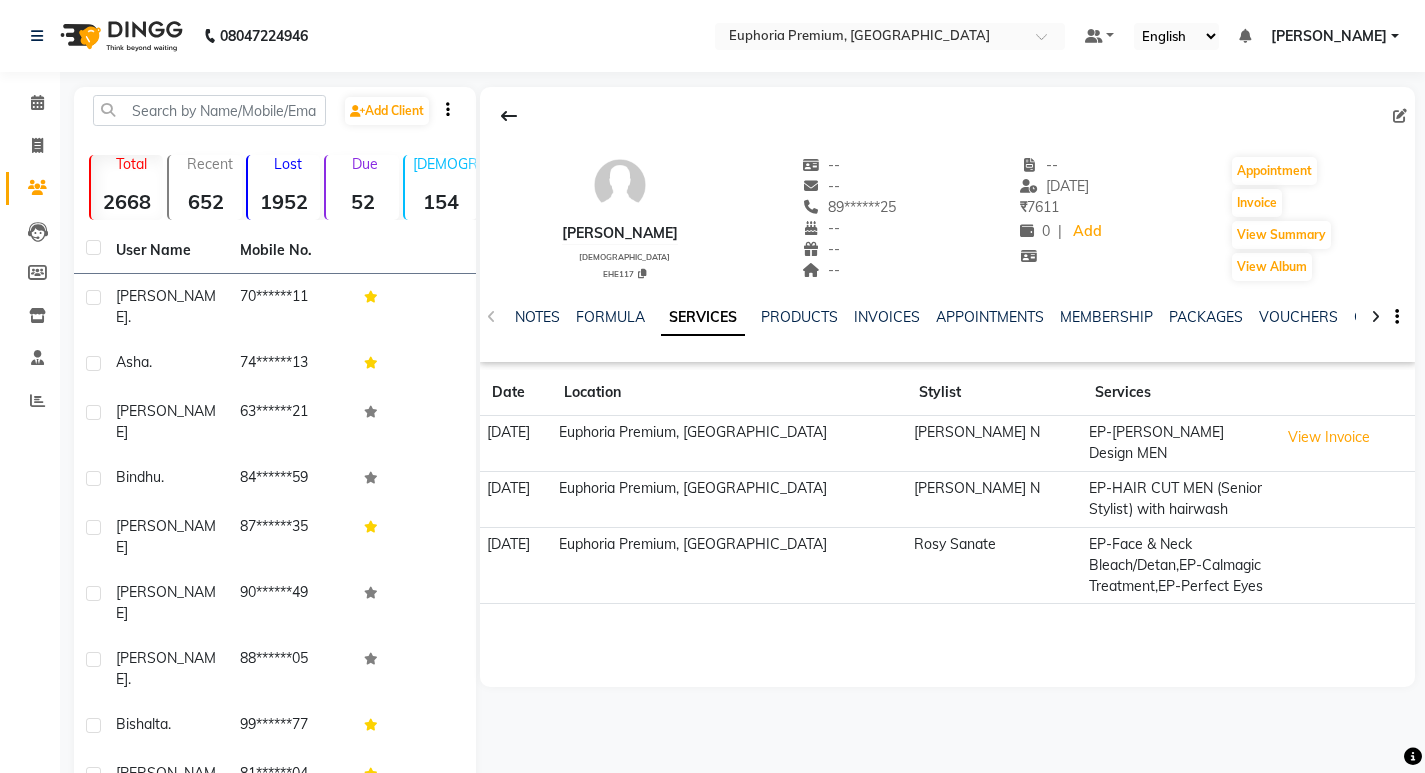 click on "VOUCHERS" 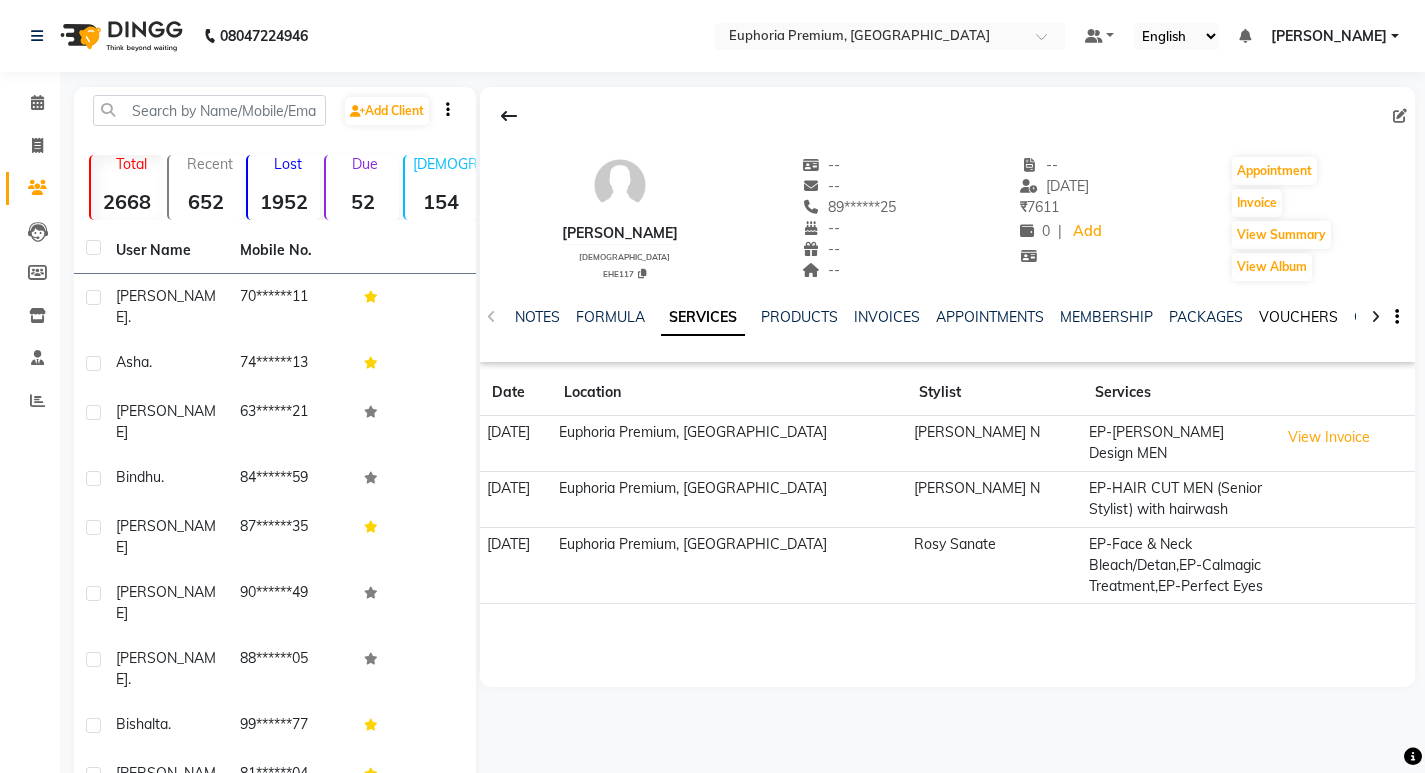 click on "VOUCHERS" 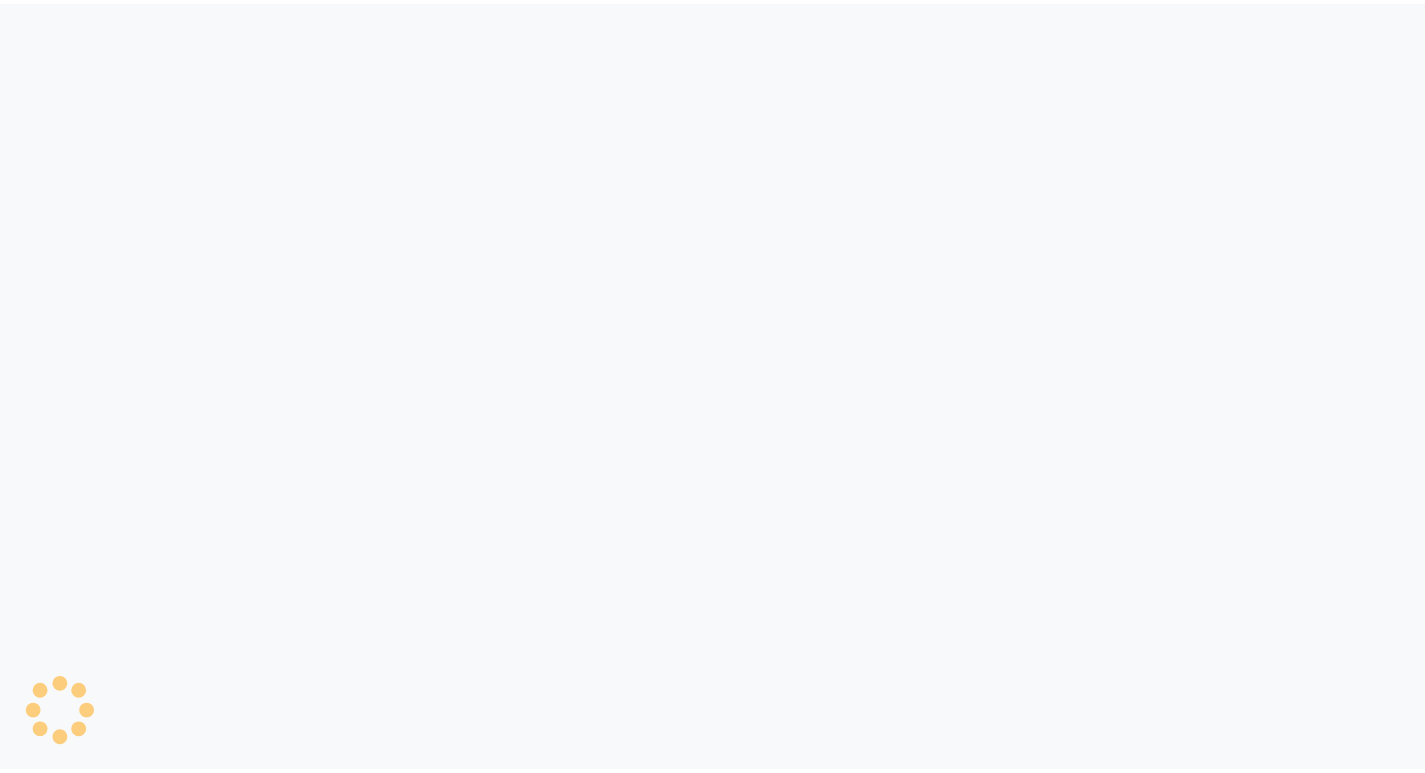scroll, scrollTop: 0, scrollLeft: 0, axis: both 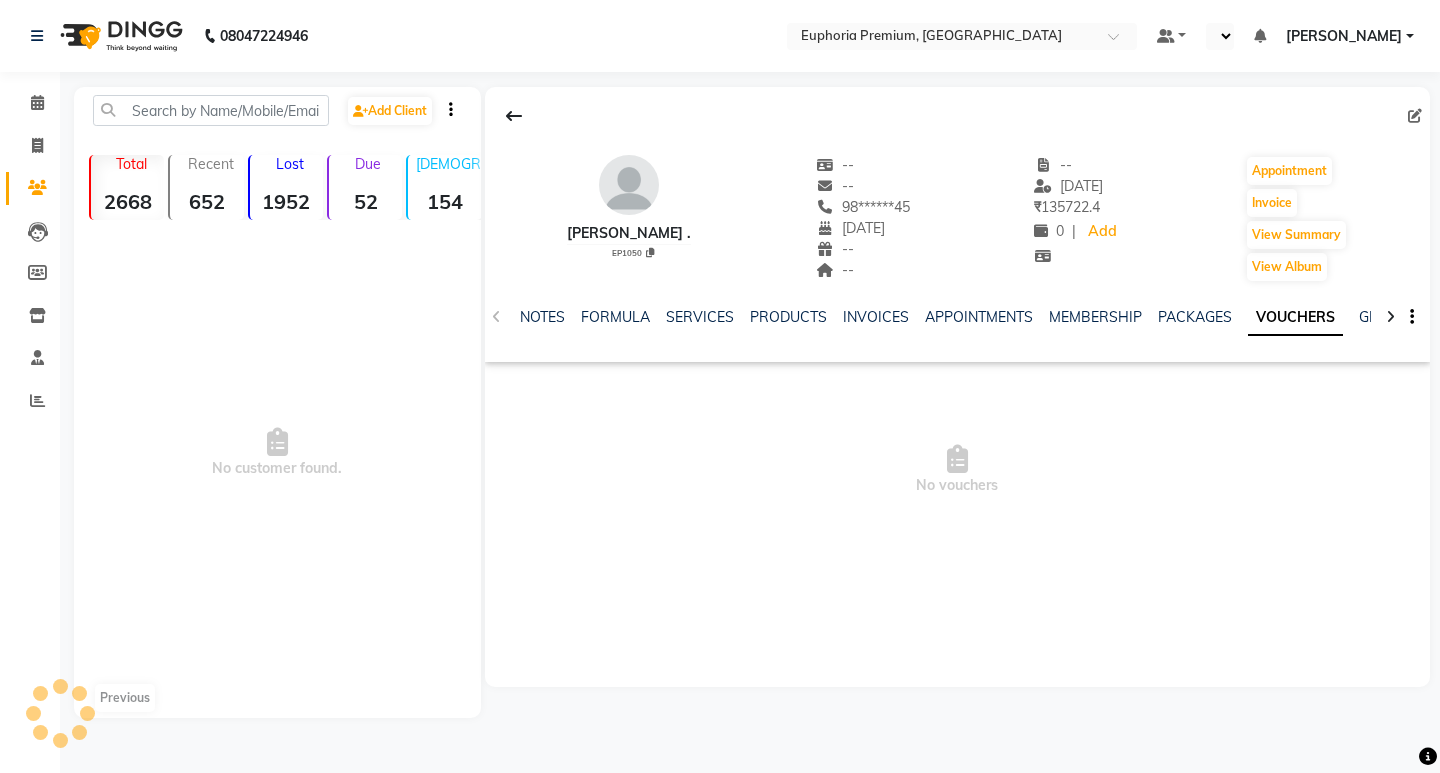 select on "en" 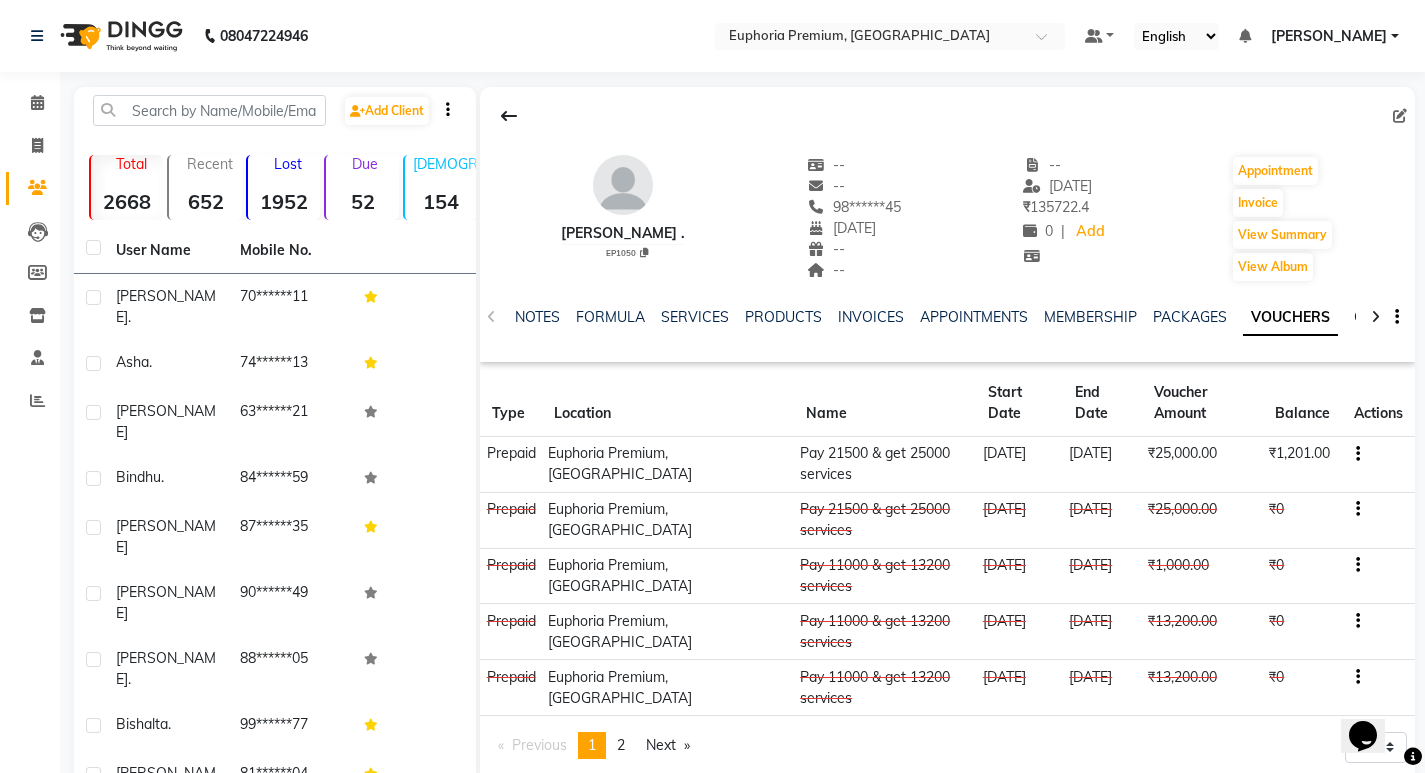 scroll, scrollTop: 0, scrollLeft: 0, axis: both 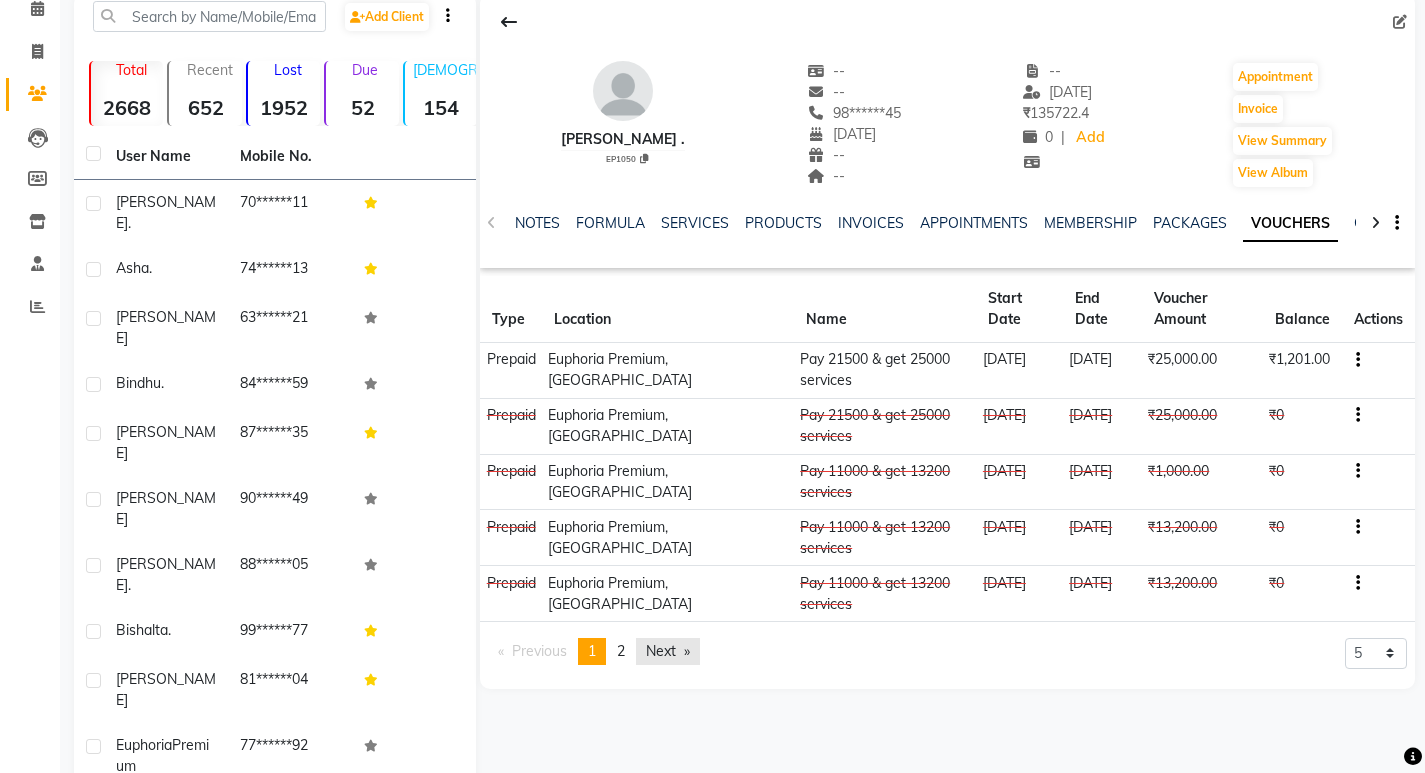 click on "Next  page" 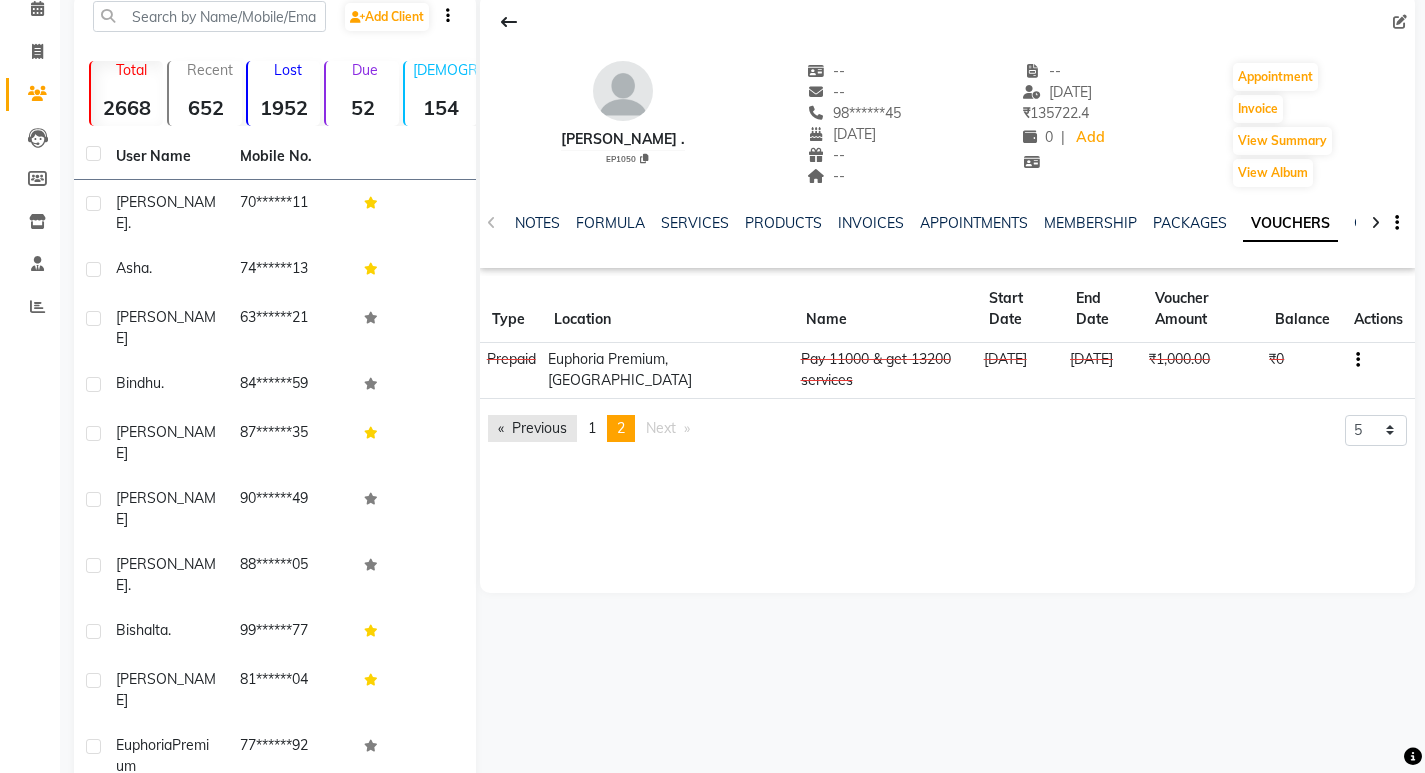click on "Previous  page" 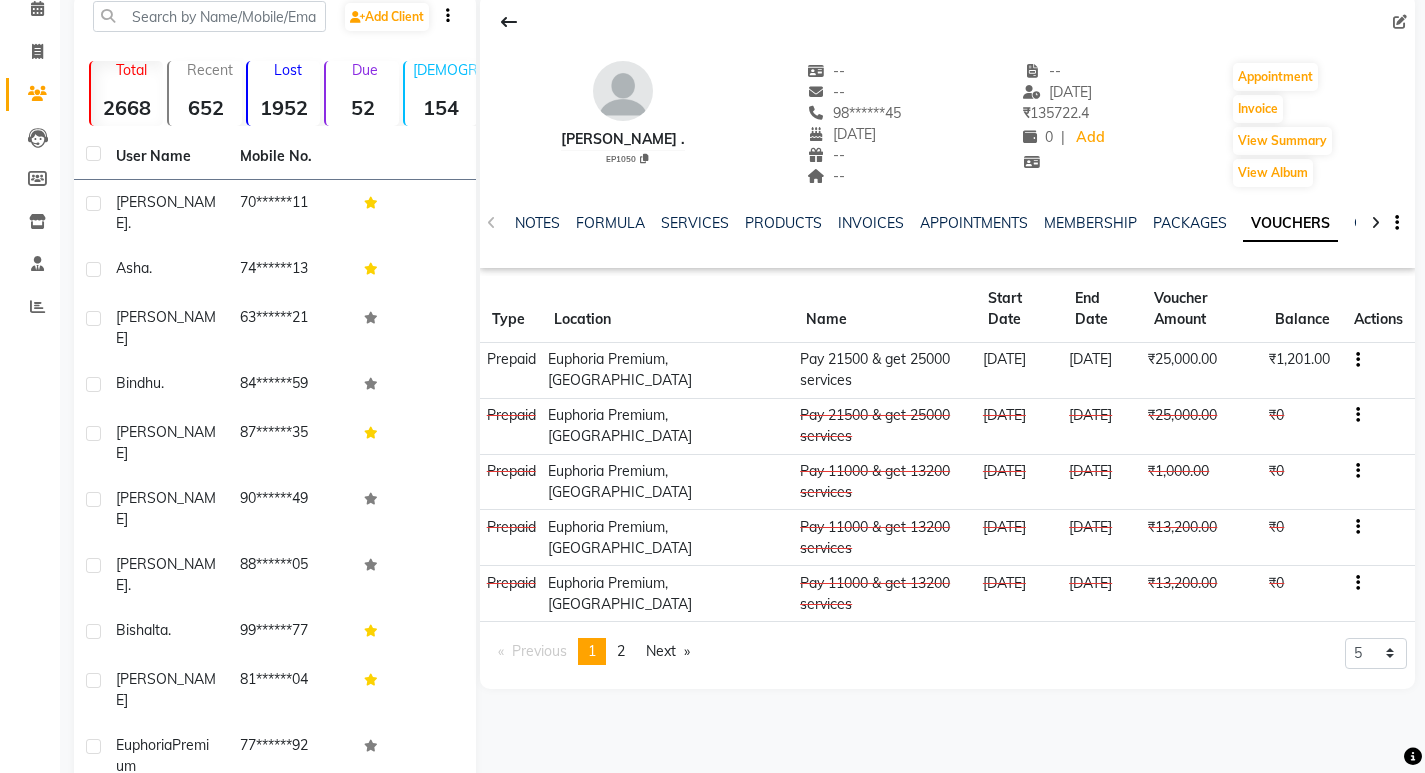 scroll, scrollTop: 0, scrollLeft: 0, axis: both 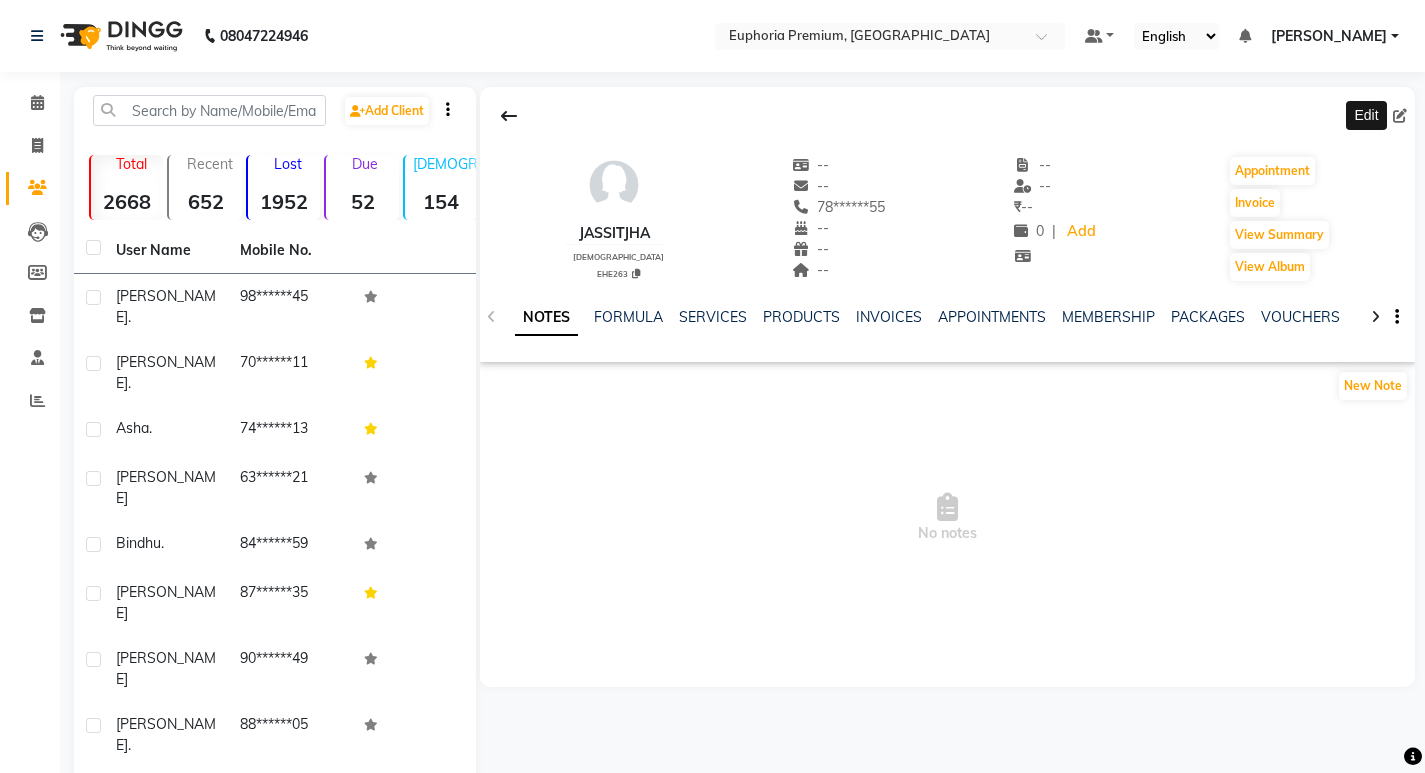 click 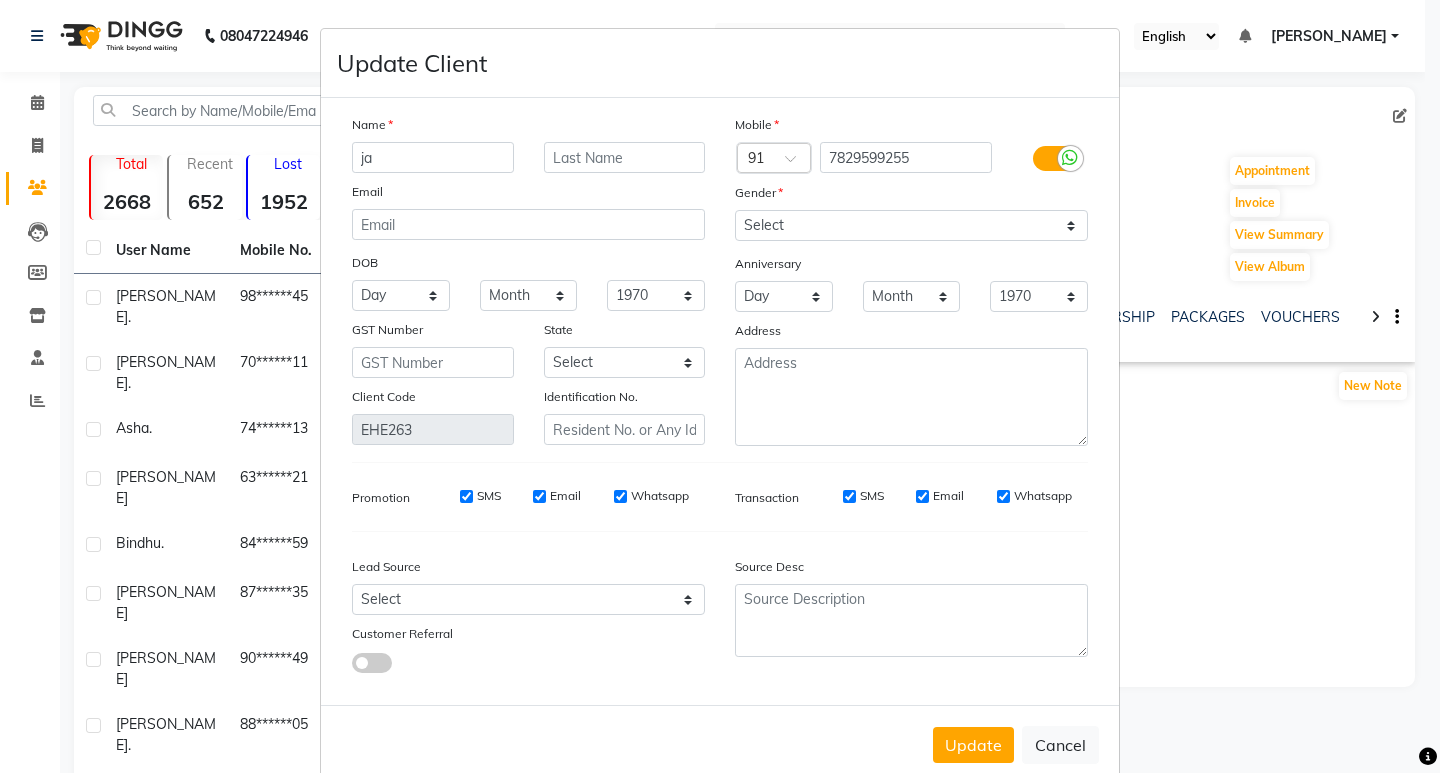 type on "j" 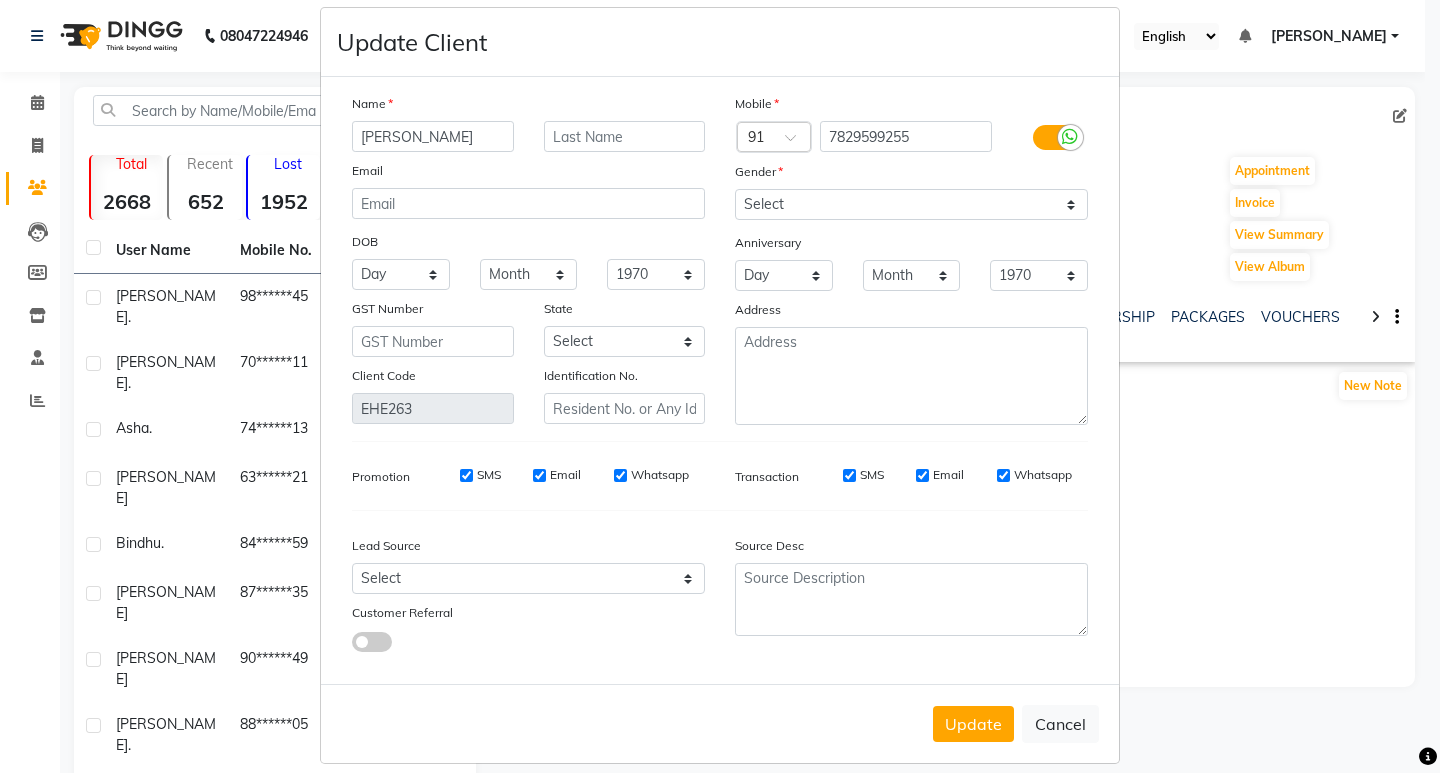 scroll, scrollTop: 40, scrollLeft: 0, axis: vertical 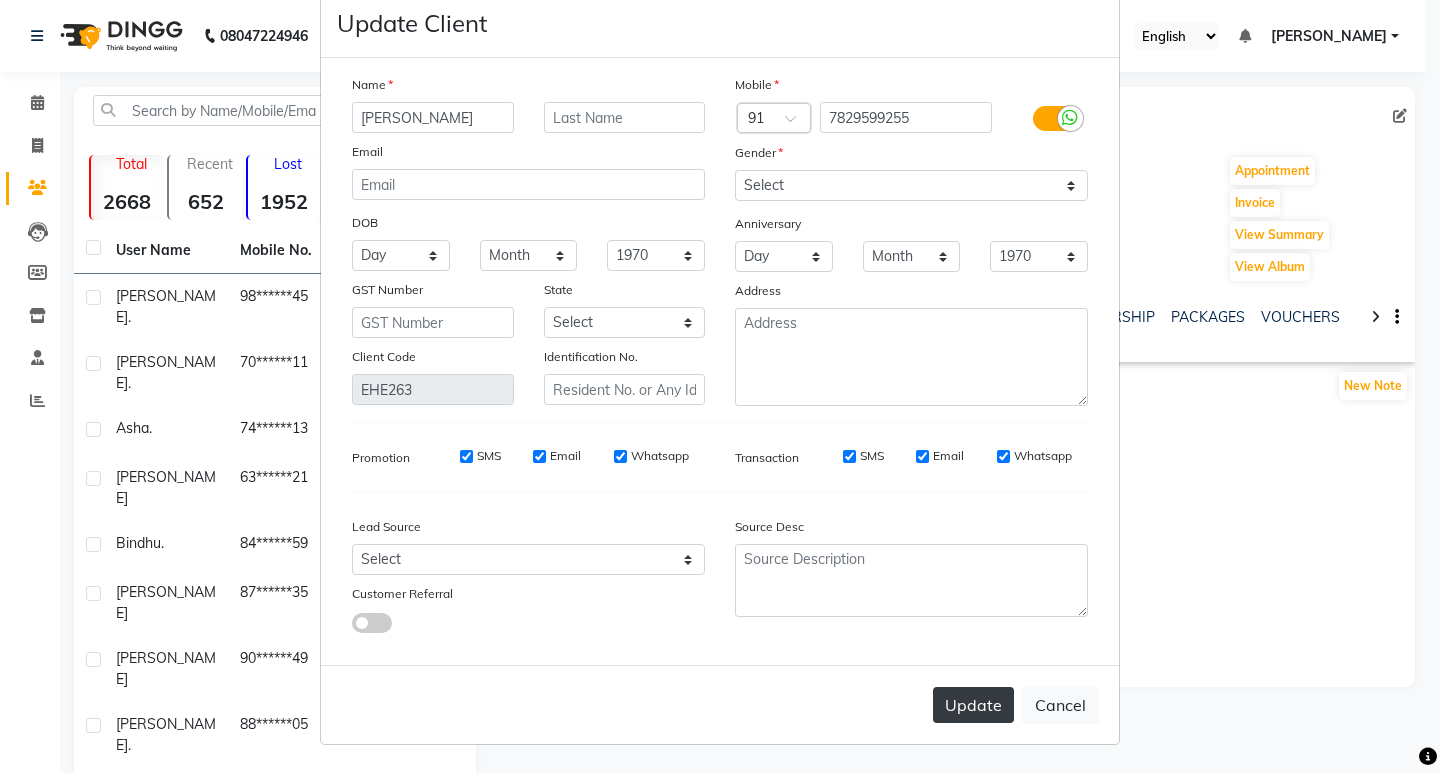 type on "Jessica" 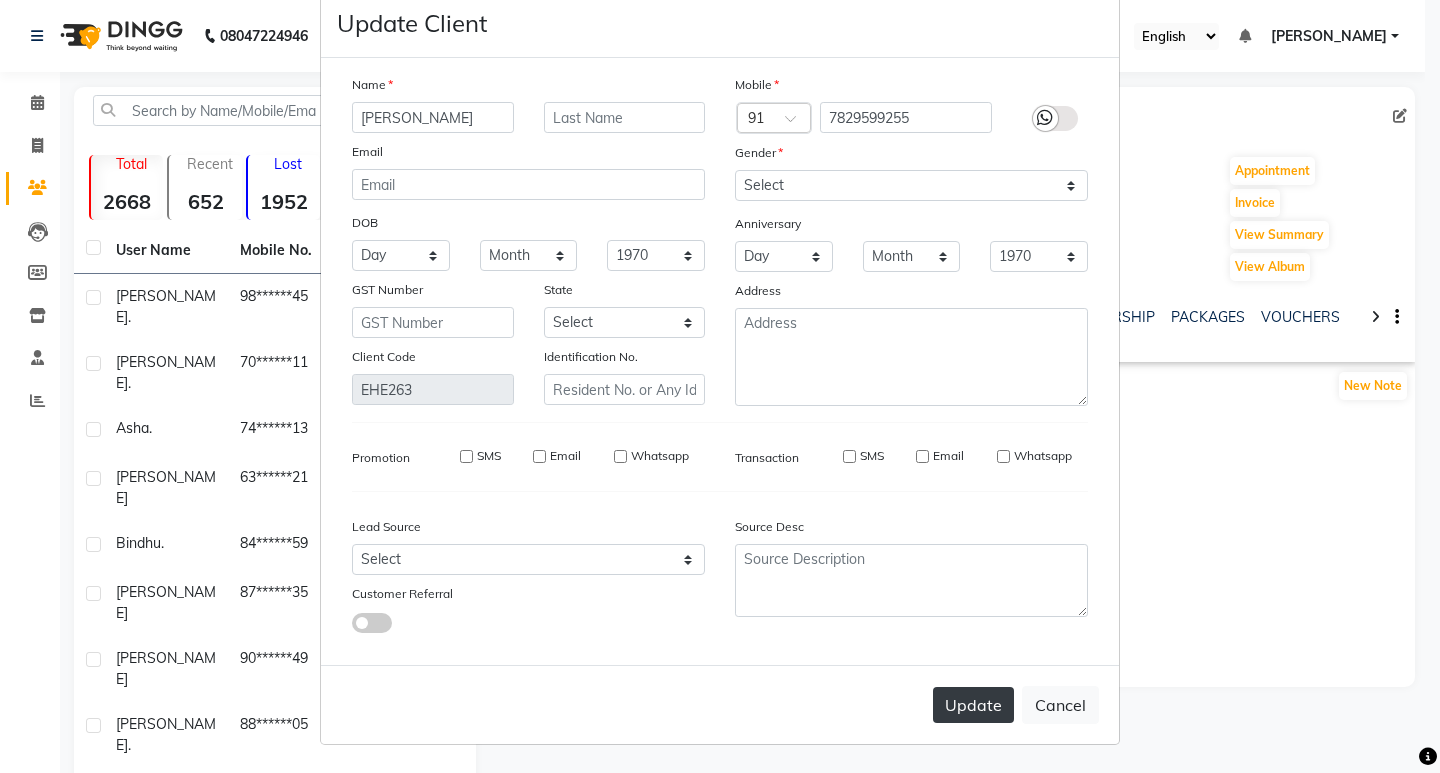type 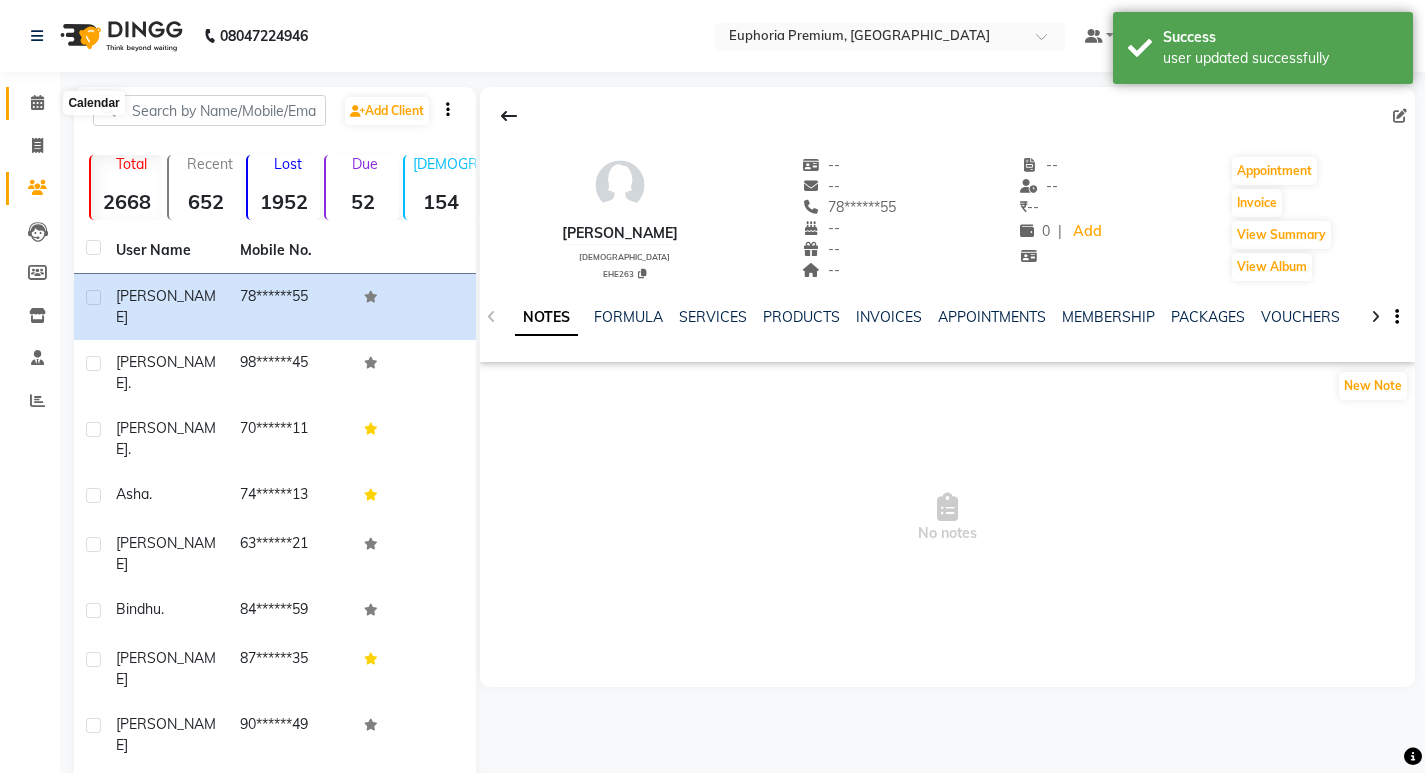 click 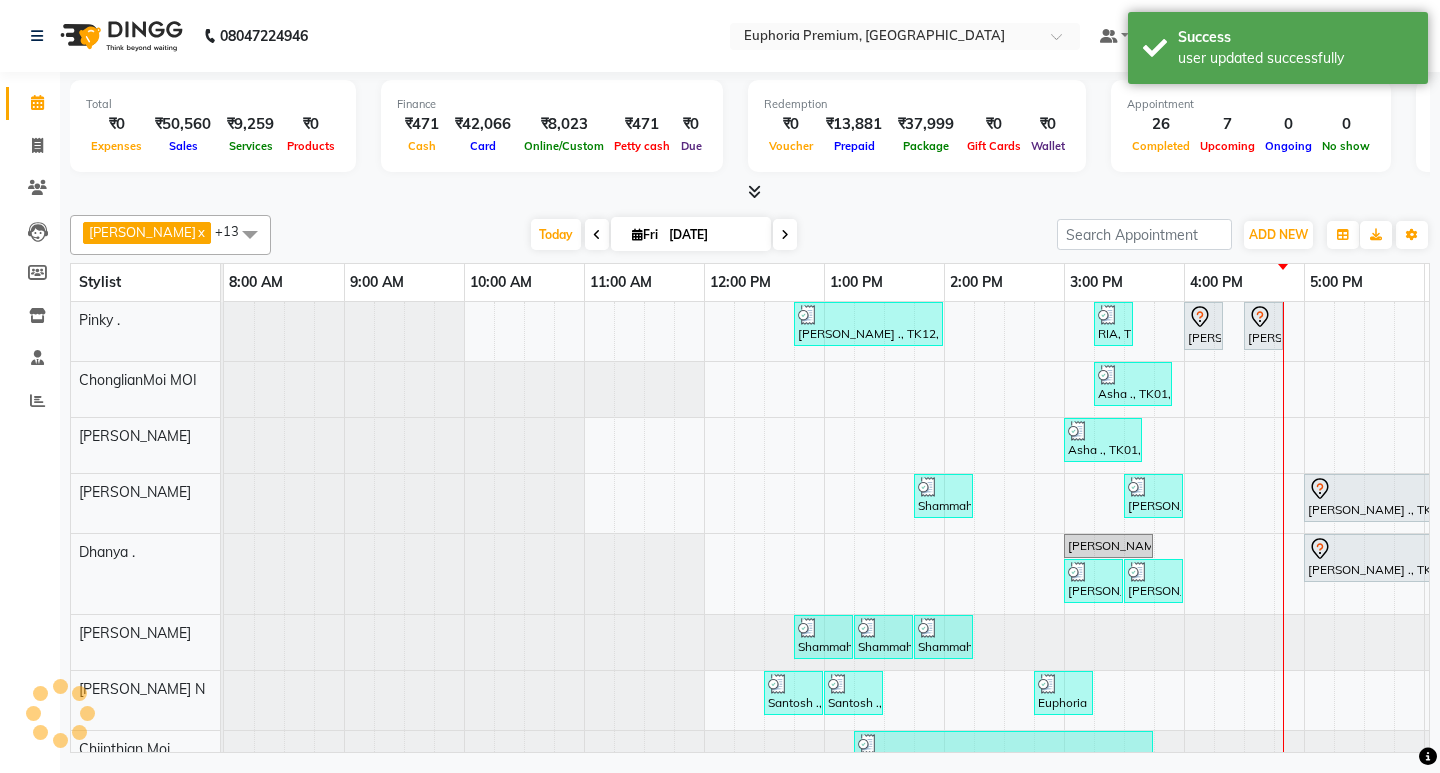 scroll, scrollTop: 0, scrollLeft: 475, axis: horizontal 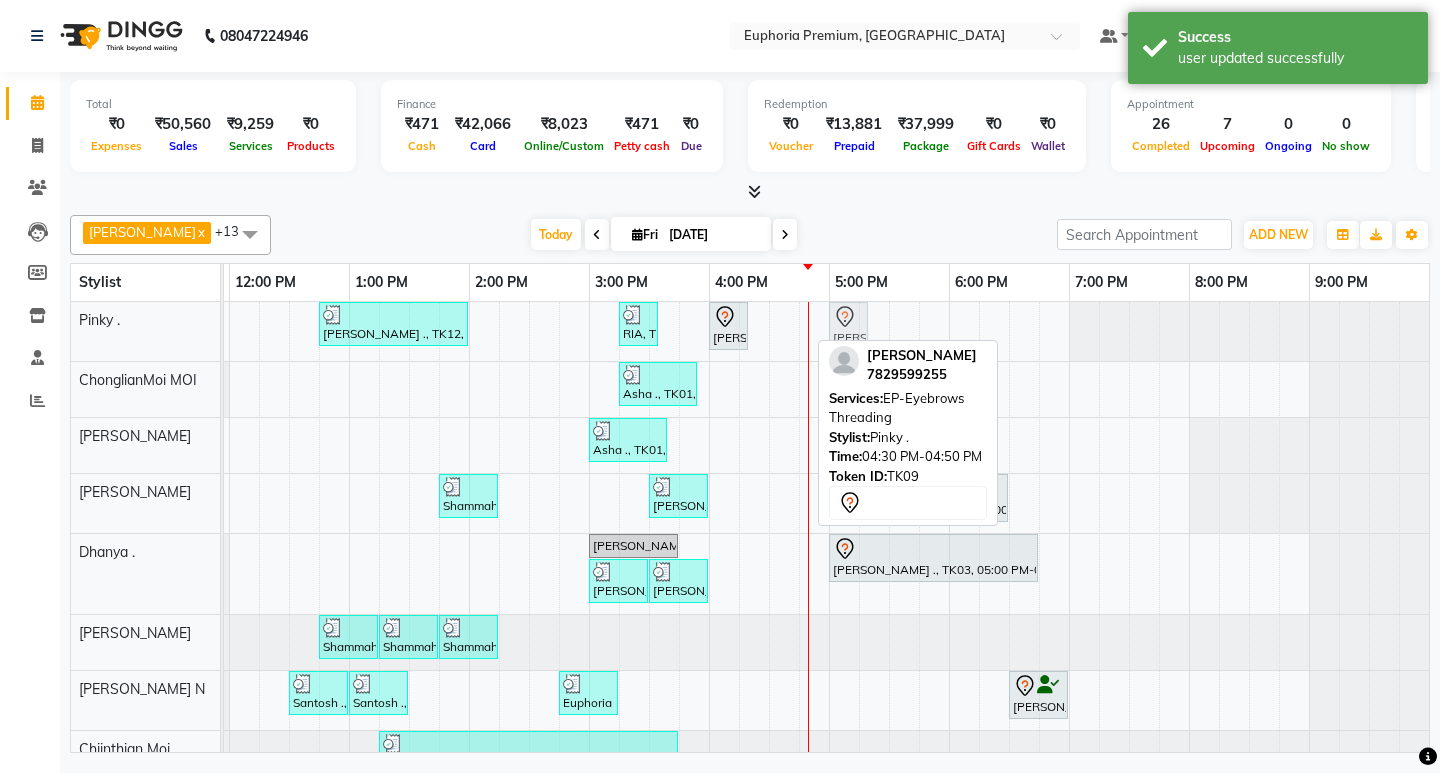 drag, startPoint x: 808, startPoint y: 325, endPoint x: 839, endPoint y: 324, distance: 31.016125 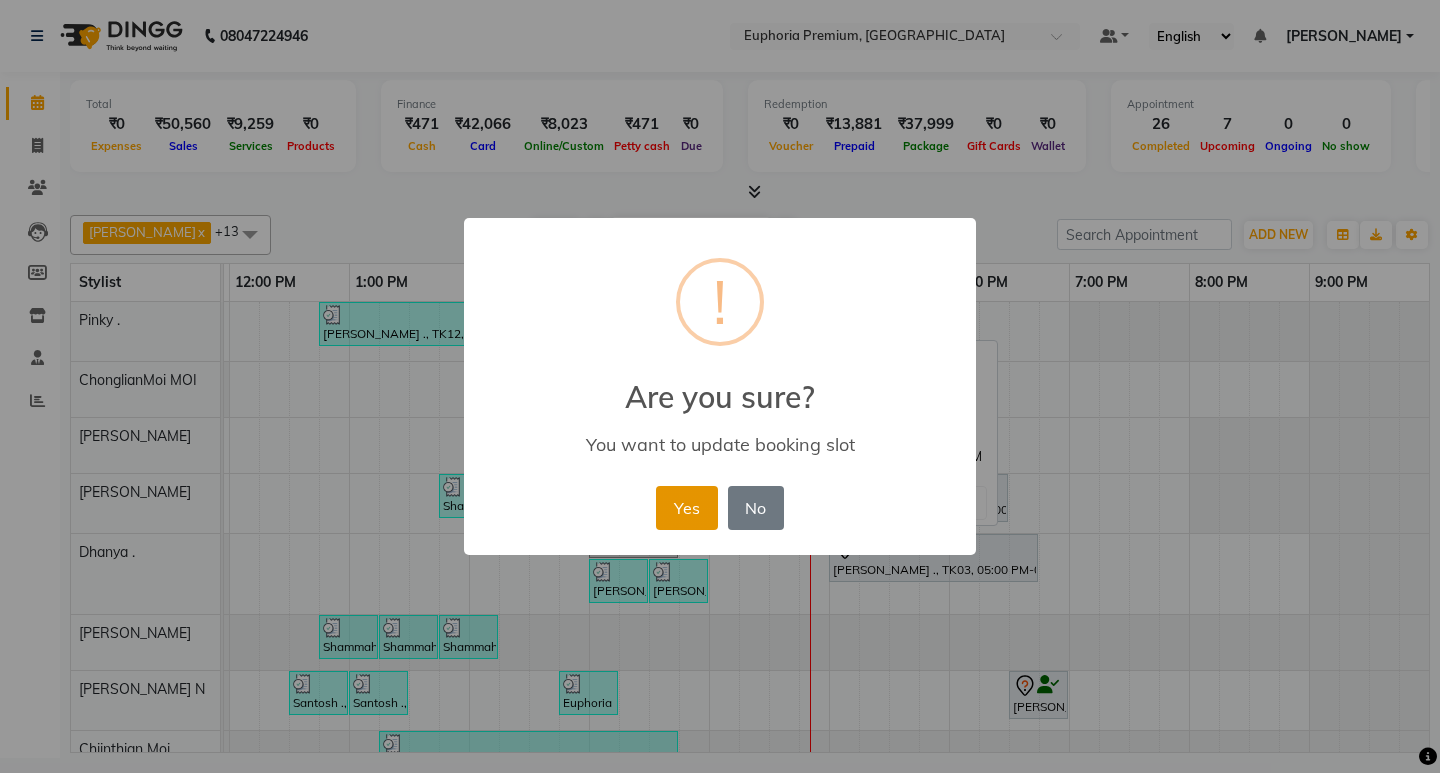 click on "Yes" at bounding box center (686, 508) 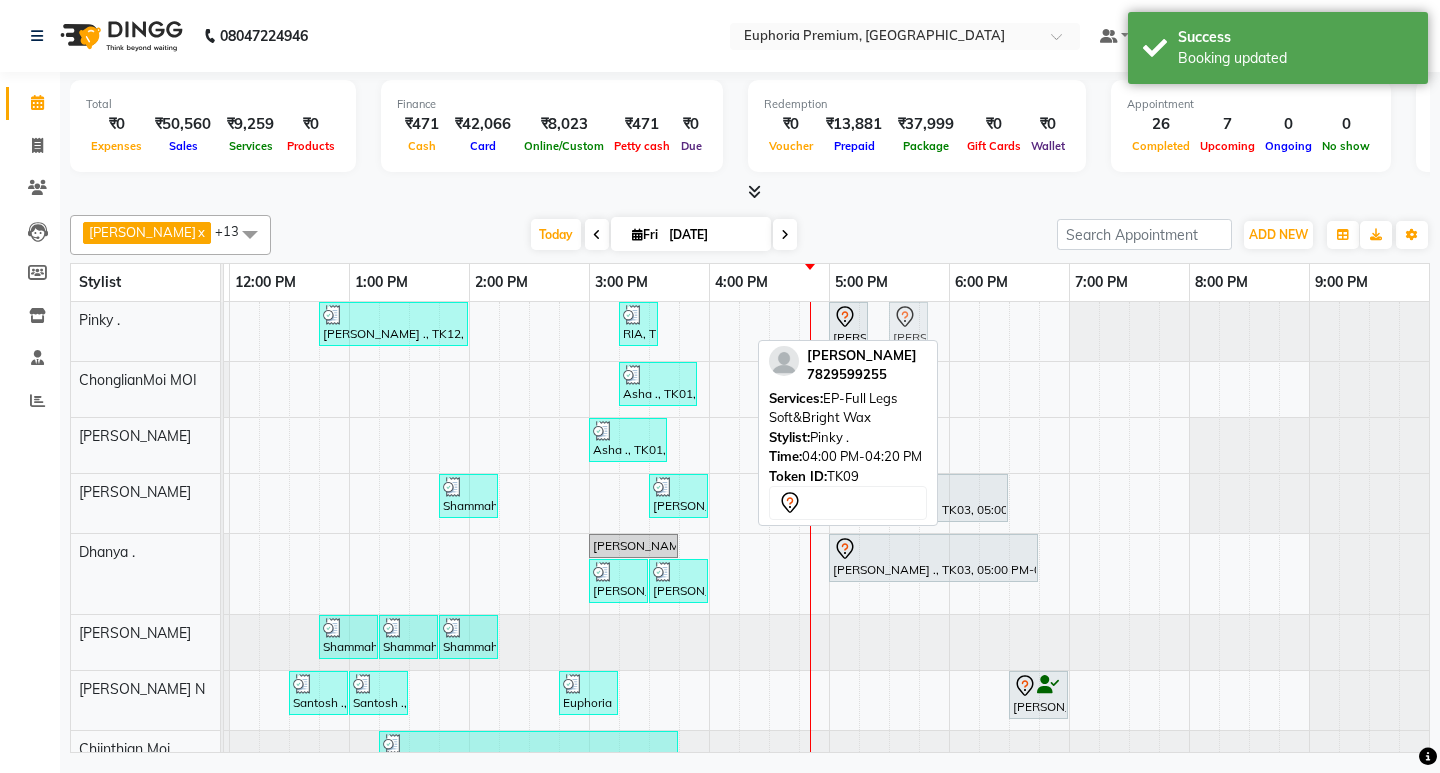 drag, startPoint x: 733, startPoint y: 330, endPoint x: 904, endPoint y: 352, distance: 172.4094 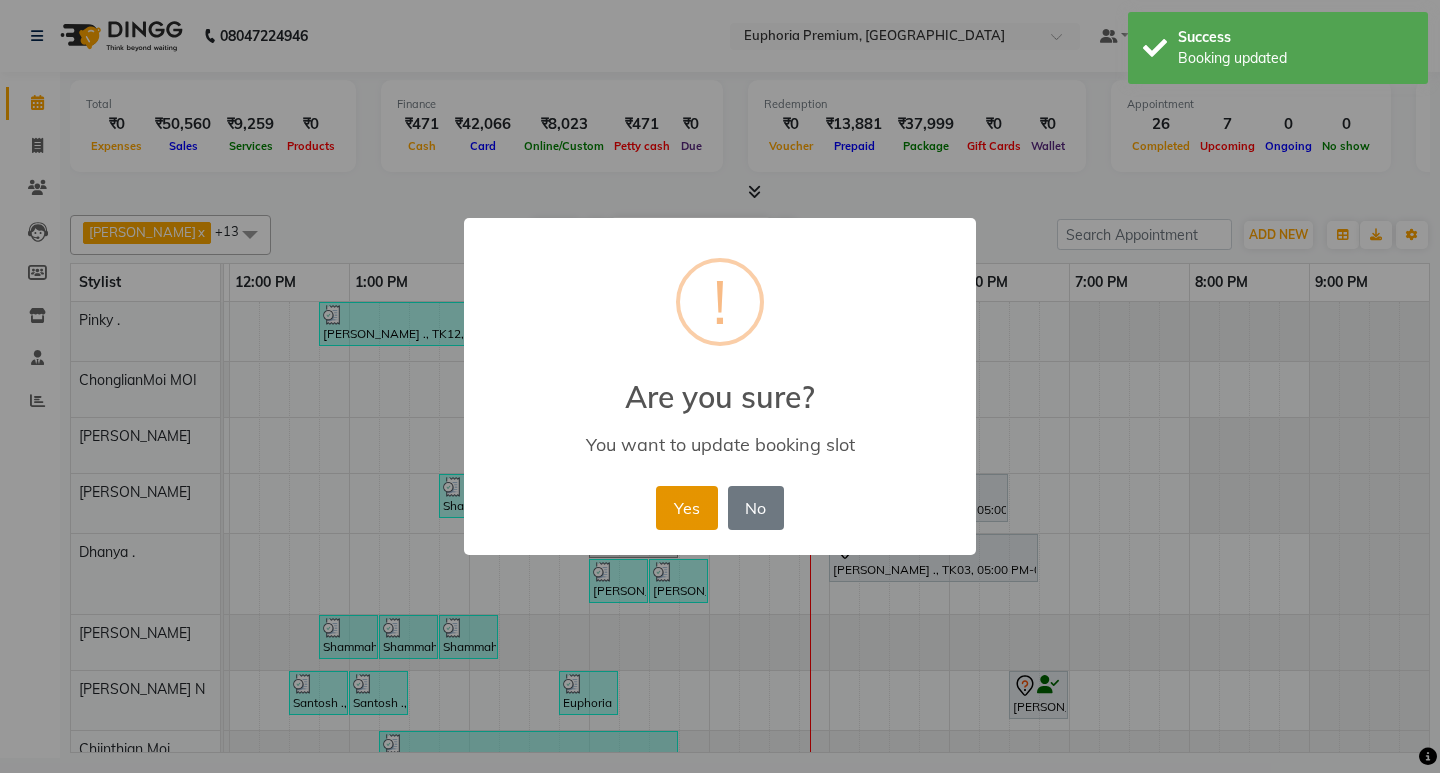 click on "Yes" at bounding box center [686, 508] 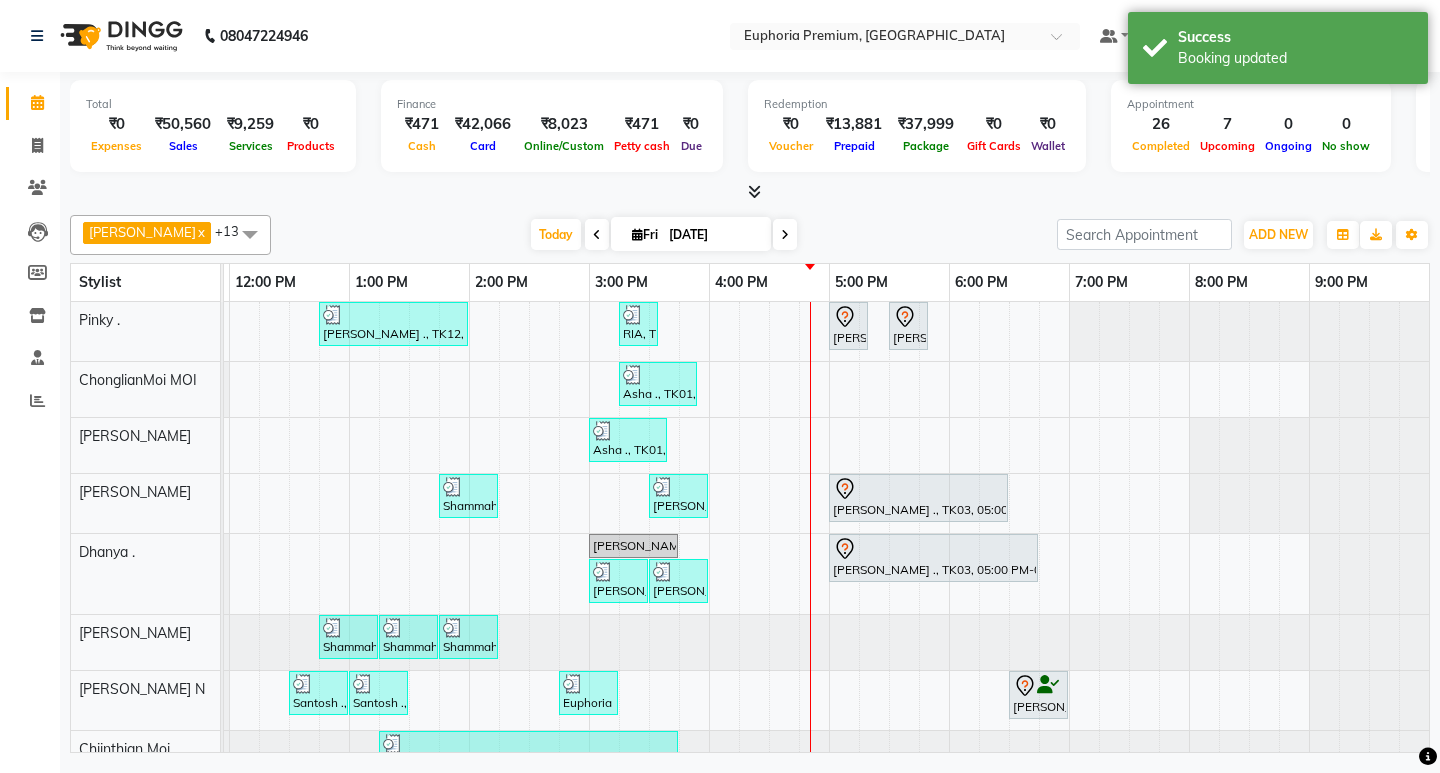 scroll, scrollTop: 317, scrollLeft: 475, axis: both 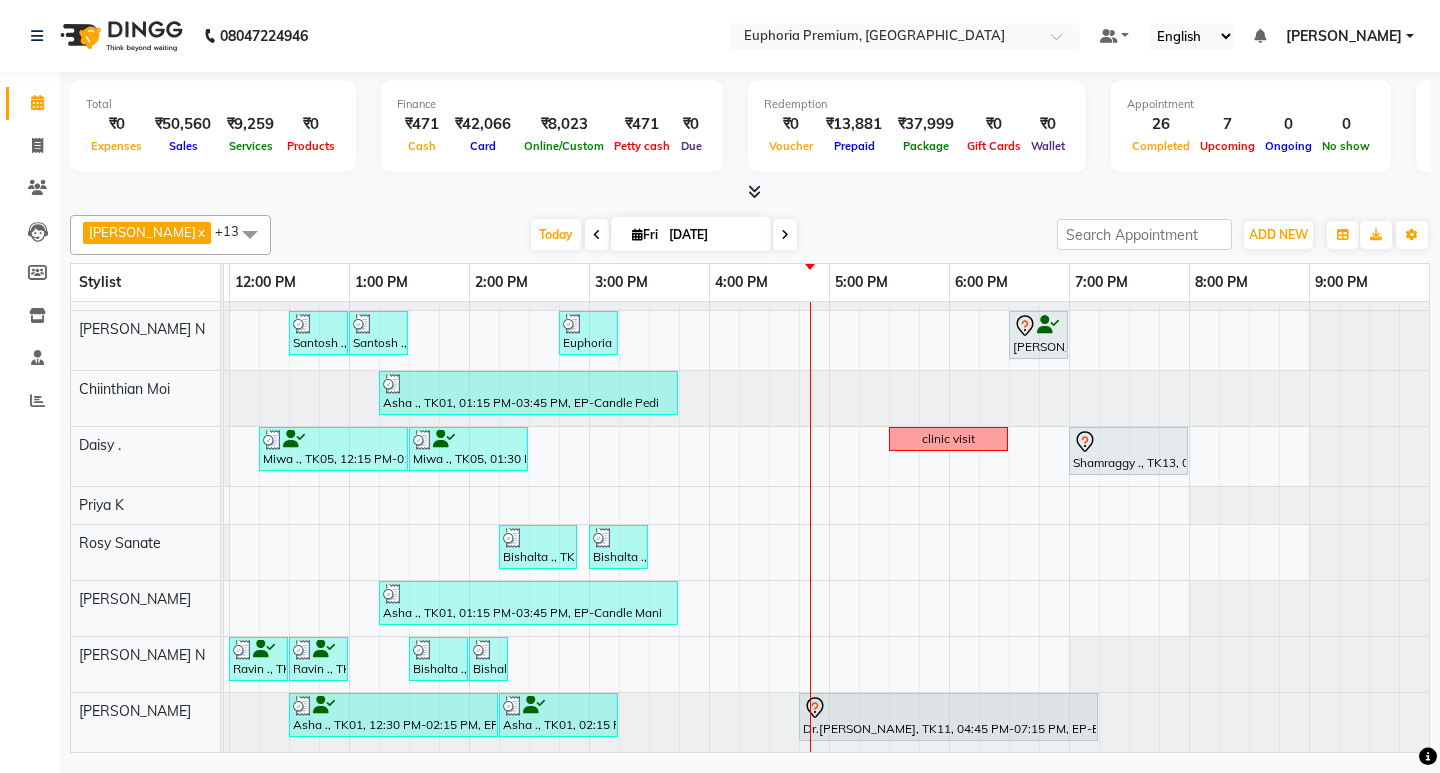 click on "Total  ₹0  Expenses ₹50,560  Sales ₹9,259  Services ₹0  Products Finance  ₹471  Cash ₹42,066  Card ₹8,023  Online/Custom ₹471 Petty cash ₹0 Due  Redemption  ₹0 Voucher ₹13,881 Prepaid ₹37,999 Package ₹0  Gift Cards ₹0  Wallet  Appointment  26 Completed 7 Upcoming 0 Ongoing 0 No show  Other sales  ₹0  Packages ₹0  Memberships ₹0  Vouchers ₹41,300  Prepaids ₹0  Gift Cards Binoy   x Chandru Magar  x Rosy Sanate  x Diya Khadka  x Dhanya .  x Daisy .  x Pinky .  x Chiinthian Moi  x ChonglianMoi MOI  x Chethan N   x Bharath N  x Kishore K  x Priya  K  x VISHON BAIDYA  x +13 Select All Babu V Bharath N Binoy  Chandru Magar Chethan N  Chiinthian Moi ChonglianMoi MOI Daisy . Dhanya . Diya Khadka Fredrick Burrows Kishore K Maria Hamsa MRINALI MILI Pinky . Priya  K Rosy Sanate Savitha Vijayan Shalini Deivasigamani Shishi L Vijayalakshmi M VISHON BAIDYA Today  Fri 11-07-2025 Toggle Dropdown Add Appointment Add Invoice Add Expense Add Attendance Add Client Add Invoice x" 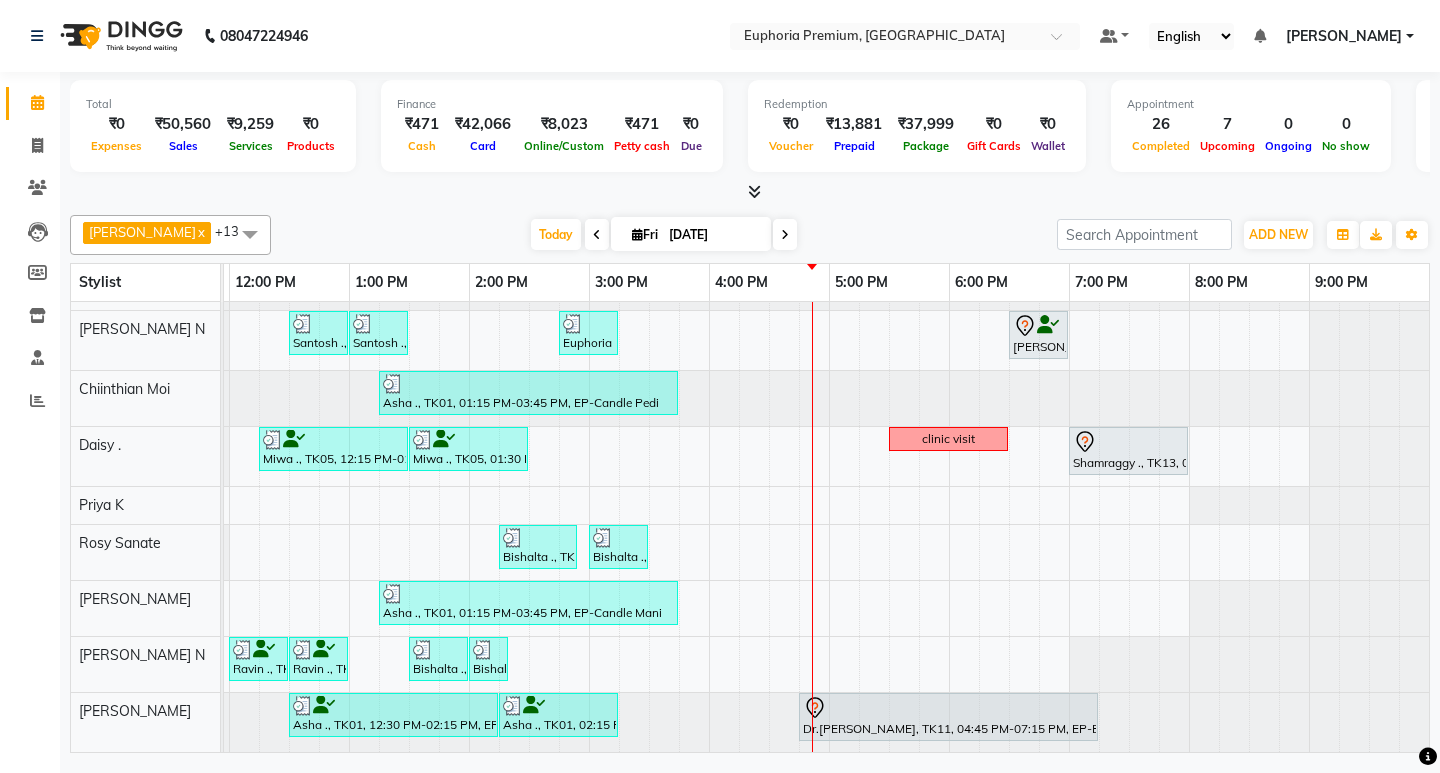 scroll, scrollTop: 105, scrollLeft: 475, axis: both 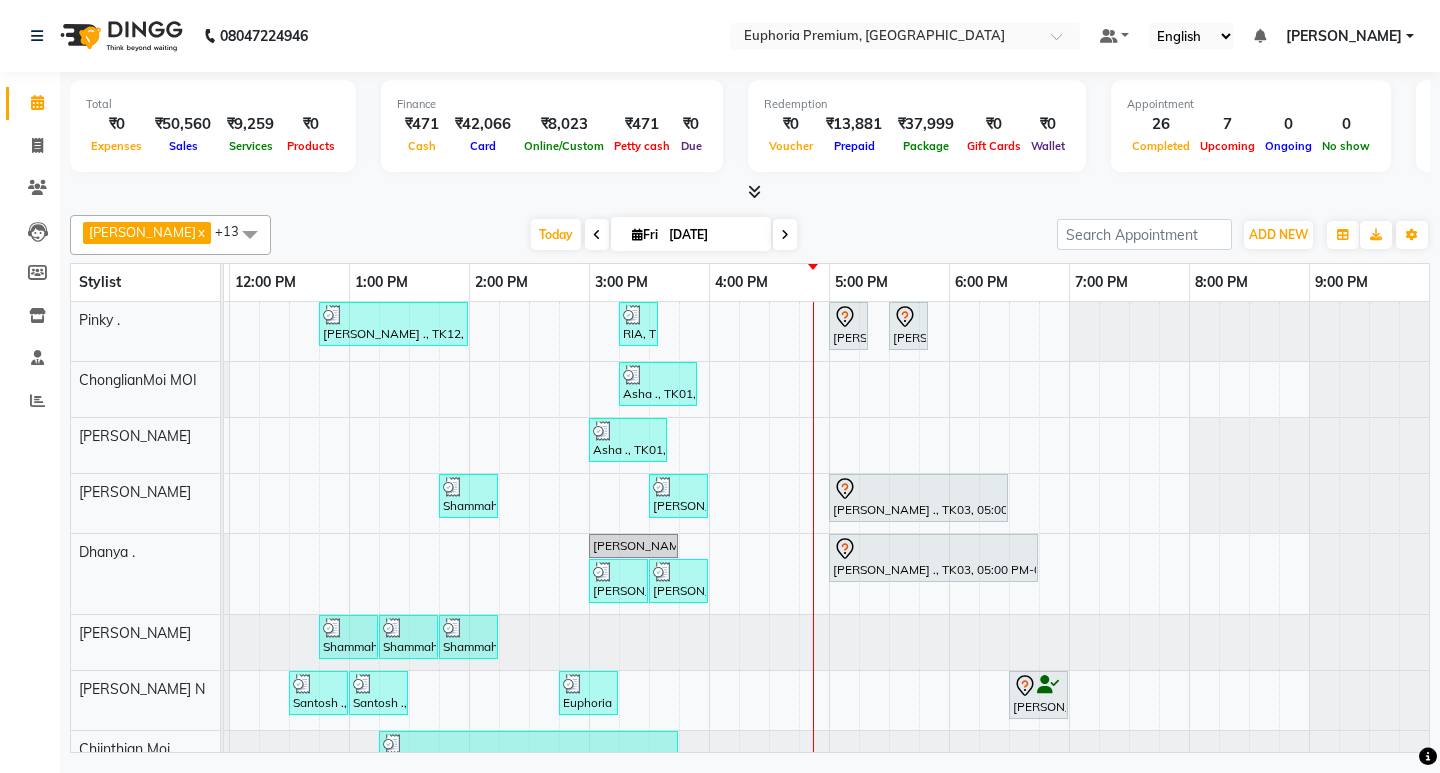 click at bounding box center (785, 234) 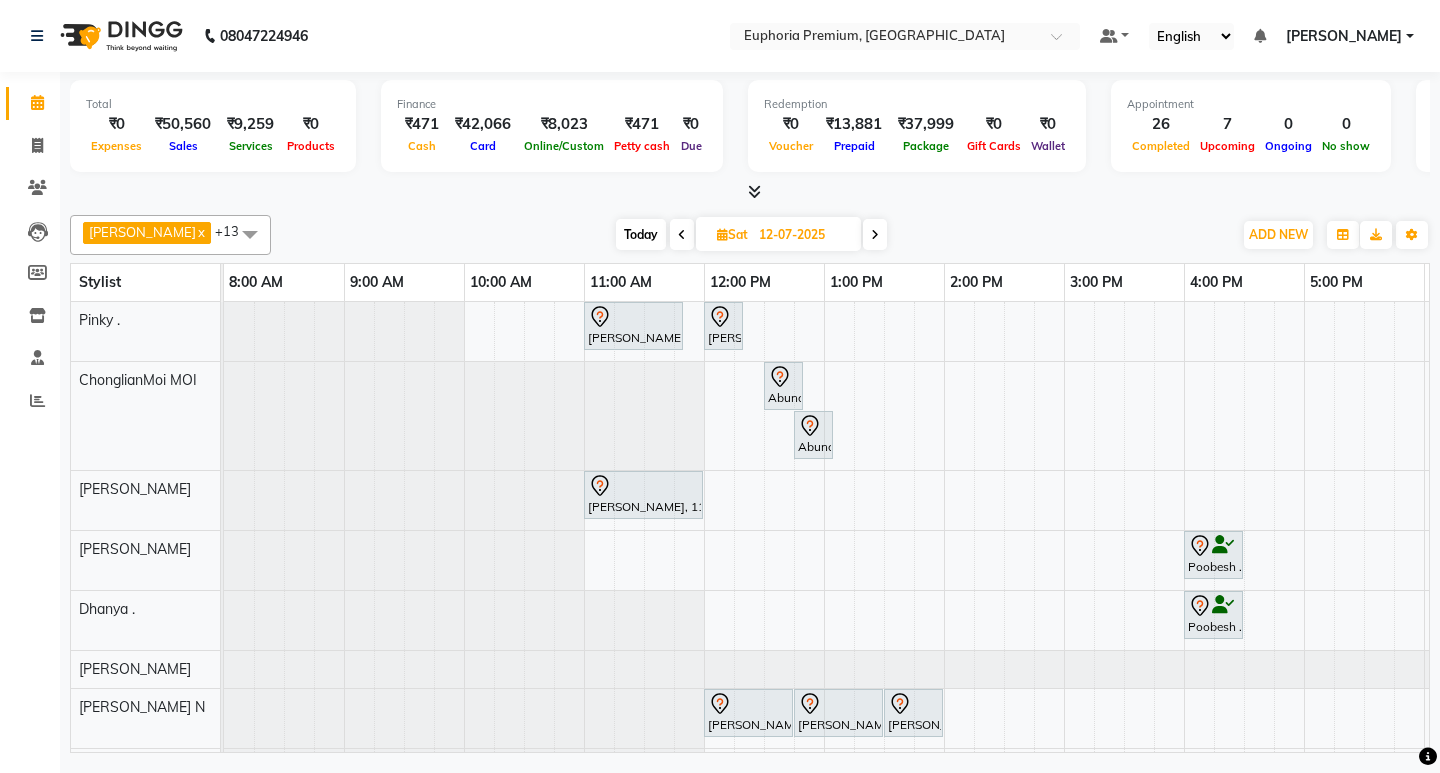 click on "Today" at bounding box center [641, 234] 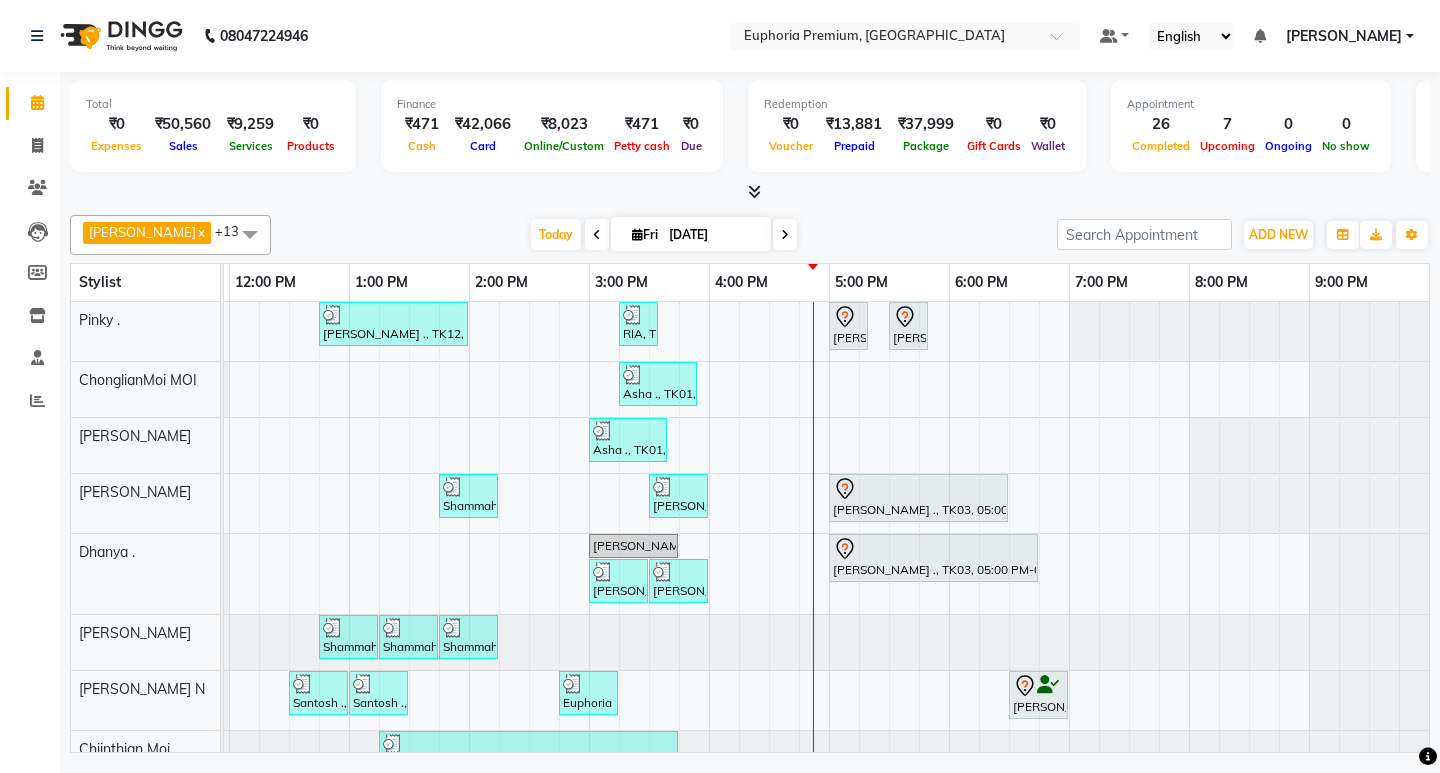 click on "Maheshwari ., TK12, 12:45 PM-02:00 PM, EP-Full Body Cream Wax     RIA, TK19, 03:15 PM-03:35 PM, EP-Eyebrows Threading             Jessica, TK09, 05:00 PM-05:20 PM, EP-Eyebrows Threading             Jessica, TK09, 05:30 PM-05:50 PM, EP-Full Legs Soft&Bright Wax     Asha ., TK01, 03:15 PM-03:55 PM, EP-Gel Paint Application     Asha ., TK01, 03:00 PM-03:40 PM, EP-Gel Paint Application     Shammah ., TK16, 01:45 PM-02:15 PM, EP-Head Massage (30 Mins) w/o Hairwash     Gokul, TK15, 03:30 PM-04:00 PM, EP-Foot Massage (30 Mins)             SAM ., TK03, 05:00 PM-06:30 PM, EP-Sports Massage (Oil) 45+15    Shalini, TK02, 03:00 PM-03:45 PM, EP-Full Back Scrub             SAM ., TK03, 05:00 PM-06:45 PM, EP-Sports Massage (Oil) 45+15     Shrinidhi Patil, TK18, 03:00 PM-03:30 PM, EP-Head Massage (30 Mins) w/o Hairwash     Shrinidhi Patil, TK18, 03:30 PM-04:00 PM, EP-Shoulder & Back (30 Mins)     Shammah ., TK04, 12:45 PM-01:15 PM, Cosmelon     Shammah ., TK04, 01:15 PM-01:45 PM, Glutathione" at bounding box center (589, 707) 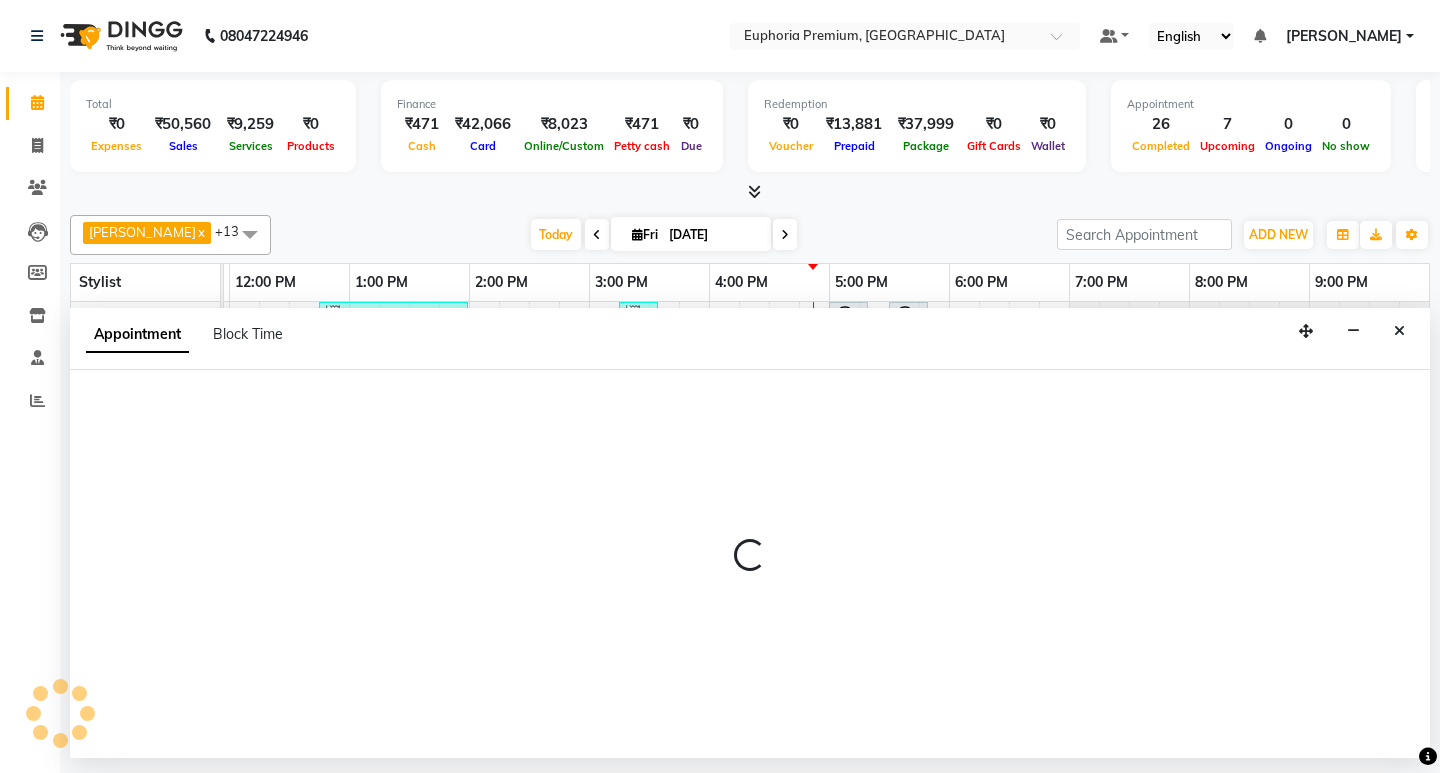 select on "71598" 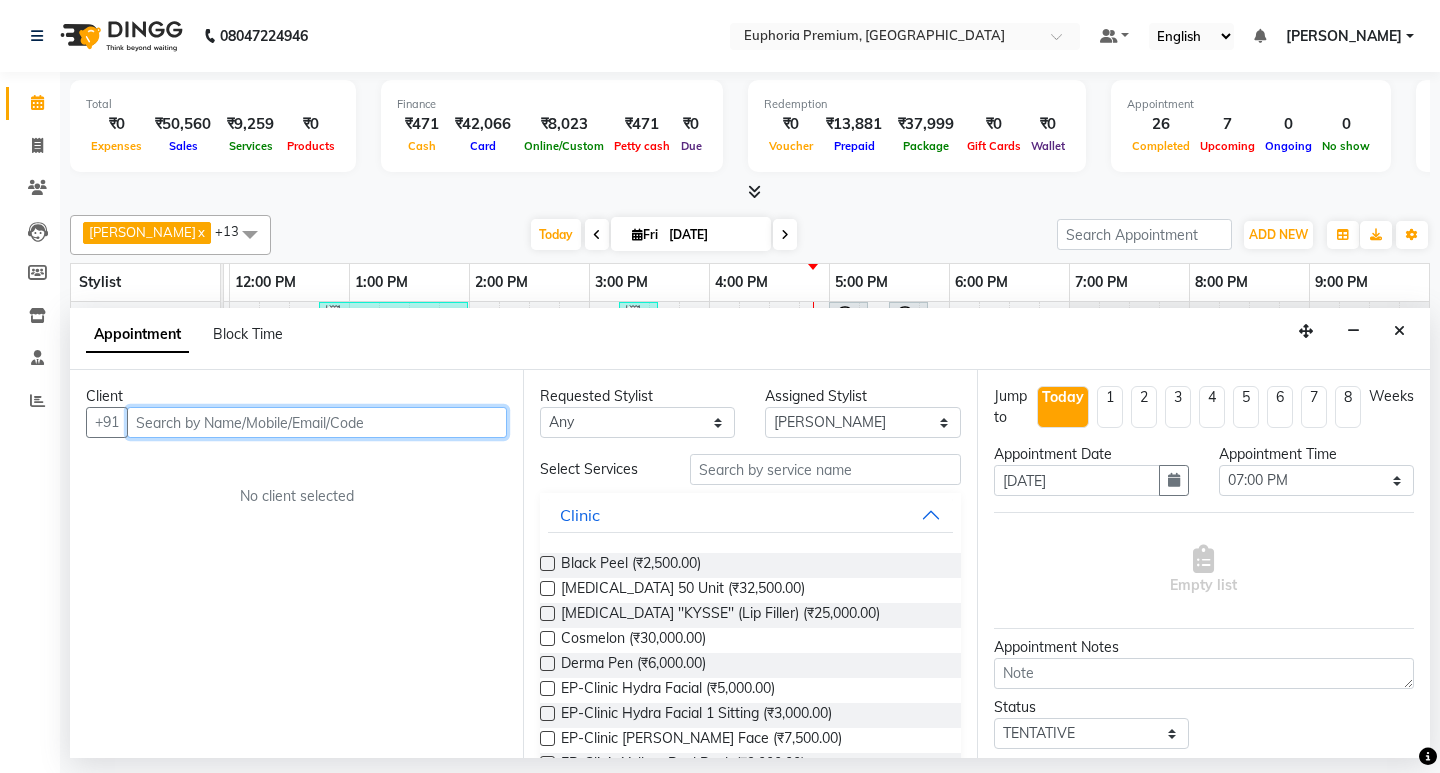 click at bounding box center (317, 422) 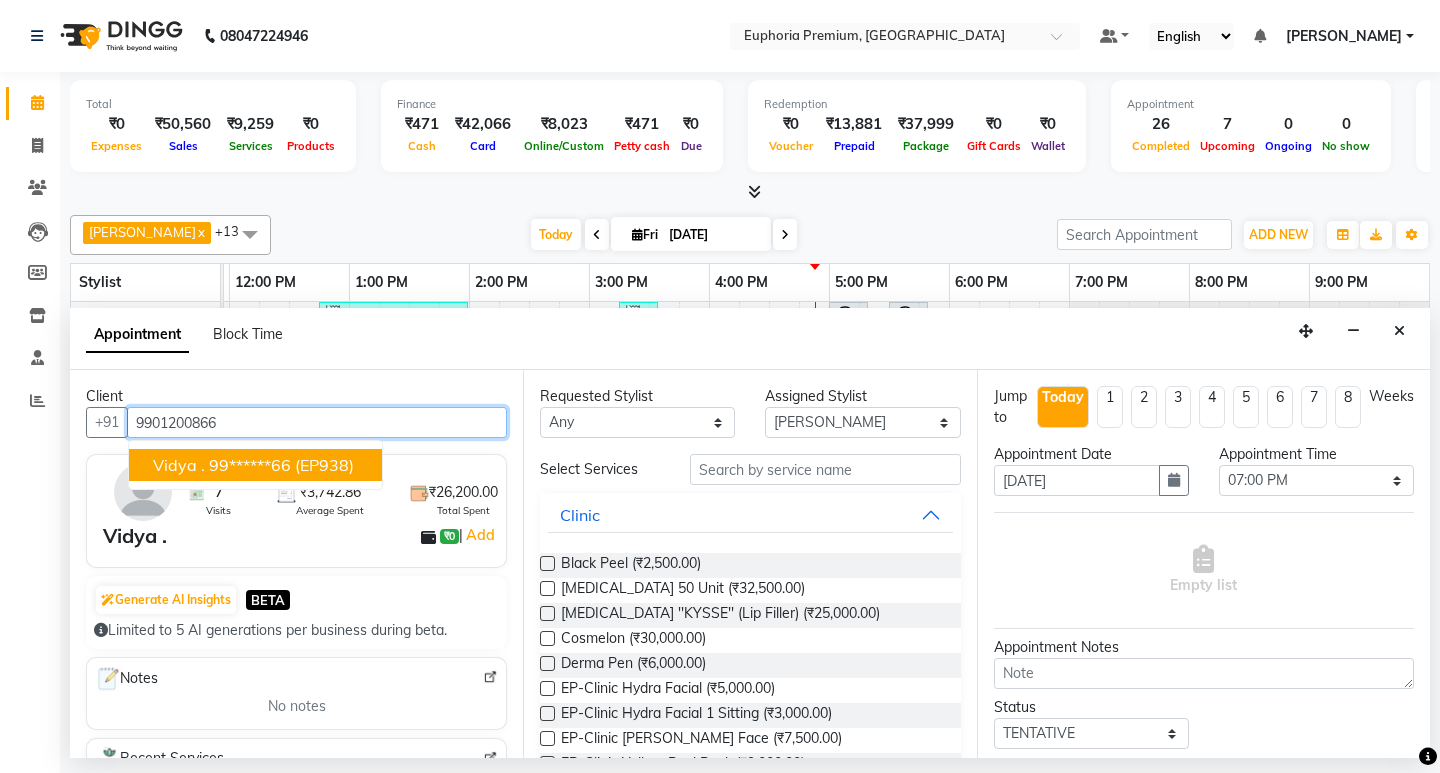 click on "(EP938)" at bounding box center [324, 465] 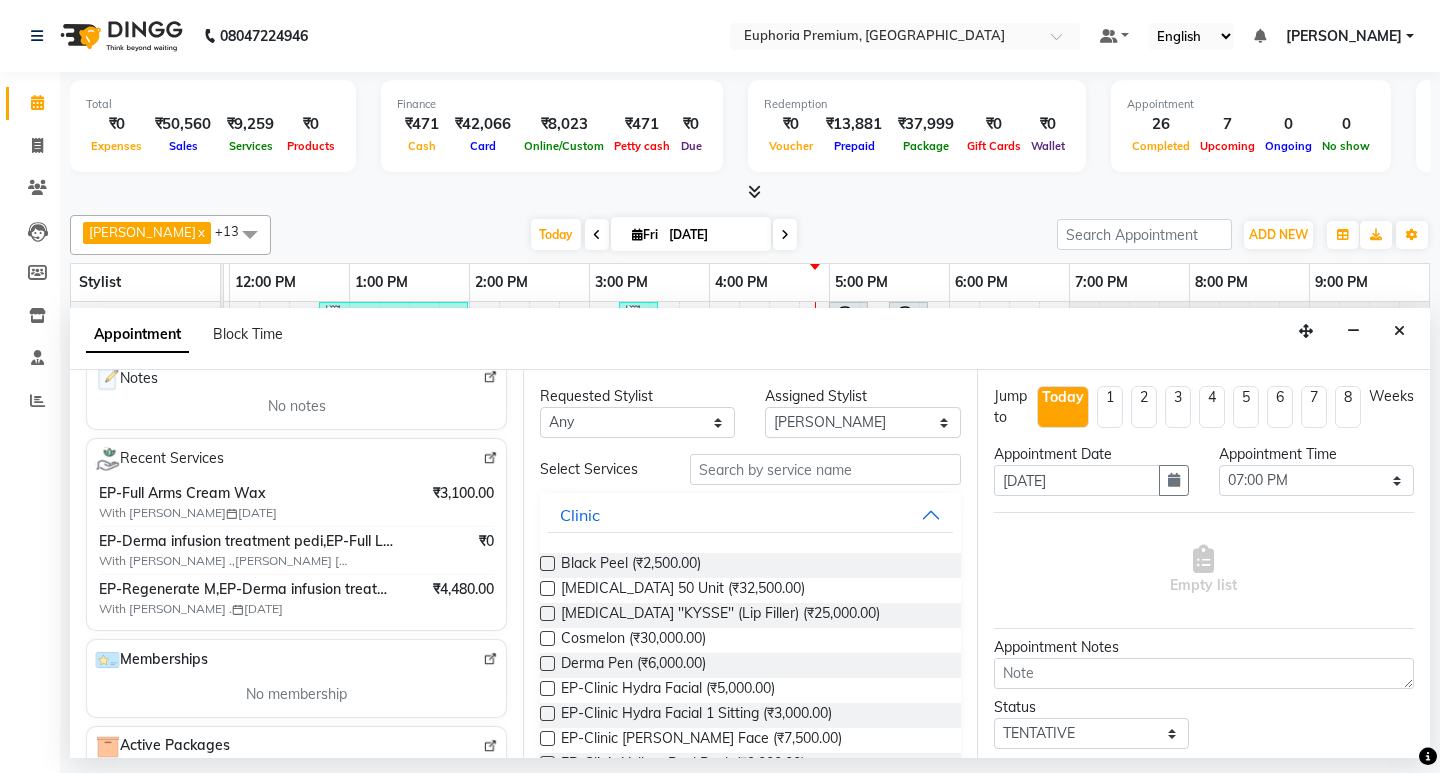 type on "99******66" 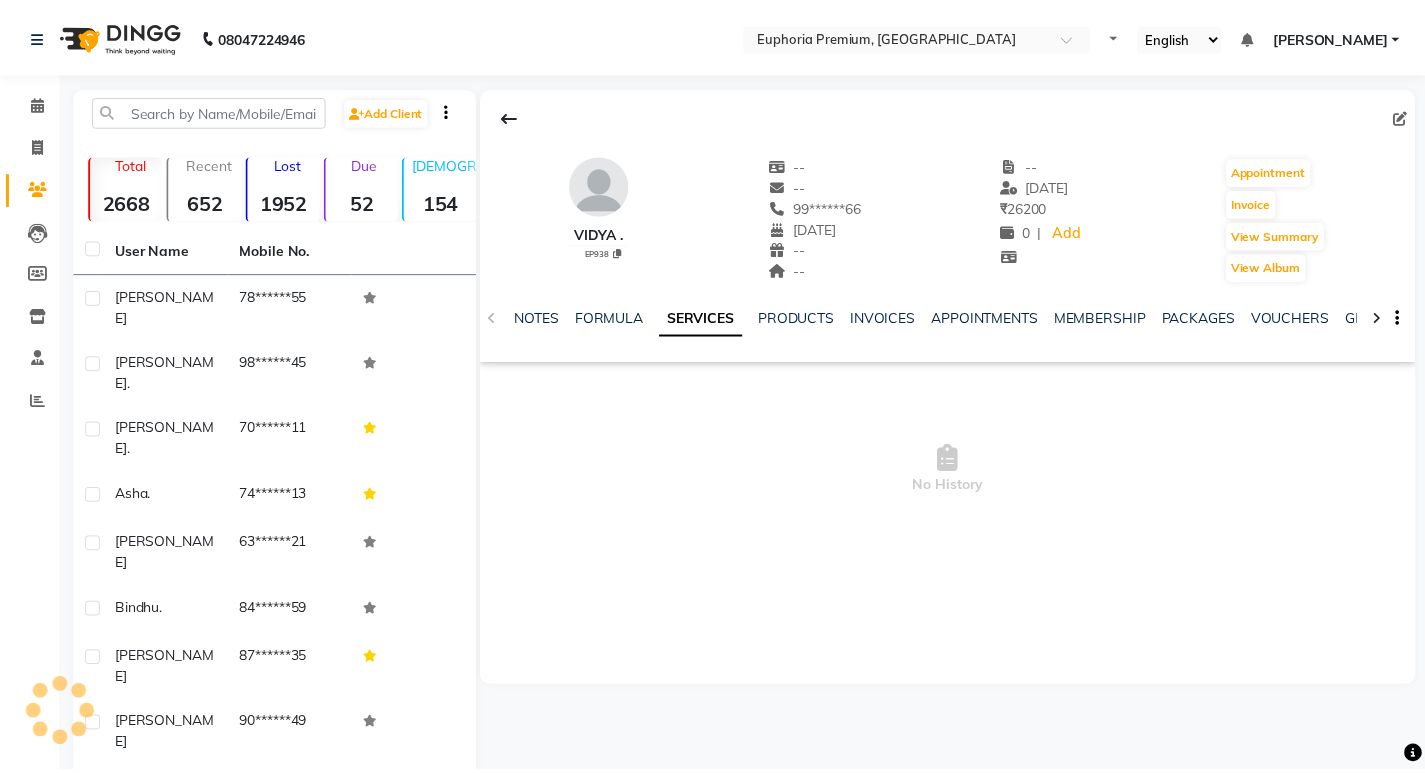 scroll, scrollTop: 0, scrollLeft: 0, axis: both 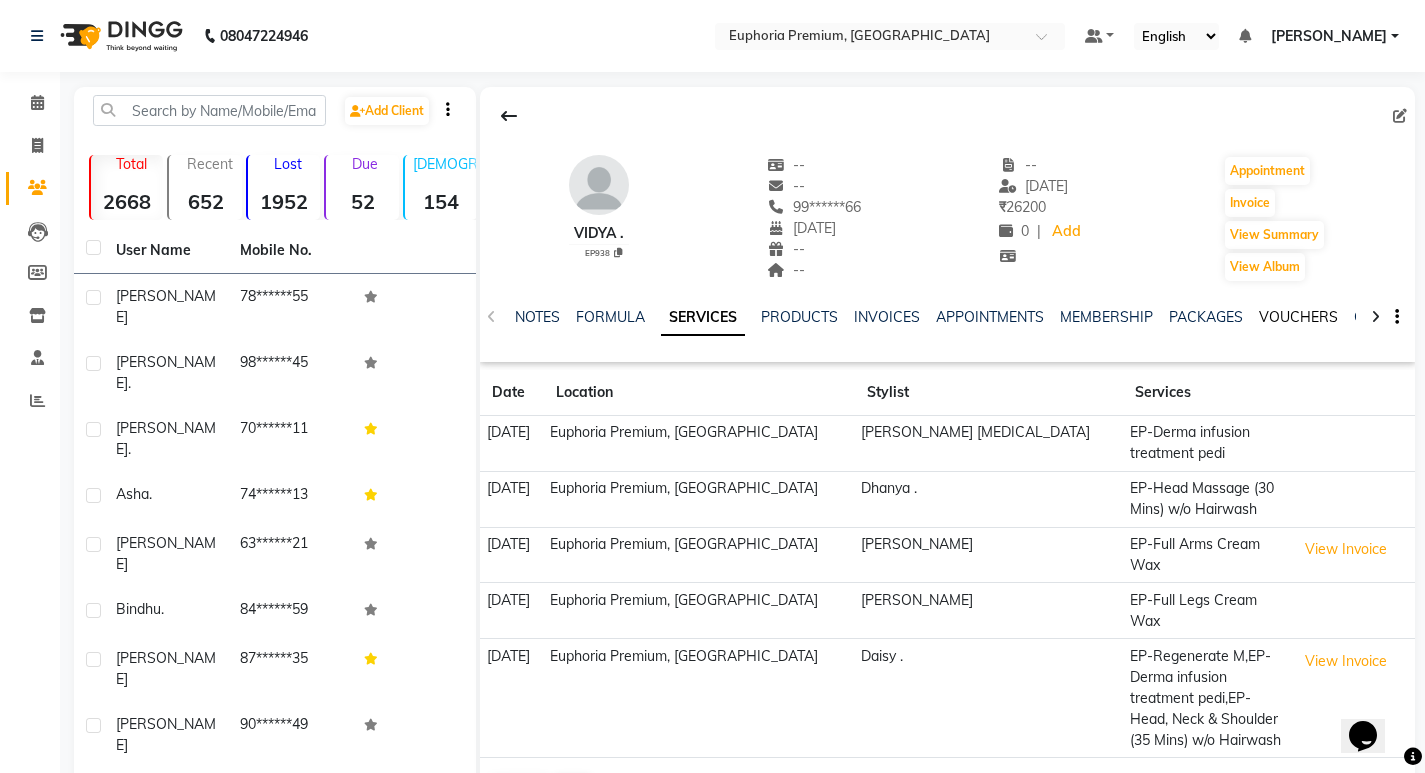 click on "VOUCHERS" 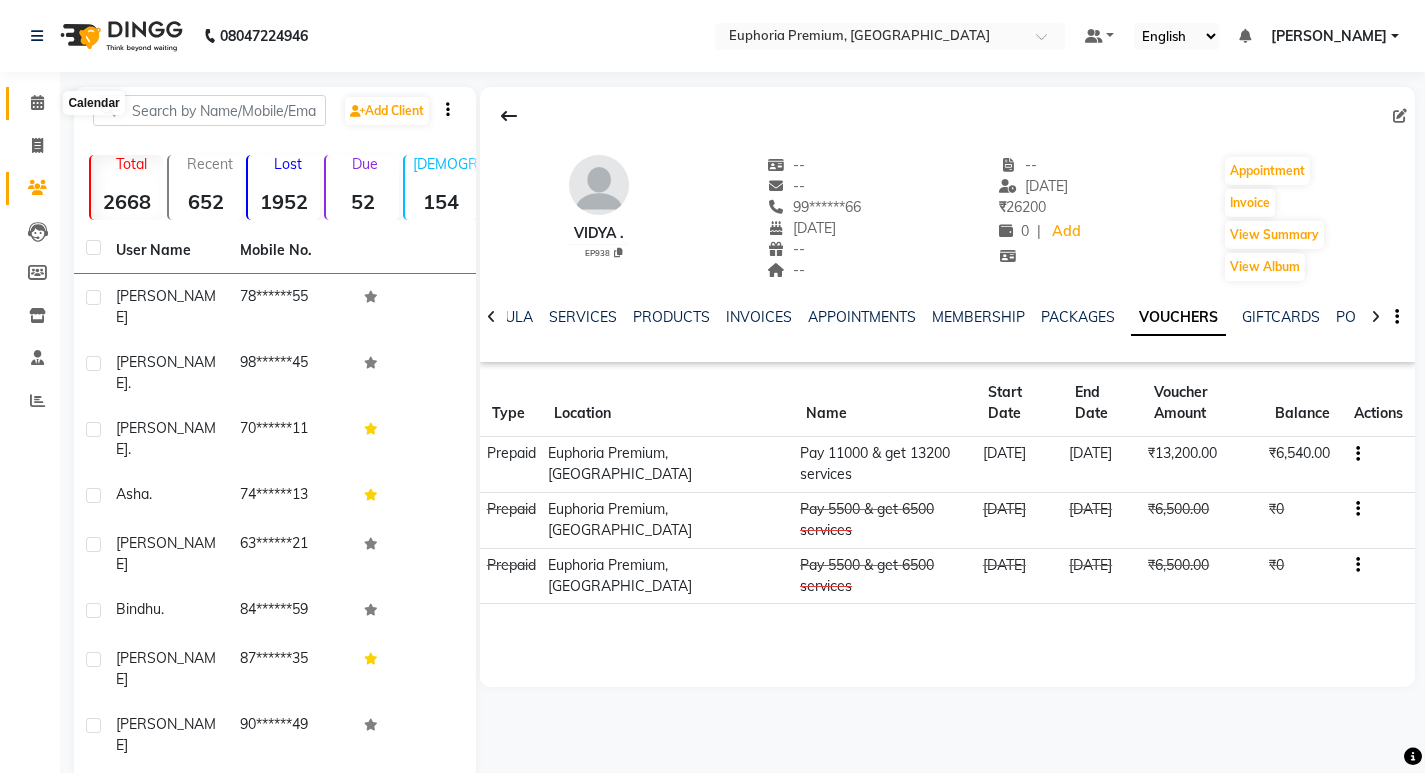 click 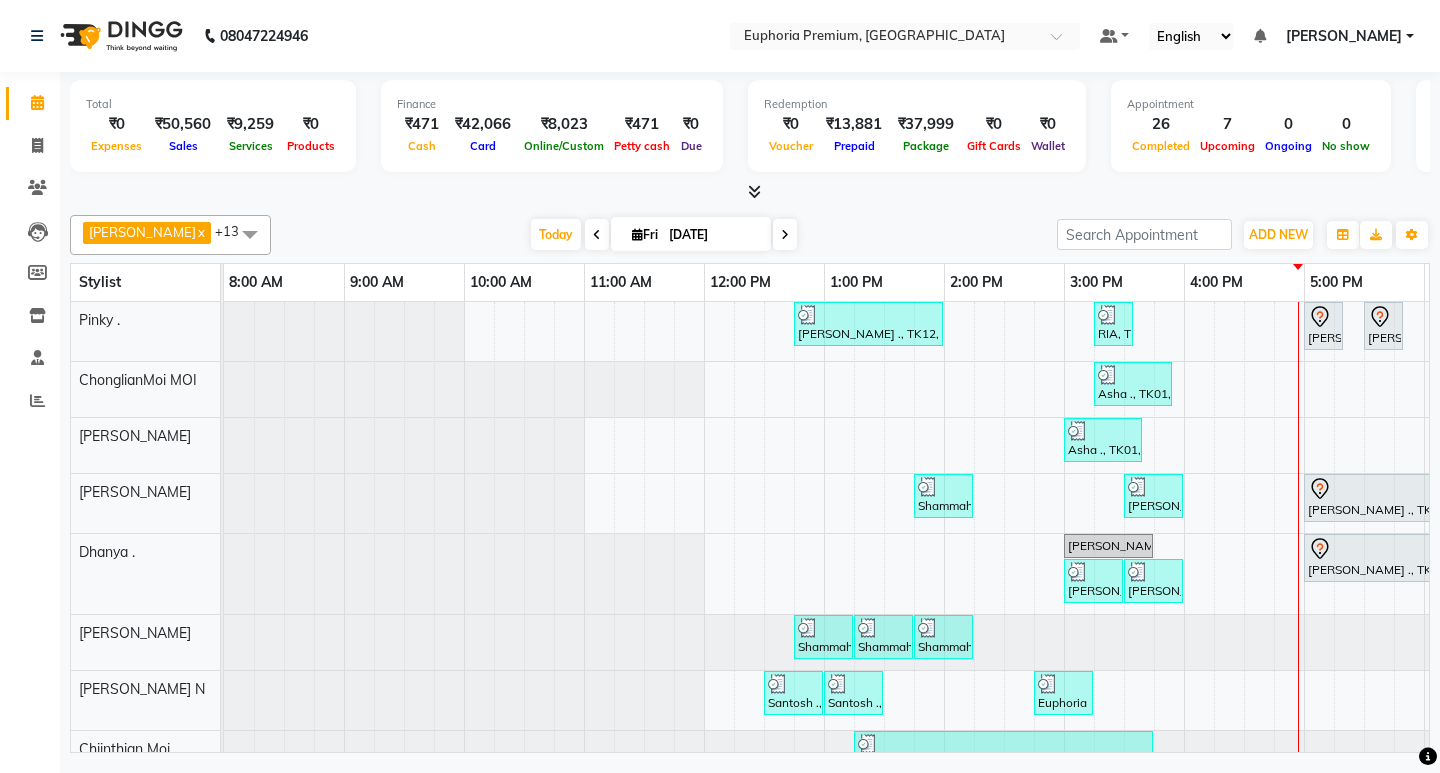 scroll, scrollTop: 168, scrollLeft: 0, axis: vertical 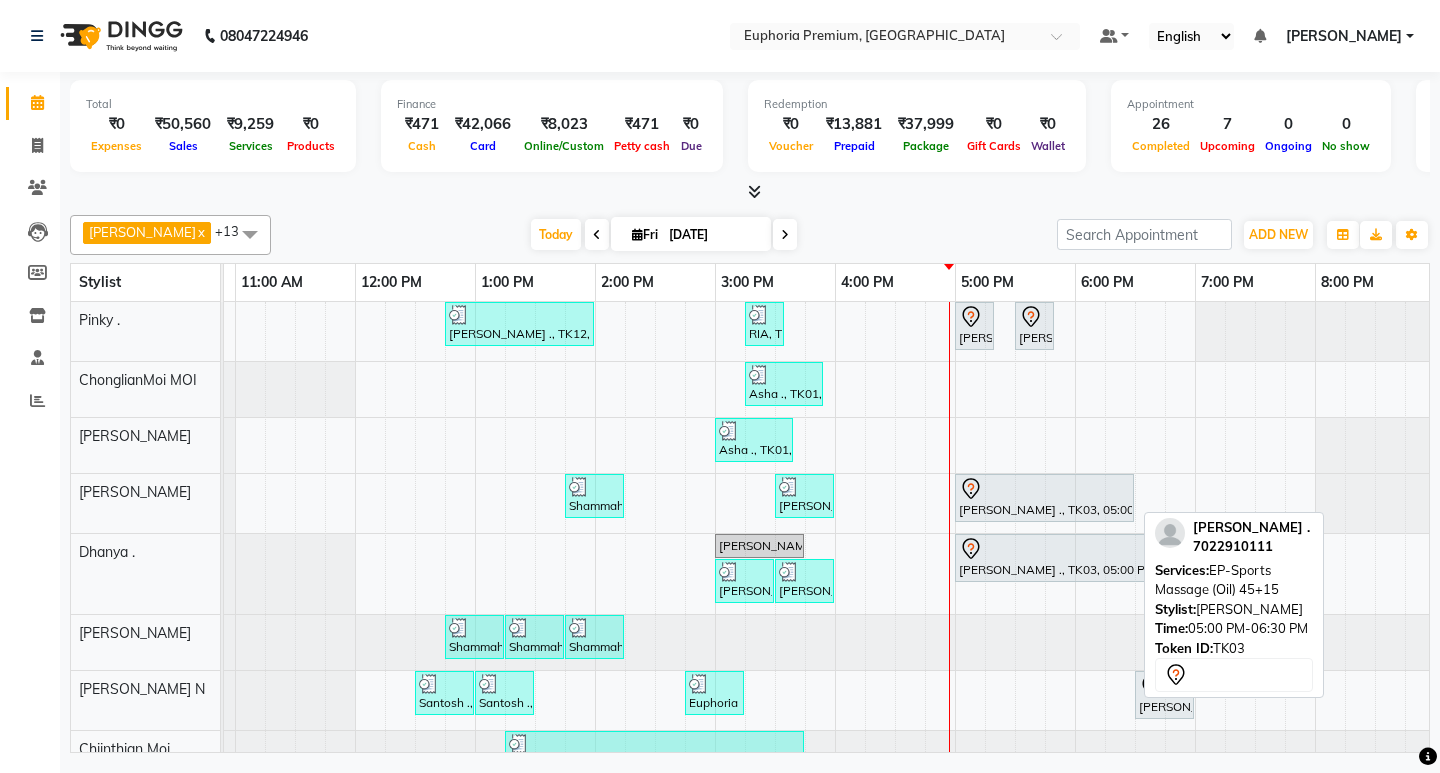 click at bounding box center (1044, 489) 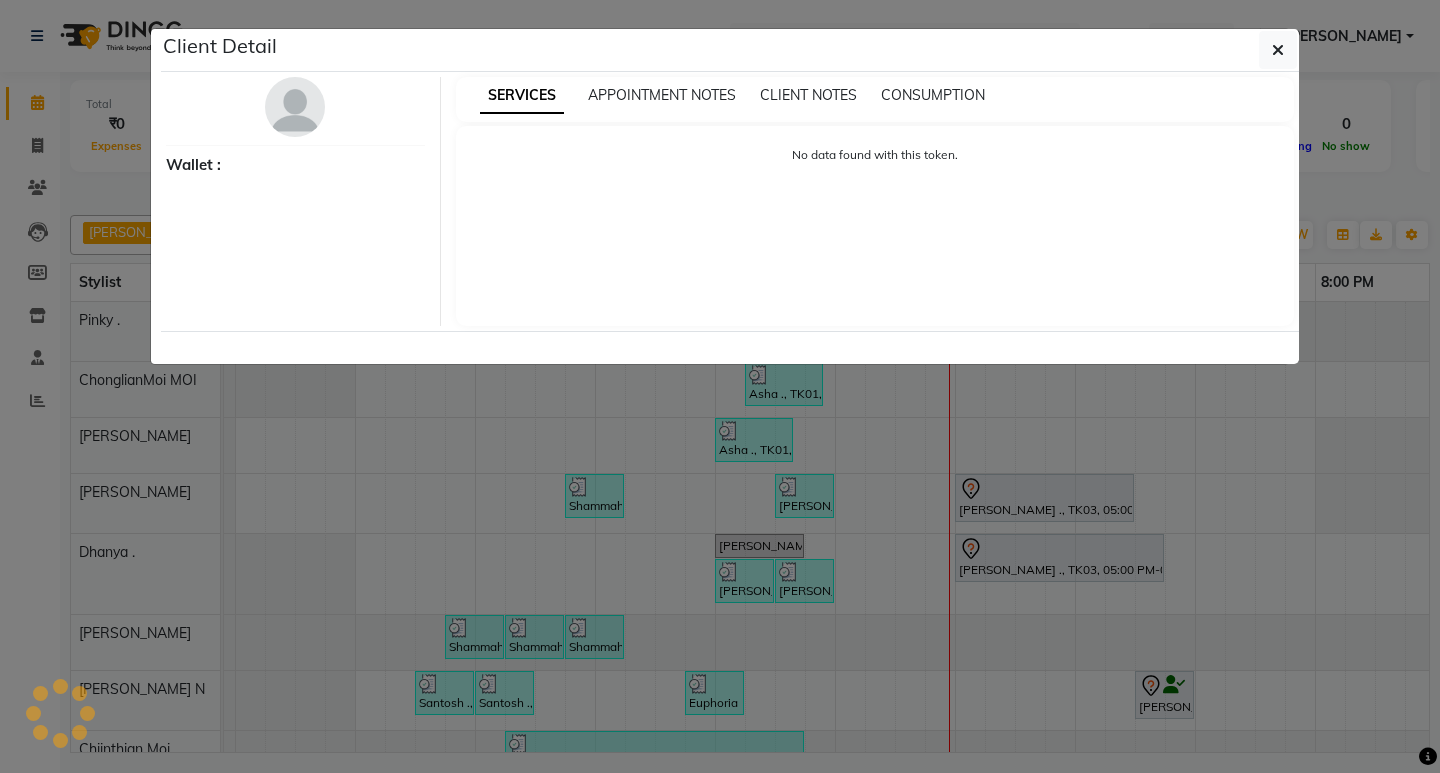 select on "7" 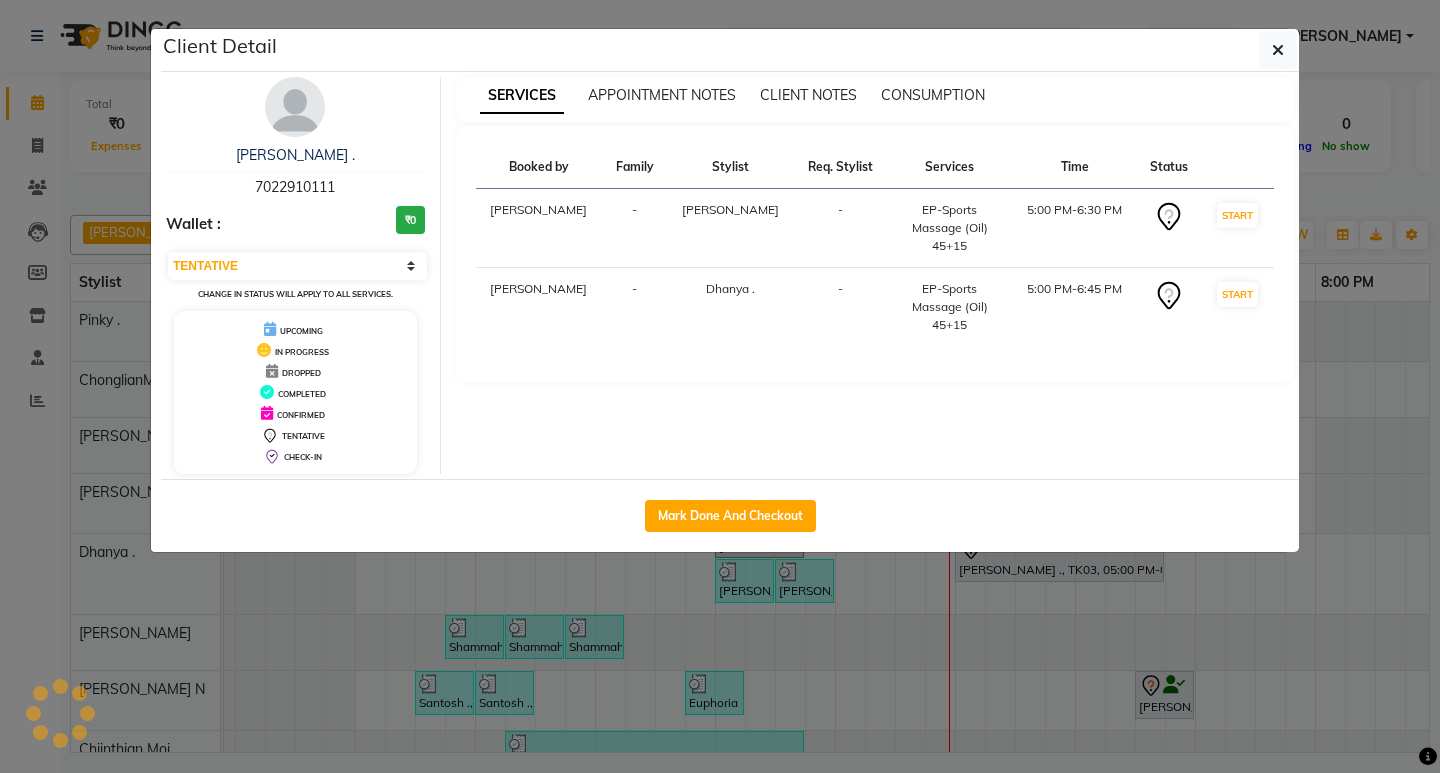 click on "7022910111" at bounding box center [295, 187] 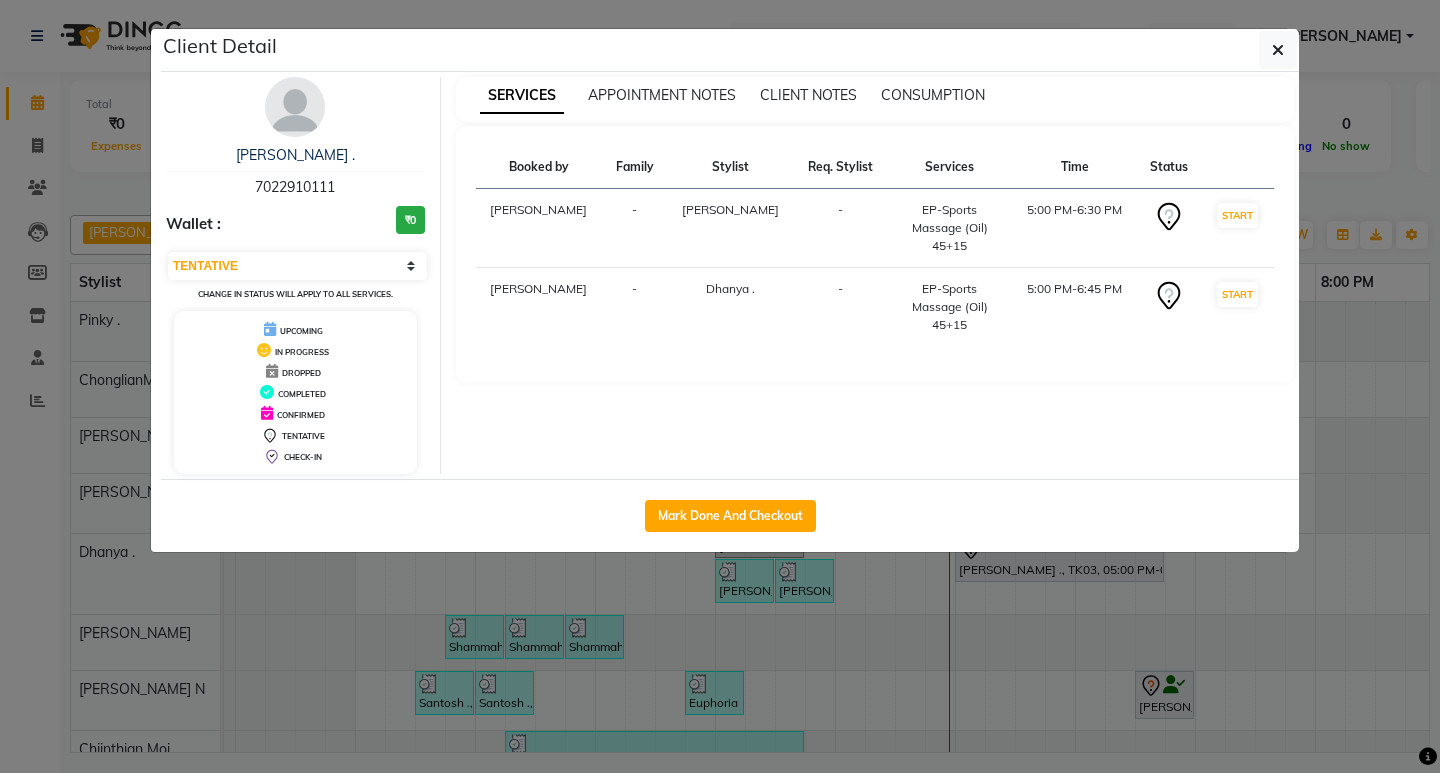 click on "7022910111" at bounding box center (295, 187) 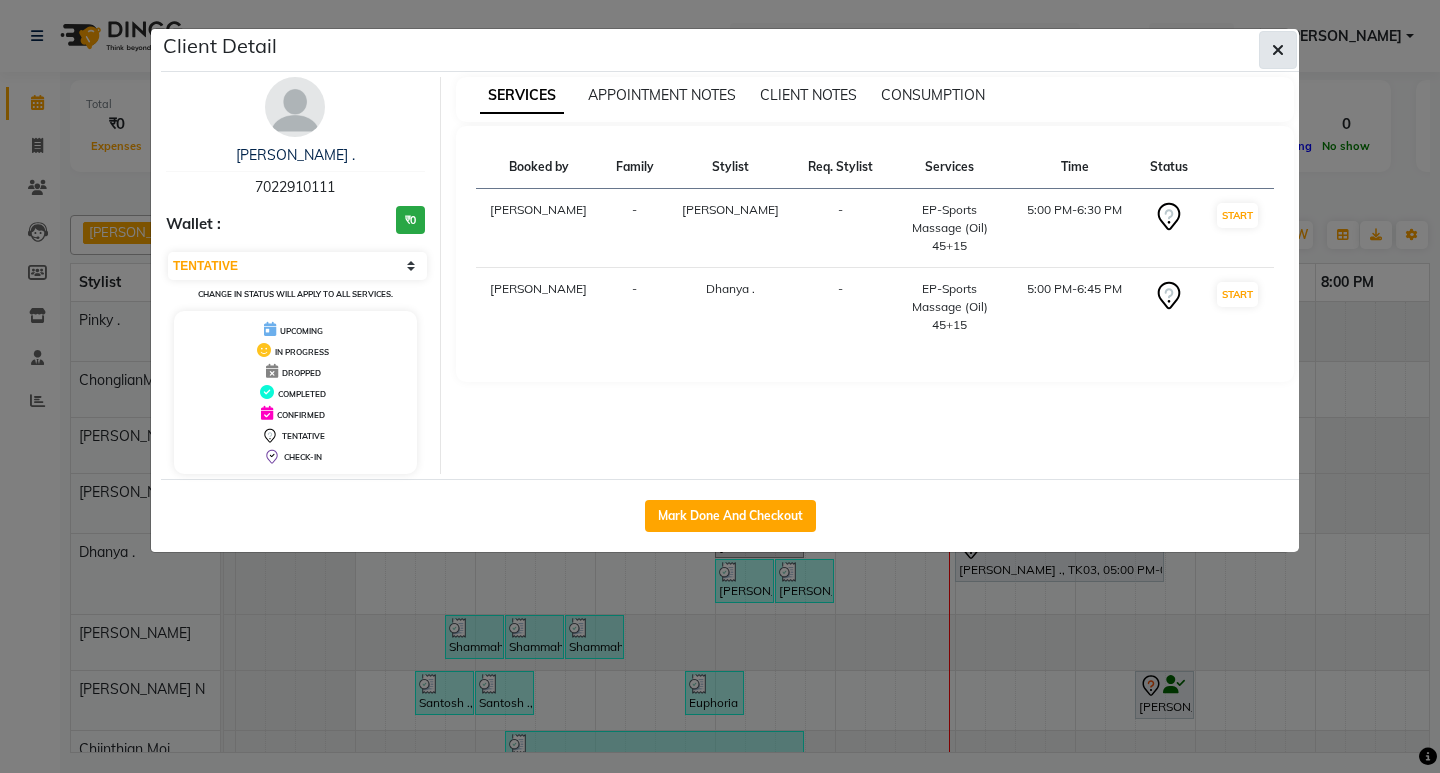 click 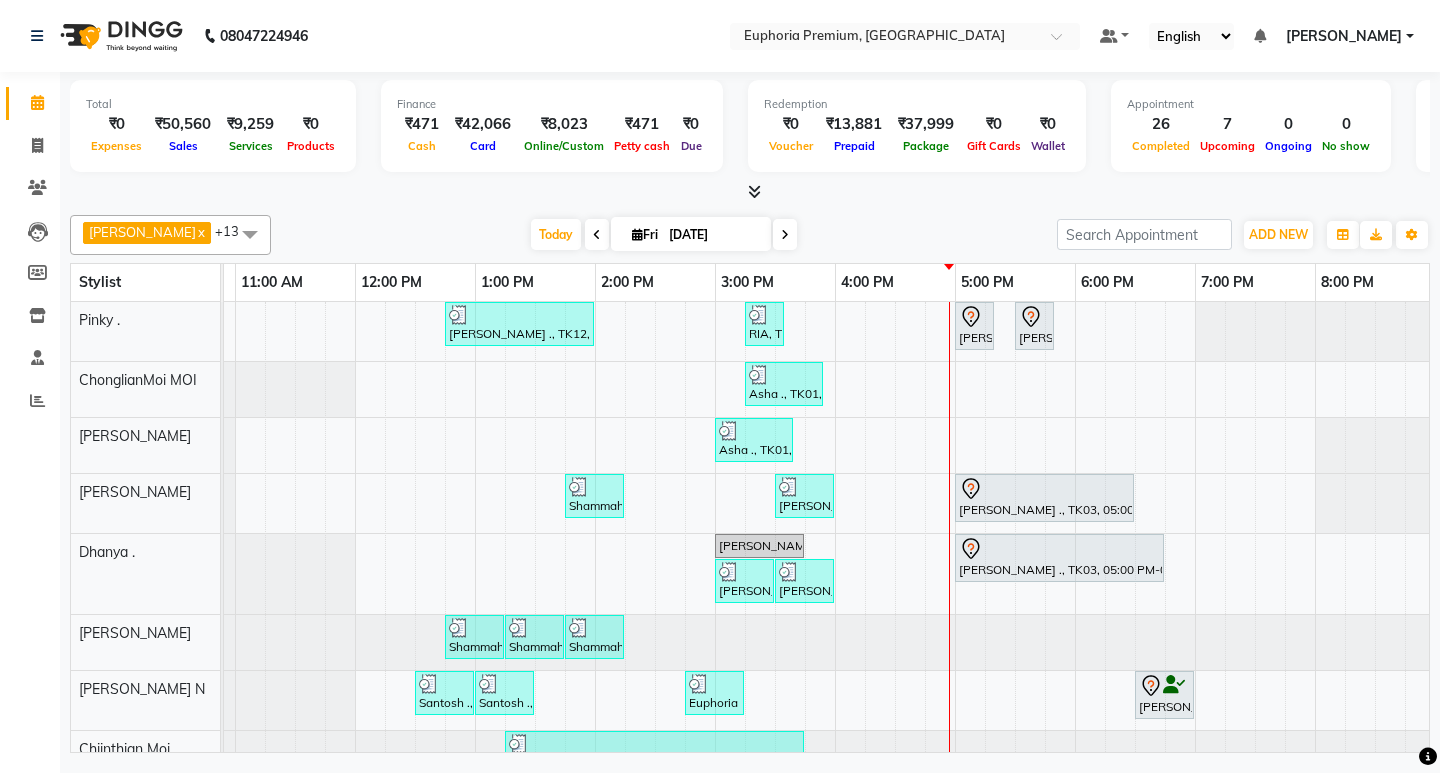 click on "Maheshwari ., TK12, 12:45 PM-02:00 PM, EP-Full Body Cream Wax     RIA, TK19, 03:15 PM-03:35 PM, EP-Eyebrows Threading             Jessica, TK09, 05:00 PM-05:20 PM, EP-Eyebrows Threading             Jessica, TK09, 05:30 PM-05:50 PM, EP-Full Legs Soft&Bright Wax     Asha ., TK01, 03:15 PM-03:55 PM, EP-Gel Paint Application     Asha ., TK01, 03:00 PM-03:40 PM, EP-Gel Paint Application     Shammah ., TK16, 01:45 PM-02:15 PM, EP-Head Massage (30 Mins) w/o Hairwash     Gokul, TK15, 03:30 PM-04:00 PM, EP-Foot Massage (30 Mins)             SAM ., TK03, 05:00 PM-06:30 PM, EP-Sports Massage (Oil) 45+15    Shalini, TK02, 03:00 PM-03:45 PM, EP-Full Back Scrub             SAM ., TK03, 05:00 PM-06:45 PM, EP-Sports Massage (Oil) 45+15     Shrinidhi Patil, TK18, 03:00 PM-03:30 PM, EP-Head Massage (30 Mins) w/o Hairwash     Shrinidhi Patil, TK18, 03:30 PM-04:00 PM, EP-Shoulder & Back (30 Mins)     Shammah ., TK04, 12:45 PM-01:15 PM, Cosmelon     Shammah ., TK04, 01:15 PM-01:45 PM, Glutathione" at bounding box center (715, 707) 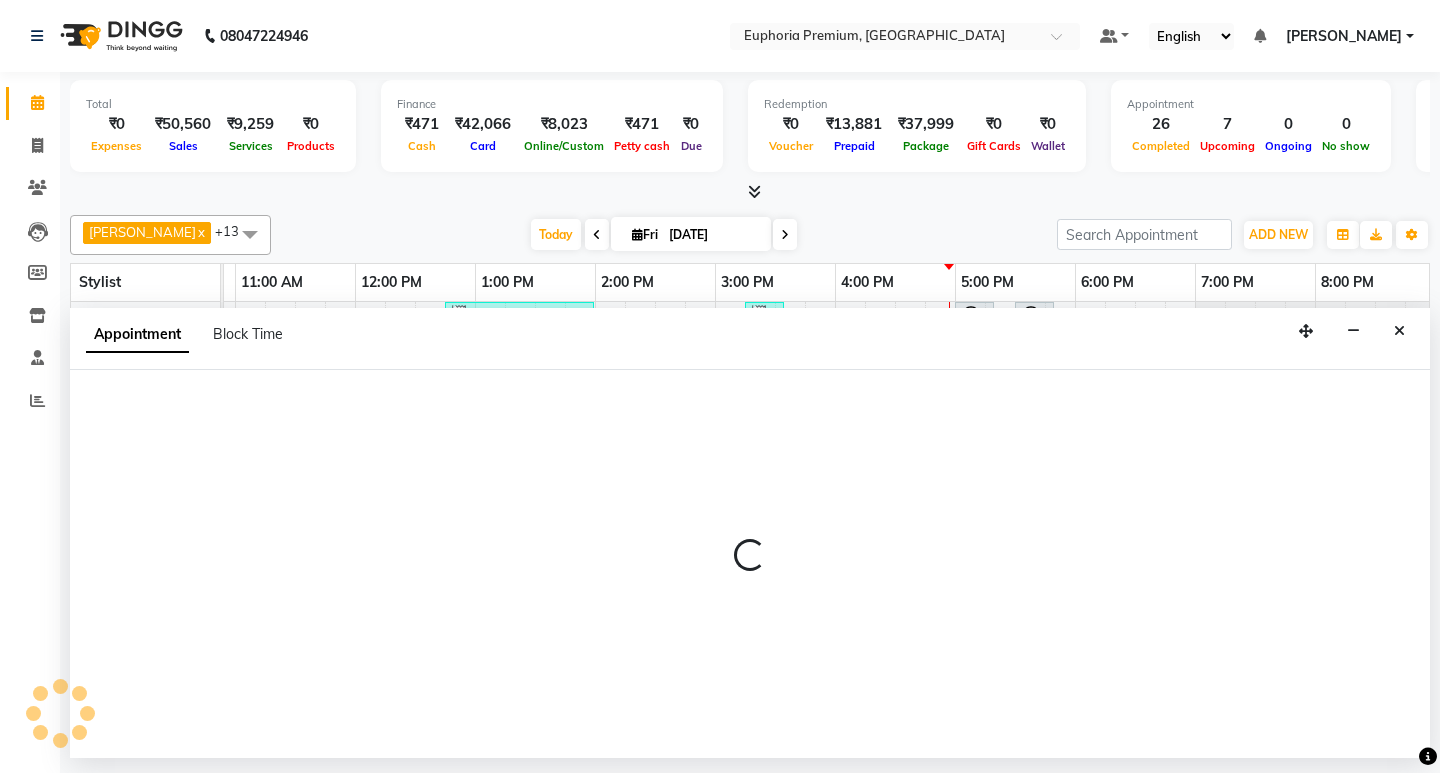select on "71597" 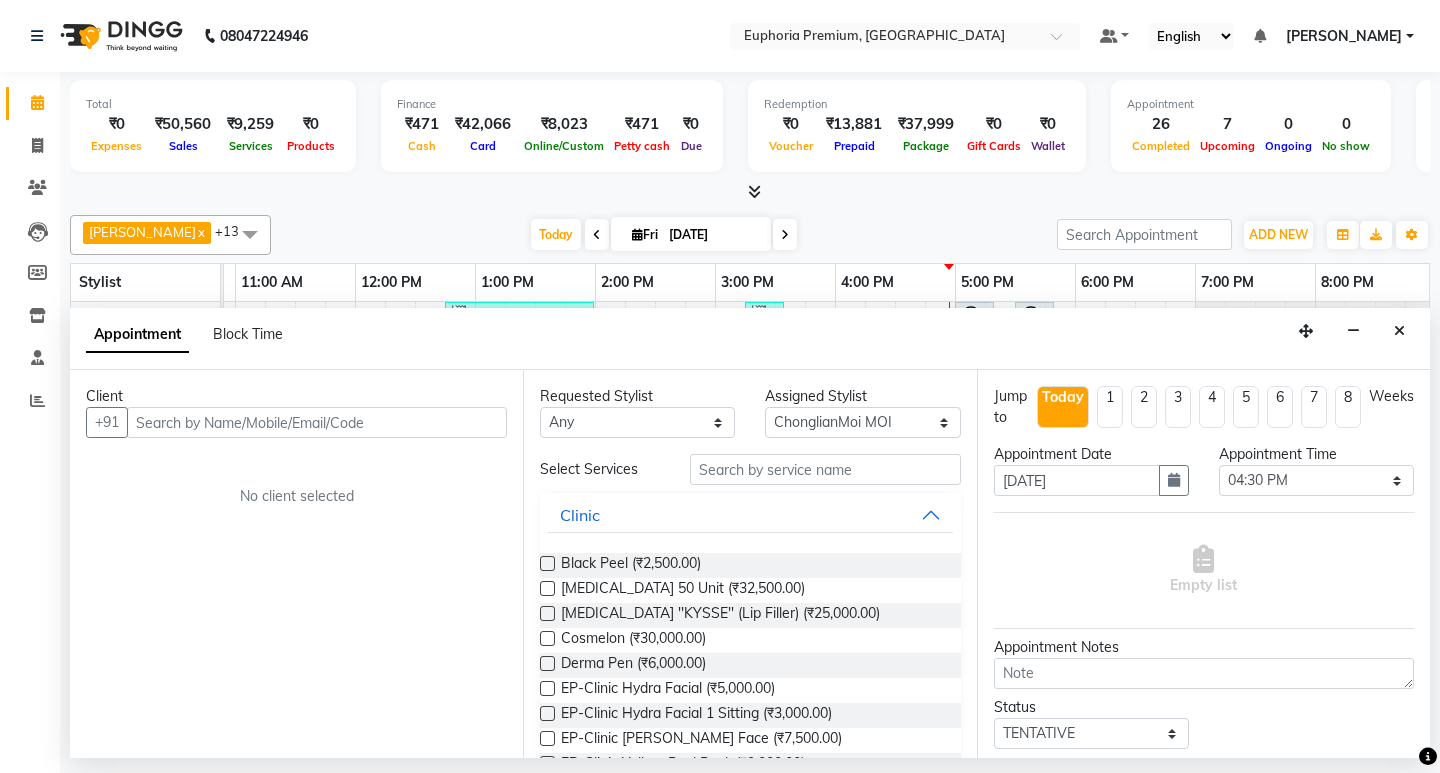 click at bounding box center [317, 422] 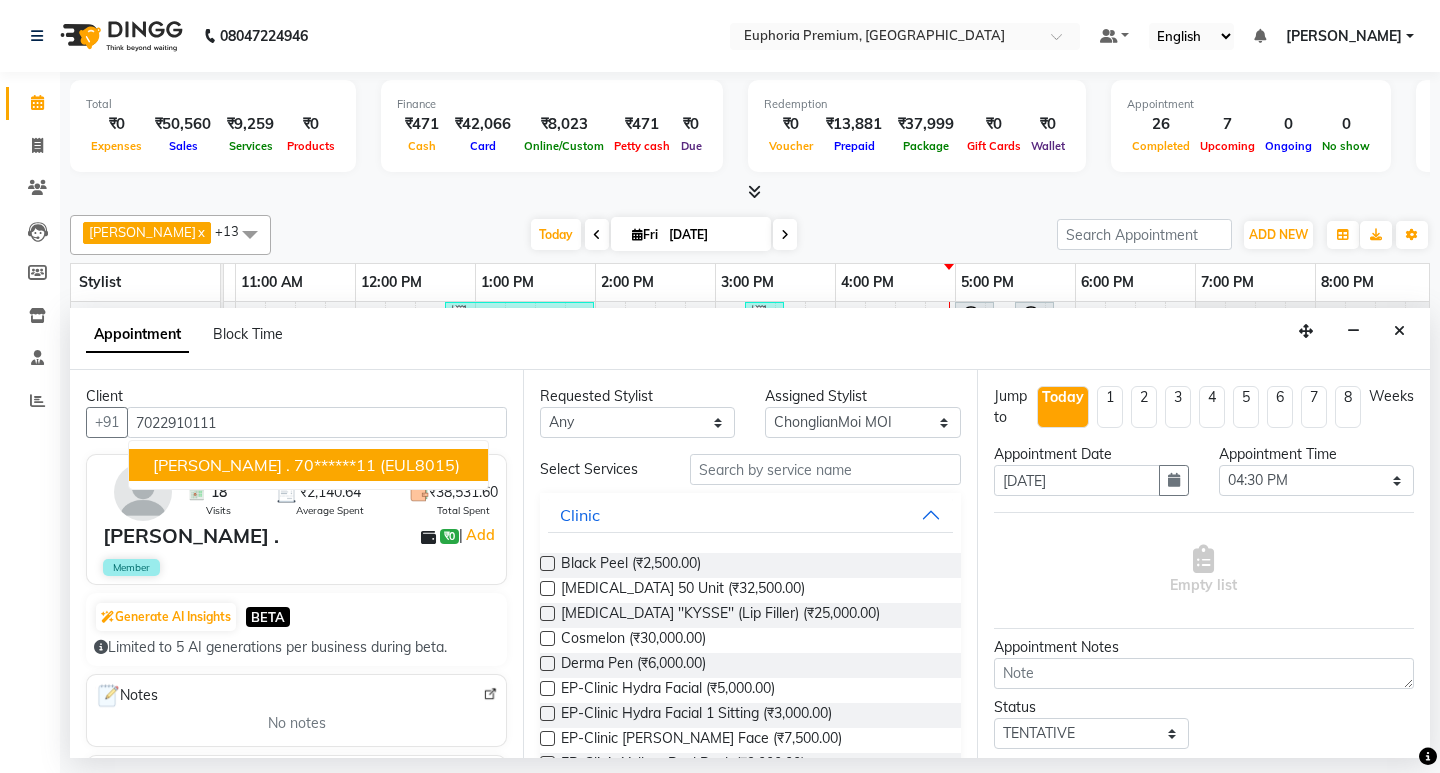 click on "SAM .  70******11 (EUL8015)" at bounding box center (308, 465) 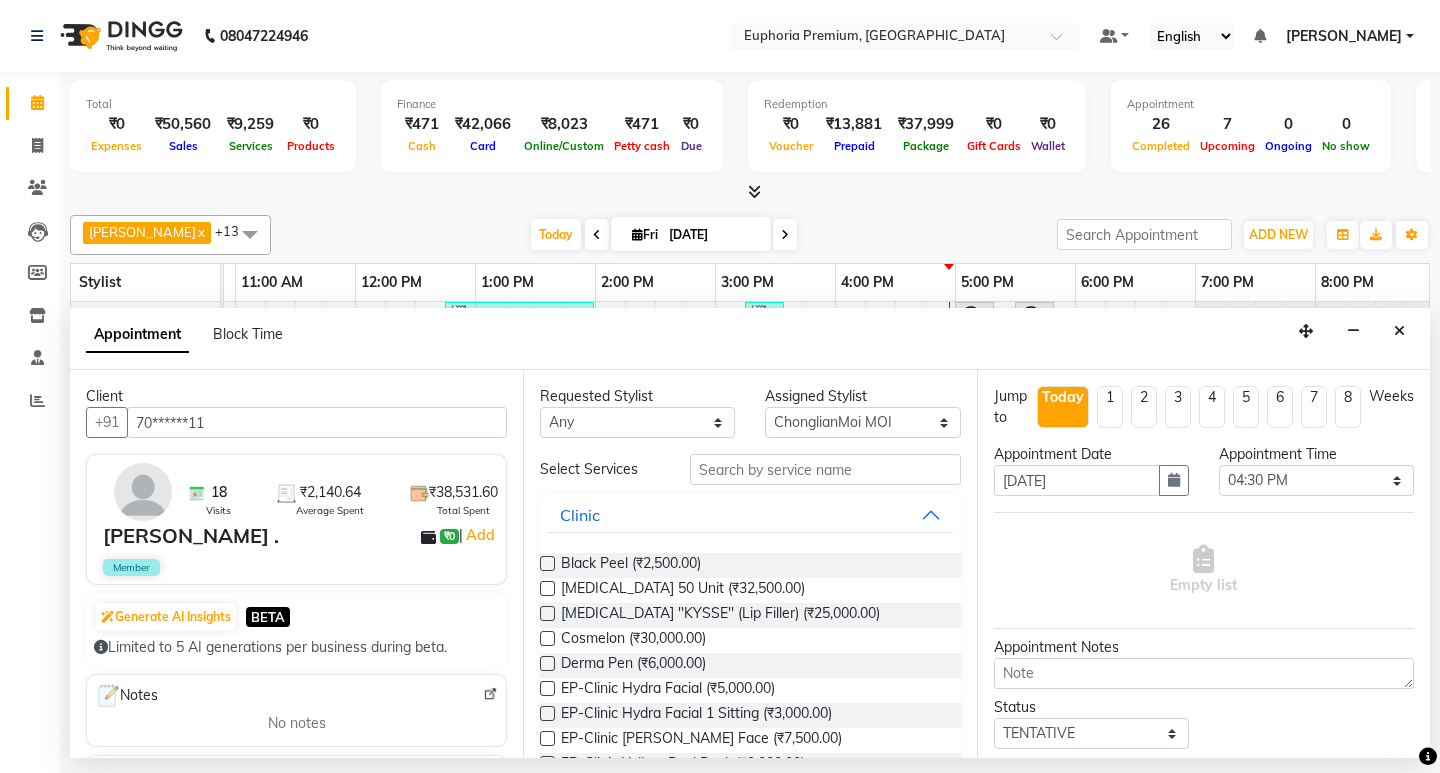 type on "70******11" 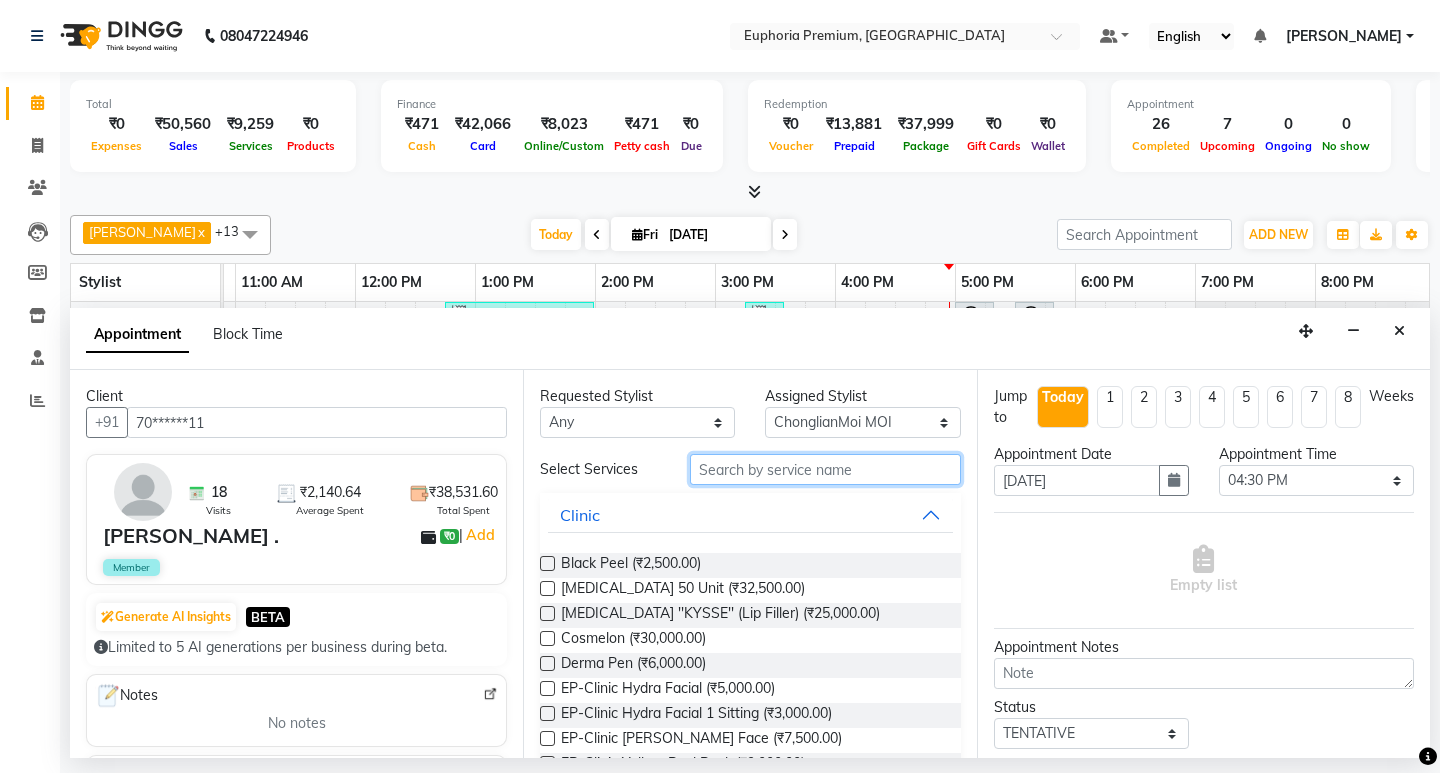 click at bounding box center [825, 469] 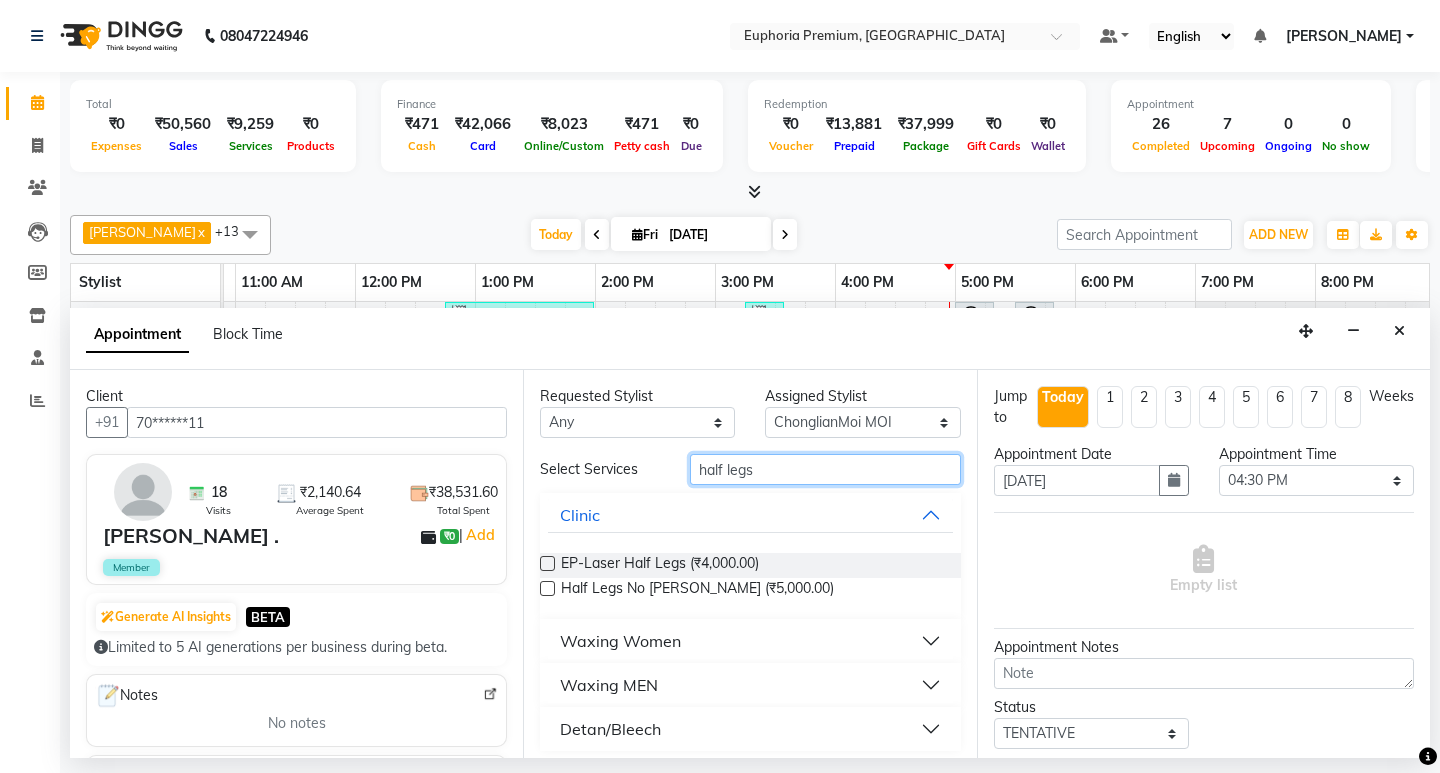 type on "half legs" 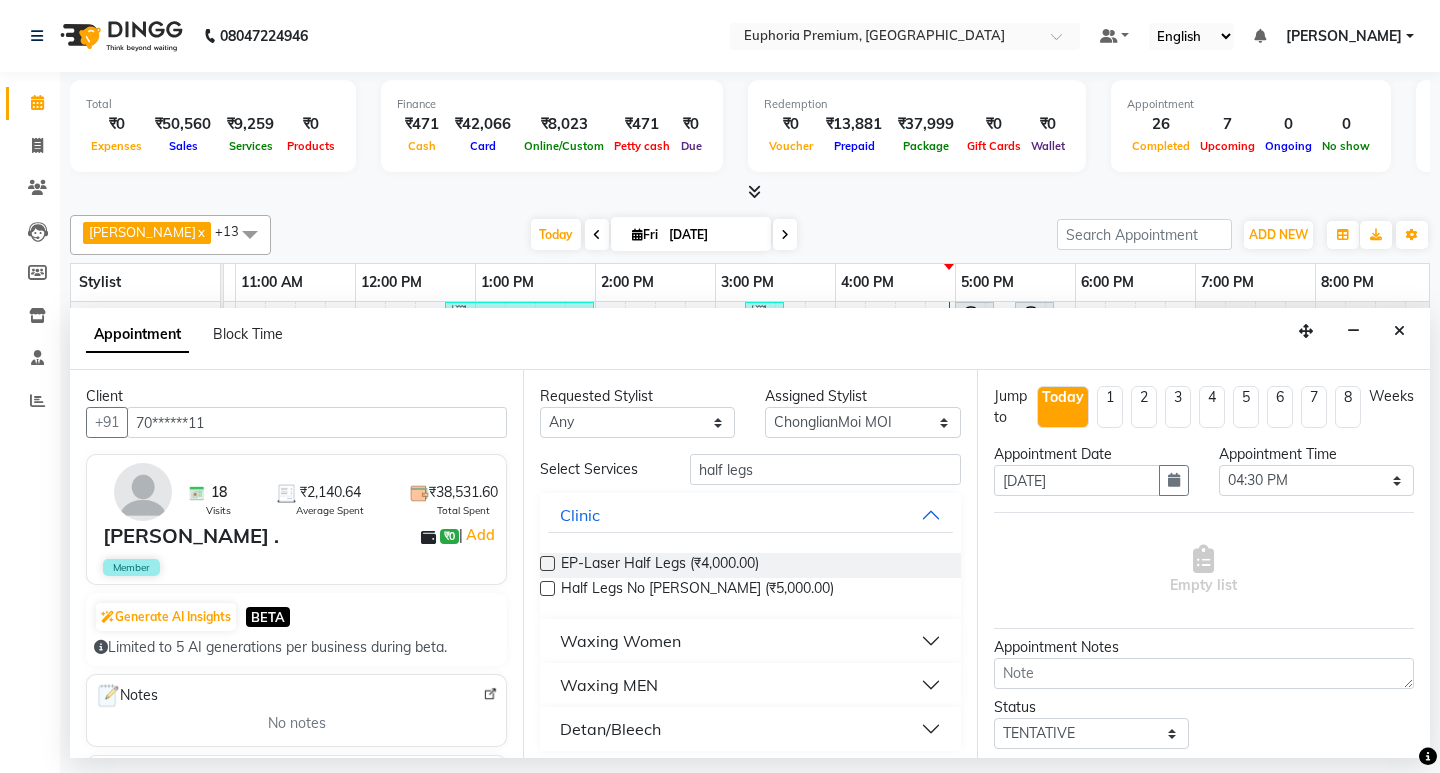 click on "Waxing Women" at bounding box center (620, 641) 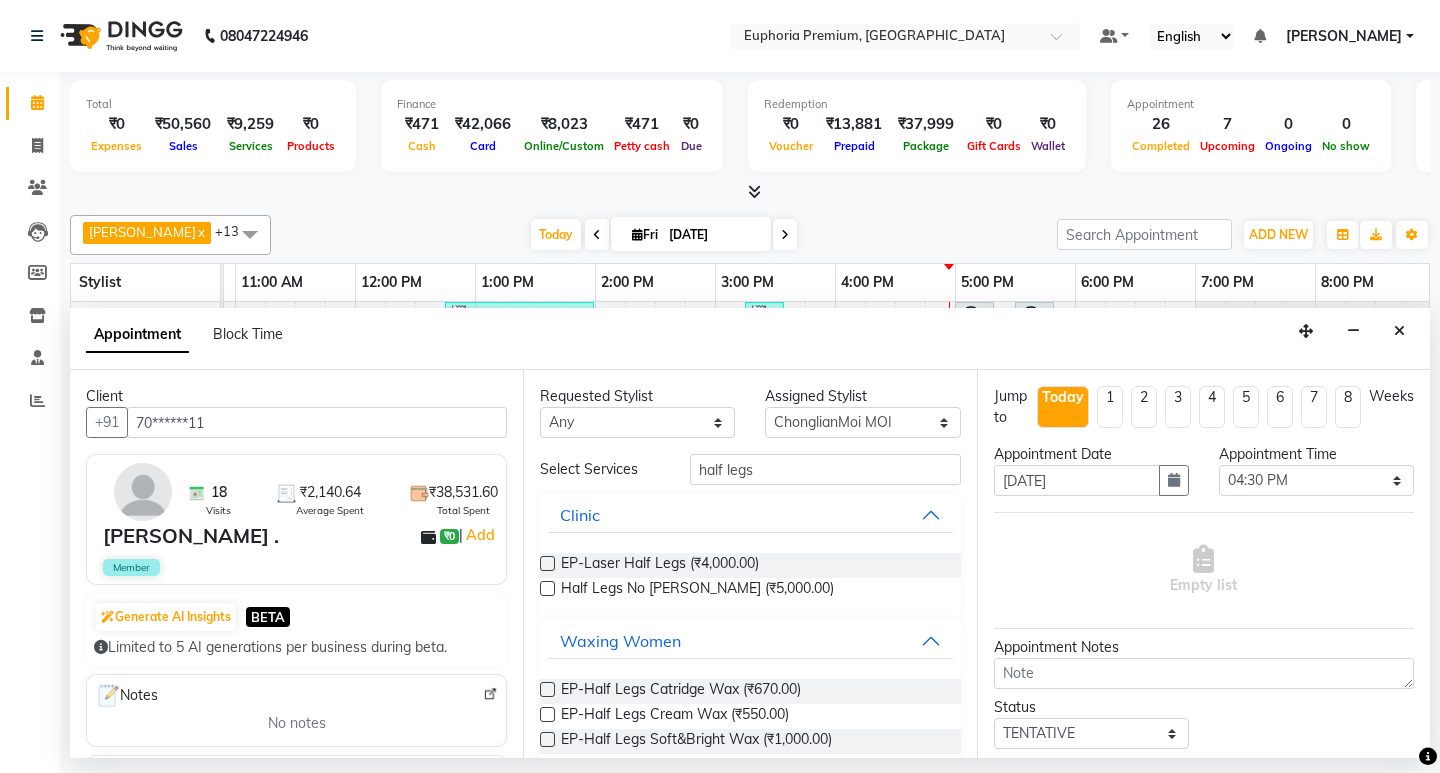 click at bounding box center [547, 689] 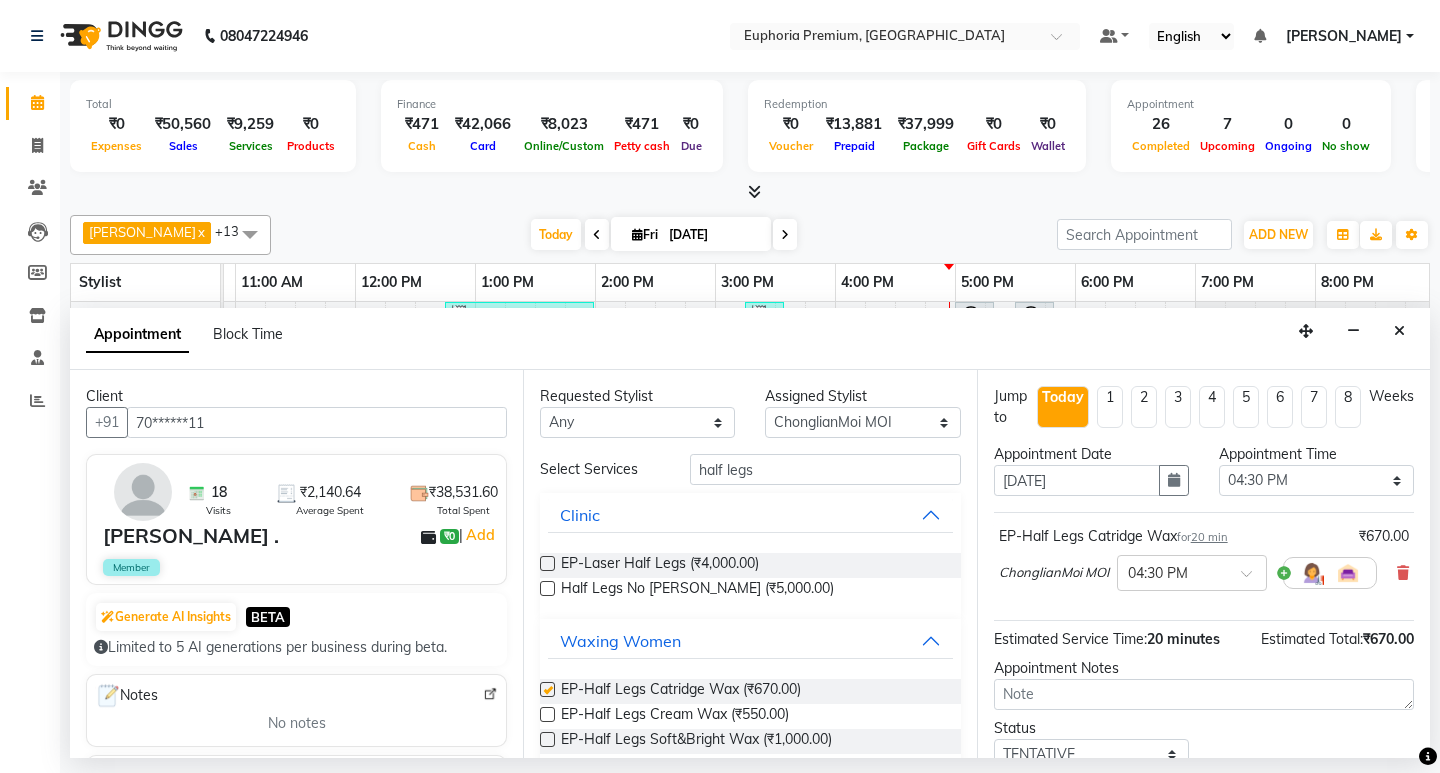 checkbox on "false" 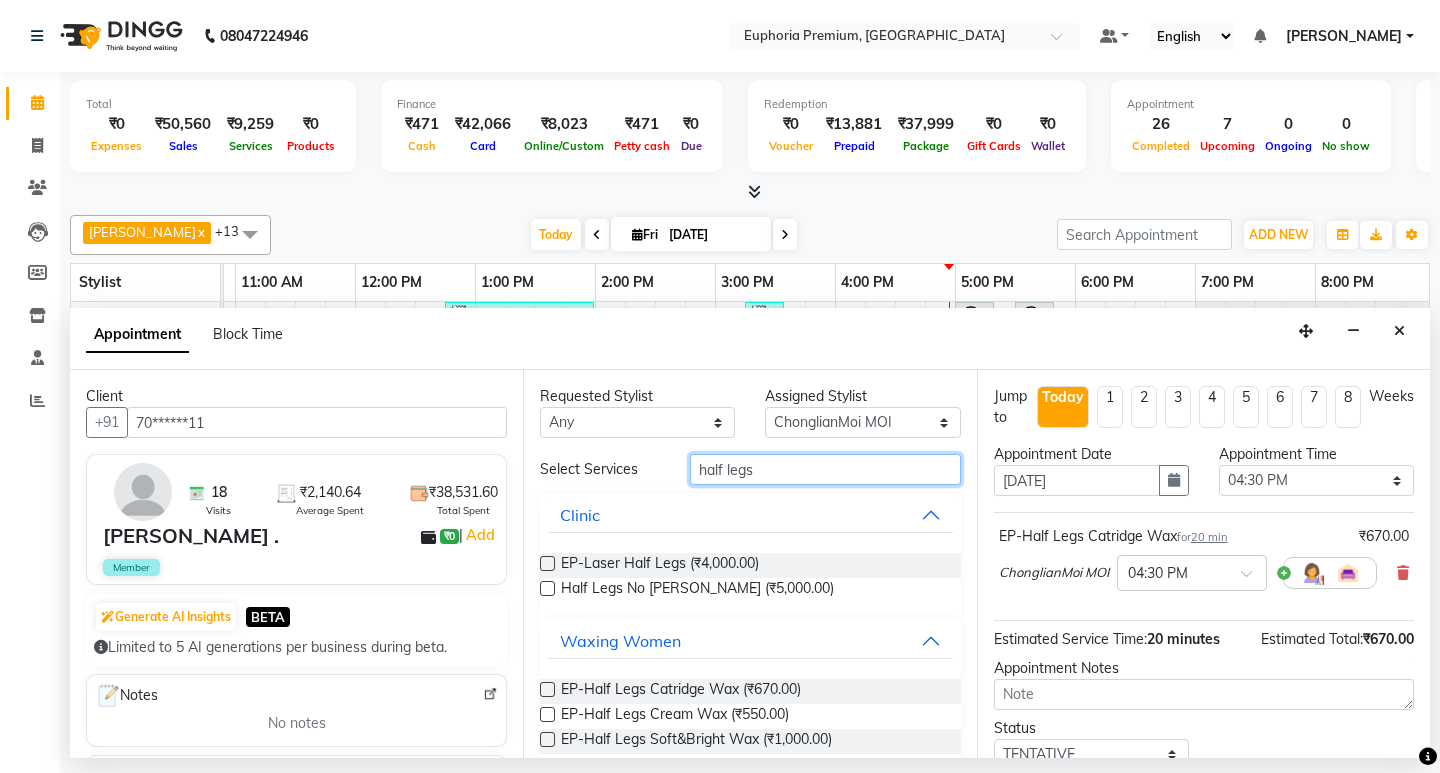 click on "half legs" at bounding box center (825, 469) 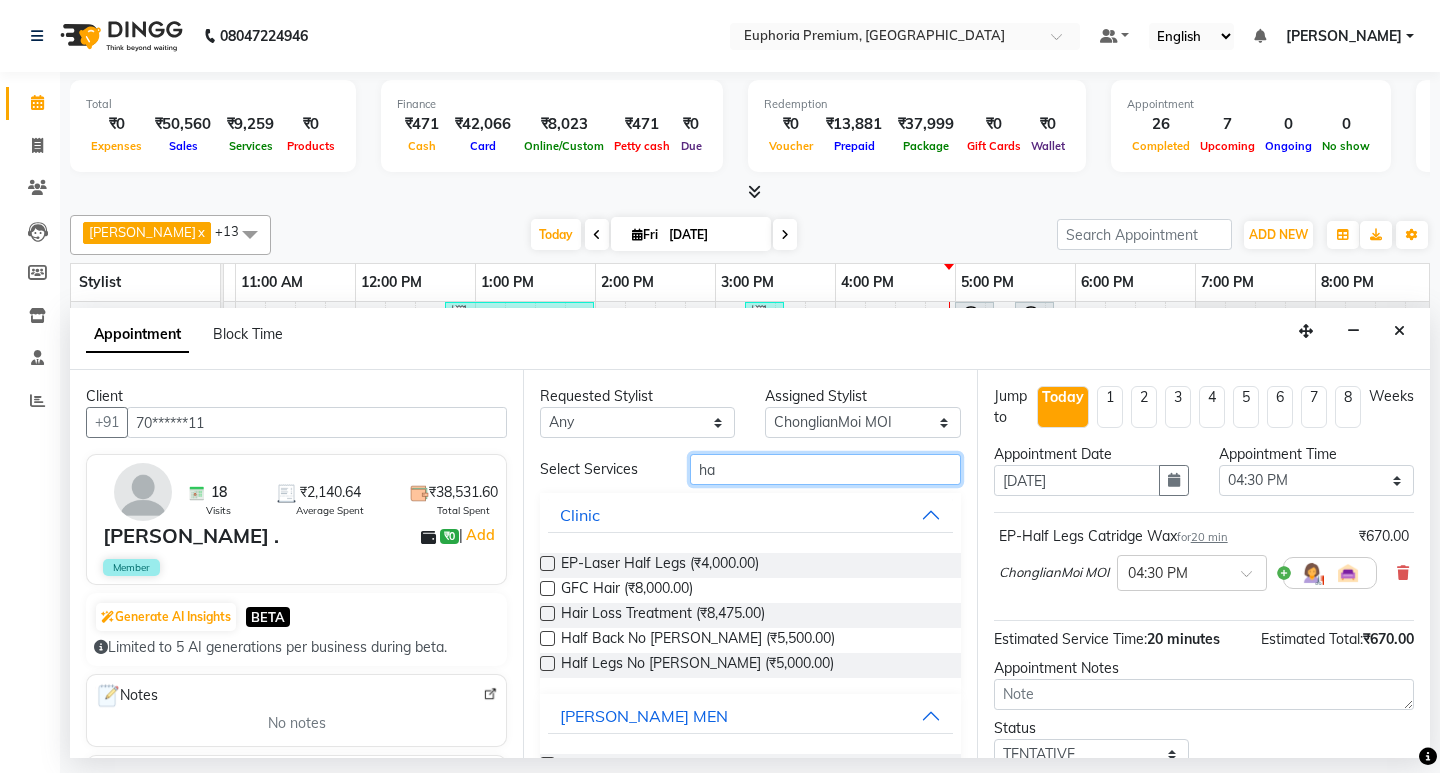 type on "h" 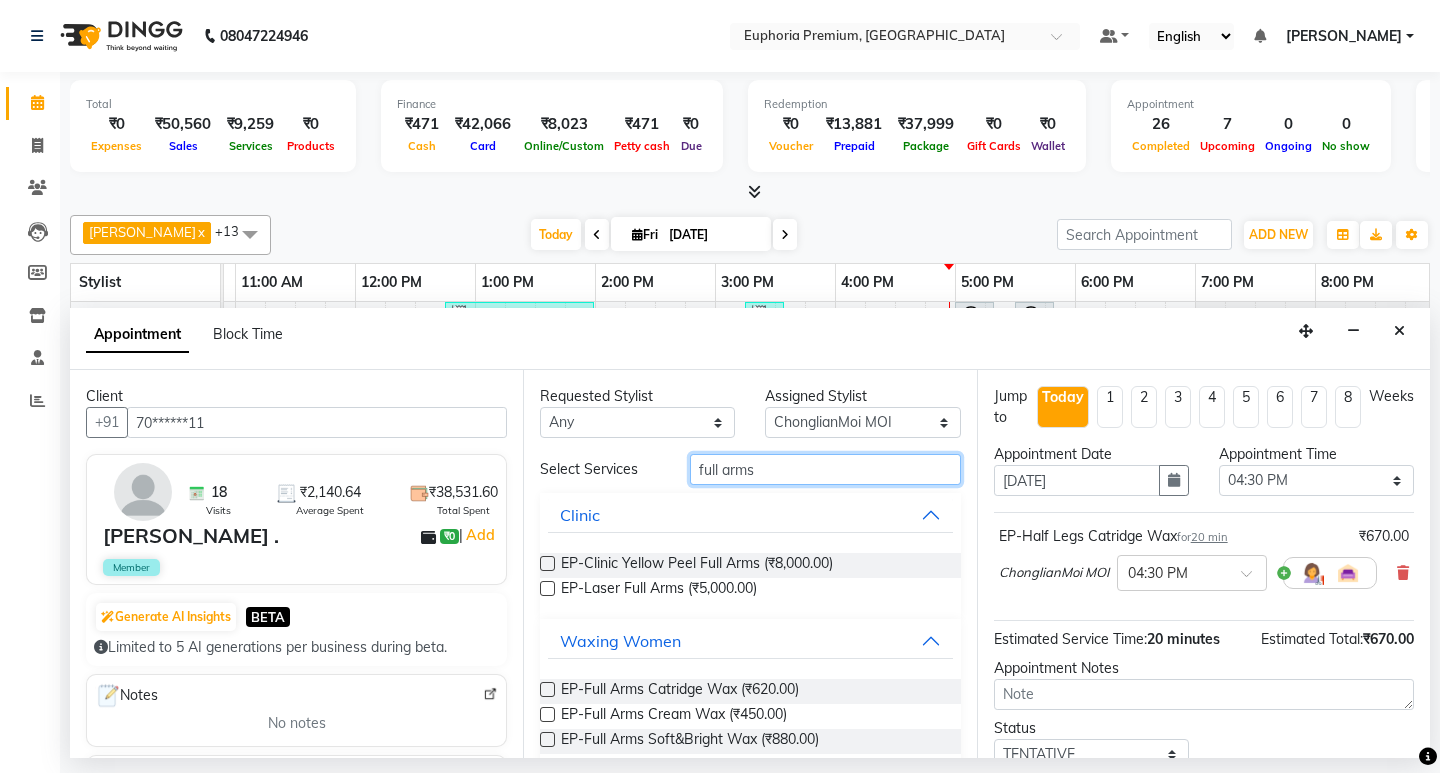 type on "full arms" 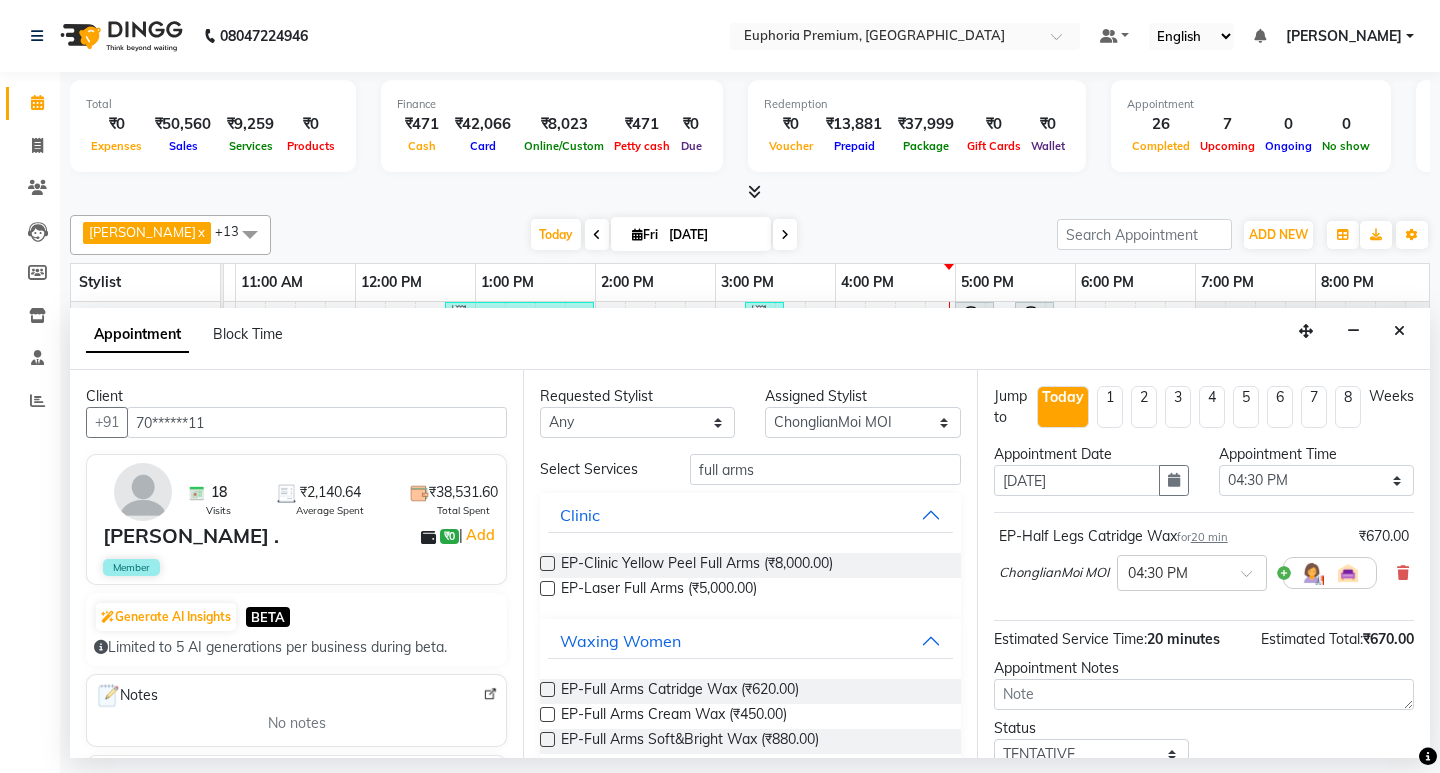 click at bounding box center (547, 689) 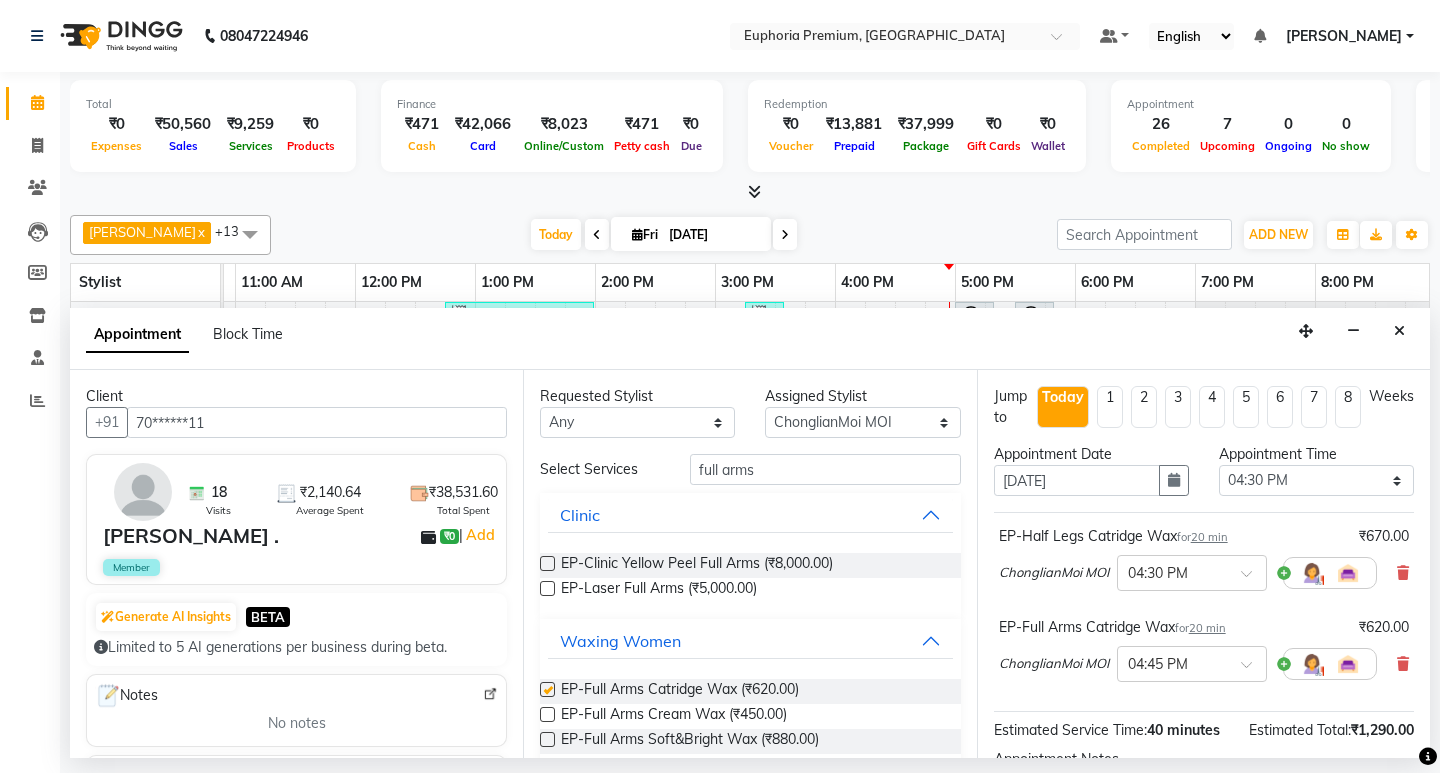 checkbox on "false" 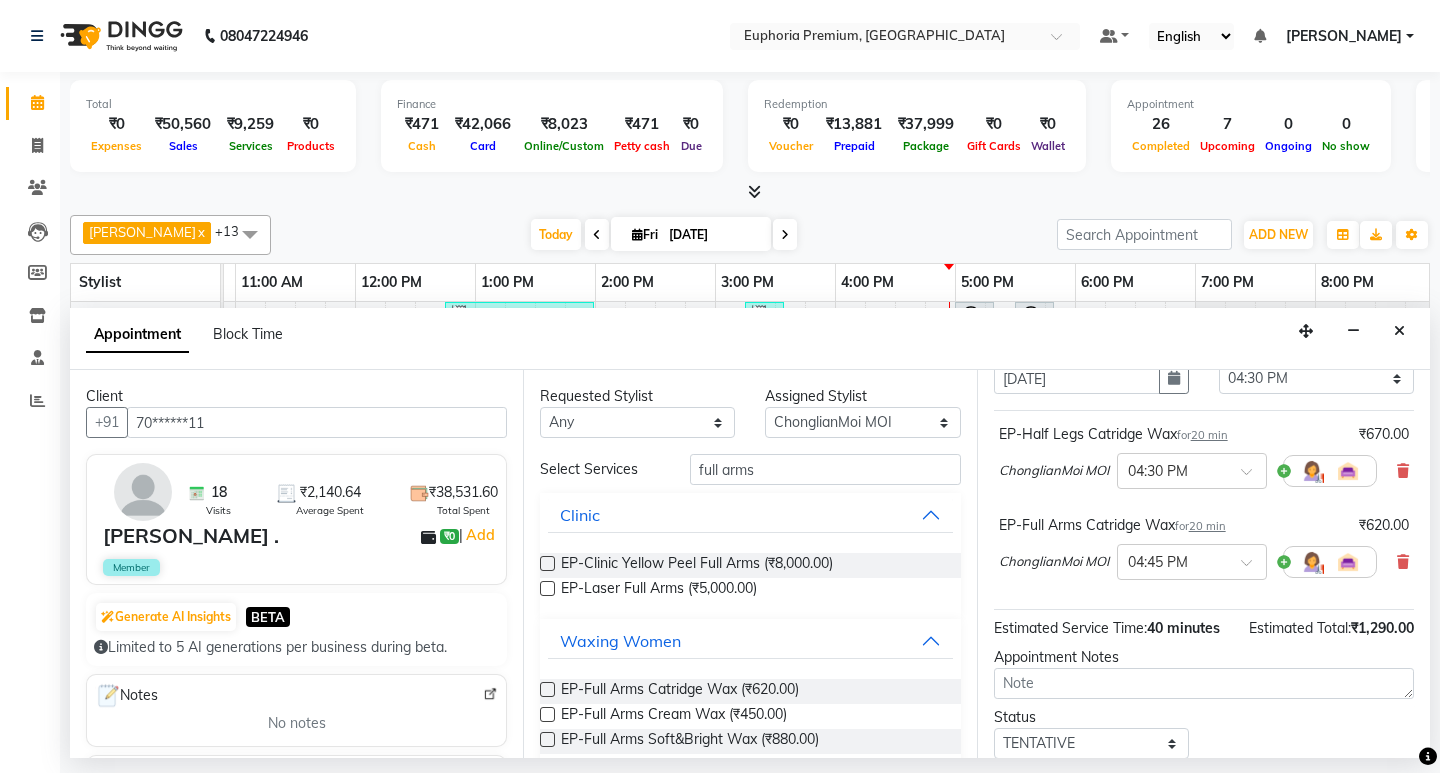 scroll, scrollTop: 235, scrollLeft: 0, axis: vertical 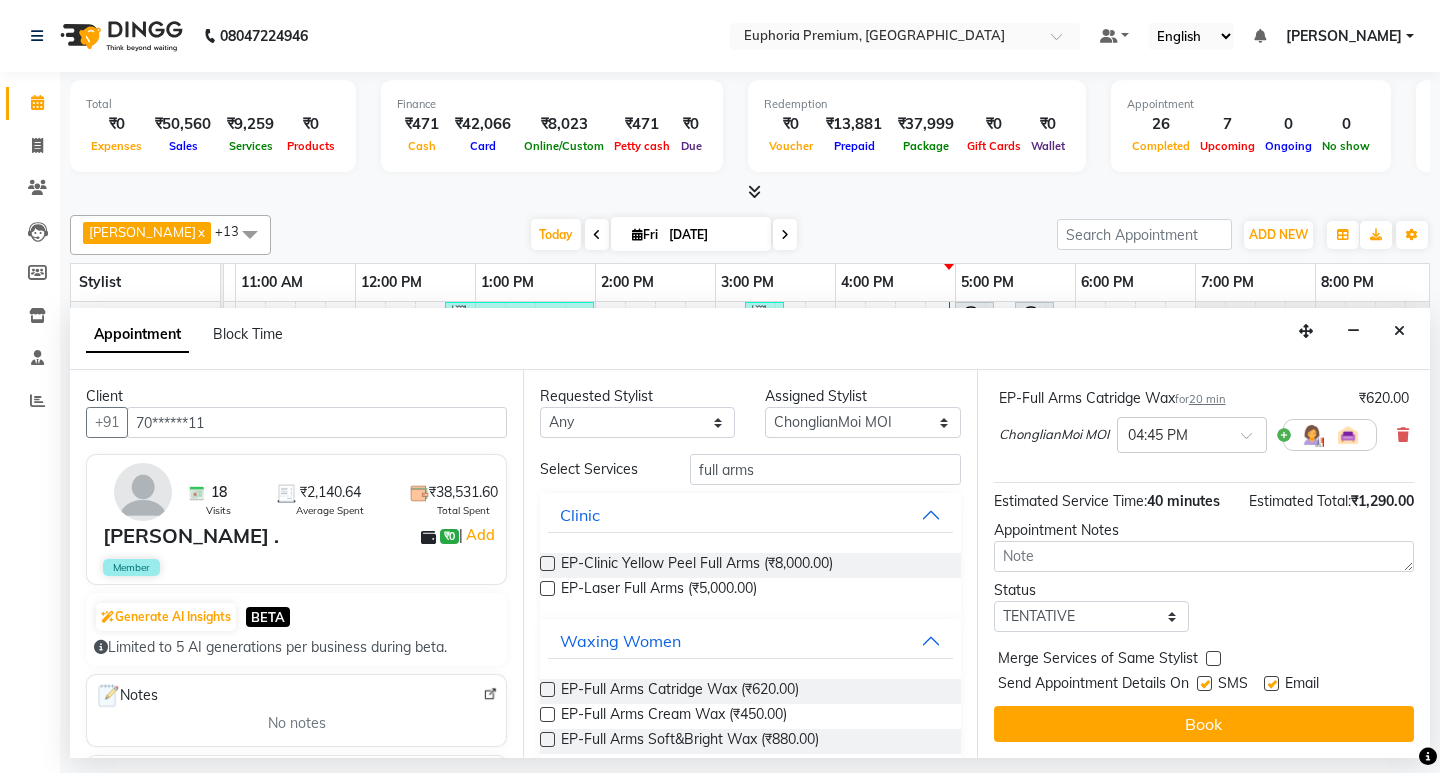 click on "Book" at bounding box center (1204, 724) 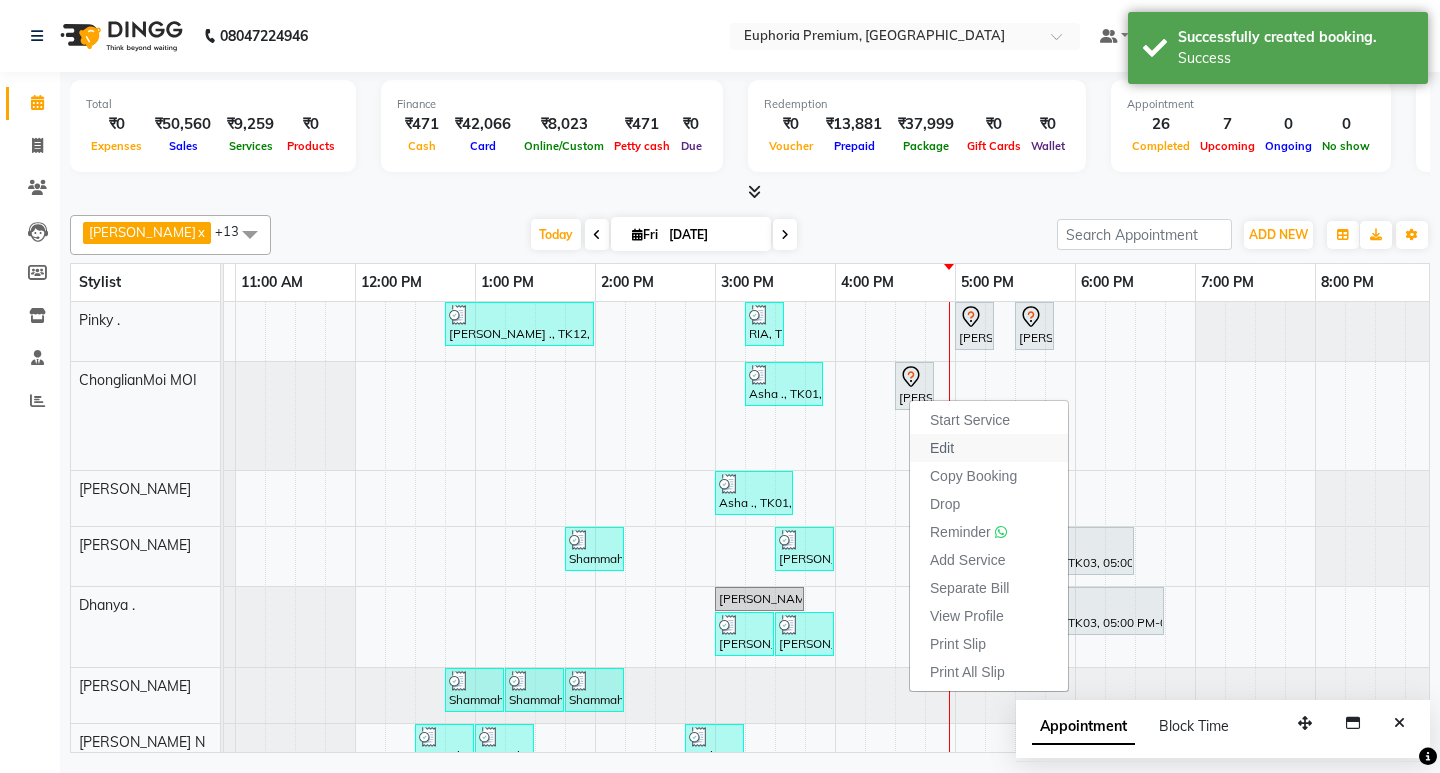 click on "Edit" at bounding box center [942, 448] 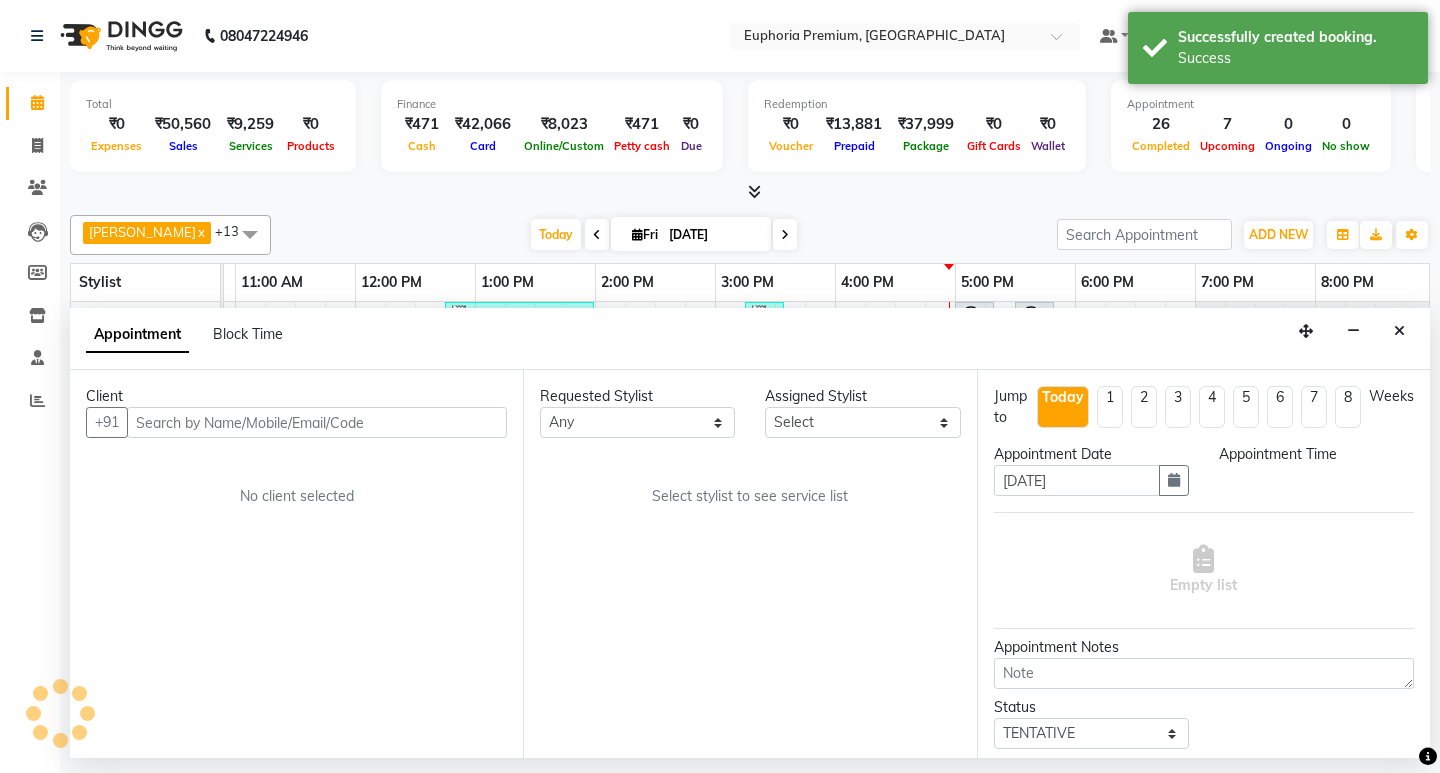 scroll, scrollTop: 0, scrollLeft: 475, axis: horizontal 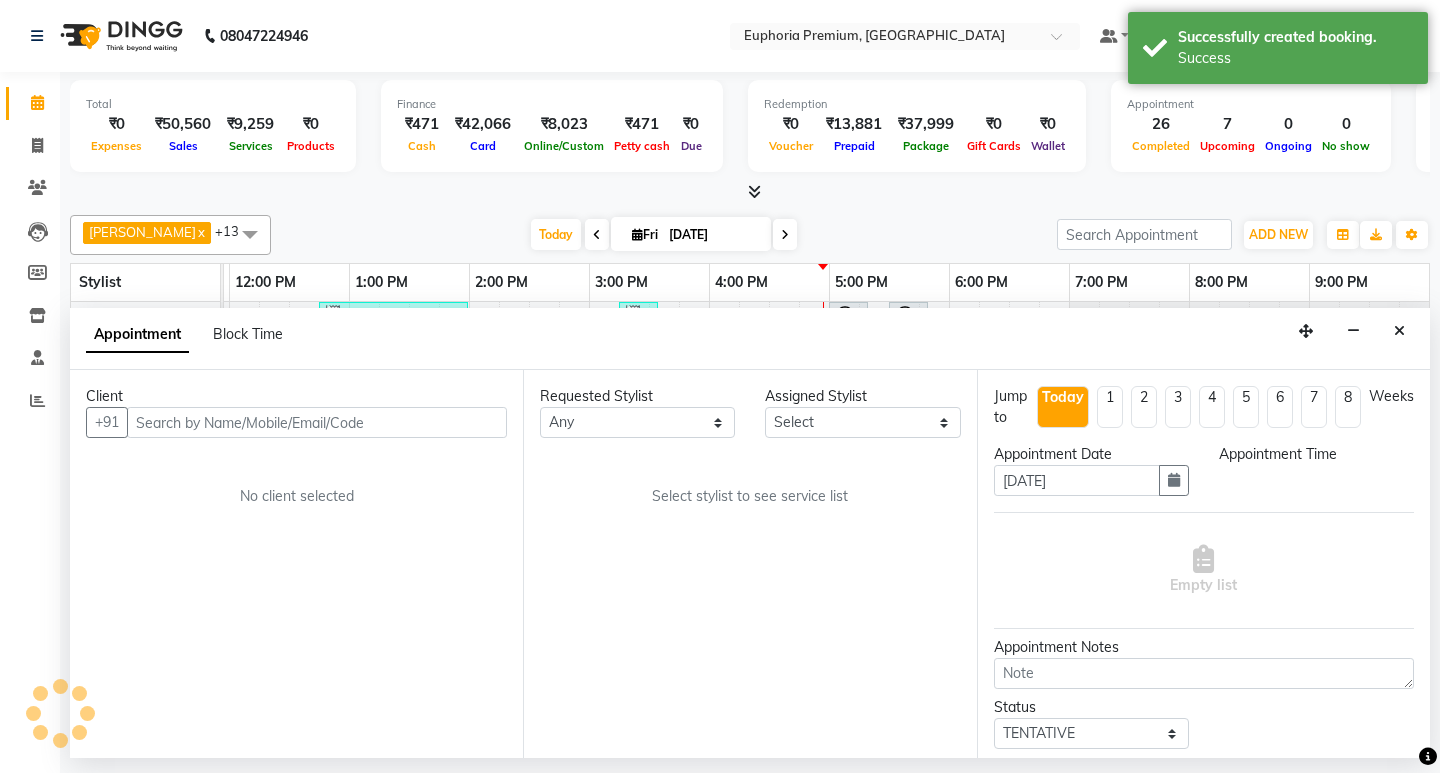 select on "71597" 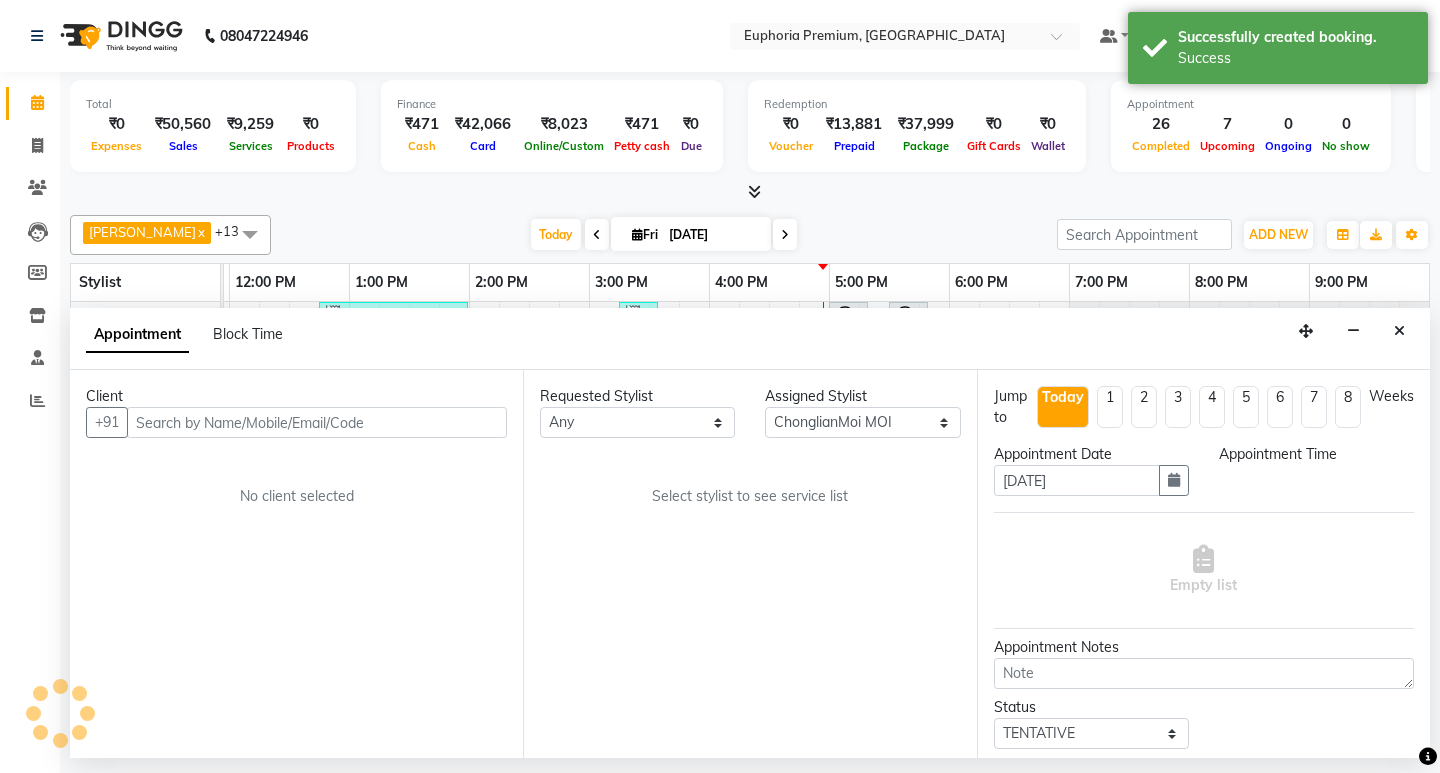 select on "990" 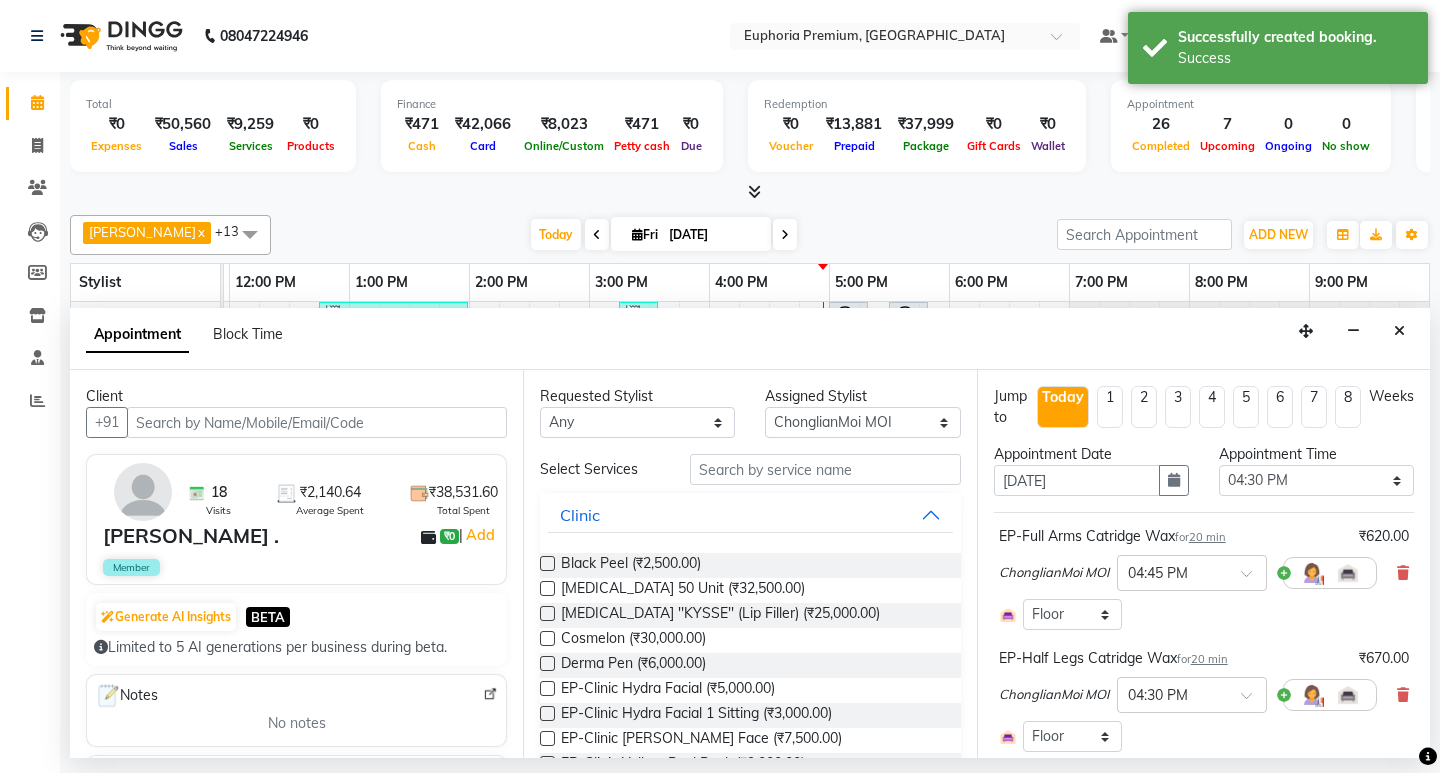 click on "20 min" at bounding box center [1207, 537] 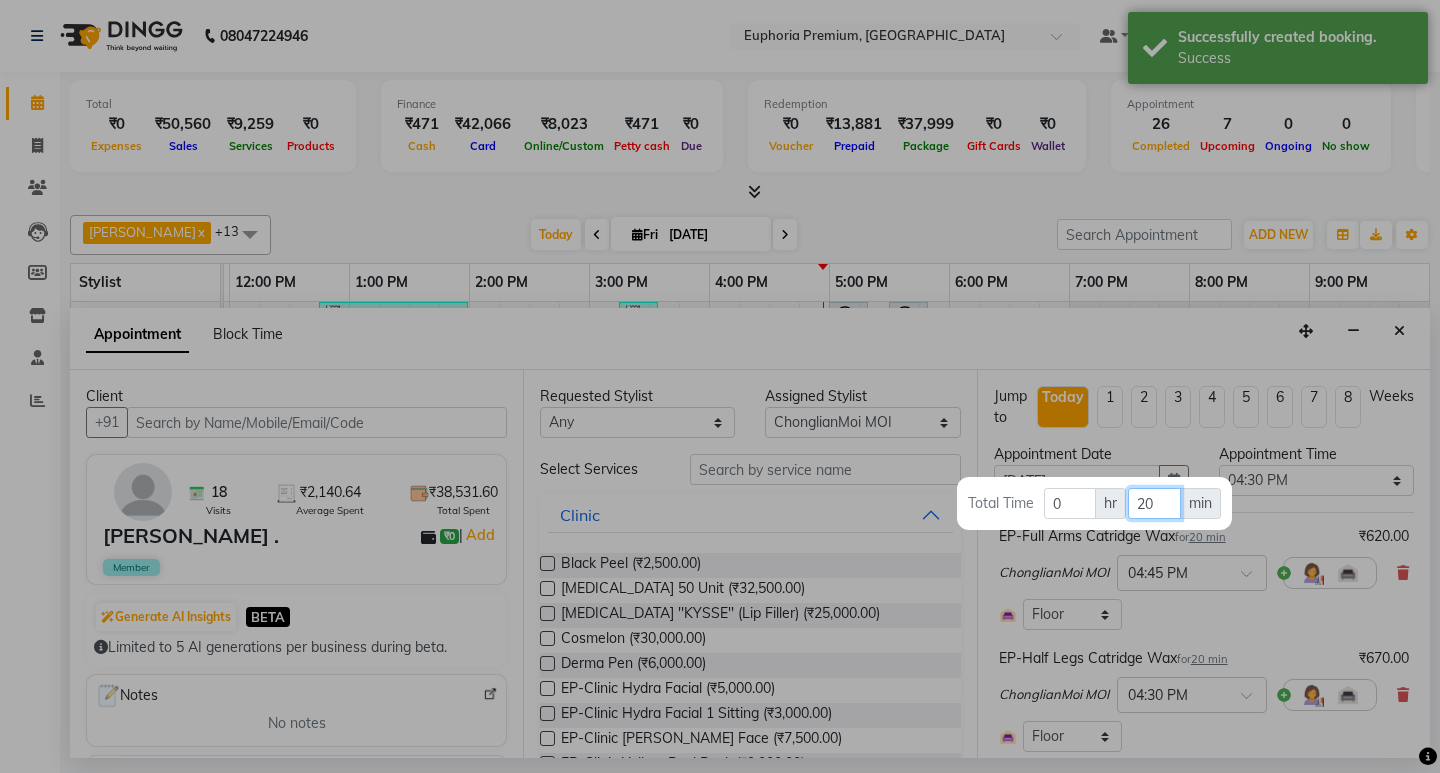 click on "20" at bounding box center (1154, 503) 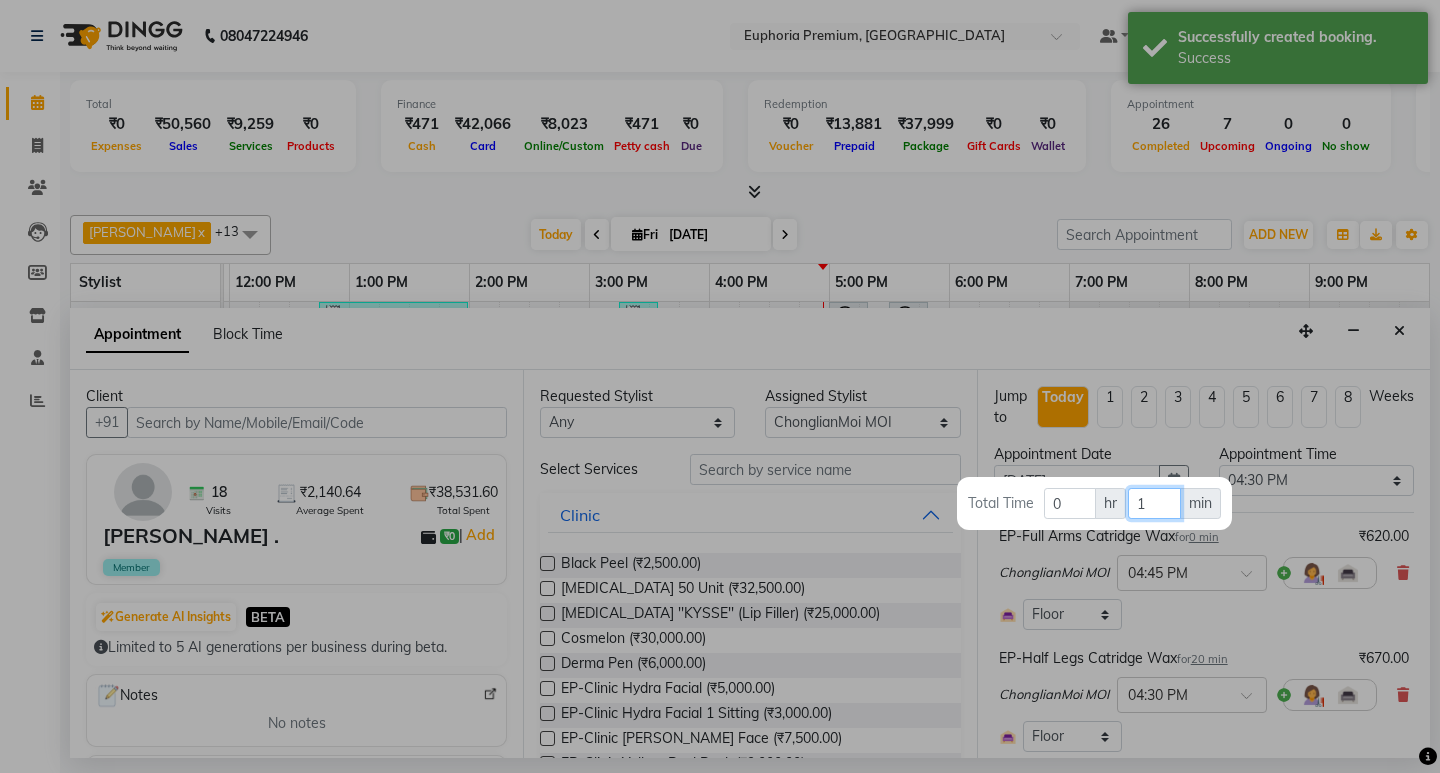 type on "15" 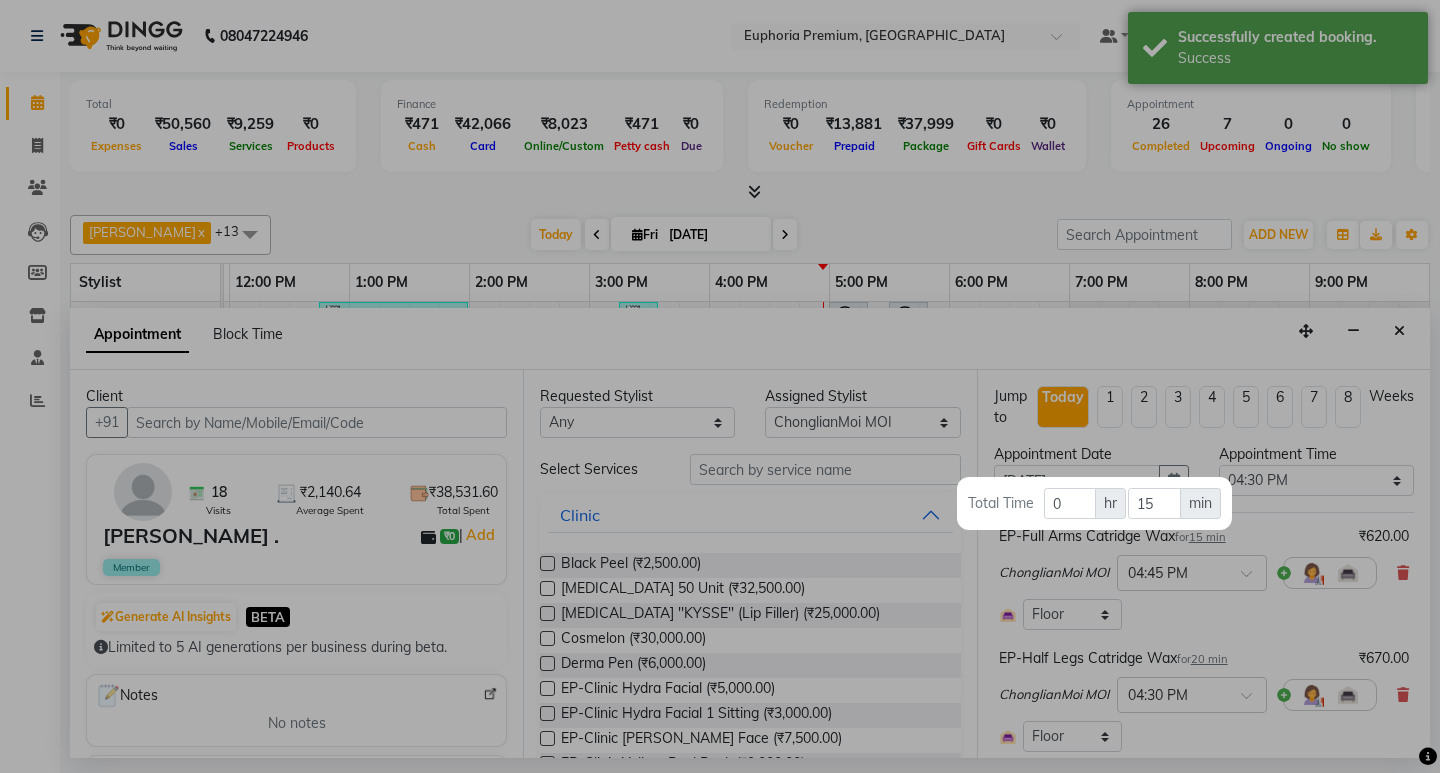 click at bounding box center [720, 386] 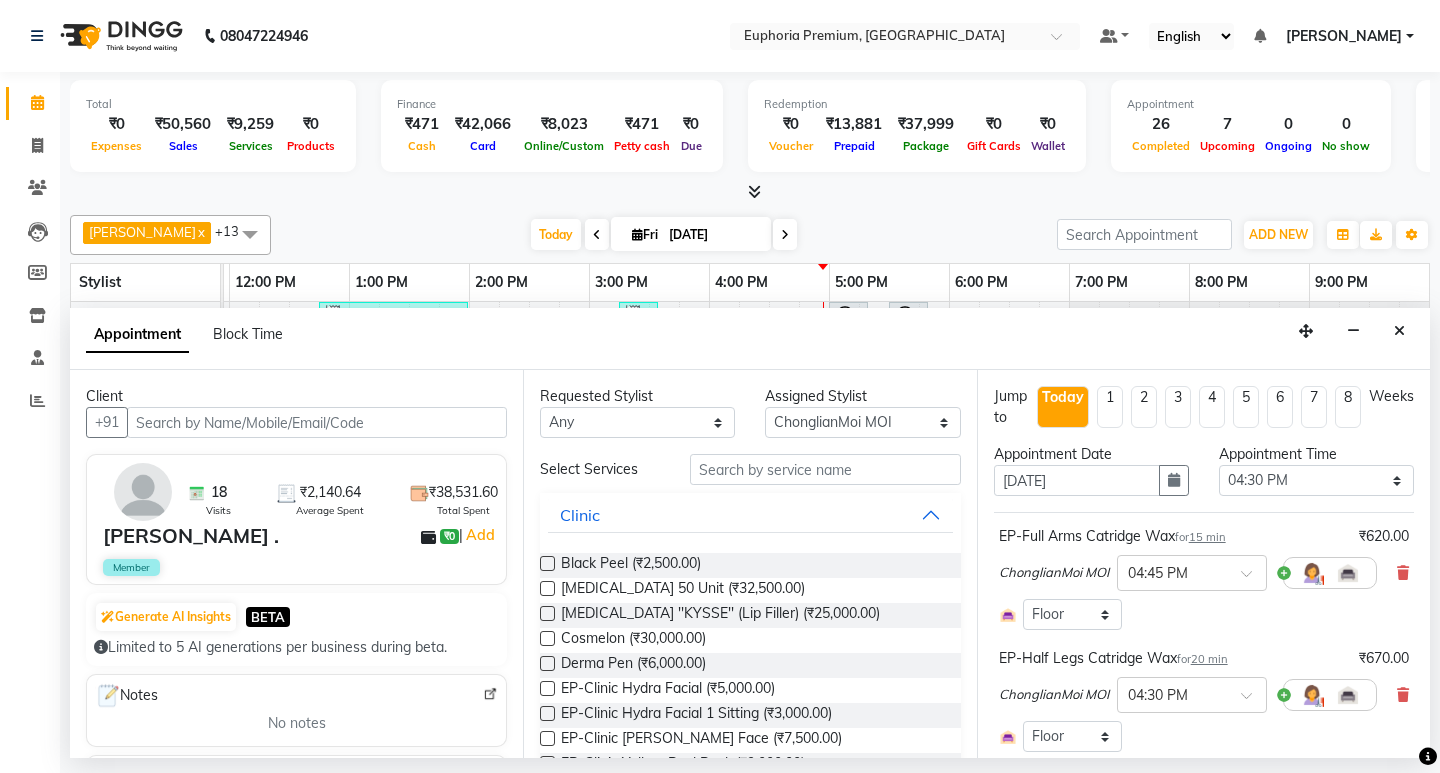 click on "20 min" at bounding box center (1209, 659) 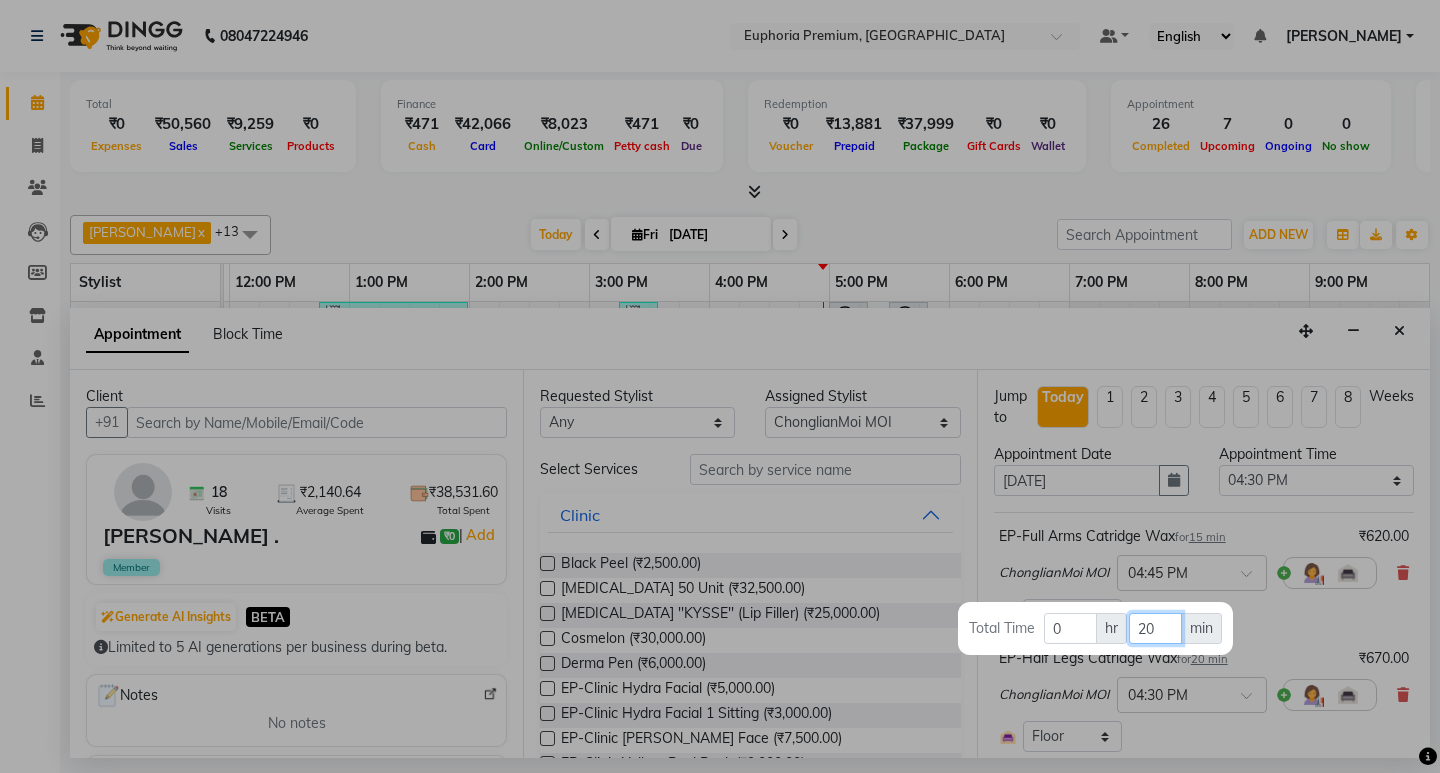 click on "20" at bounding box center [1155, 628] 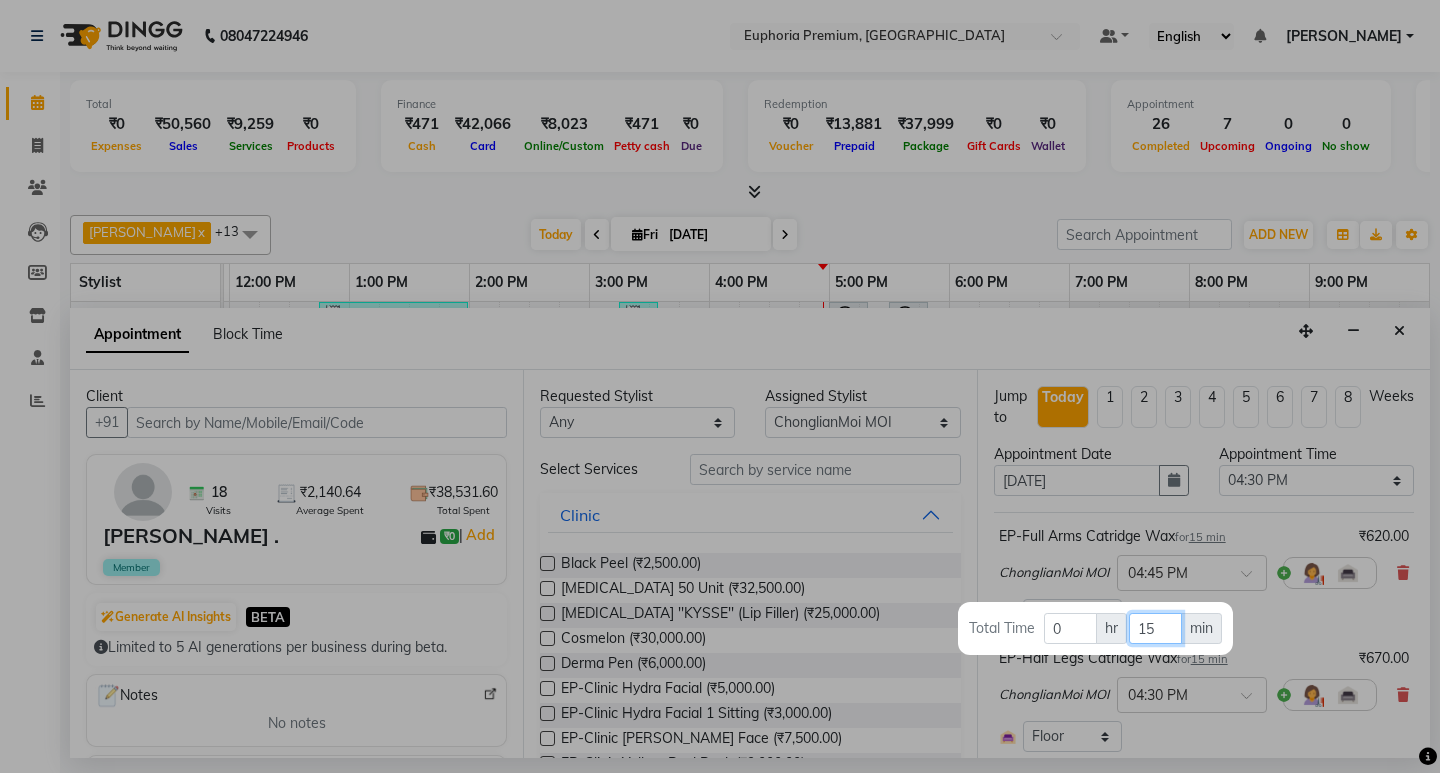 type on "15" 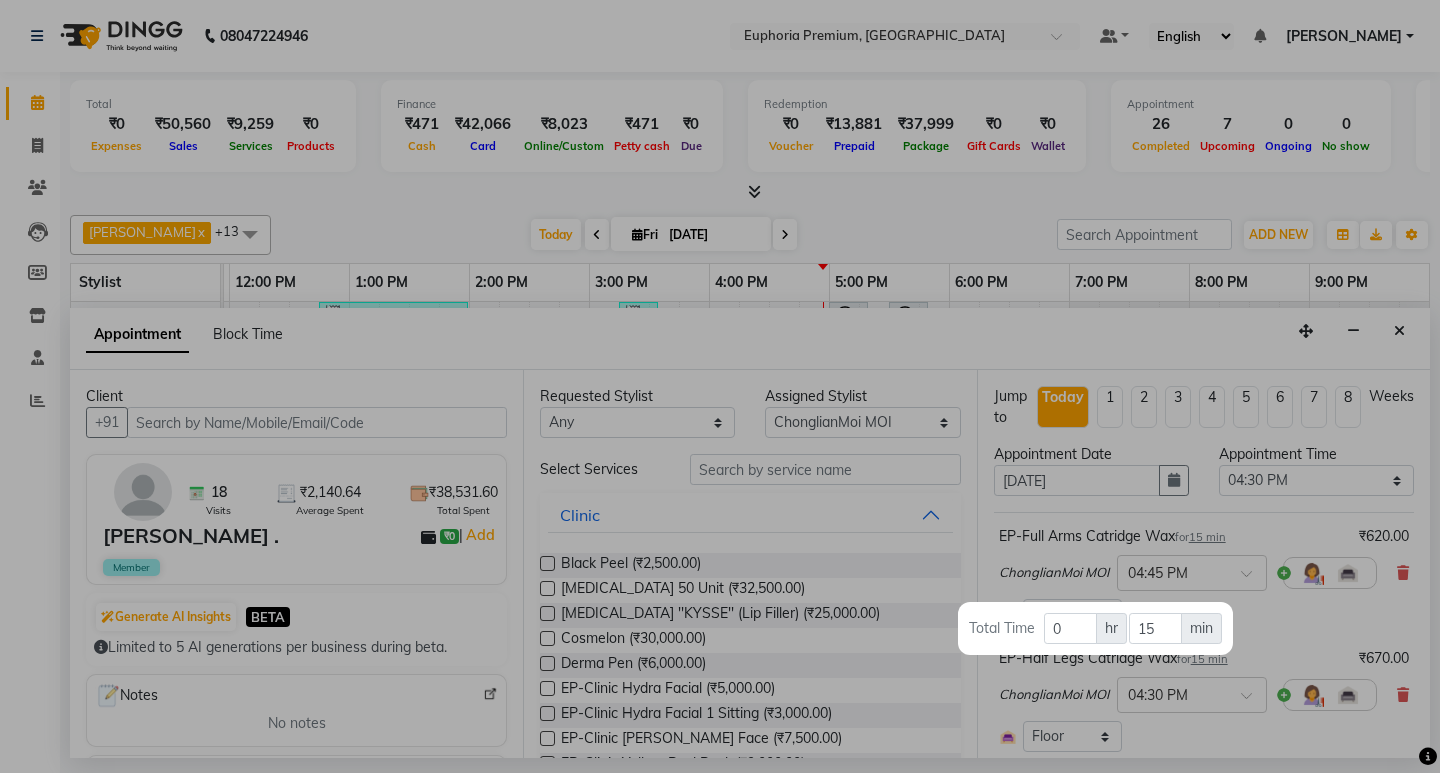 click at bounding box center (720, 386) 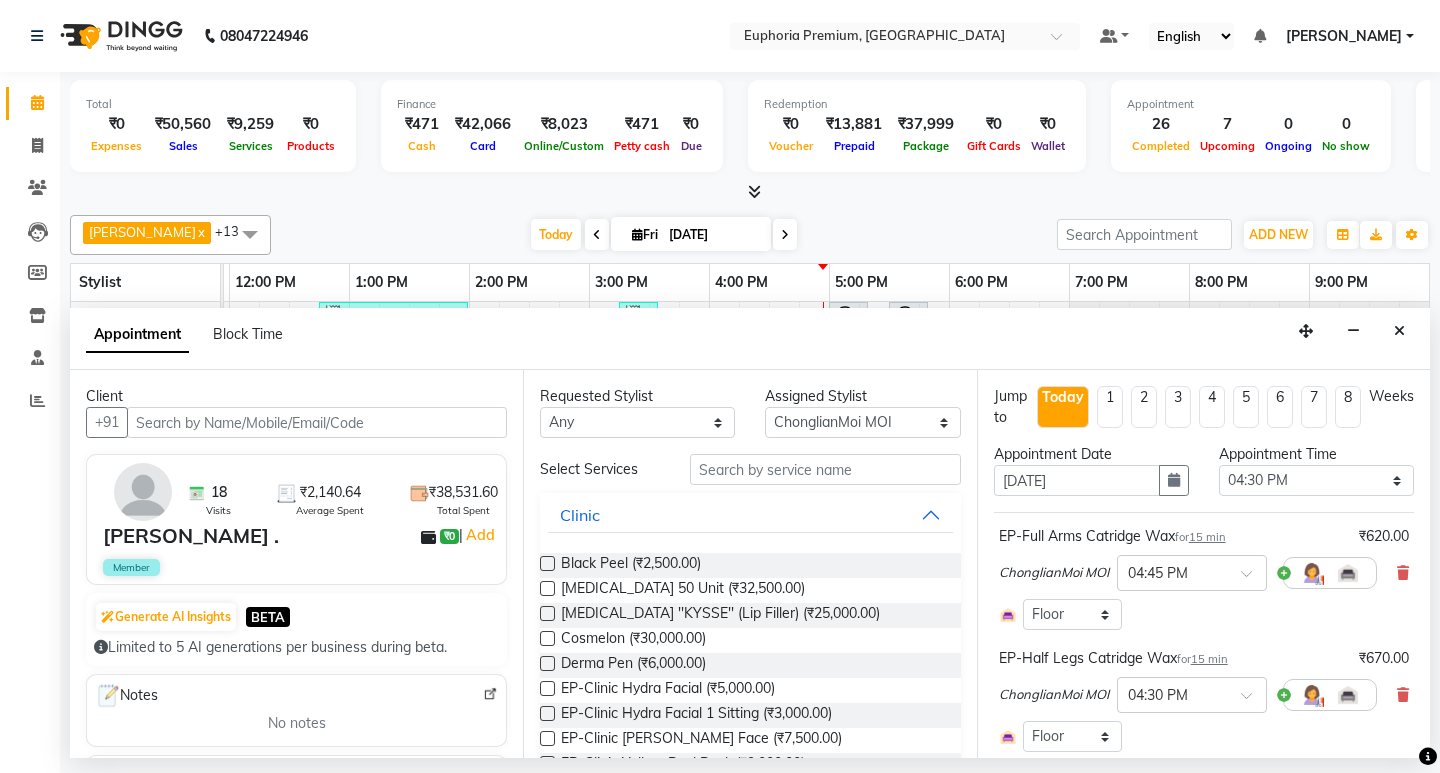 scroll, scrollTop: 239, scrollLeft: 0, axis: vertical 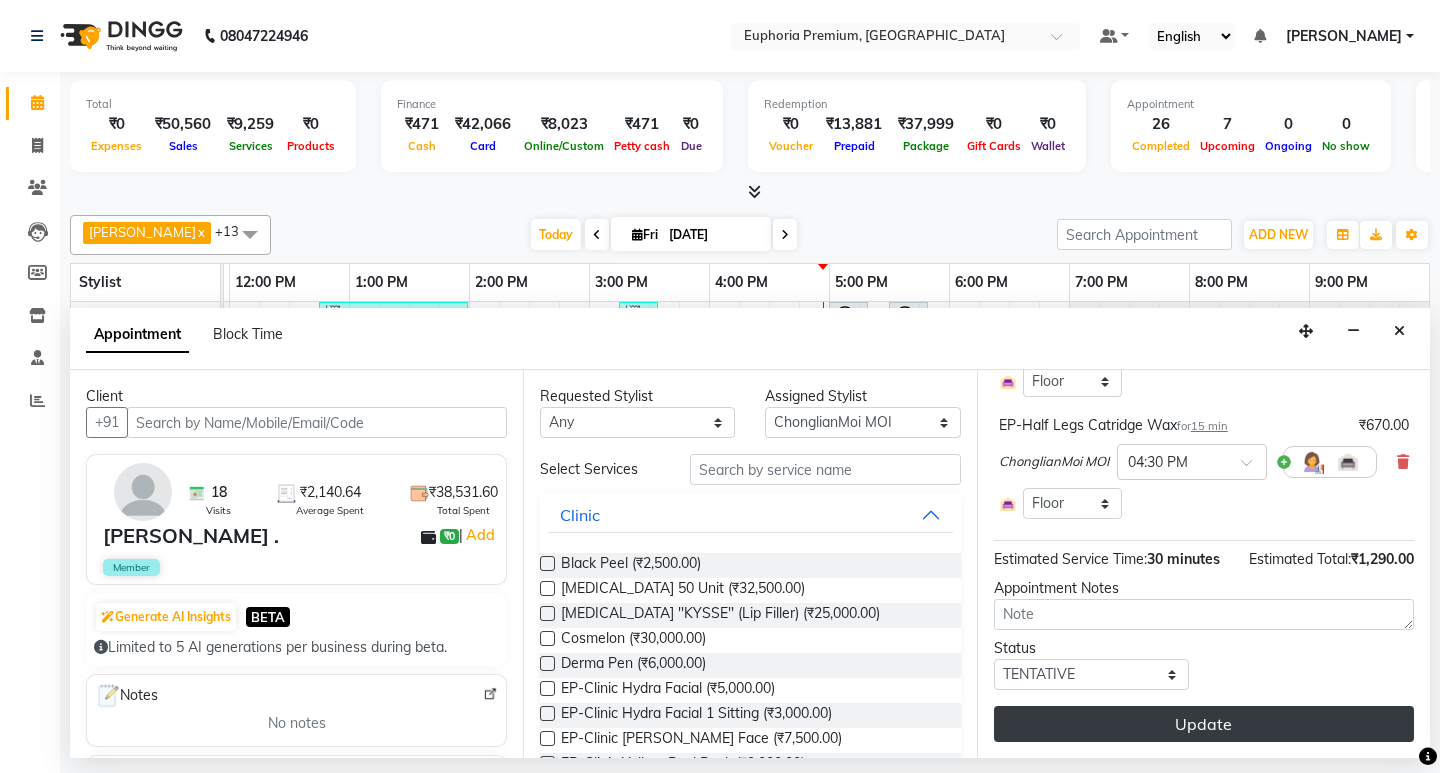 click on "Update" at bounding box center [1204, 724] 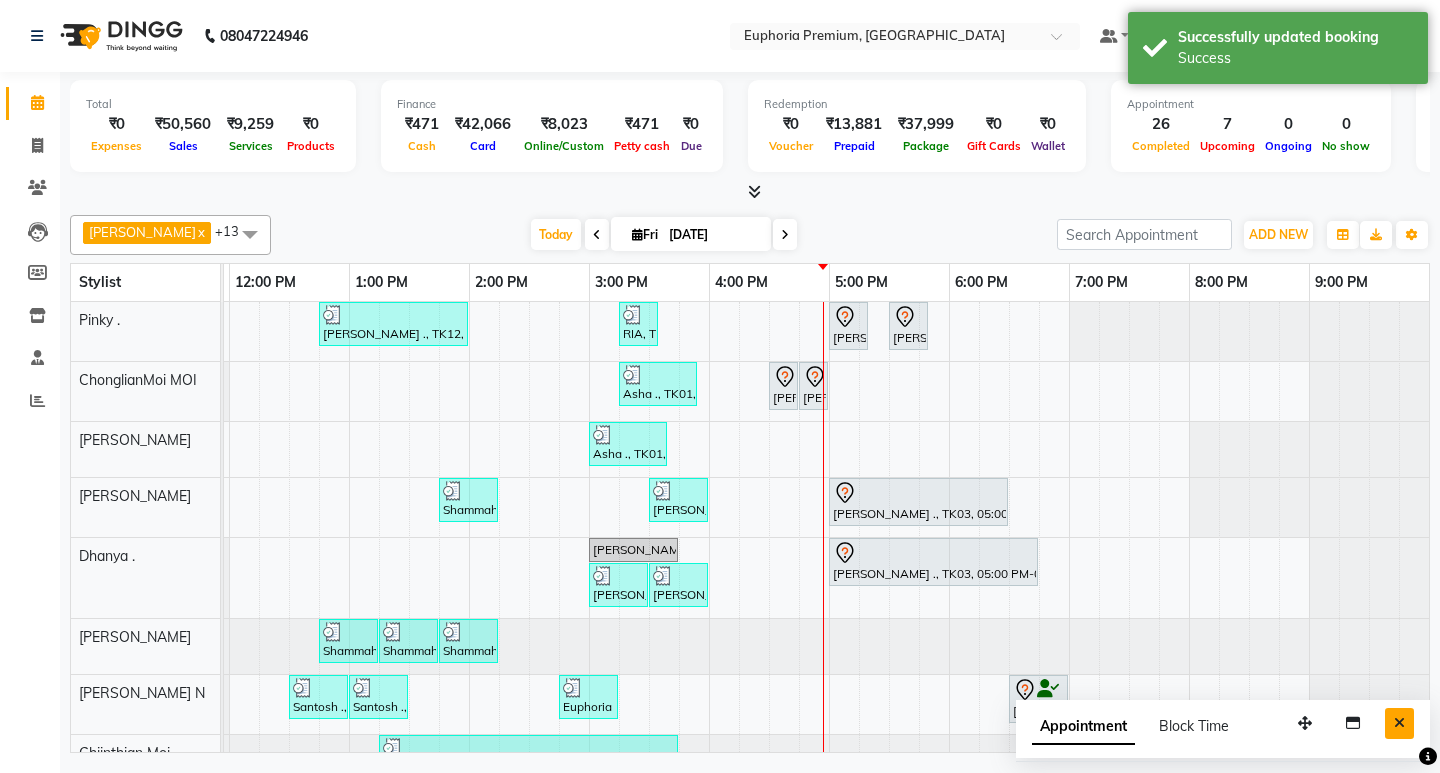 click at bounding box center [1399, 723] 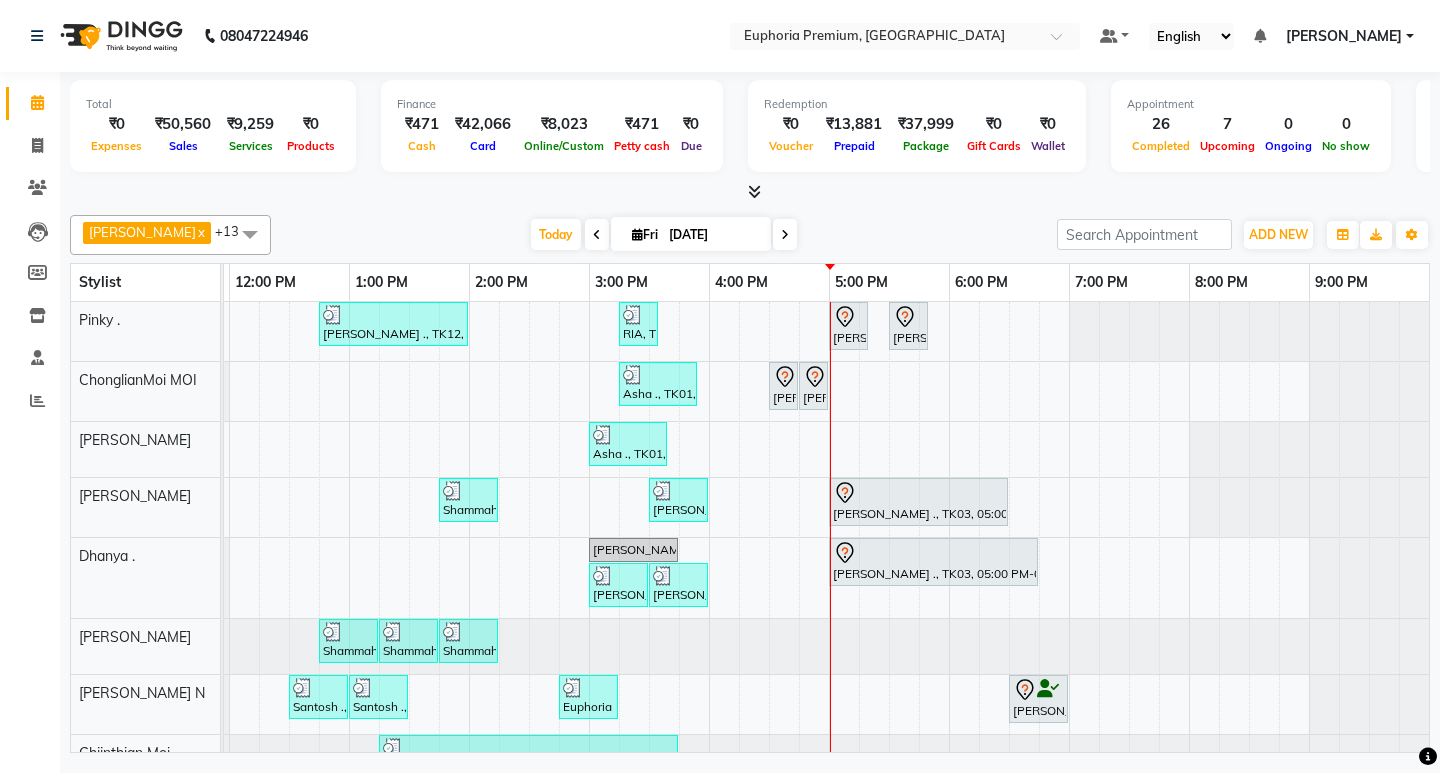 scroll, scrollTop: 261, scrollLeft: 475, axis: both 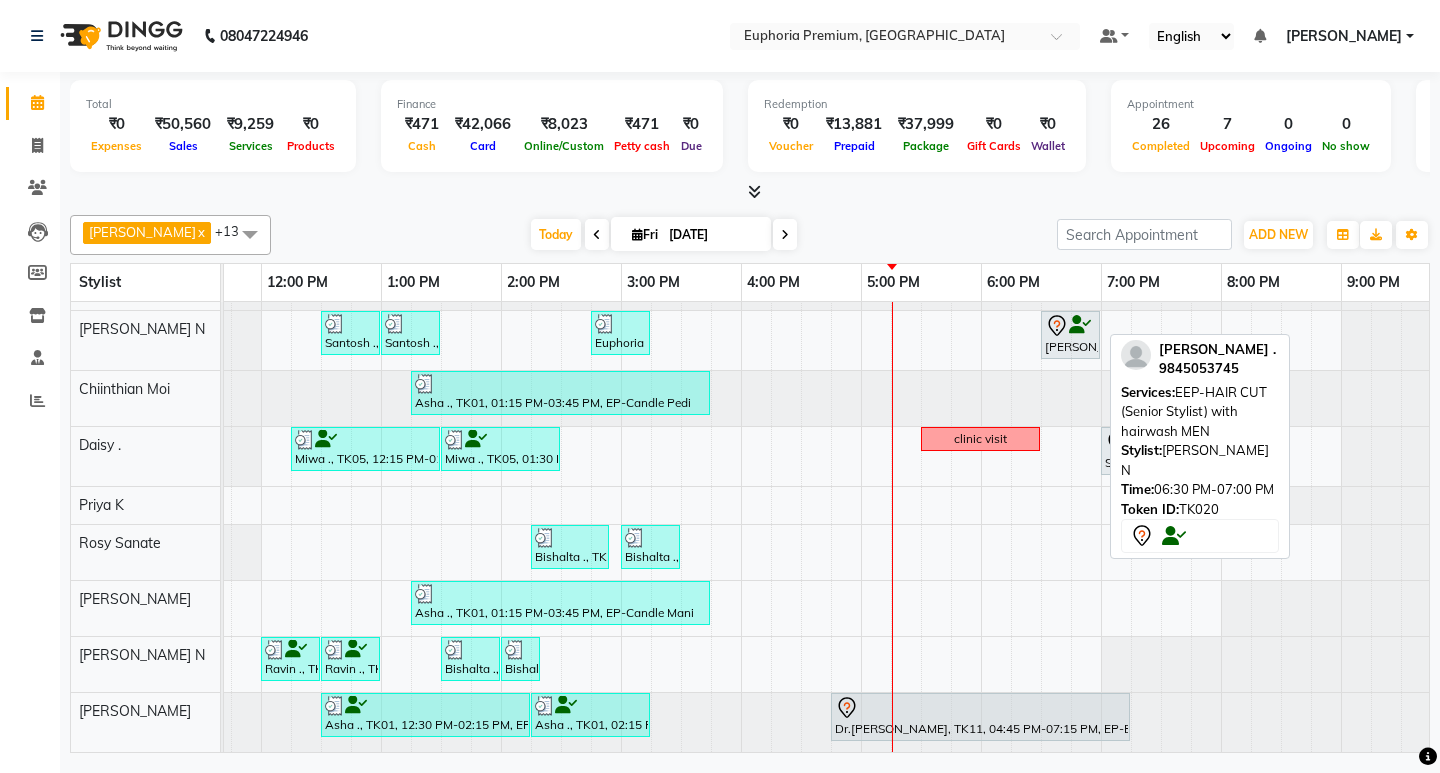 click on "[PERSON_NAME] ., TK20, 06:30 PM-07:00 PM, EEP-HAIR CUT (Senior Stylist) with hairwash MEN" at bounding box center (1070, 335) 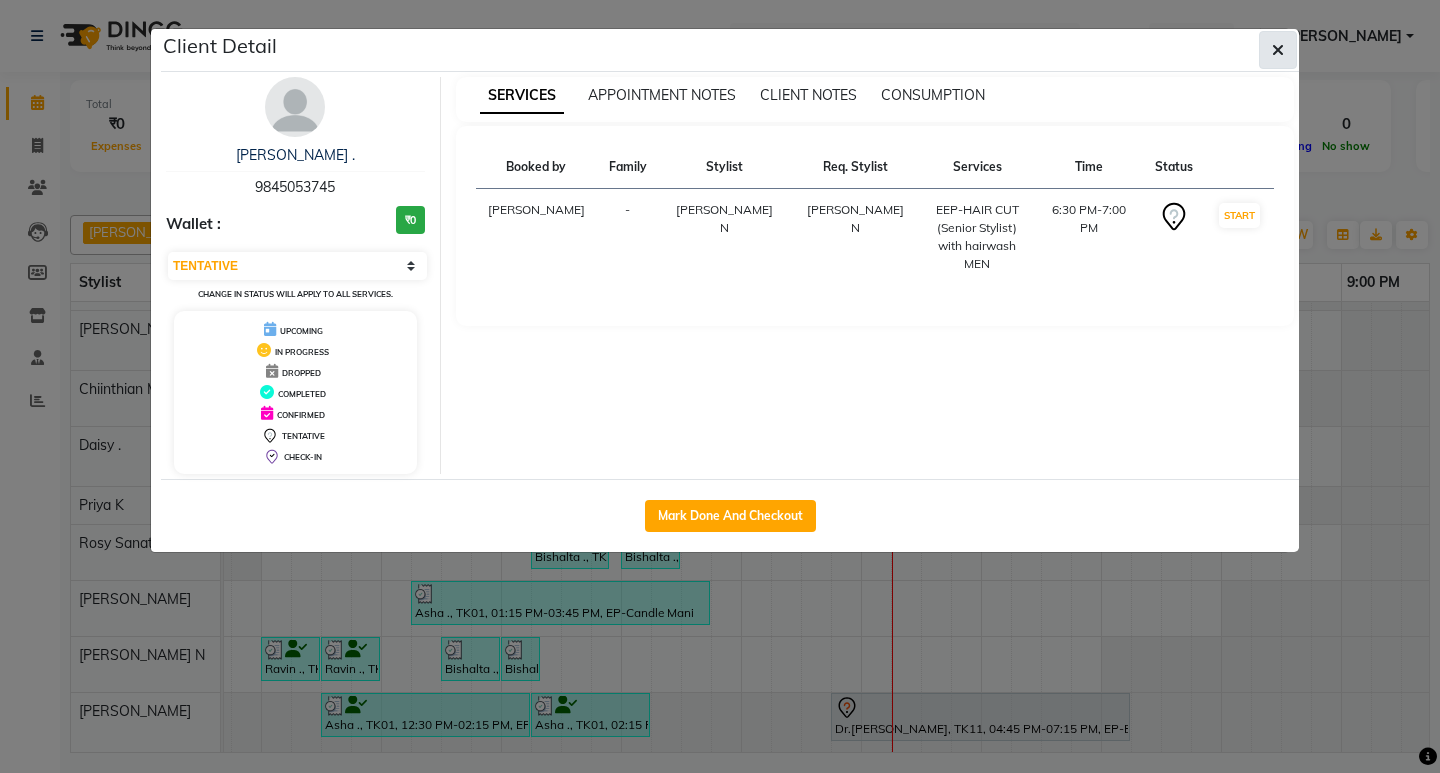 click 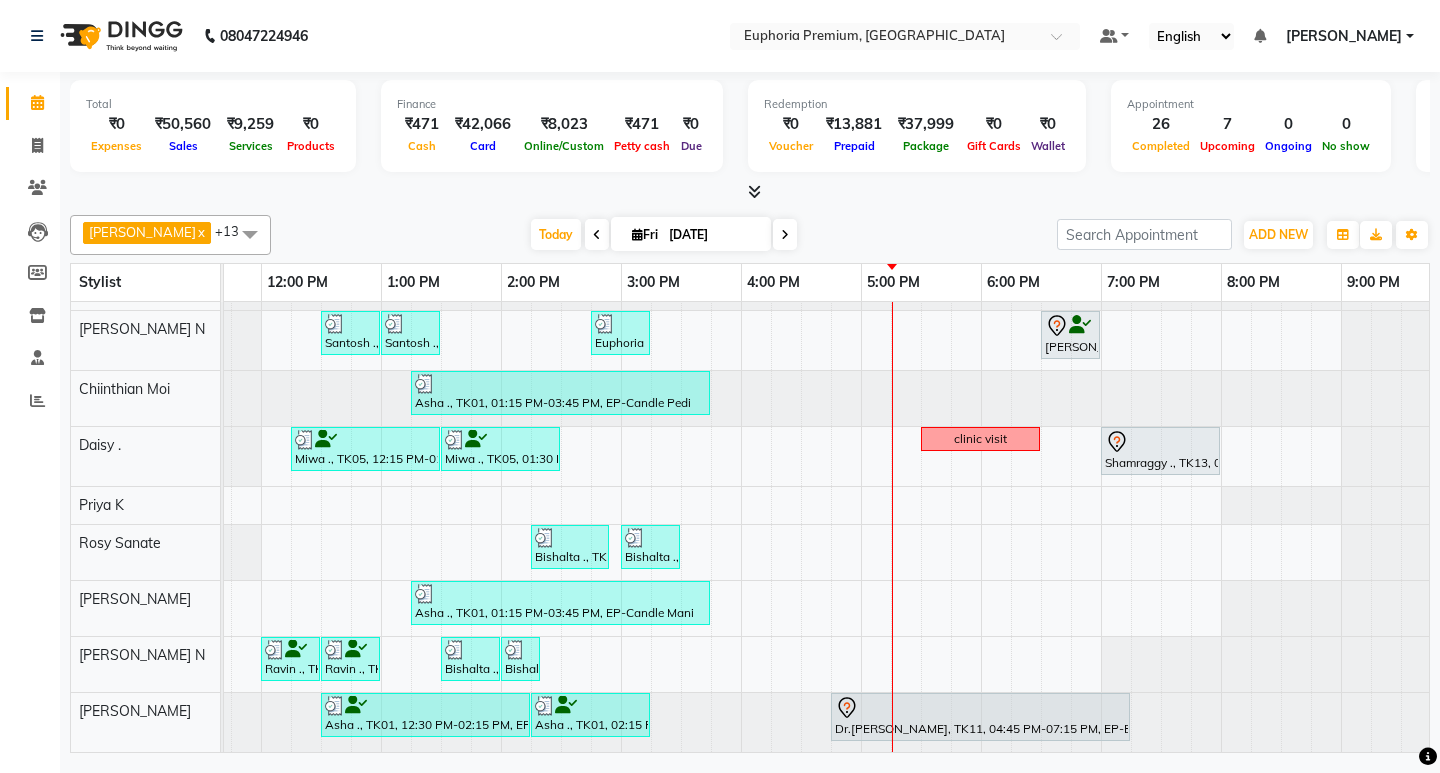 scroll, scrollTop: 308, scrollLeft: 443, axis: both 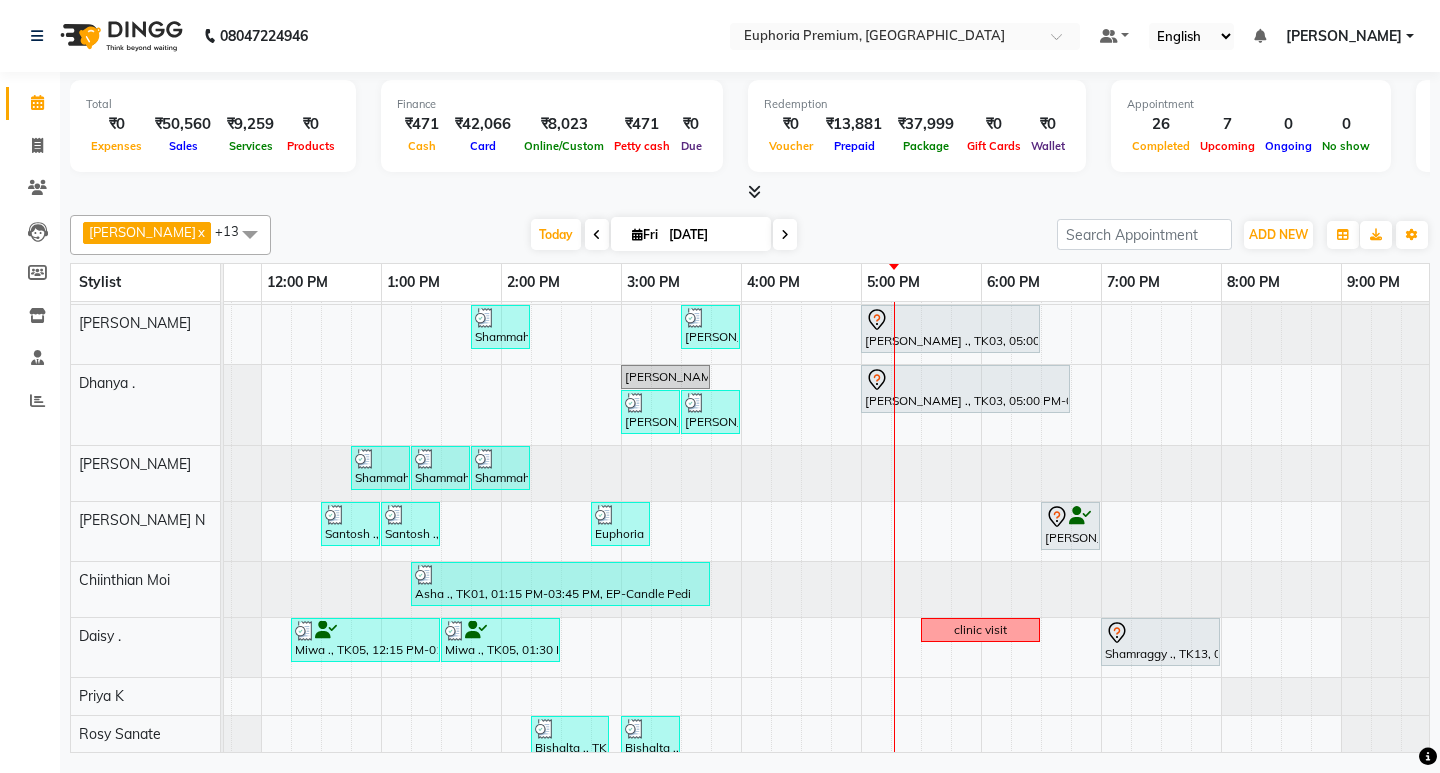 drag, startPoint x: 1431, startPoint y: 366, endPoint x: 1433, endPoint y: 345, distance: 21.095022 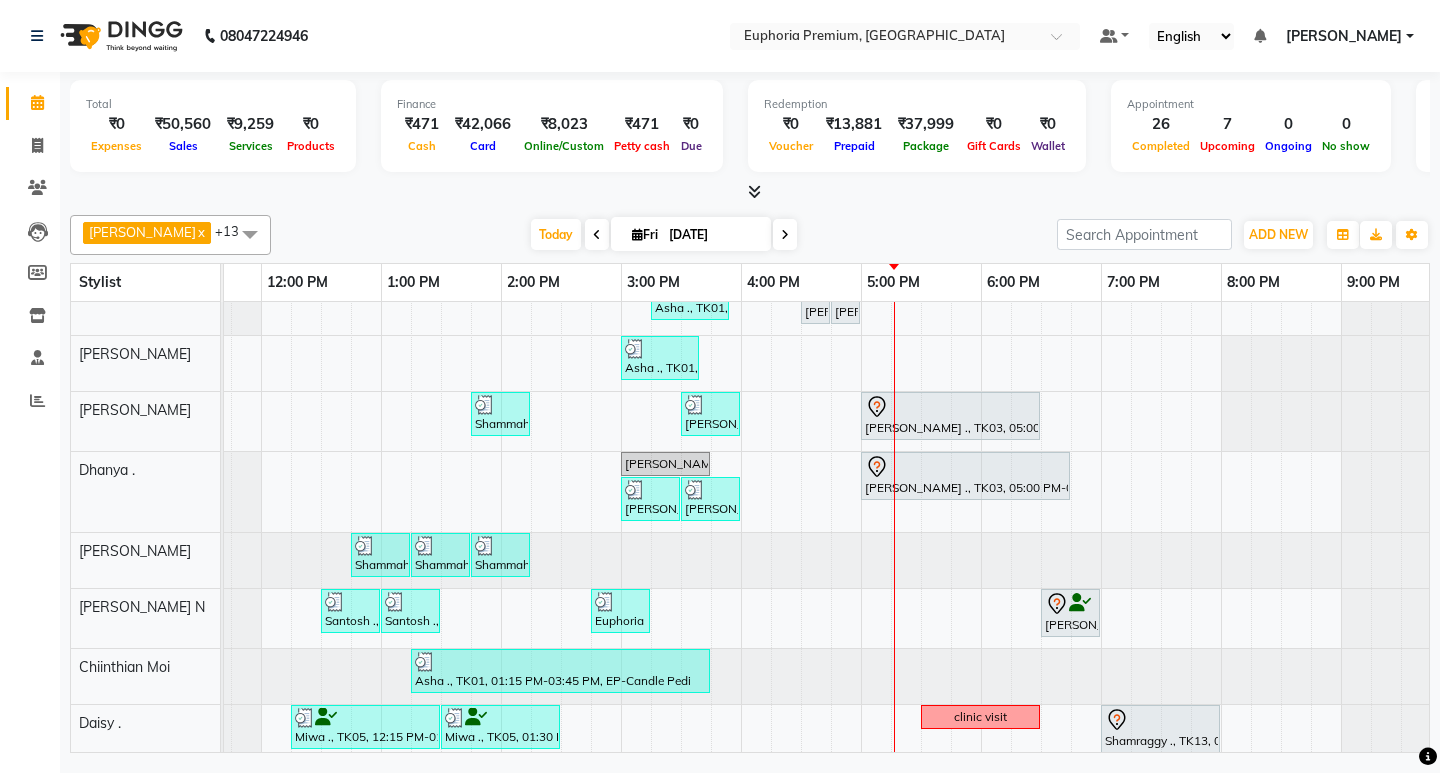 scroll, scrollTop: 18, scrollLeft: 443, axis: both 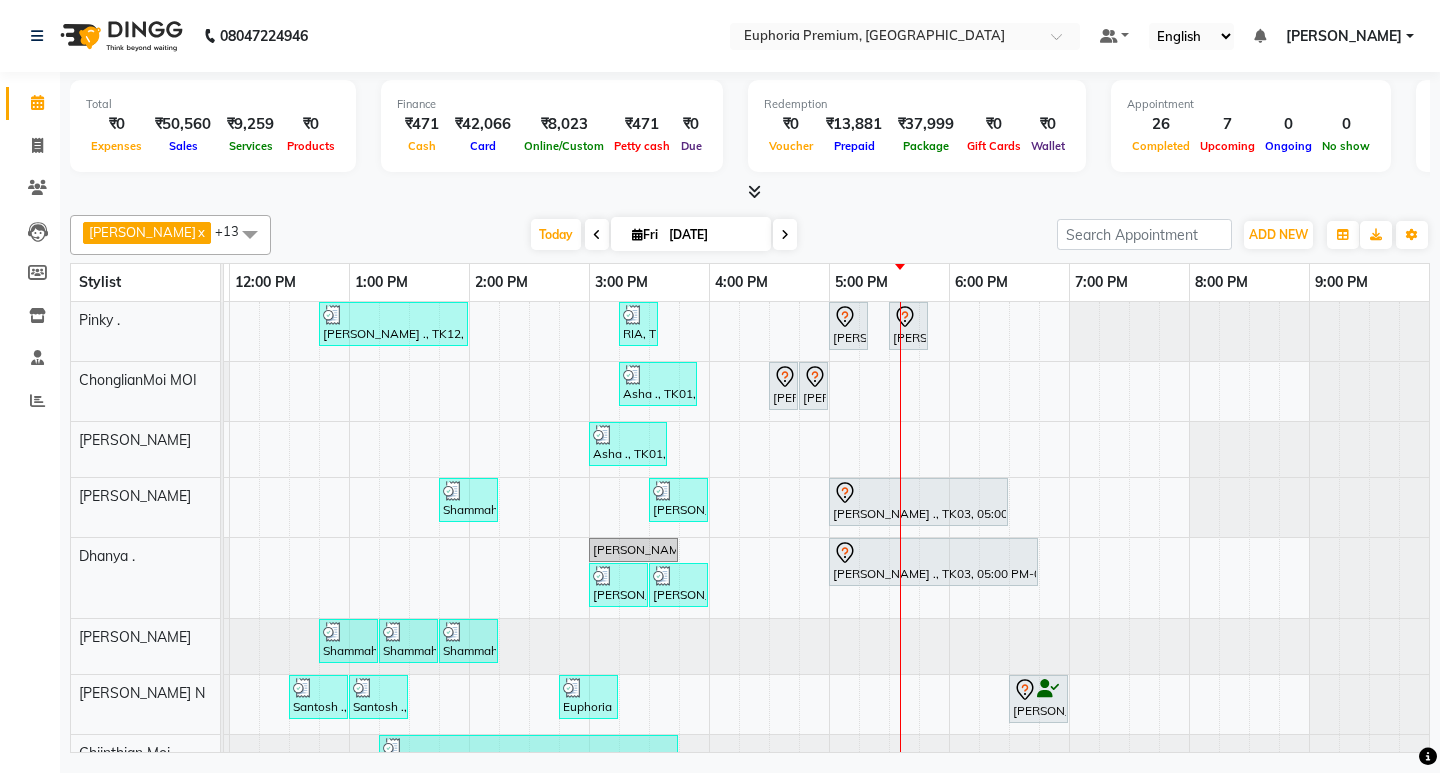 click at bounding box center (597, 235) 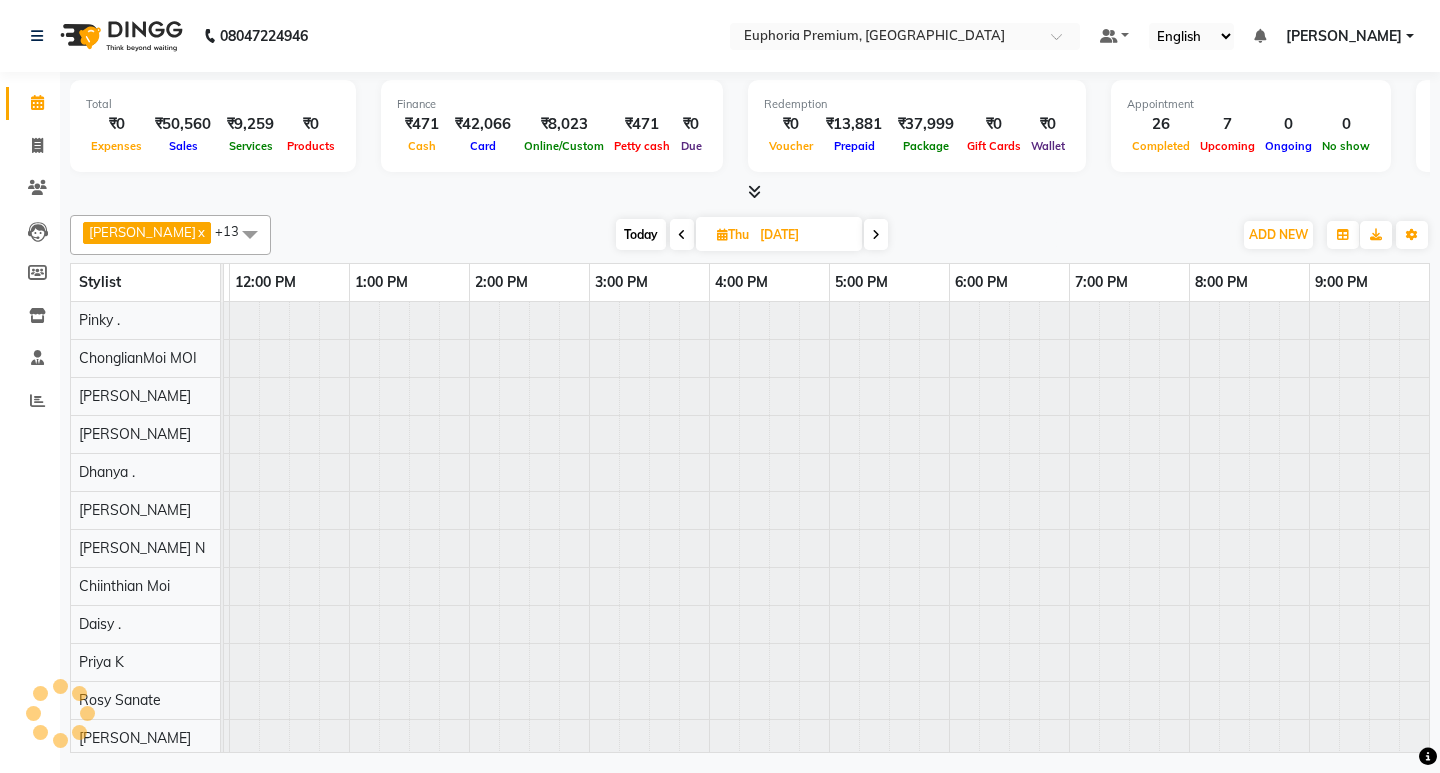 scroll, scrollTop: 0, scrollLeft: 0, axis: both 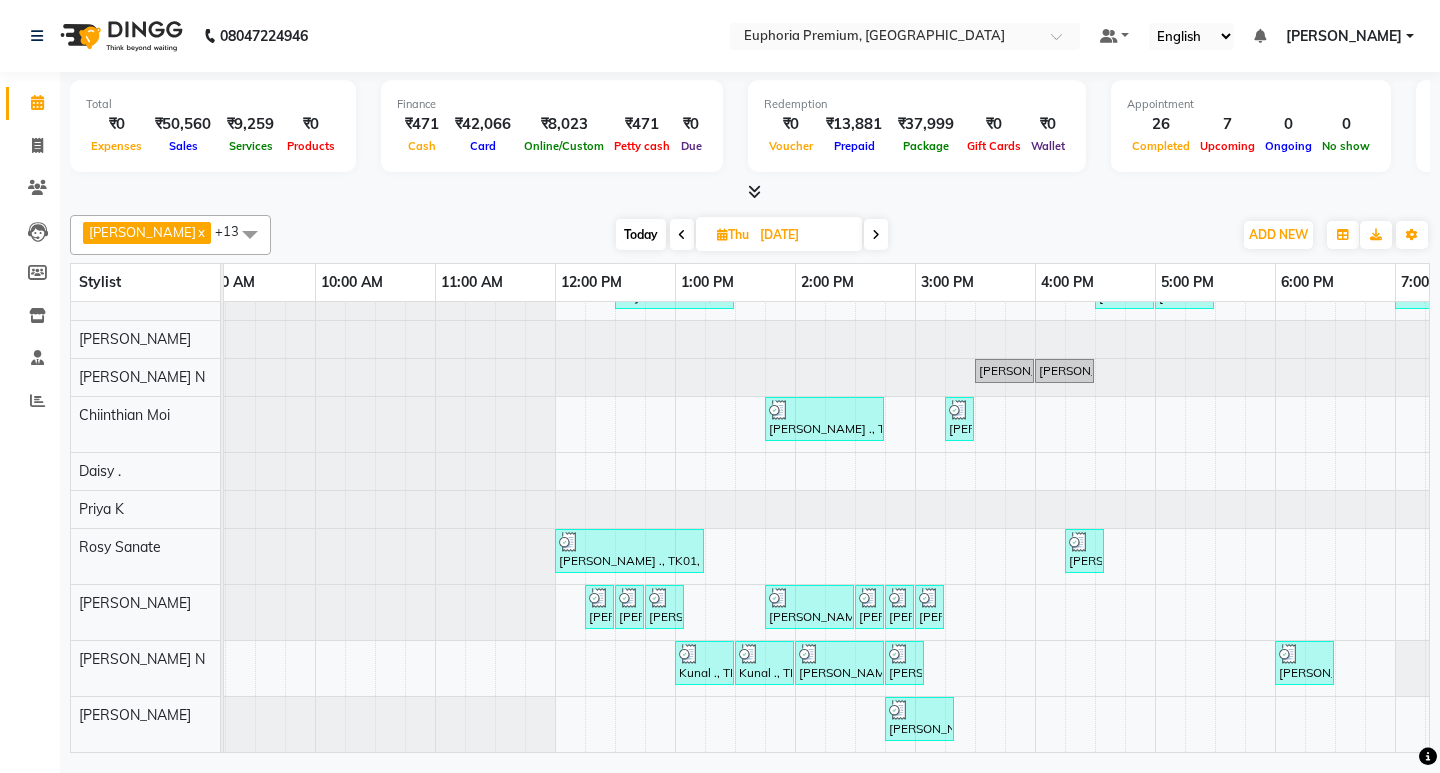 click on "08047224946 Select Location × Euphoria Premium, Hennur Road Default Panel My Panel English ENGLISH Español العربية मराठी हिंदी ગુજરાતી தமிழ் 中文 Notifications nothing to show Fredrick Burrows Manage Profile Change Password Sign out  Version:3.15.4  ☀ Euphoria Premium, Hennur Road  Calendar  Invoice  Clients  Leads   Members  Inventory  Staff  Reports Completed InProgress Upcoming Dropped Tentative Check-In Confirm Bookings Segments Page Builder Total  ₹0  Expenses ₹50,560  Sales ₹9,259  Services ₹0  Products Finance  ₹471  Cash ₹42,066  Card ₹8,023  Online/Custom ₹471 Petty cash ₹0 Due  Redemption  ₹0 Voucher ₹13,881 Prepaid ₹37,999 Package ₹0  Gift Cards ₹0  Wallet  Appointment  26 Completed 7 Upcoming 0 Ongoing 0 No show  Other sales  ₹0  Packages ₹0  Memberships ₹0  Vouchers ₹41,300  Prepaids ₹0  Gift Cards Binoy   x Chandru Magar  x Rosy Sanate  x Diya Khadka  x Dhanya .  x Daisy .  x Pinky .  x x" at bounding box center (720, 386) 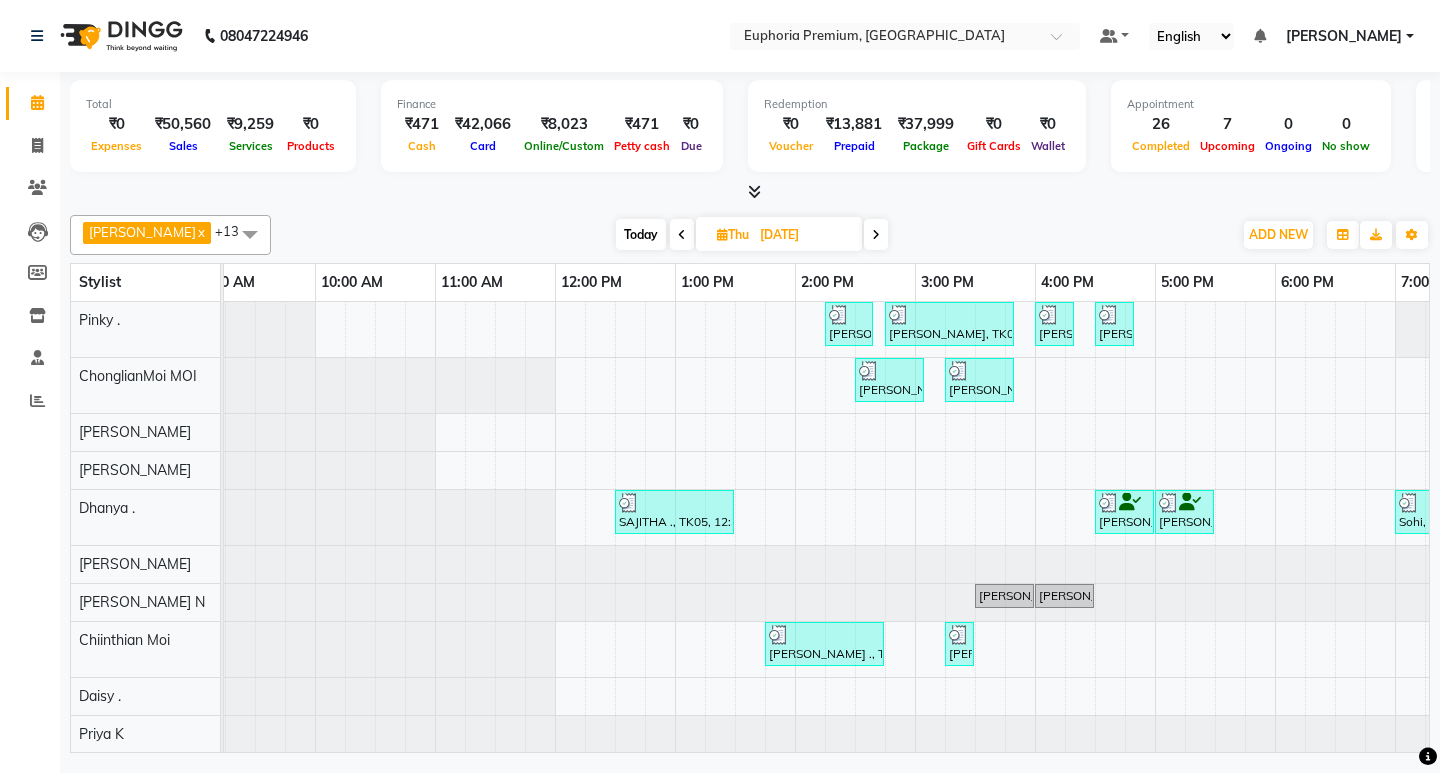 click at bounding box center (682, 235) 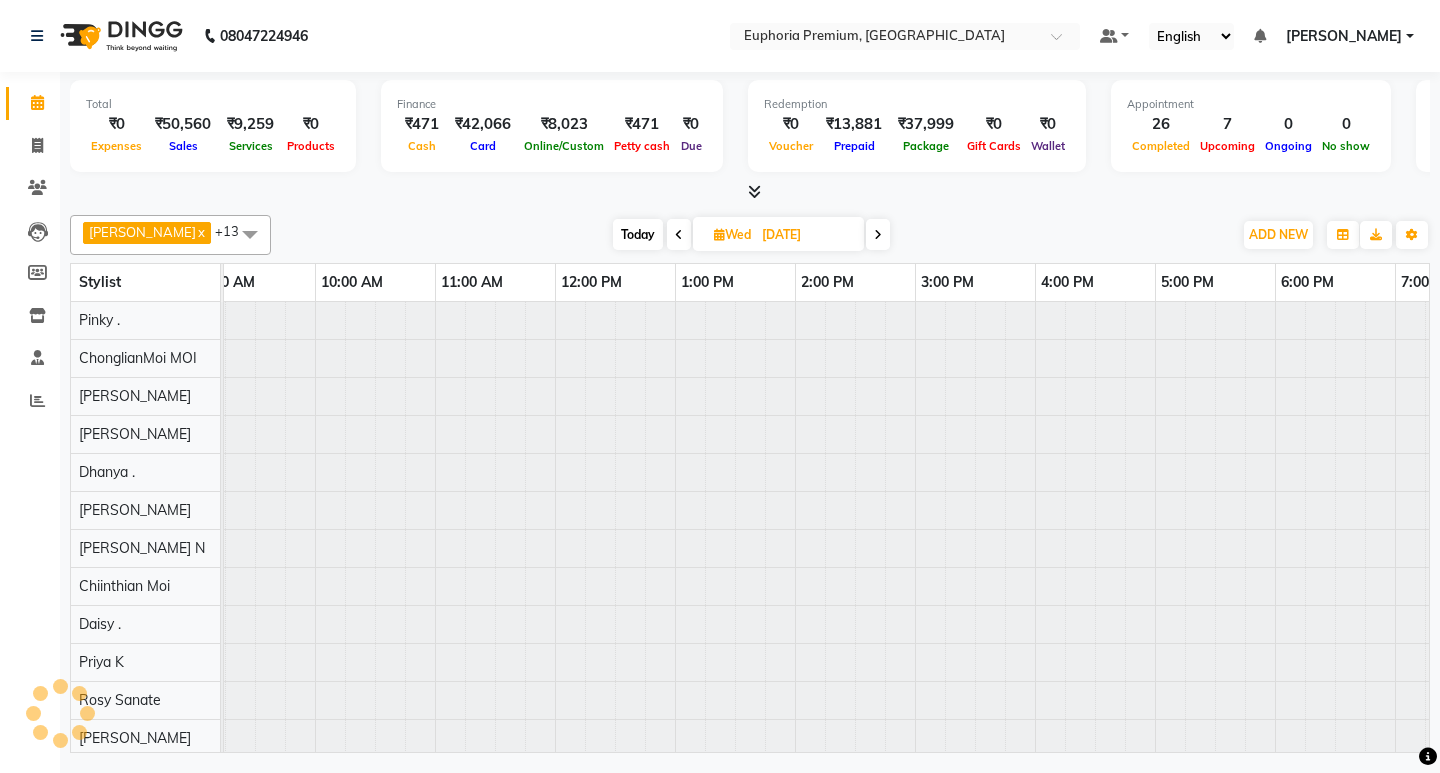 scroll, scrollTop: 0, scrollLeft: 0, axis: both 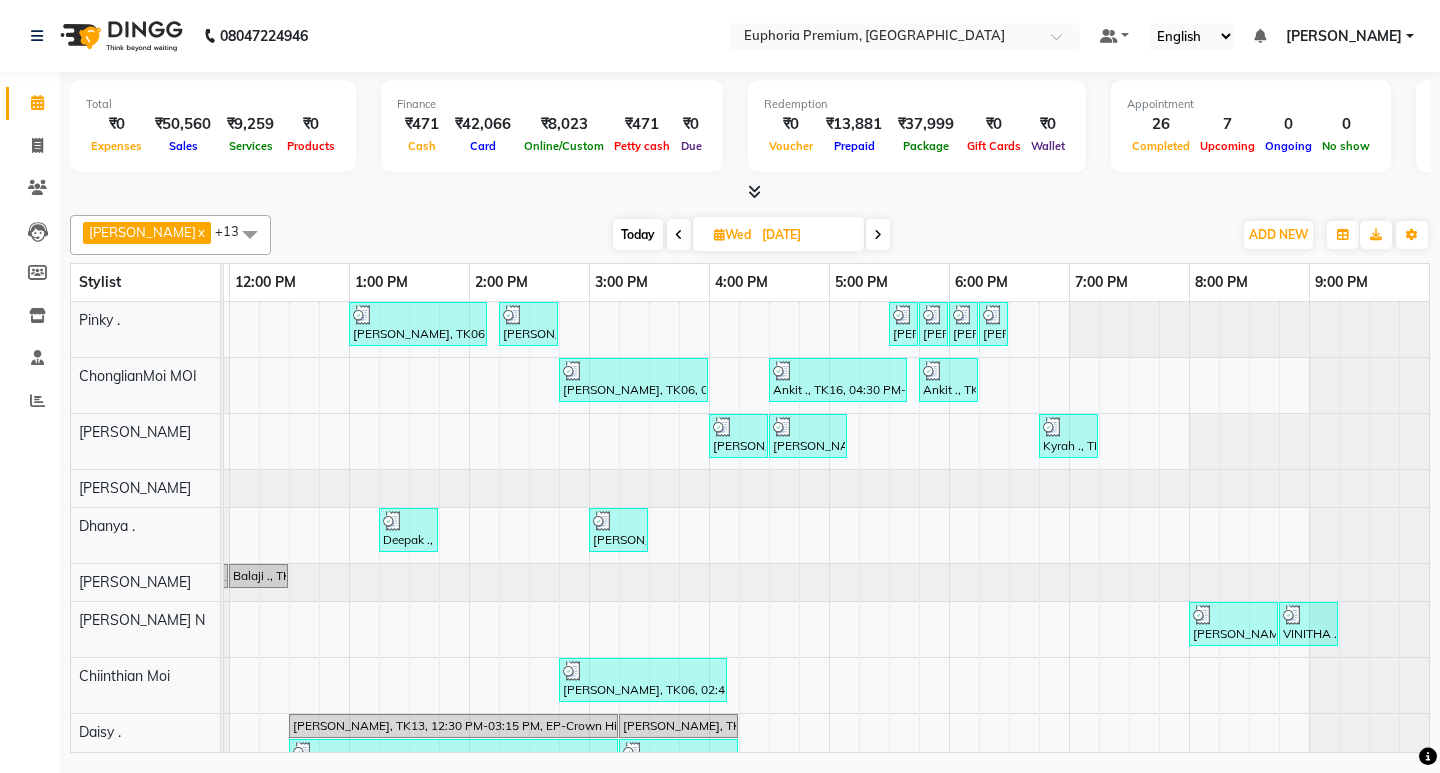 click at bounding box center [679, 235] 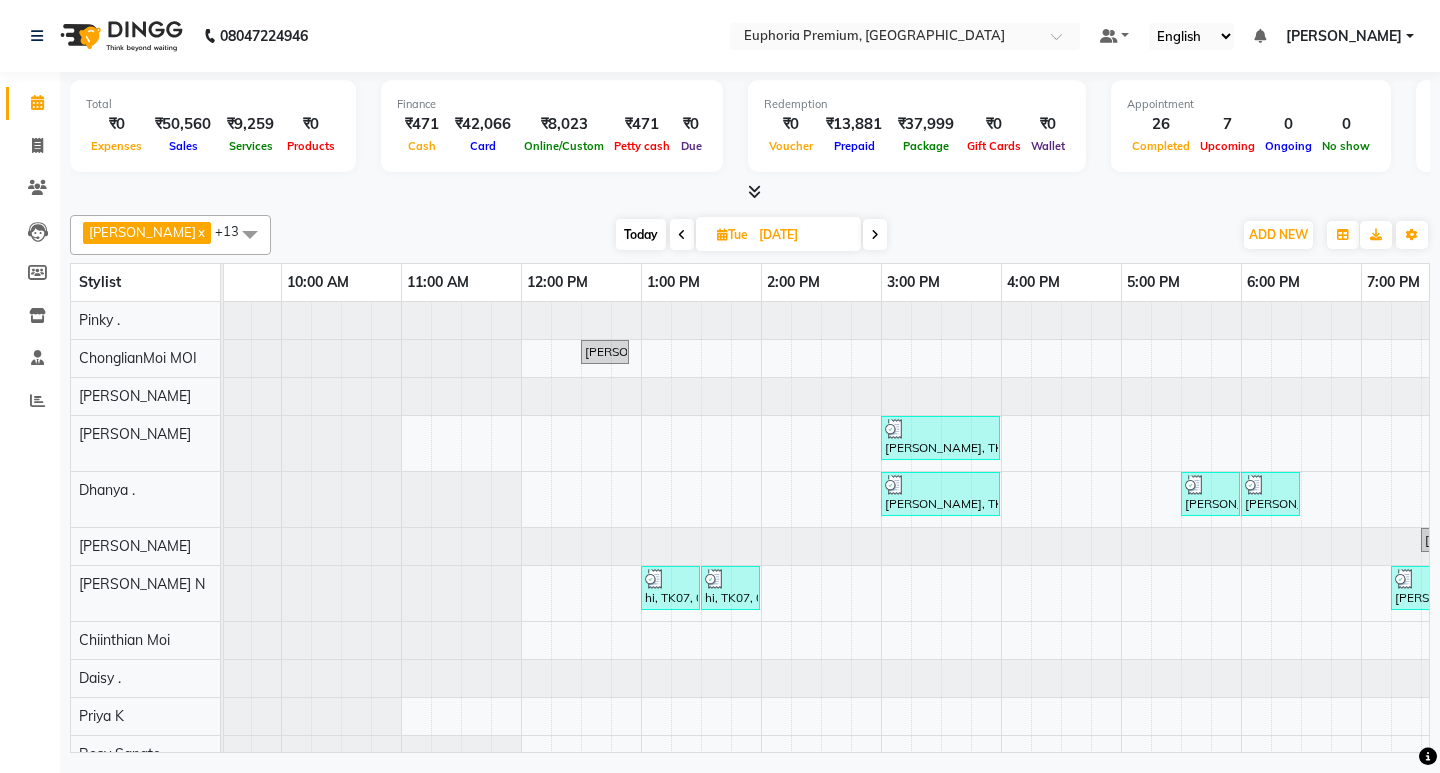 click at bounding box center (682, 235) 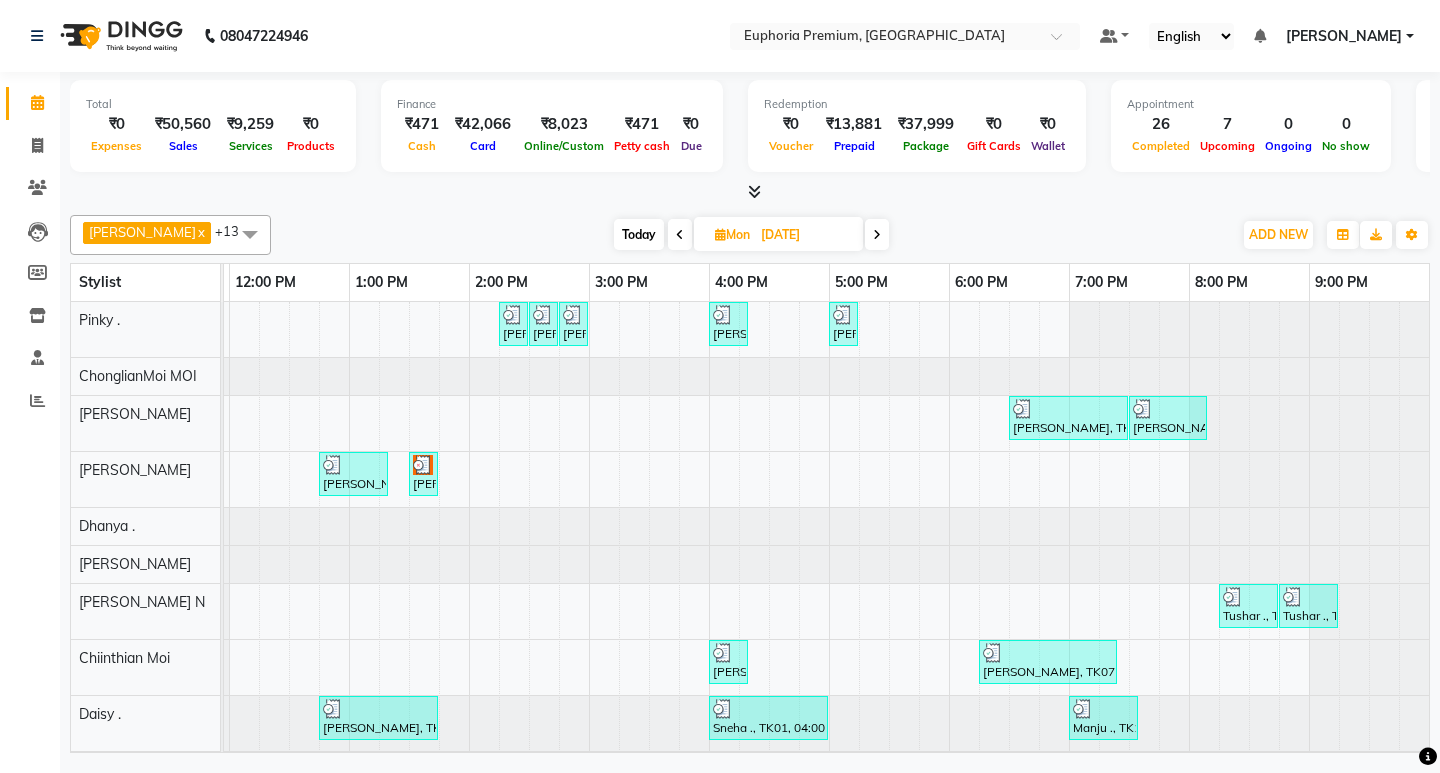 click at bounding box center [680, 235] 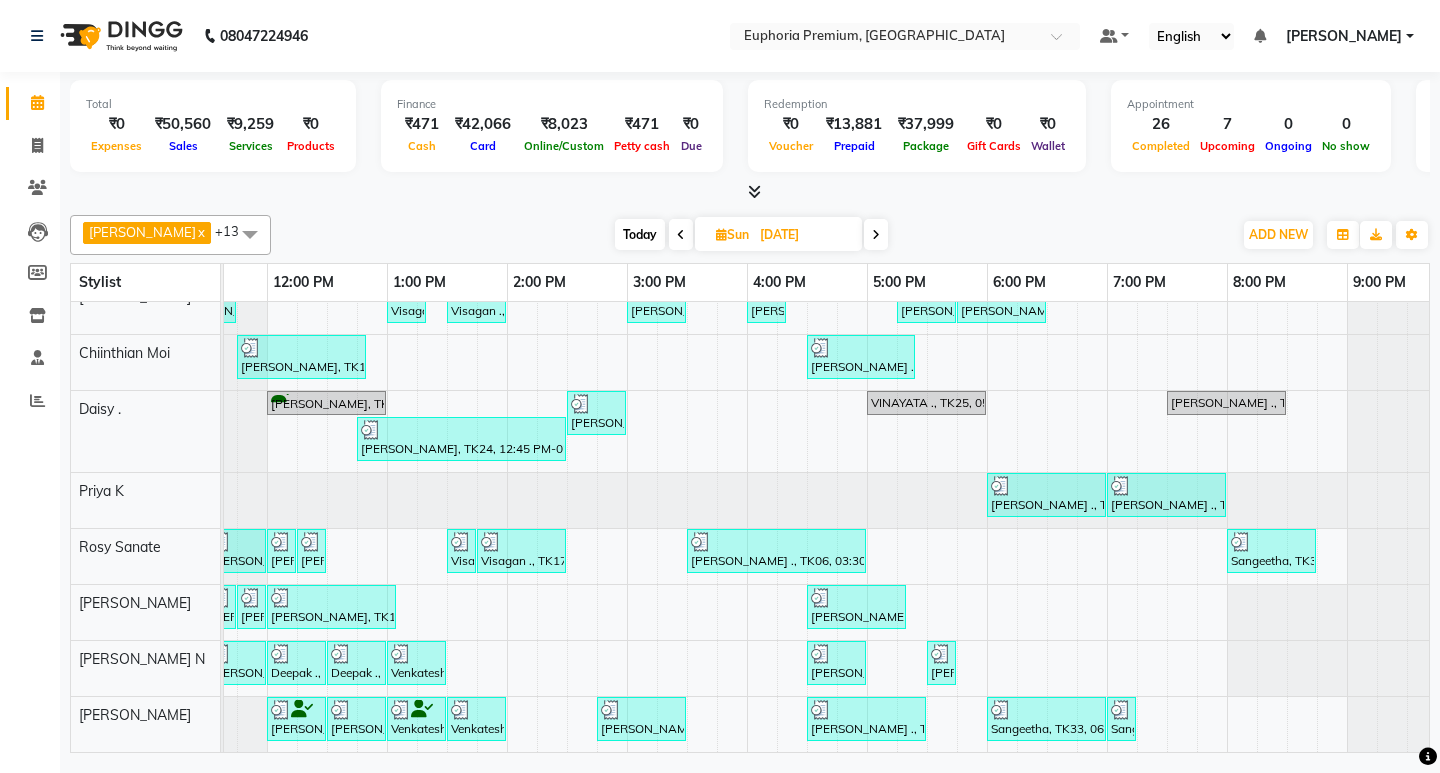 click at bounding box center (681, 234) 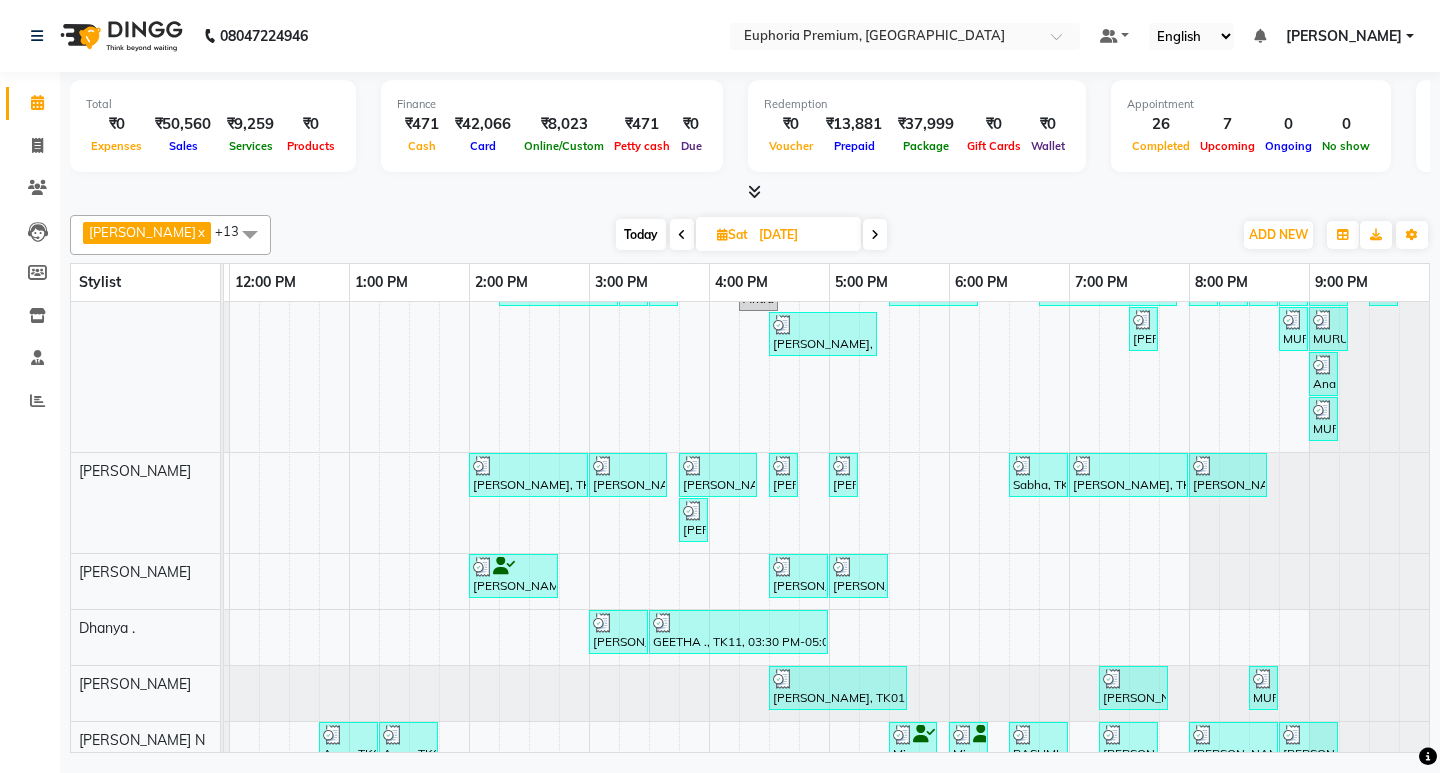 click at bounding box center [682, 235] 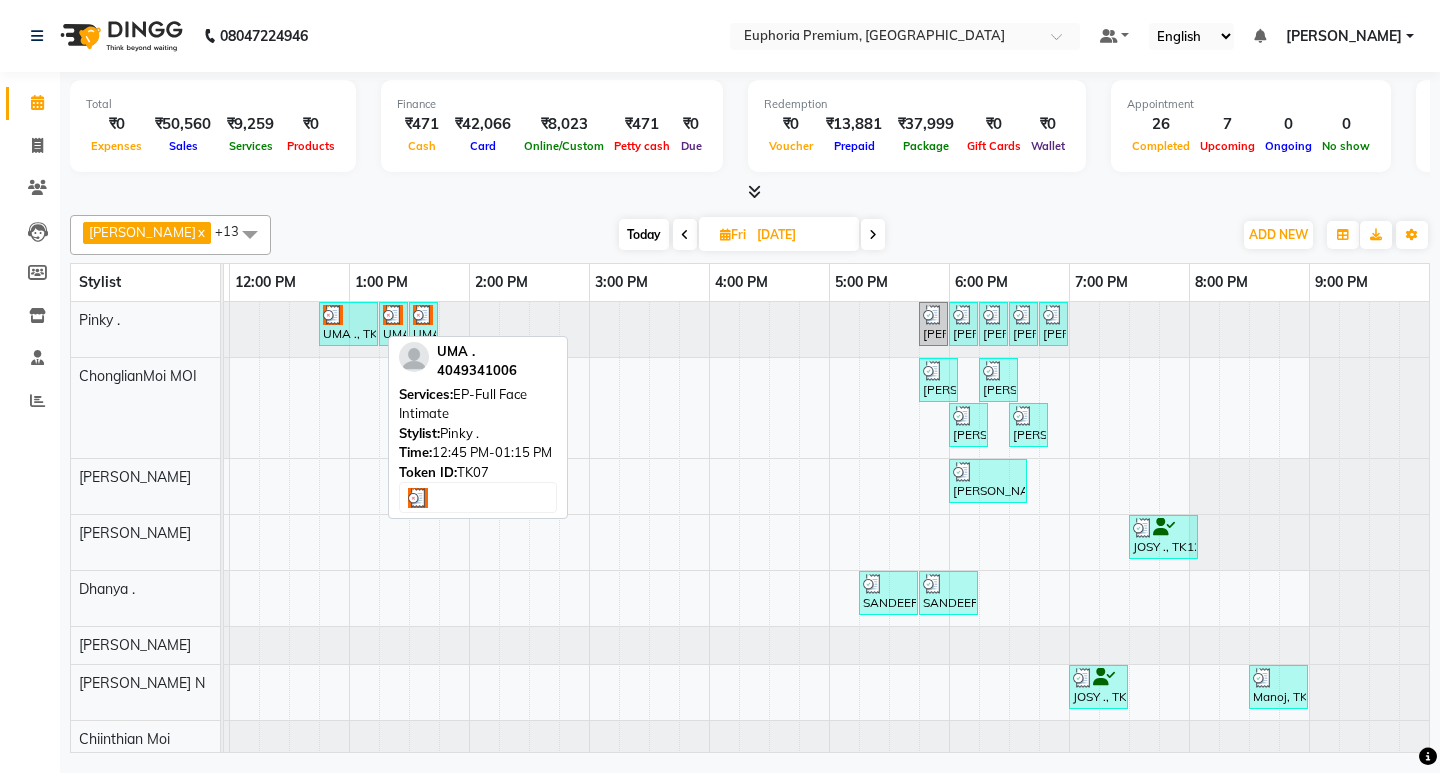 click on "UMA ., TK07, 12:45 PM-01:15 PM, EP-Full Face Intimate" at bounding box center (348, 324) 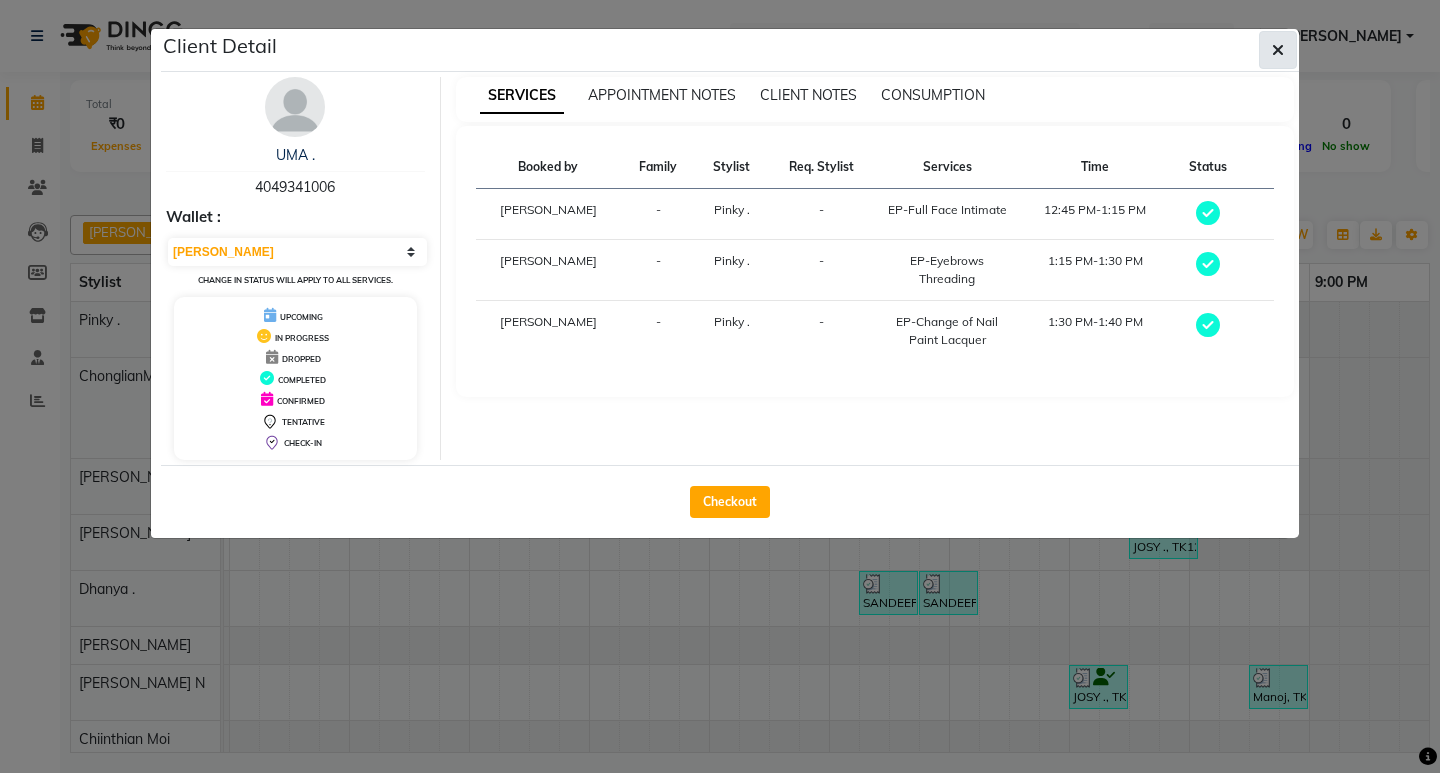 click 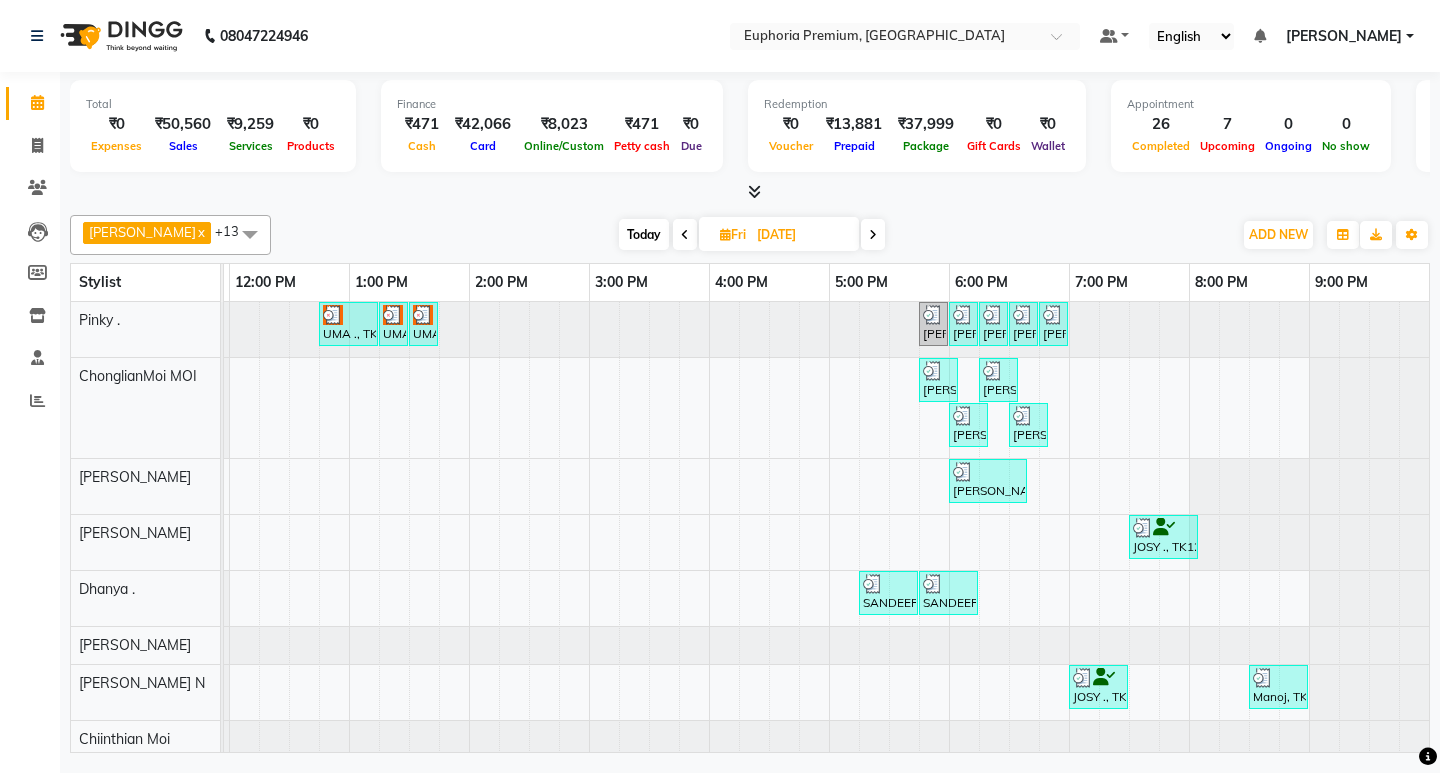 click at bounding box center (685, 234) 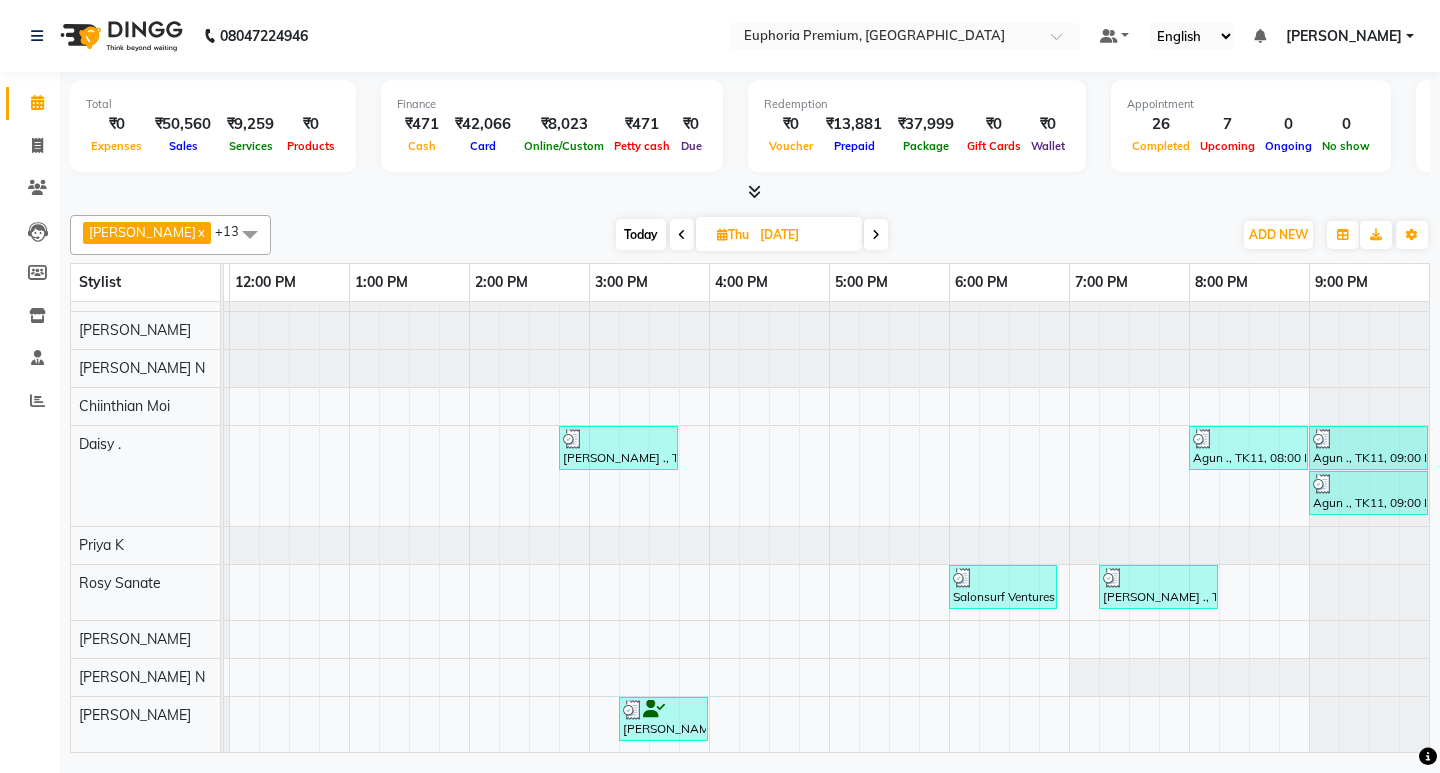 drag, startPoint x: 1028, startPoint y: 729, endPoint x: 620, endPoint y: 747, distance: 408.39685 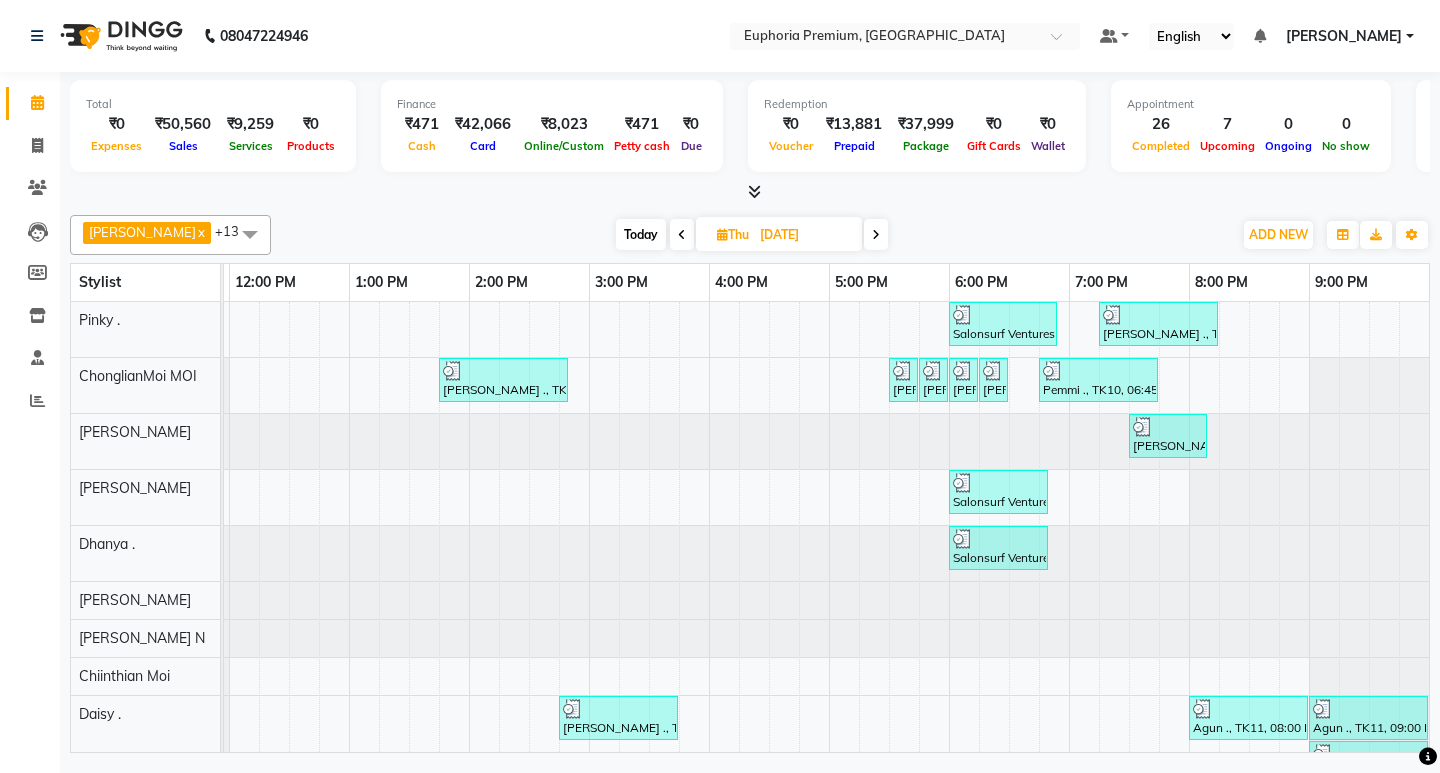 click at bounding box center [682, 235] 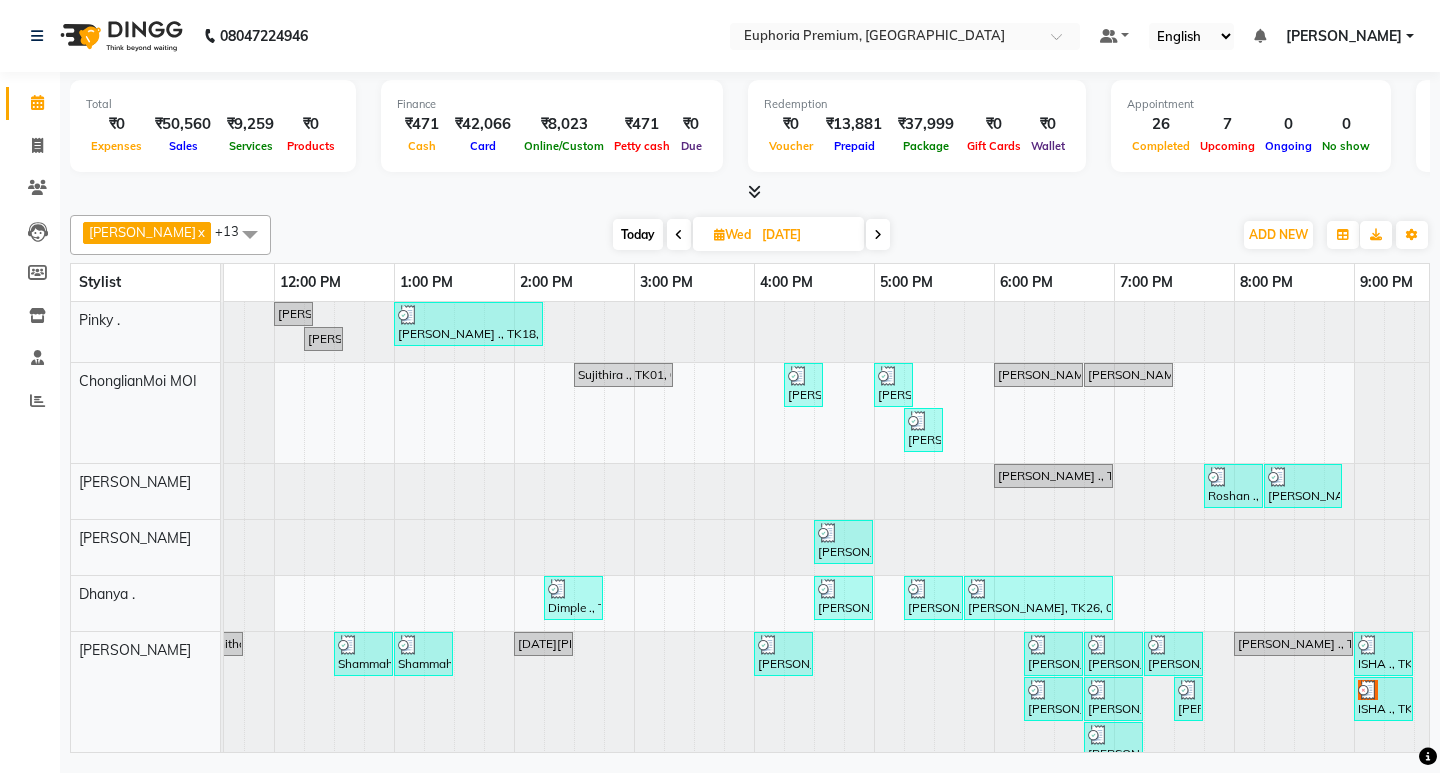 click on "Total  ₹0  Expenses ₹50,560  Sales ₹9,259  Services ₹0  Products Finance  ₹471  Cash ₹42,066  Card ₹8,023  Online/Custom ₹471 Petty cash ₹0 Due  Redemption  ₹0 Voucher ₹13,881 Prepaid ₹37,999 Package ₹0  Gift Cards ₹0  Wallet  Appointment  26 Completed 7 Upcoming 0 Ongoing 0 No show  Other sales  ₹0  Packages ₹0  Memberships ₹0  Vouchers ₹41,300  Prepaids ₹0  Gift Cards Binoy   x Chandru Magar  x Rosy Sanate  x Diya Khadka  x Dhanya .  x Daisy .  x Pinky .  x Chiinthian Moi  x ChonglianMoi MOI  x Chethan N   x Bharath N  x Kishore K  x Priya  K  x VISHON BAIDYA  x +13 Select All Babu V Bharath N Binoy  Chandru Magar Chethan N  Chiinthian Moi ChonglianMoi MOI Daisy . Dhanya . Diya Khadka Fredrick Burrows Kishore K Maria Hamsa MRINALI MILI Pinky . Priya  K Rosy Sanate Savitha Vijayan Shalini Deivasigamani Shishi L Vijayalakshmi M VISHON BAIDYA Today  Wed 02-07-2025 Toggle Dropdown Add Appointment Add Invoice Add Expense Add Attendance Add Client Add Invoice x" 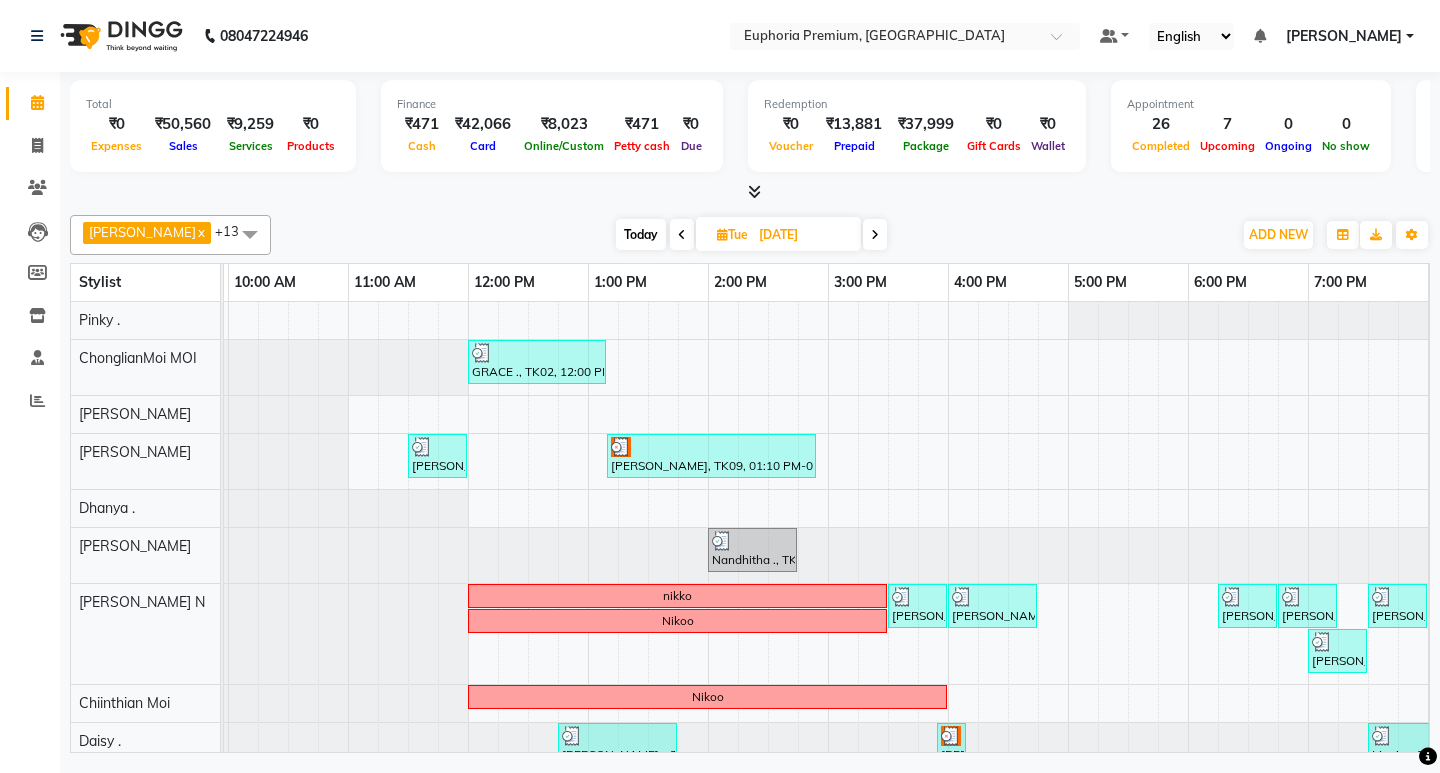 click at bounding box center [682, 234] 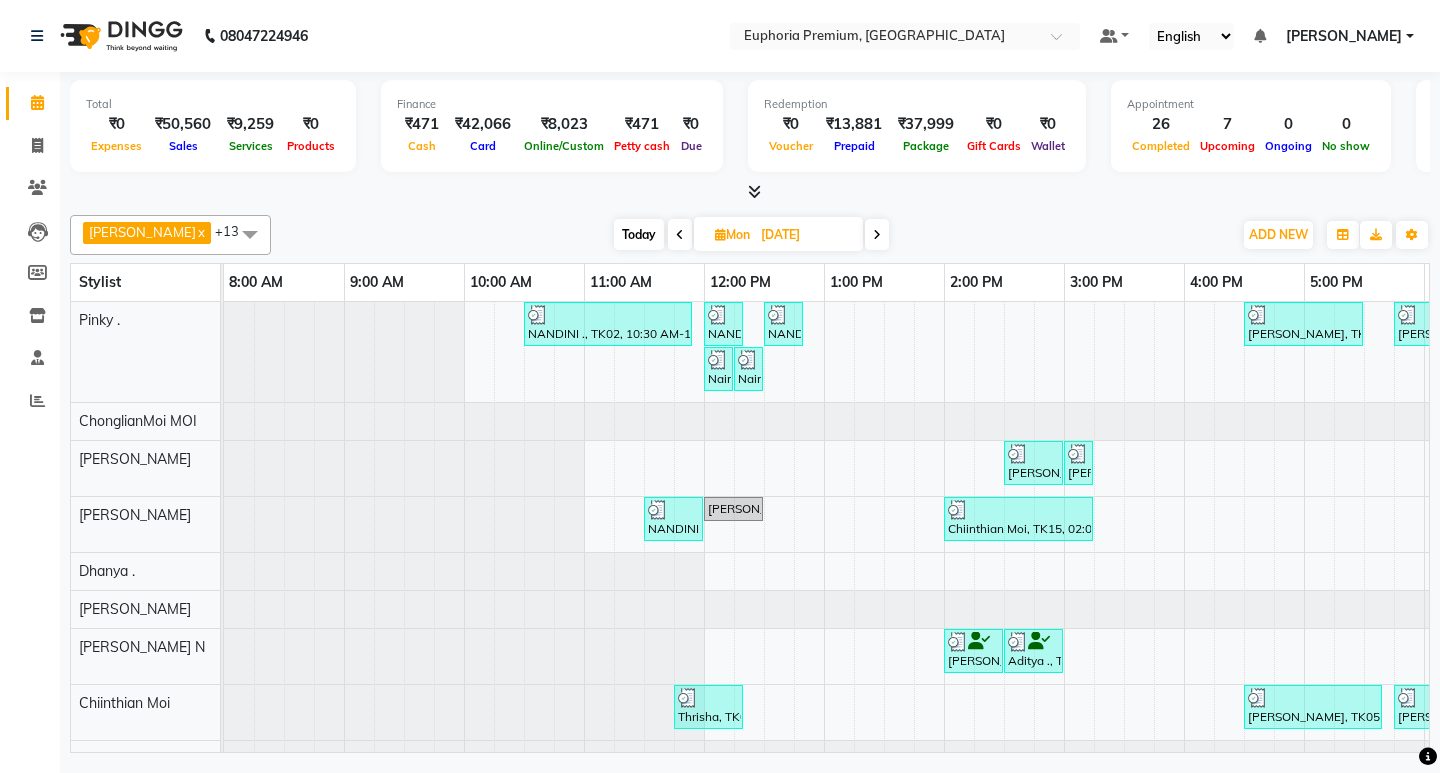 click at bounding box center (877, 234) 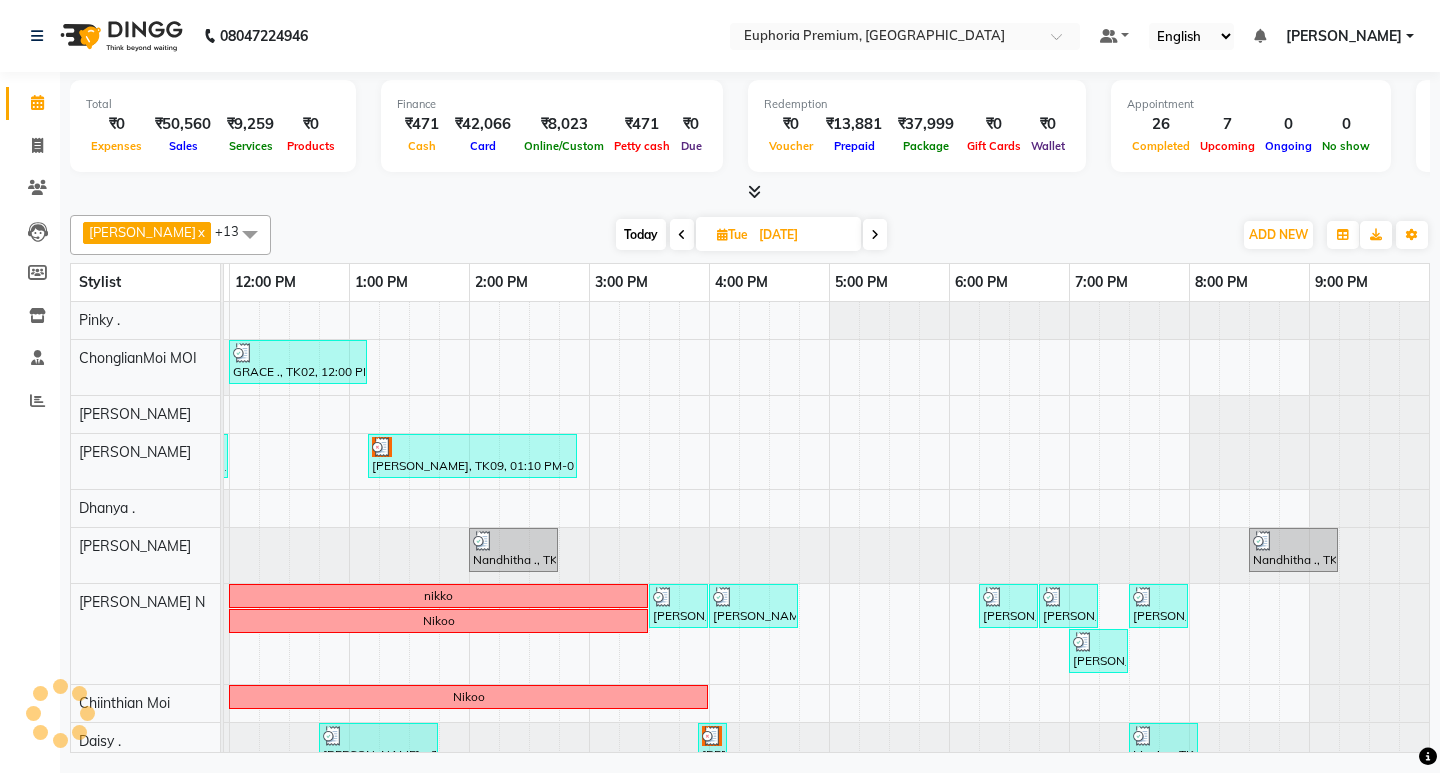 click at bounding box center (875, 235) 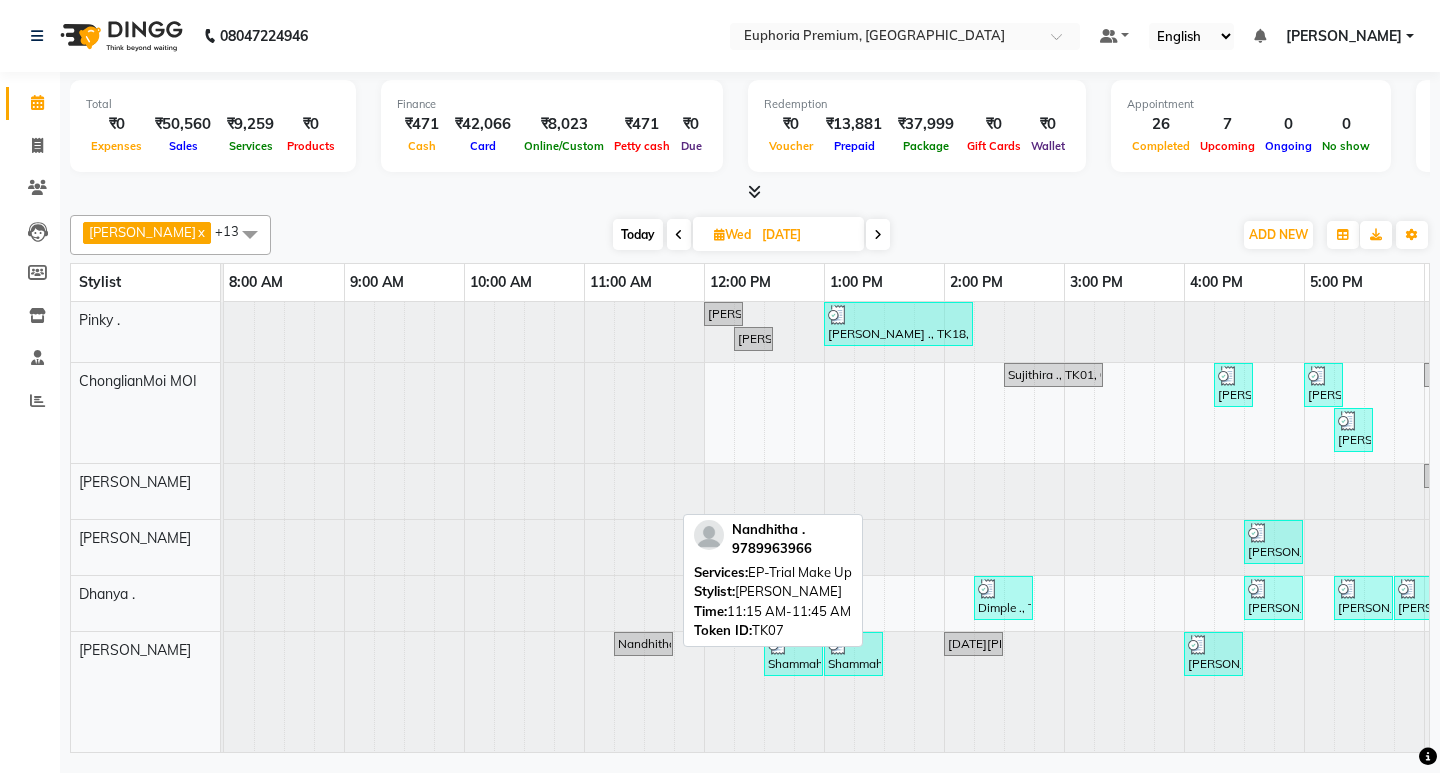 click on "Nandhitha ., TK07, 11:15 AM-11:45 AM, EP-Trial Make Up" at bounding box center (643, 644) 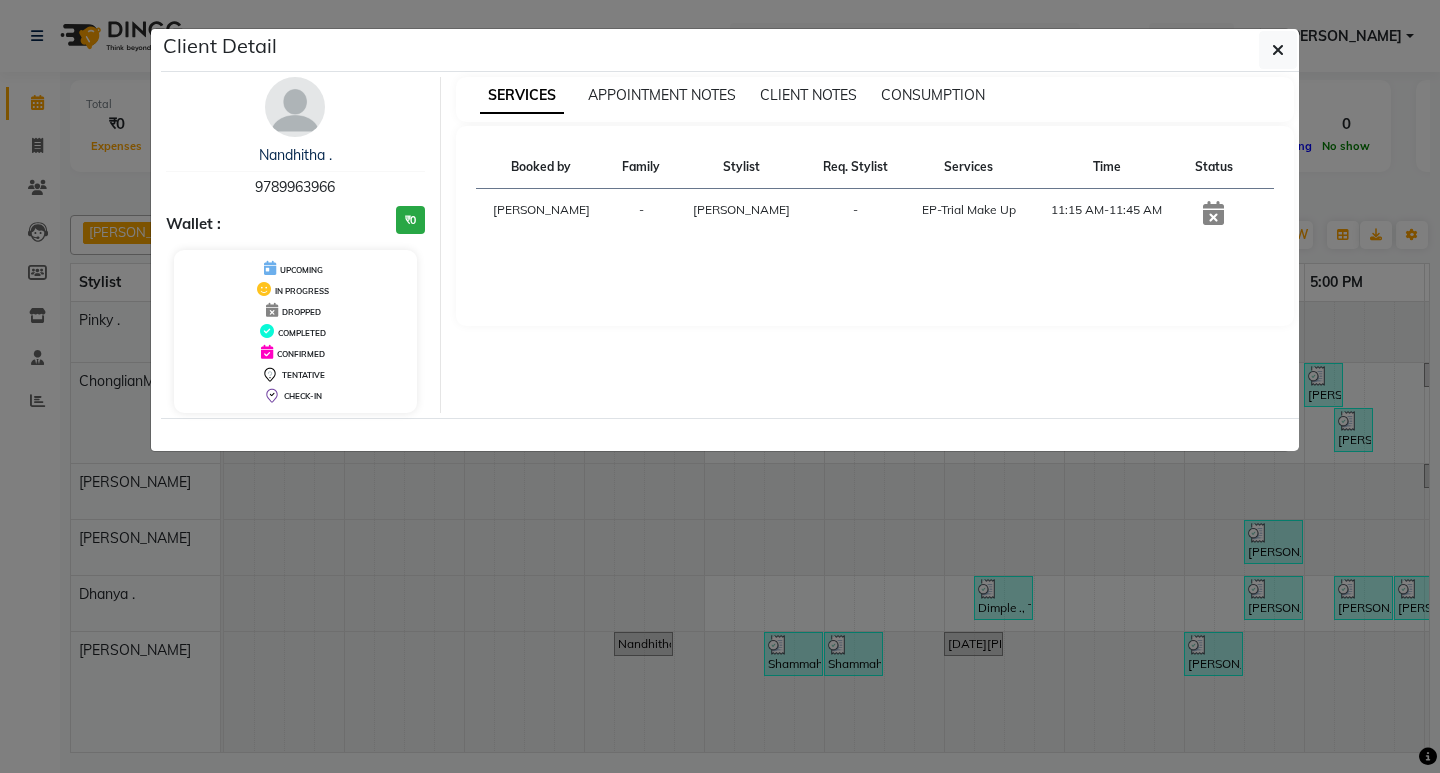click 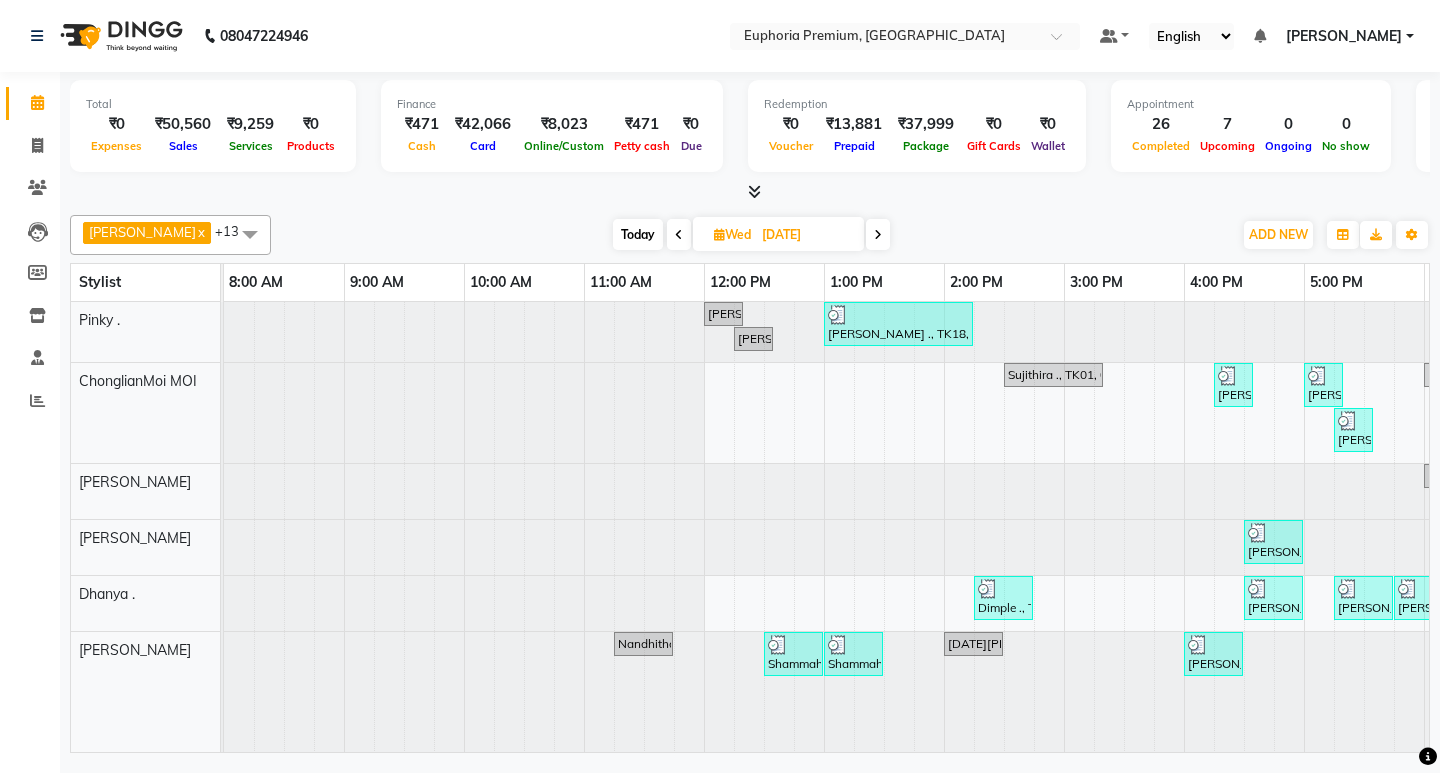 click on "Today" at bounding box center (638, 234) 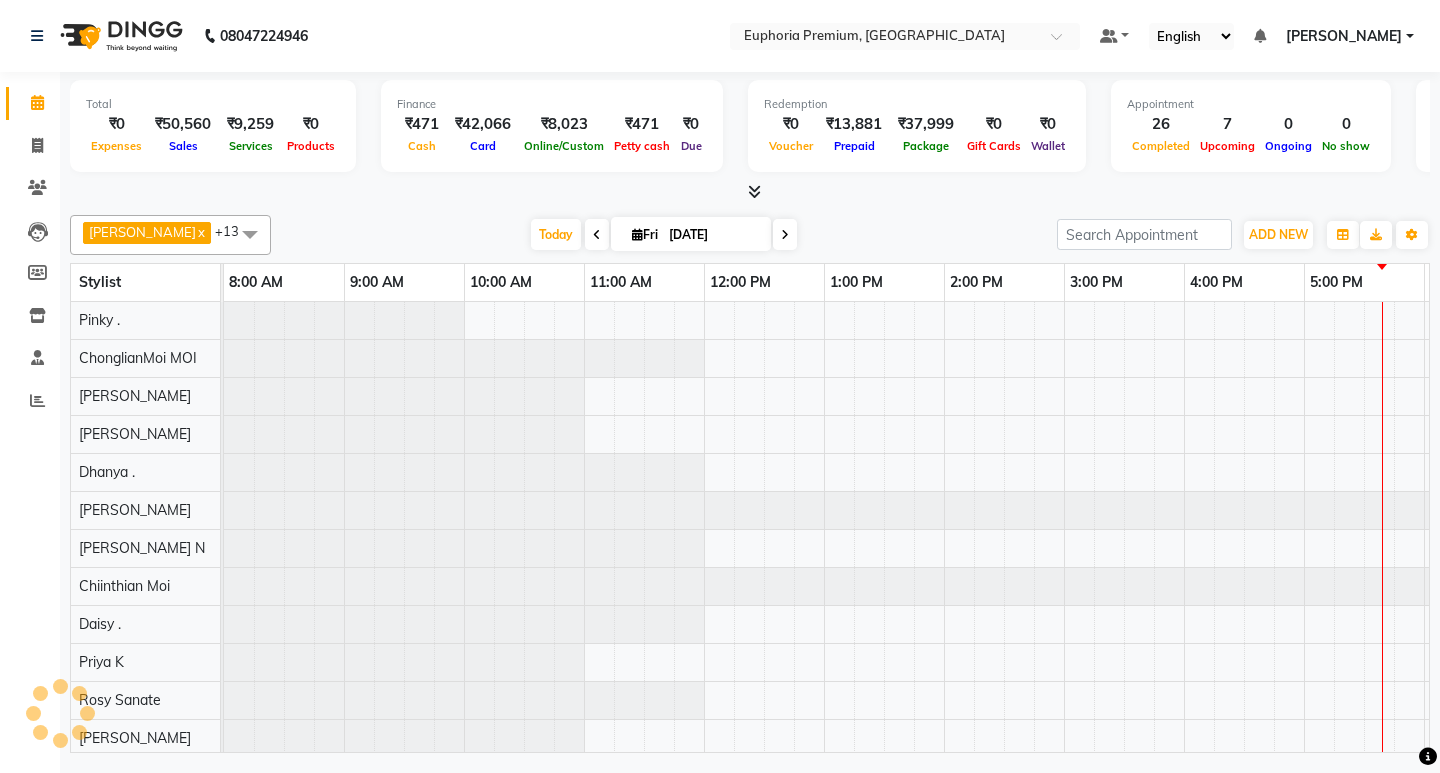 scroll, scrollTop: 0, scrollLeft: 475, axis: horizontal 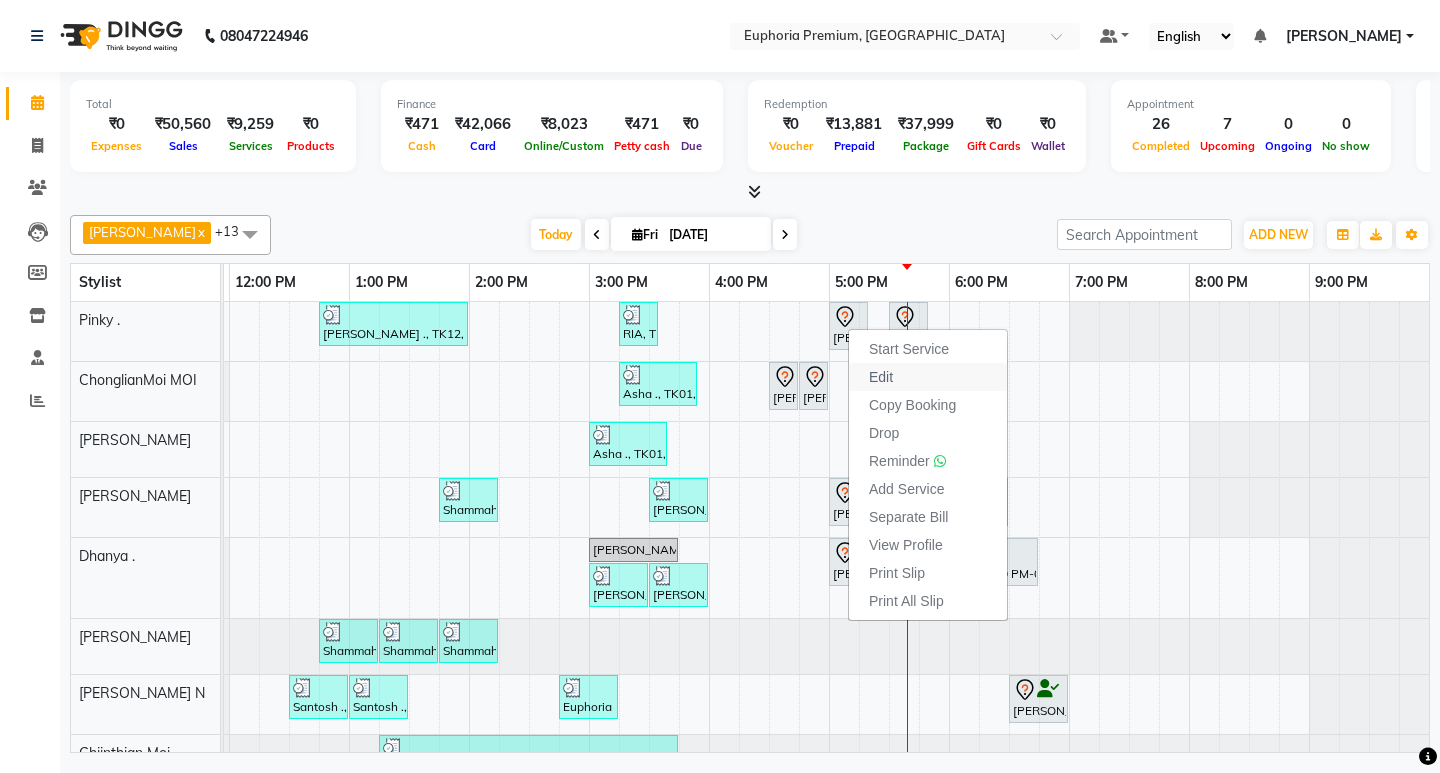 click on "Edit" at bounding box center (928, 377) 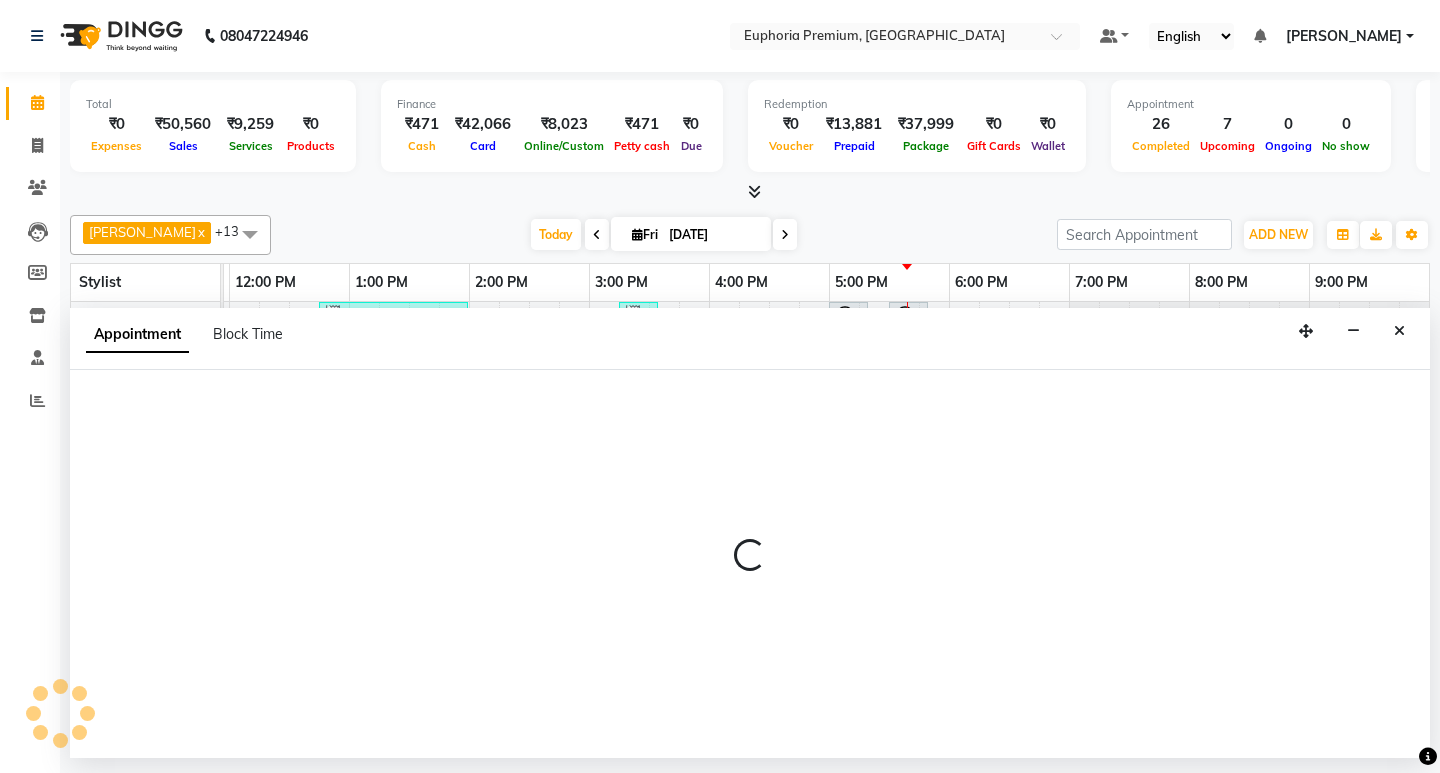 select on "71596" 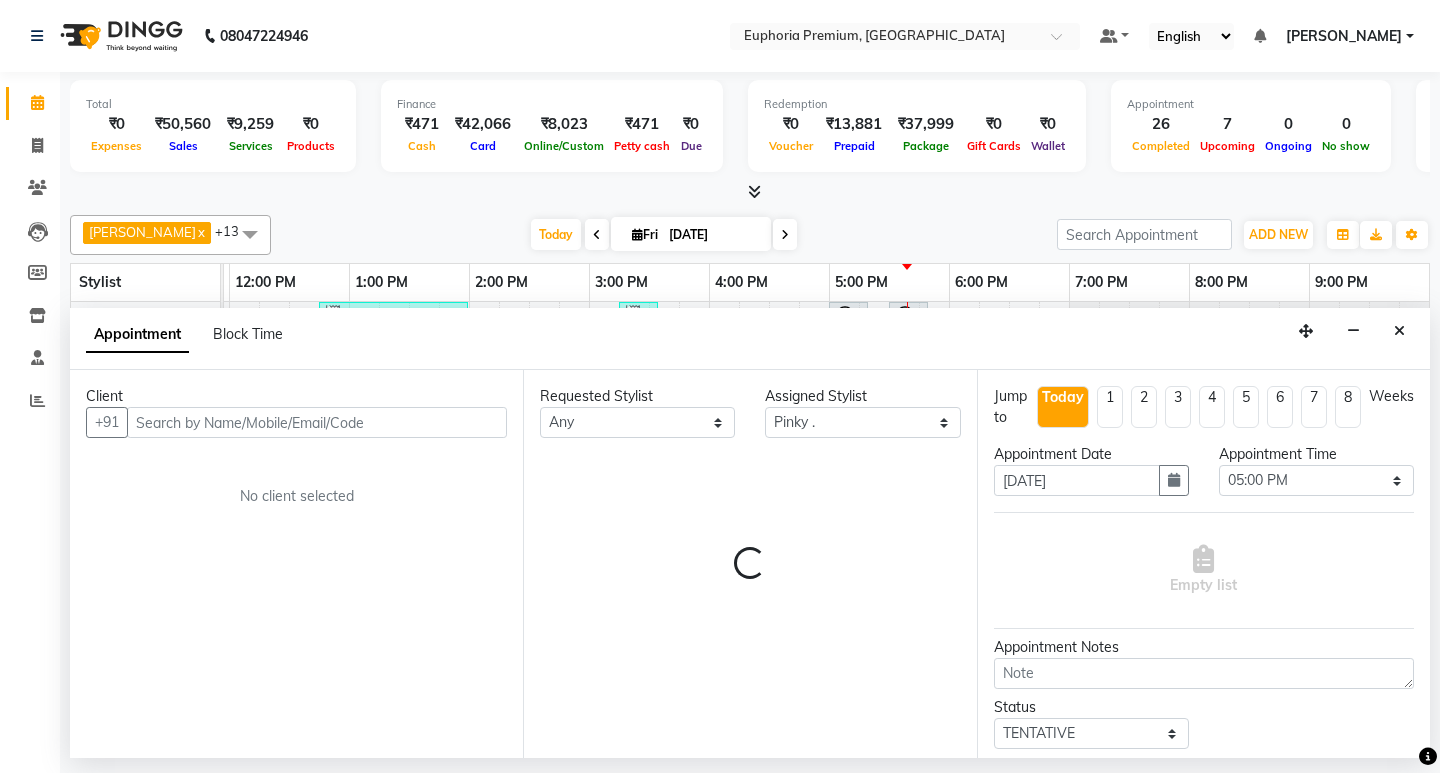 scroll, scrollTop: 0, scrollLeft: 475, axis: horizontal 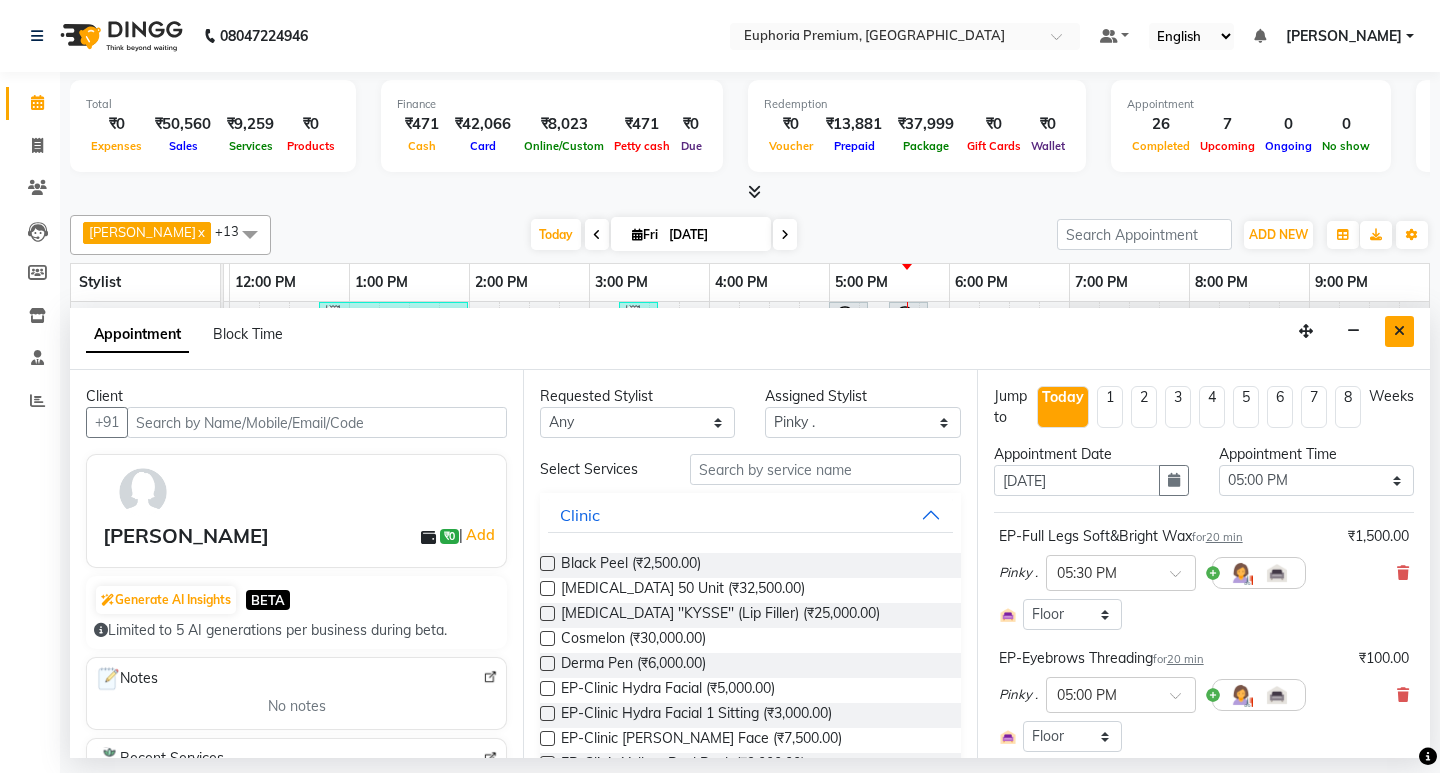 click at bounding box center [1399, 331] 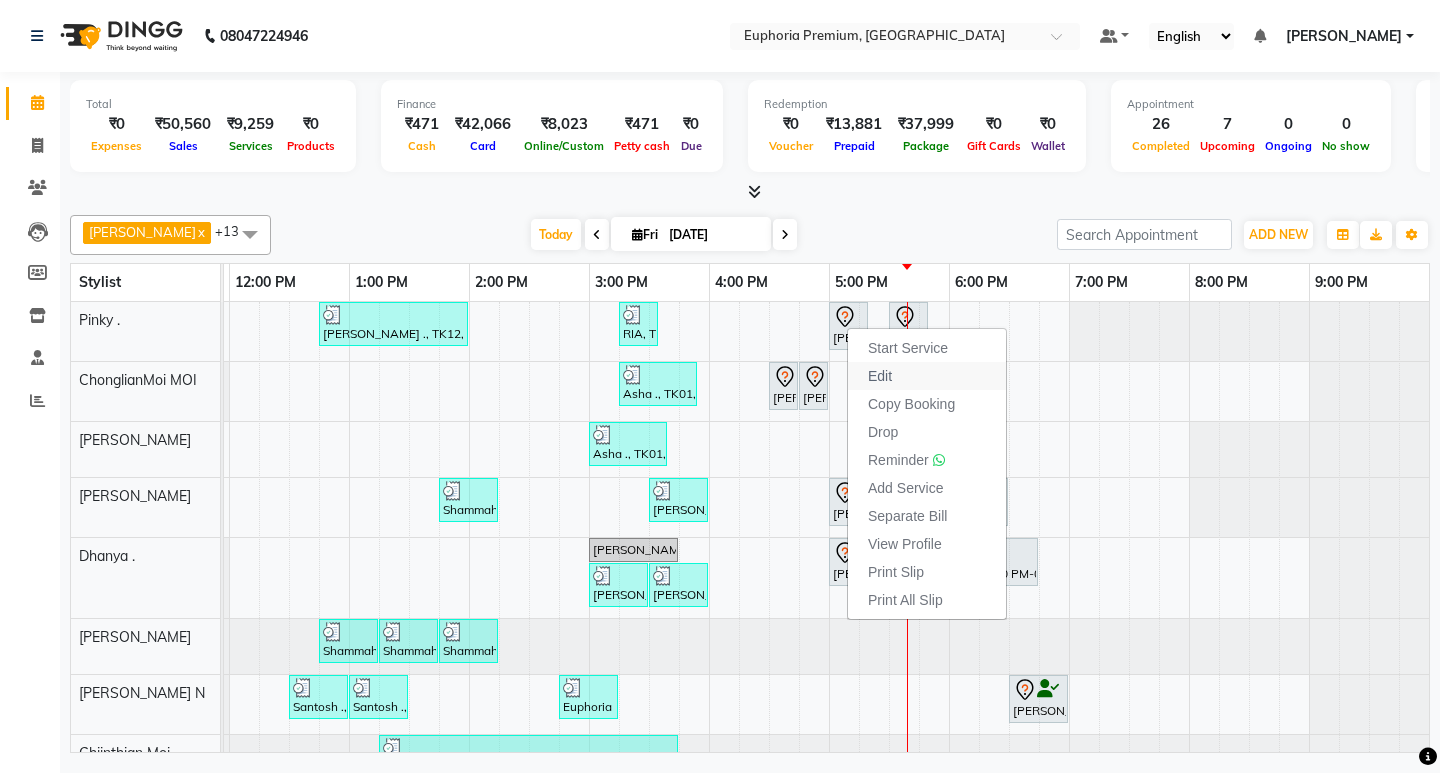 click on "Edit" at bounding box center (927, 376) 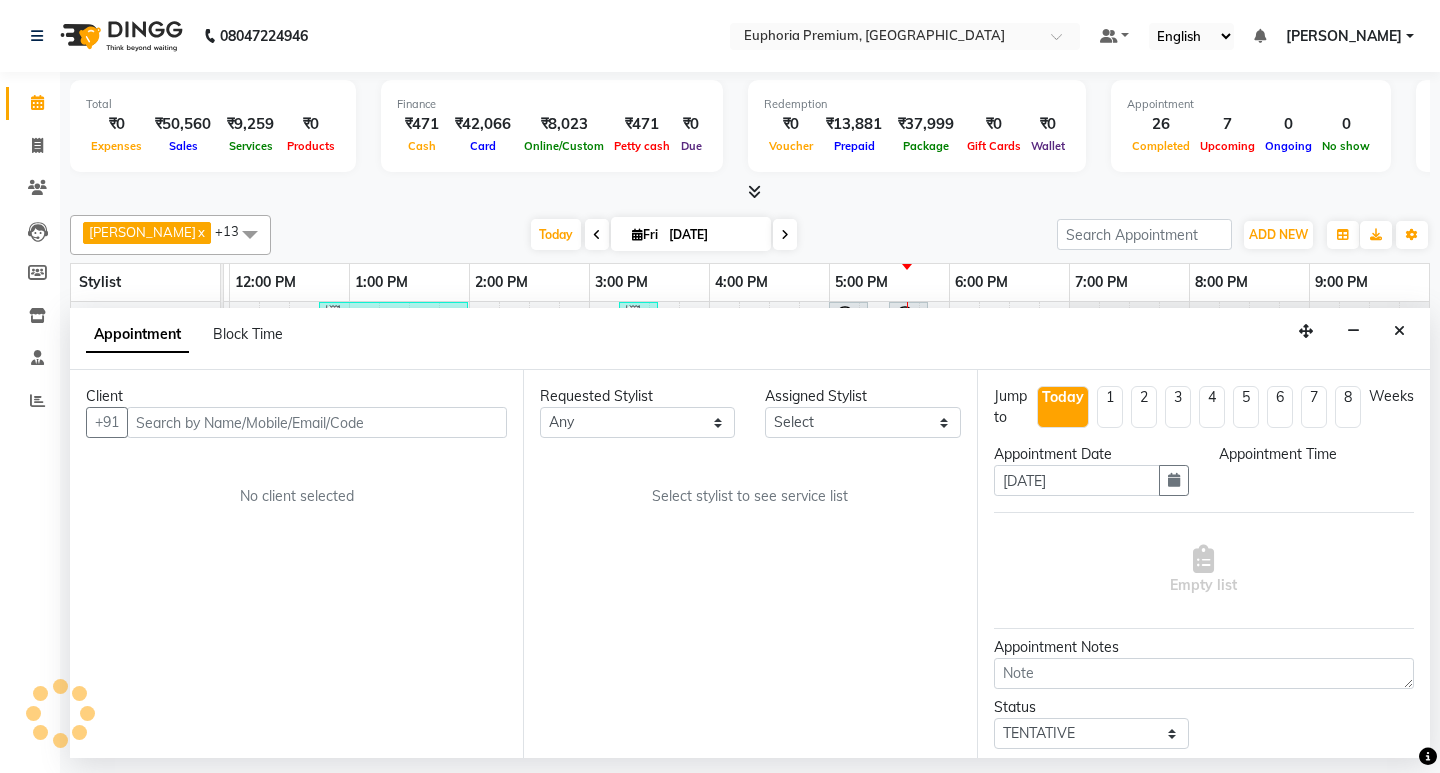 scroll, scrollTop: 0, scrollLeft: 475, axis: horizontal 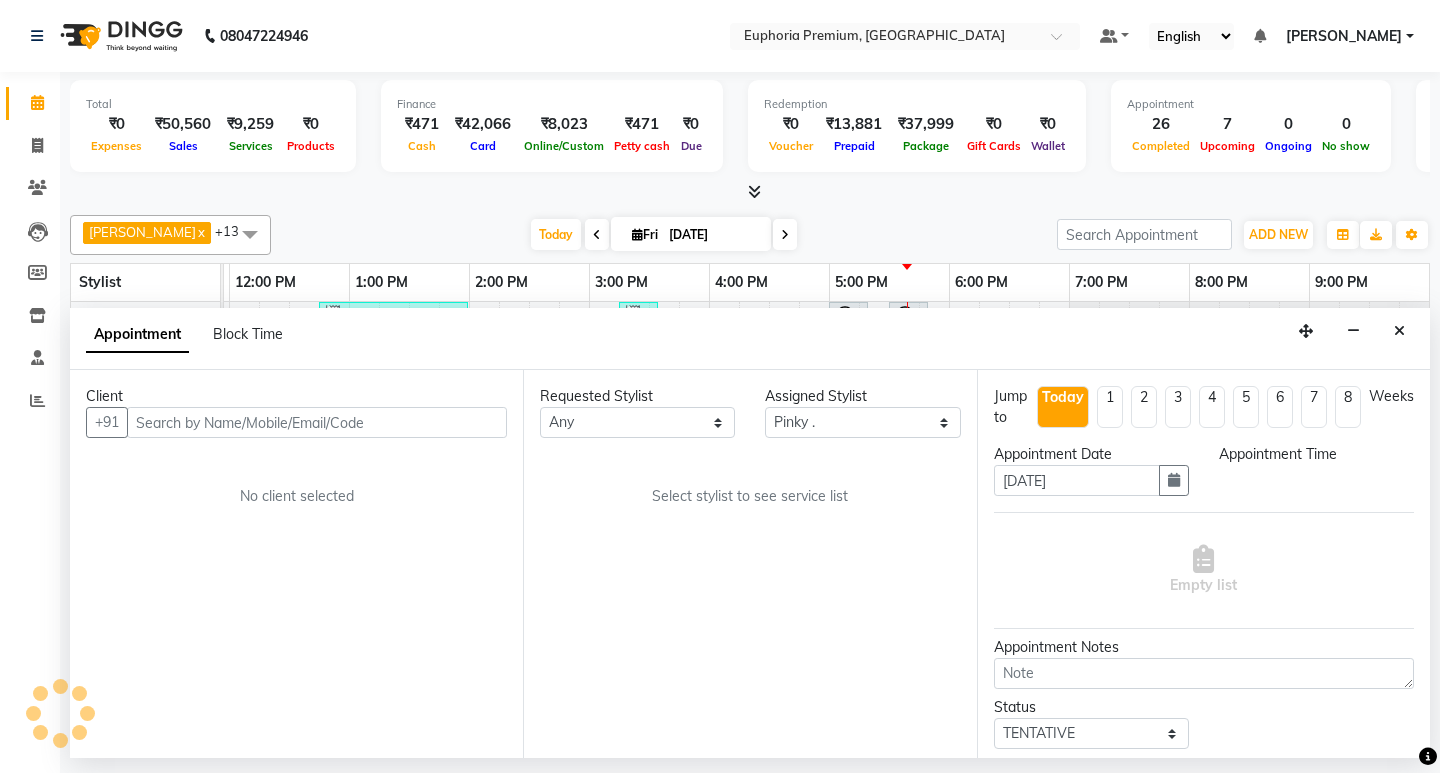 select on "1020" 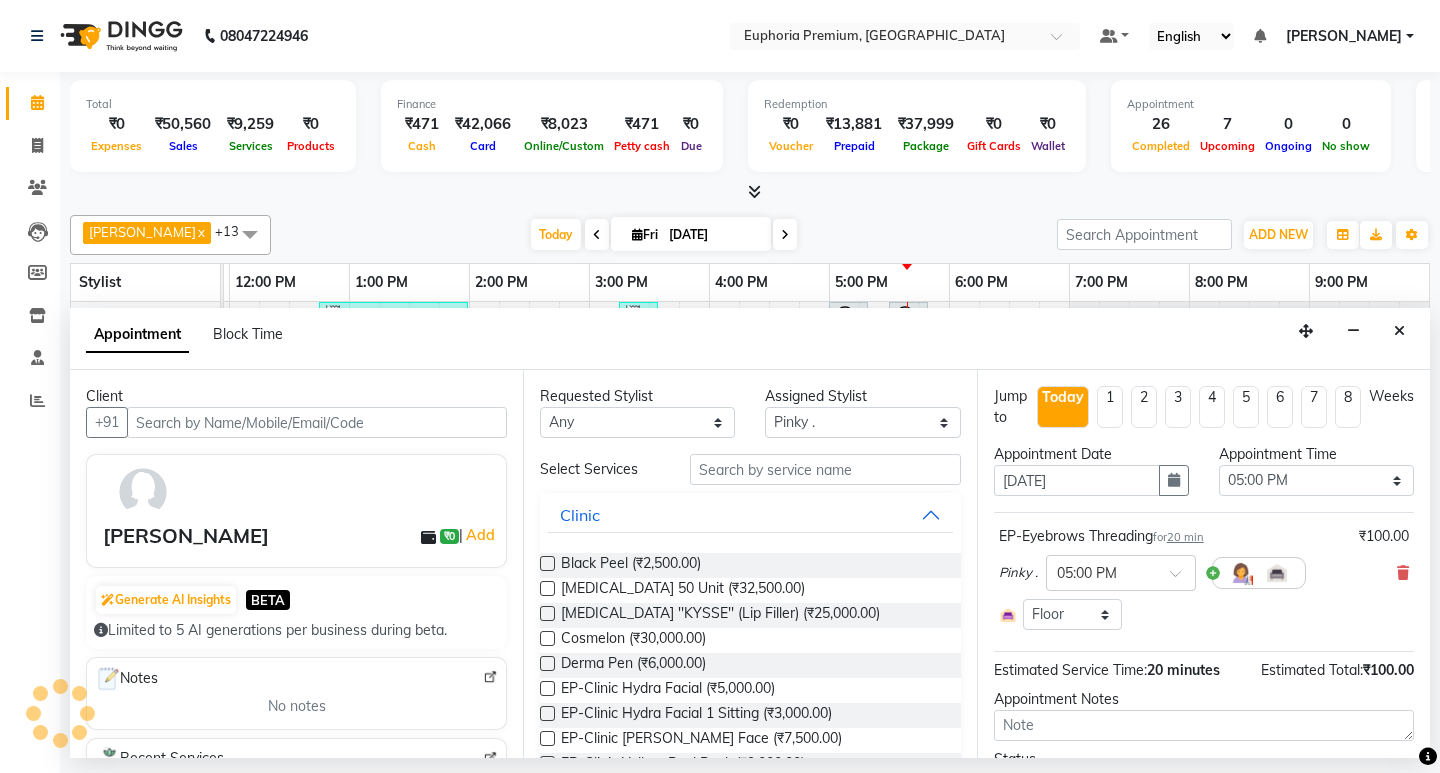 select on "4006" 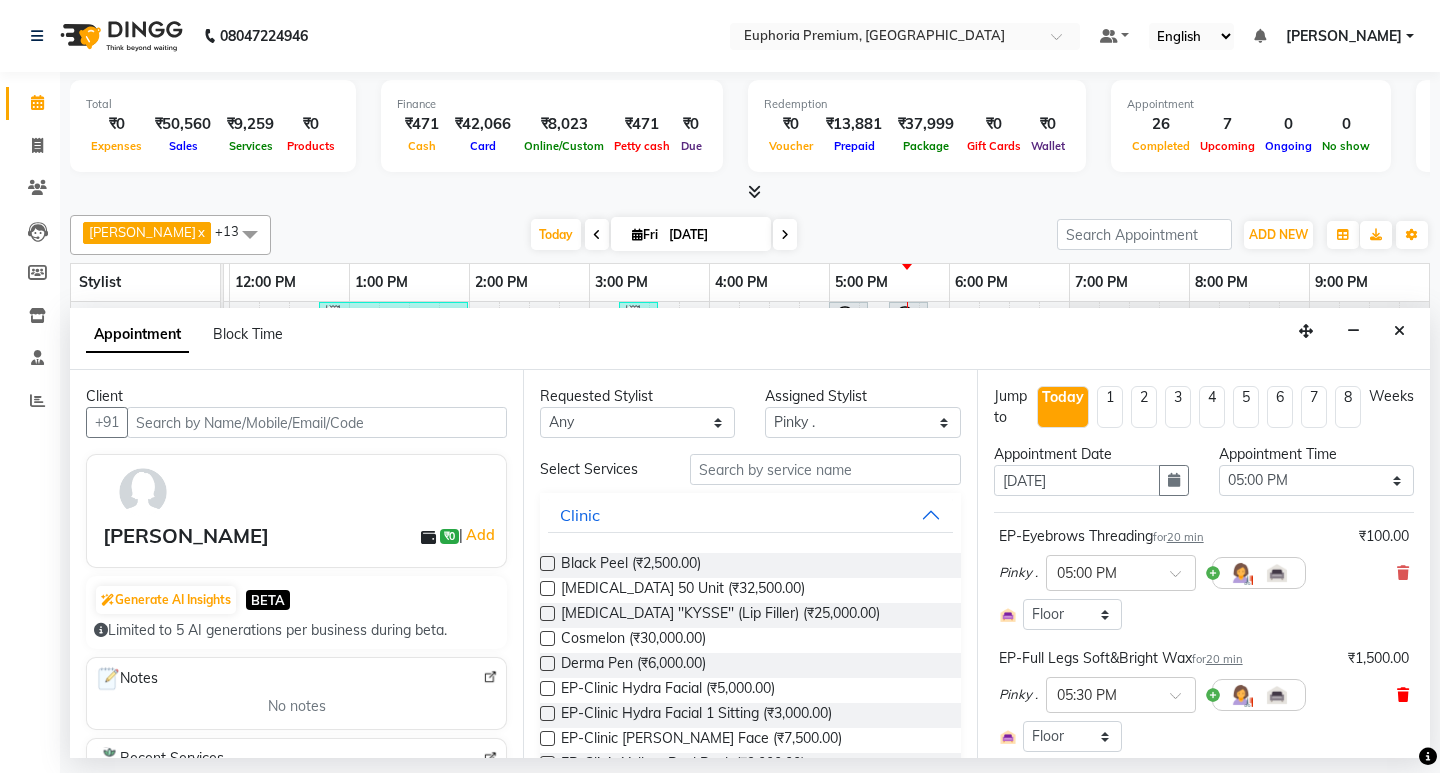 click at bounding box center (1403, 695) 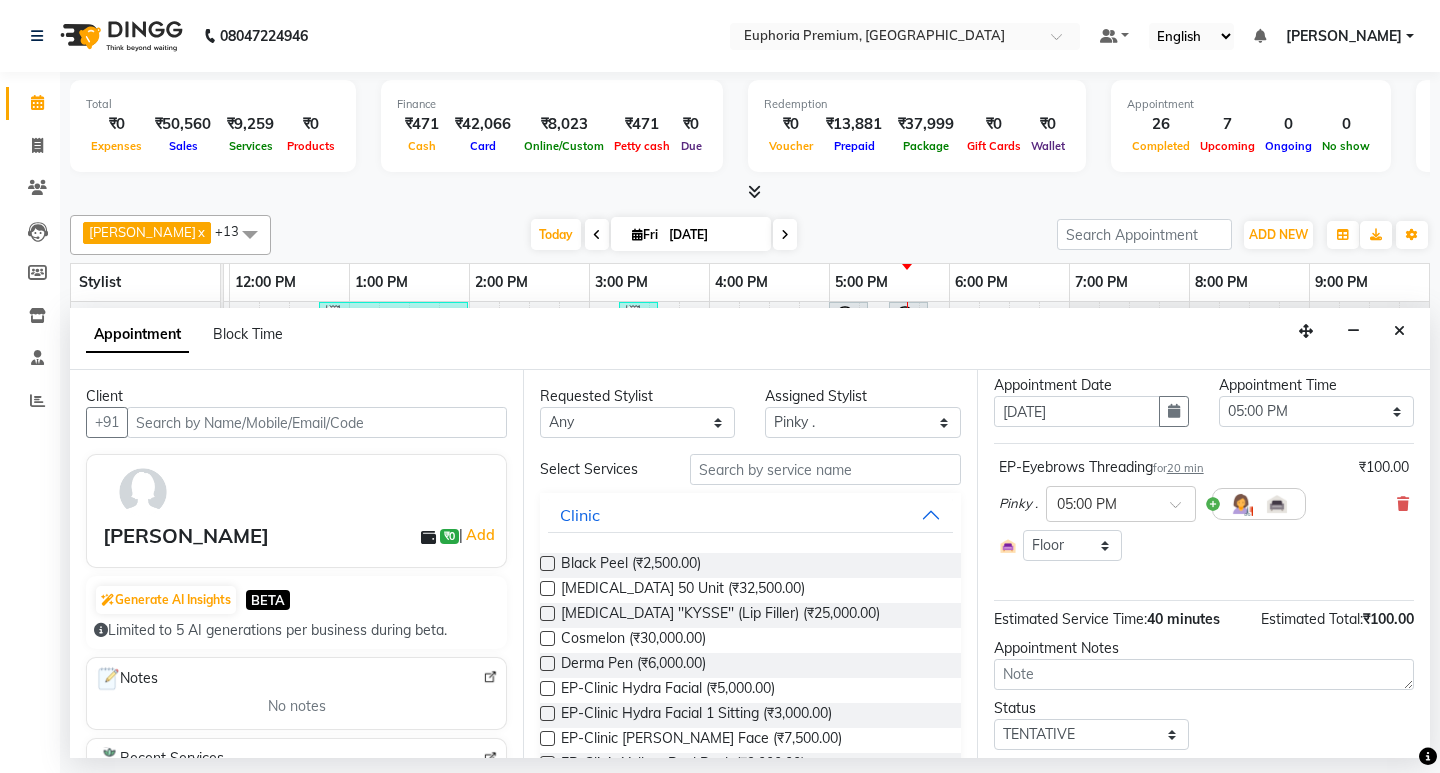 scroll, scrollTop: 0, scrollLeft: 0, axis: both 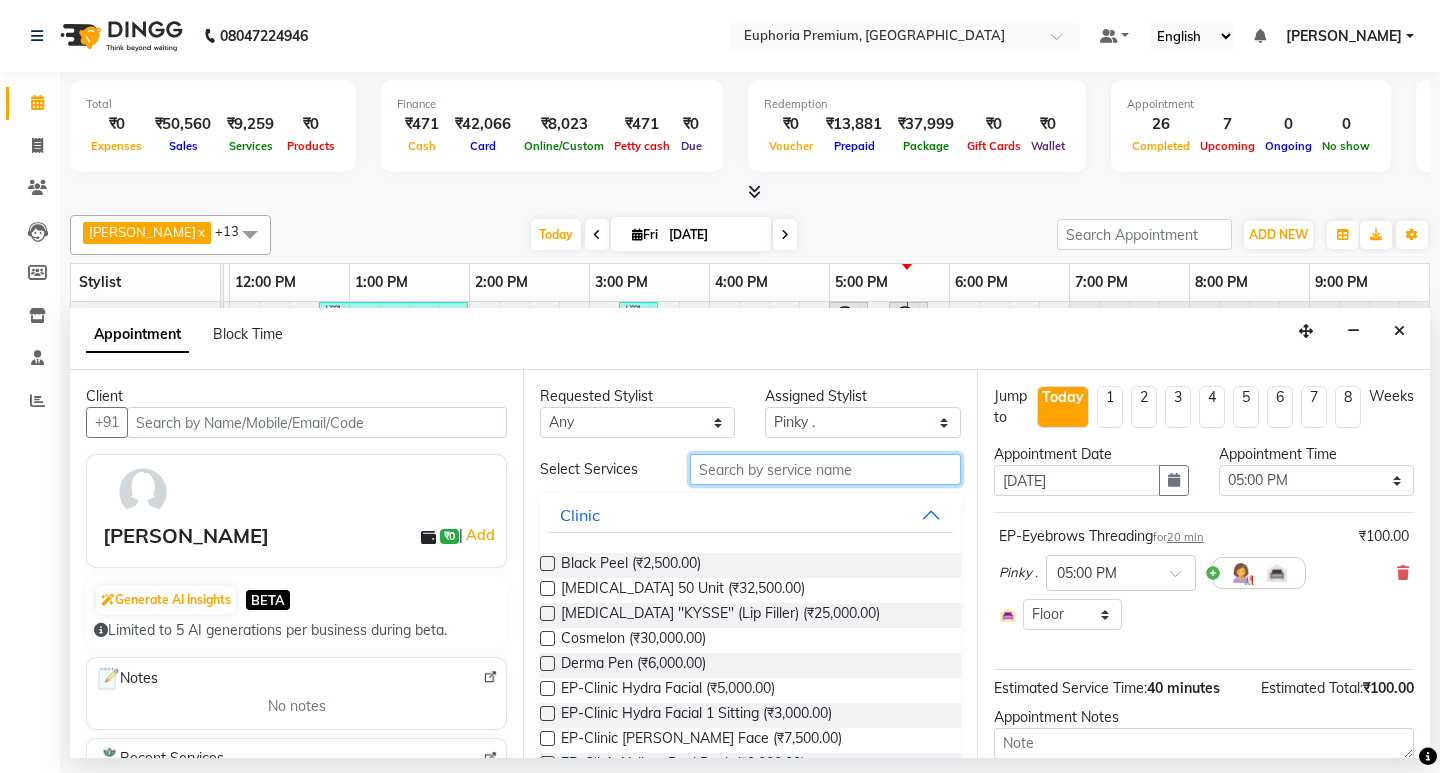 click at bounding box center (825, 469) 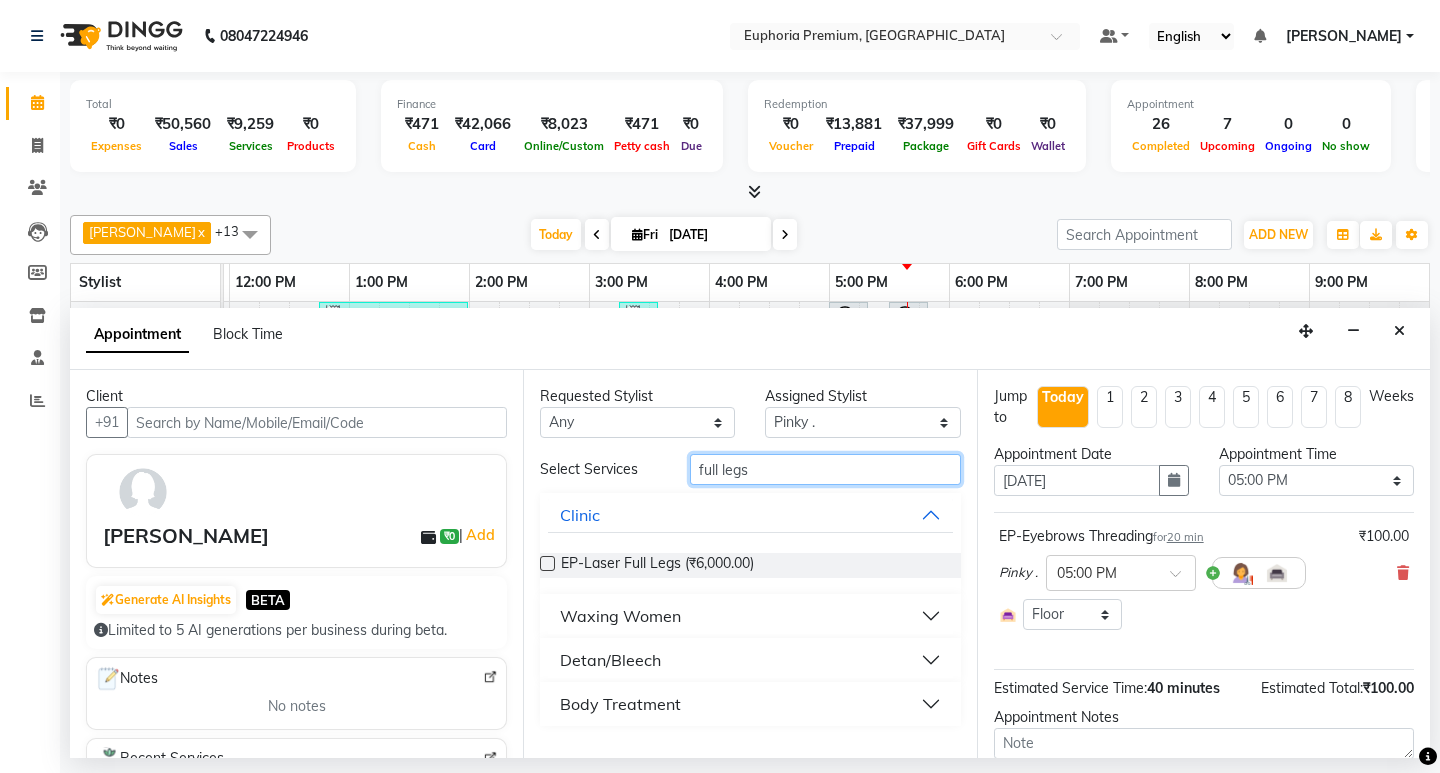 type on "full legs" 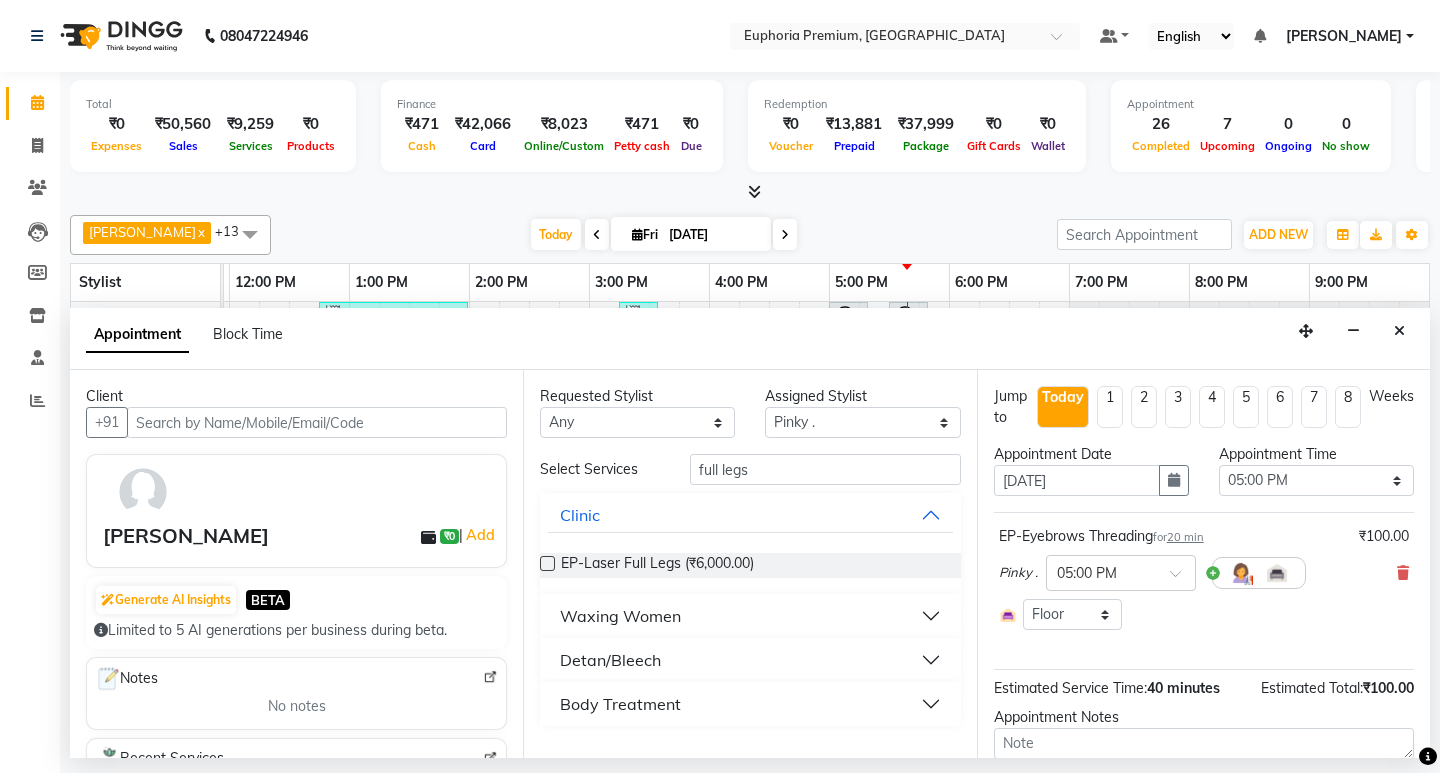 click on "Waxing Women" at bounding box center (620, 616) 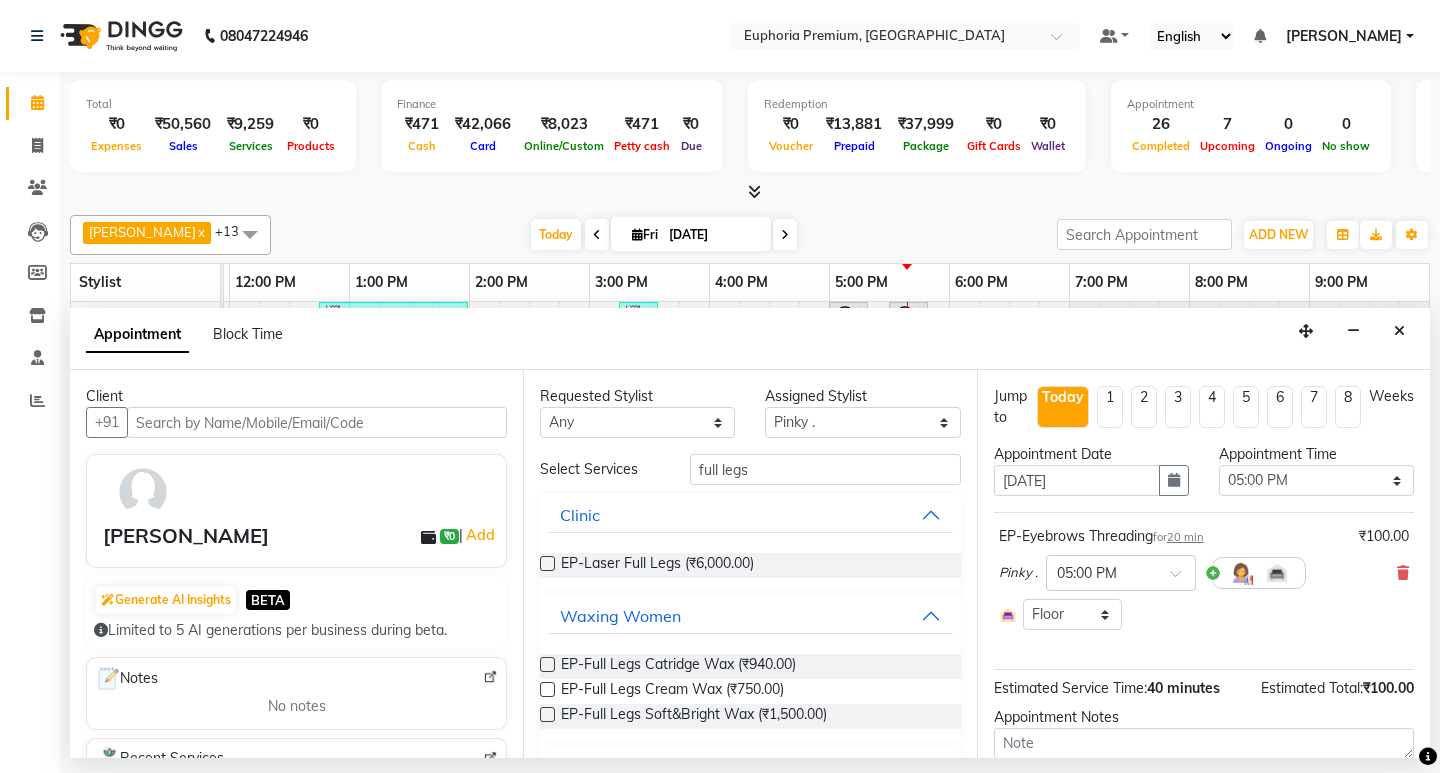 click at bounding box center (547, 664) 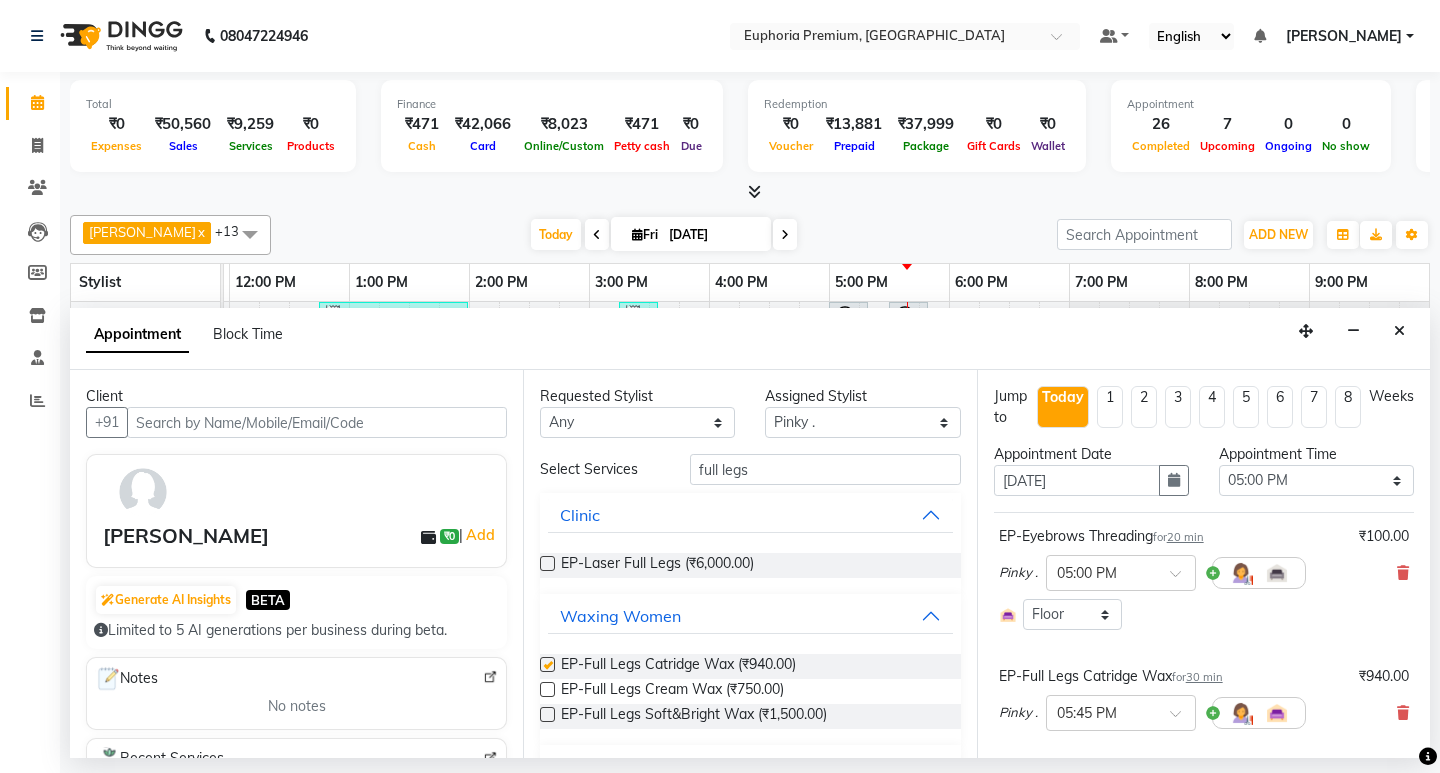checkbox on "false" 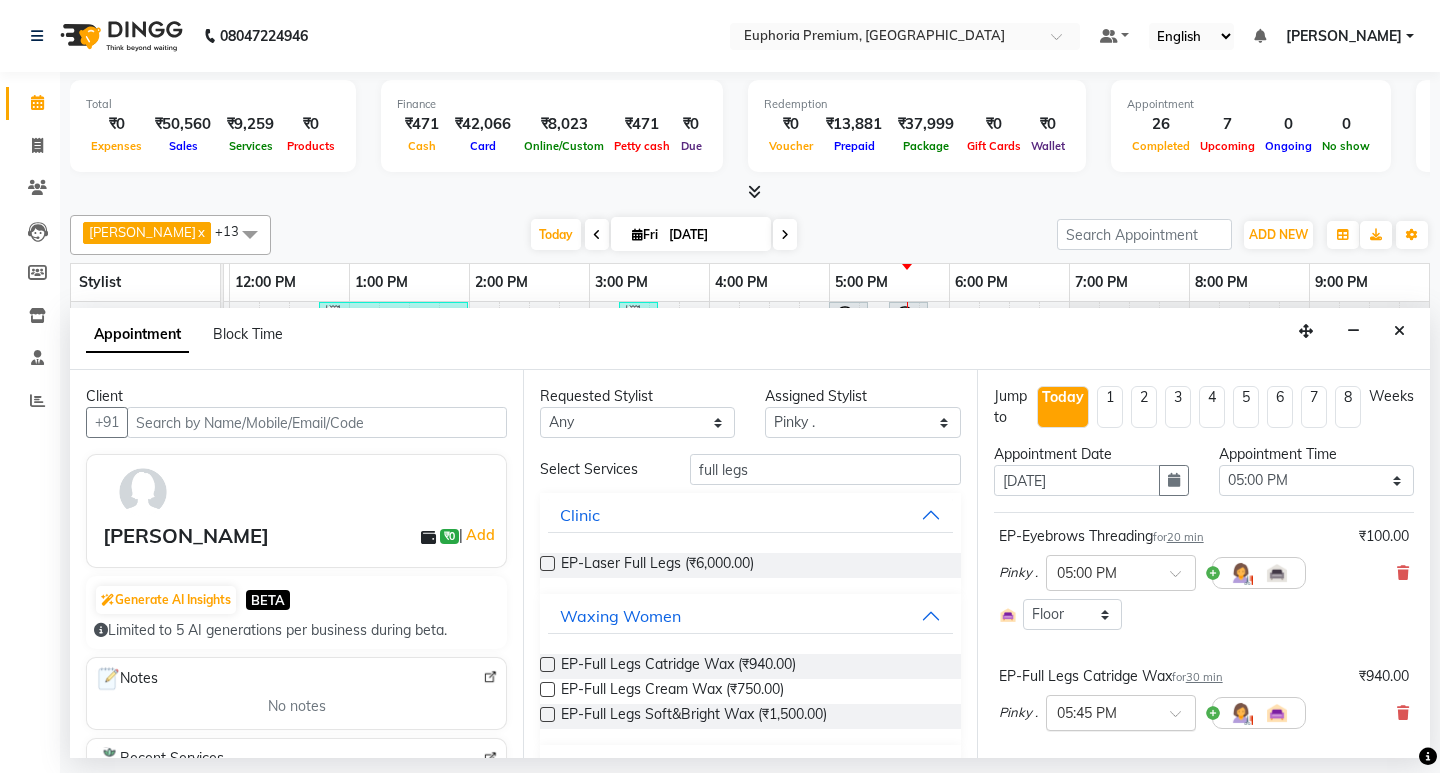 click at bounding box center (1182, 719) 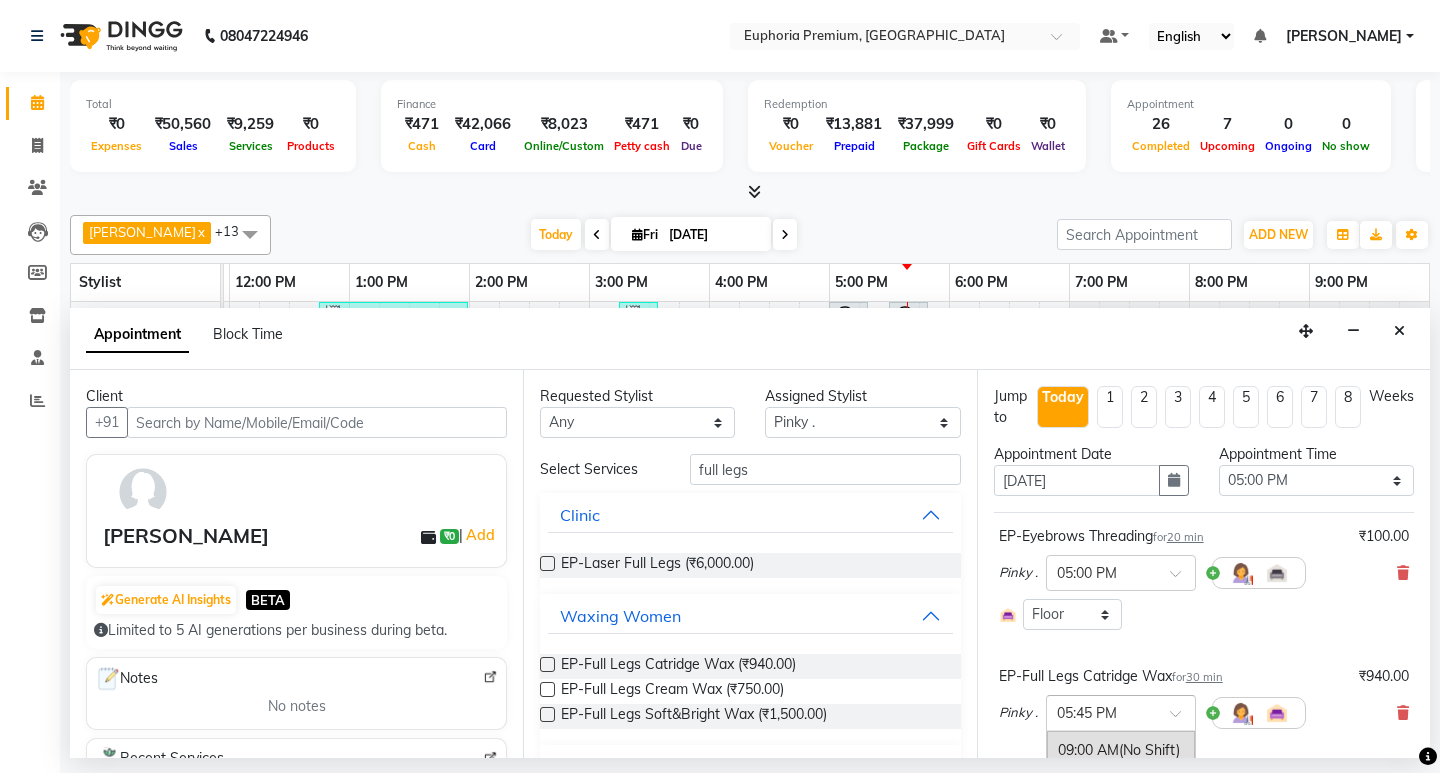 scroll, scrollTop: 1317, scrollLeft: 0, axis: vertical 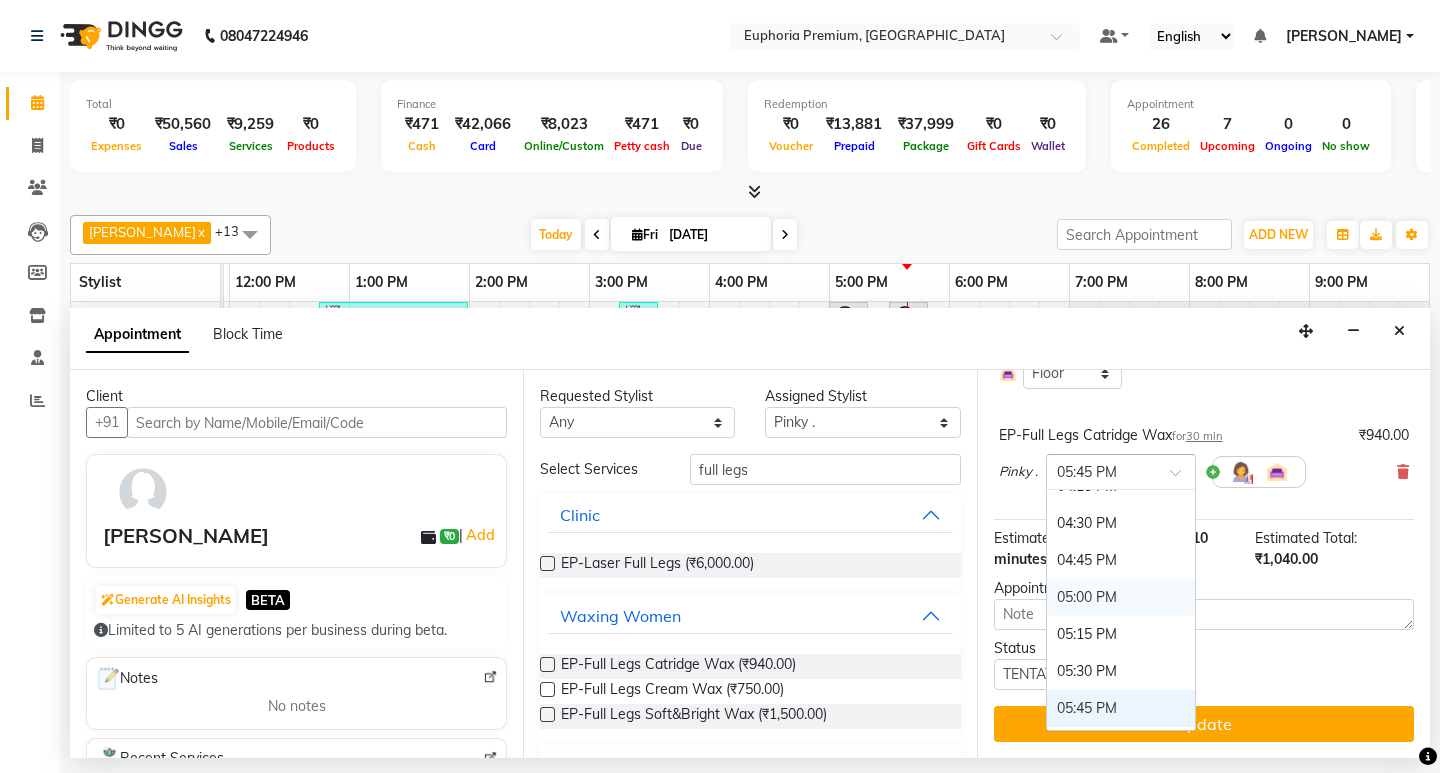 click on "05:00 PM" at bounding box center [1121, 597] 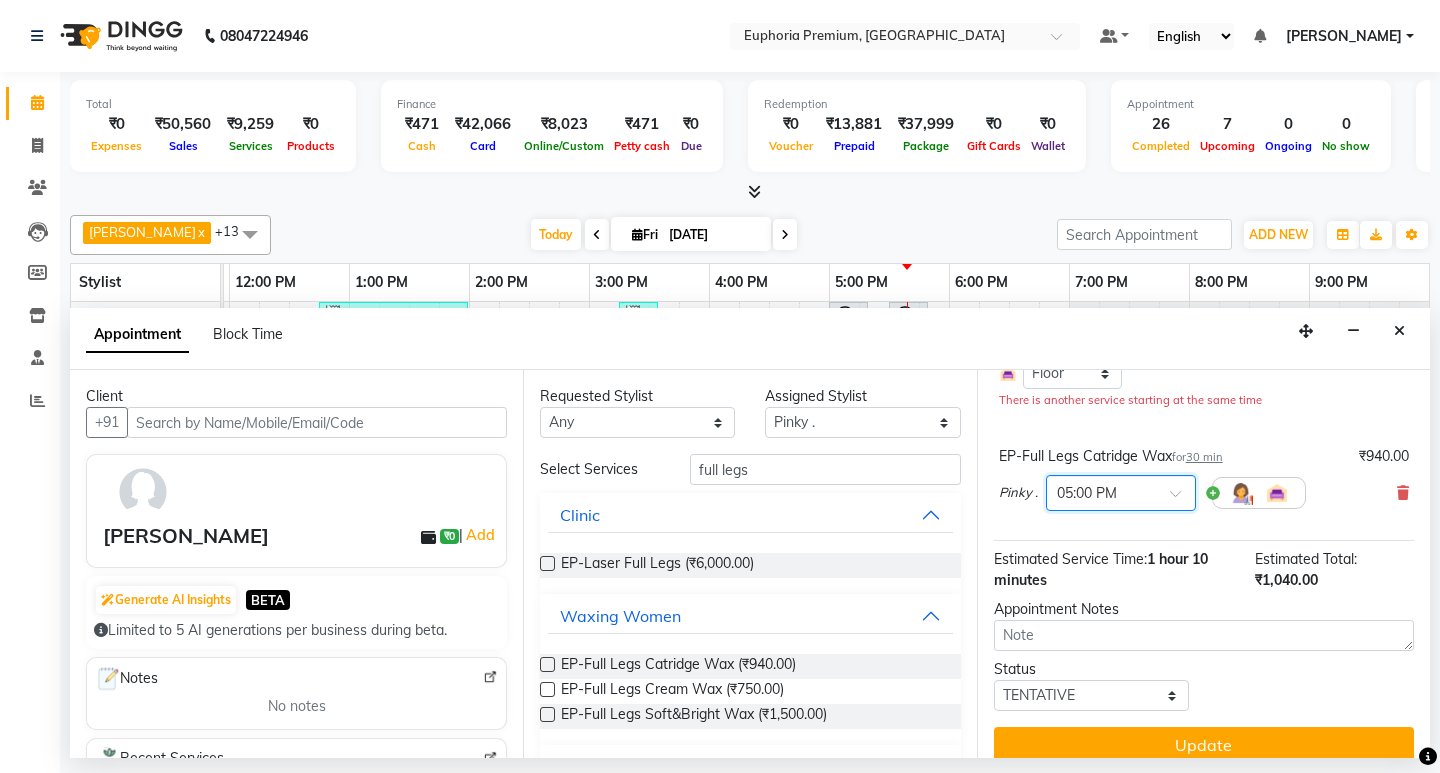 click on "EP-Full Legs Catridge Wax   for  30 min ₹940.00 Pinky . × 05:00 PM" at bounding box center (1204, 482) 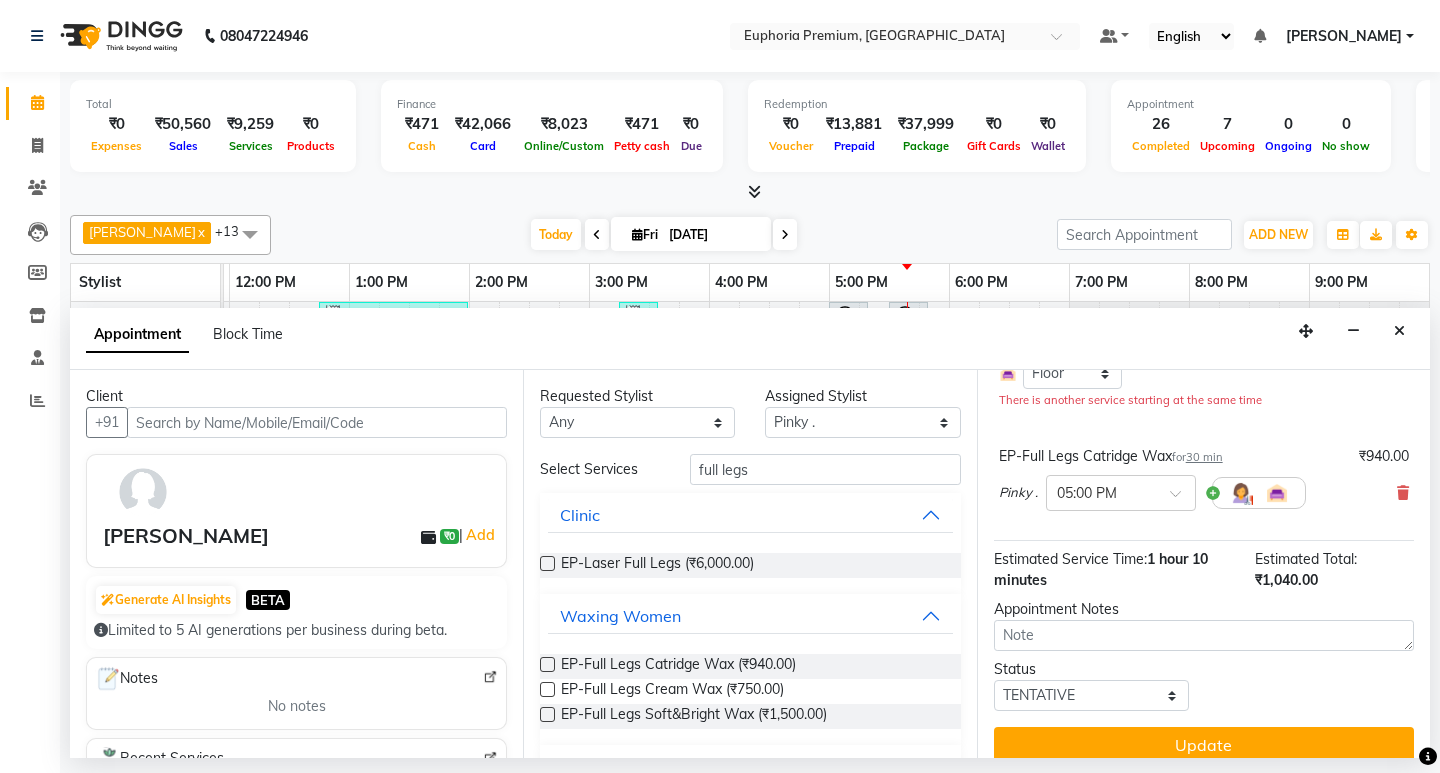 click on "30 min" at bounding box center [1204, 457] 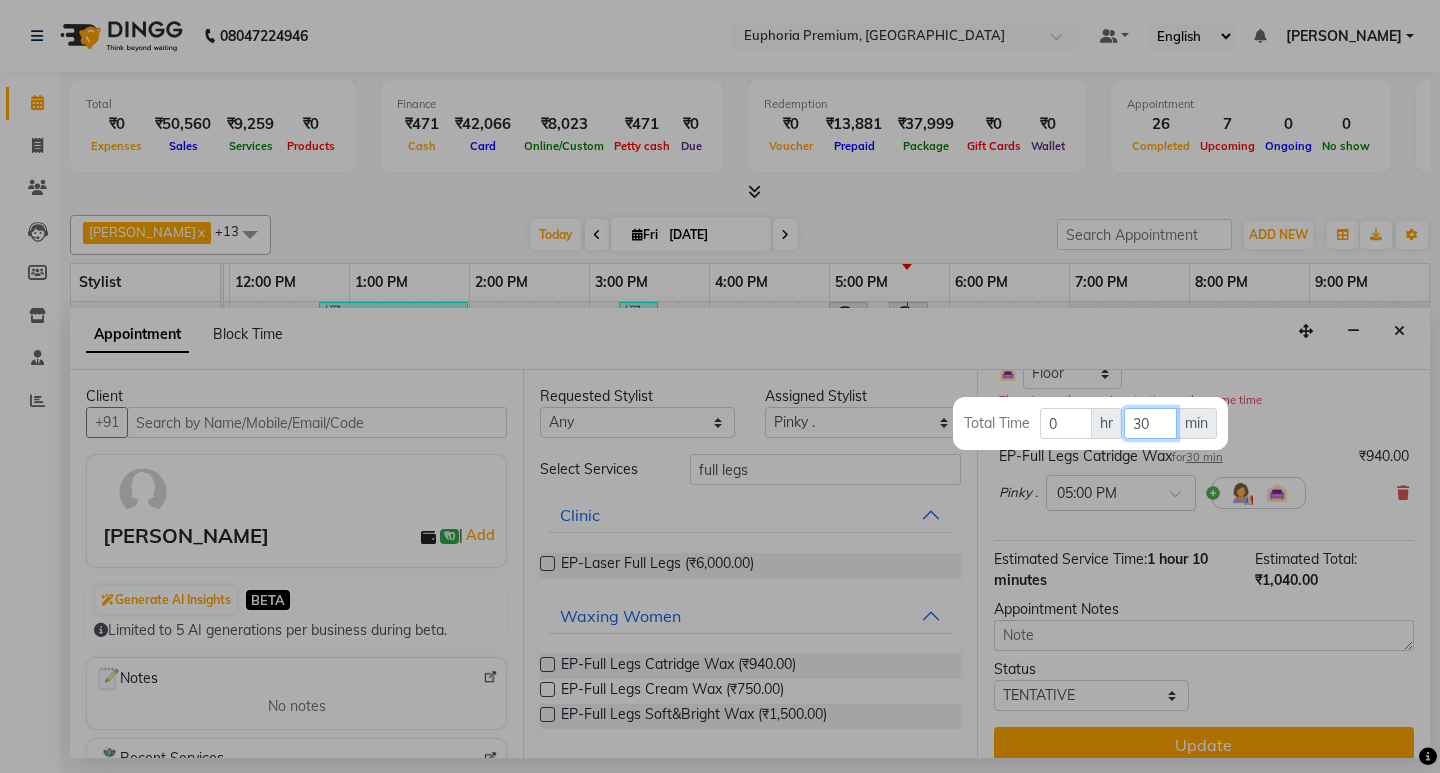 click on "30" at bounding box center (1150, 423) 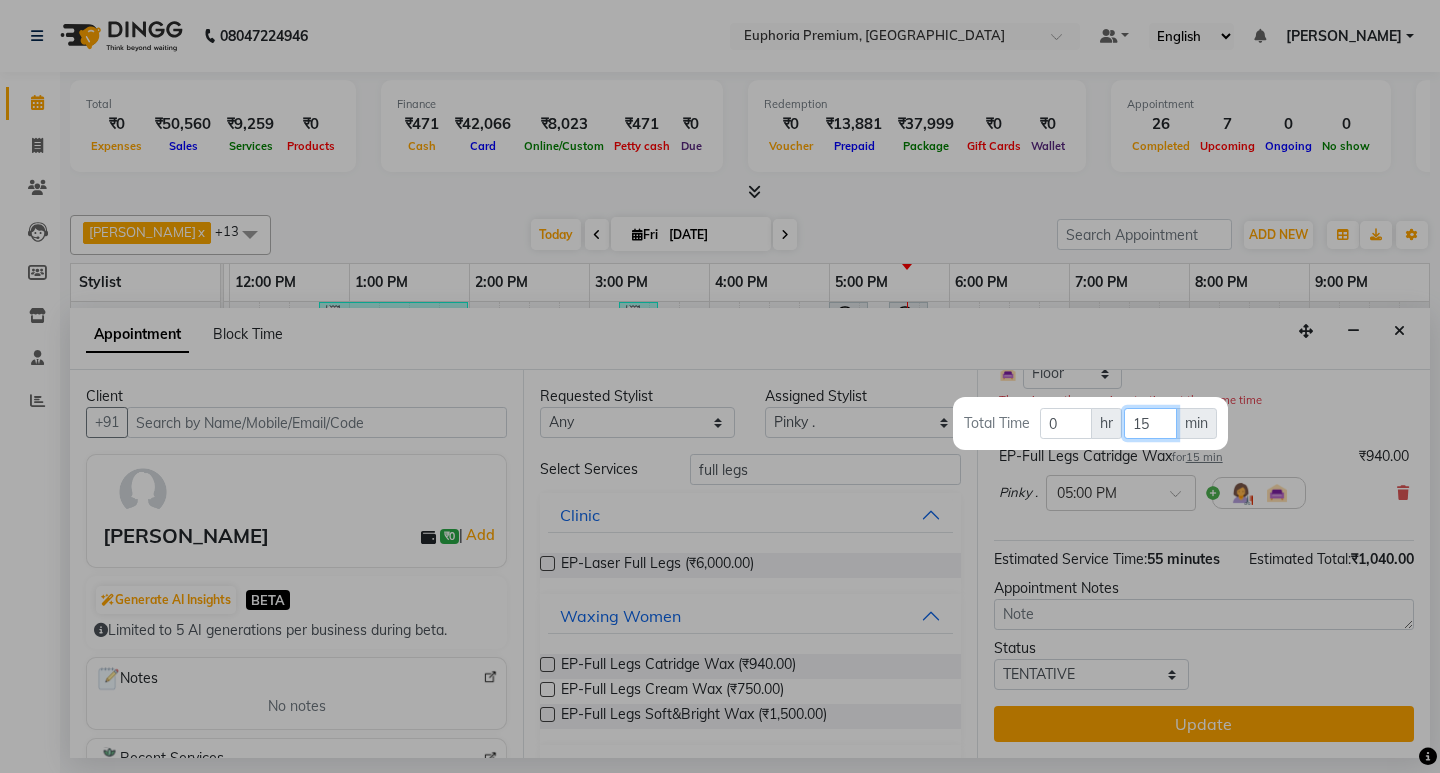 type on "15" 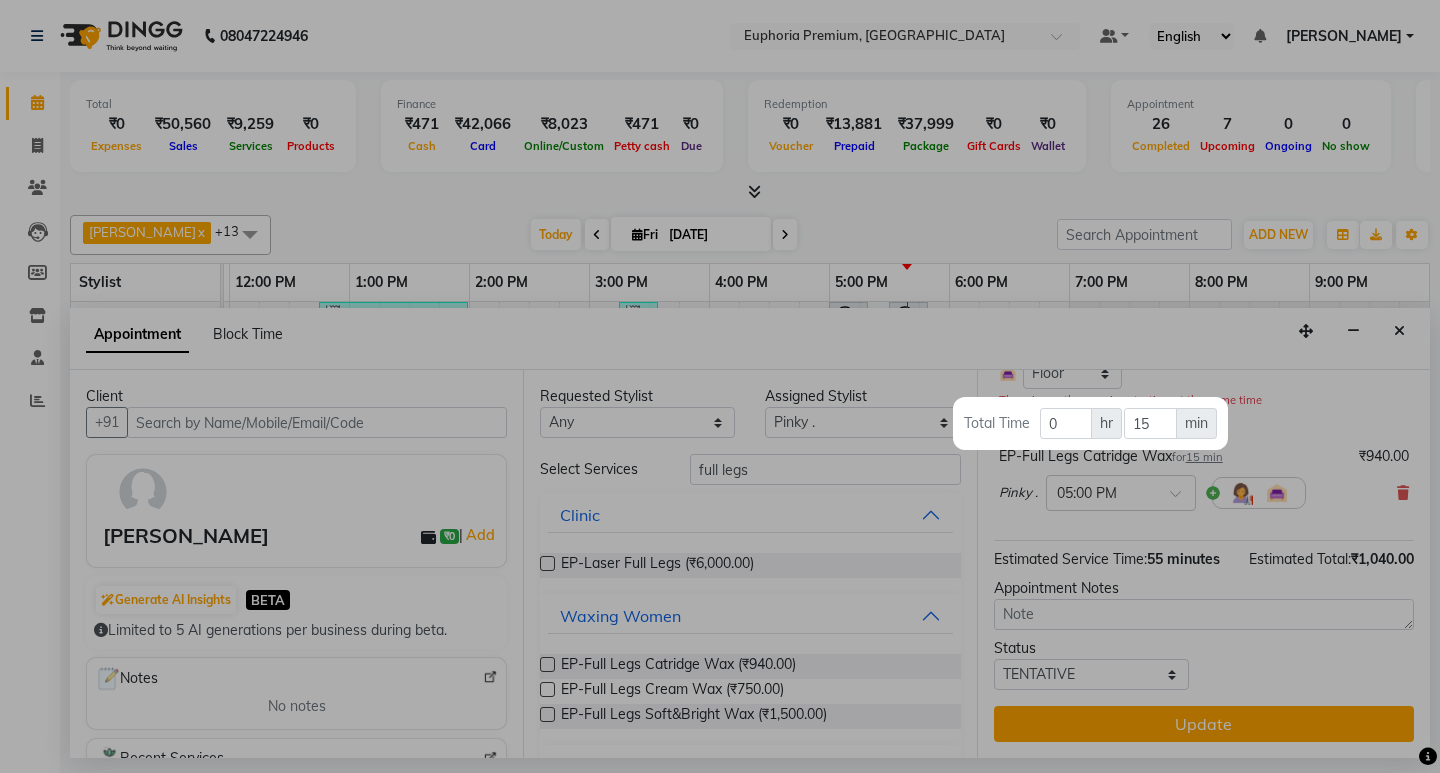 click at bounding box center (720, 386) 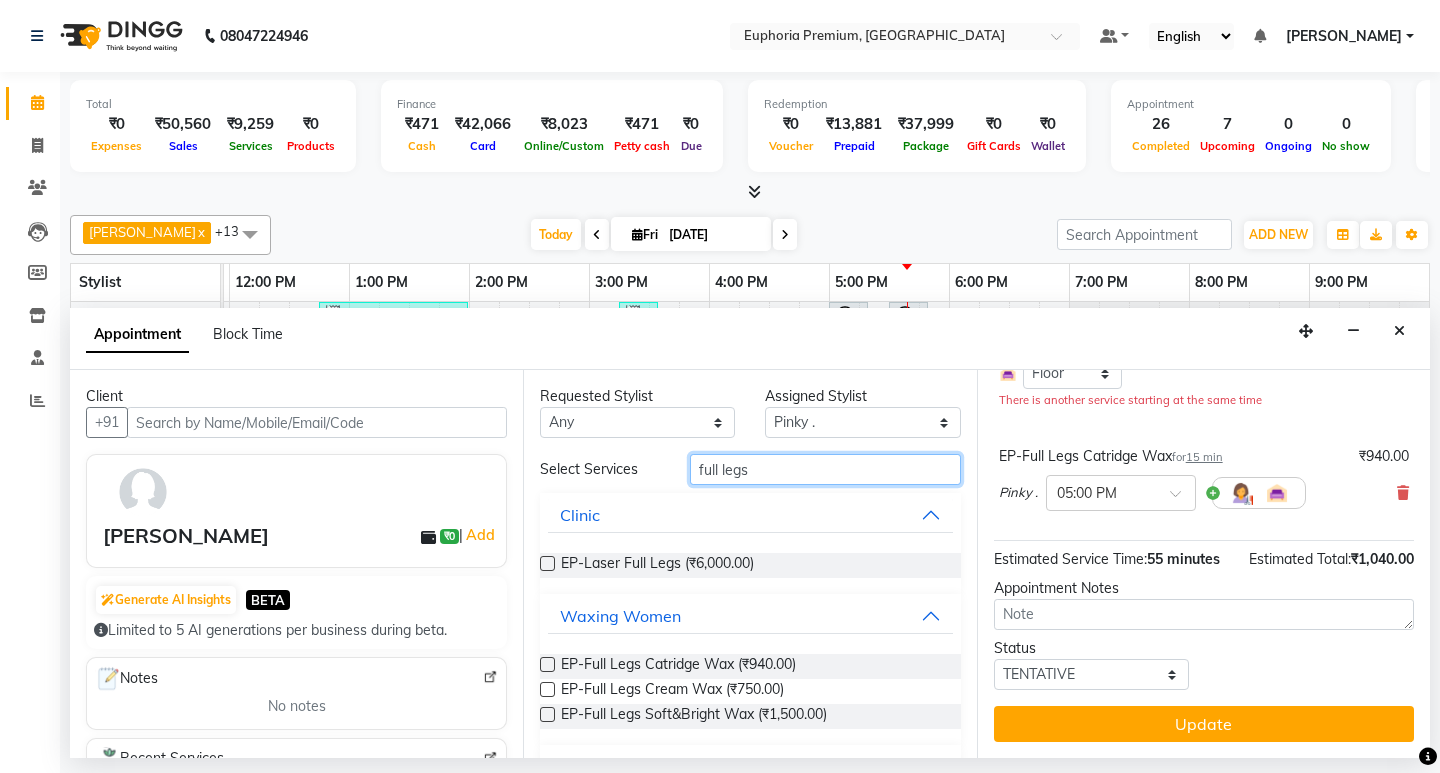 click on "full legs" at bounding box center (825, 469) 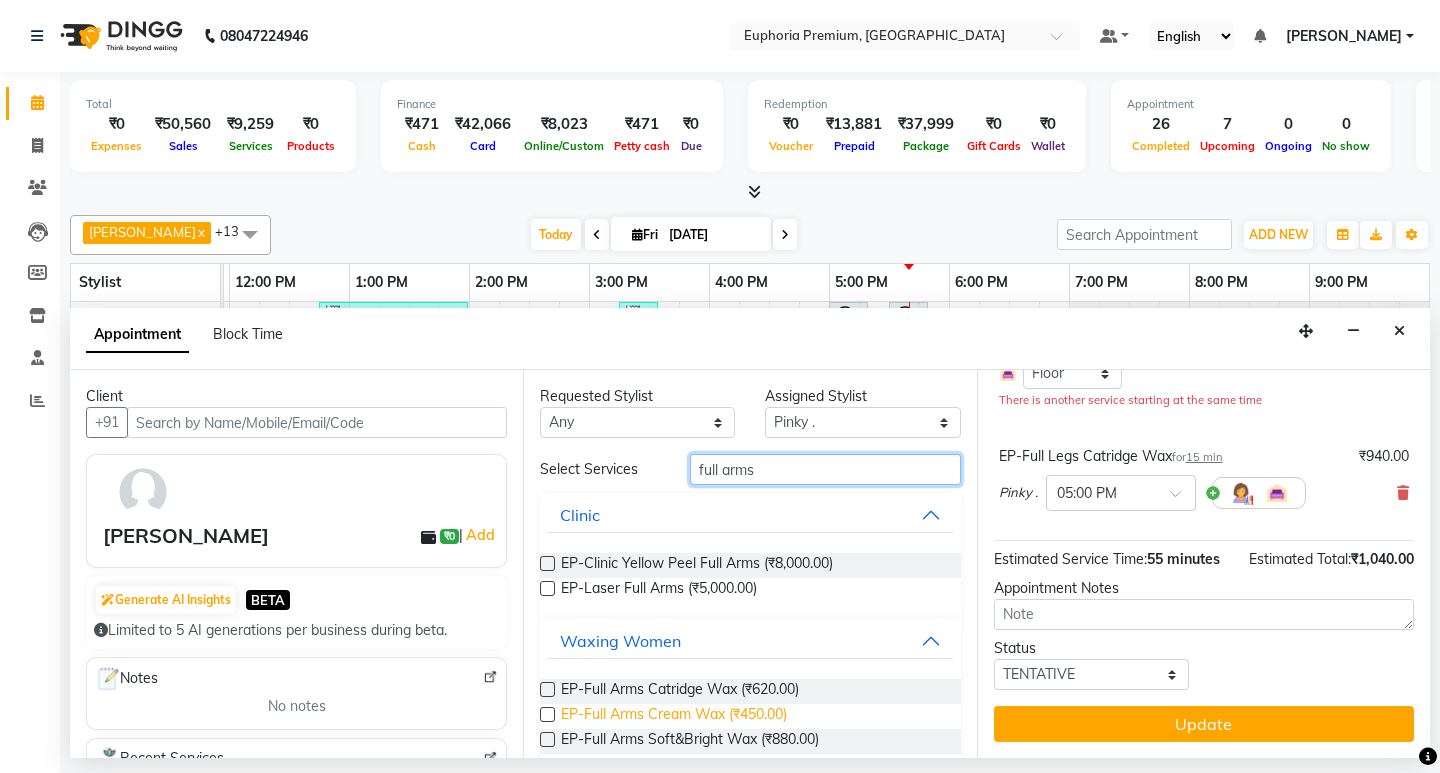 scroll, scrollTop: 160, scrollLeft: 0, axis: vertical 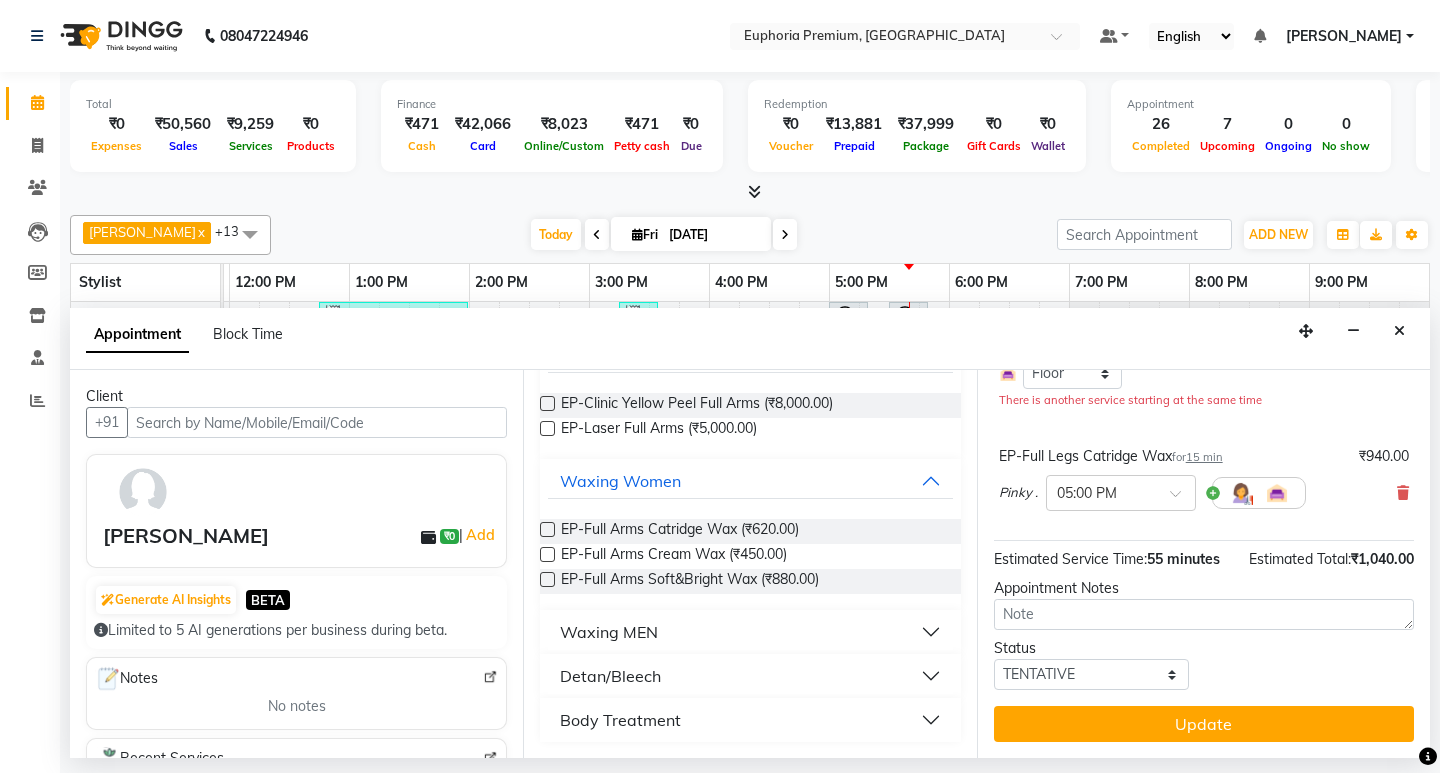 type on "full arms" 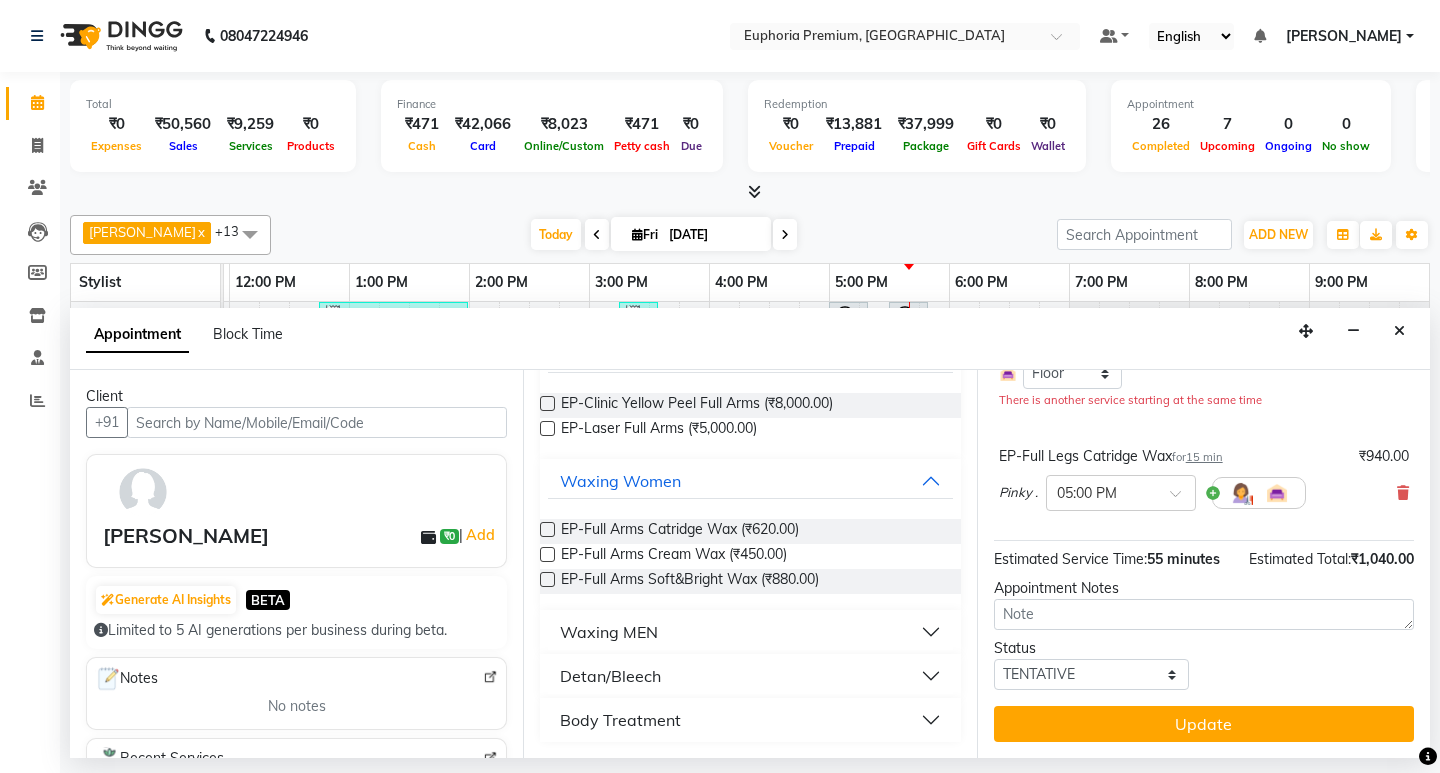 click at bounding box center [547, 529] 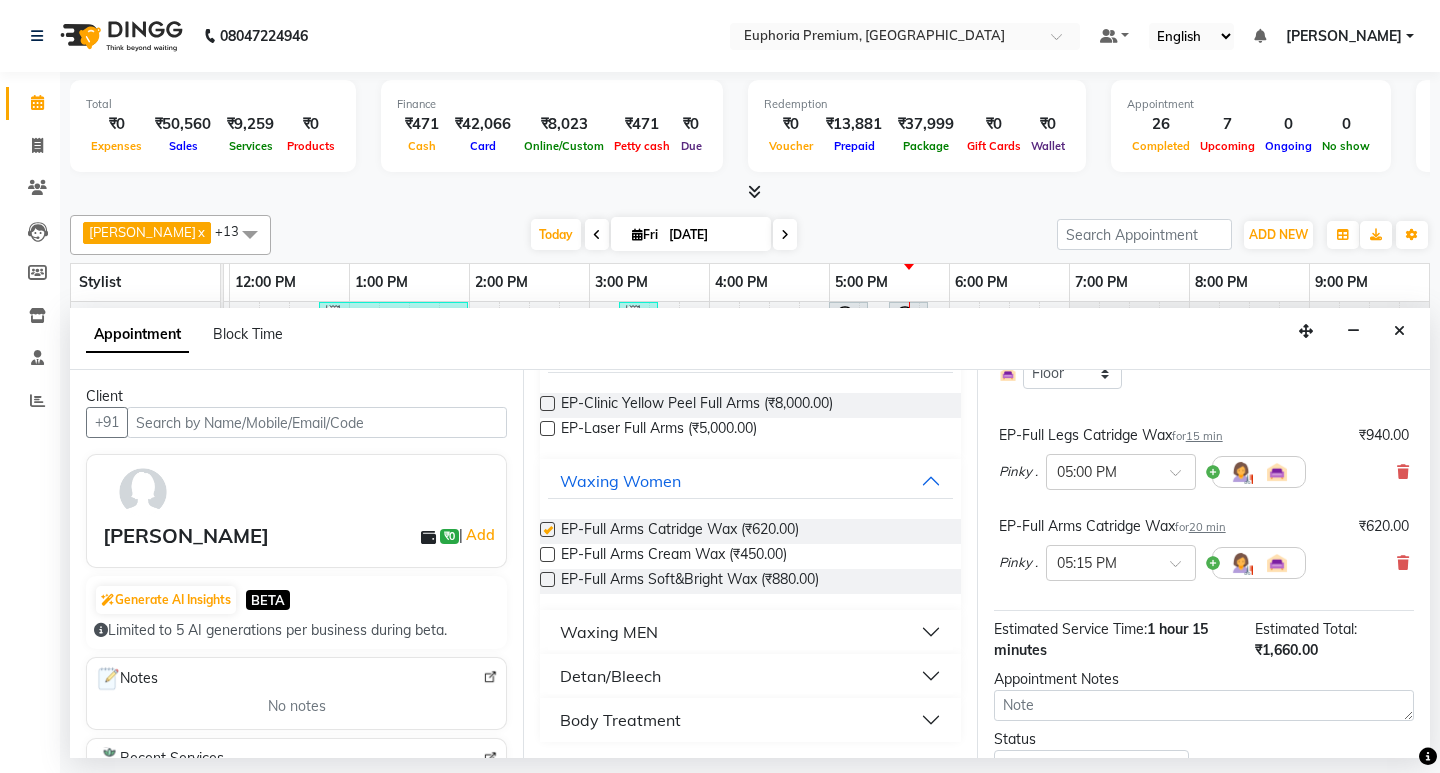 checkbox on "false" 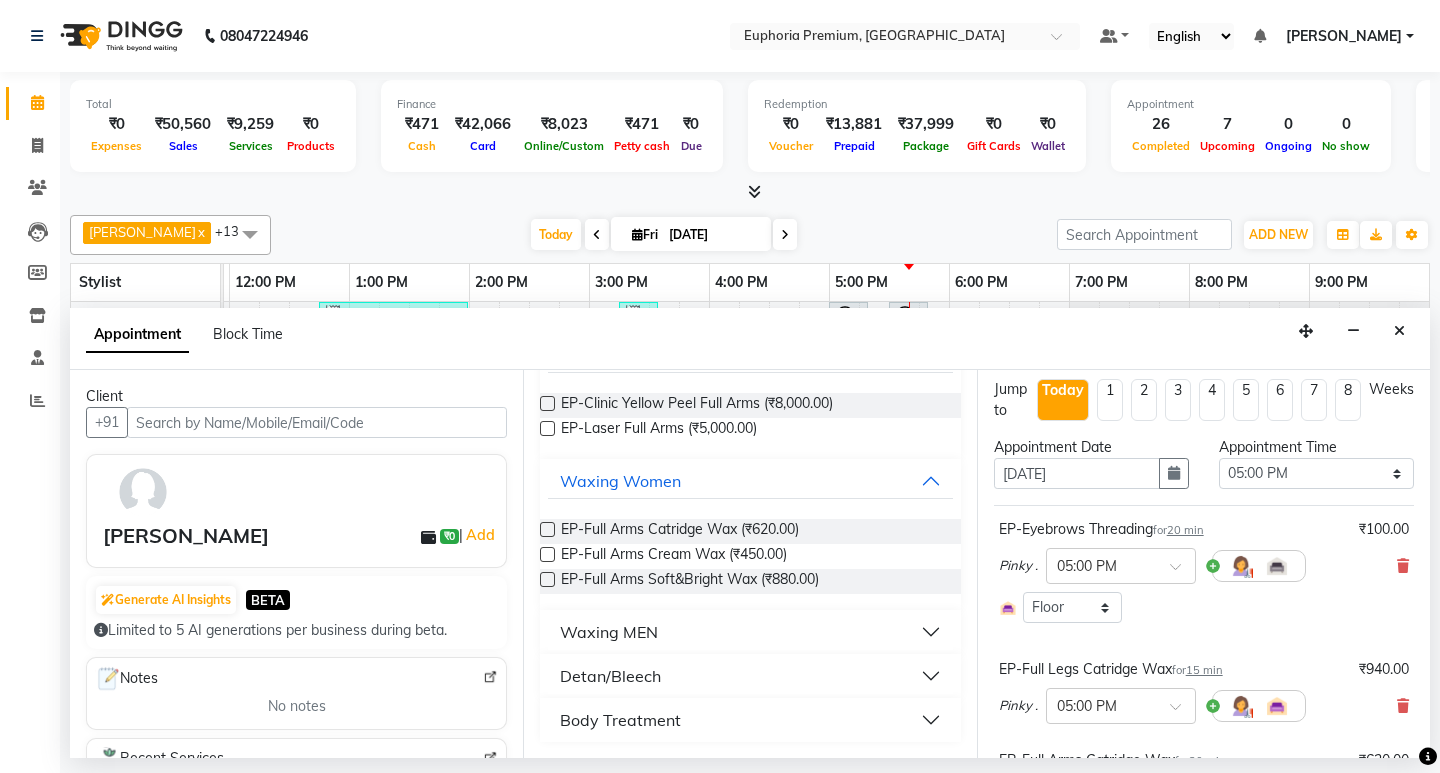scroll, scrollTop: 0, scrollLeft: 0, axis: both 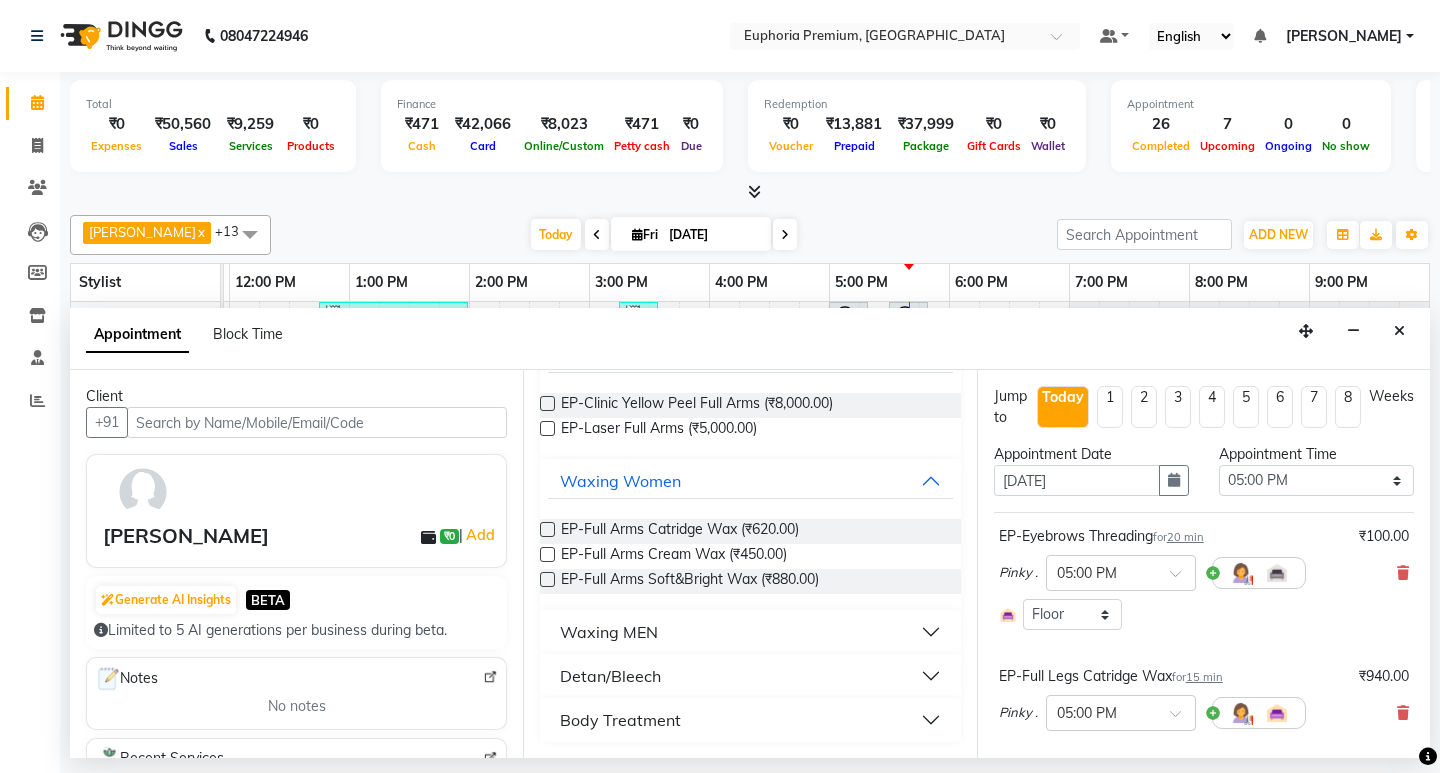 click on "20 min" at bounding box center [1185, 537] 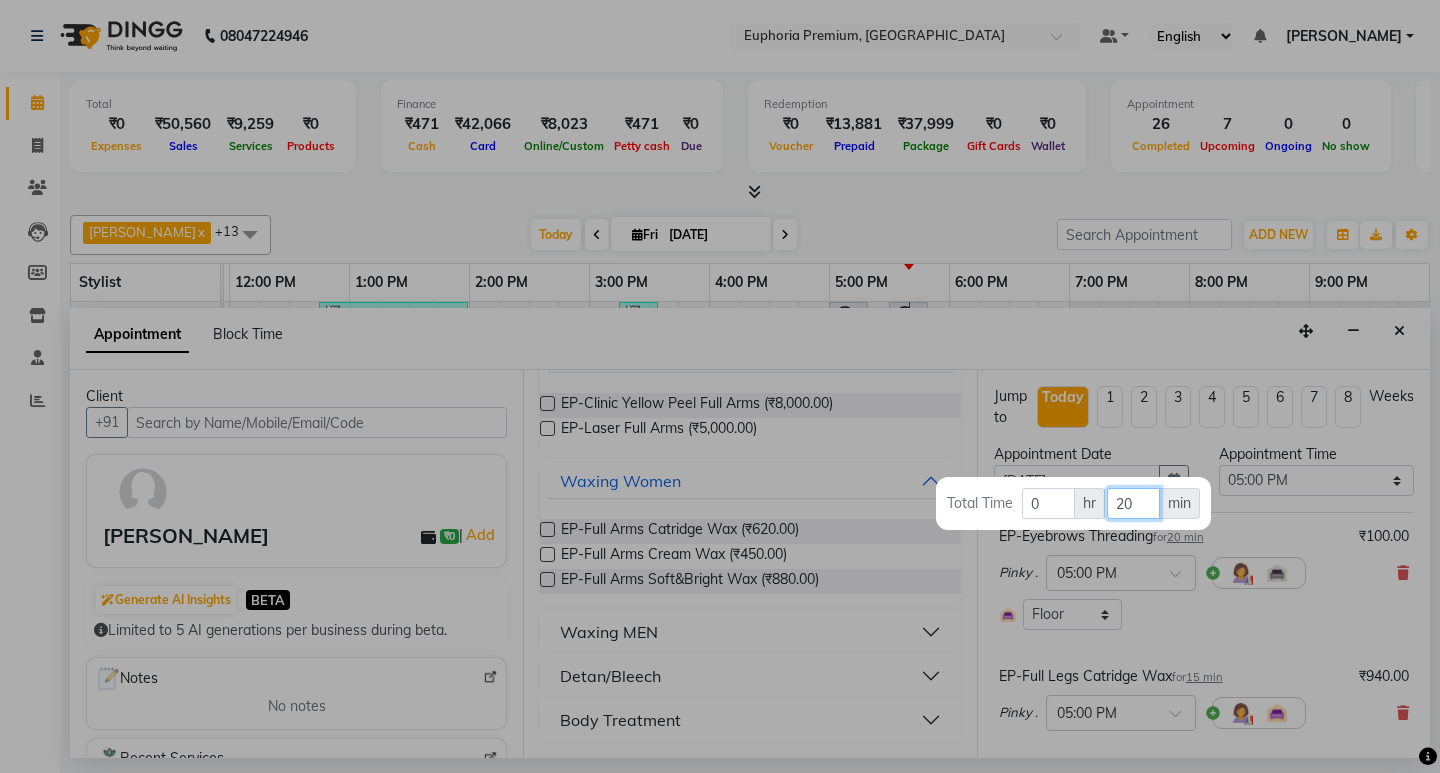 click on "20" at bounding box center (1133, 503) 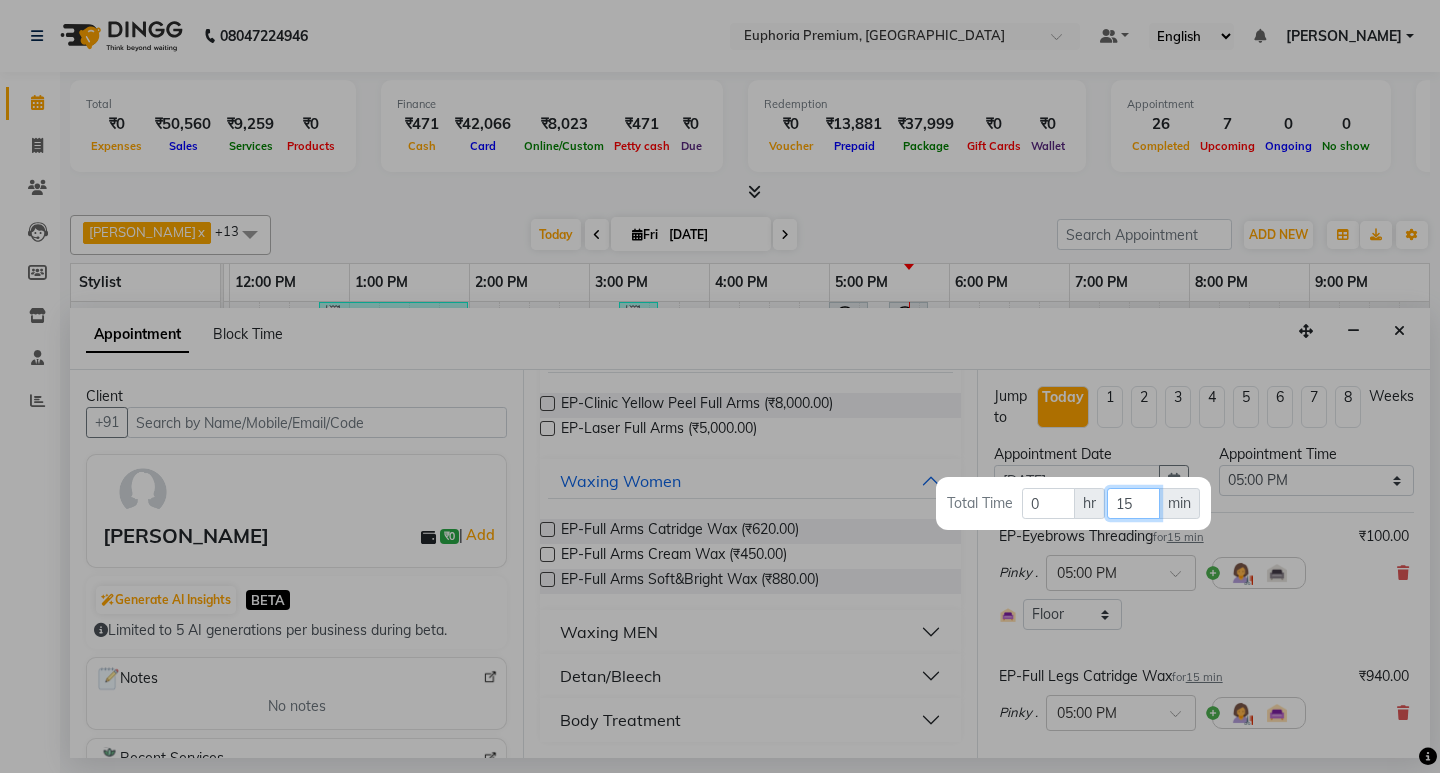 type on "15" 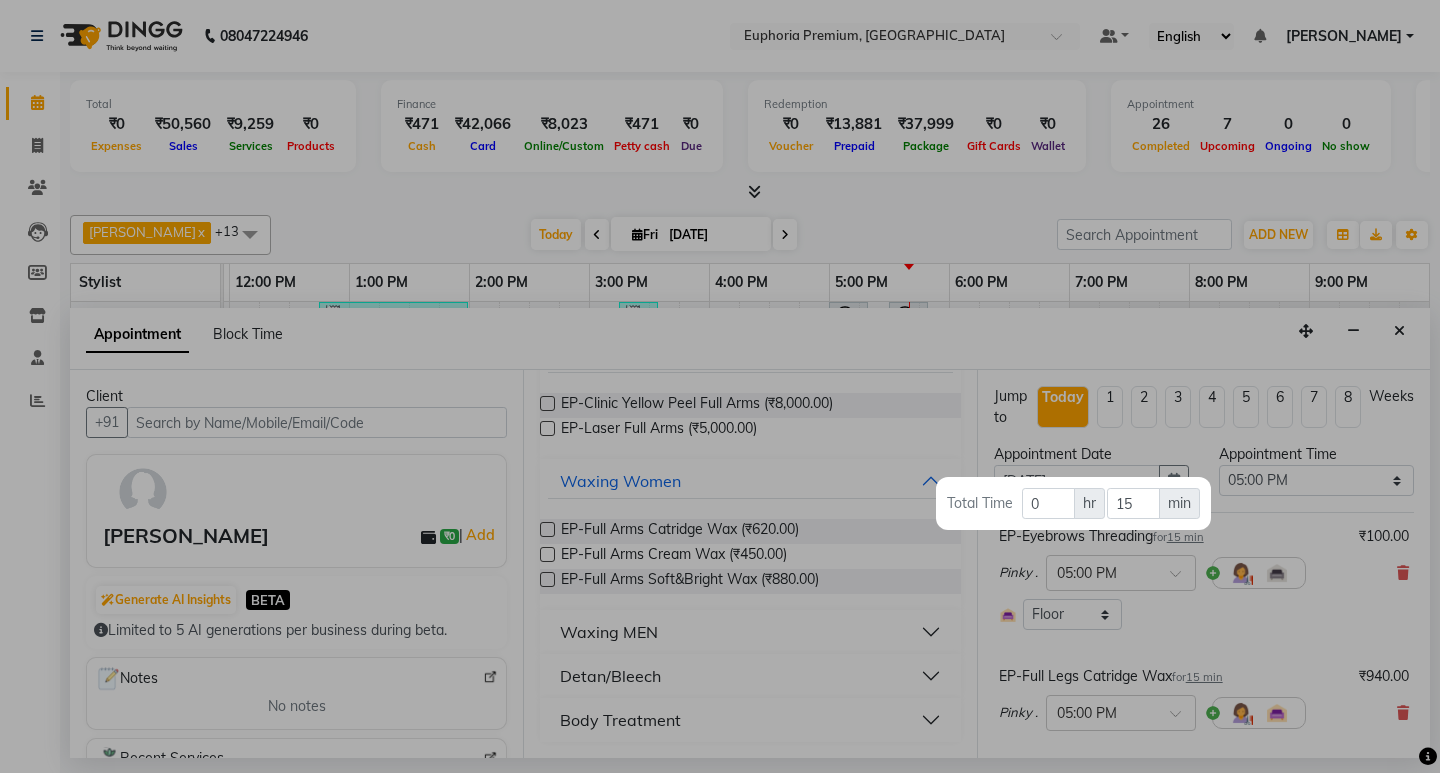 click at bounding box center [720, 386] 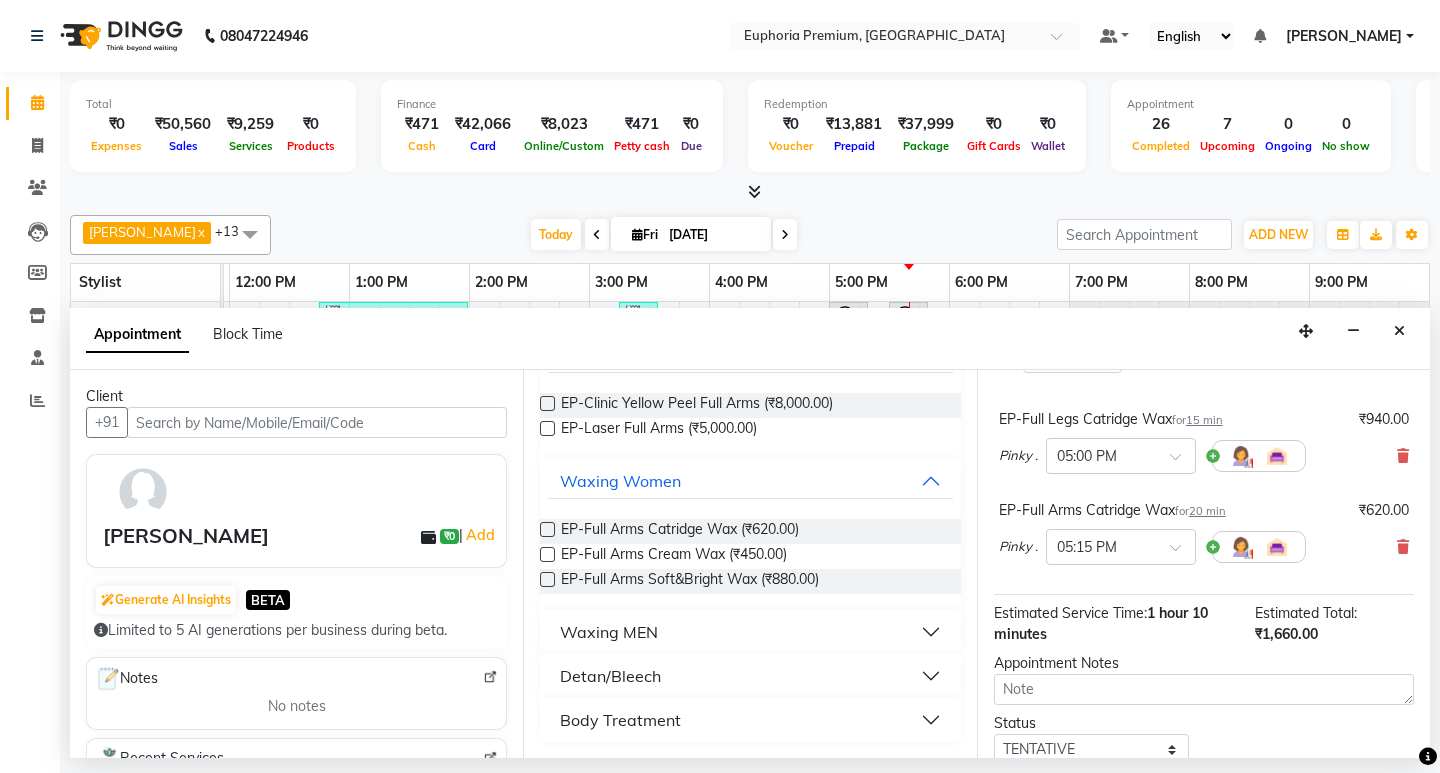scroll, scrollTop: 332, scrollLeft: 0, axis: vertical 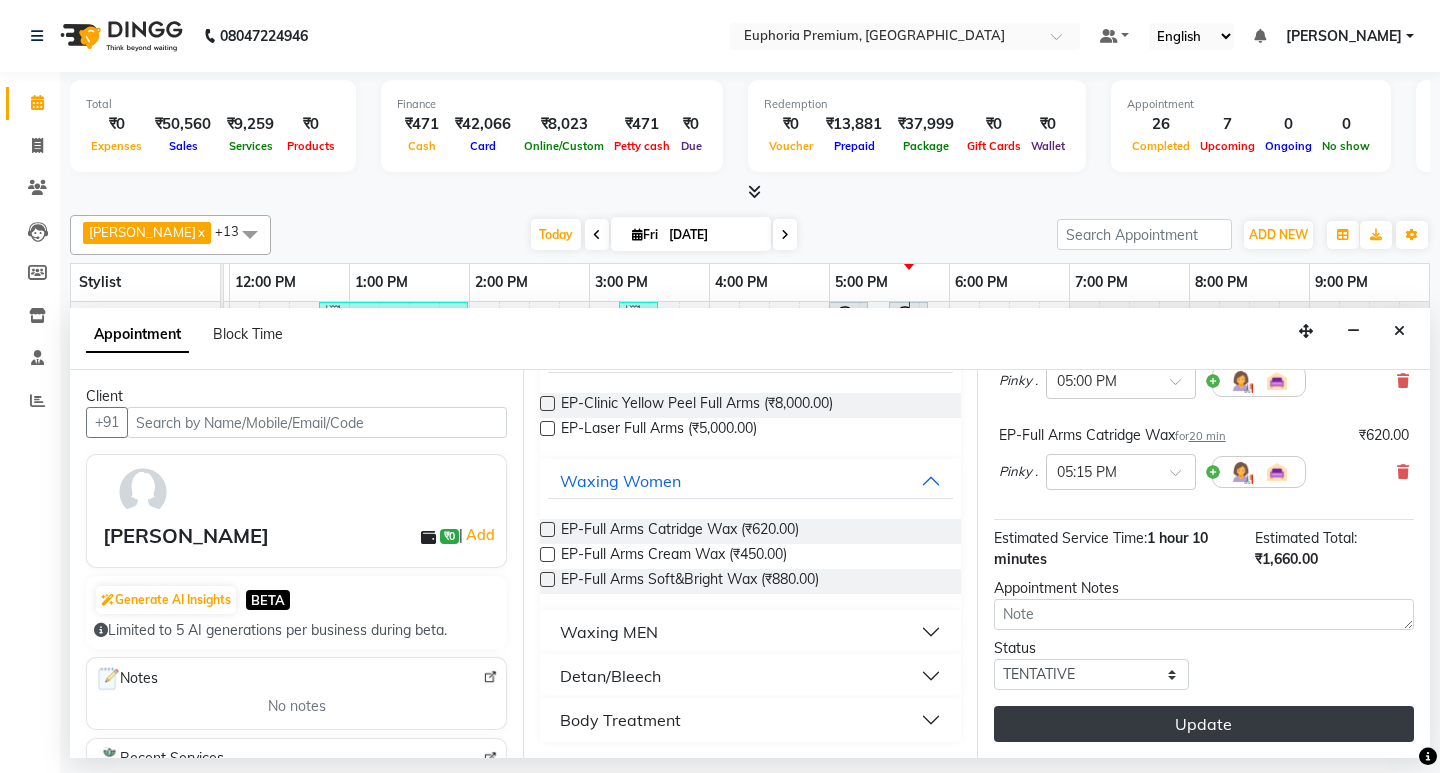 click on "Update" at bounding box center (1204, 724) 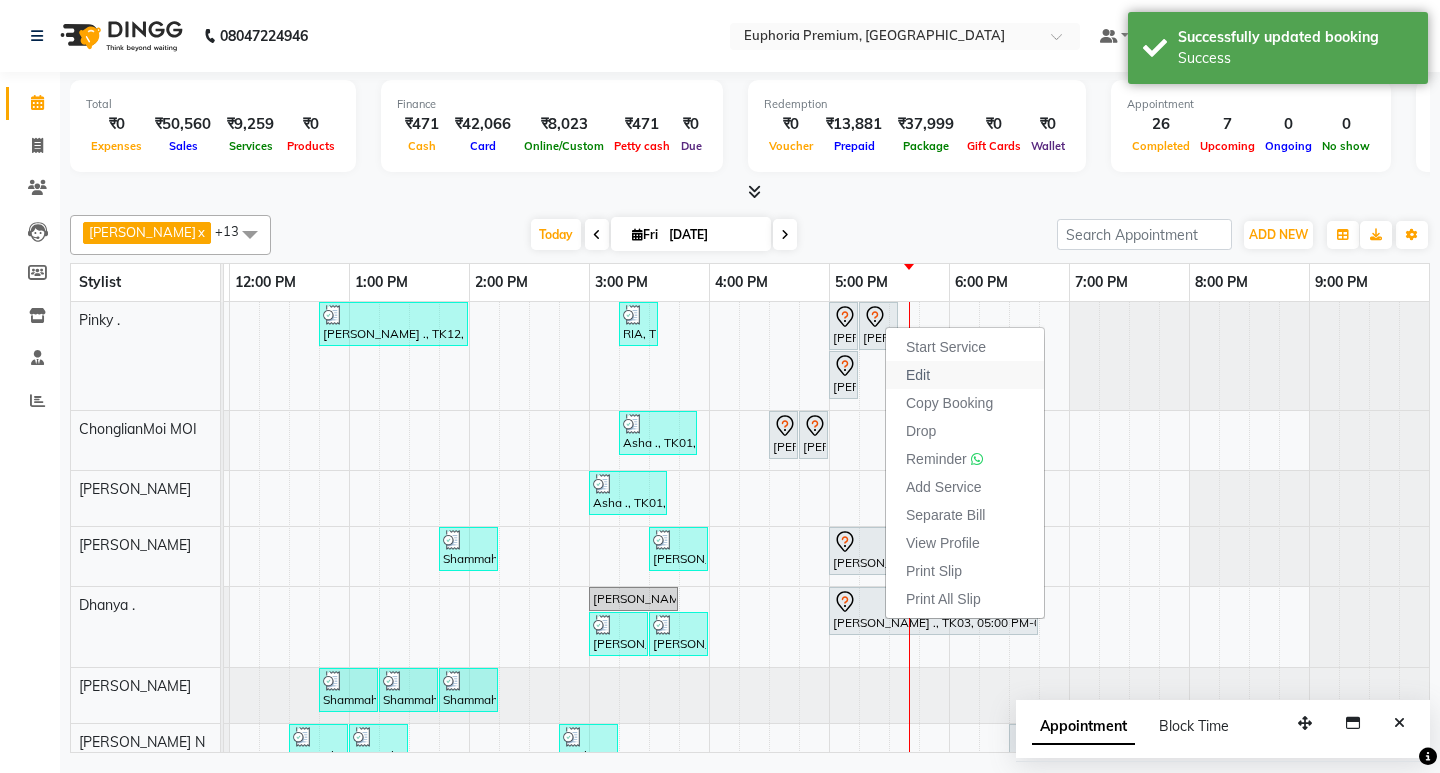 click on "Edit" at bounding box center [918, 375] 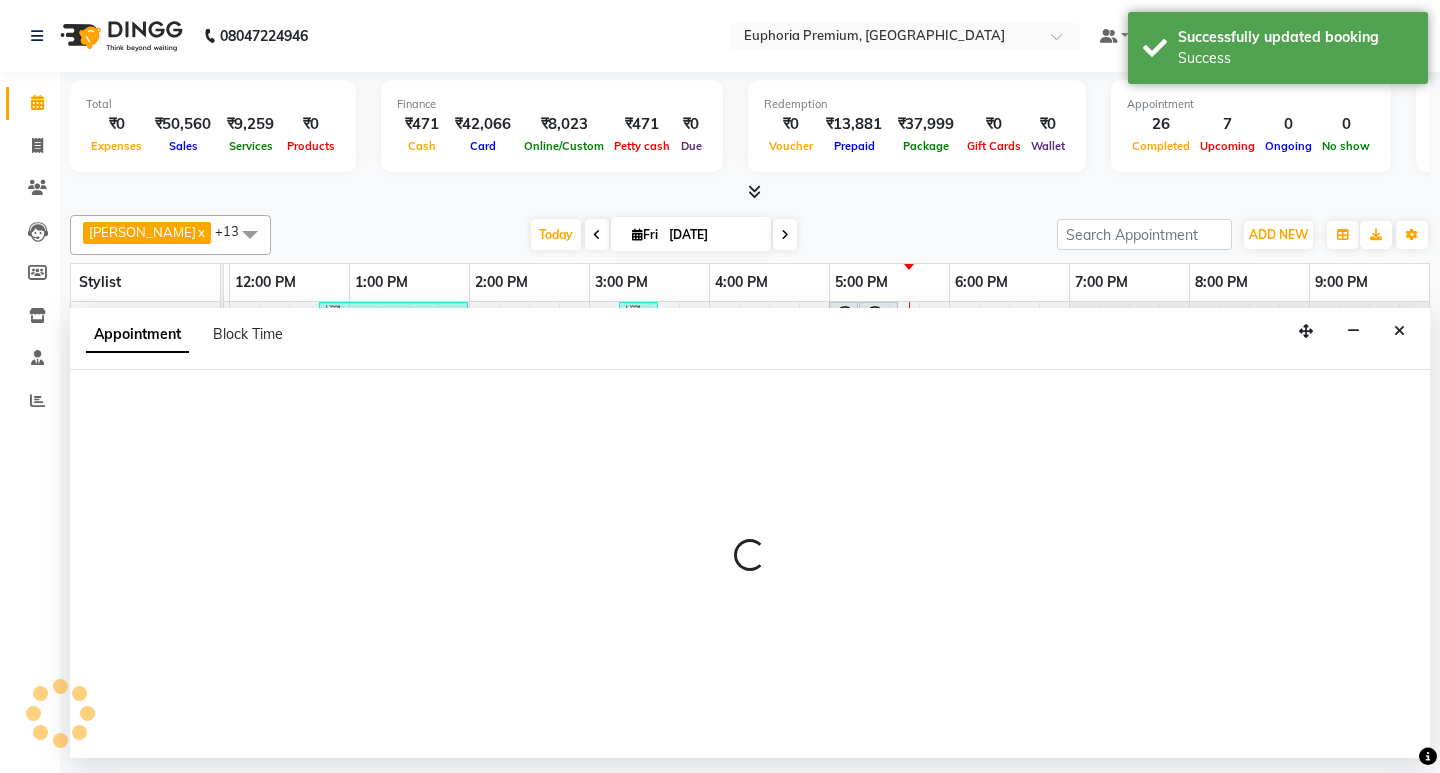 select on "tentative" 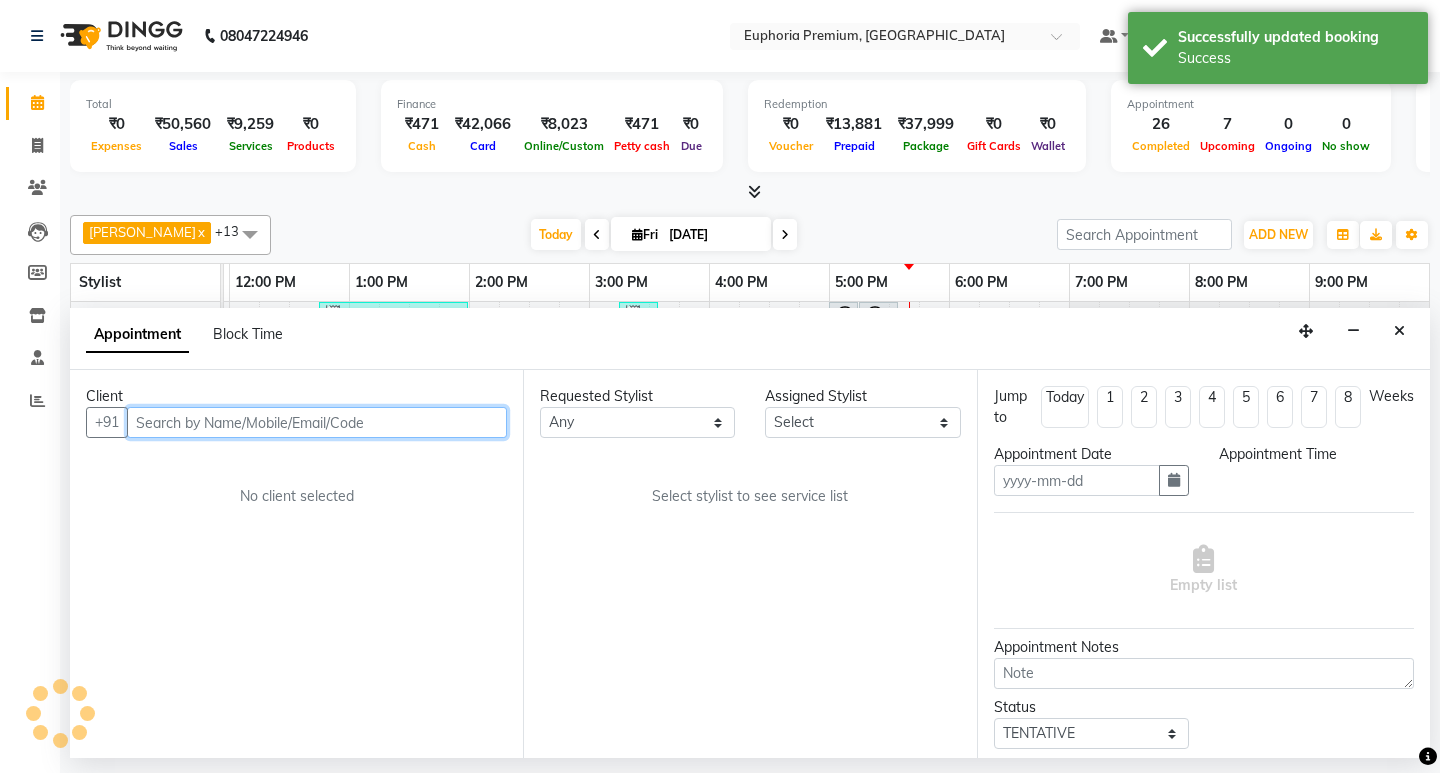 type on "[DATE]" 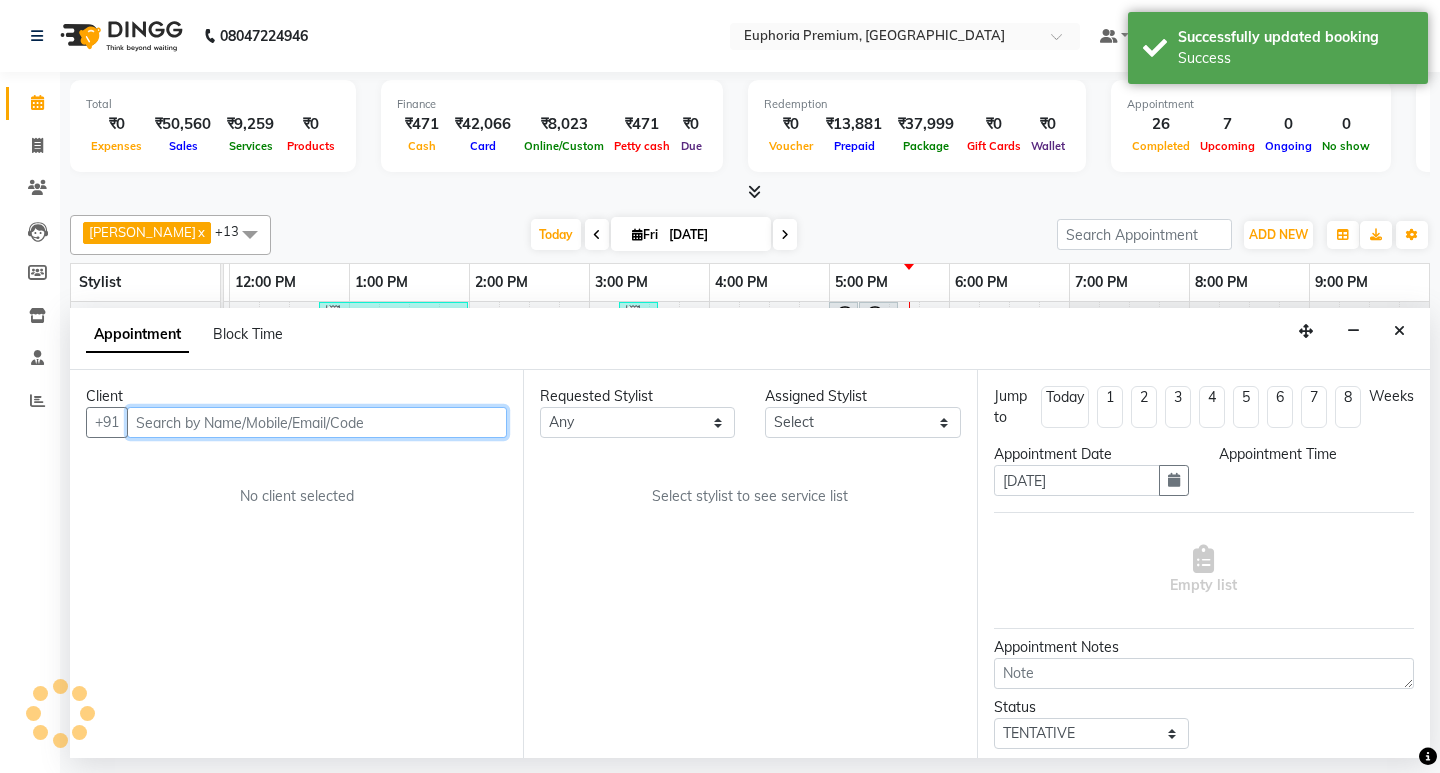 select on "71596" 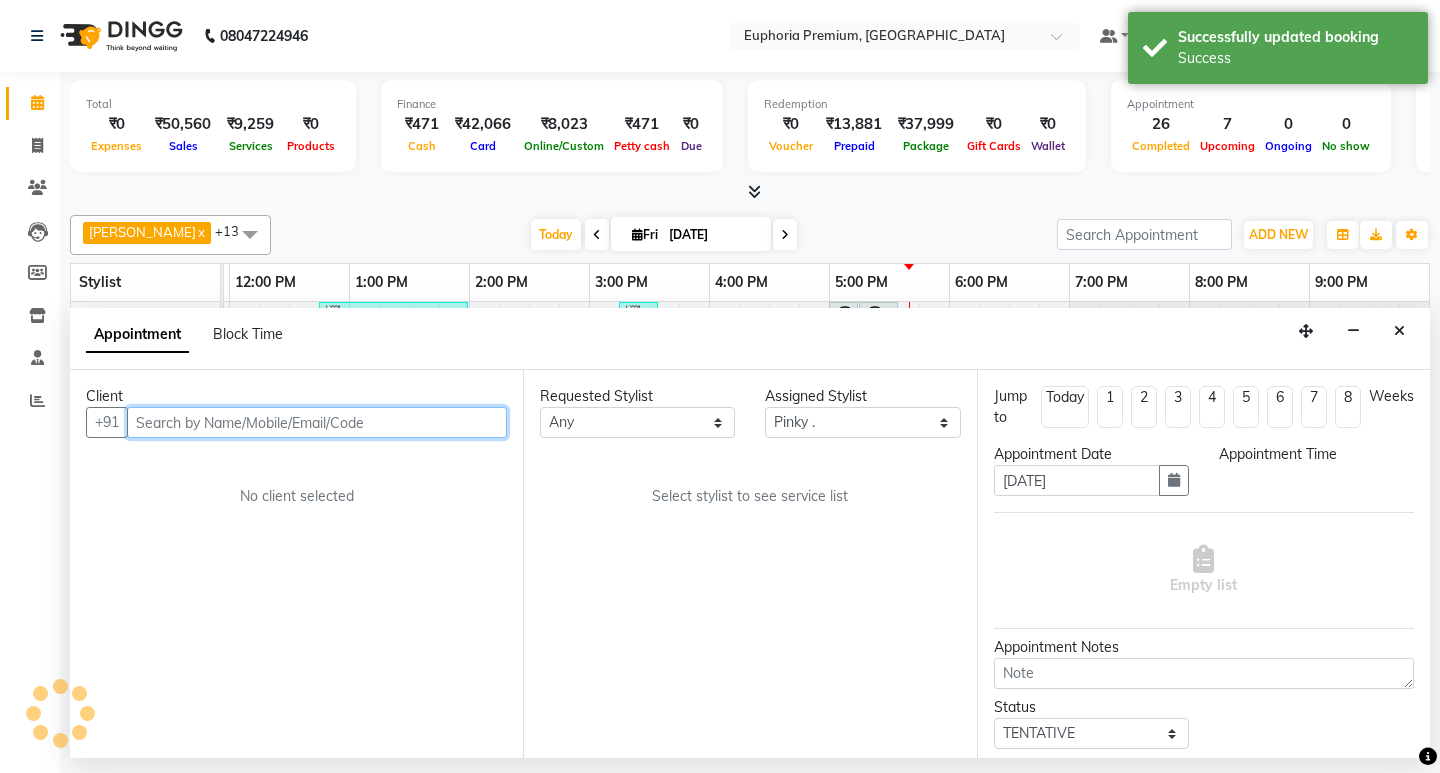 select on "1020" 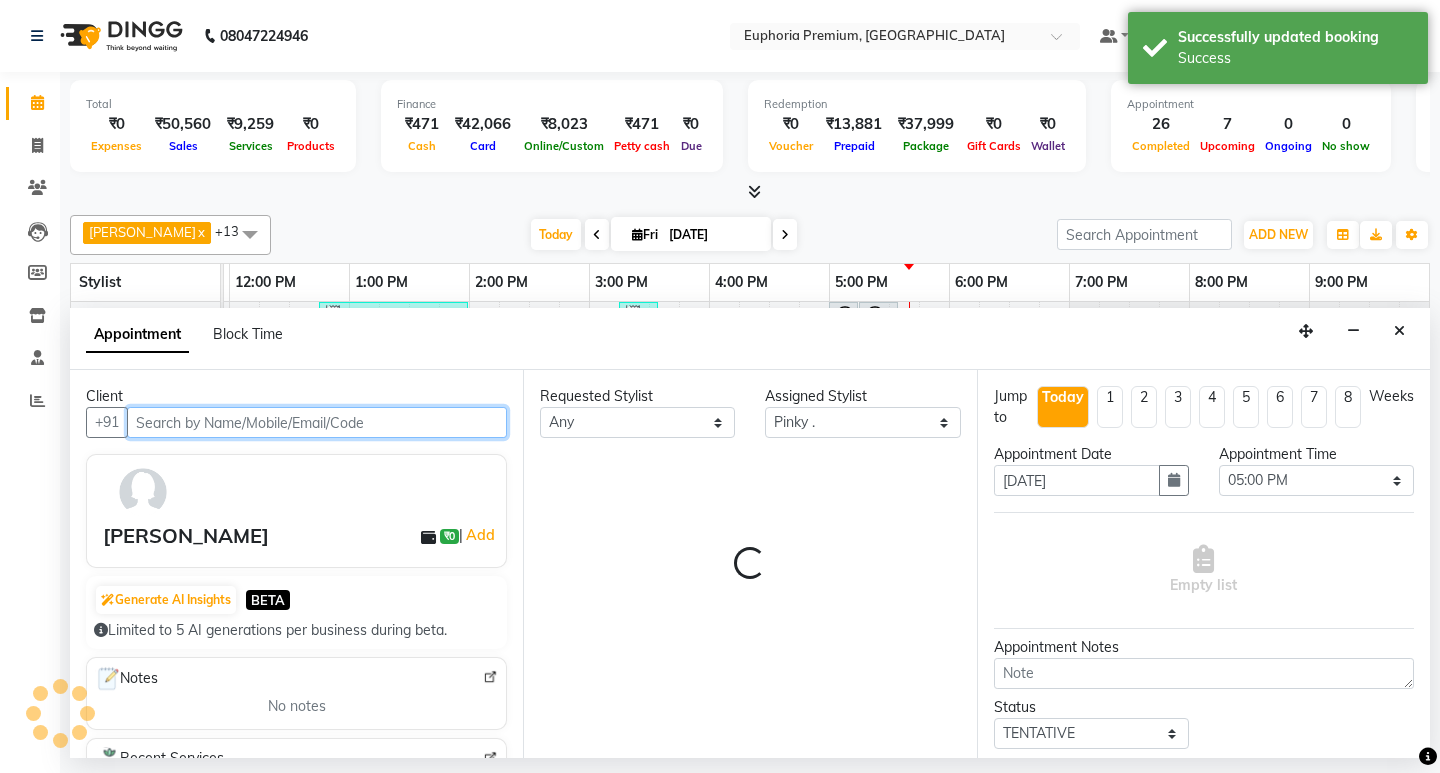 scroll, scrollTop: 0, scrollLeft: 475, axis: horizontal 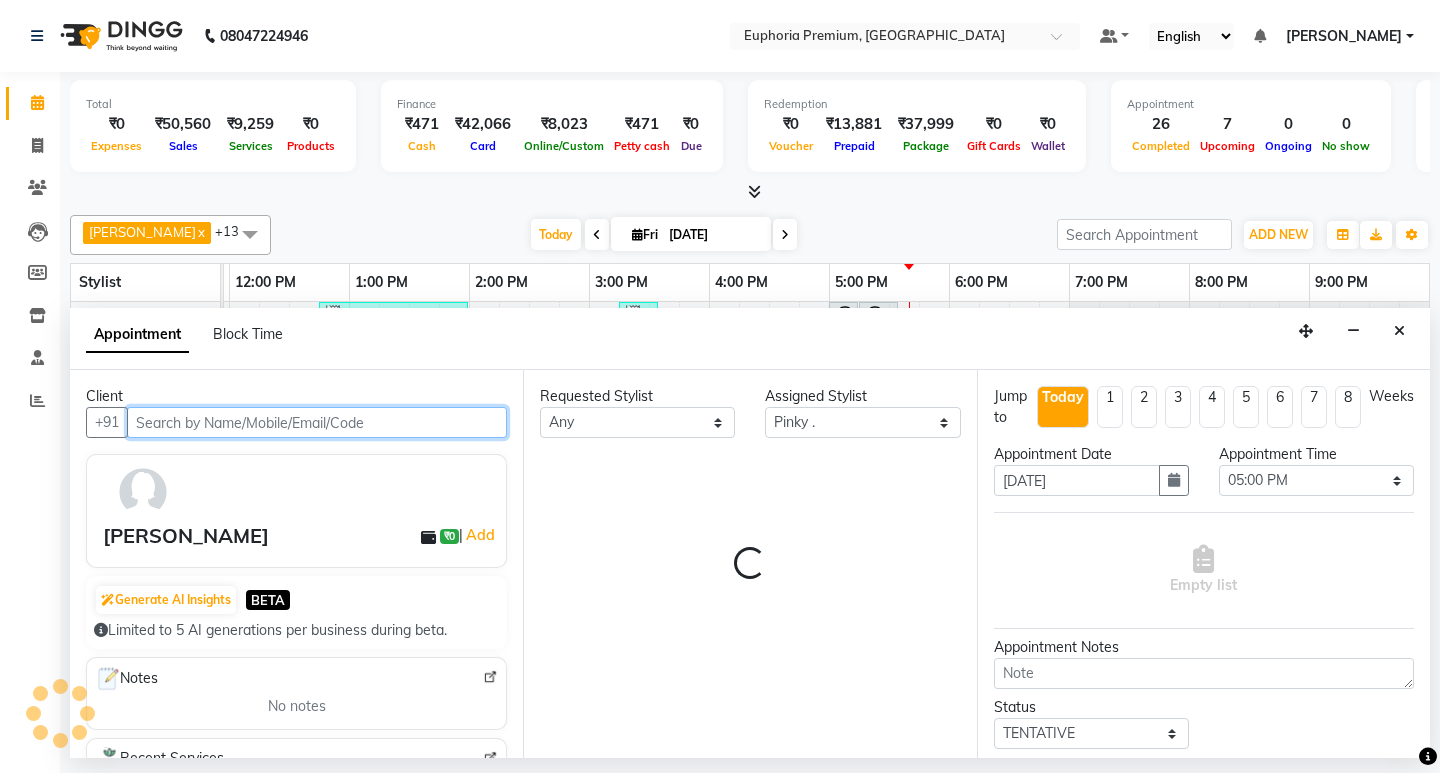 select on "4006" 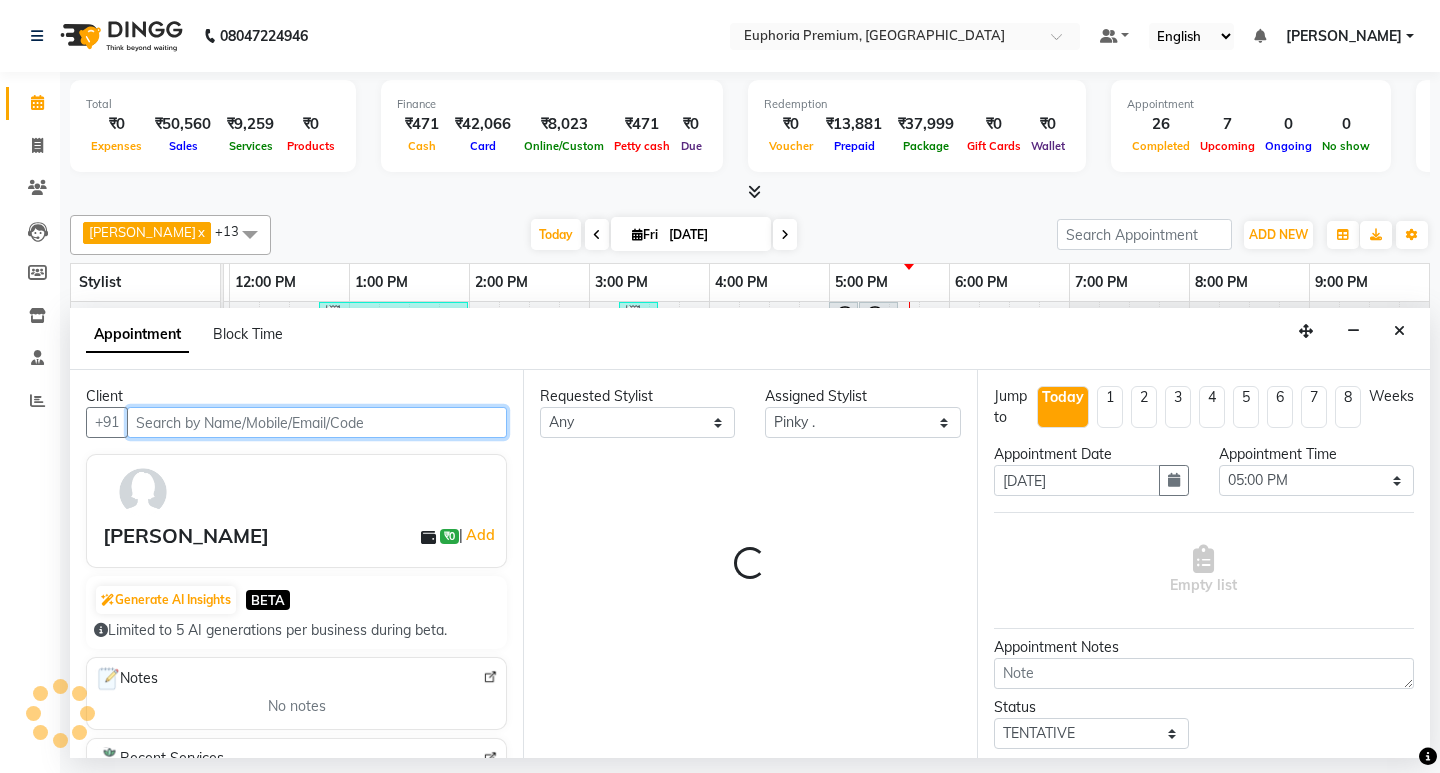 select on "4006" 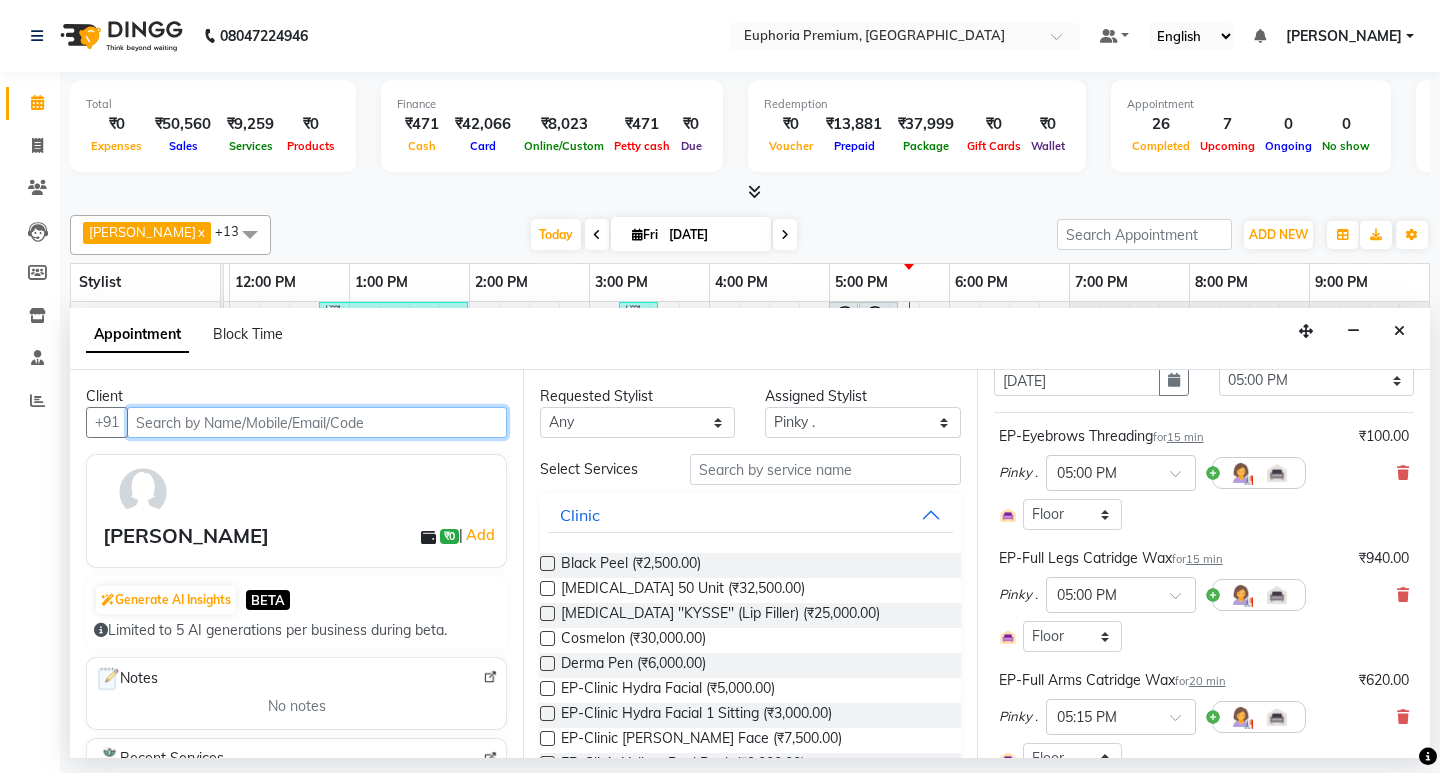 scroll, scrollTop: 200, scrollLeft: 0, axis: vertical 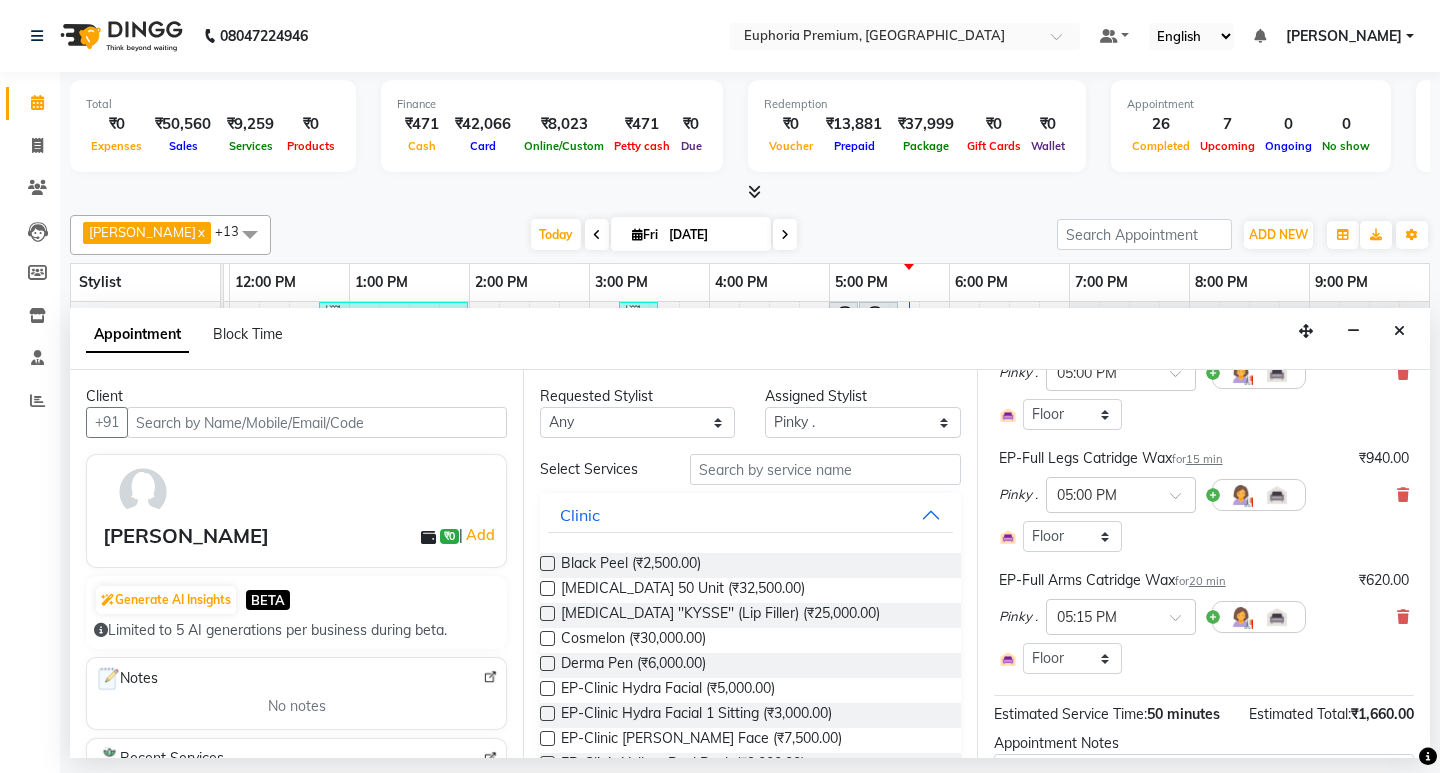 click on "20 min" at bounding box center (1207, 581) 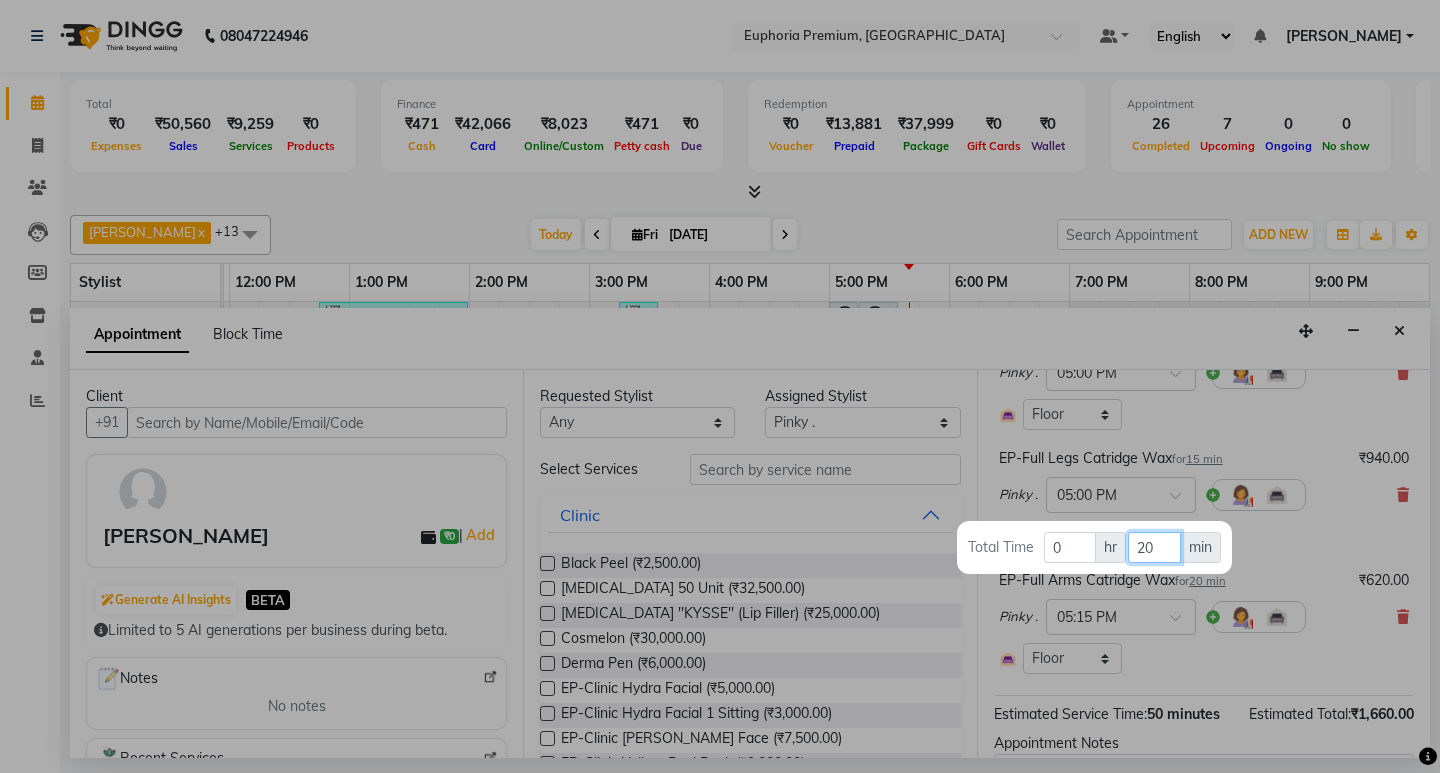 click on "20" at bounding box center (1154, 547) 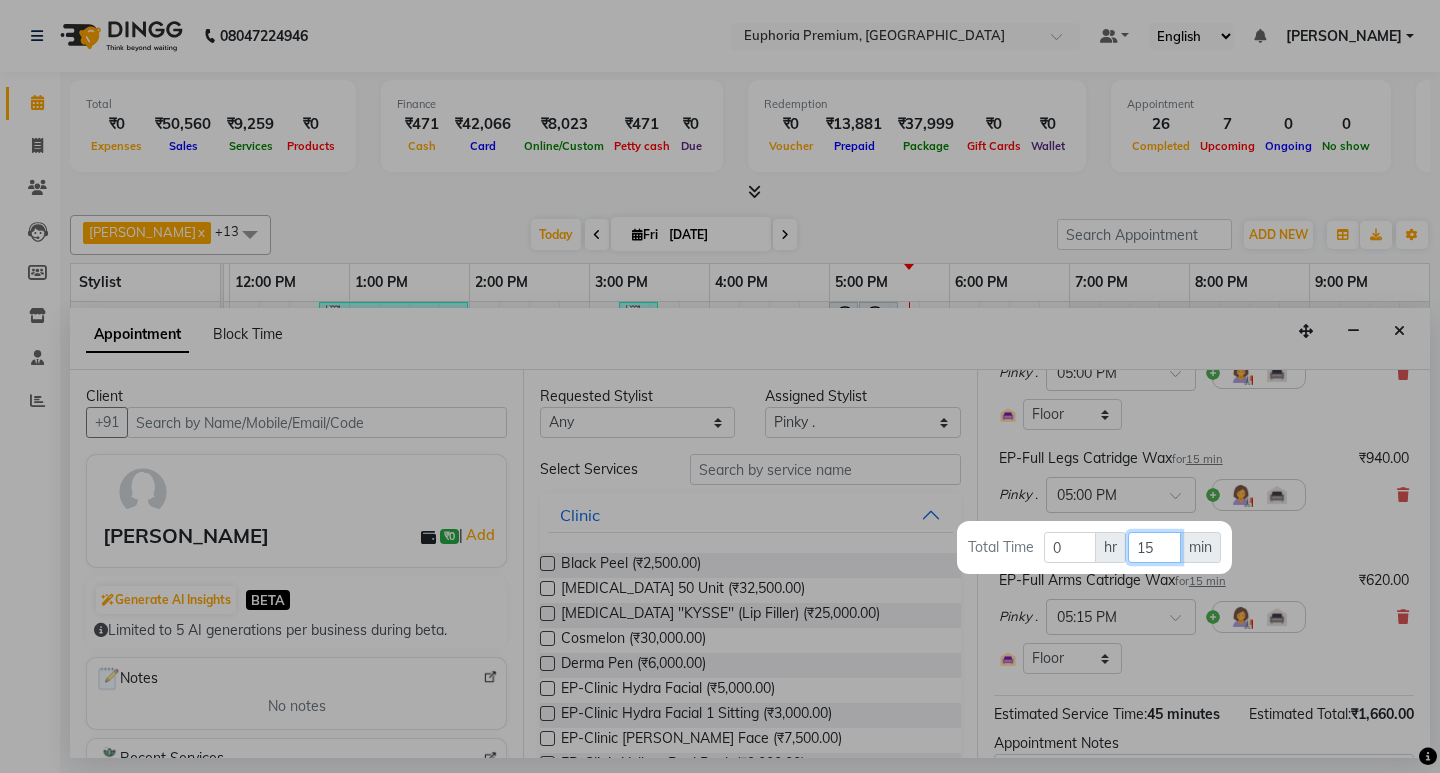 type on "15" 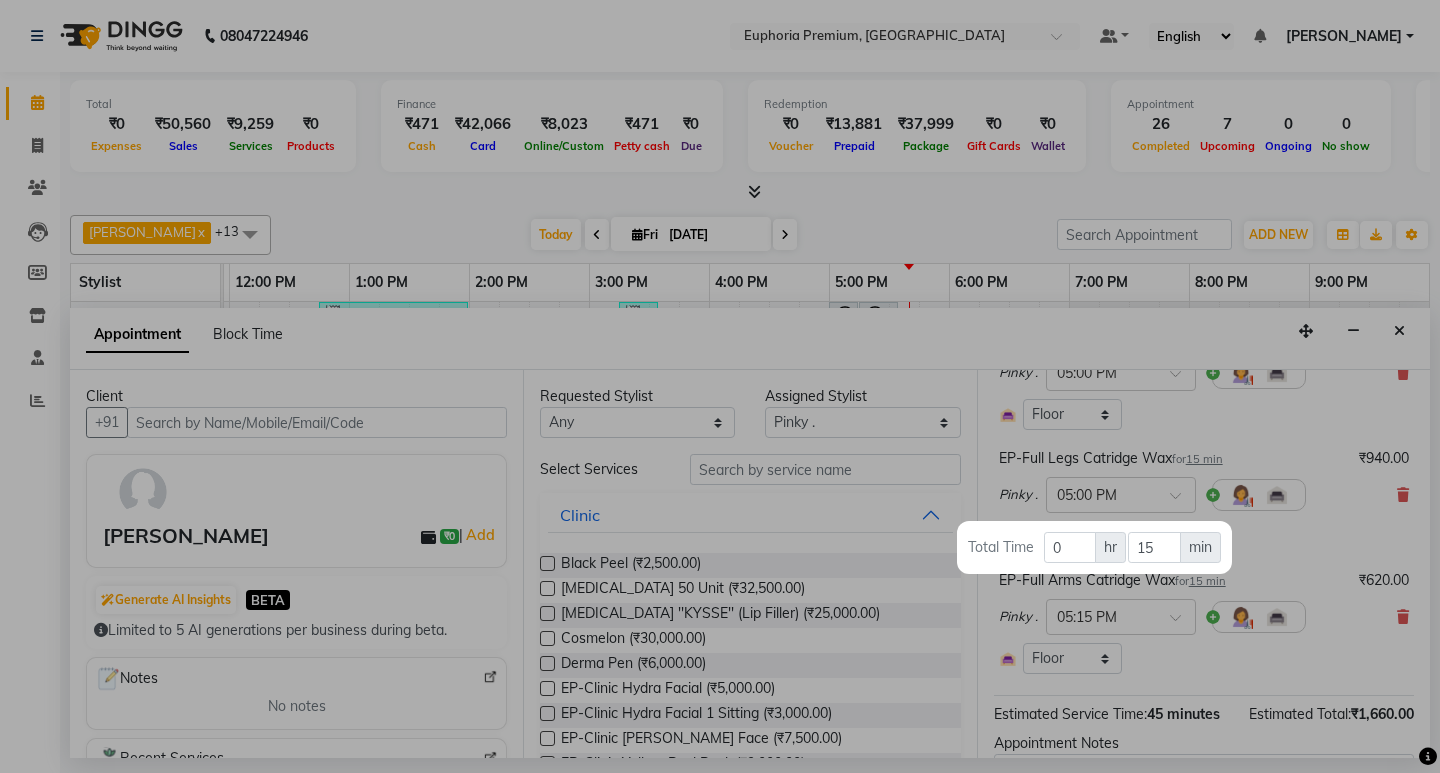 click at bounding box center (720, 386) 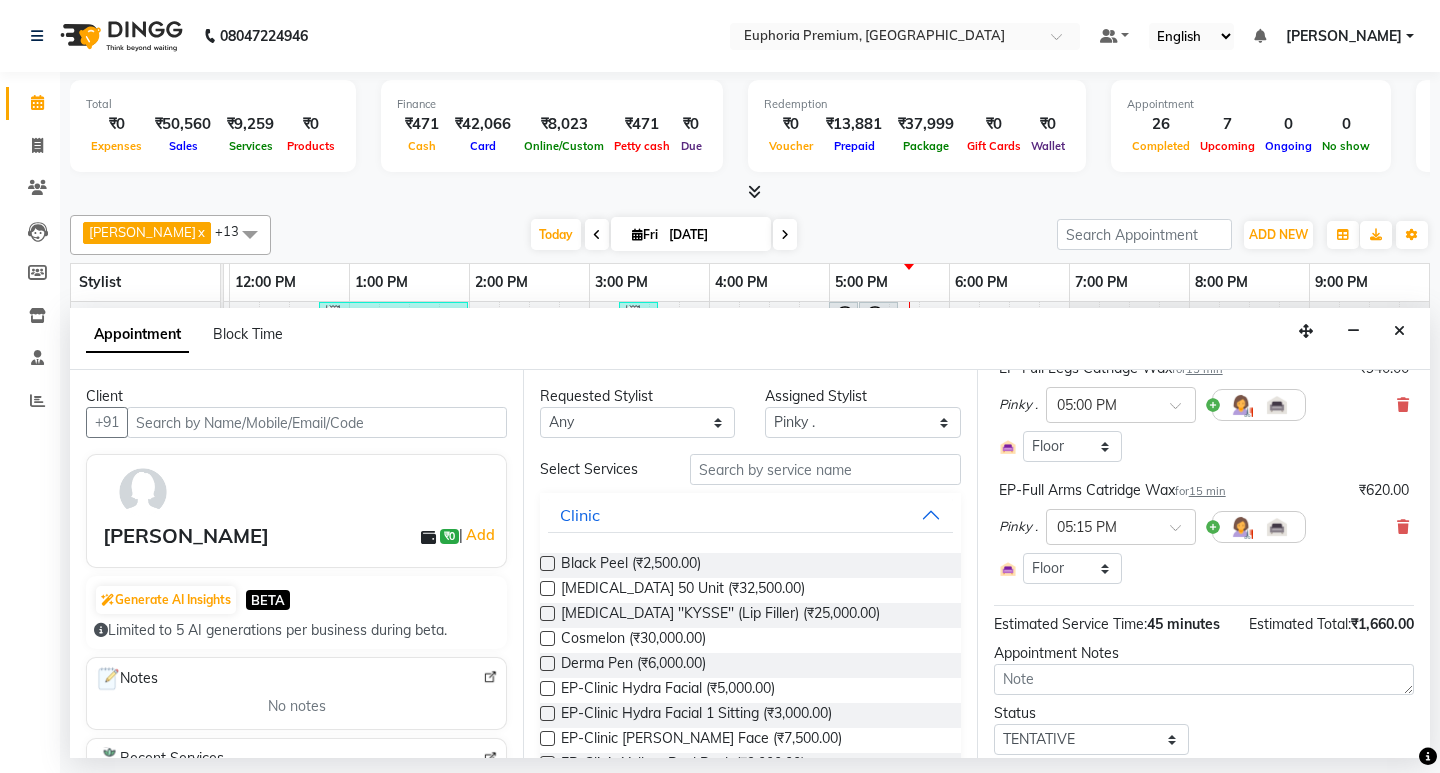 scroll, scrollTop: 355, scrollLeft: 0, axis: vertical 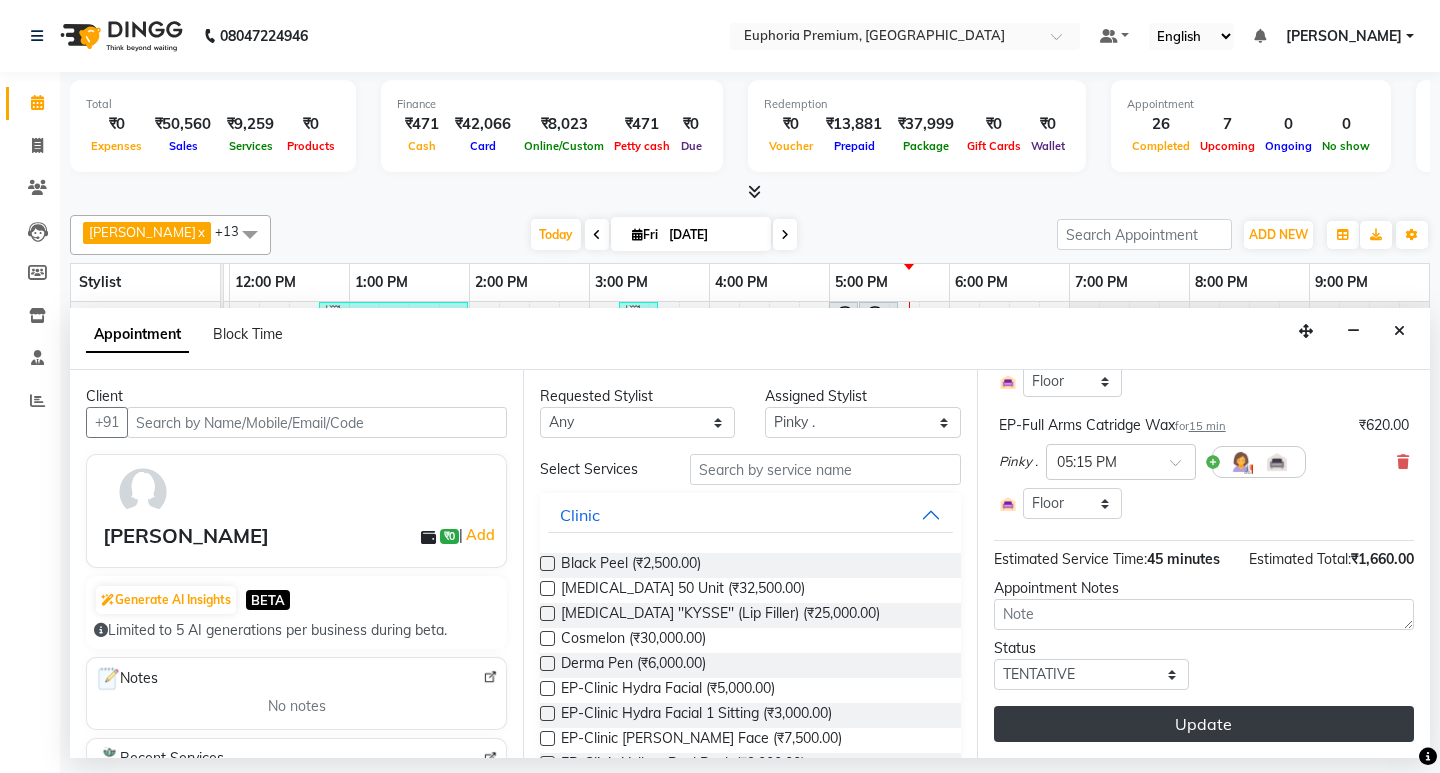 click on "Update" at bounding box center (1204, 724) 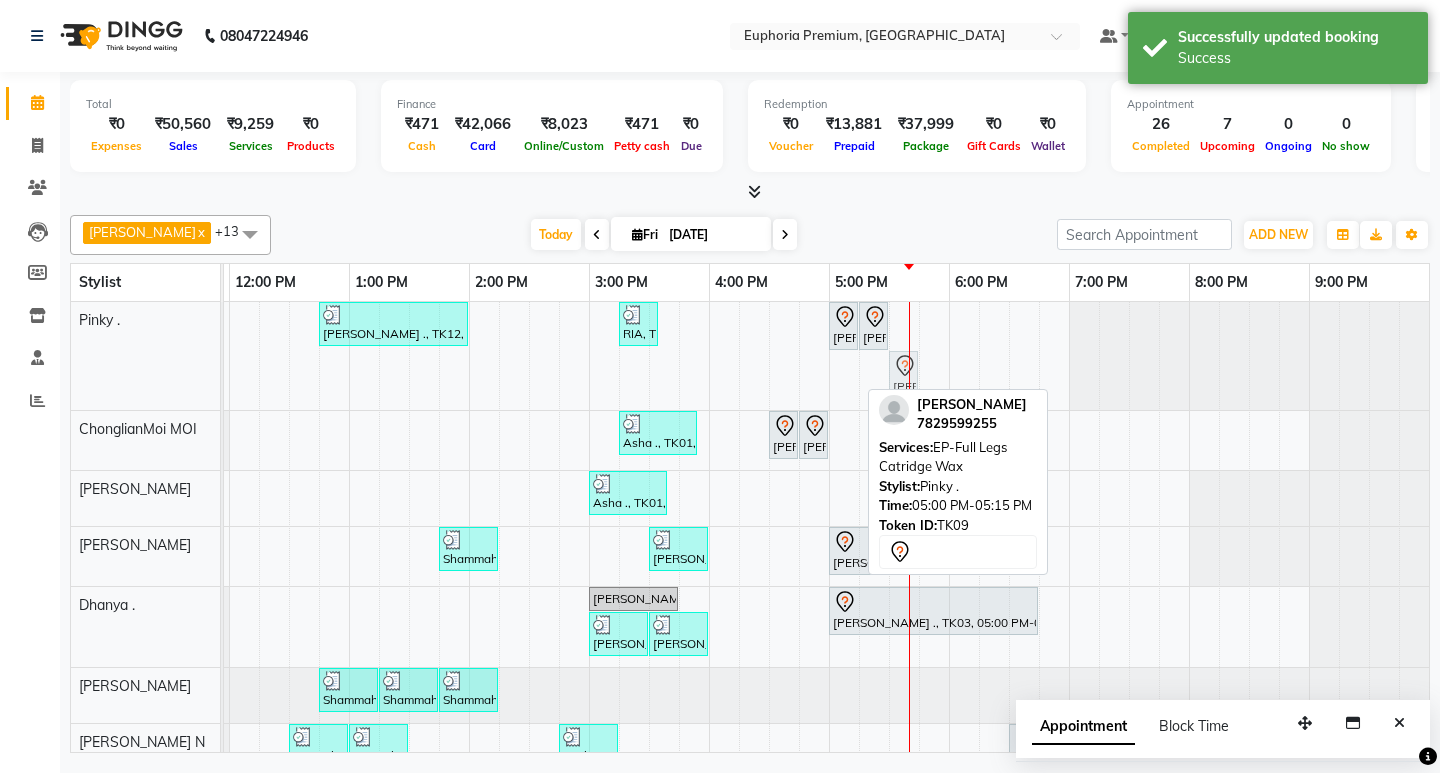 drag, startPoint x: 837, startPoint y: 371, endPoint x: 905, endPoint y: 366, distance: 68.18358 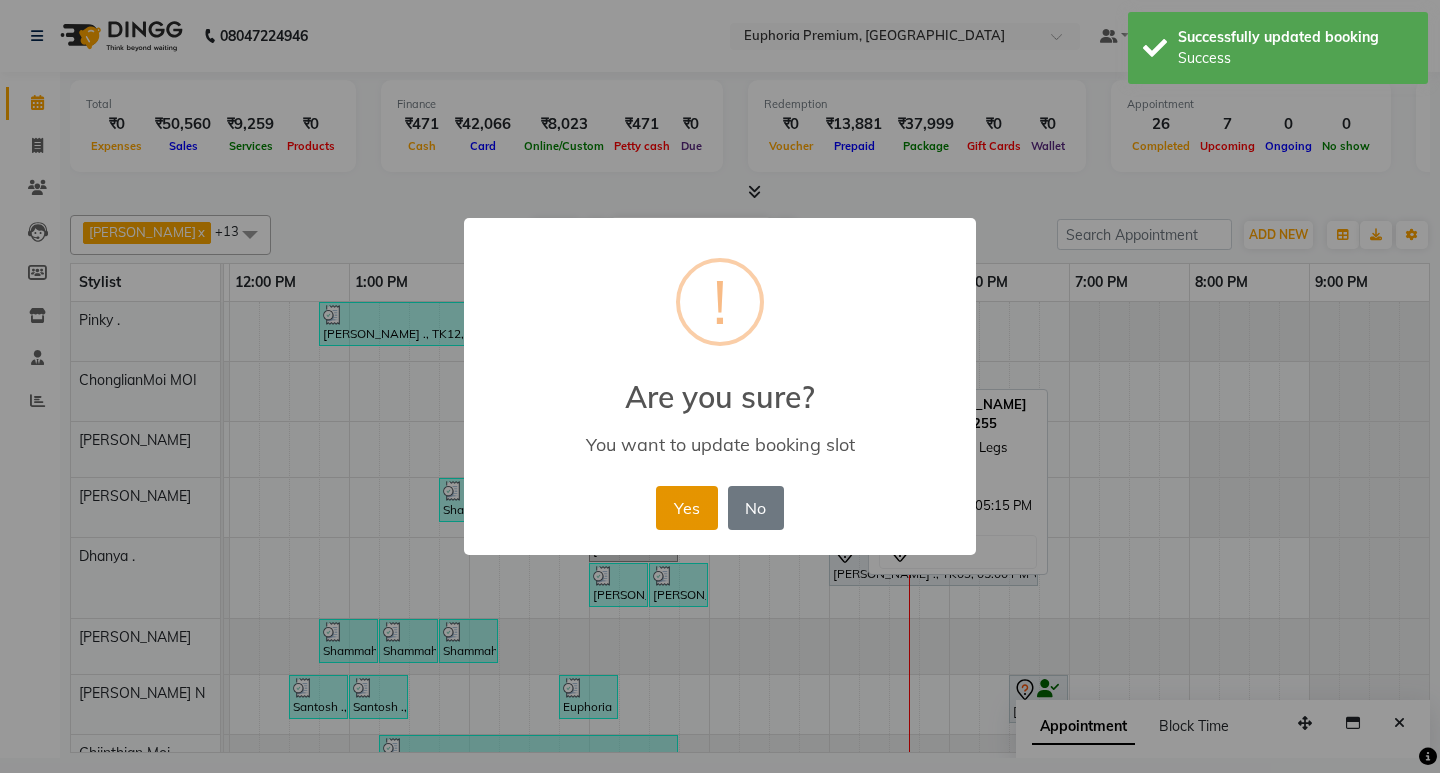click on "Yes" at bounding box center [686, 508] 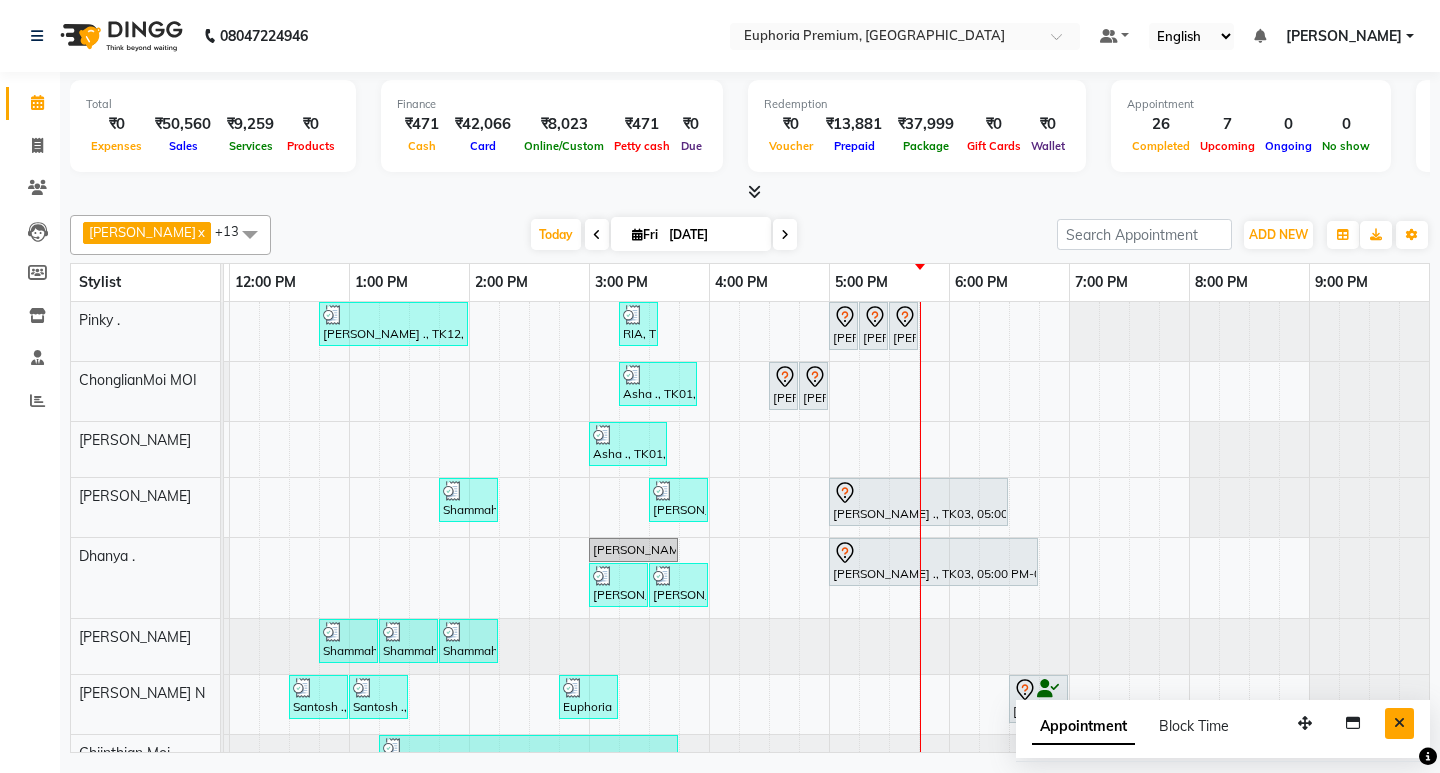 click at bounding box center [1399, 723] 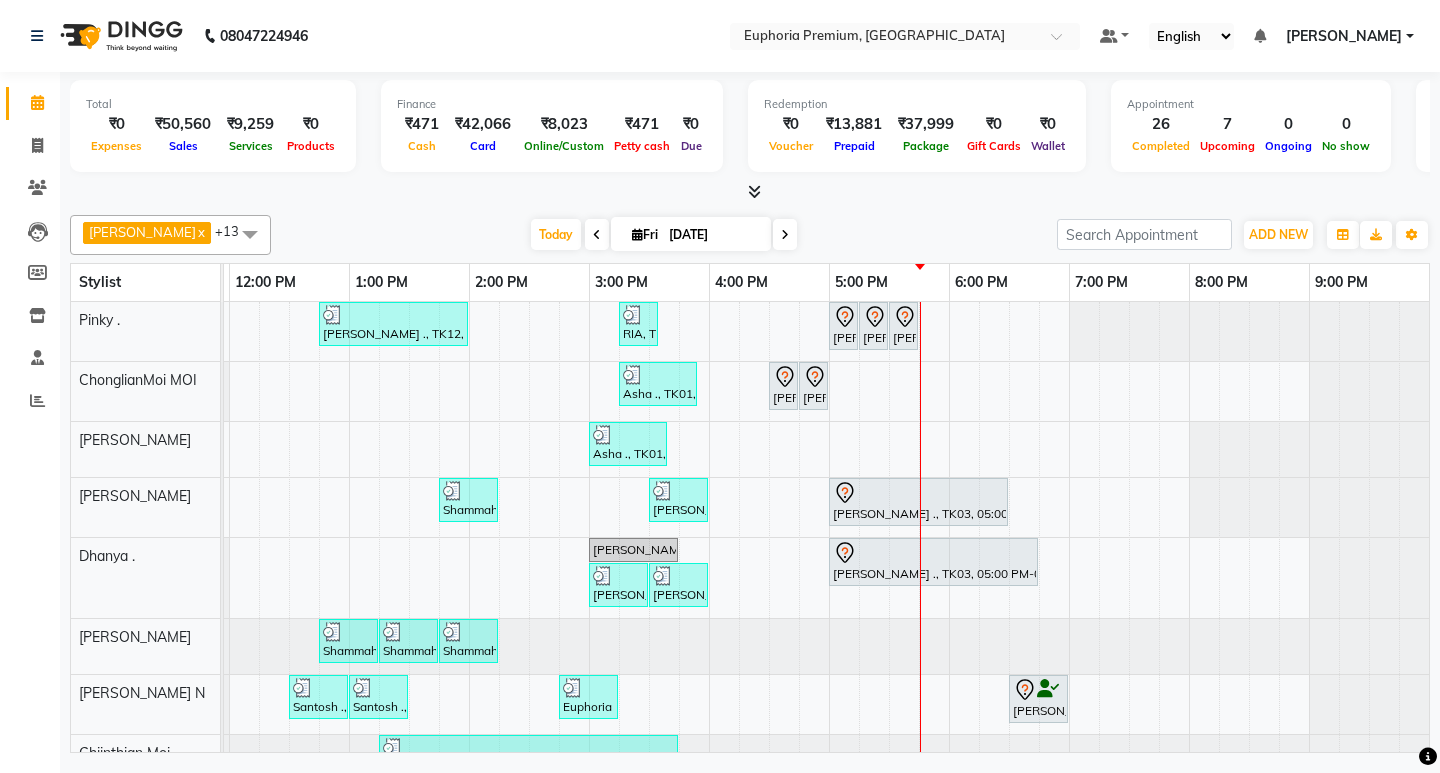 scroll, scrollTop: 379, scrollLeft: 475, axis: both 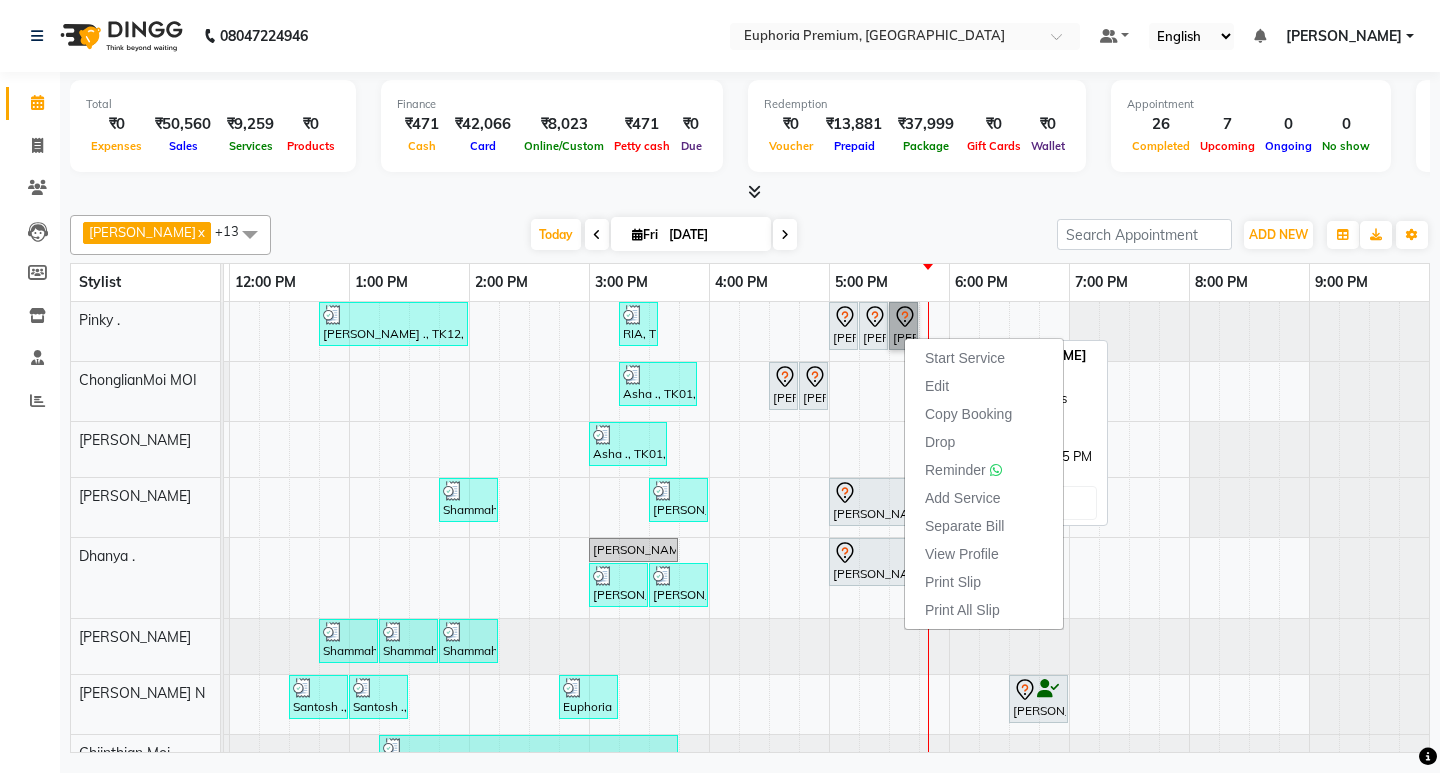 click on "[PERSON_NAME], TK09, 05:30 PM-05:45 PM, EP-Full Legs Catridge Wax" at bounding box center [903, 326] 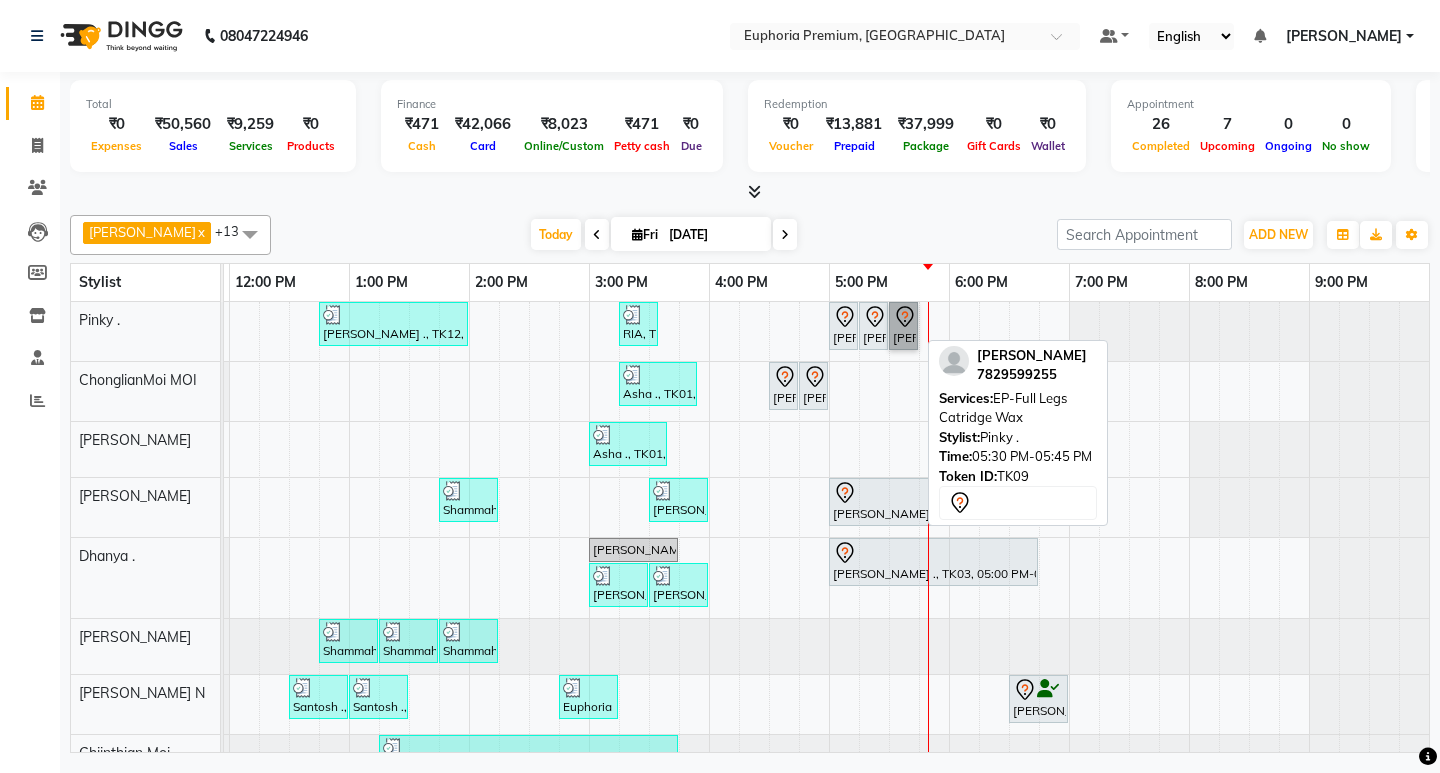 click on "[PERSON_NAME], TK09, 05:30 PM-05:45 PM, EP-Full Legs Catridge Wax" at bounding box center (903, 326) 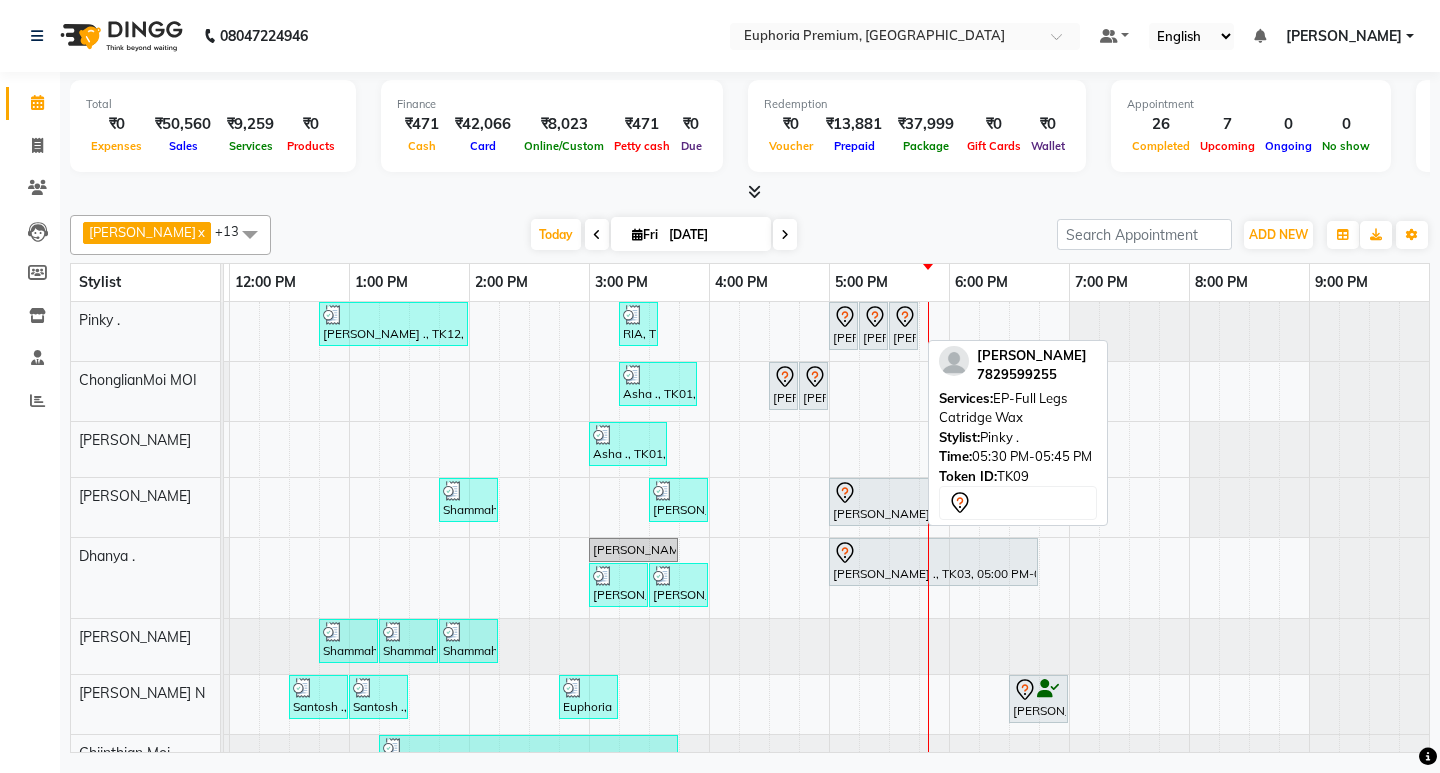 select on "7" 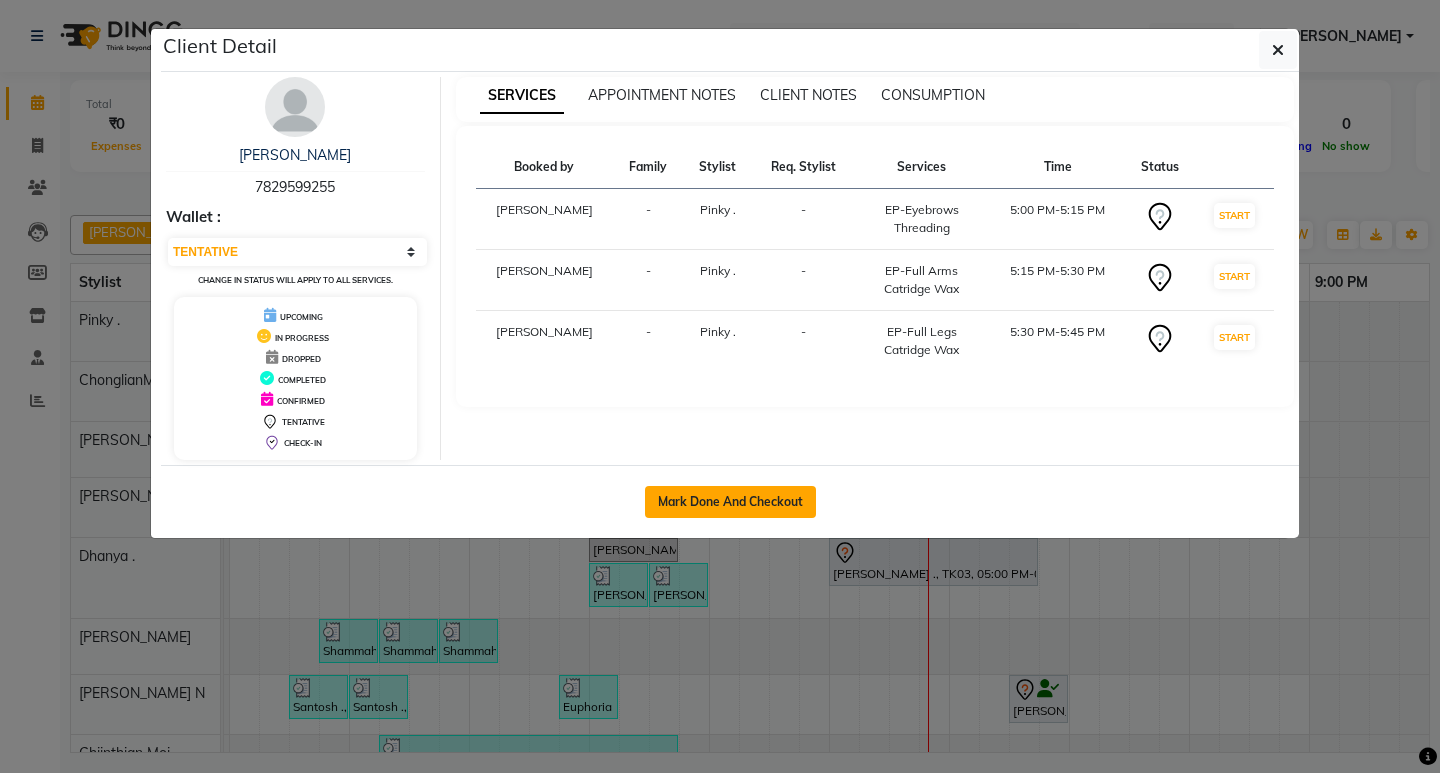 click on "Mark Done And Checkout" 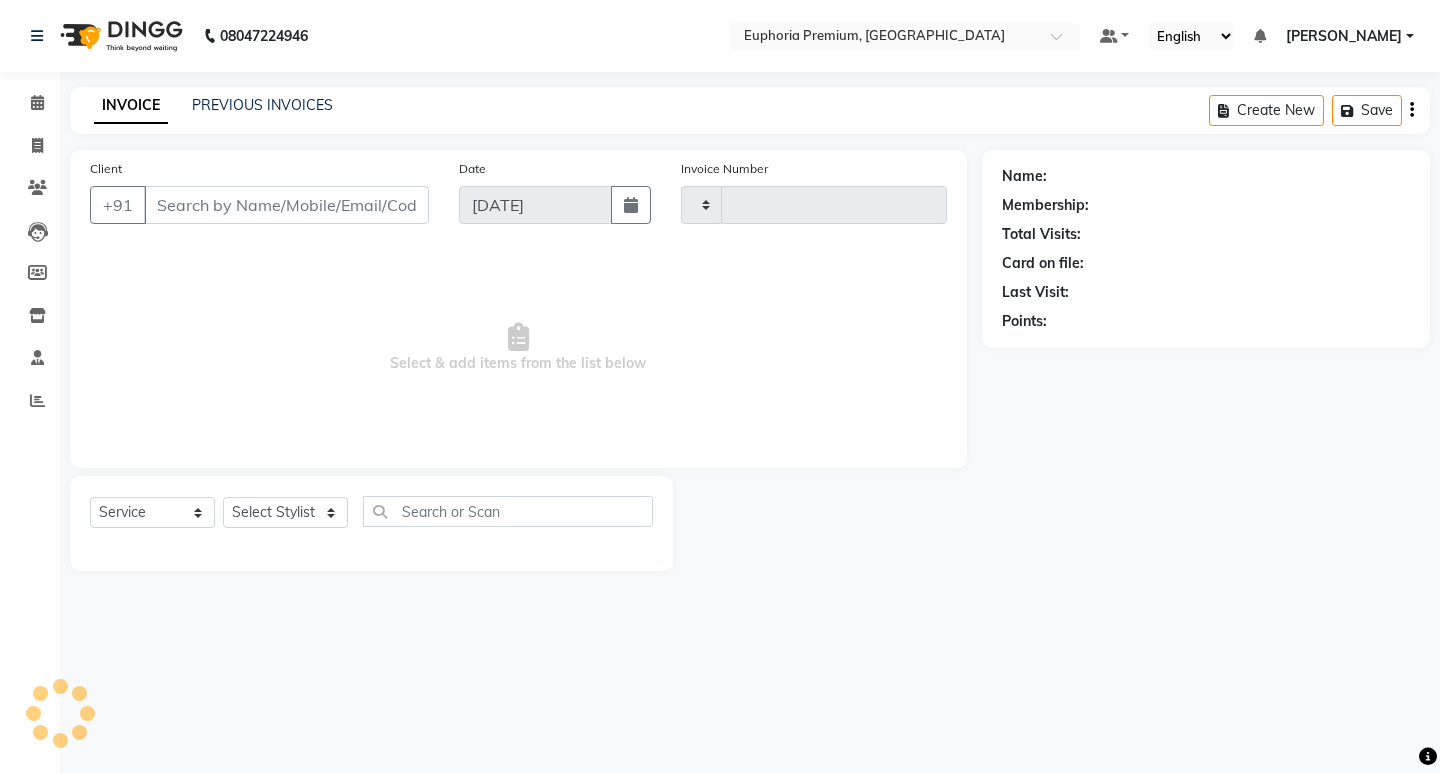 select on "select" 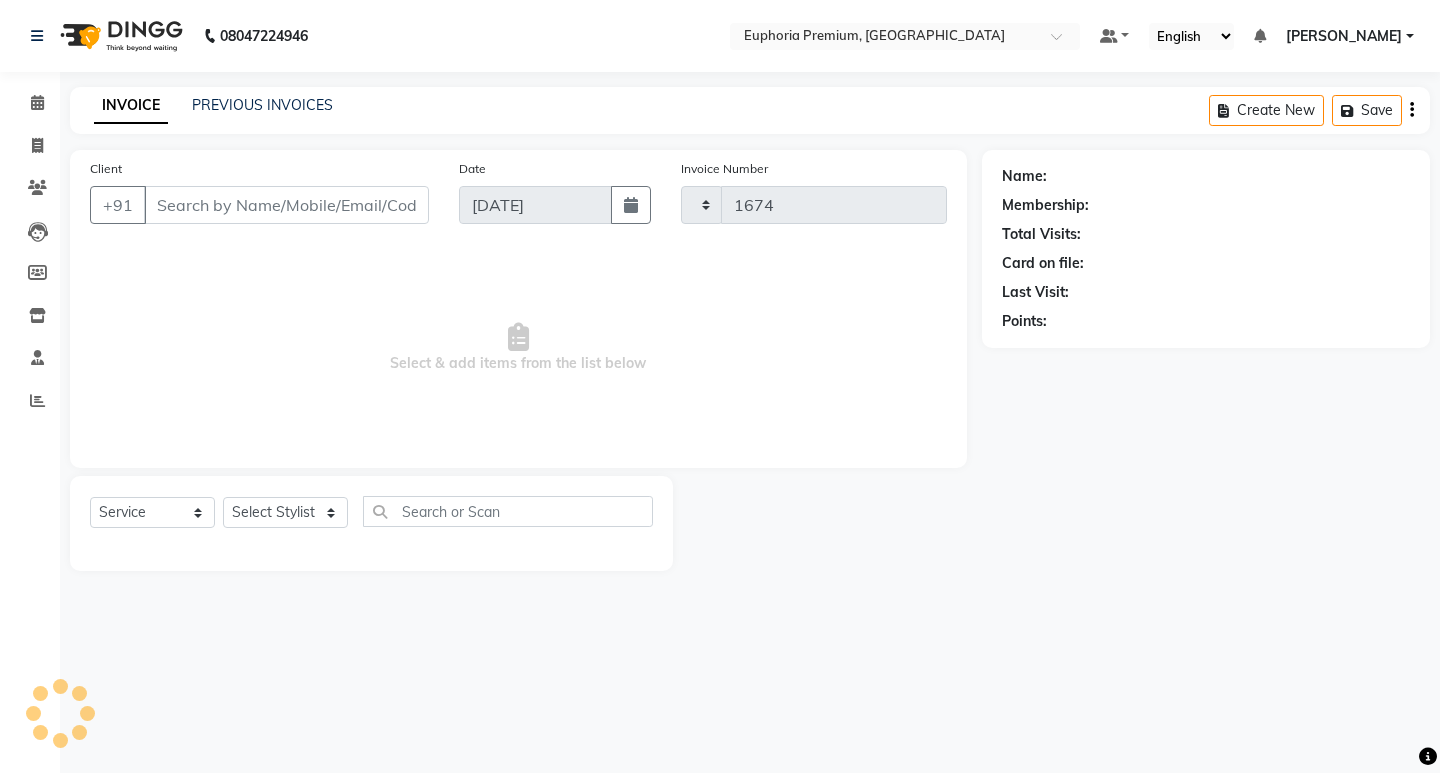 select on "7925" 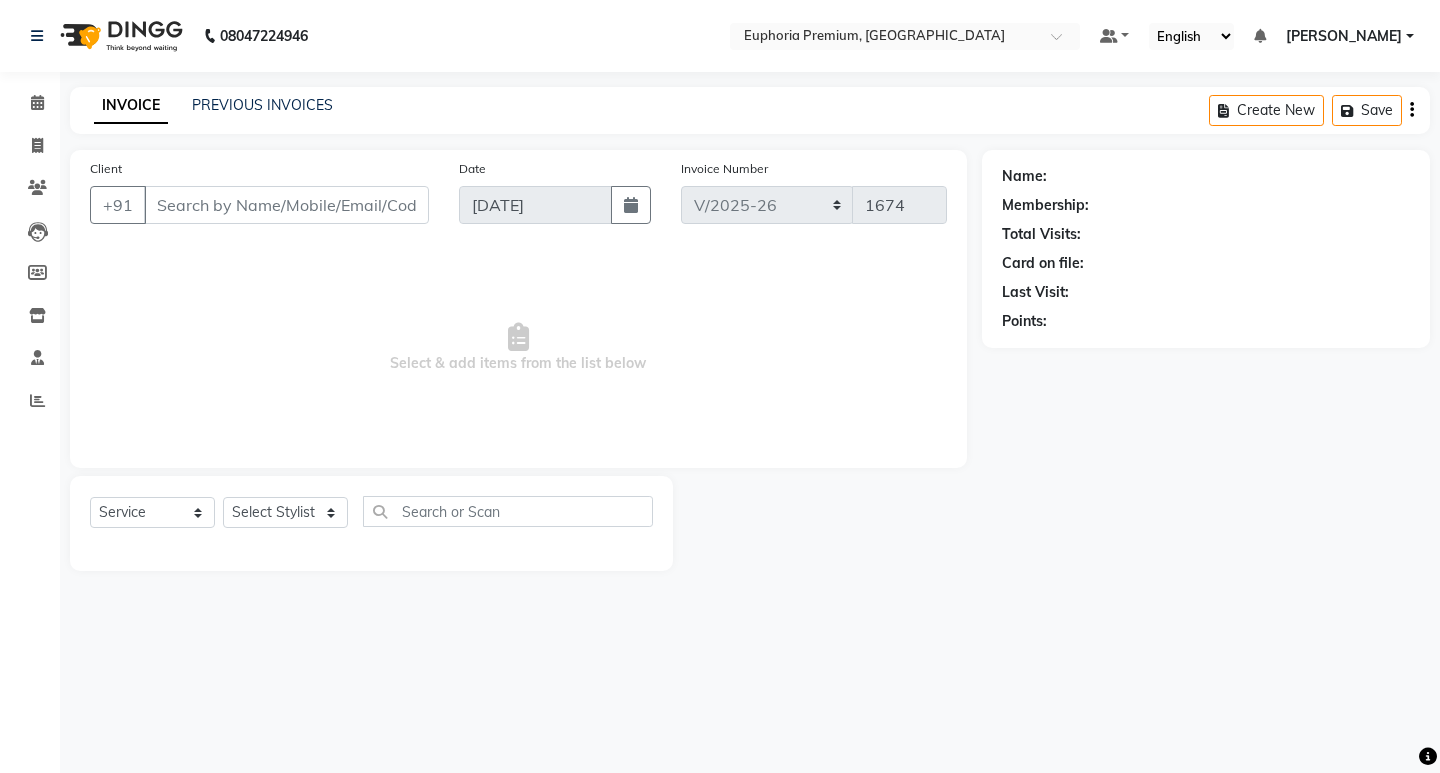 type on "78******55" 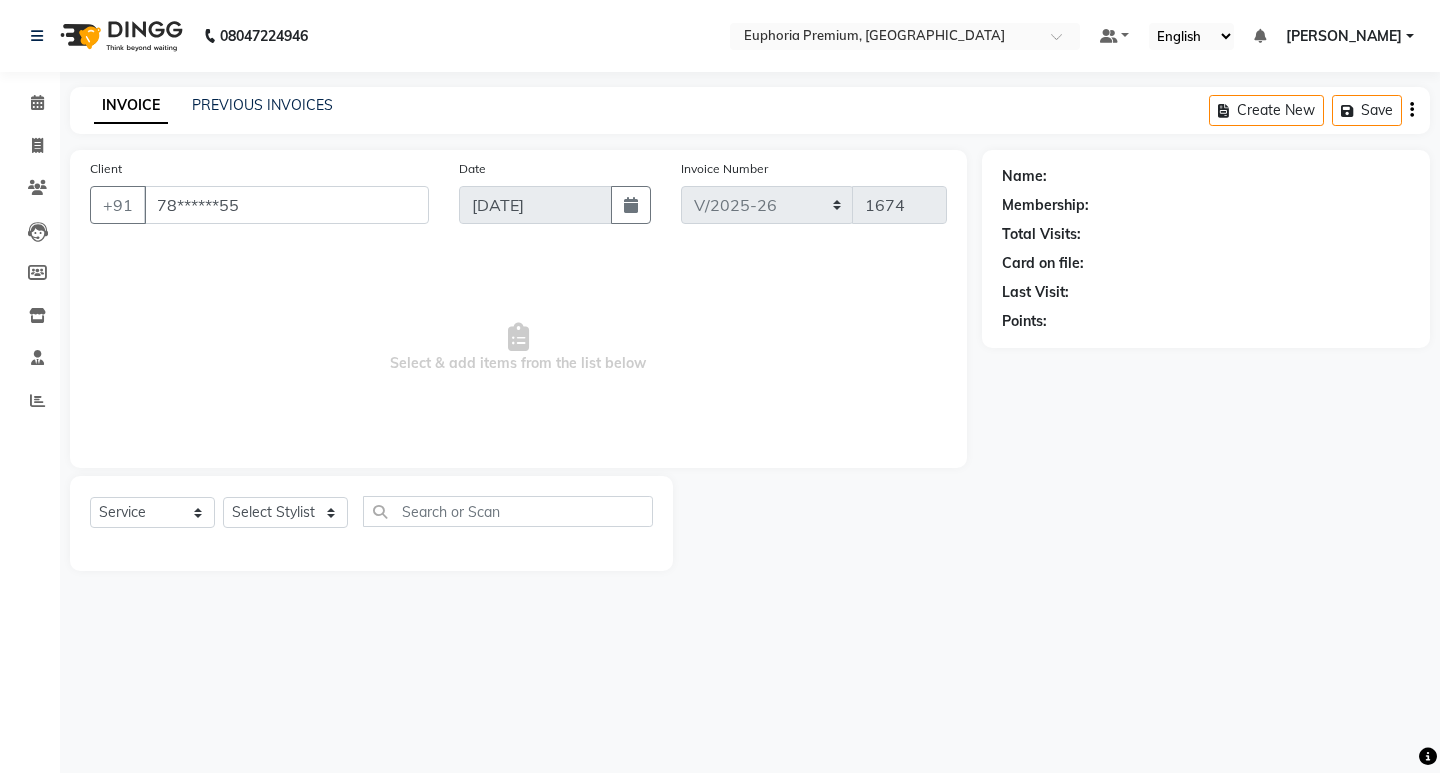 select on "71596" 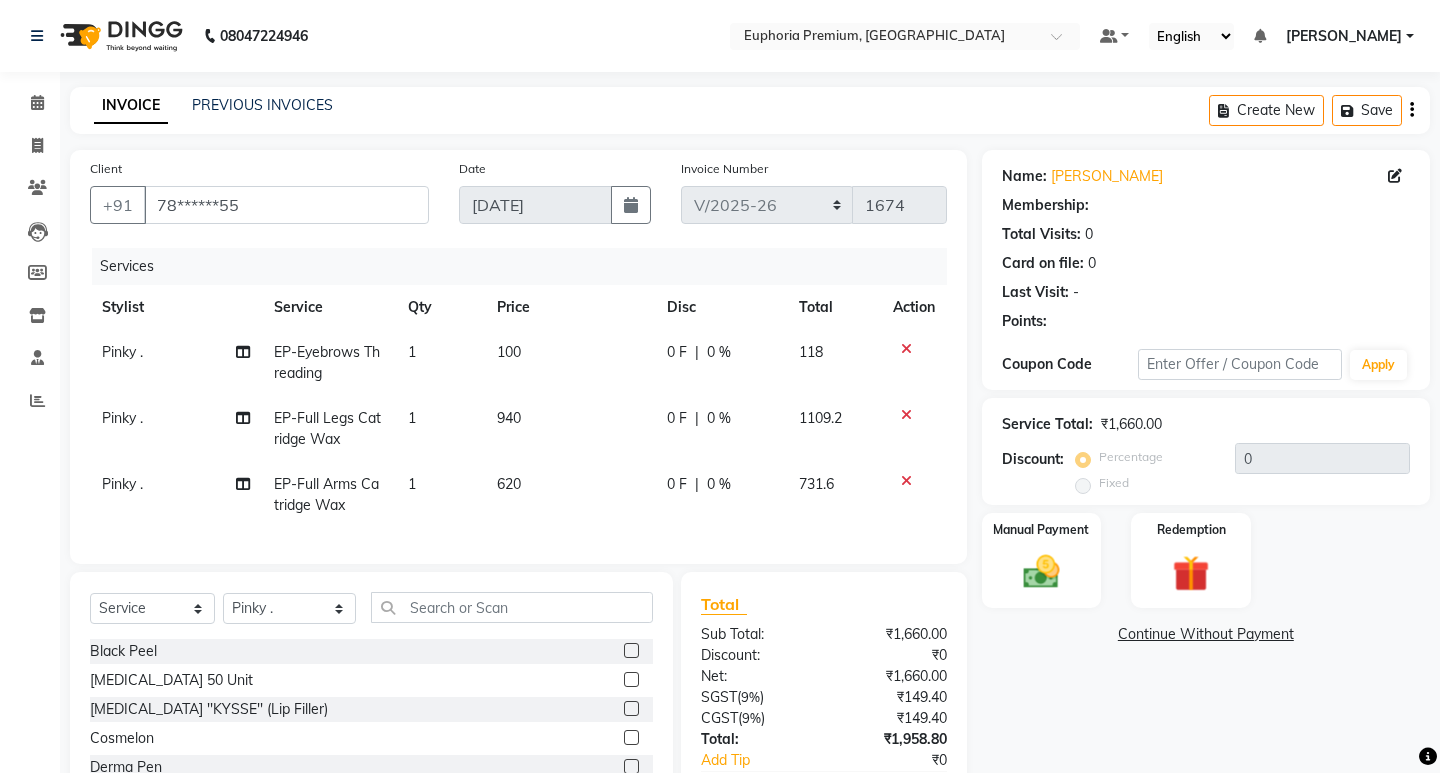 select on "1: Object" 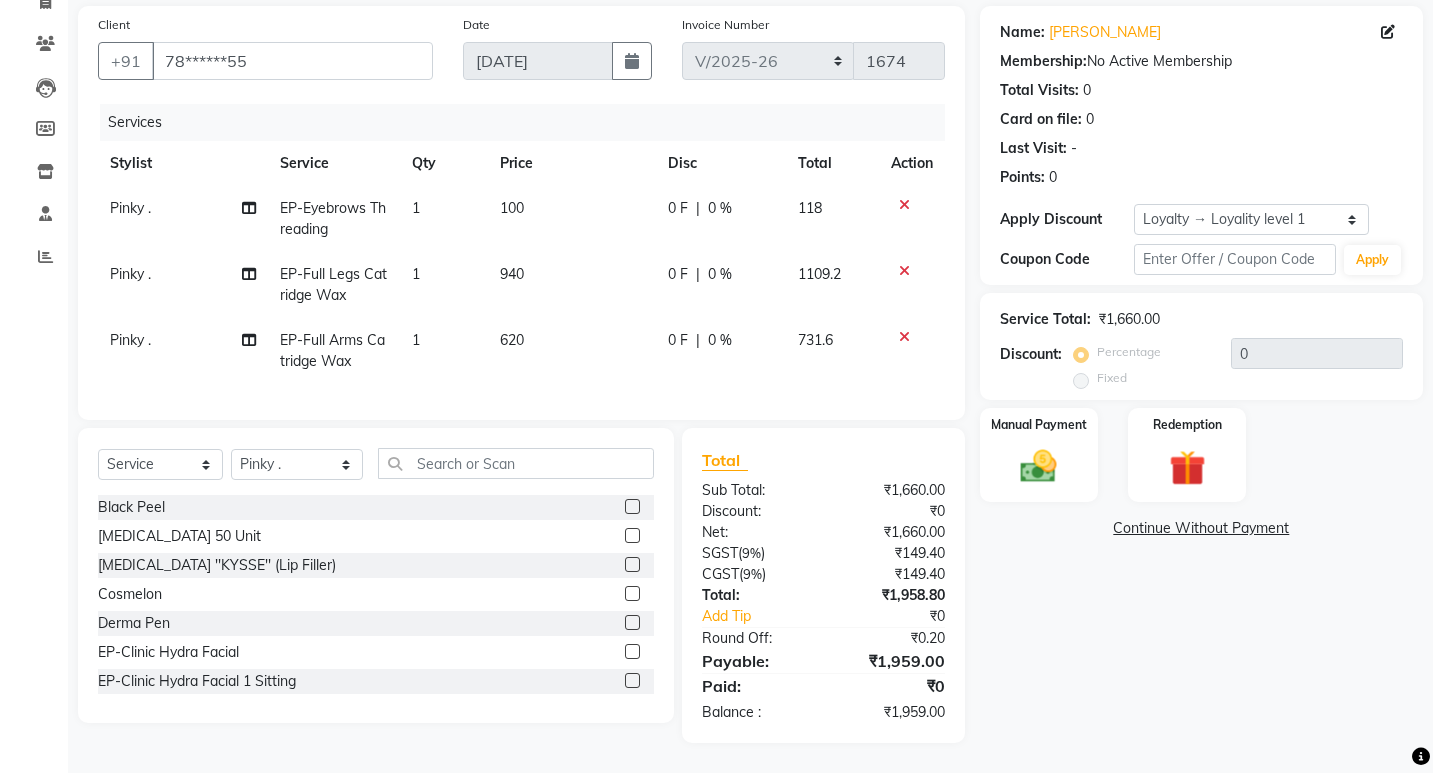 scroll, scrollTop: 0, scrollLeft: 0, axis: both 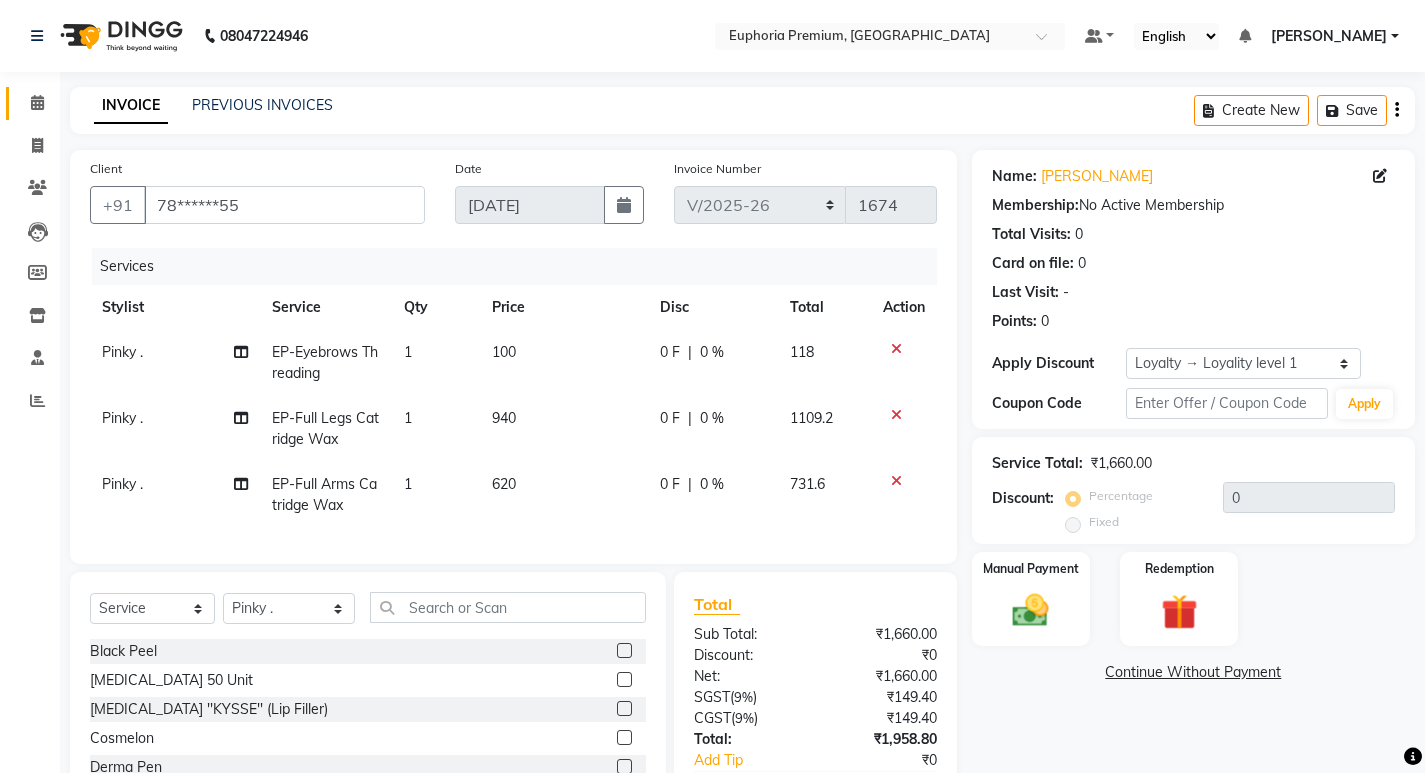 click on "Calendar" 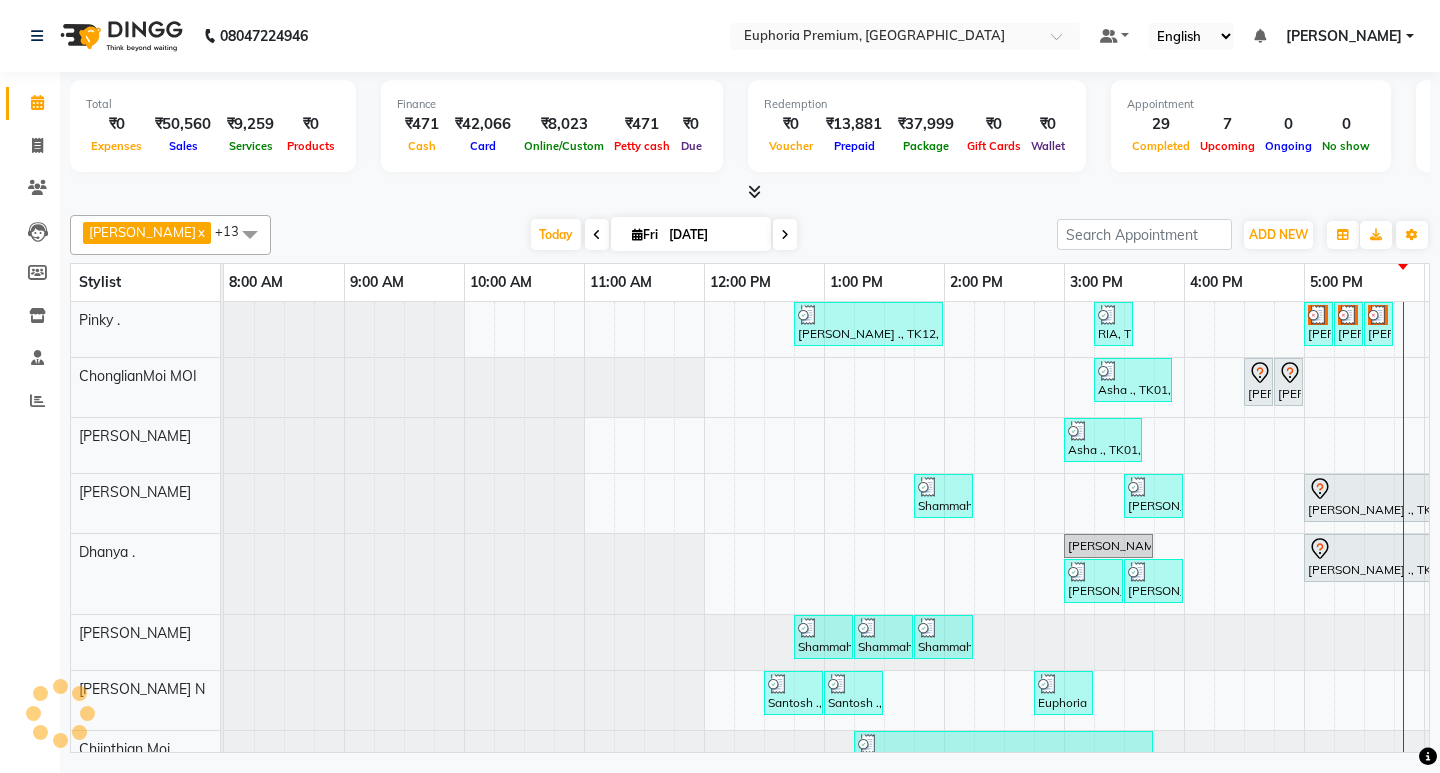 scroll, scrollTop: 0, scrollLeft: 475, axis: horizontal 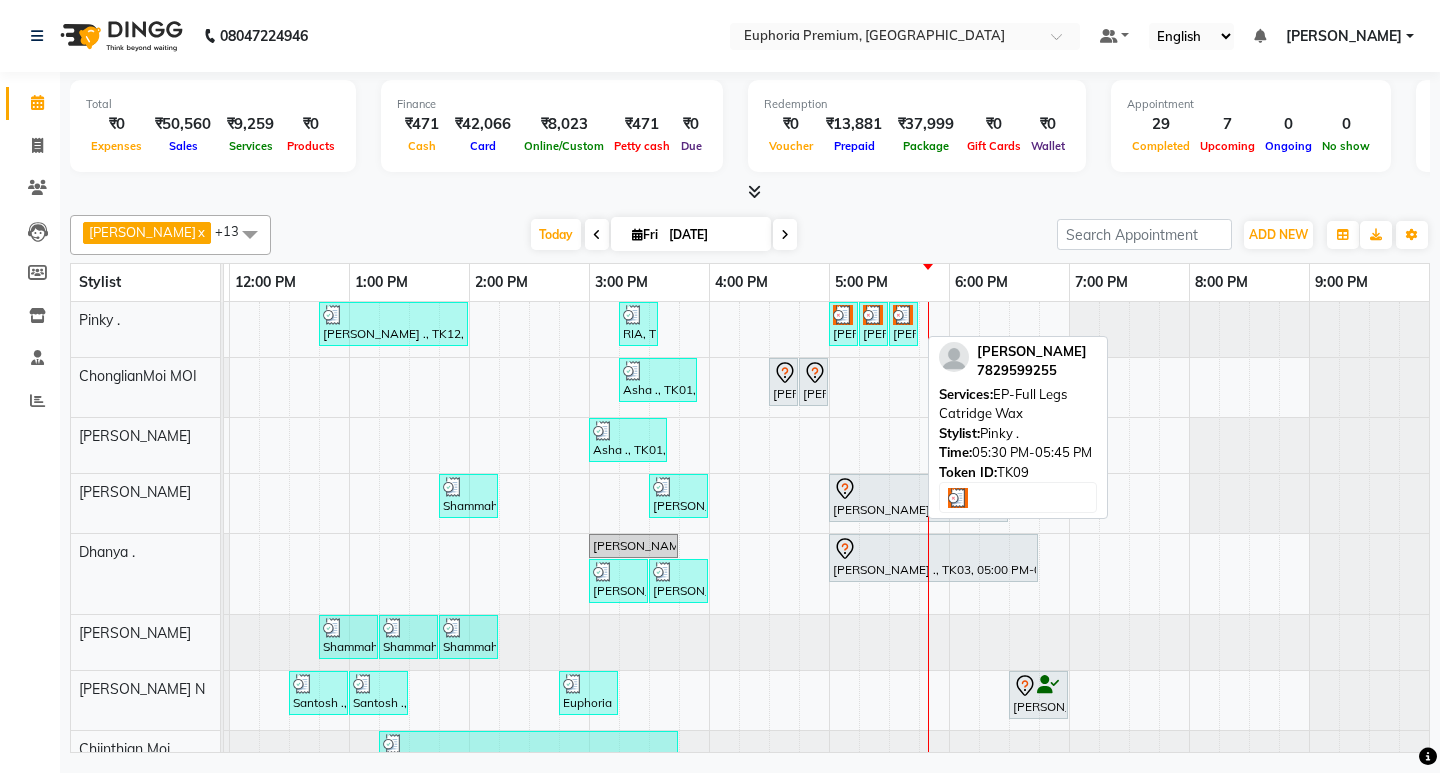 click on "[PERSON_NAME], TK09, 05:30 PM-05:45 PM, EP-Full Legs Catridge Wax" at bounding box center [903, 324] 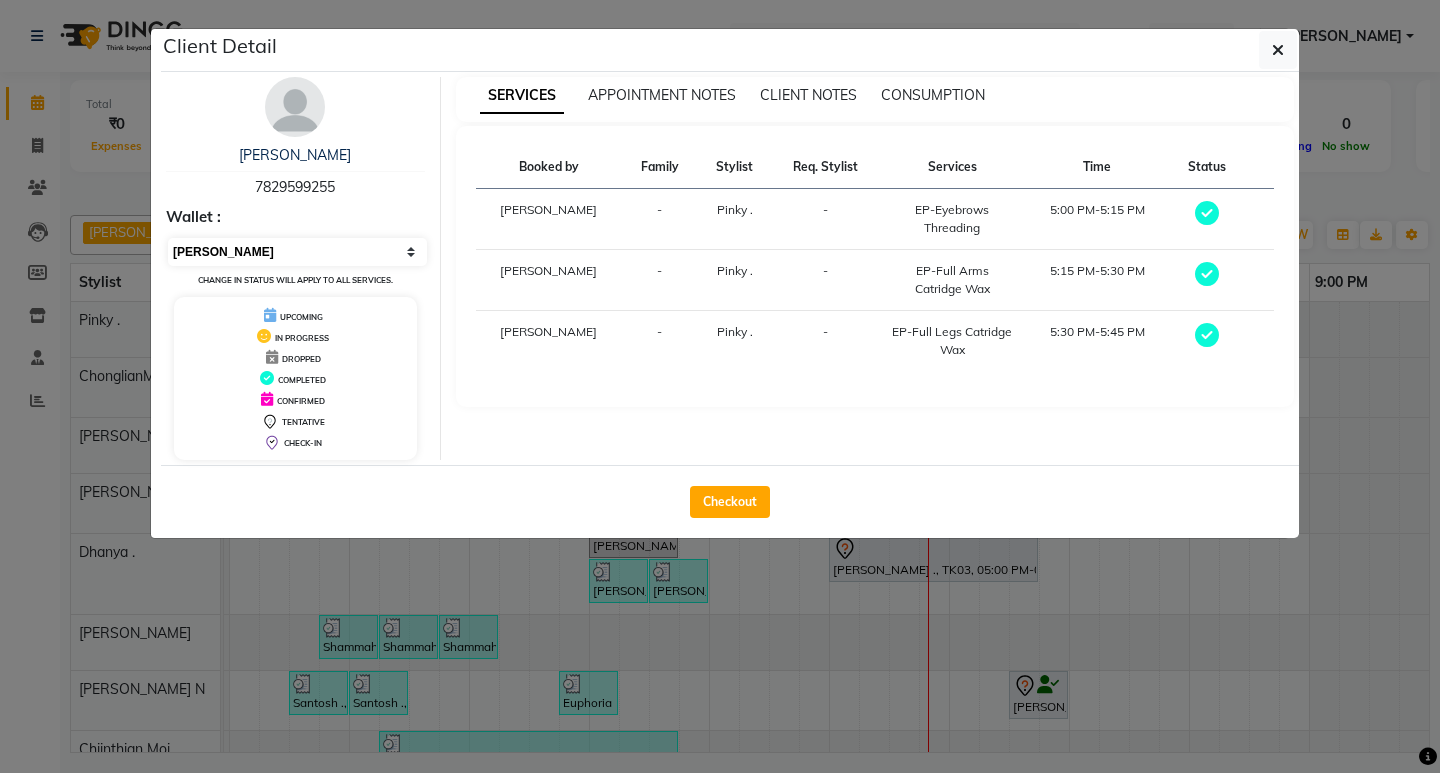 click on "Select MARK DONE UPCOMING" at bounding box center (297, 252) 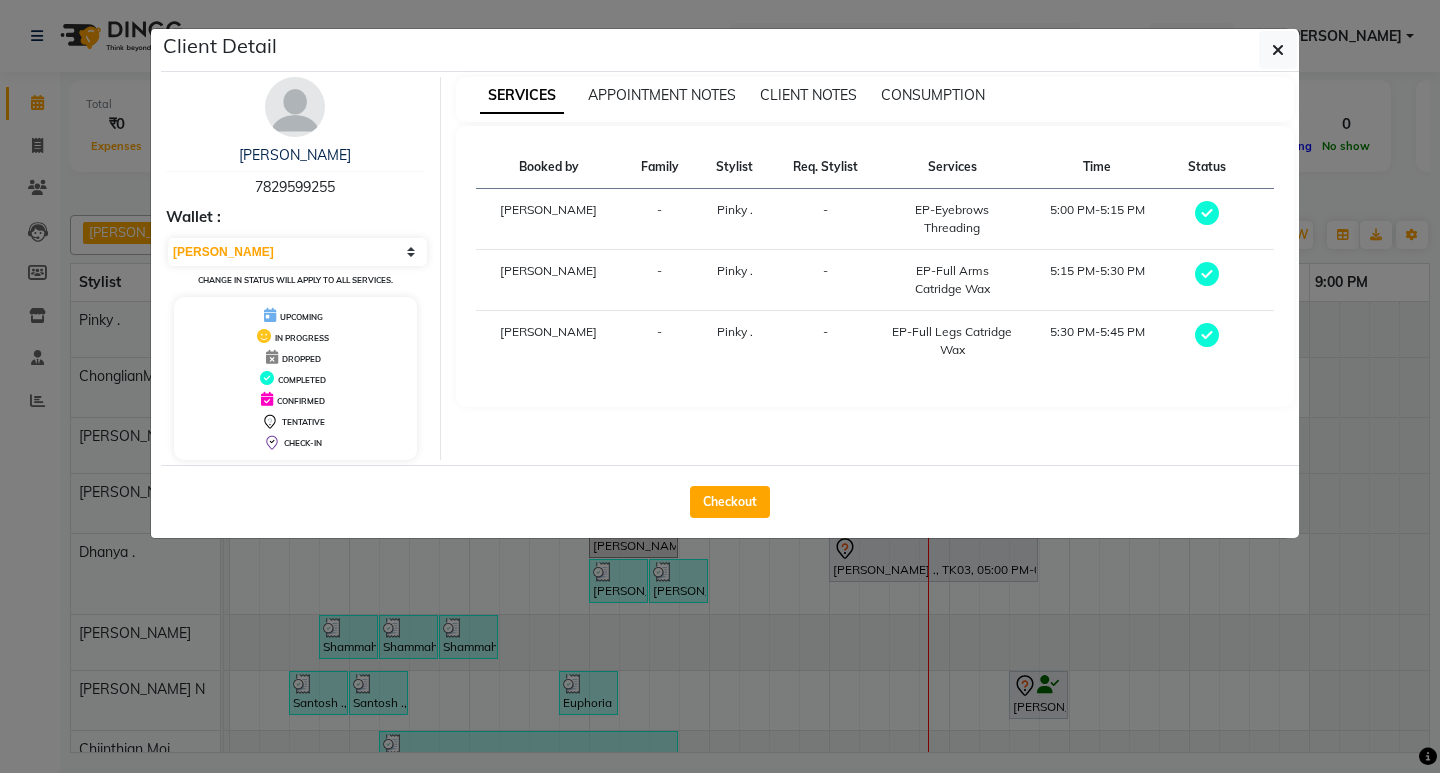 select on "5" 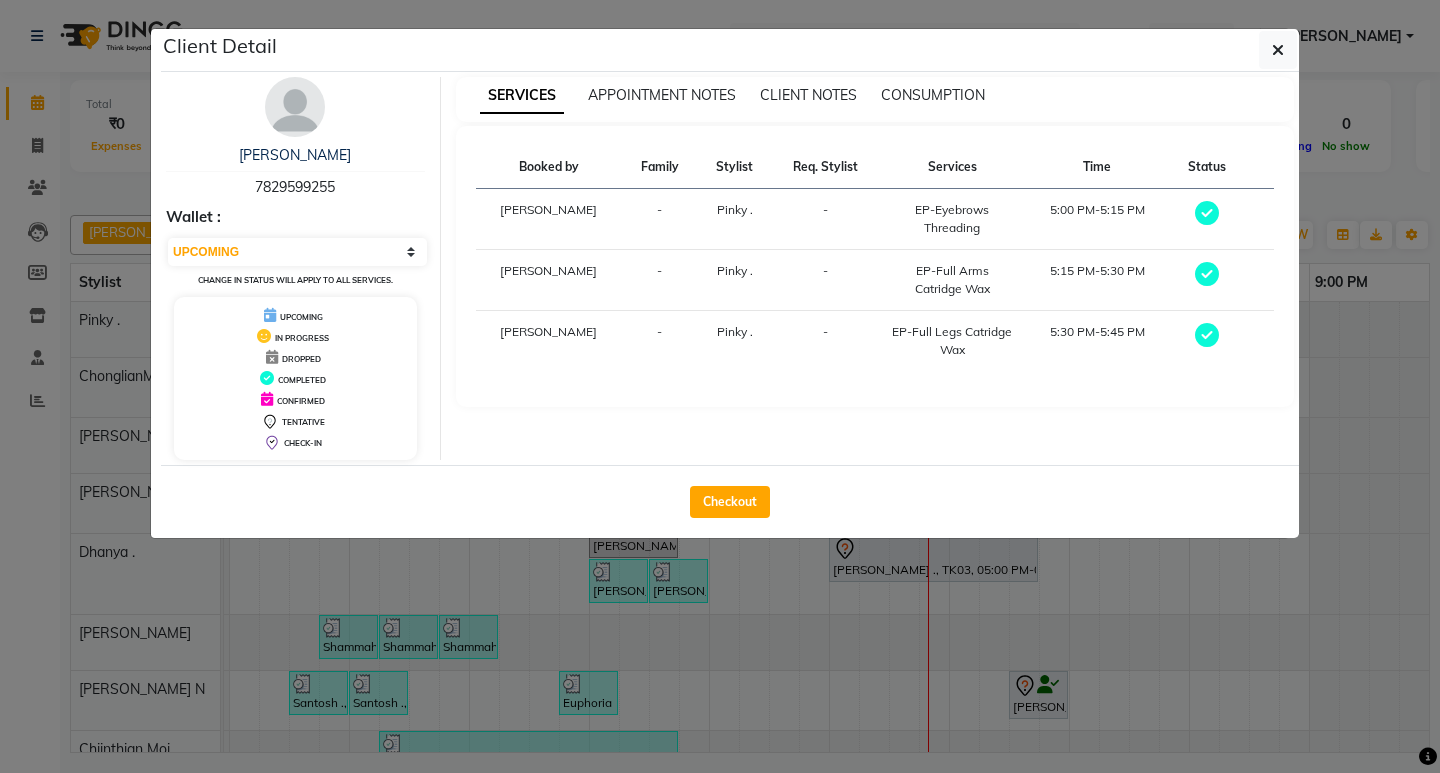 click on "Select MARK DONE UPCOMING" at bounding box center (297, 252) 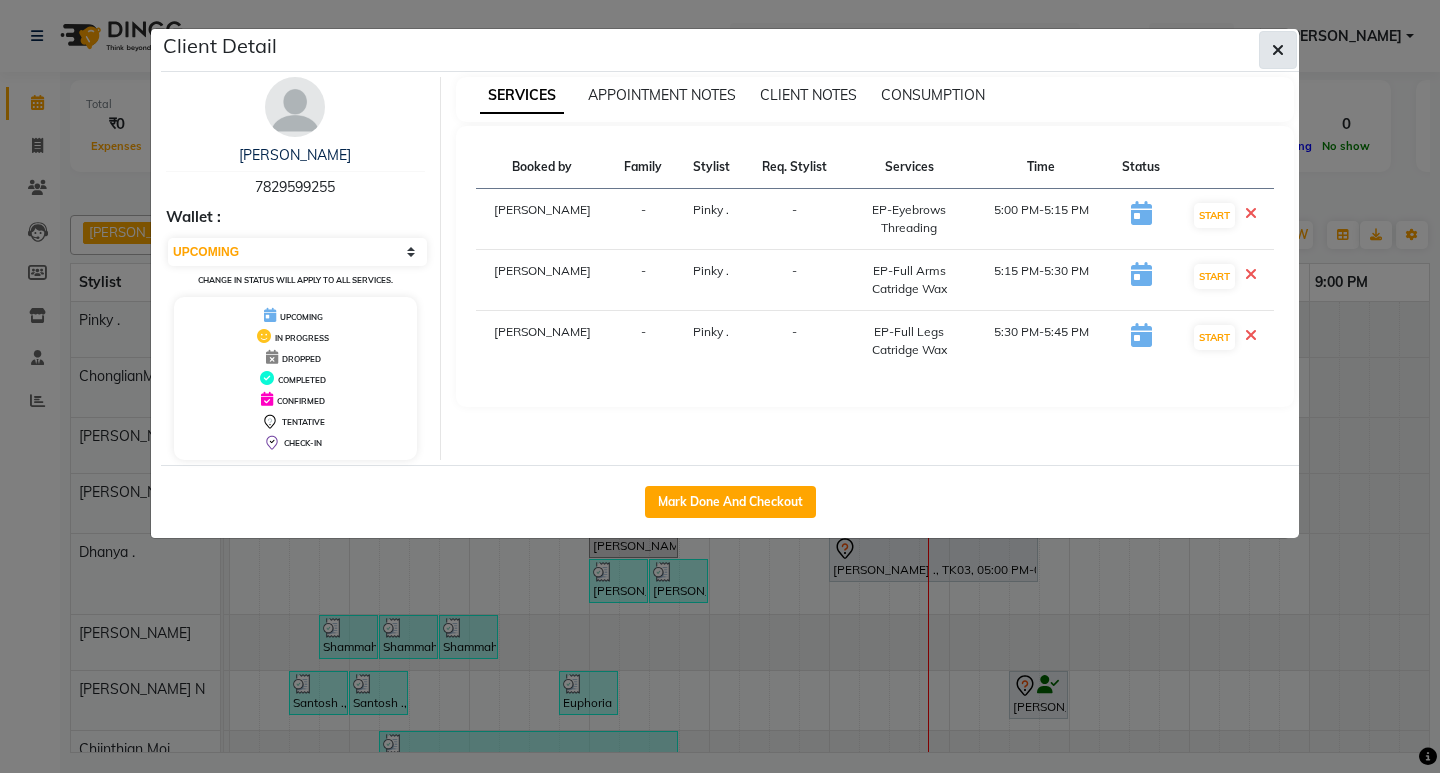 click 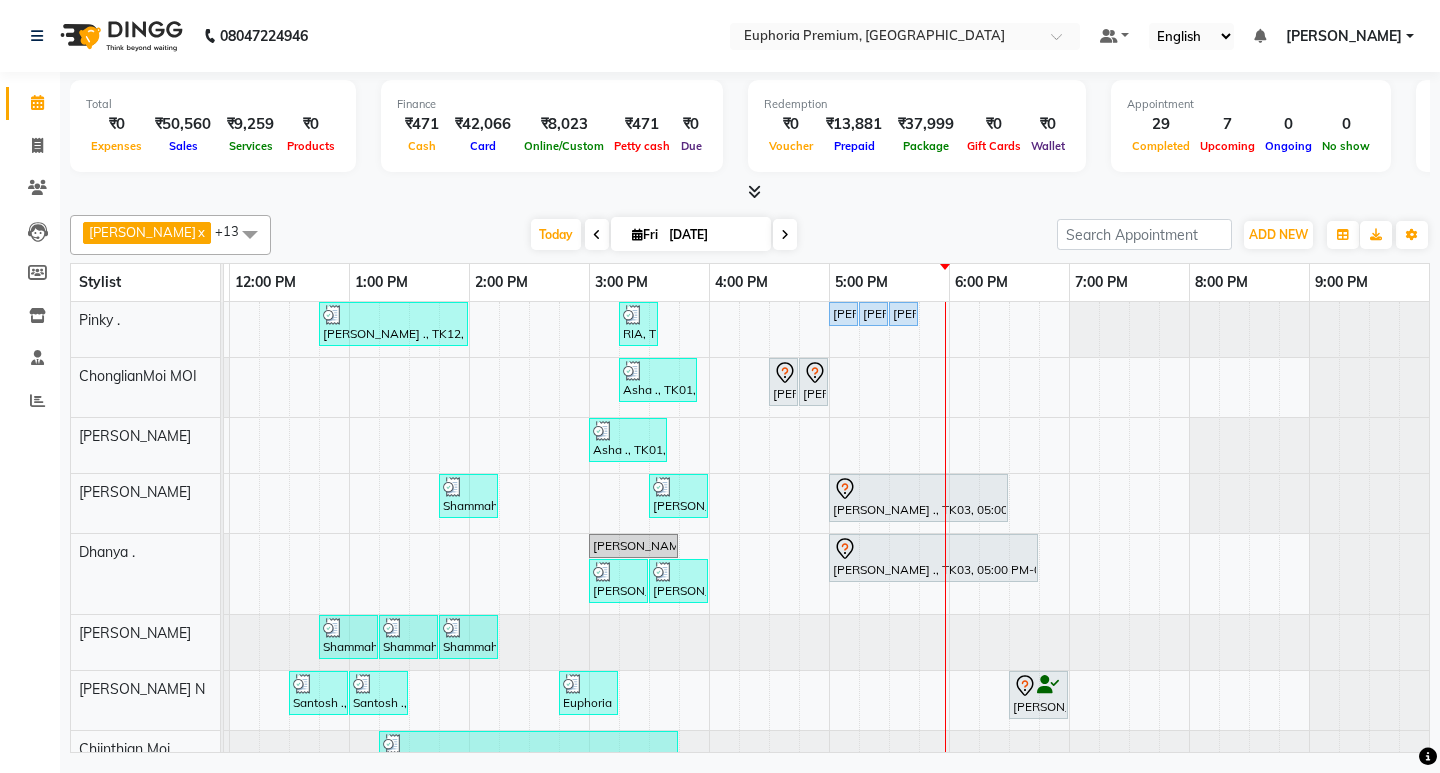 scroll, scrollTop: 375, scrollLeft: 475, axis: both 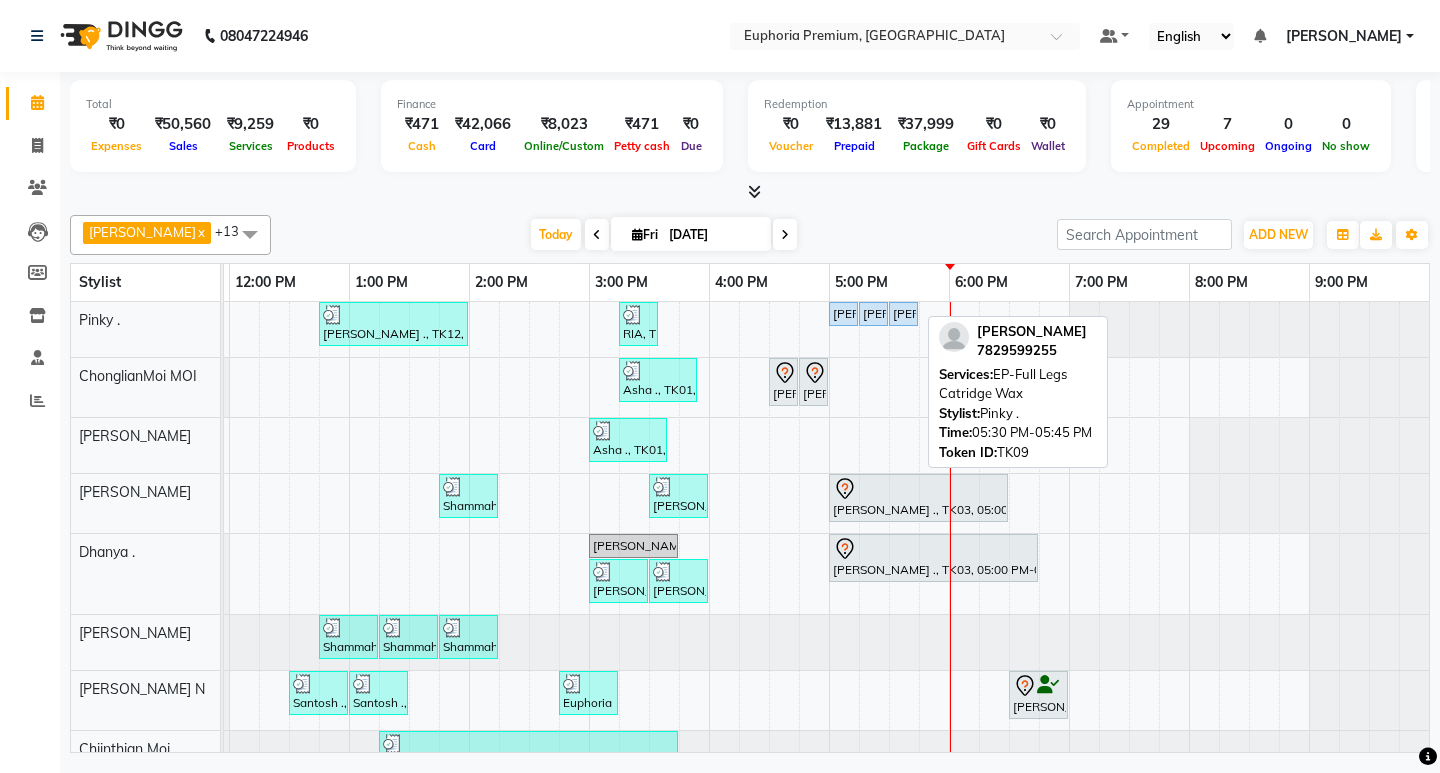 click on "[PERSON_NAME], TK09, 05:30 PM-05:45 PM, EP-Full Legs Catridge Wax" at bounding box center [903, 314] 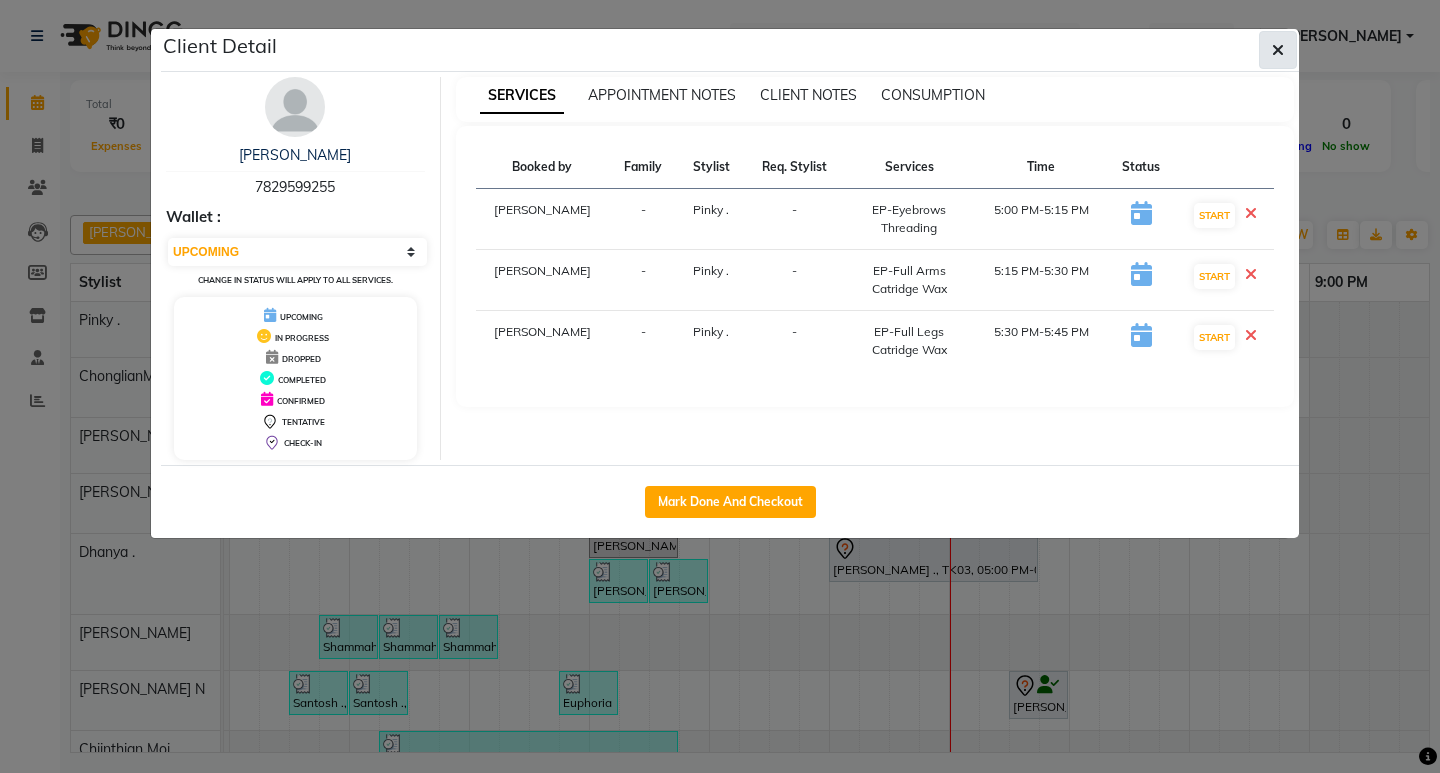 click 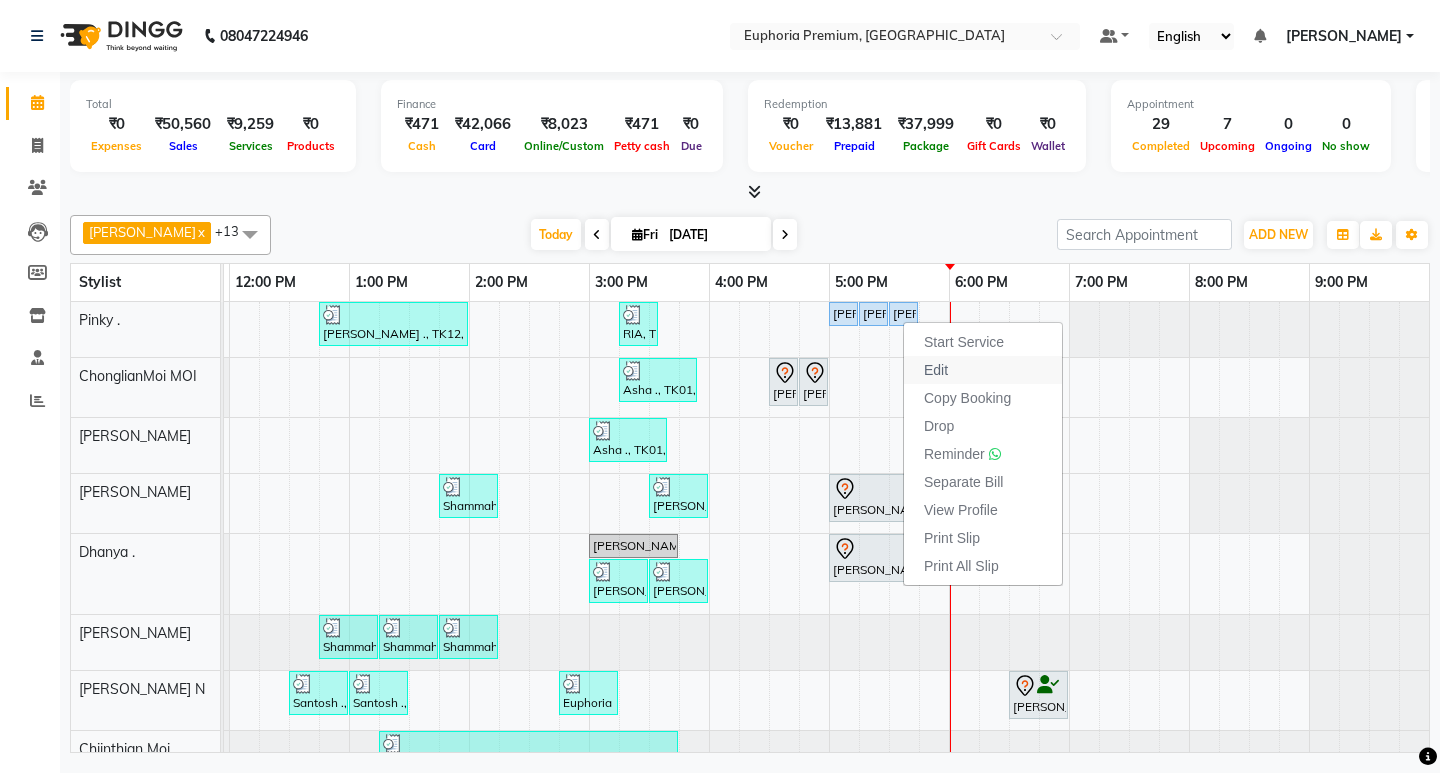 click on "Edit" at bounding box center (936, 370) 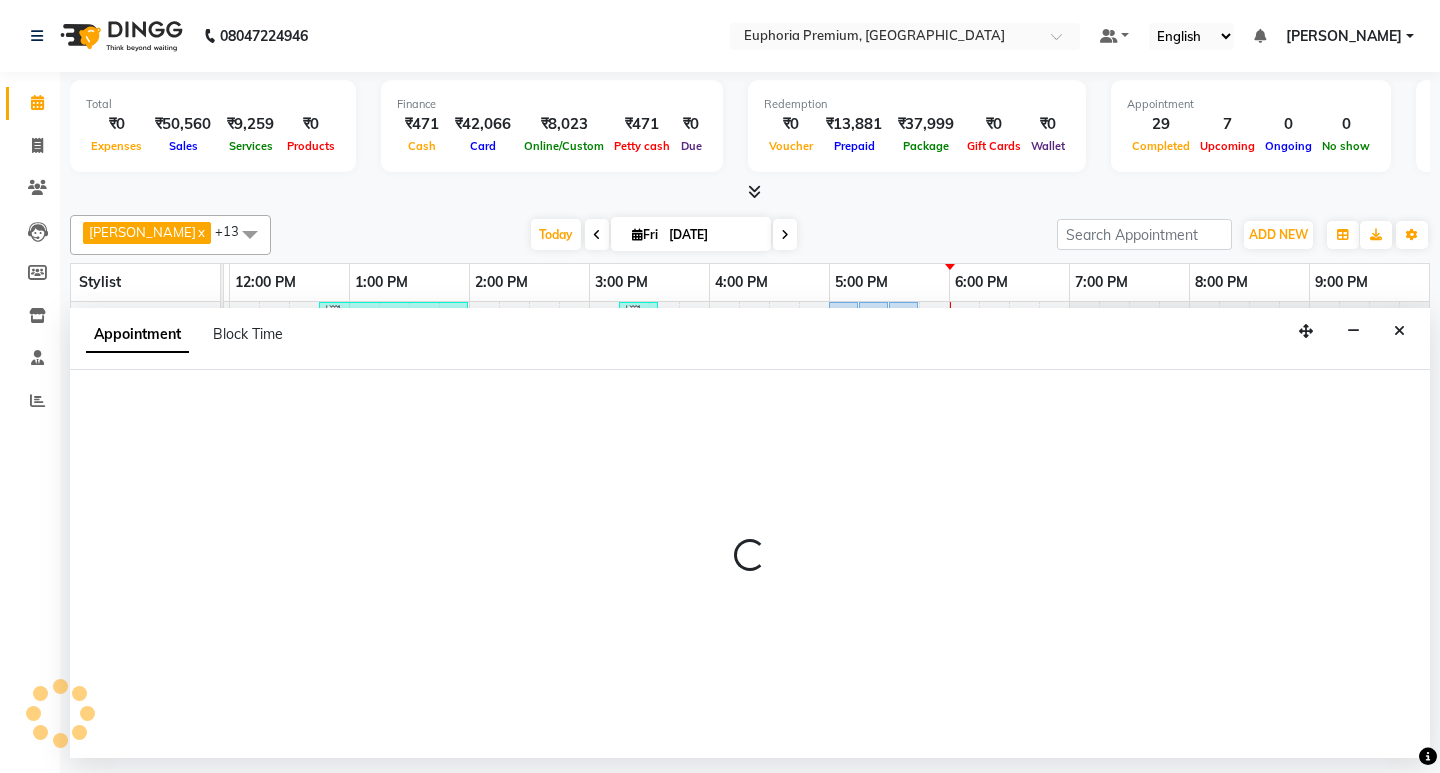 select on "tentative" 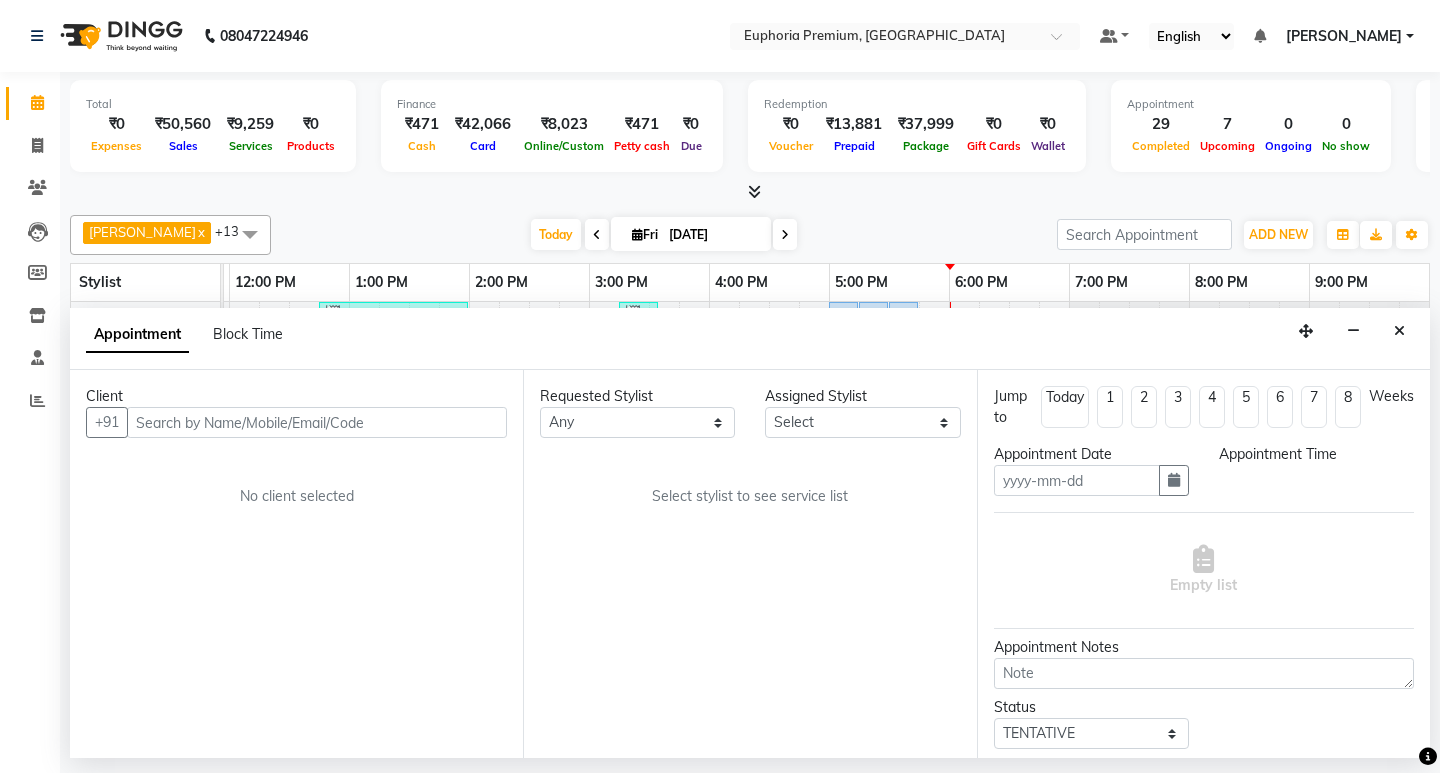 type on "[DATE]" 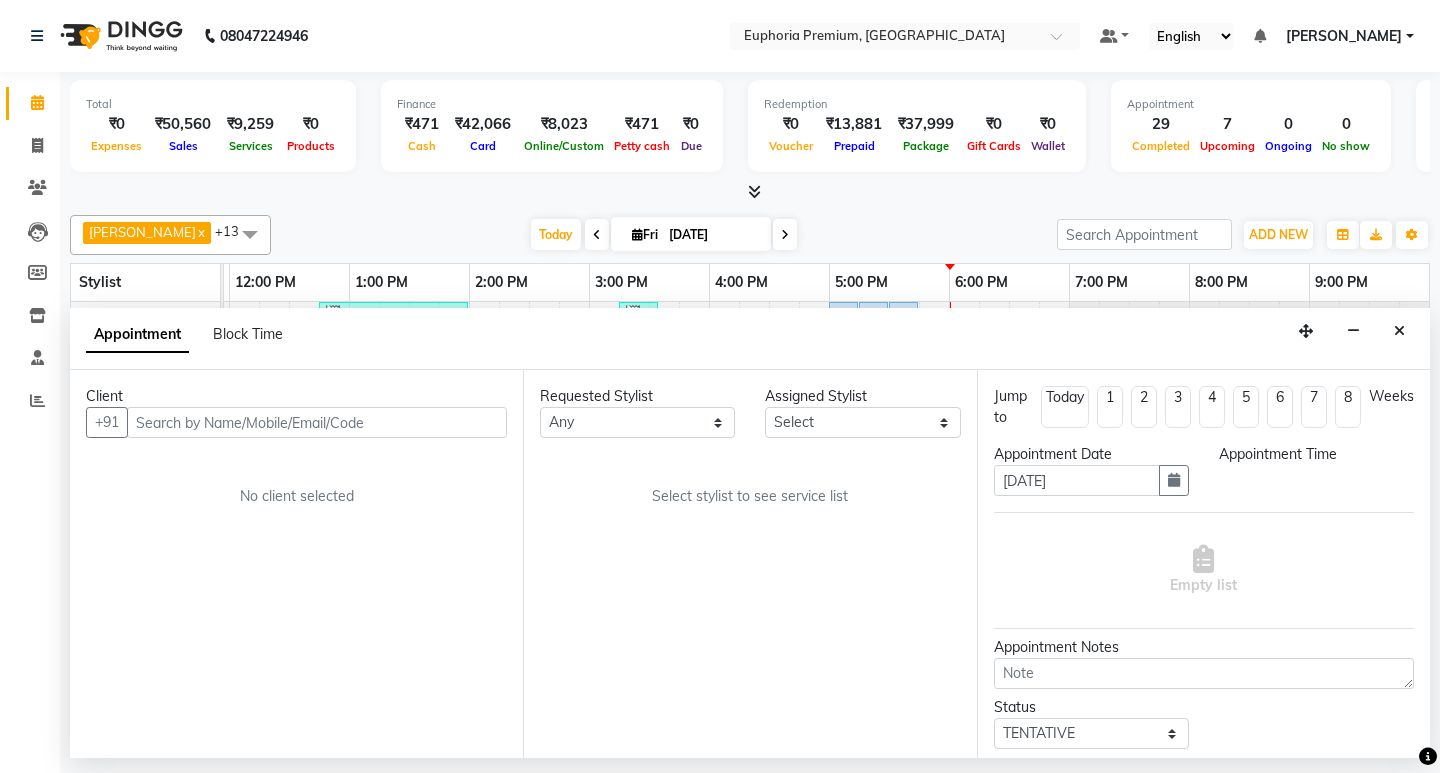 select on "71596" 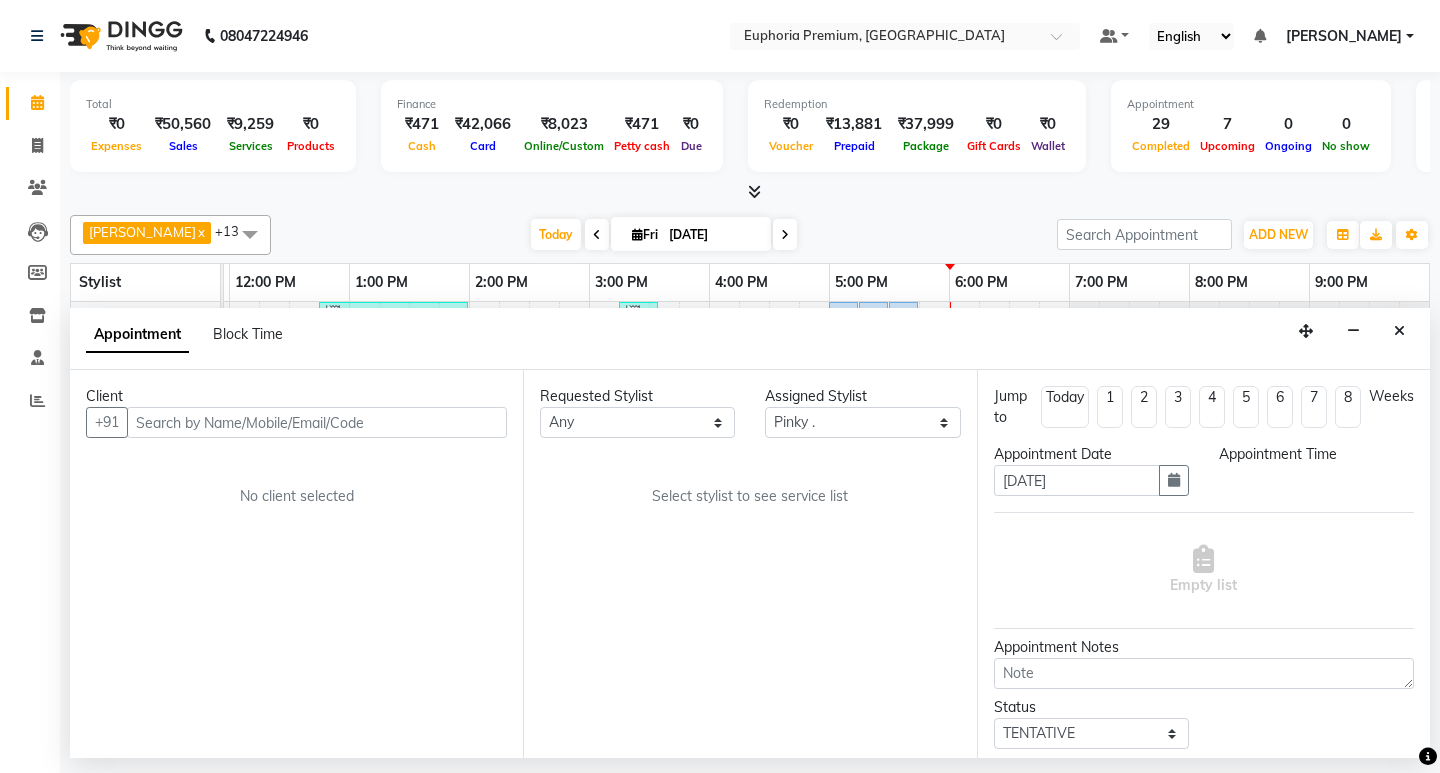 scroll, scrollTop: 0, scrollLeft: 475, axis: horizontal 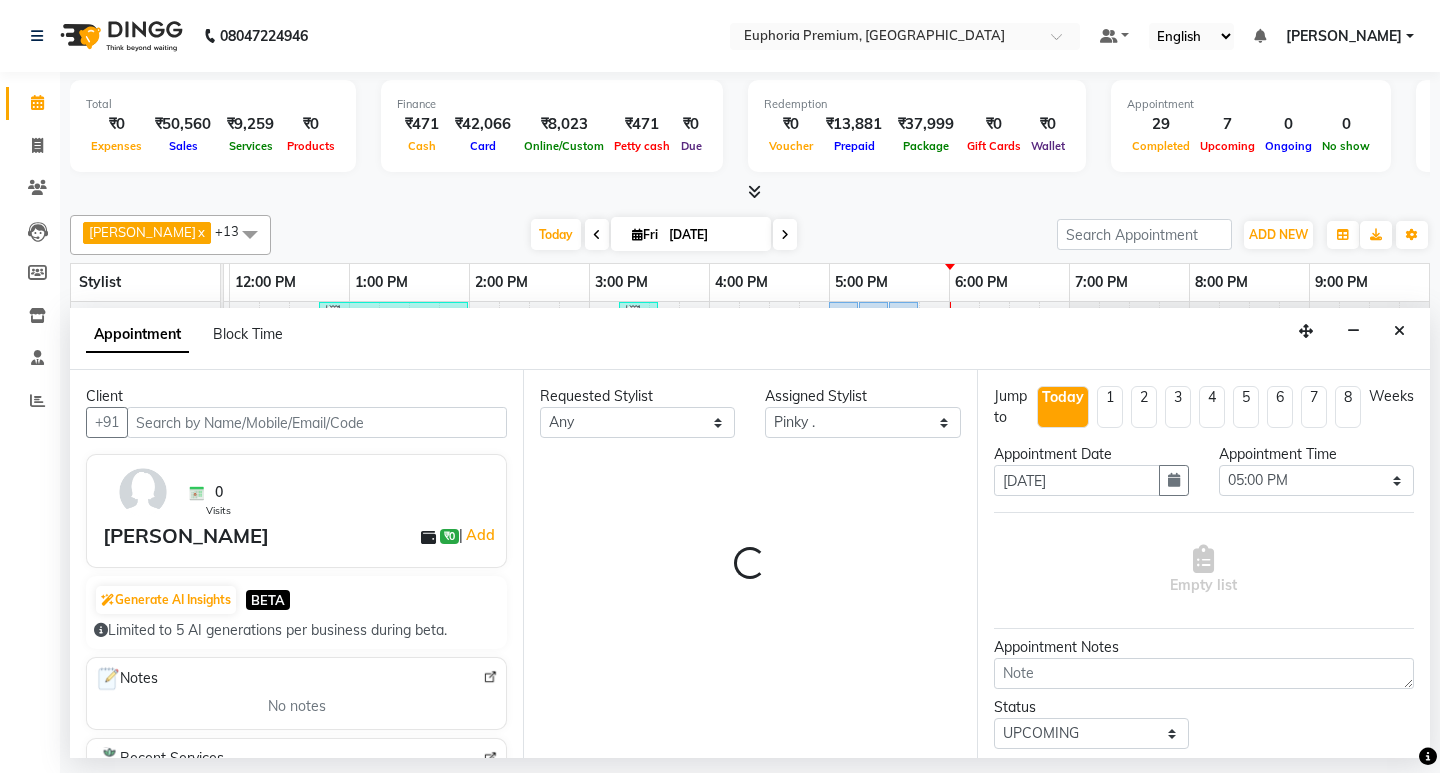 select on "4006" 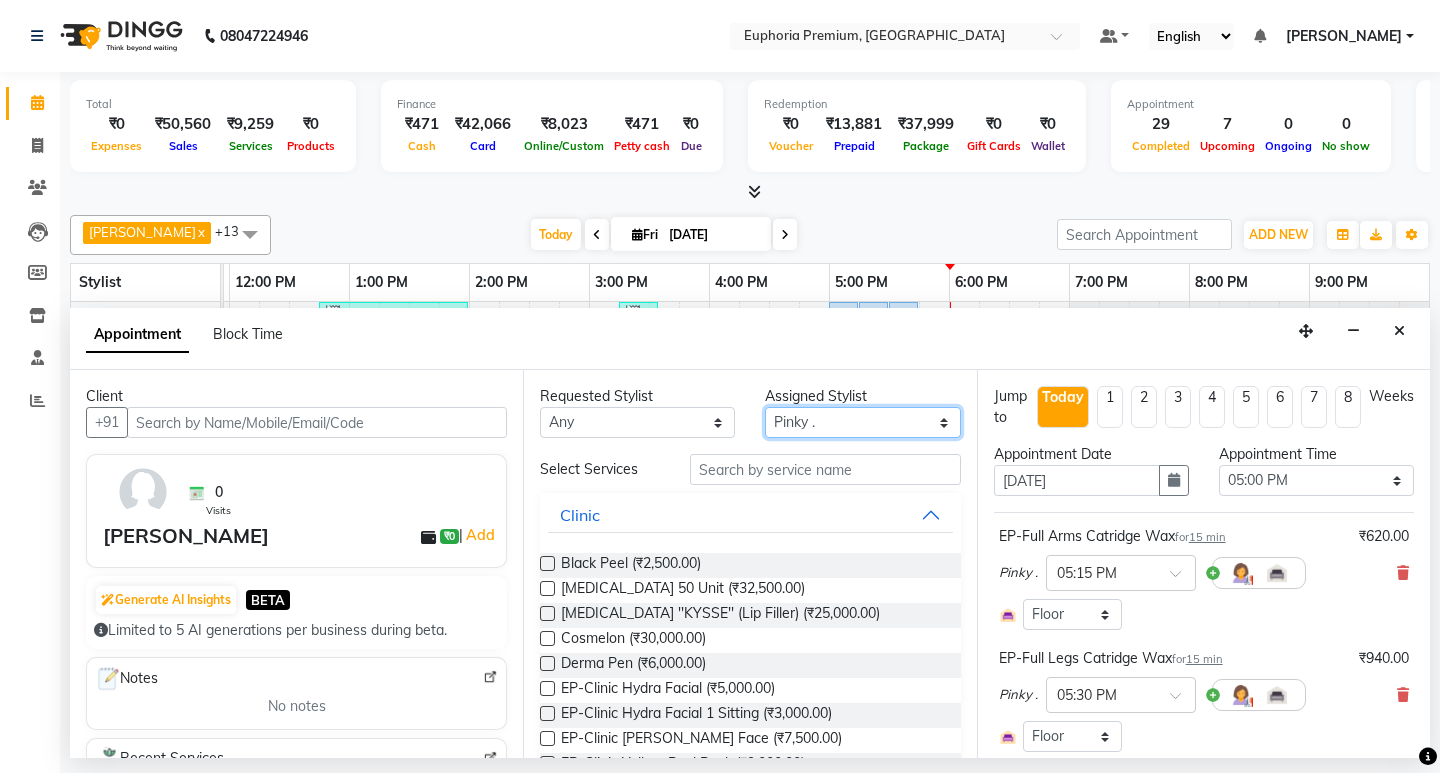click on "Select Babu V Bharath N Binoy  Chandru Magar Chethan N  Chiinthian Moi ChonglianMoi MOI Daisy . Dhanya . Diya Khadka Fredrick Burrows Kishore K Maria Hamsa MRINALI MILI Pinky . Priya  K Rosy Sanate Savitha Vijayan Shalini Deivasigamani Shishi L Vijayalakshmi M VISHON BAIDYA" at bounding box center (862, 422) 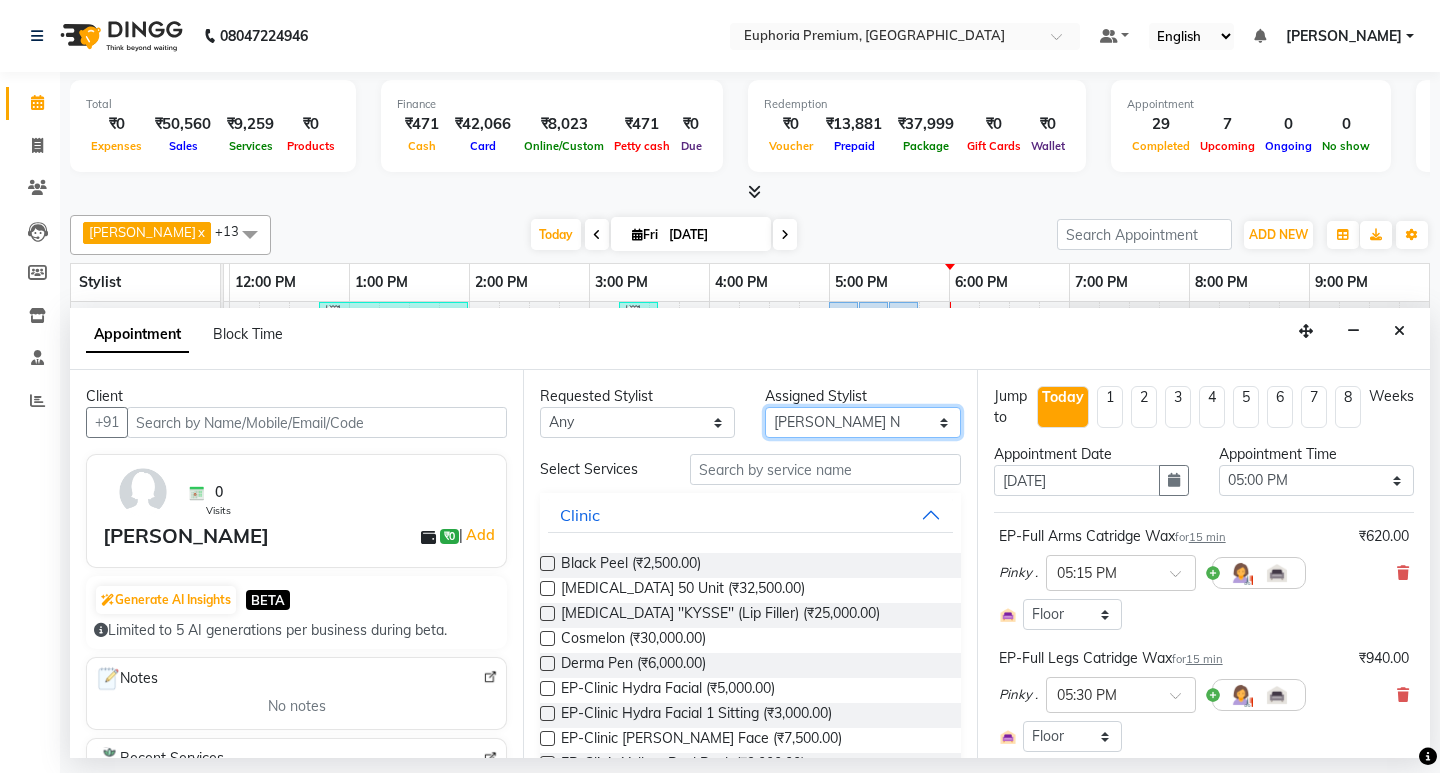 click on "Select Babu V Bharath N Binoy  Chandru Magar Chethan N  Chiinthian Moi ChonglianMoi MOI Daisy . Dhanya . Diya Khadka Fredrick Burrows Kishore K Maria Hamsa MRINALI MILI Pinky . Priya  K Rosy Sanate Savitha Vijayan Shalini Deivasigamani Shishi L Vijayalakshmi M VISHON BAIDYA" at bounding box center (862, 422) 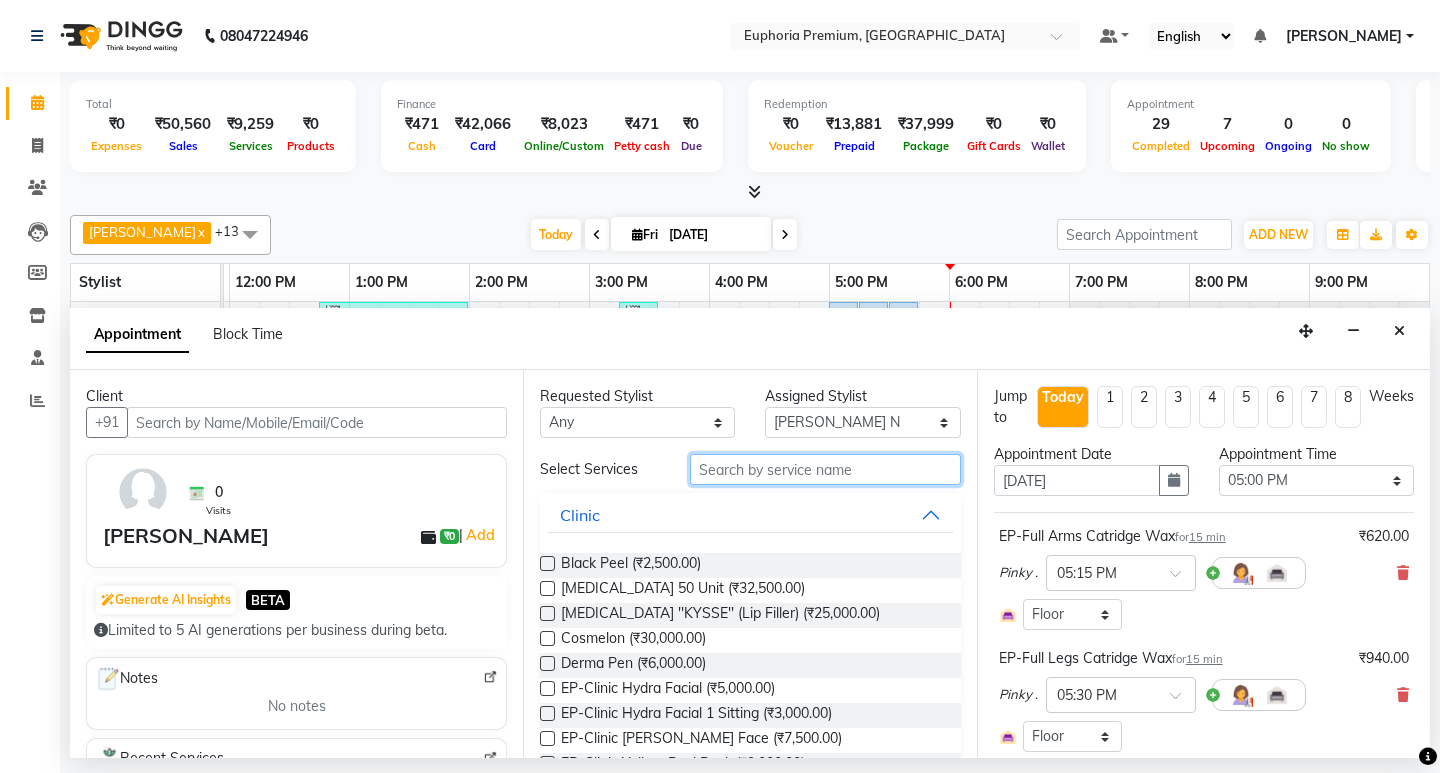 click at bounding box center (825, 469) 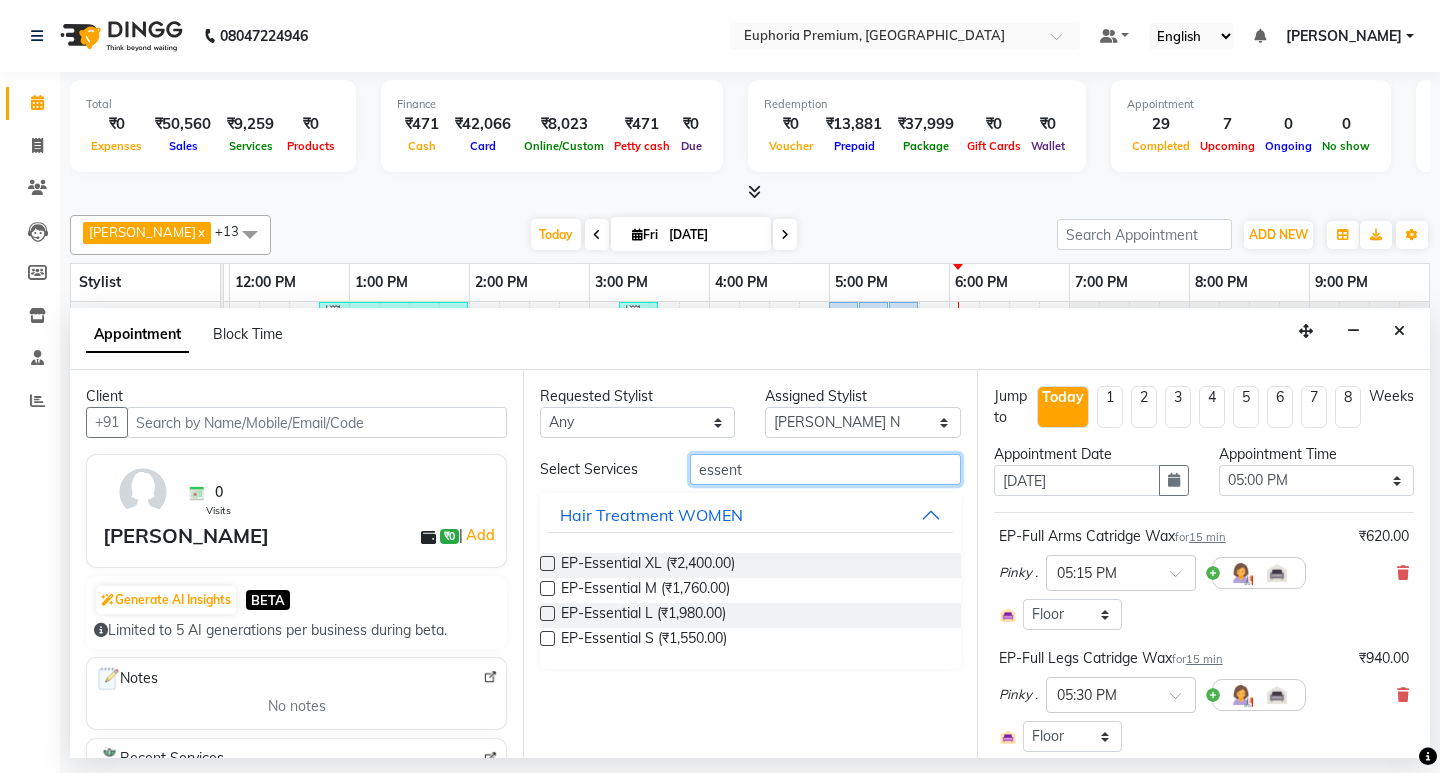 type on "essent" 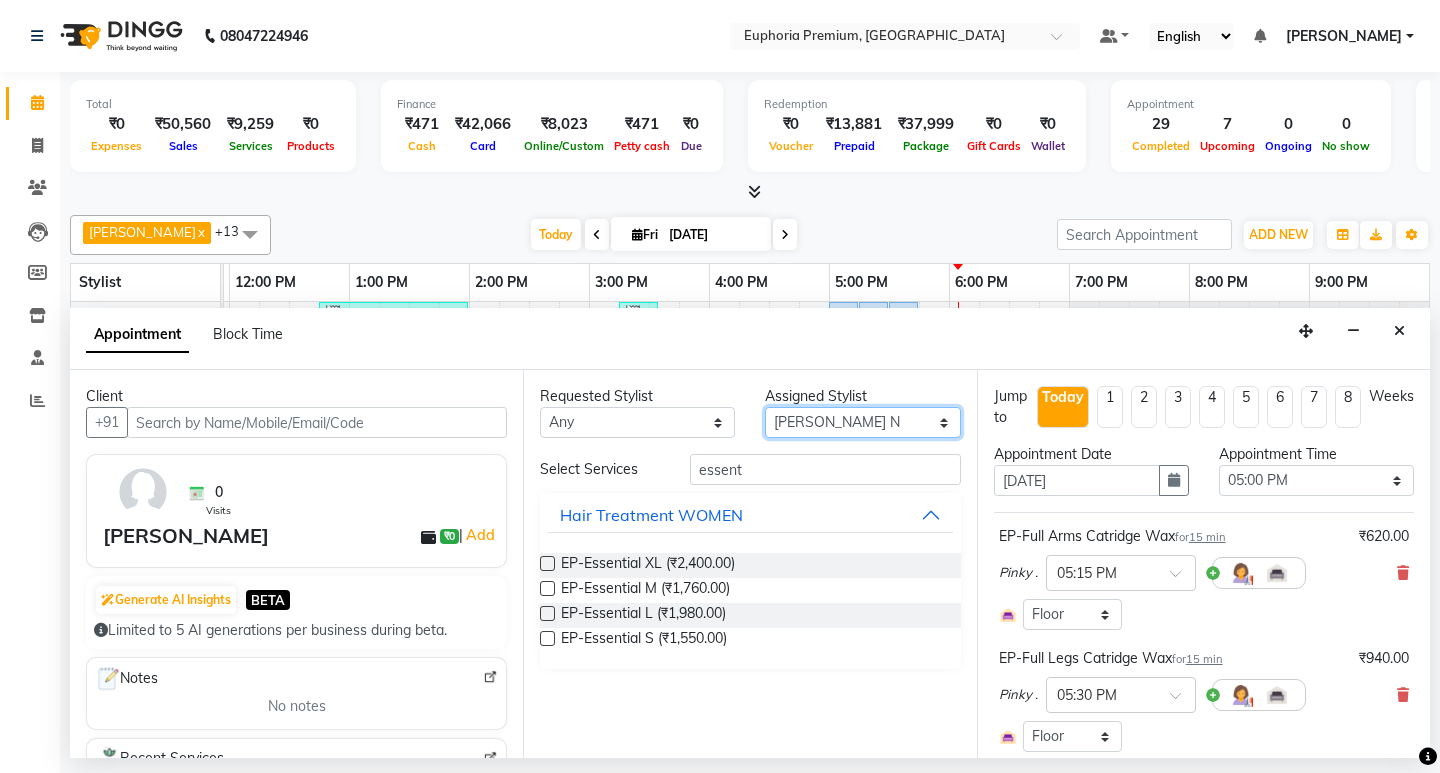 click on "Select Babu V Bharath N Binoy  Chandru Magar Chethan N  Chiinthian Moi ChonglianMoi MOI Daisy . Dhanya . Diya Khadka Fredrick Burrows Kishore K Maria Hamsa MRINALI MILI Pinky . Priya  K Rosy Sanate Savitha Vijayan Shalini Deivasigamani Shishi L Vijayalakshmi M VISHON BAIDYA" at bounding box center [862, 422] 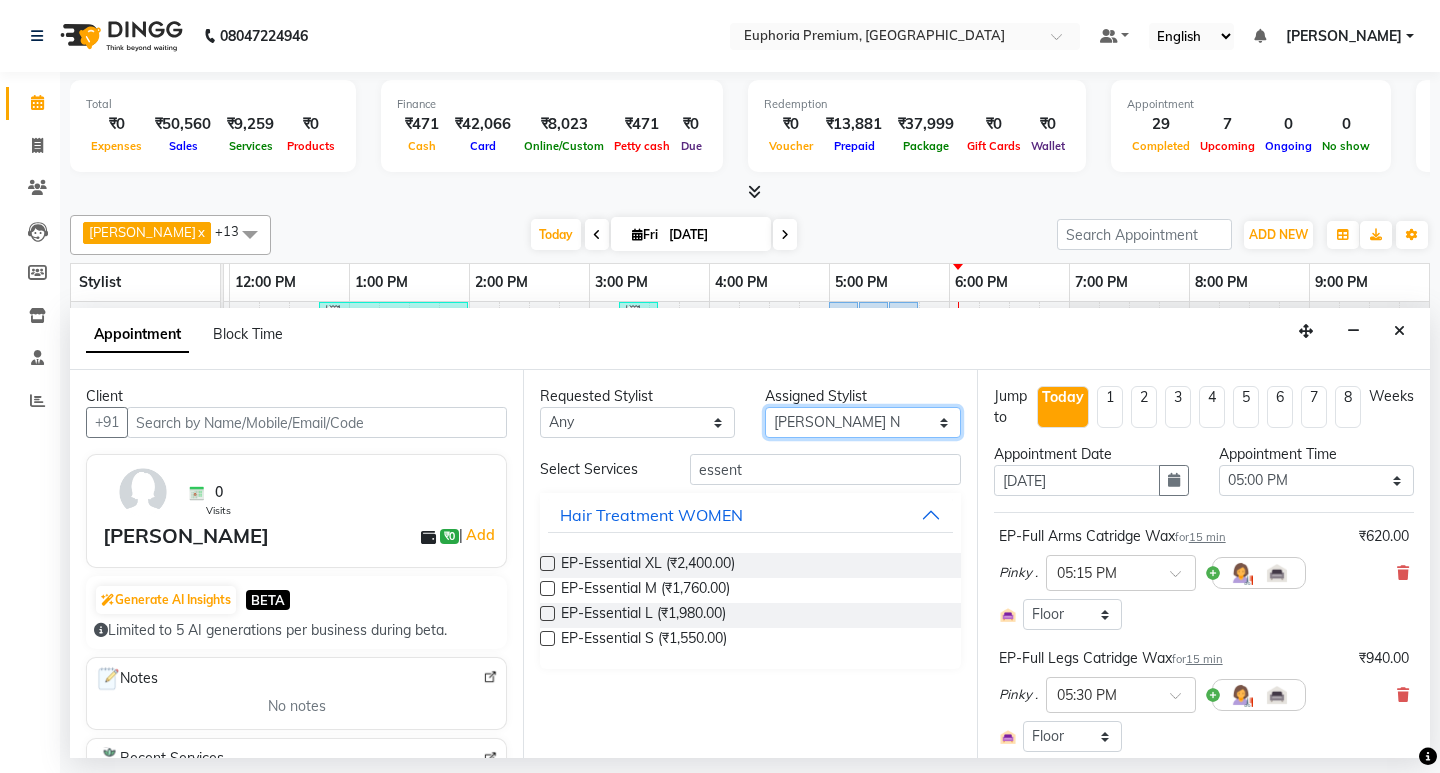 select on "75141" 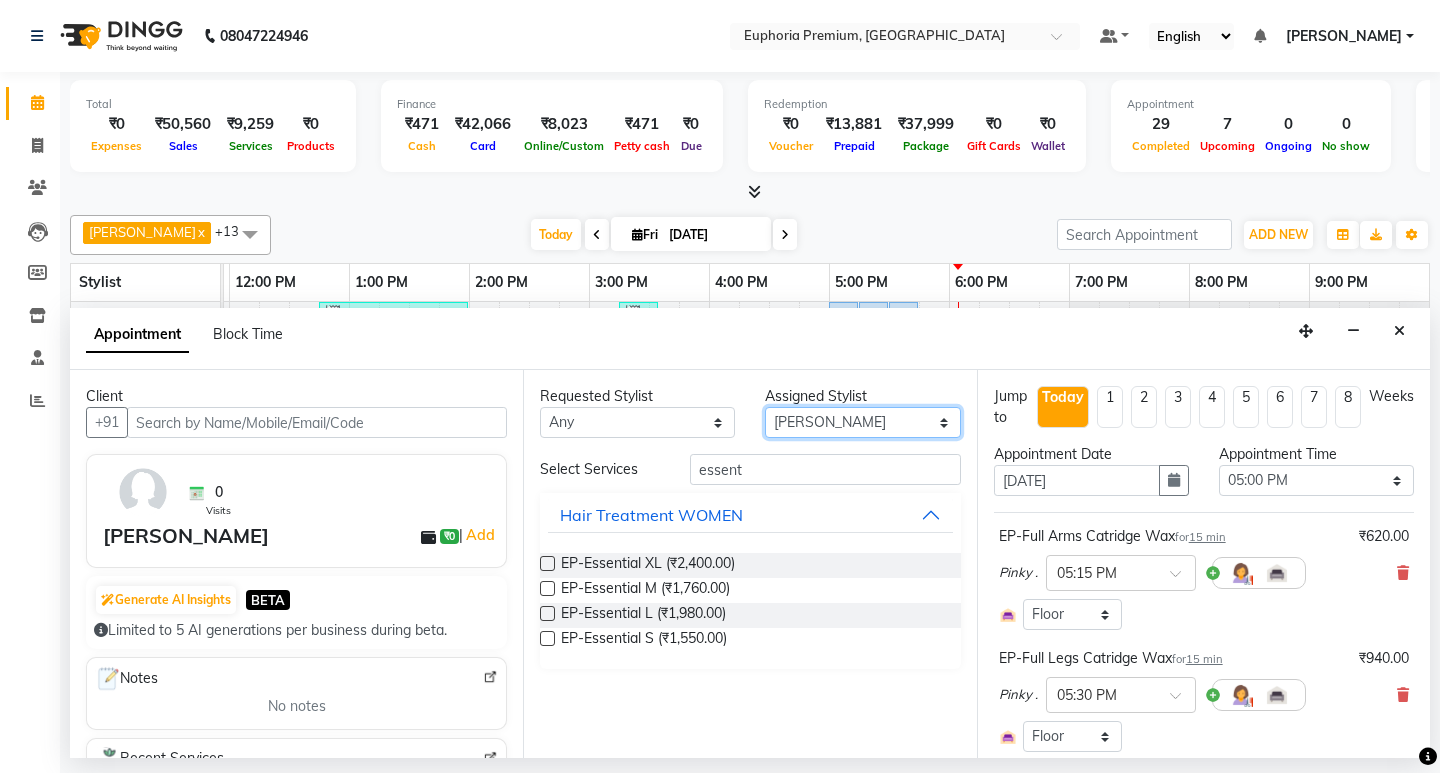 click on "Select Babu V Bharath N Binoy  Chandru Magar Chethan N  Chiinthian Moi ChonglianMoi MOI Daisy . Dhanya . Diya Khadka Fredrick Burrows Kishore K Maria Hamsa MRINALI MILI Pinky . Priya  K Rosy Sanate Savitha Vijayan Shalini Deivasigamani Shishi L Vijayalakshmi M VISHON BAIDYA" at bounding box center (862, 422) 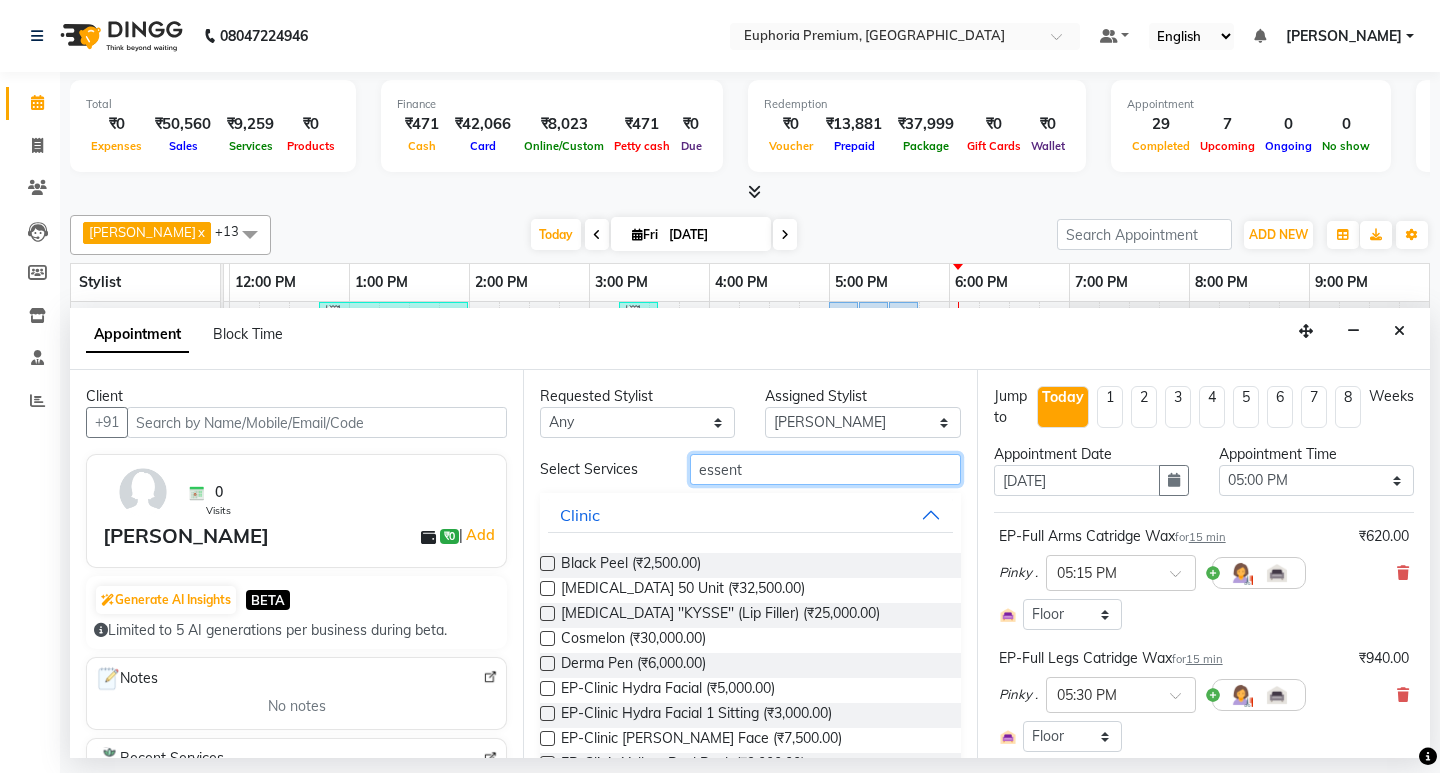 click on "essent" at bounding box center [825, 469] 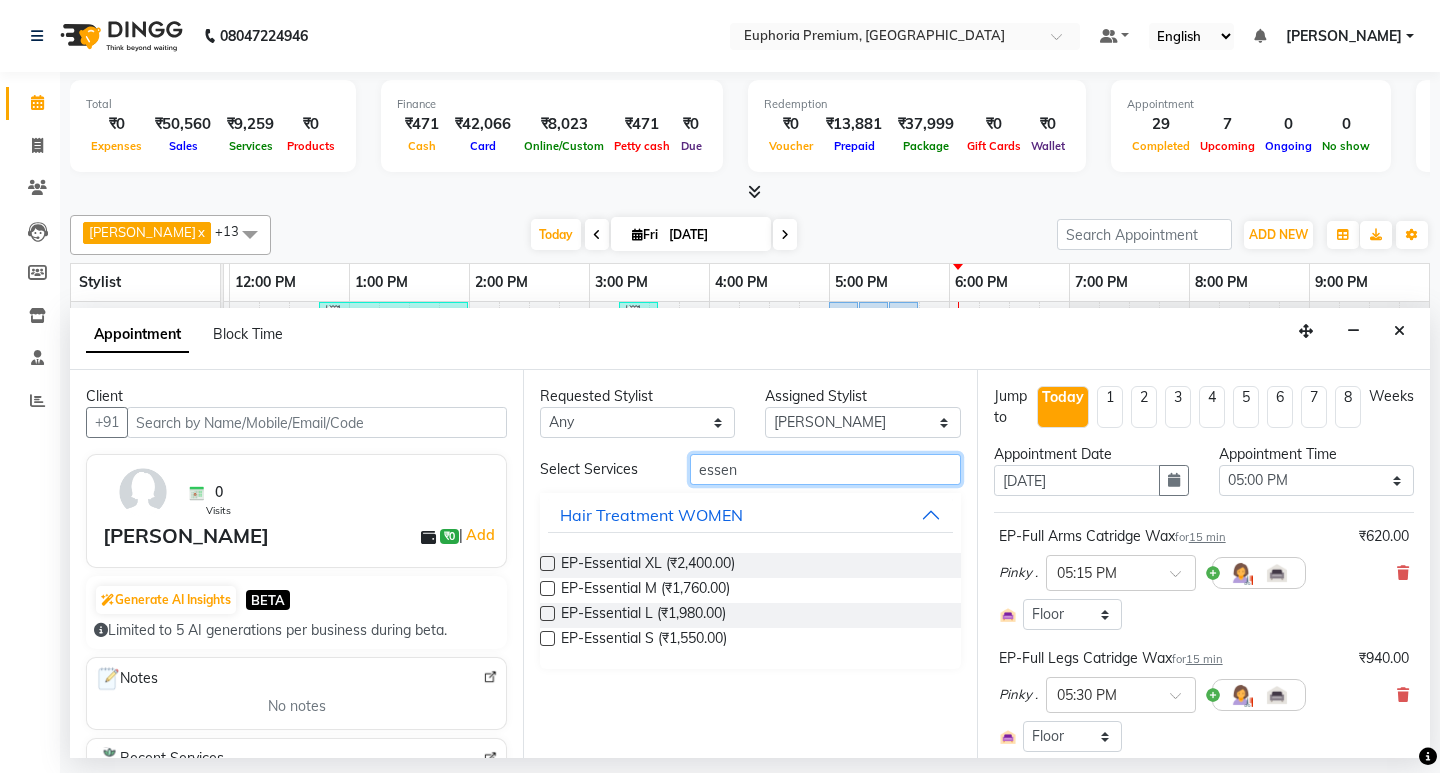 type on "essent" 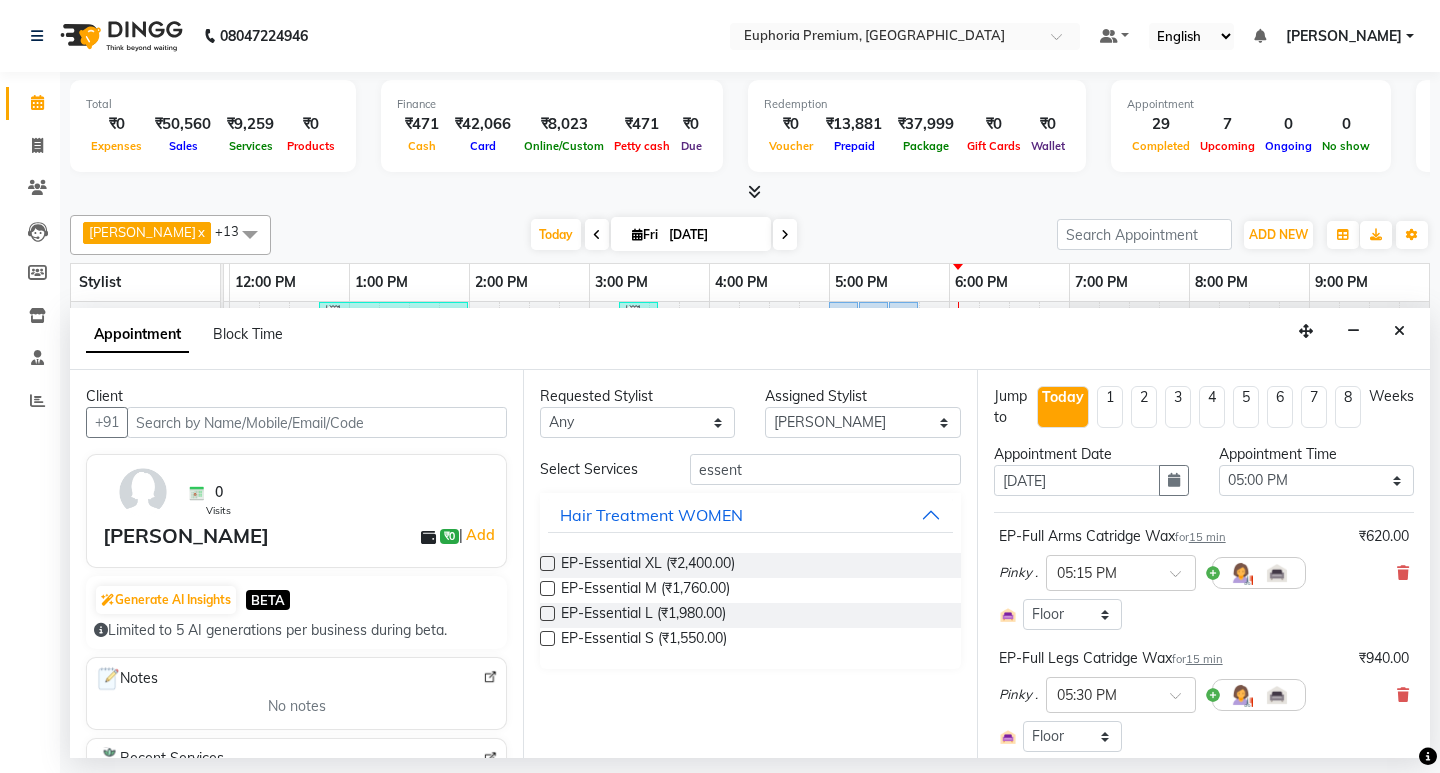click at bounding box center [547, 588] 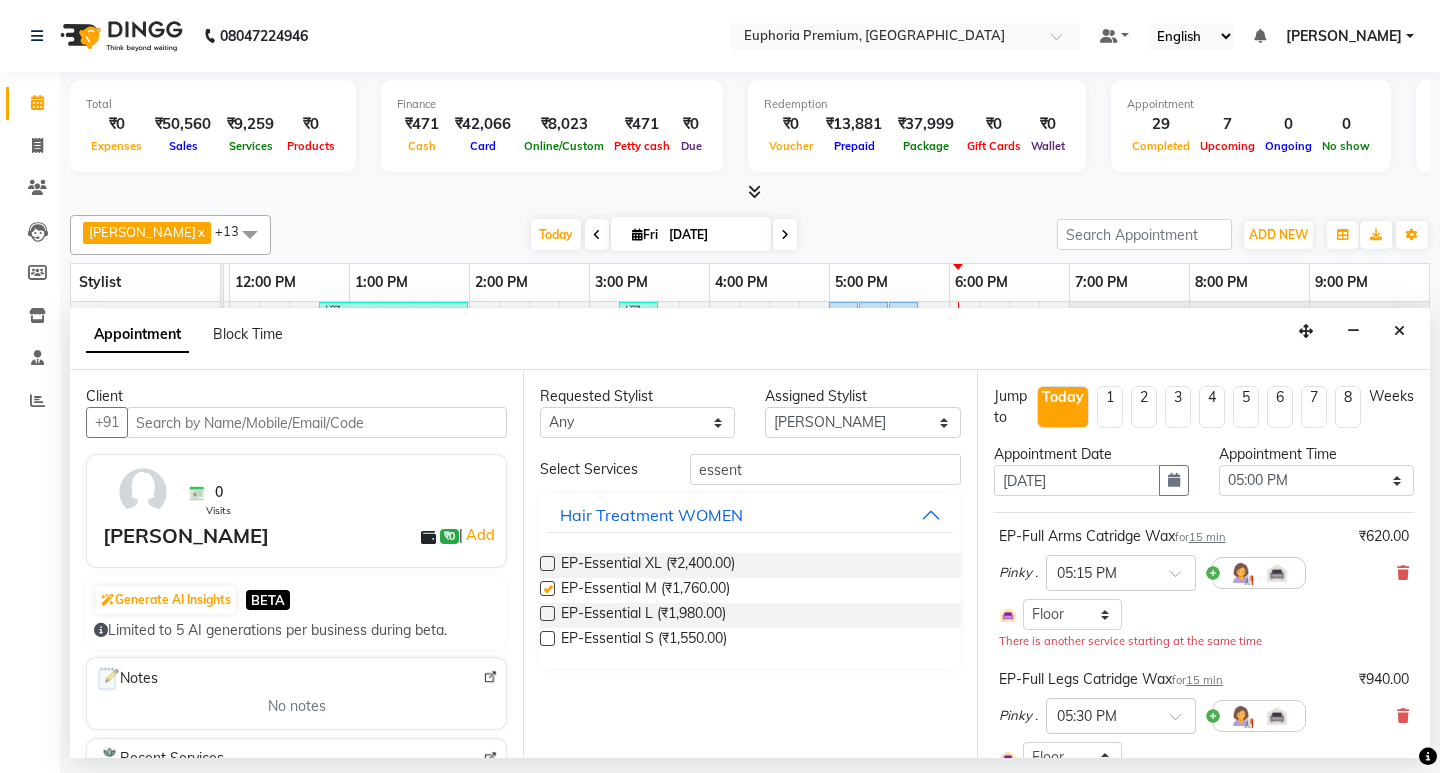 checkbox on "false" 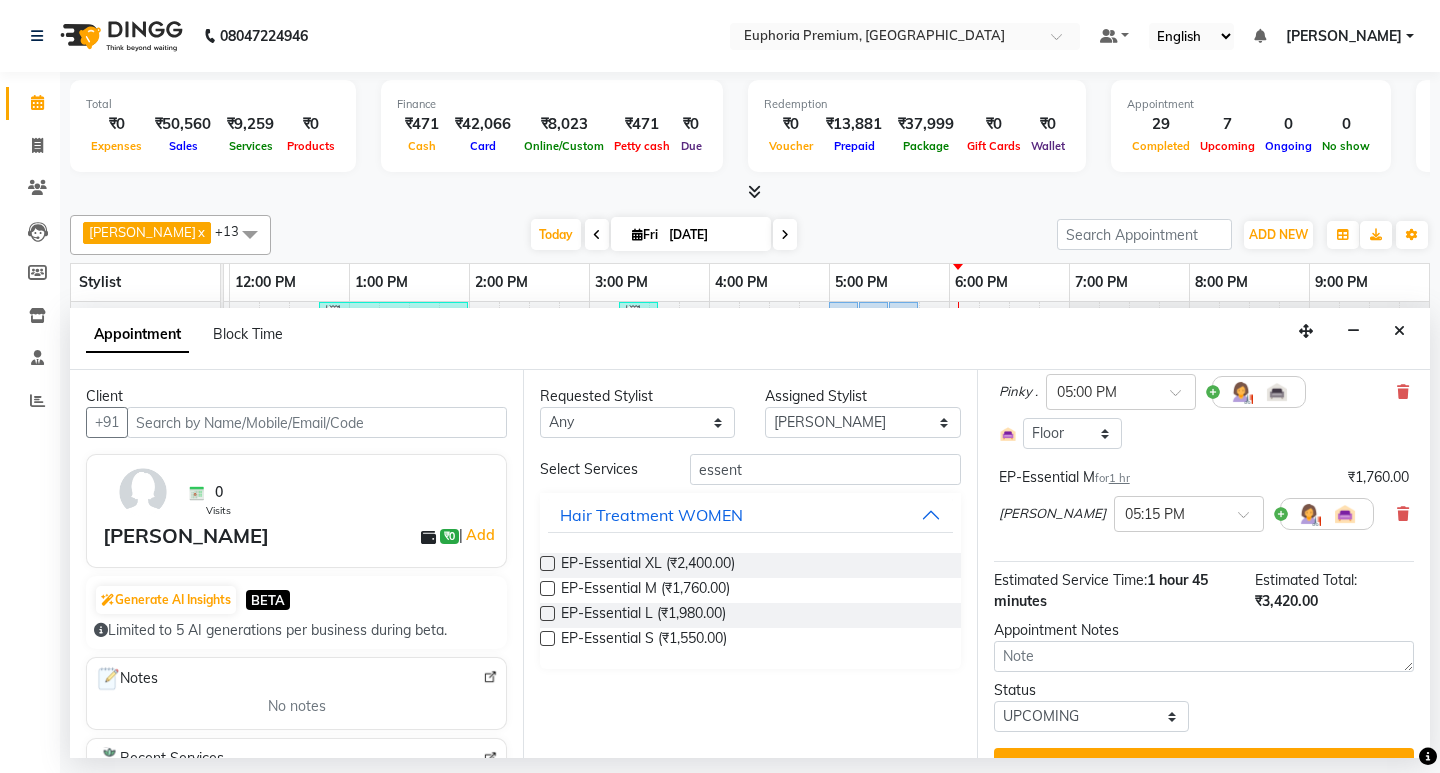 scroll, scrollTop: 488, scrollLeft: 0, axis: vertical 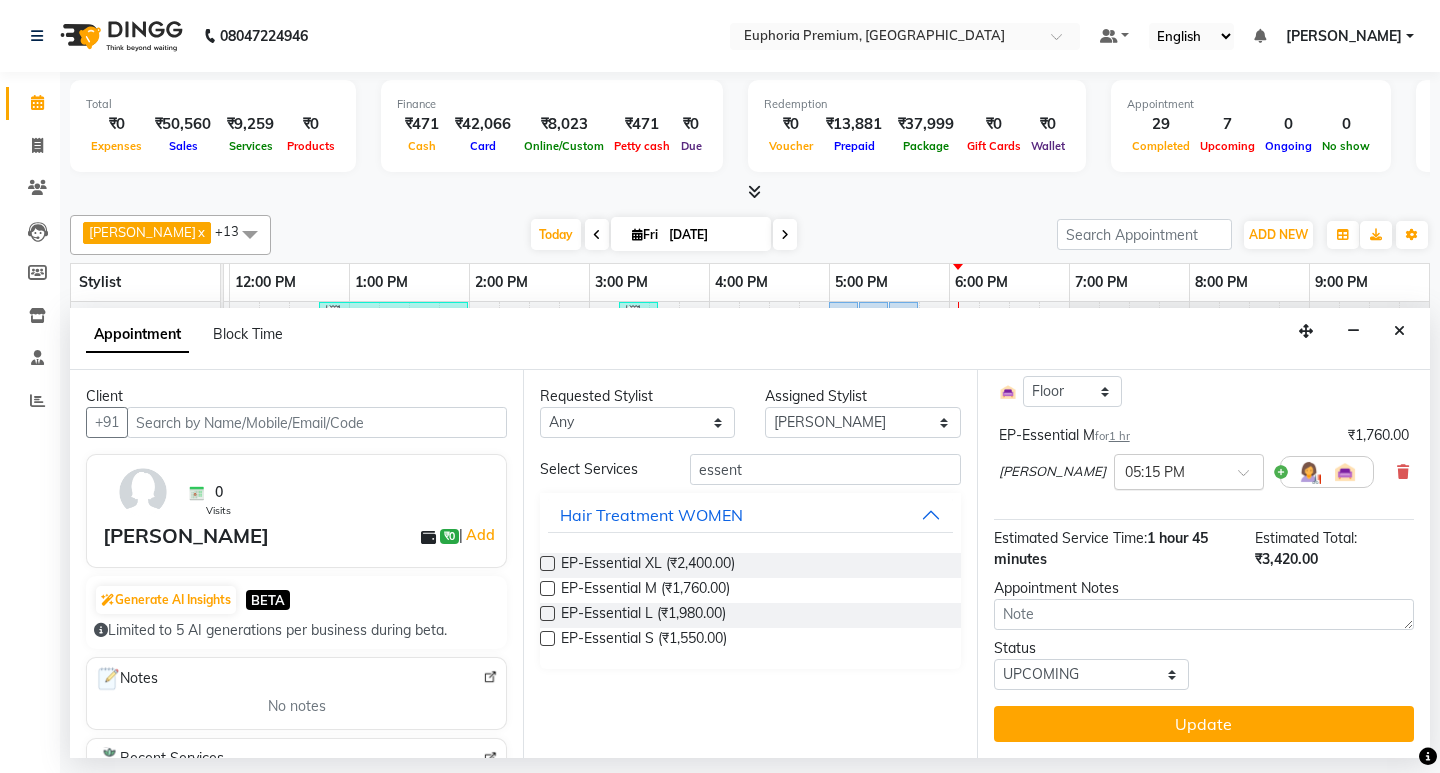 click at bounding box center [1250, 478] 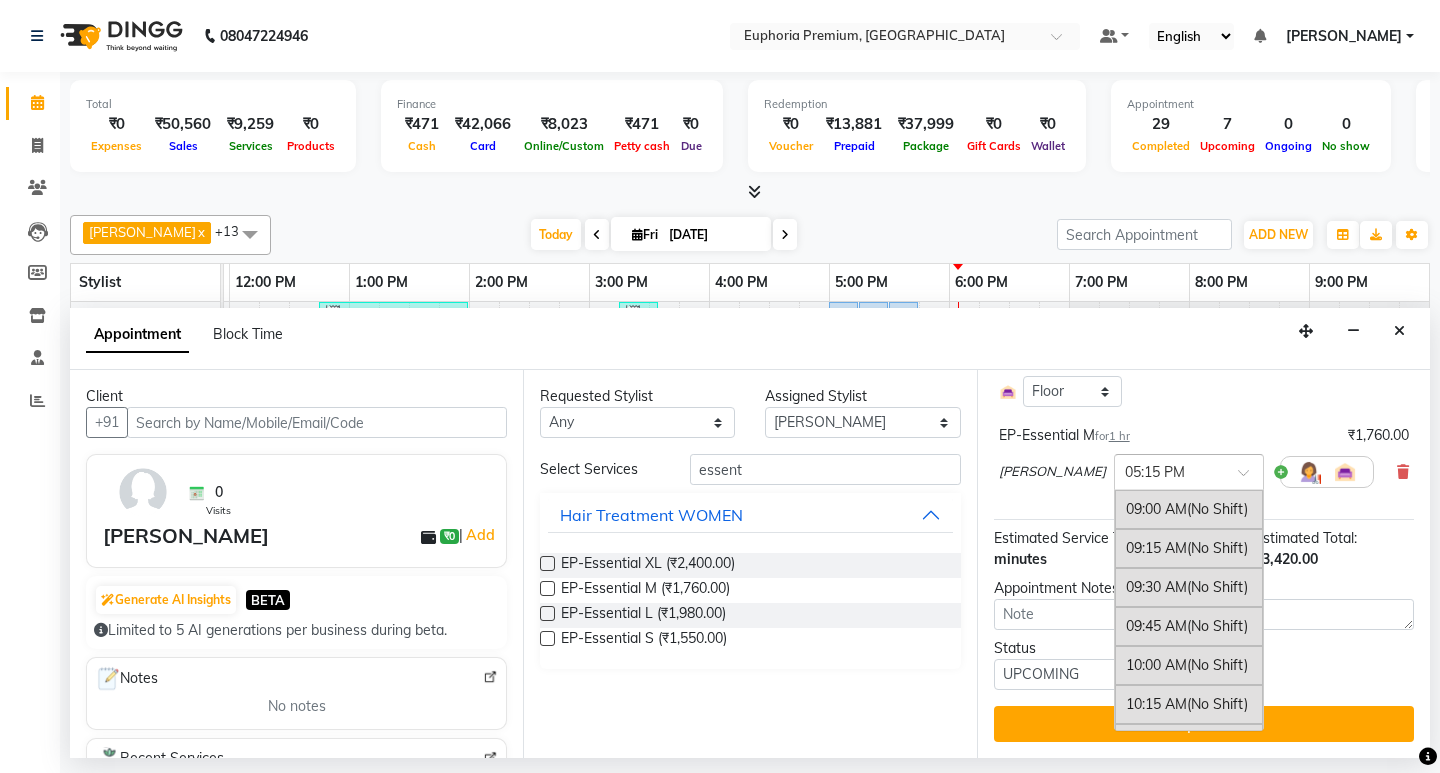 scroll, scrollTop: 1287, scrollLeft: 0, axis: vertical 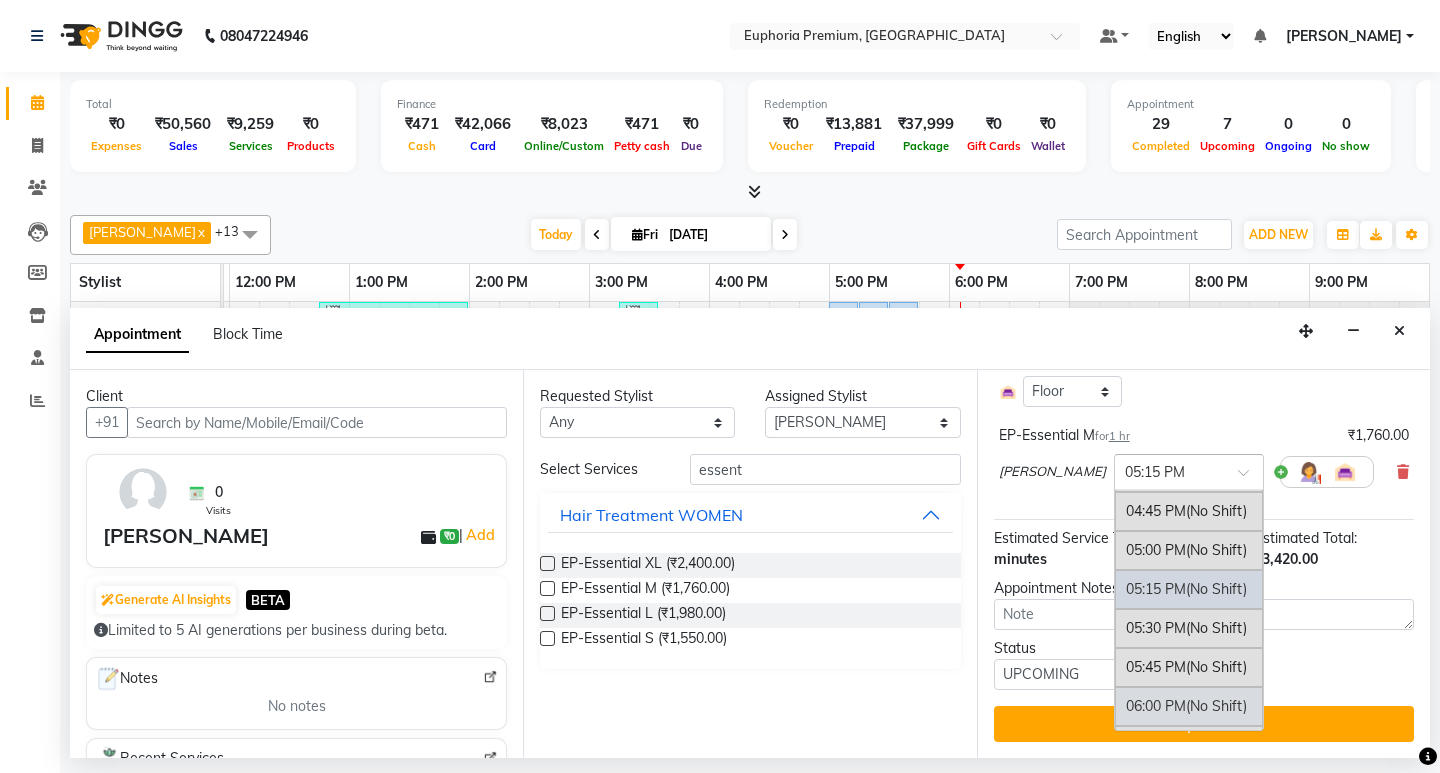 click on "06:00 PM   (No Shift)" at bounding box center (1189, 706) 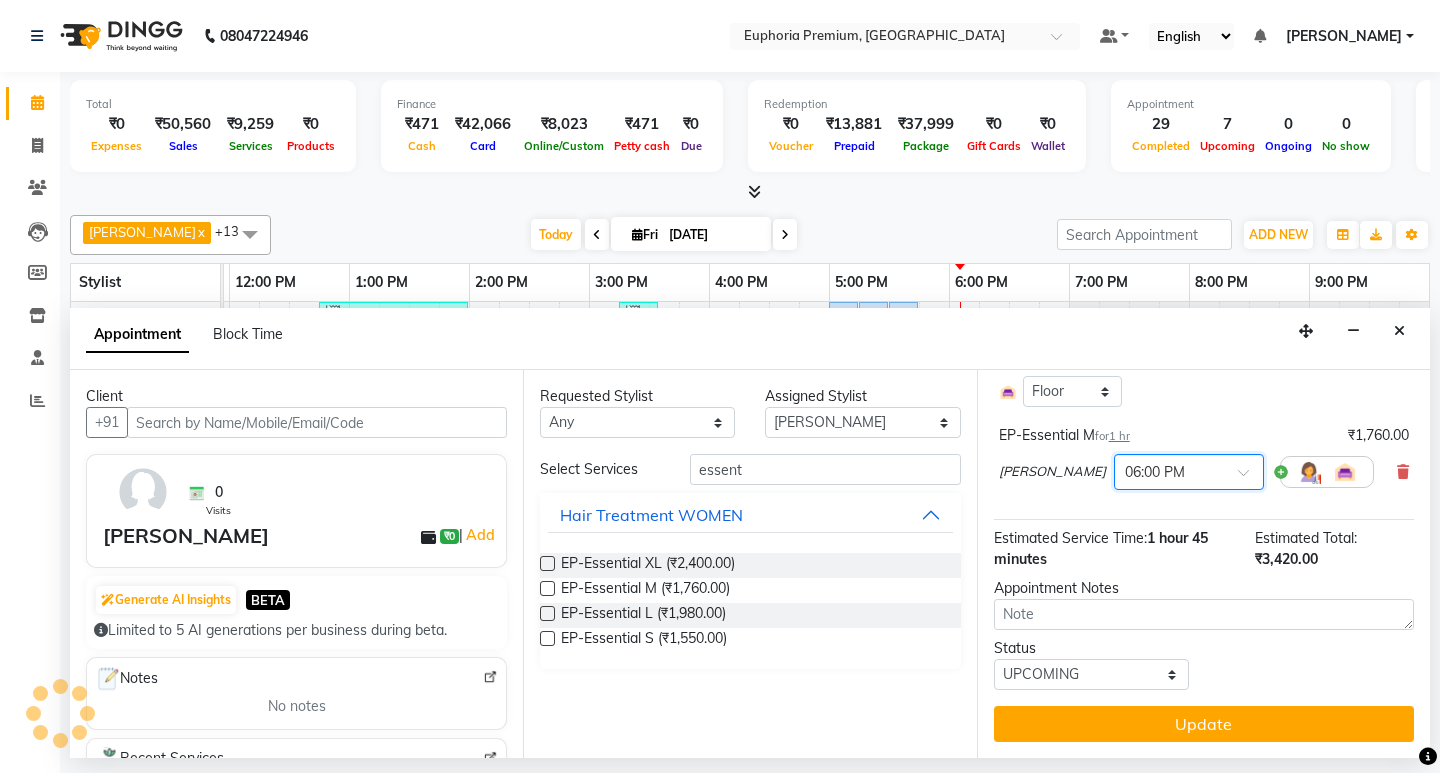 click on "EP-Full Arms Catridge Wax   for  15 min ₹620.00 Pinky . × 05:15 PM Select Room Floor EP-Full Legs Catridge Wax   for  15 min ₹940.00 Pinky . × 05:30 PM Select Room Floor EP-Eyebrows Threading   for  15 min ₹100.00 Pinky . × 05:00 PM Select Room Floor EP-Essential M   for  1 hr ₹1,760.00 Chandru Magar × 06:00 PM" at bounding box center [1204, 282] 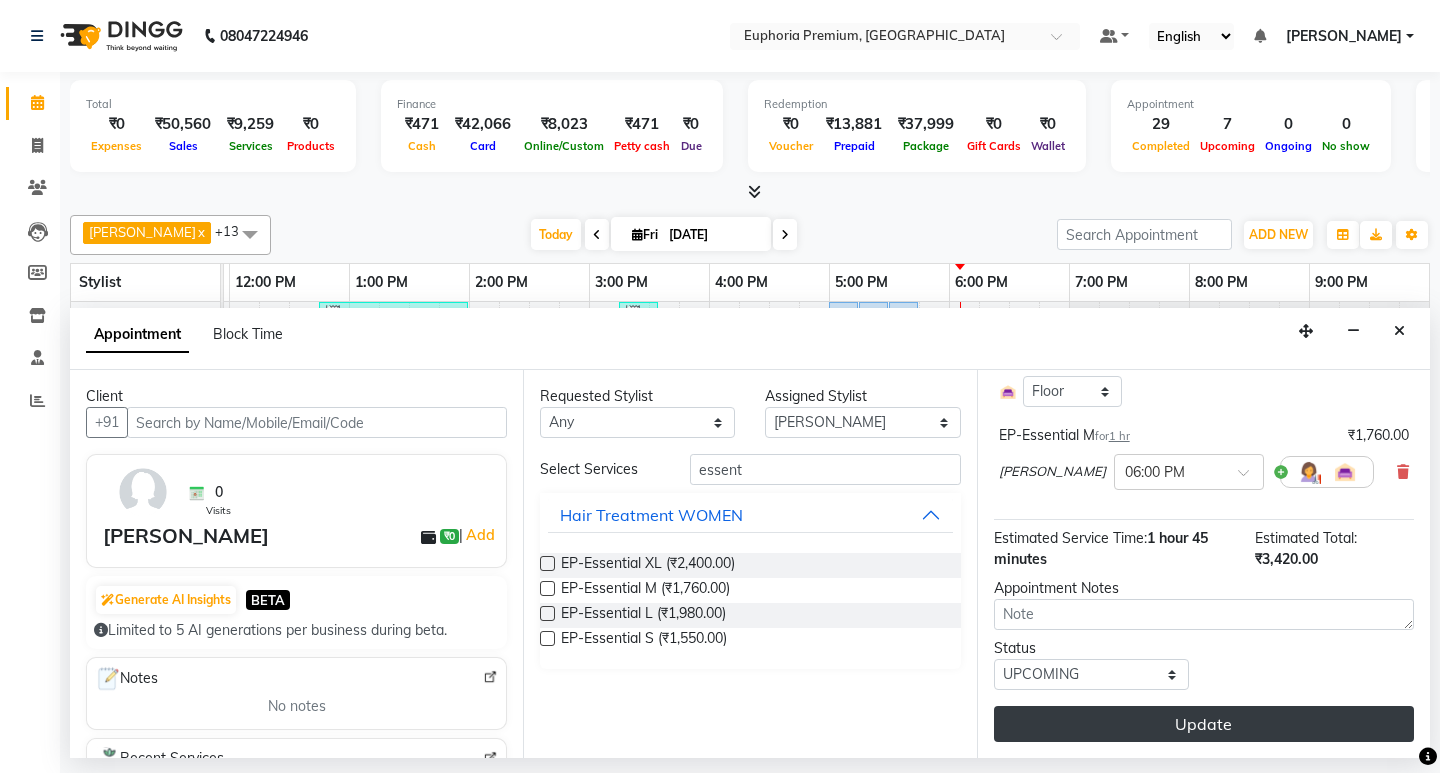 click on "Update" at bounding box center (1204, 724) 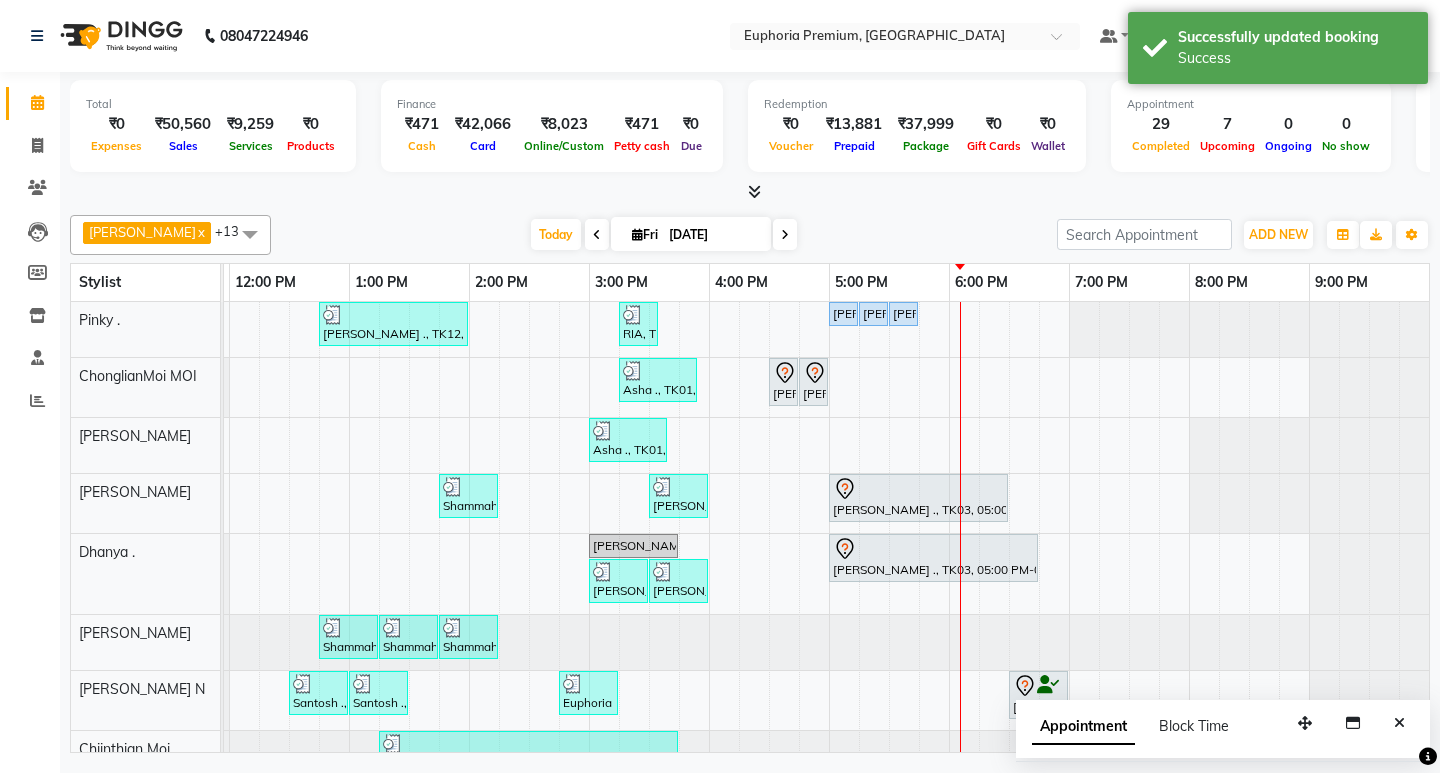click at bounding box center (785, 234) 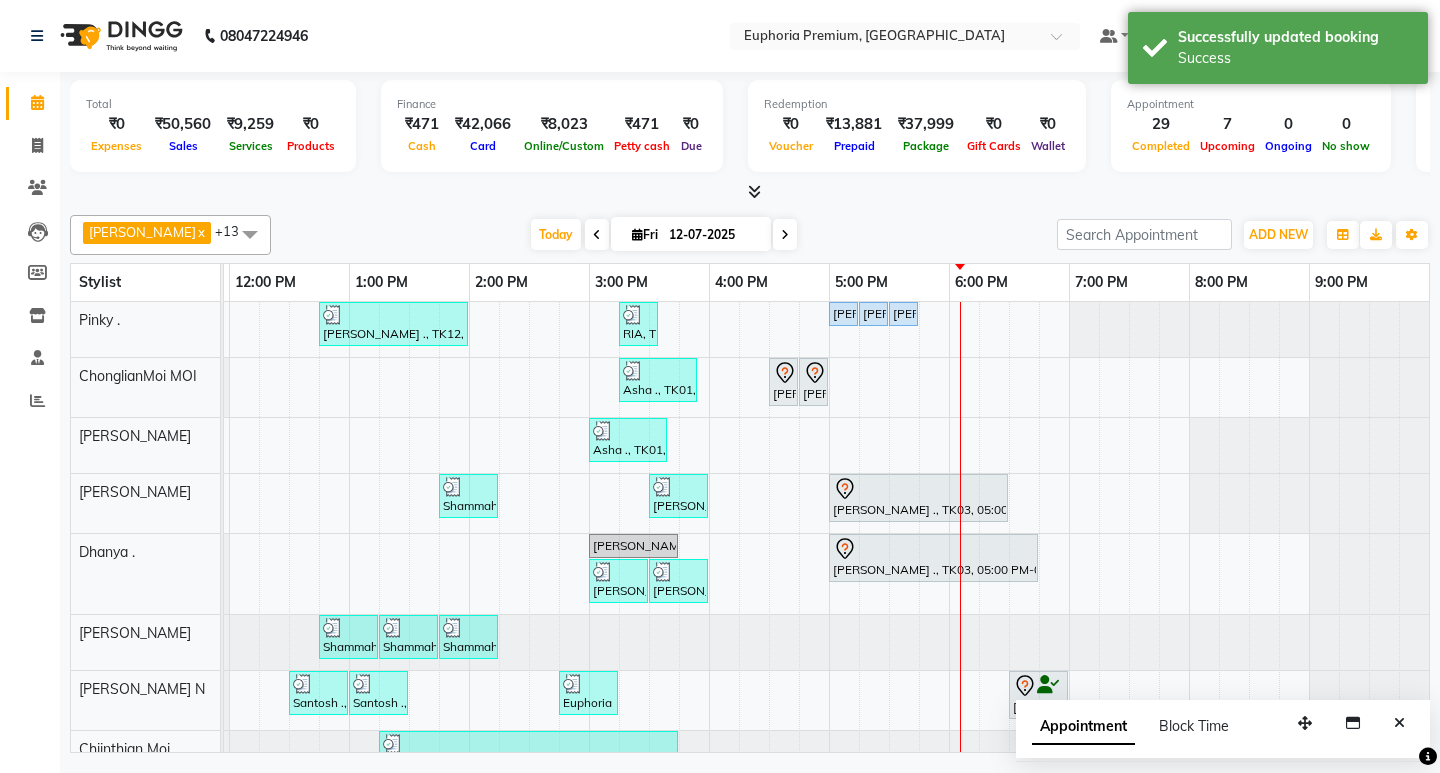 scroll, scrollTop: 0, scrollLeft: 0, axis: both 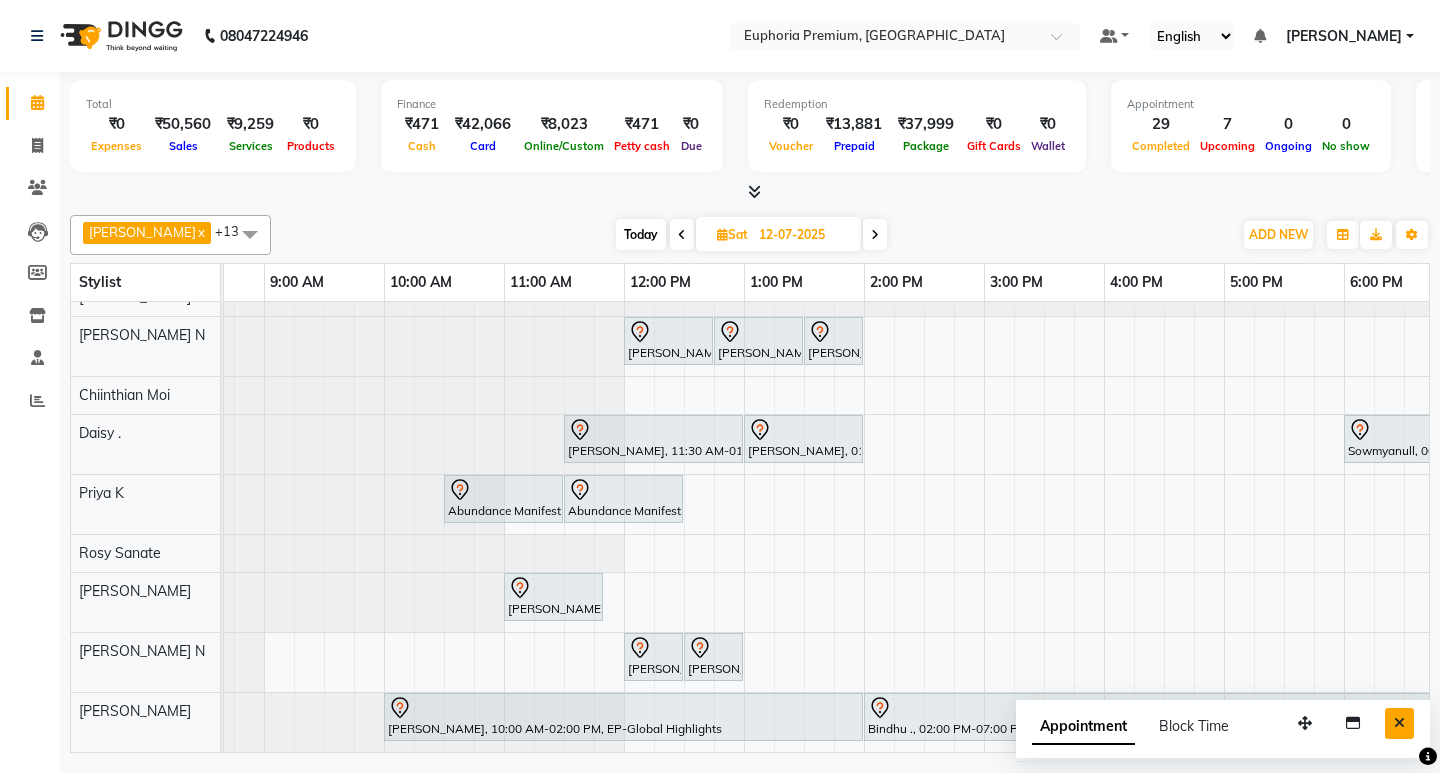 click at bounding box center (1399, 723) 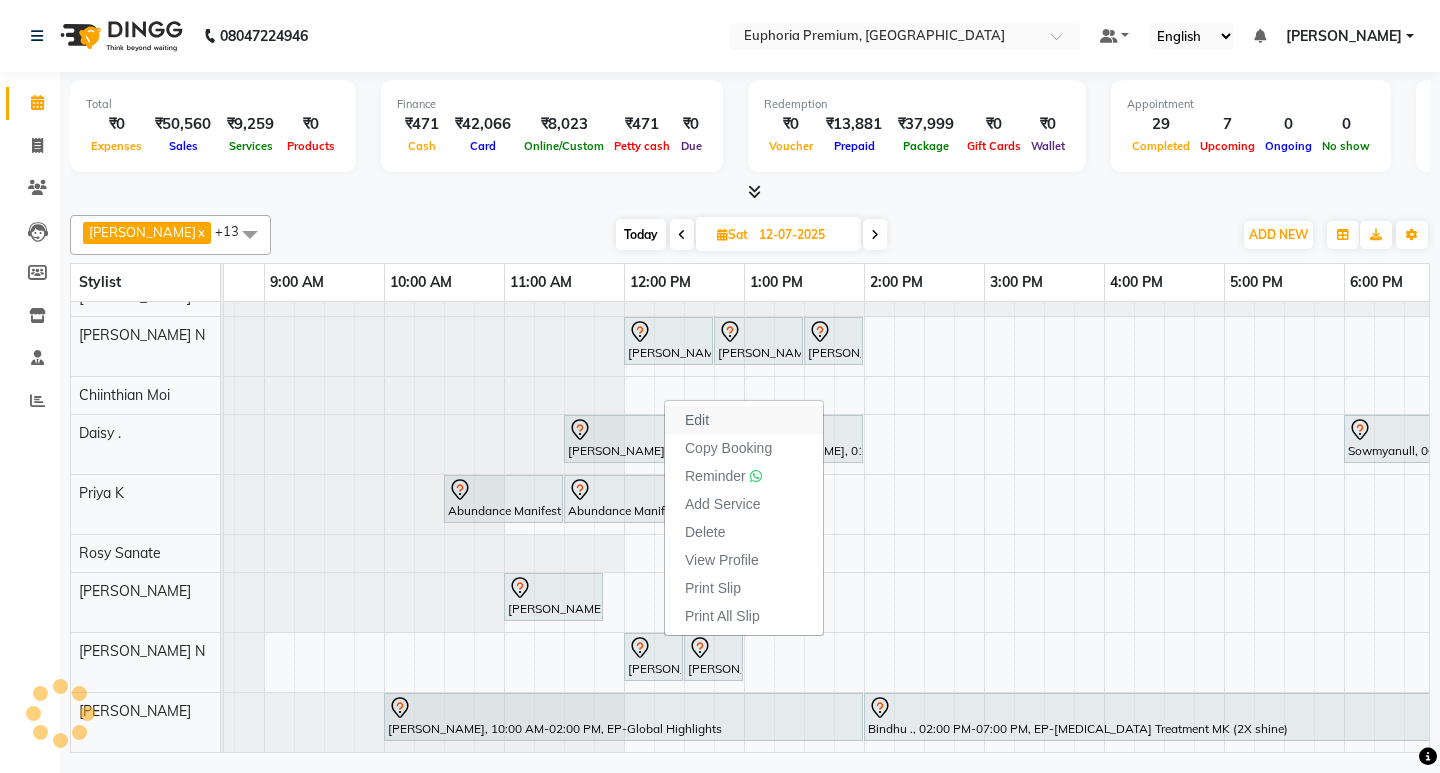 click on "Edit" at bounding box center (744, 420) 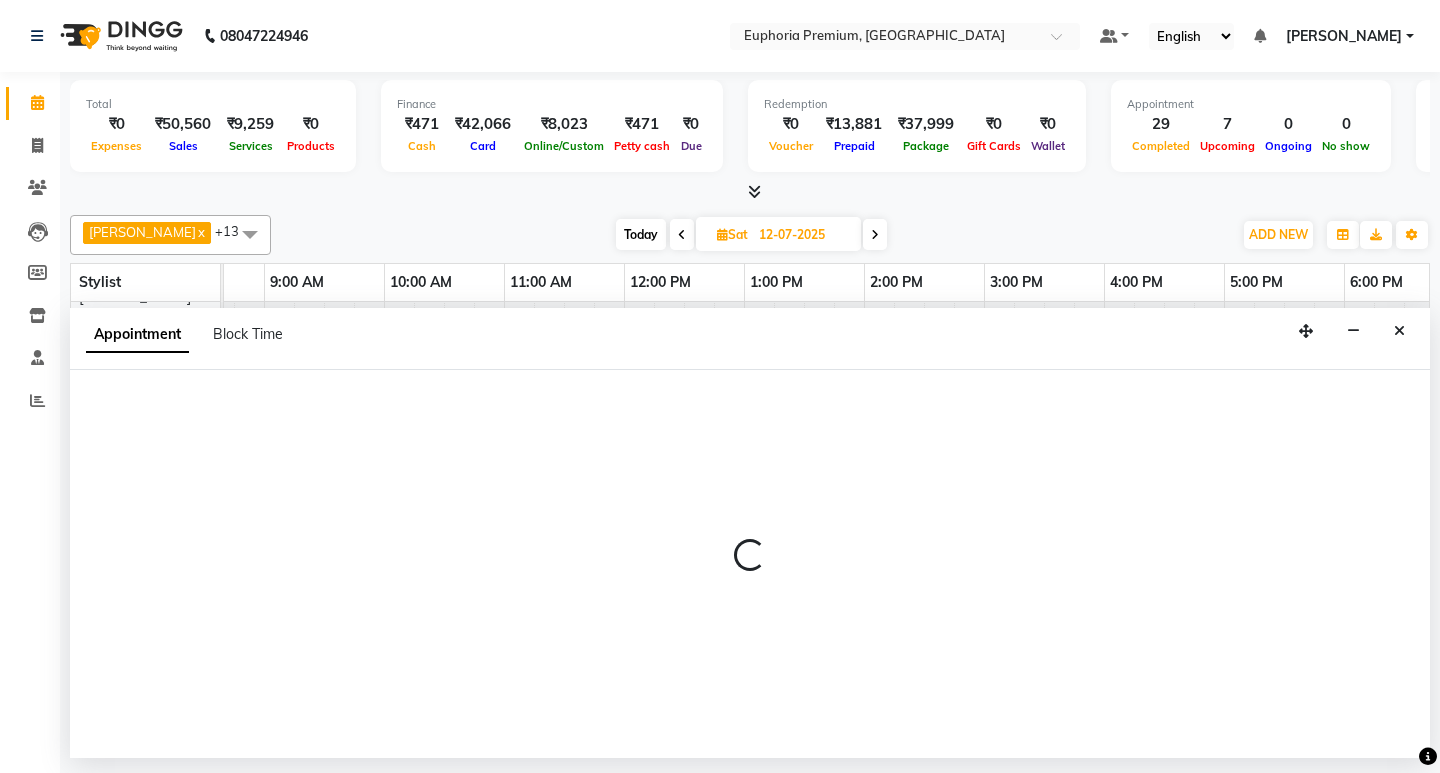 select on "tentative" 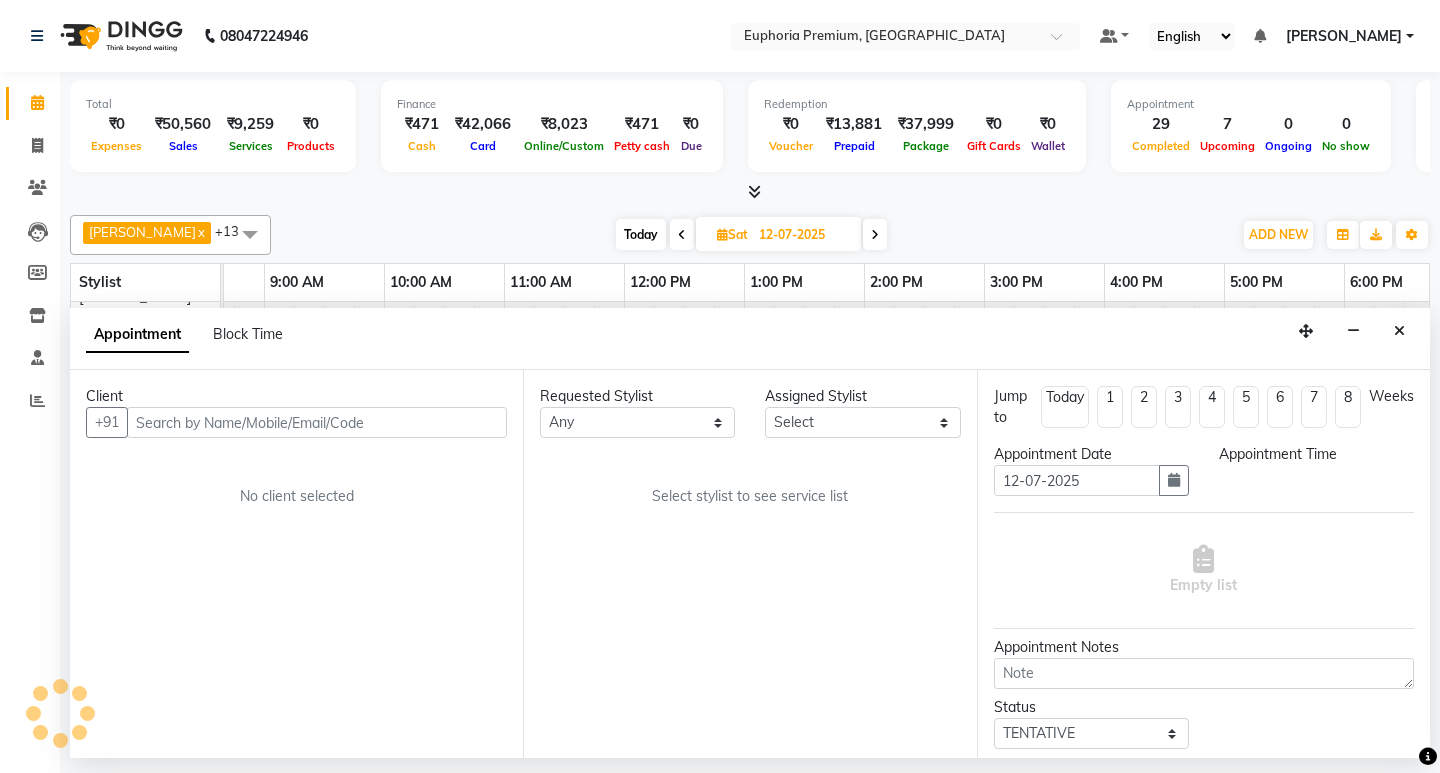 select on "74080" 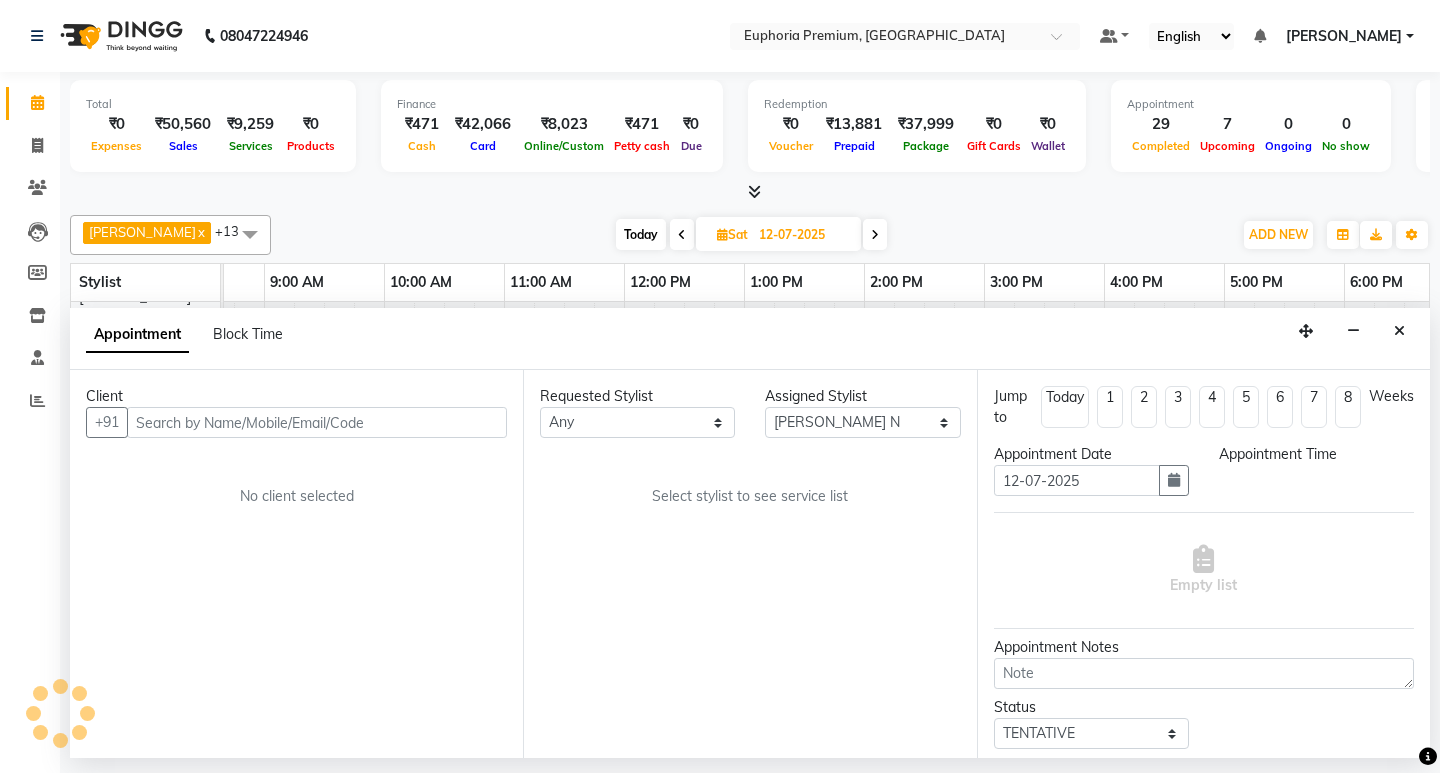 scroll, scrollTop: 0, scrollLeft: 475, axis: horizontal 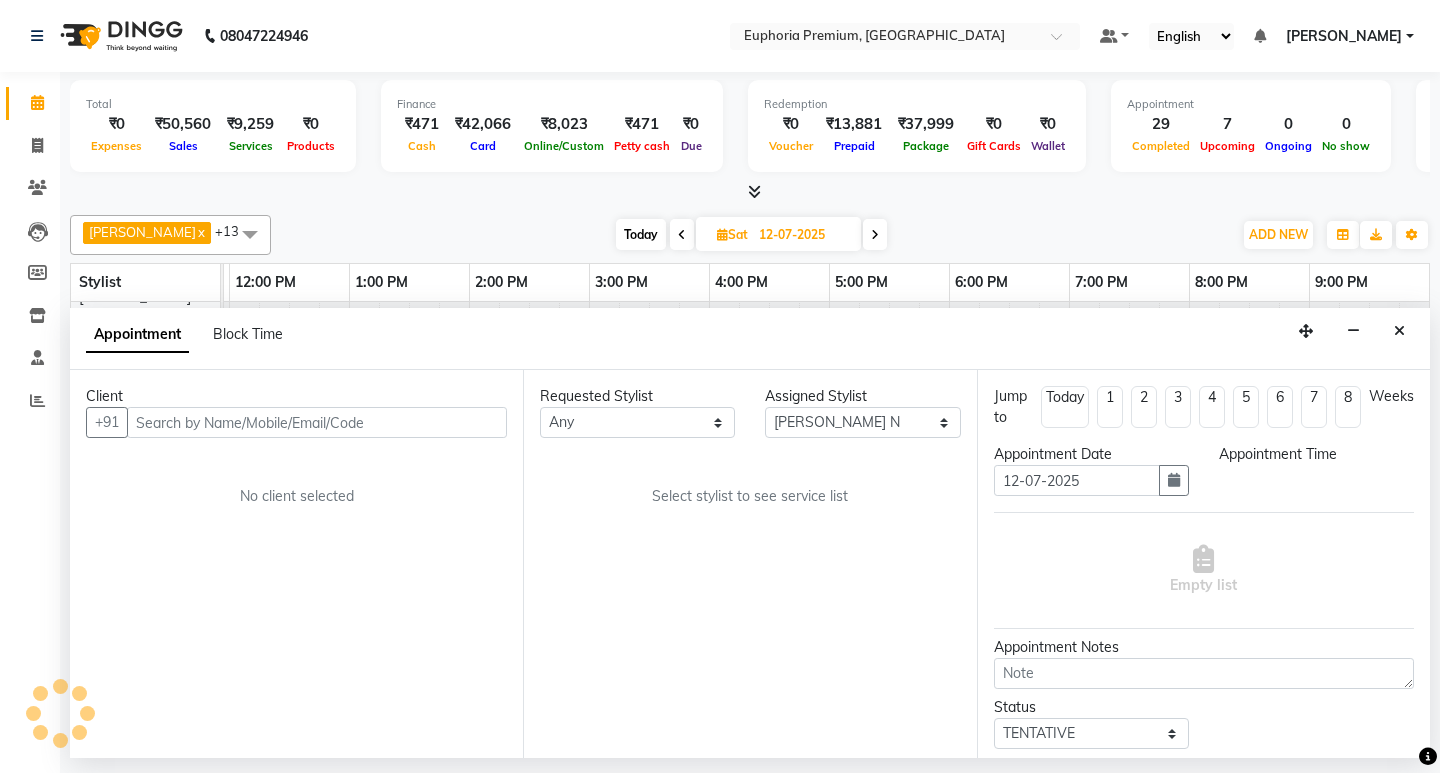 select on "720" 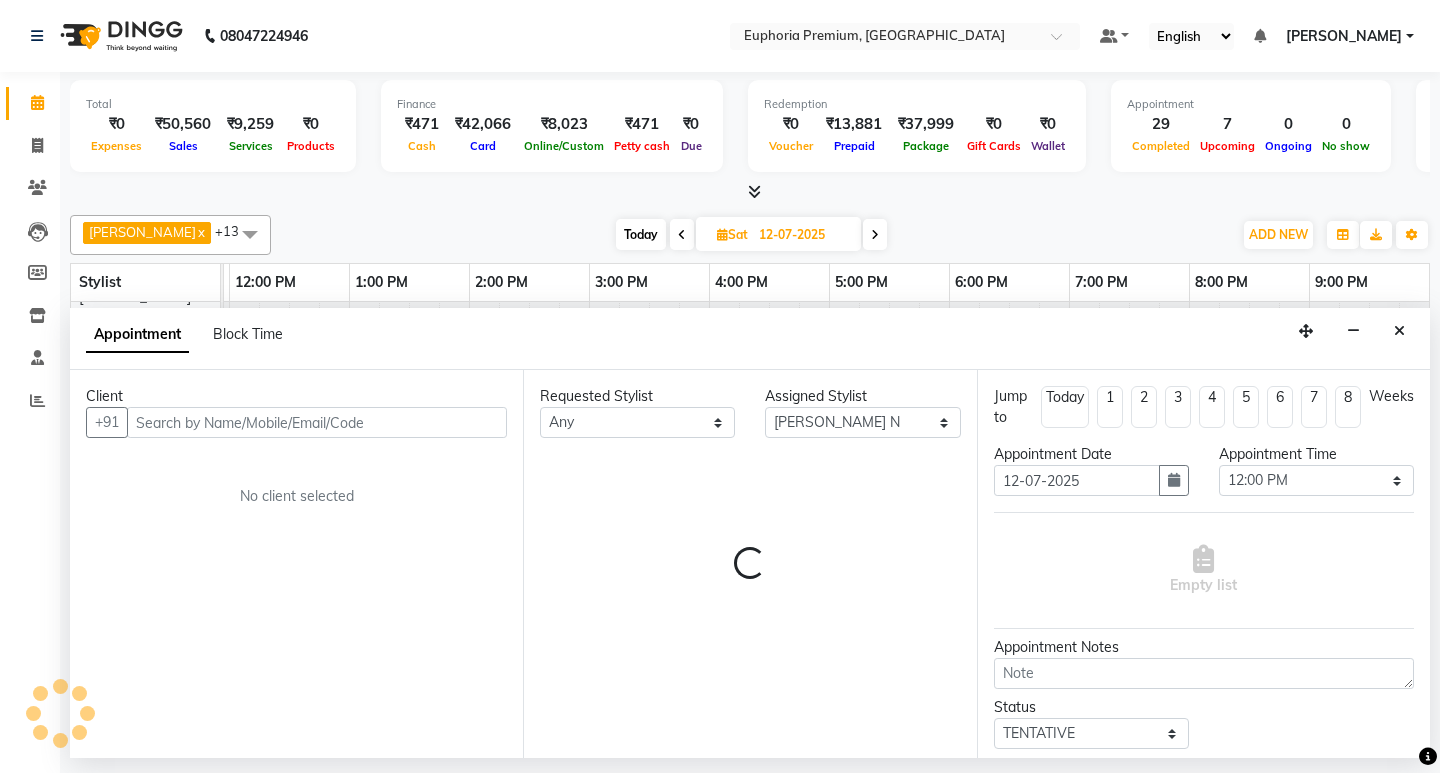select on "4006" 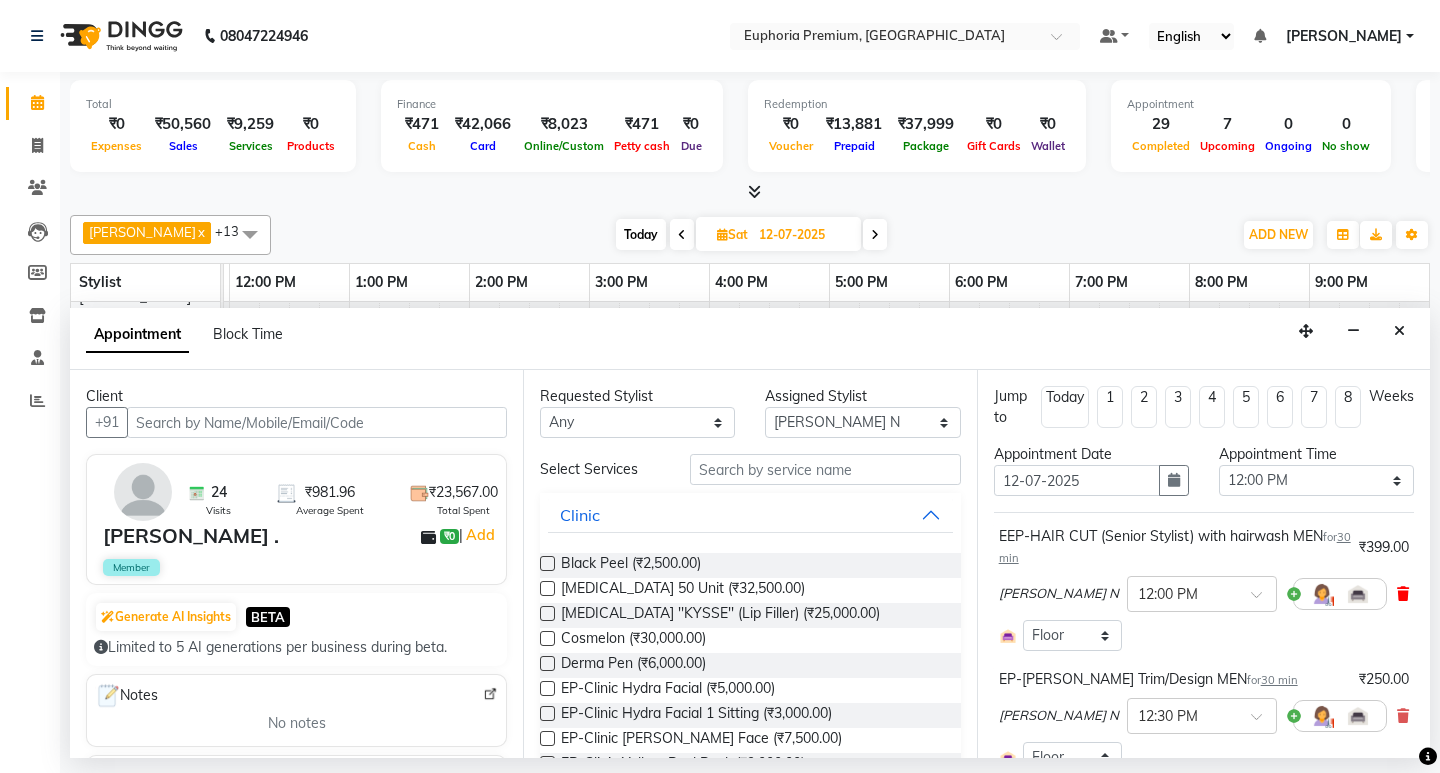 click at bounding box center [1403, 594] 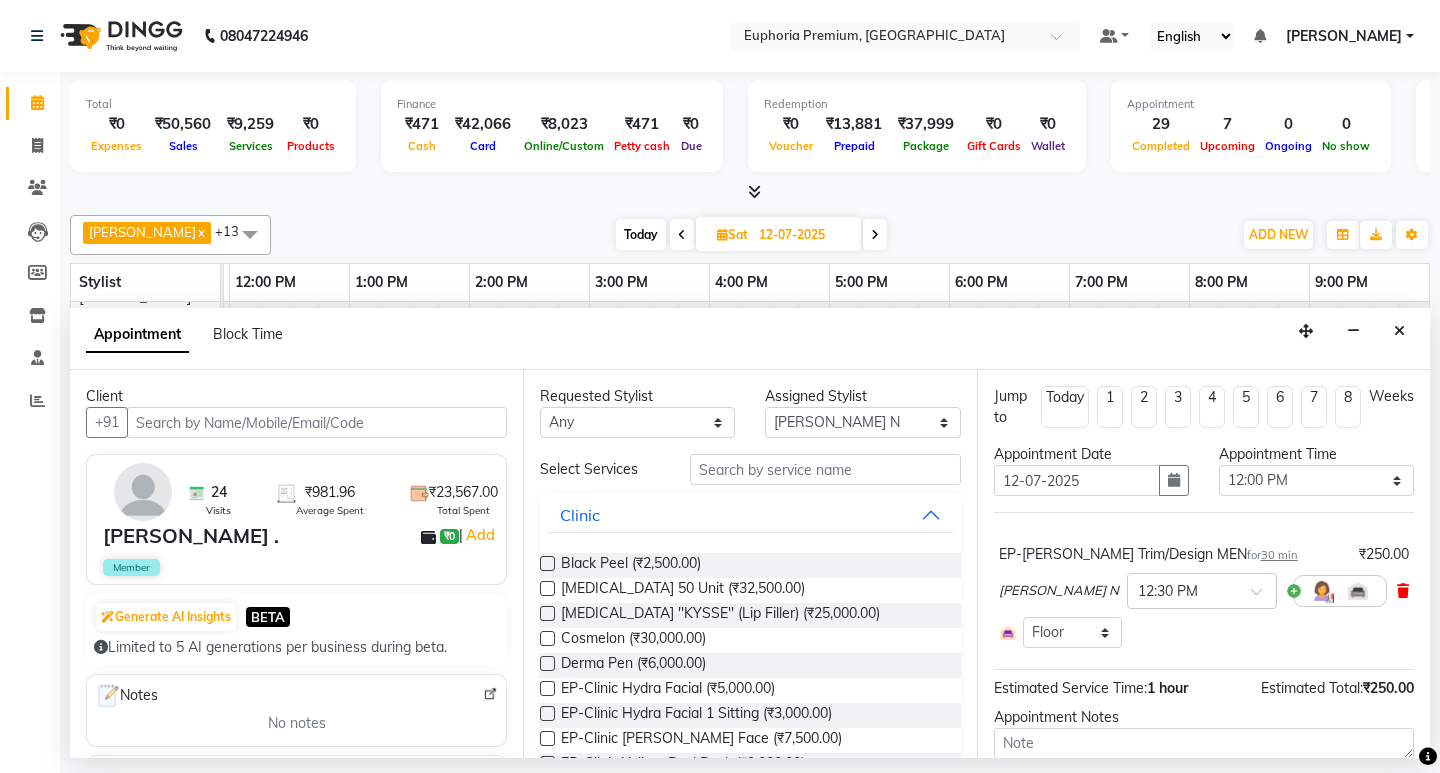 click at bounding box center [1403, 591] 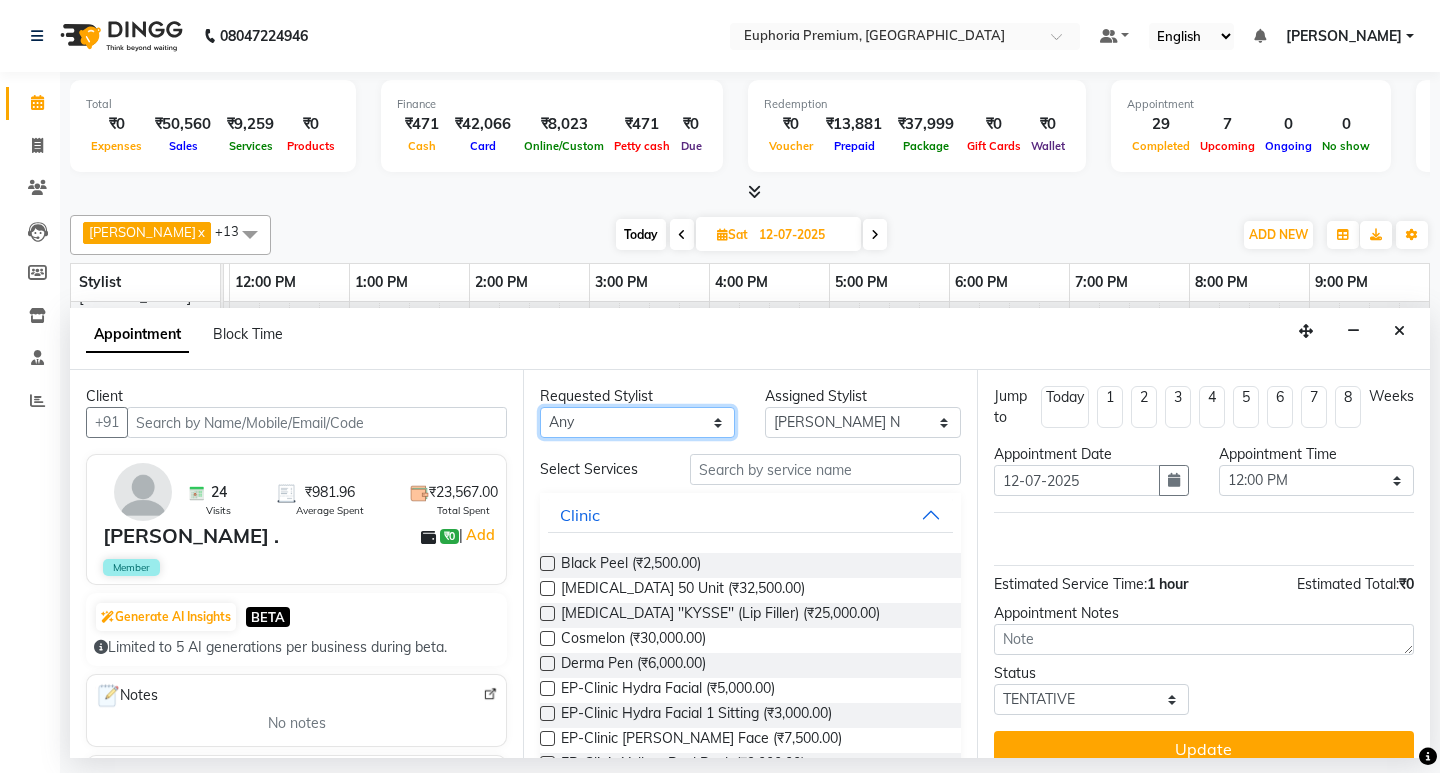 click on "Any Babu V Bharath N Binoy  Chandru Magar Chethan N  Chiinthian Moi ChonglianMoi MOI Daisy . Dhanya . Diya Khadka Fredrick Burrows Kishore K Maria Hamsa MRINALI MILI Pinky . Priya  K Rosy Sanate Savitha Vijayan Shalini Deivasigamani Shishi L Vijayalakshmi M VISHON BAIDYA" at bounding box center [637, 422] 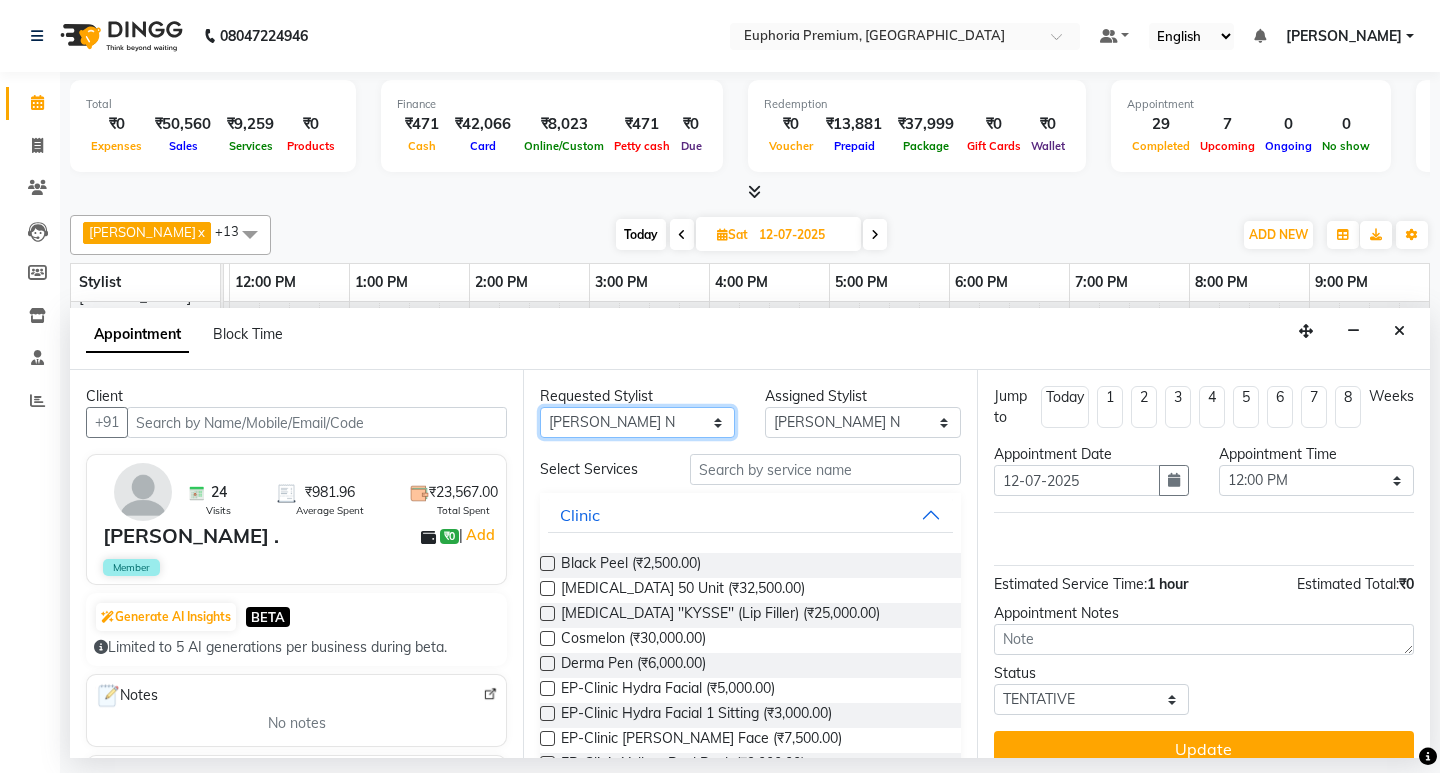 click on "Any Babu V Bharath N Binoy  Chandru Magar Chethan N  Chiinthian Moi ChonglianMoi MOI Daisy . Dhanya . Diya Khadka Fredrick Burrows Kishore K Maria Hamsa MRINALI MILI Pinky . Priya  K Rosy Sanate Savitha Vijayan Shalini Deivasigamani Shishi L Vijayalakshmi M VISHON BAIDYA" at bounding box center [637, 422] 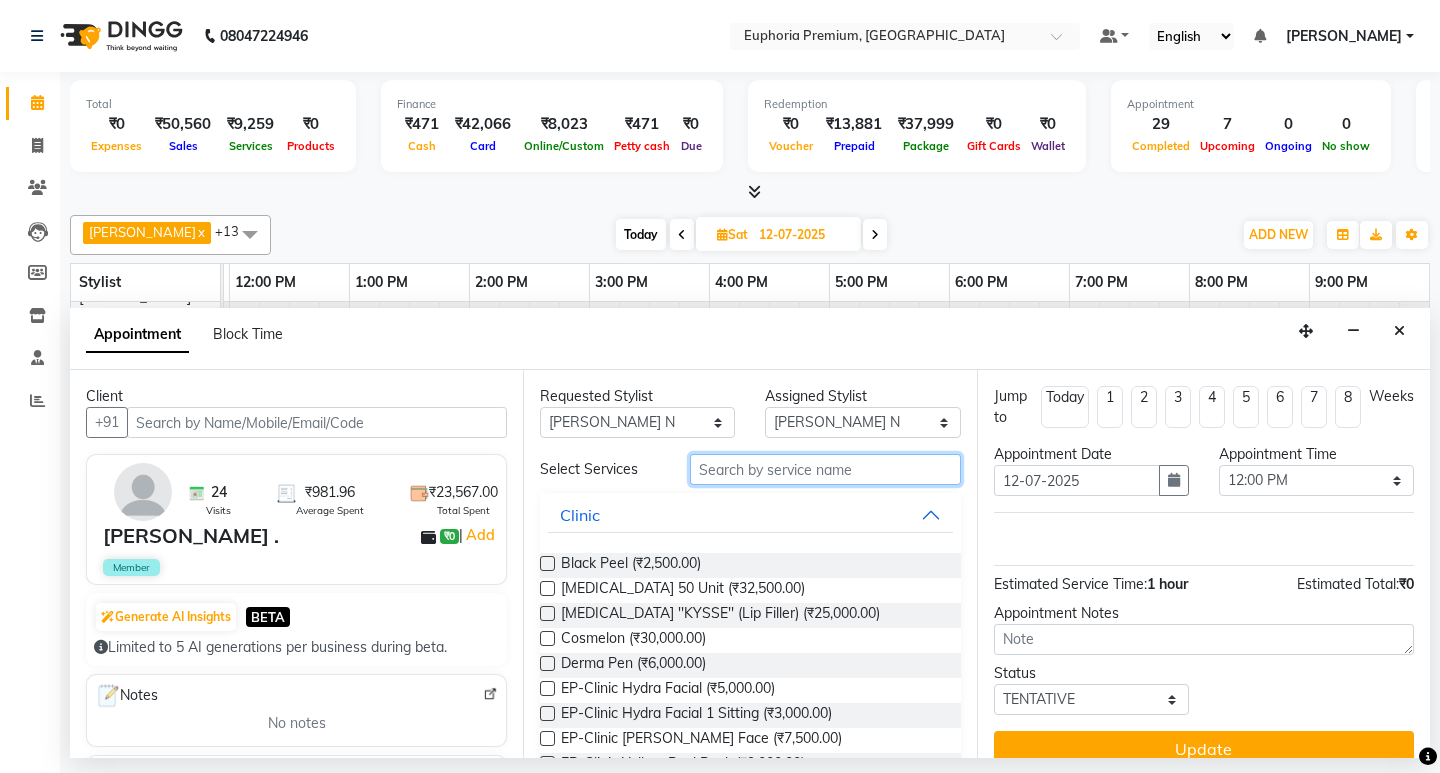 click at bounding box center (825, 469) 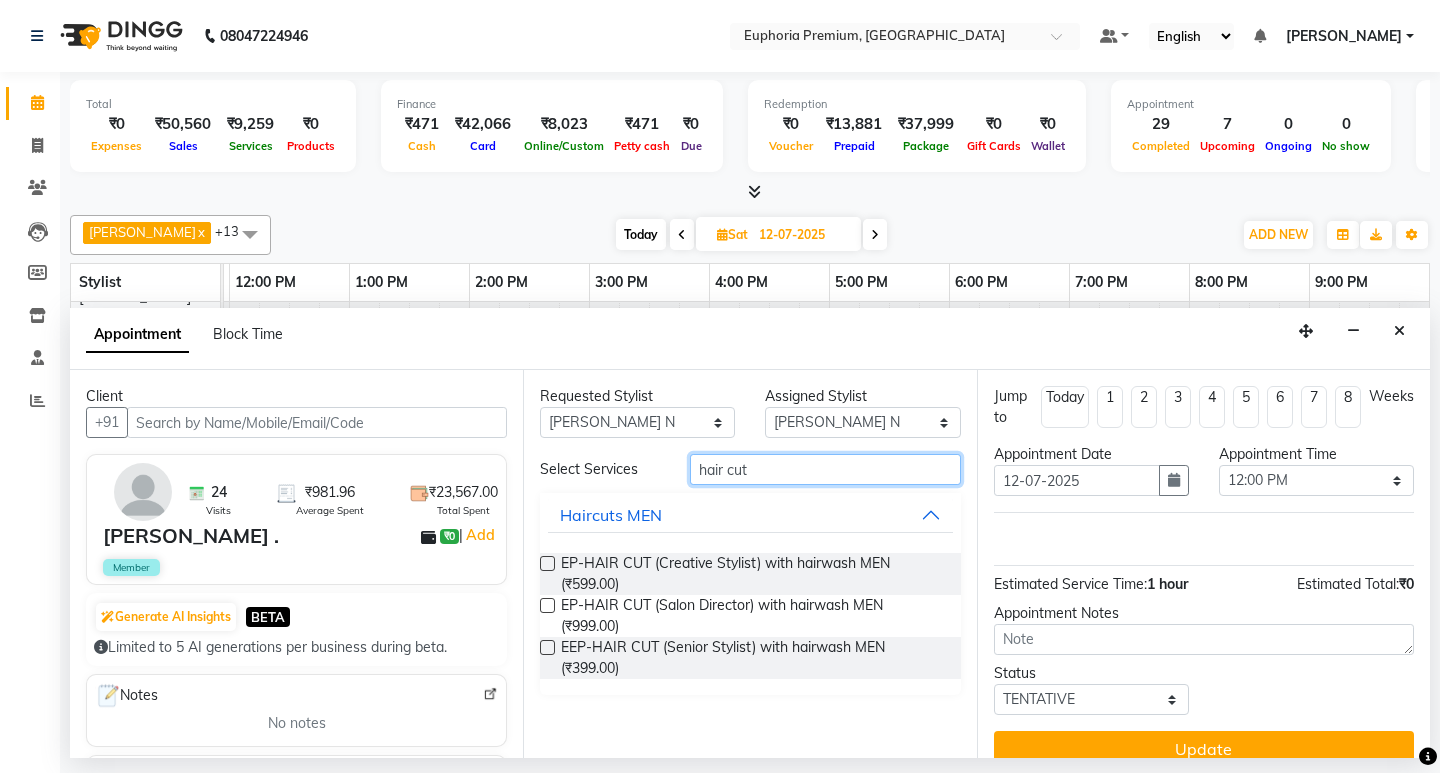 type on "hair cut" 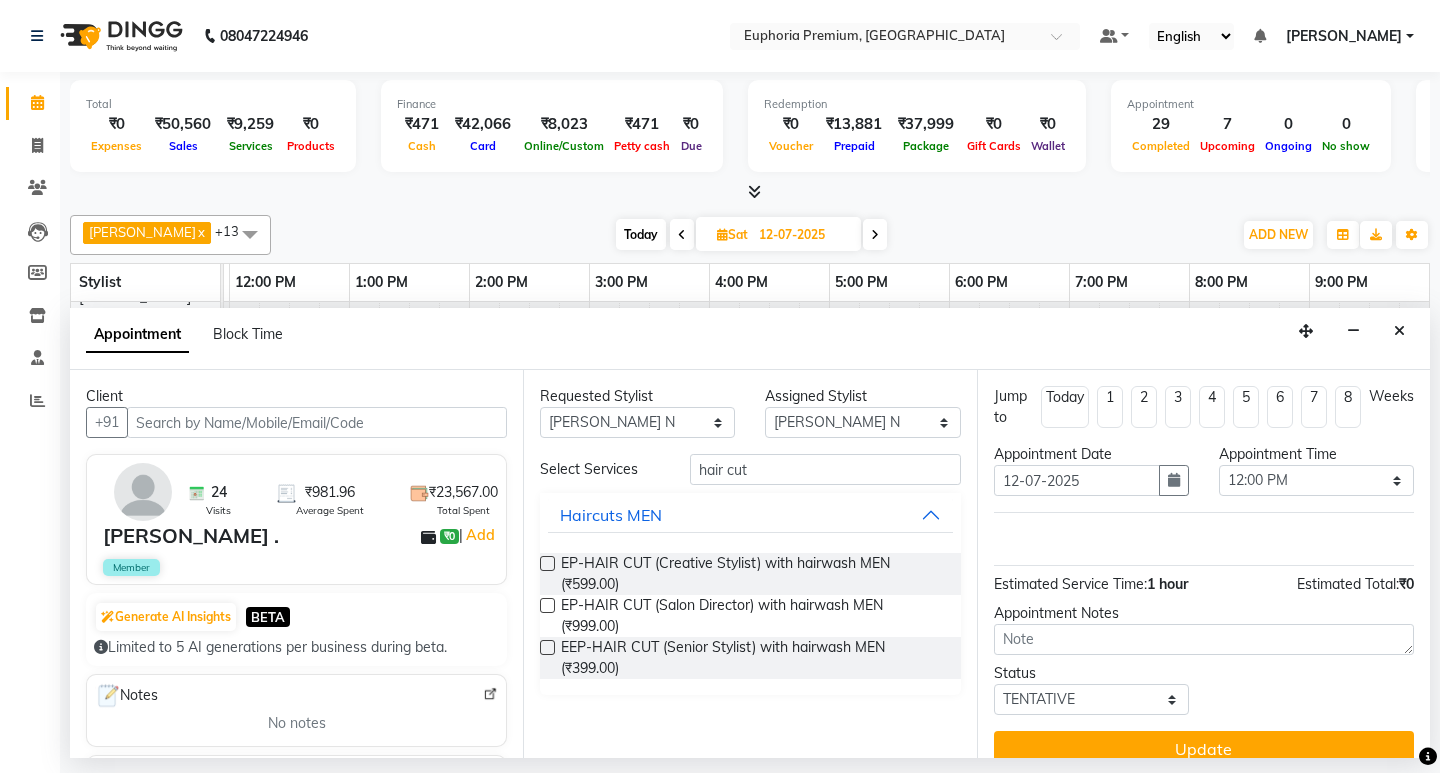 click at bounding box center (547, 647) 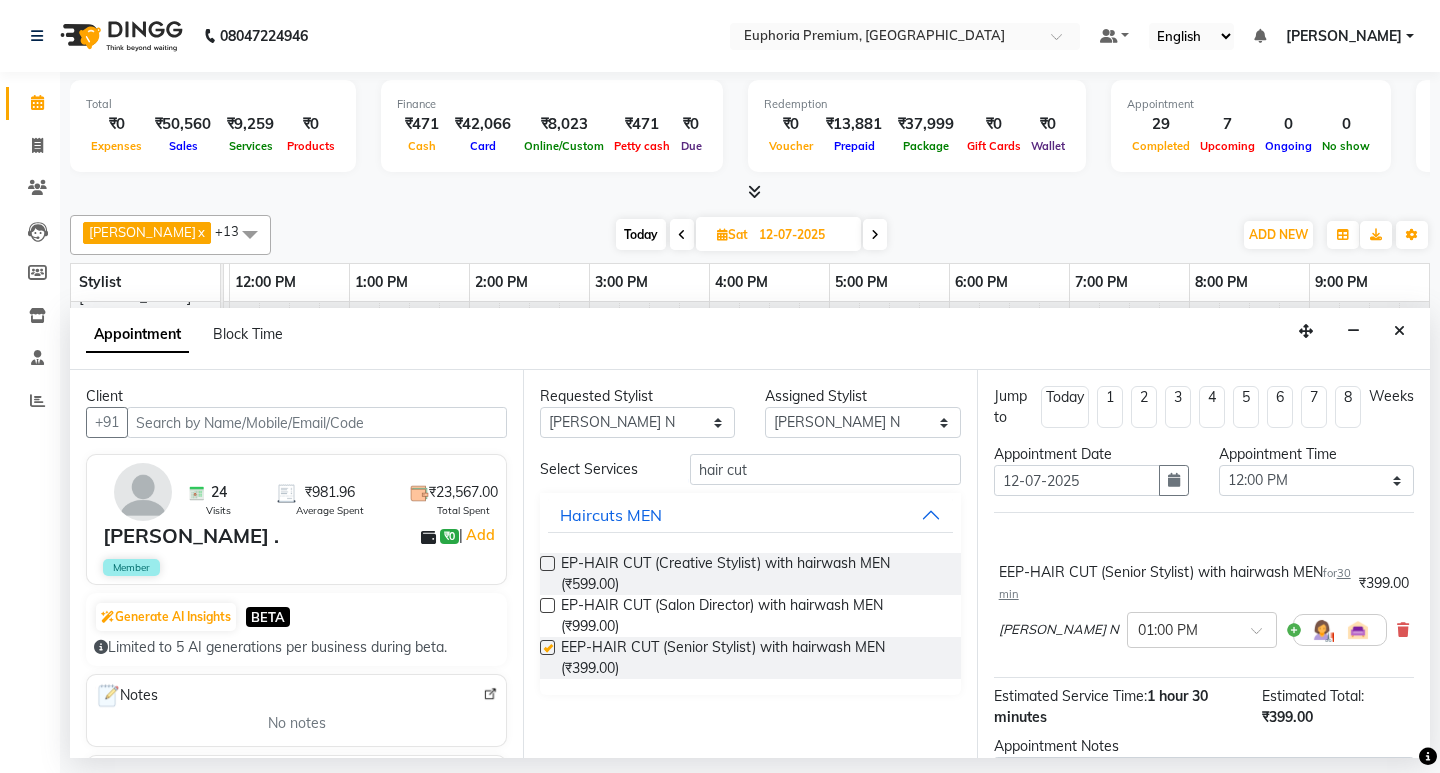 checkbox on "false" 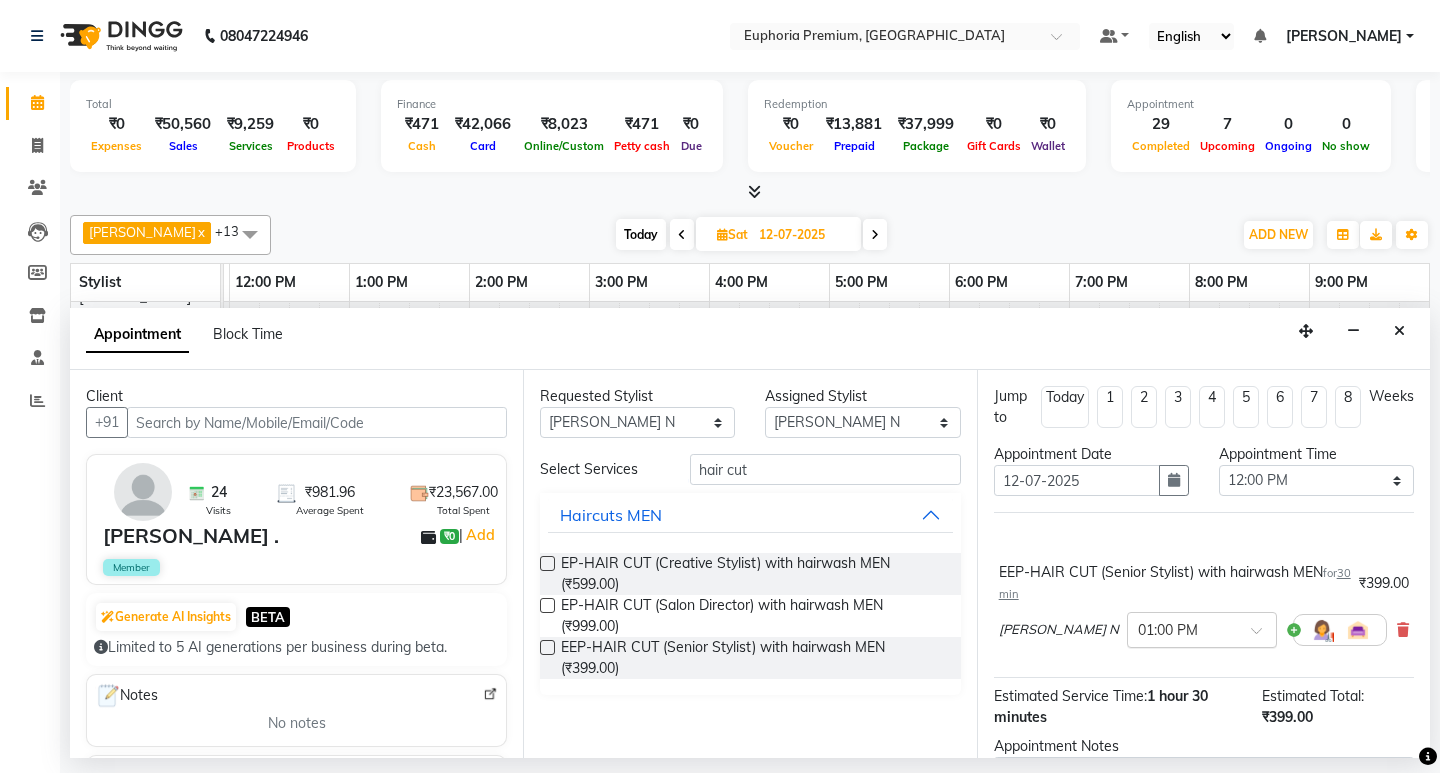 click at bounding box center (1263, 636) 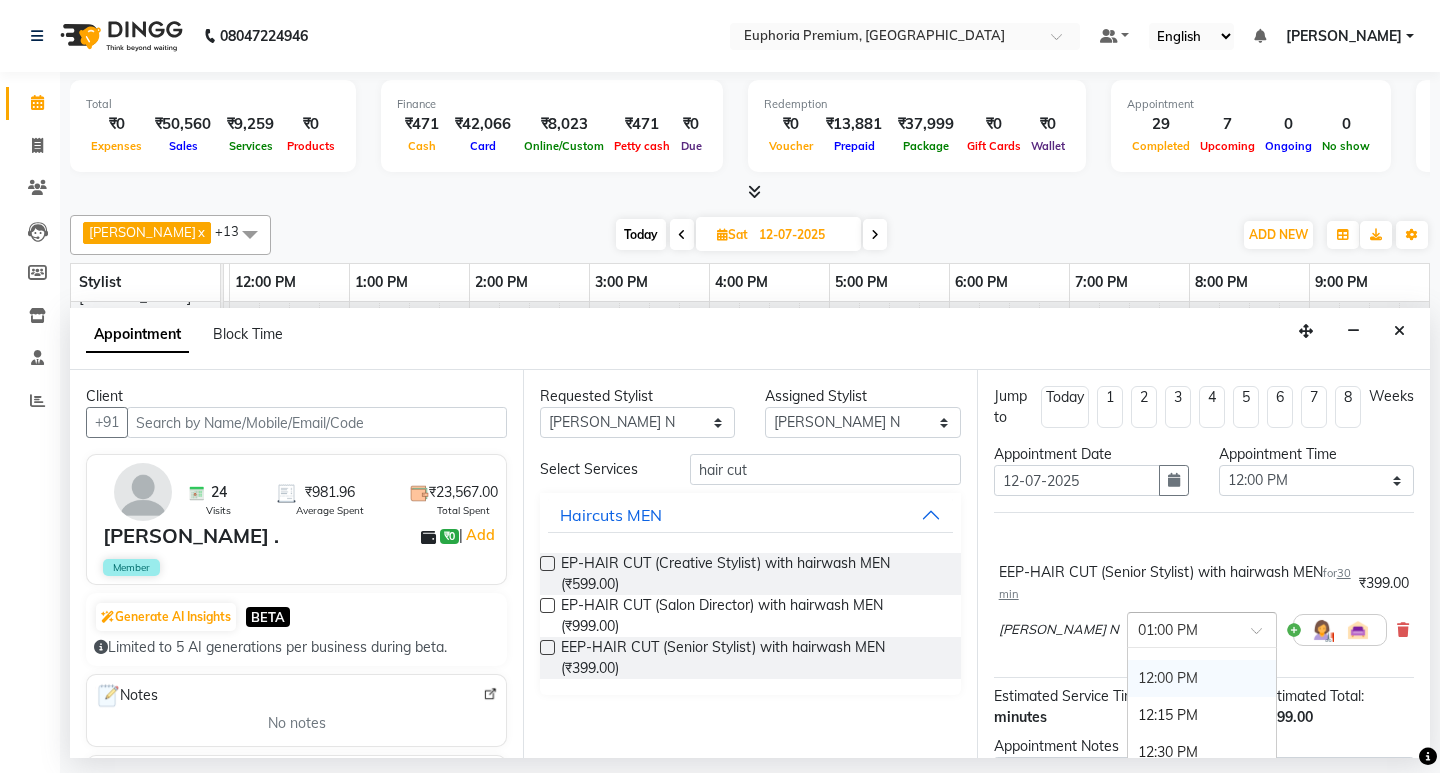 click on "12:00 PM" at bounding box center (1202, 678) 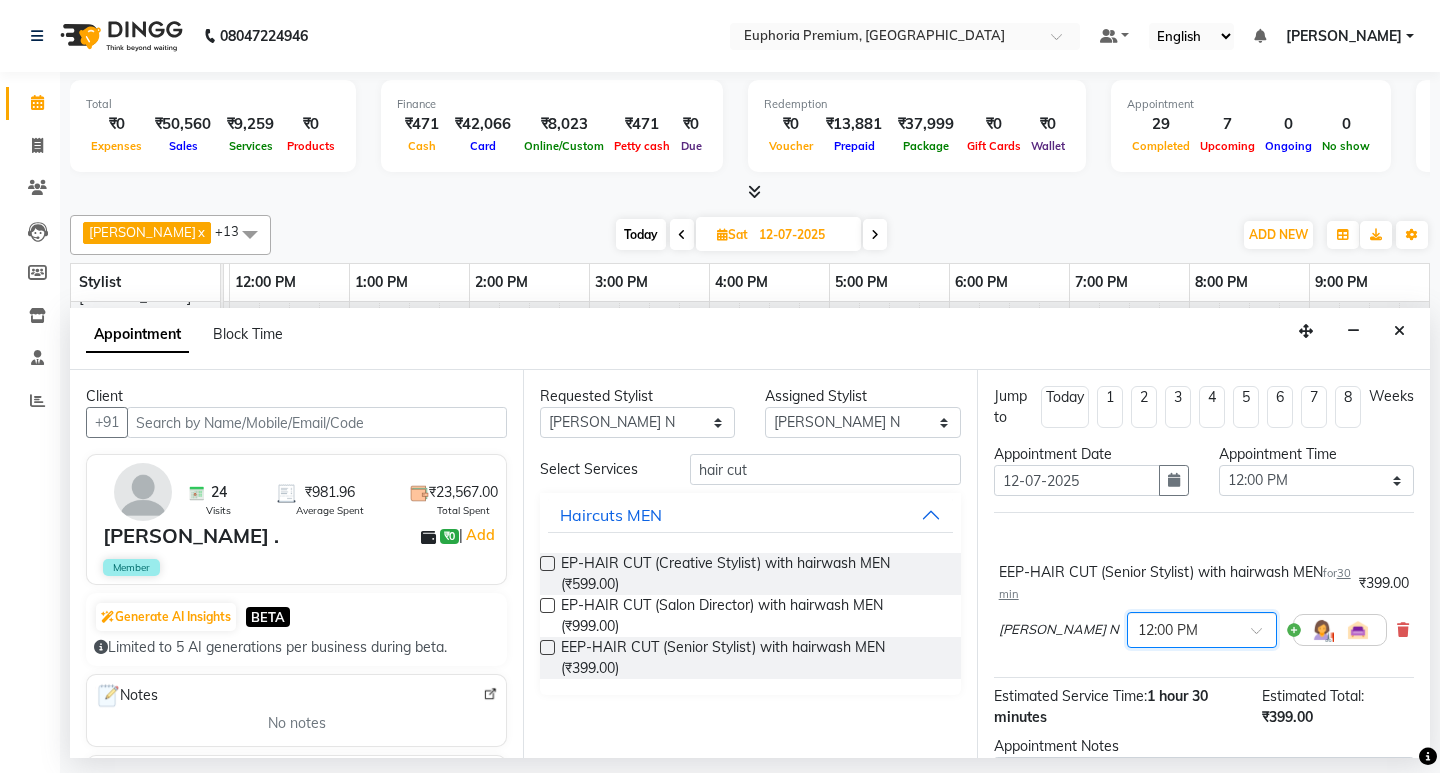 click on "EEP-HAIR CUT (Senior Stylist) with hairwash MEN   for  30 min ₹399.00 Chethan N  × 12:00 PM" at bounding box center [1204, 609] 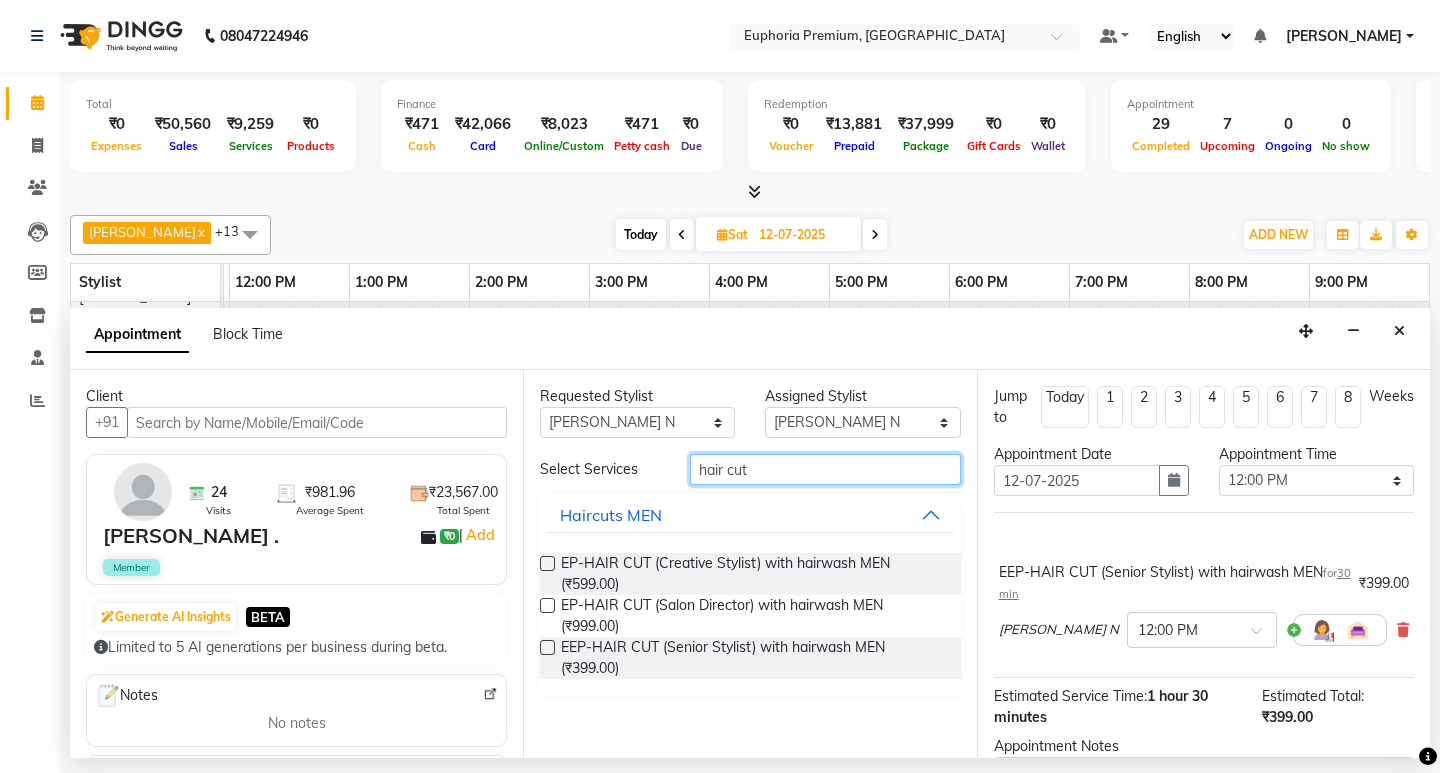 click on "hair cut" at bounding box center [825, 469] 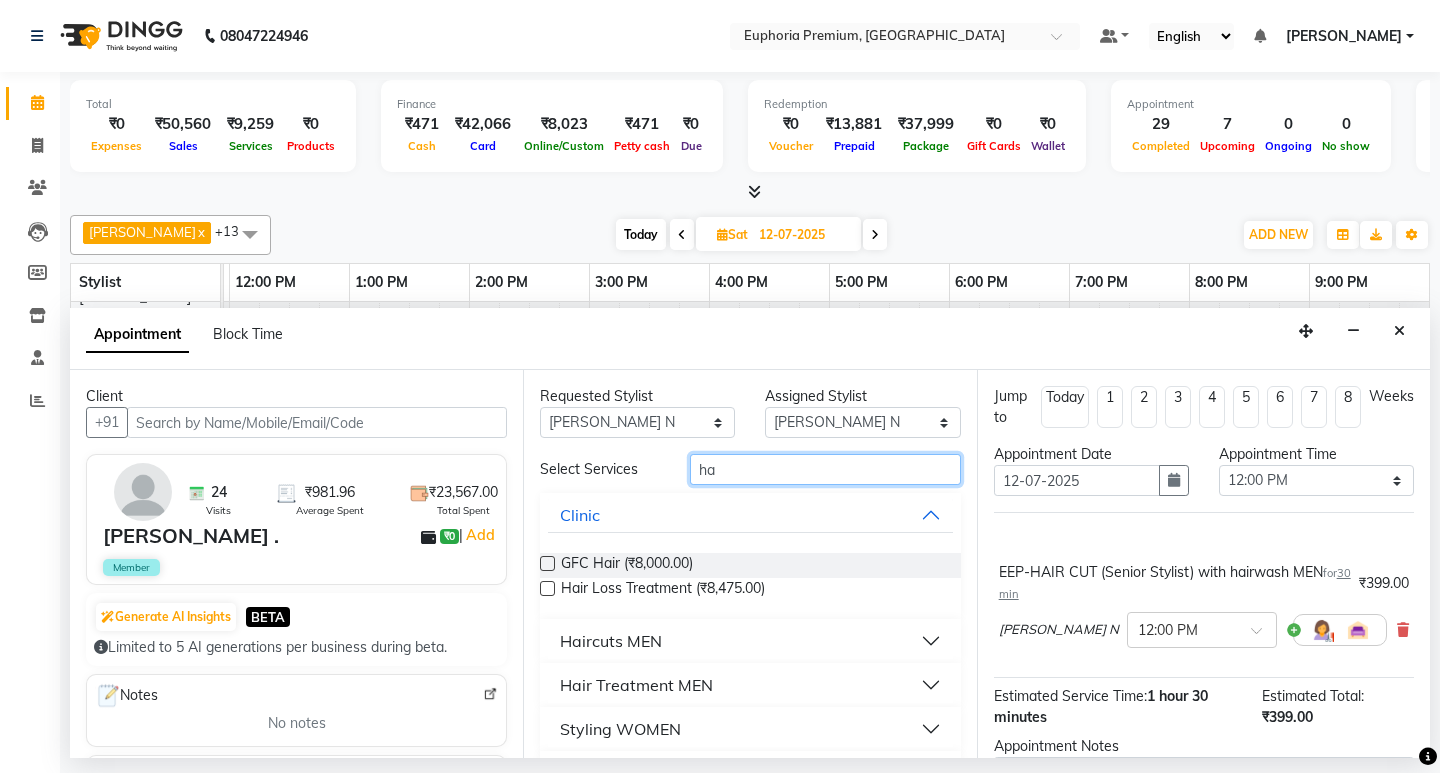 type on "h" 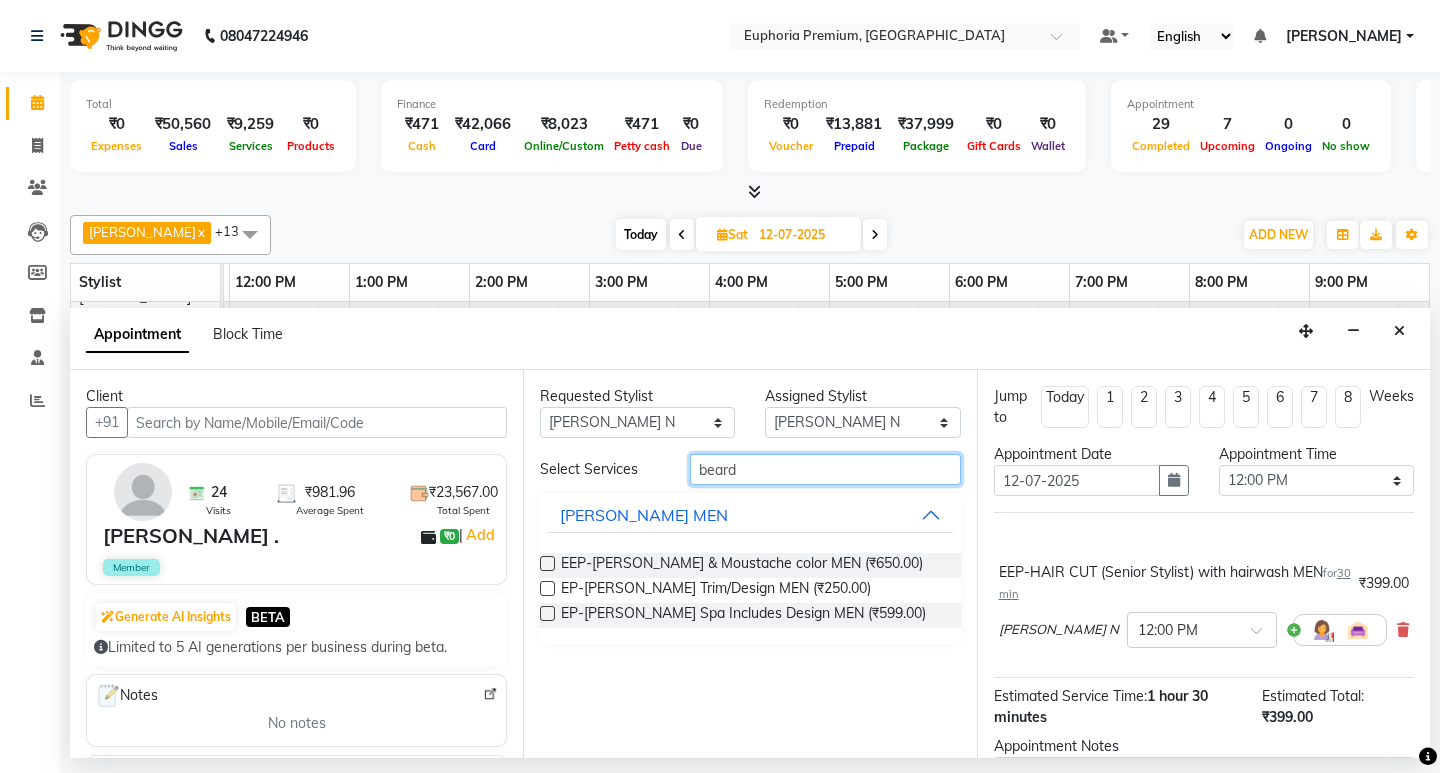 type on "beard" 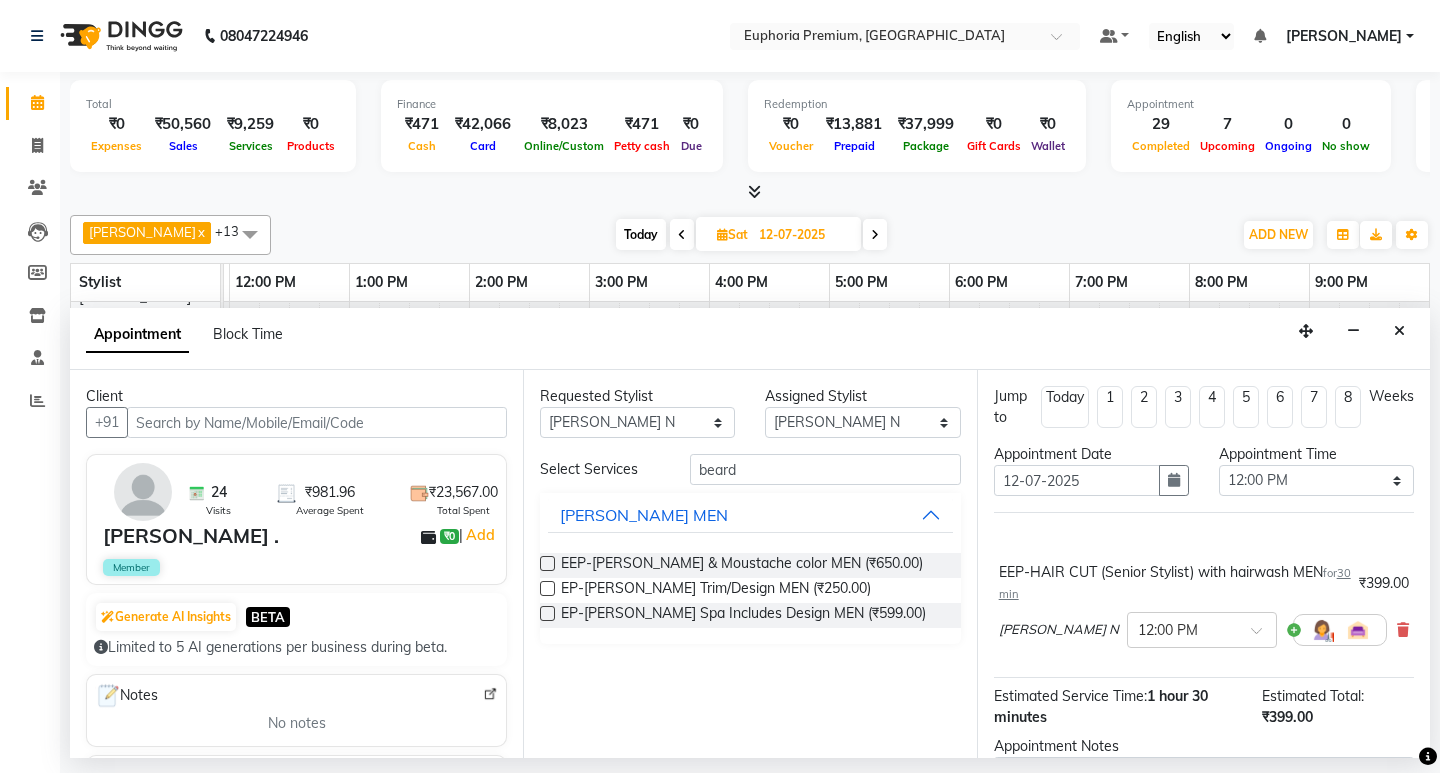click at bounding box center [547, 588] 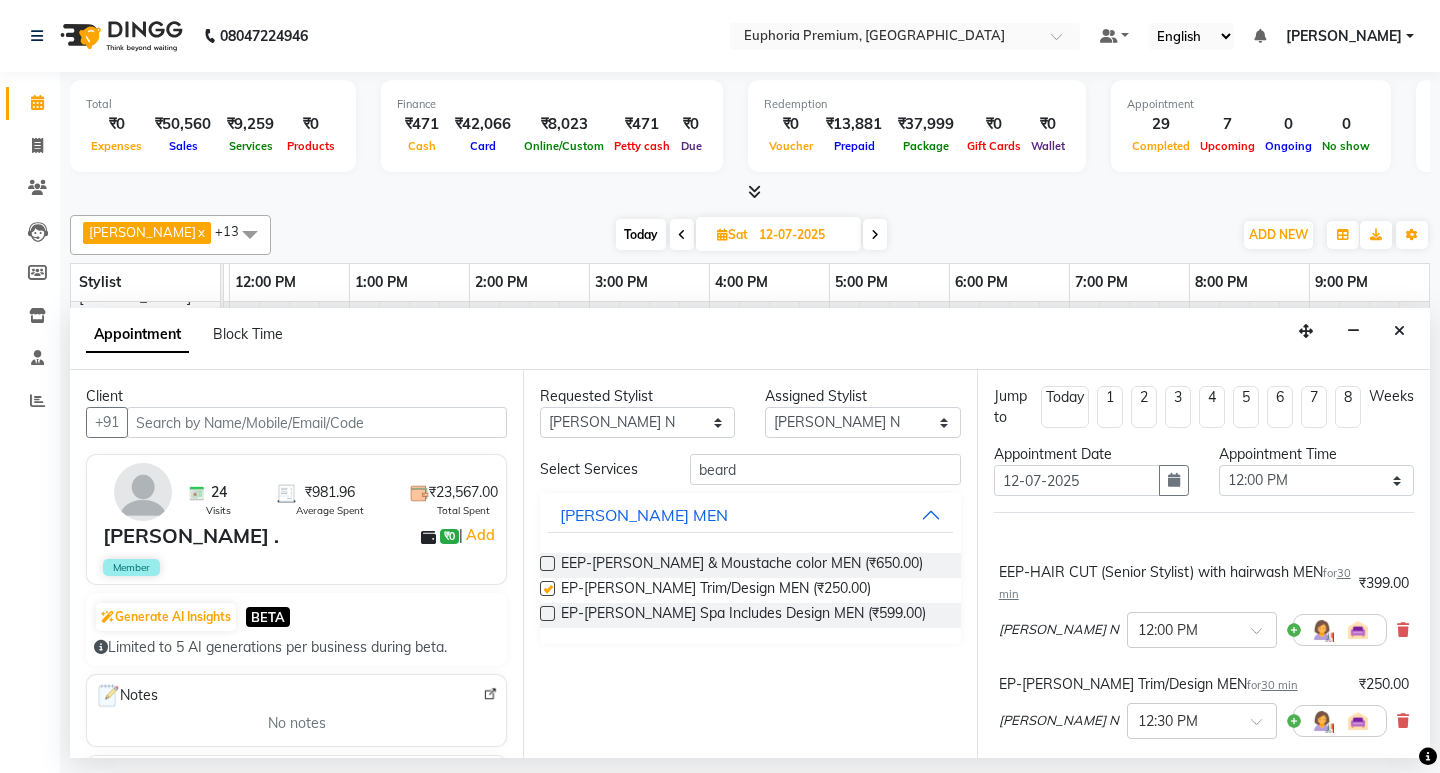 checkbox on "false" 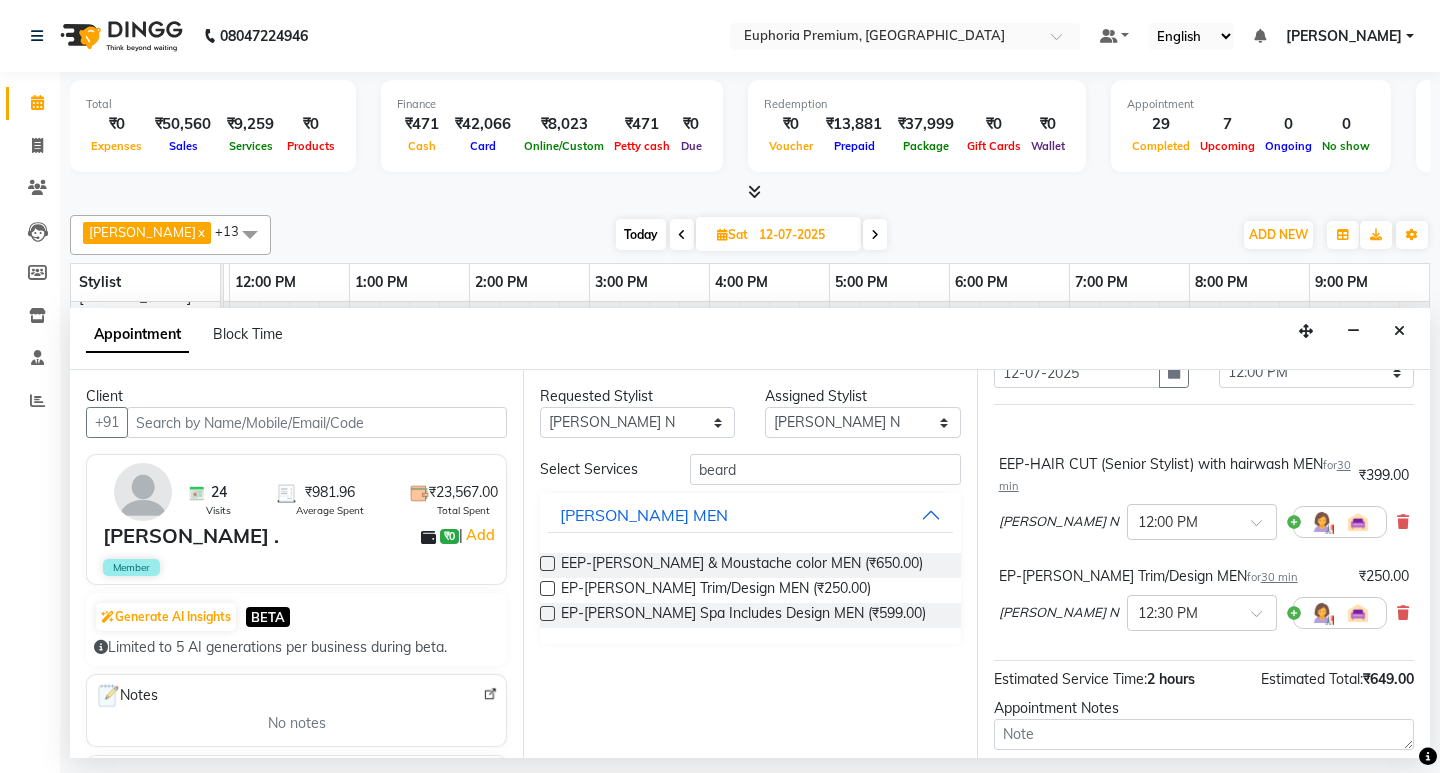 scroll, scrollTop: 228, scrollLeft: 0, axis: vertical 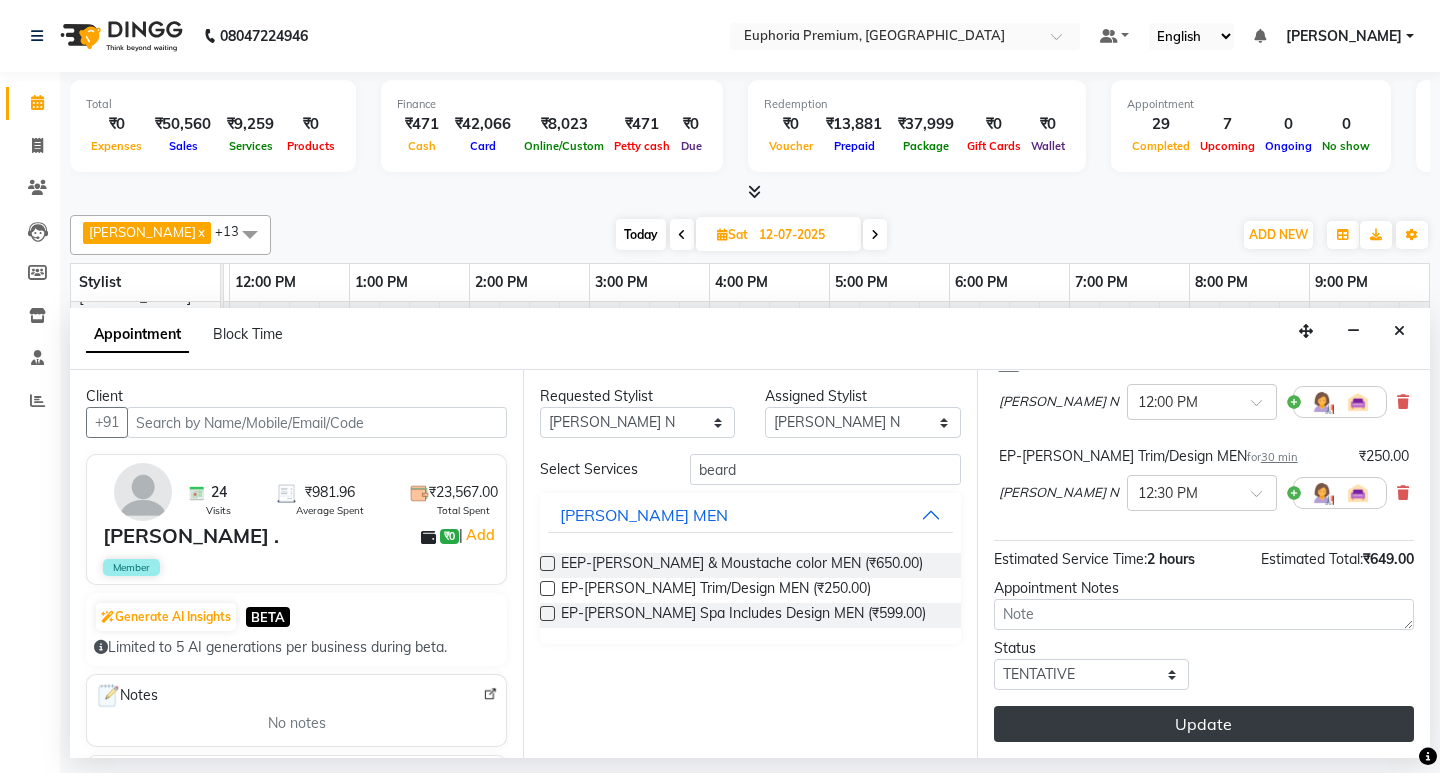 click on "Update" at bounding box center [1204, 724] 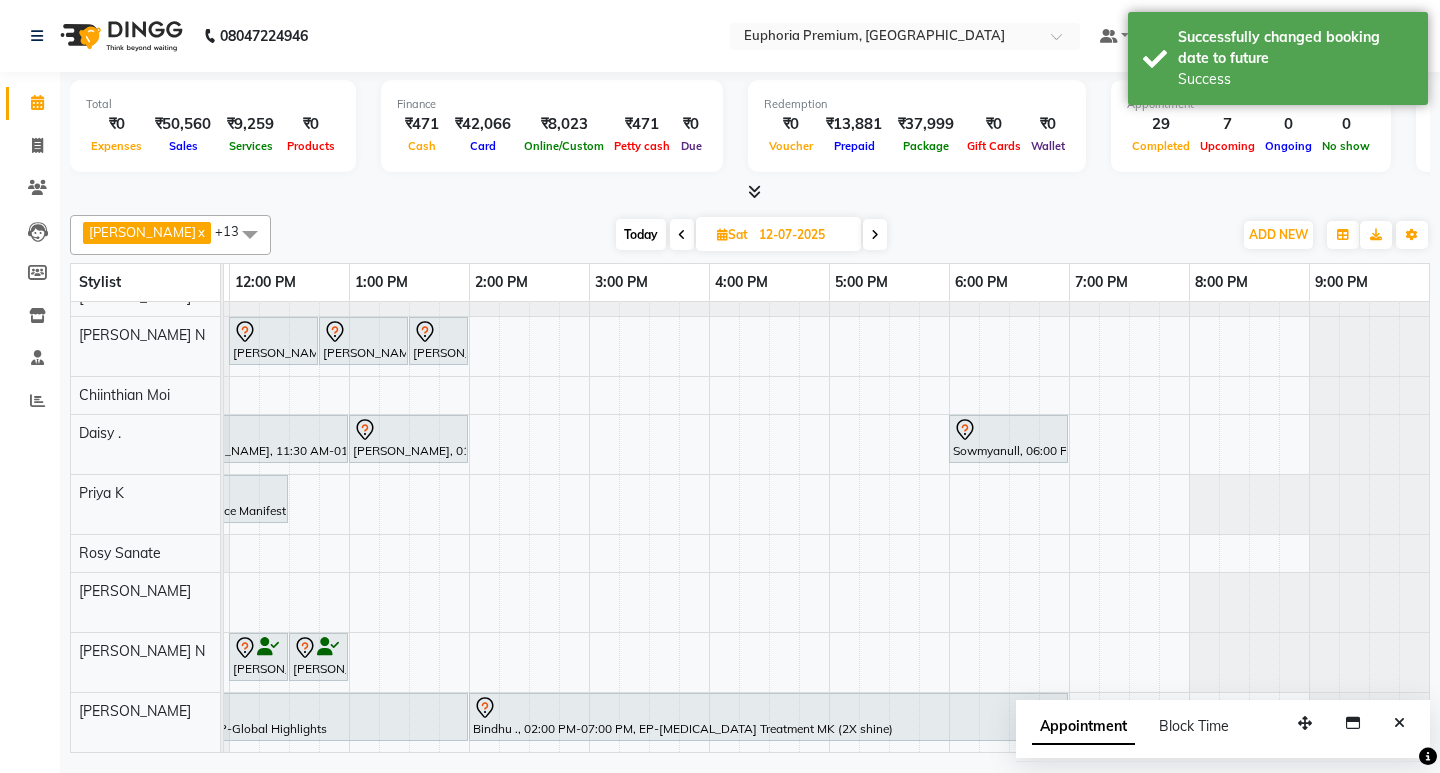 scroll, scrollTop: 387, scrollLeft: 397, axis: both 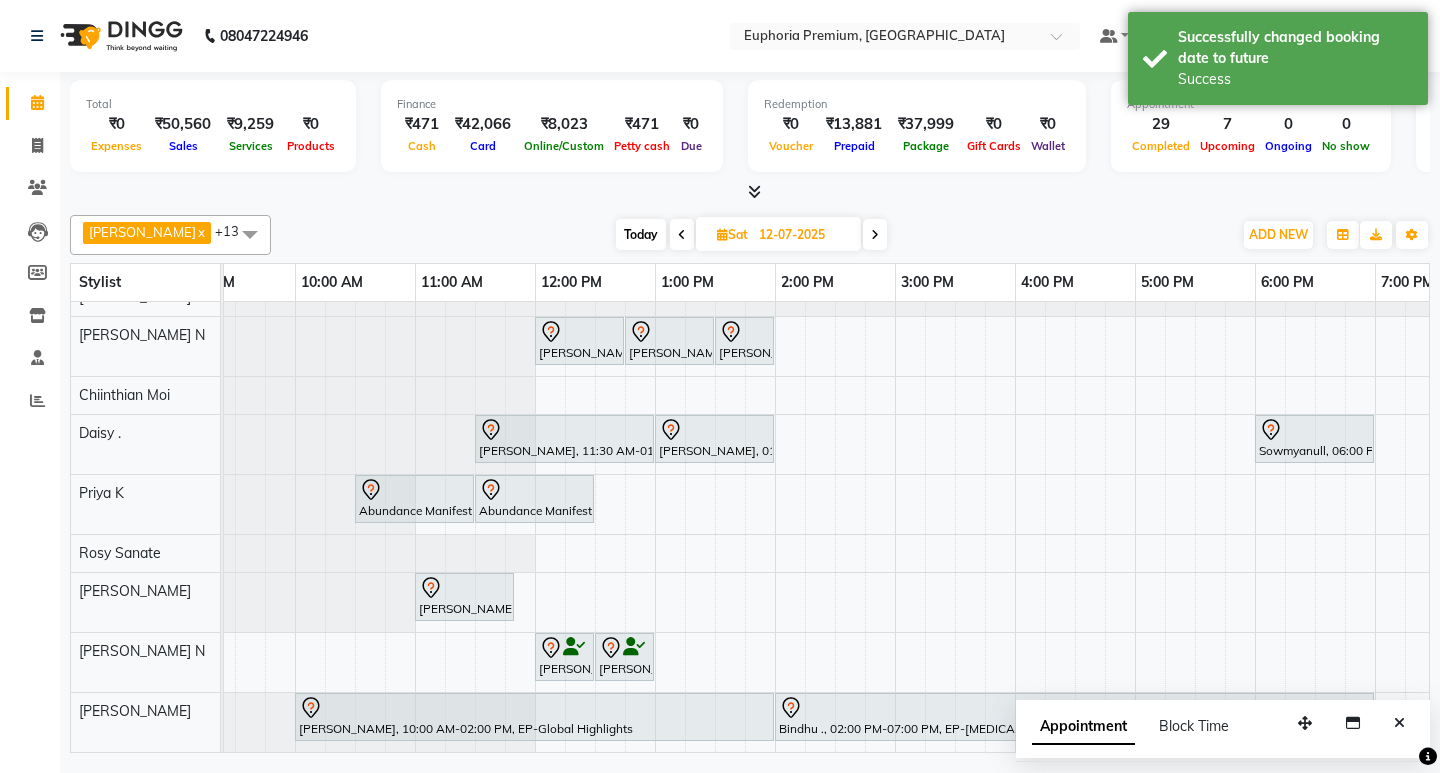 click at bounding box center (1399, 723) 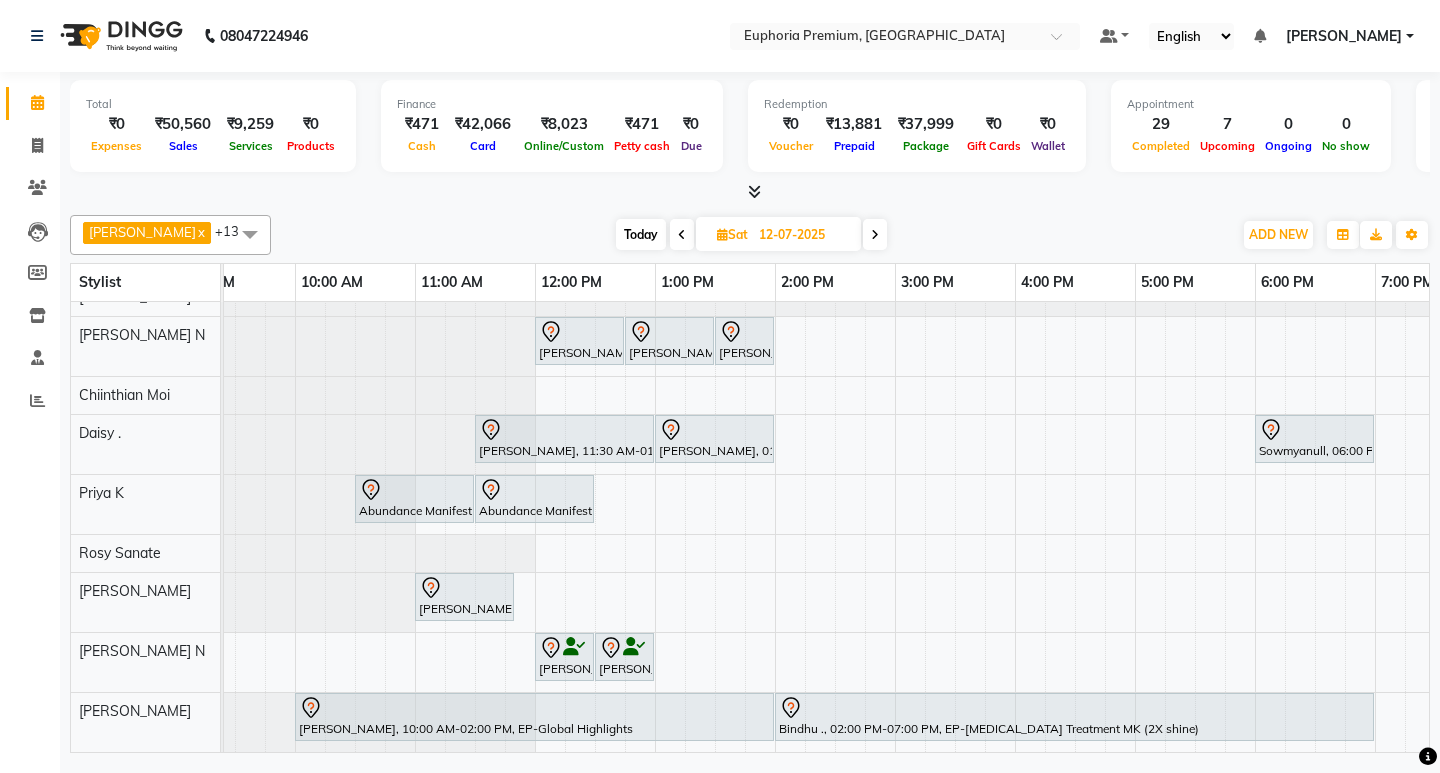 scroll, scrollTop: 387, scrollLeft: 240, axis: both 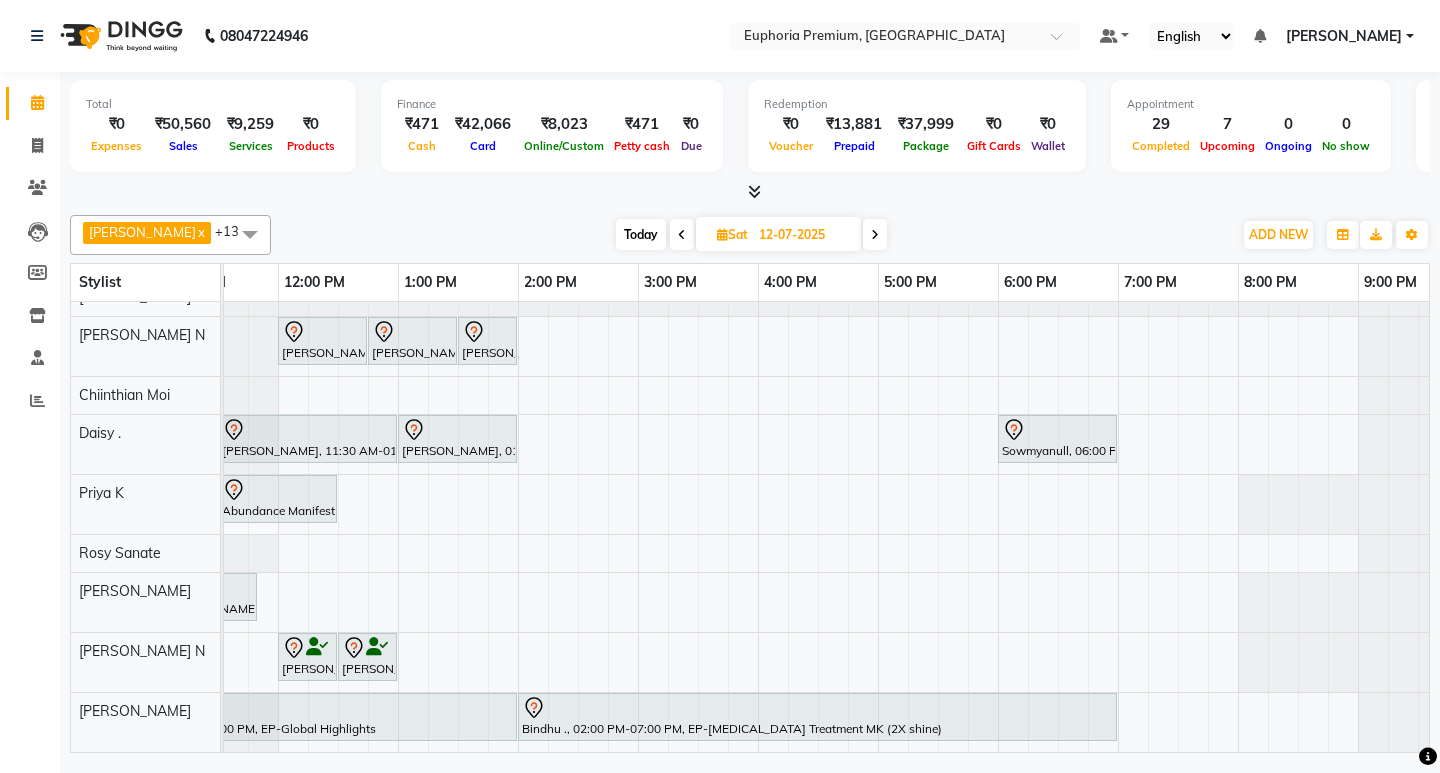 click on "Today" at bounding box center [641, 234] 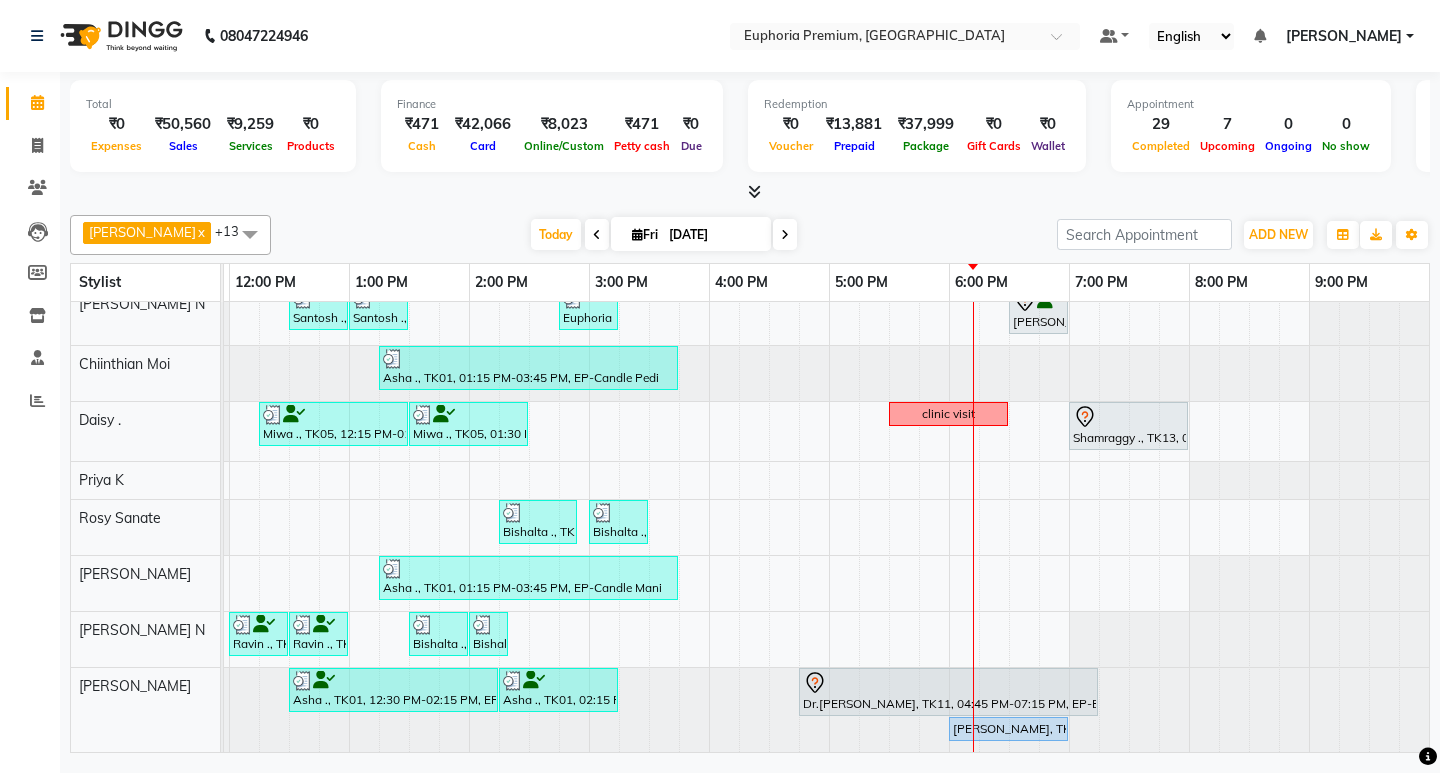 scroll, scrollTop: 114, scrollLeft: 490, axis: both 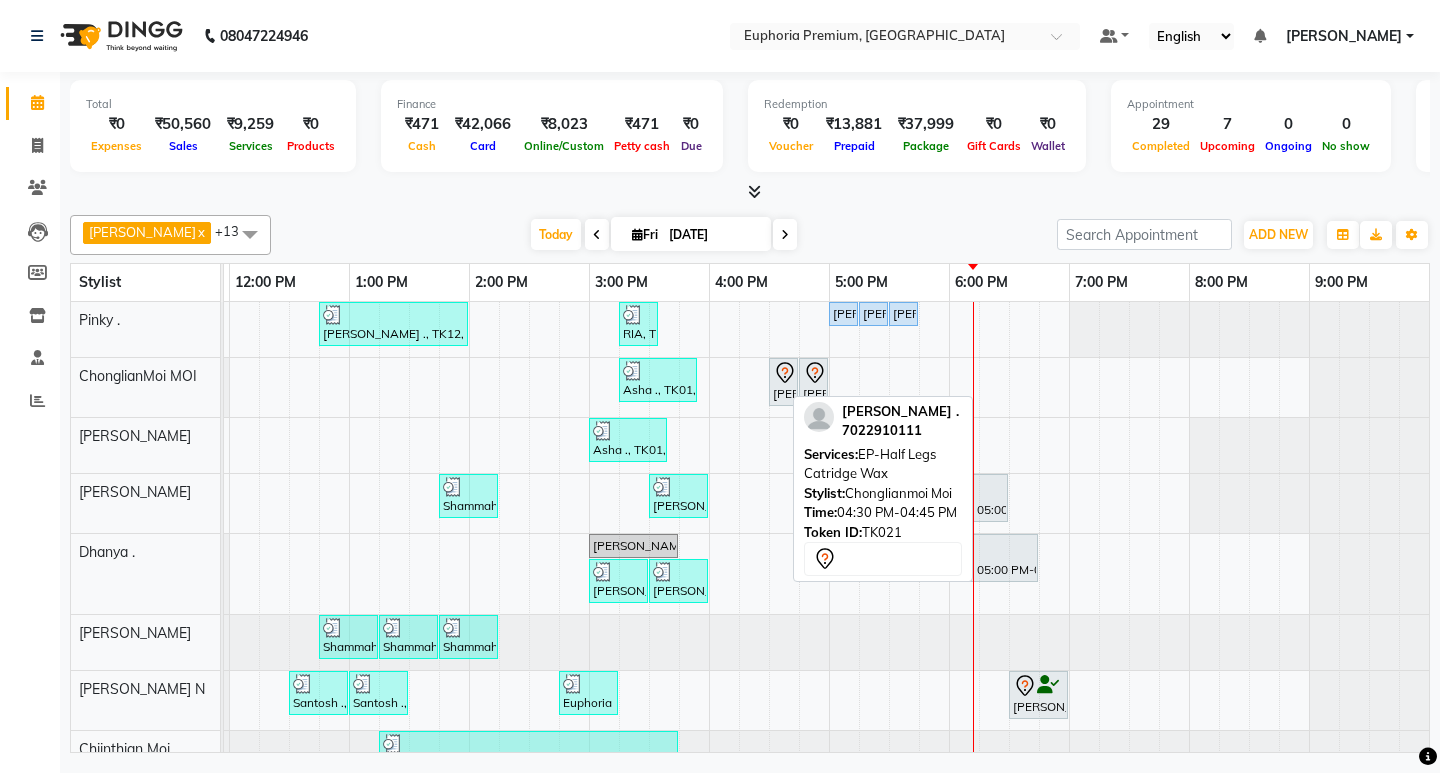 click 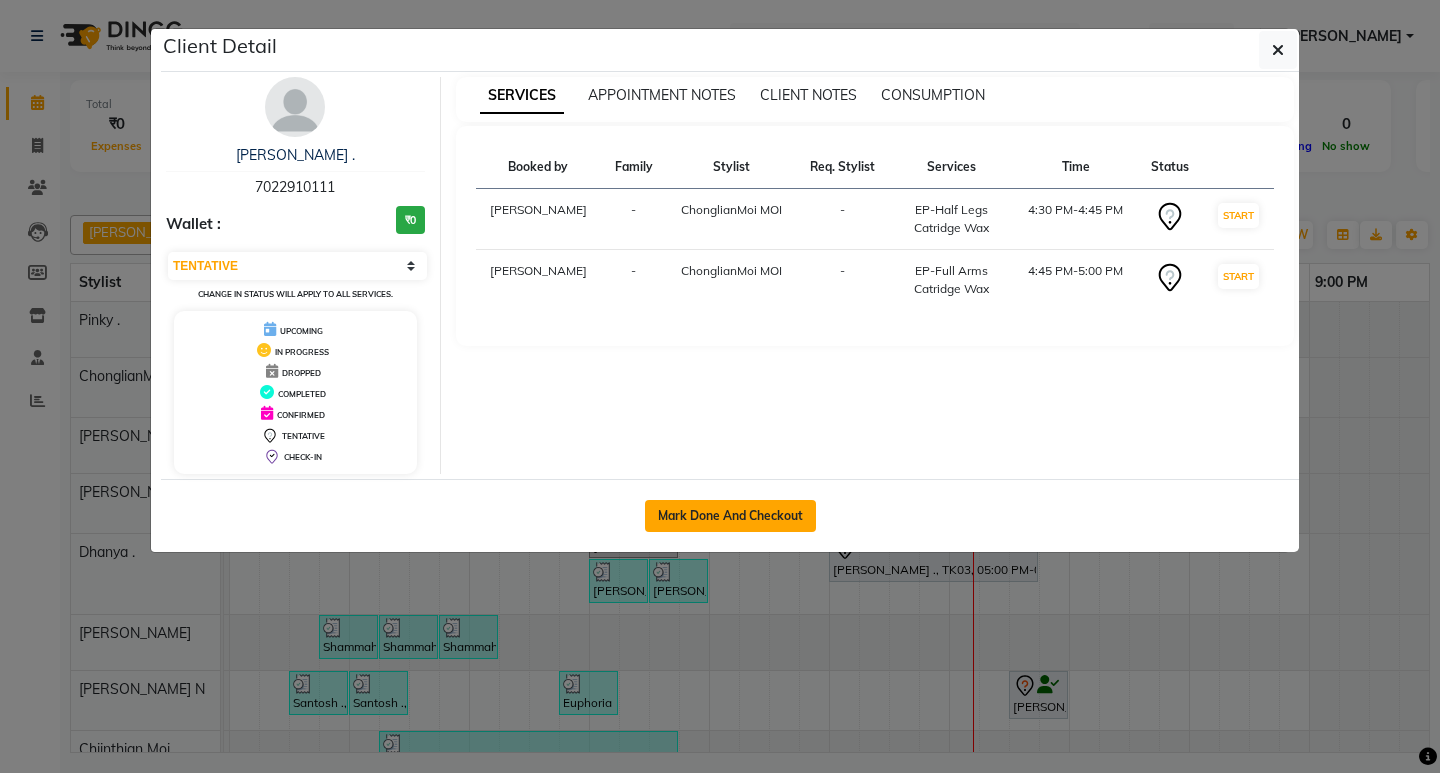 click on "Mark Done And Checkout" 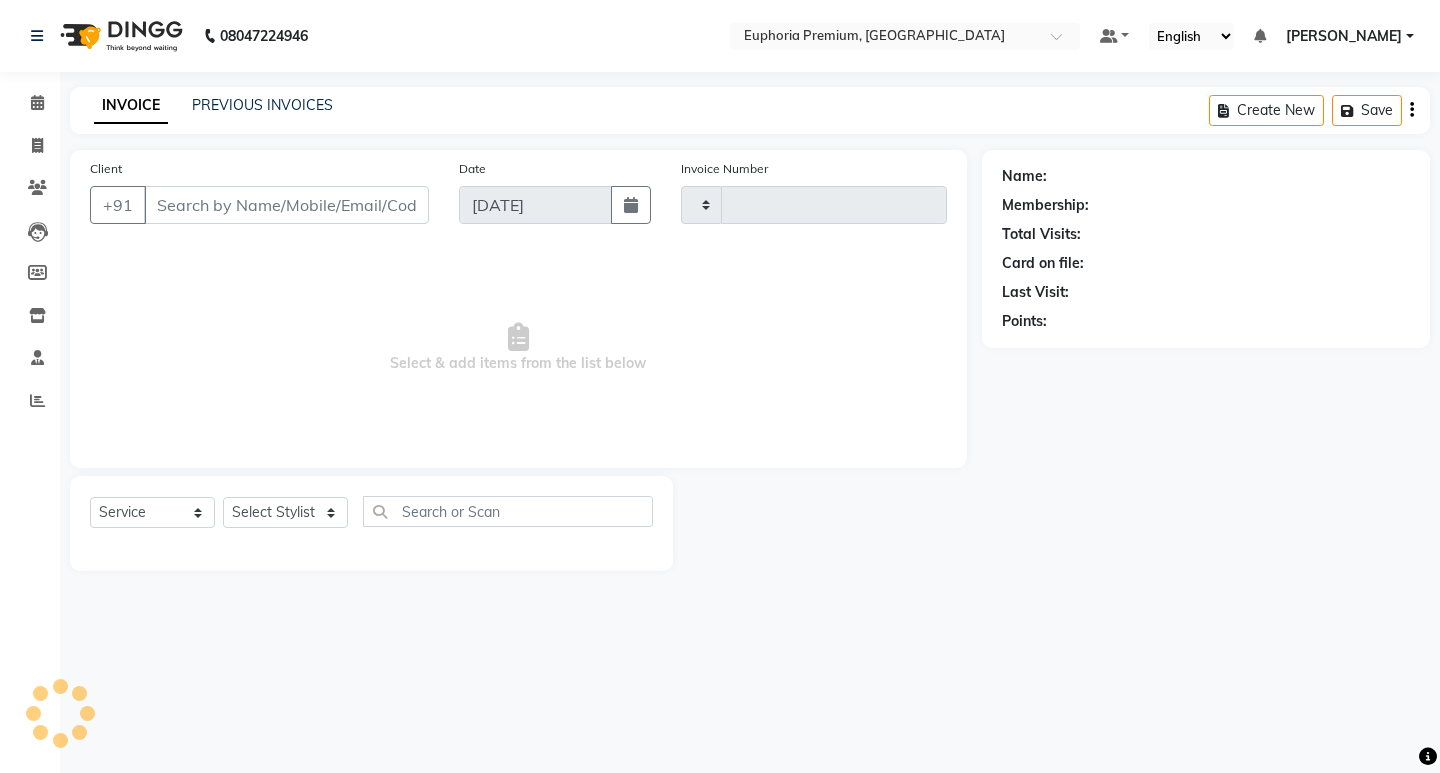 type on "1674" 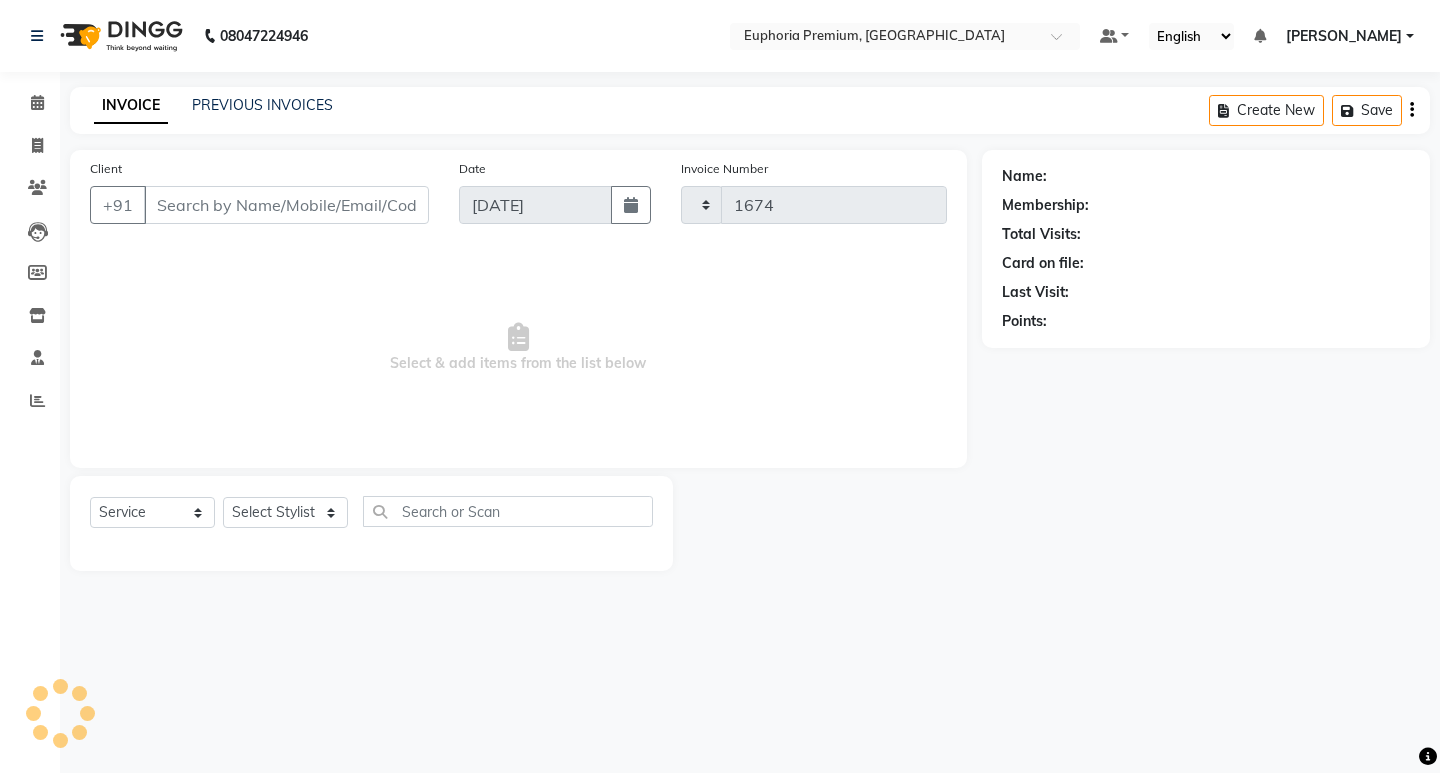 select on "7925" 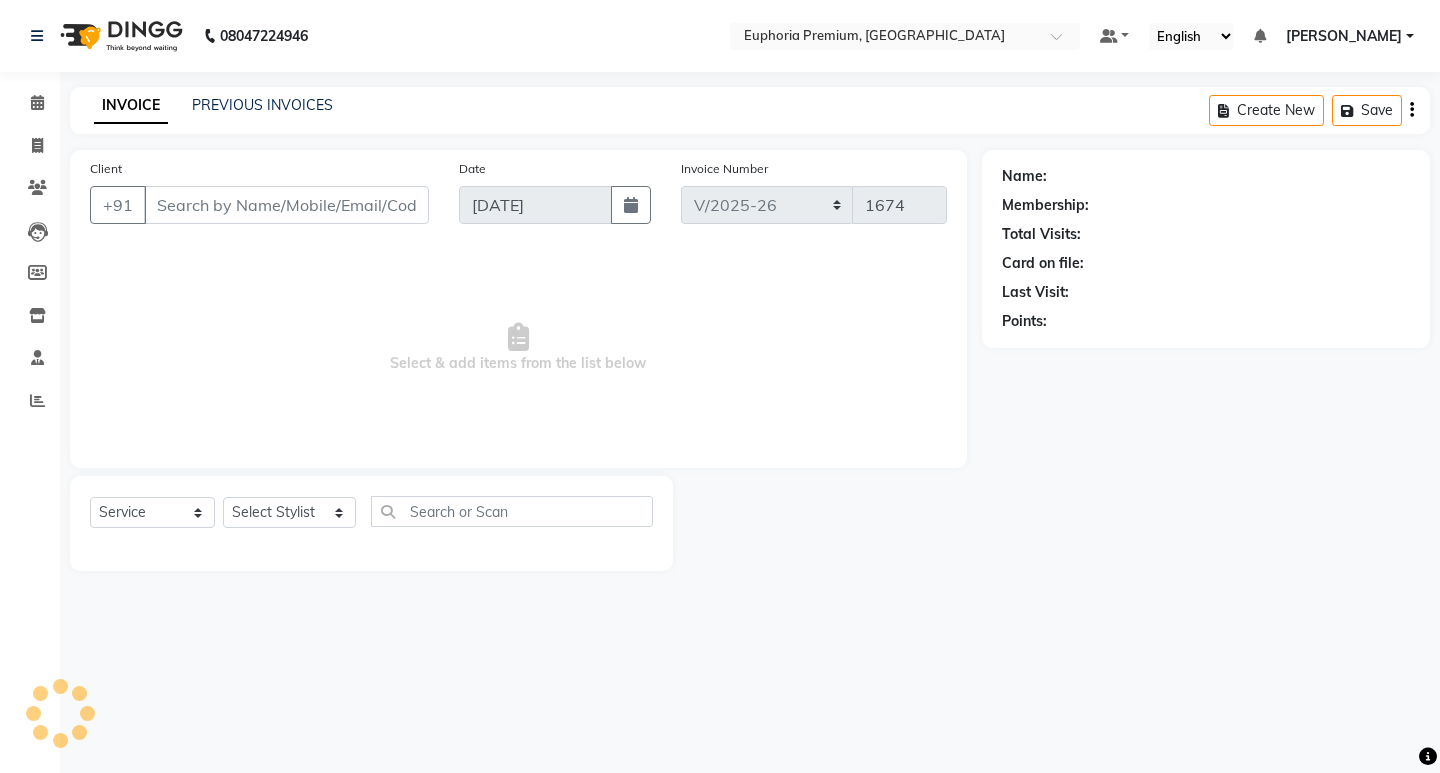 type on "70******11" 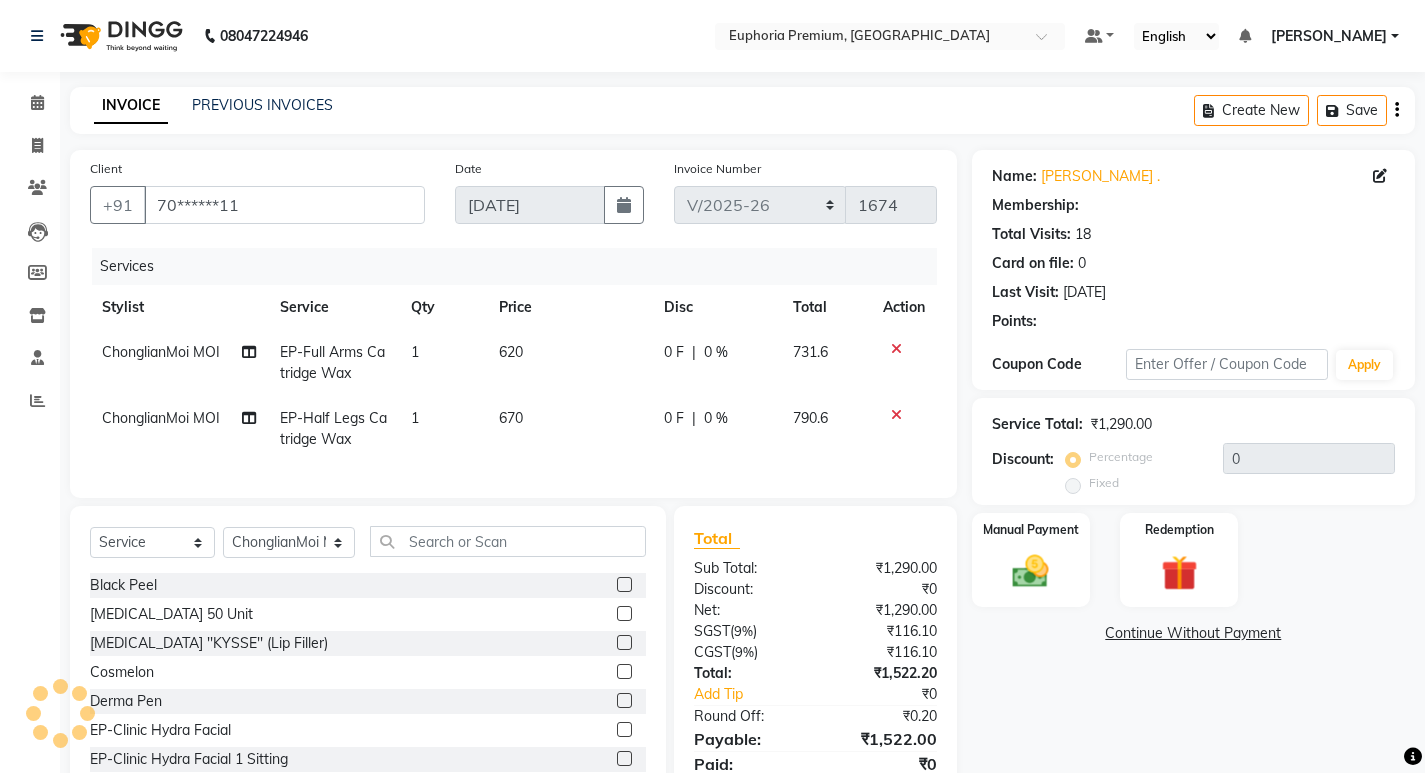 select on "2: Object" 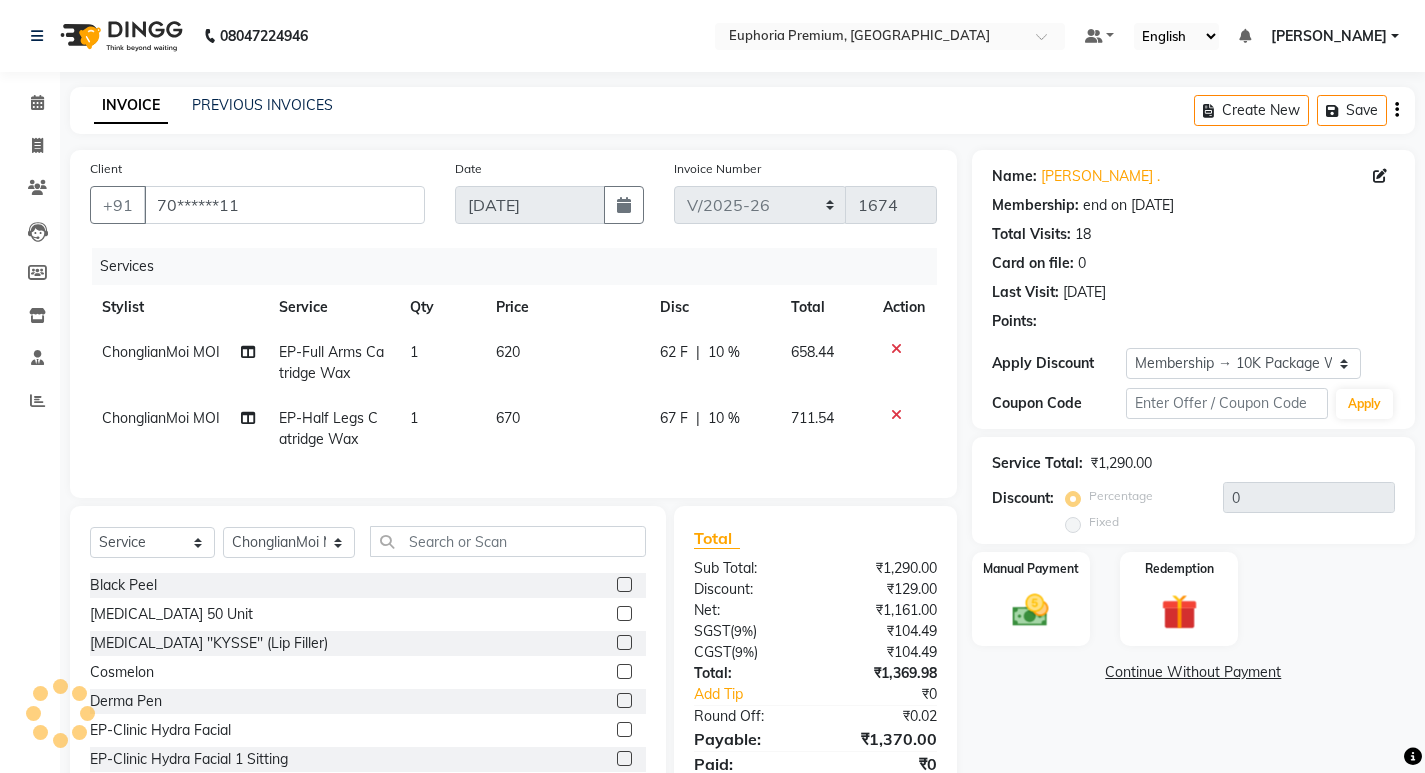 type on "10" 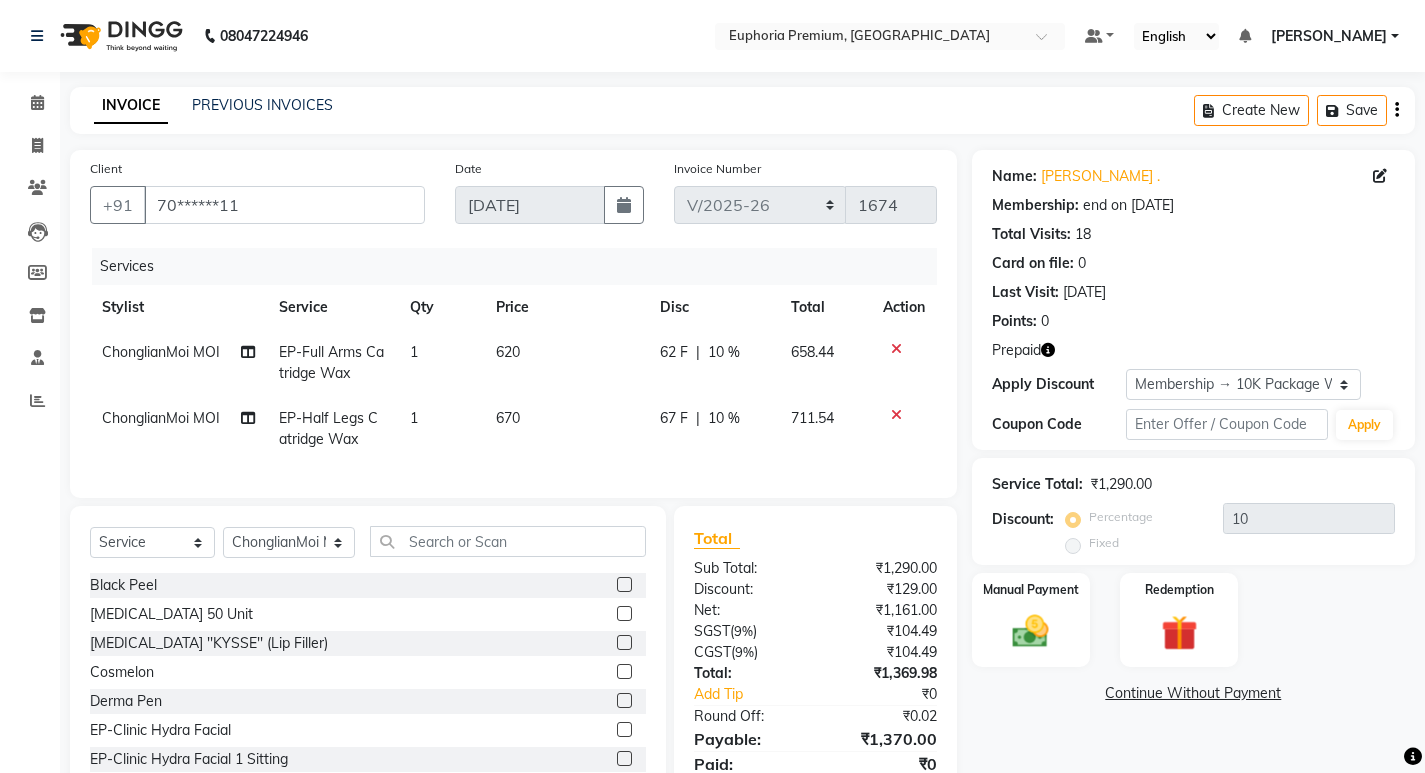 scroll, scrollTop: 93, scrollLeft: 0, axis: vertical 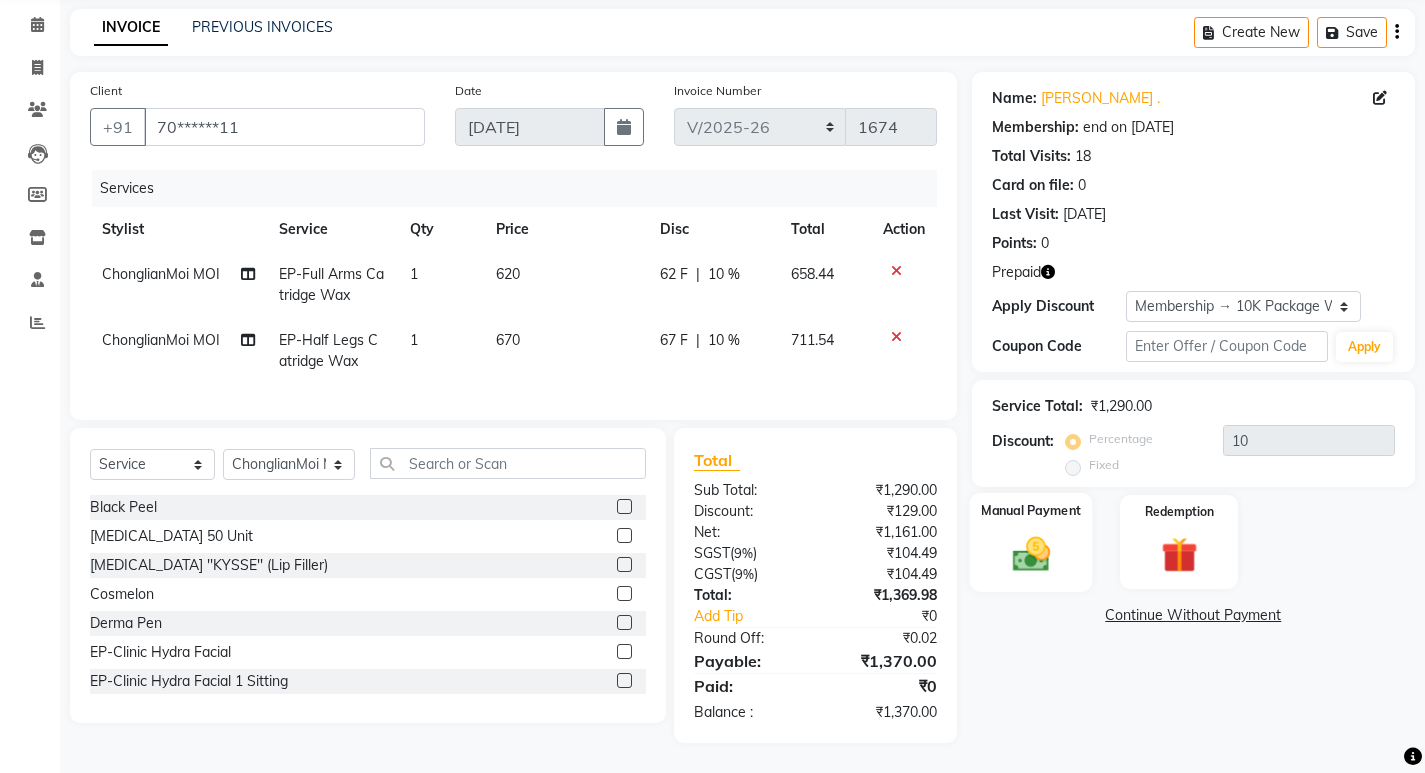 click 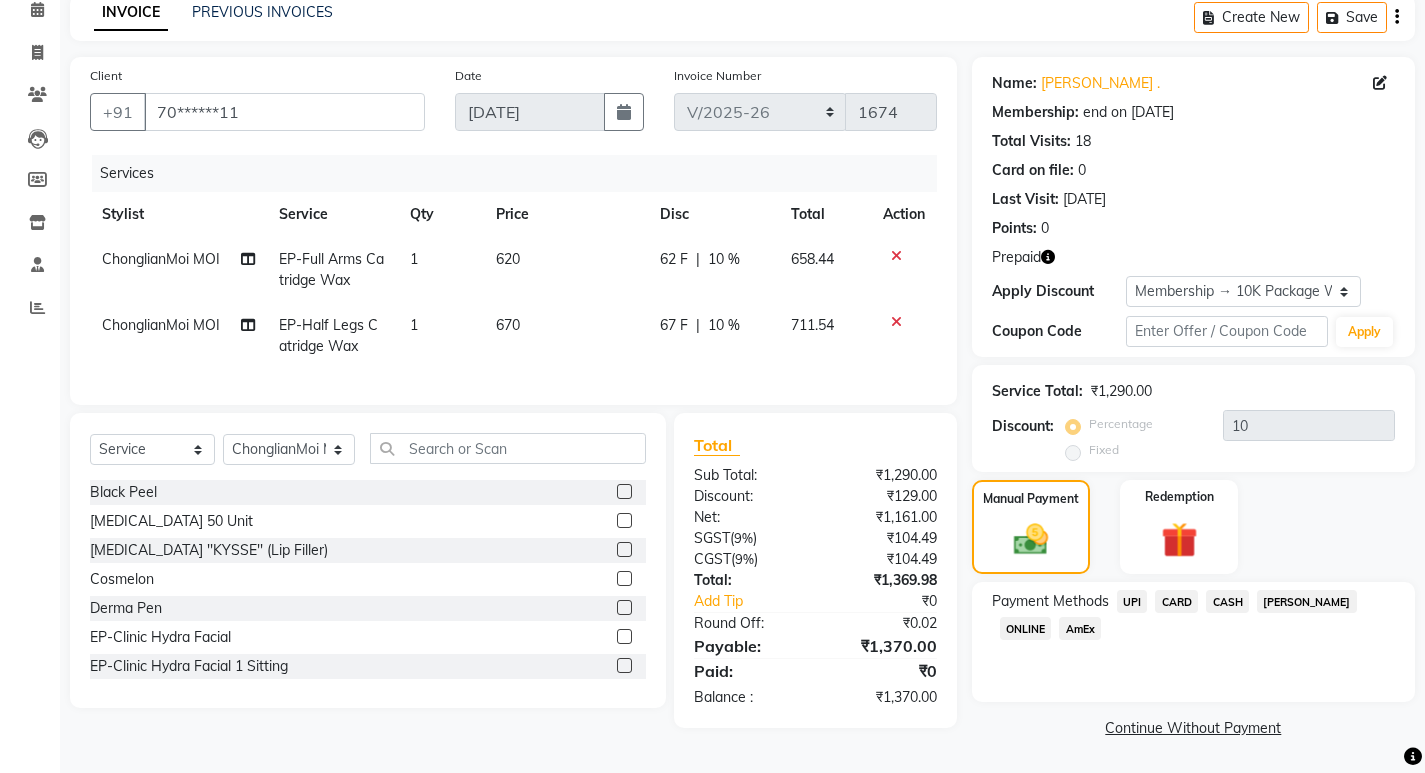 click on "CASH" 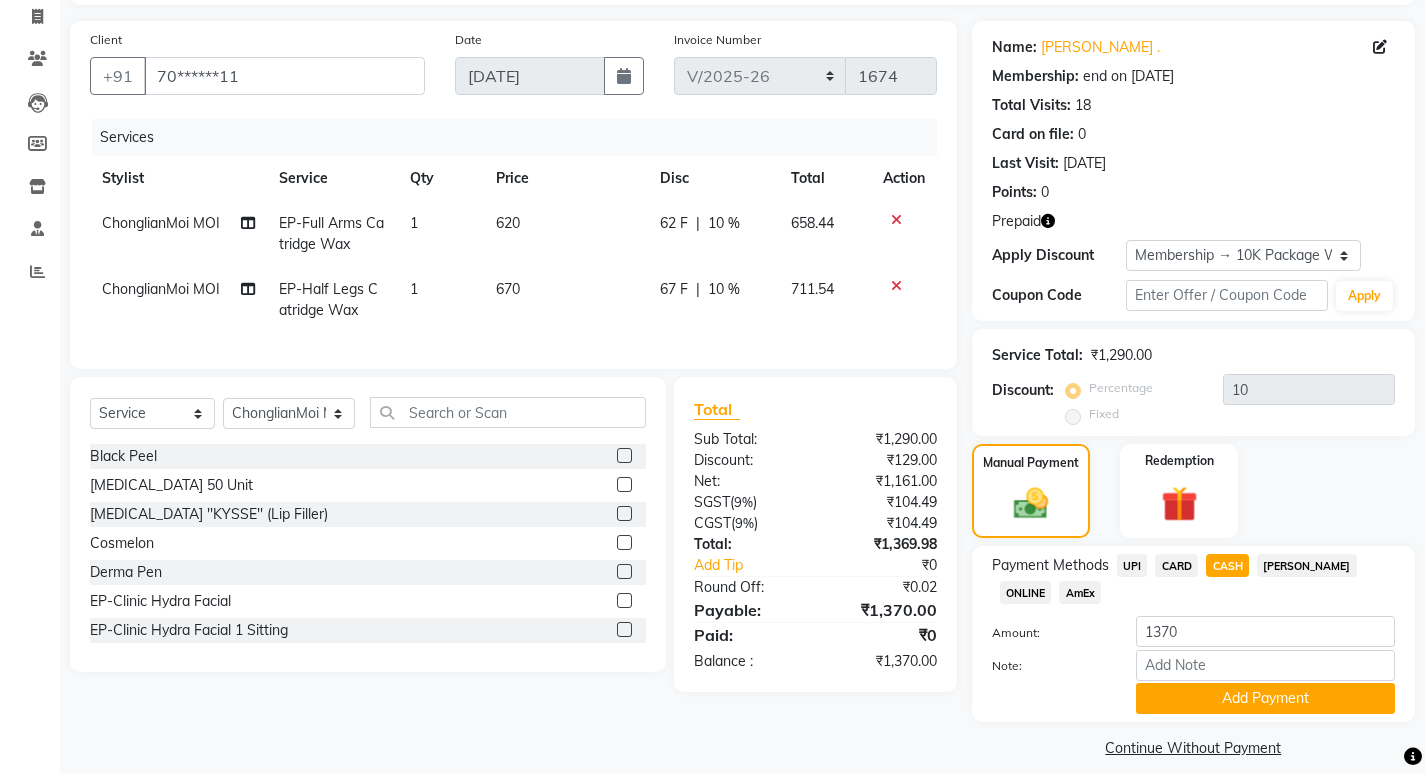 scroll, scrollTop: 149, scrollLeft: 0, axis: vertical 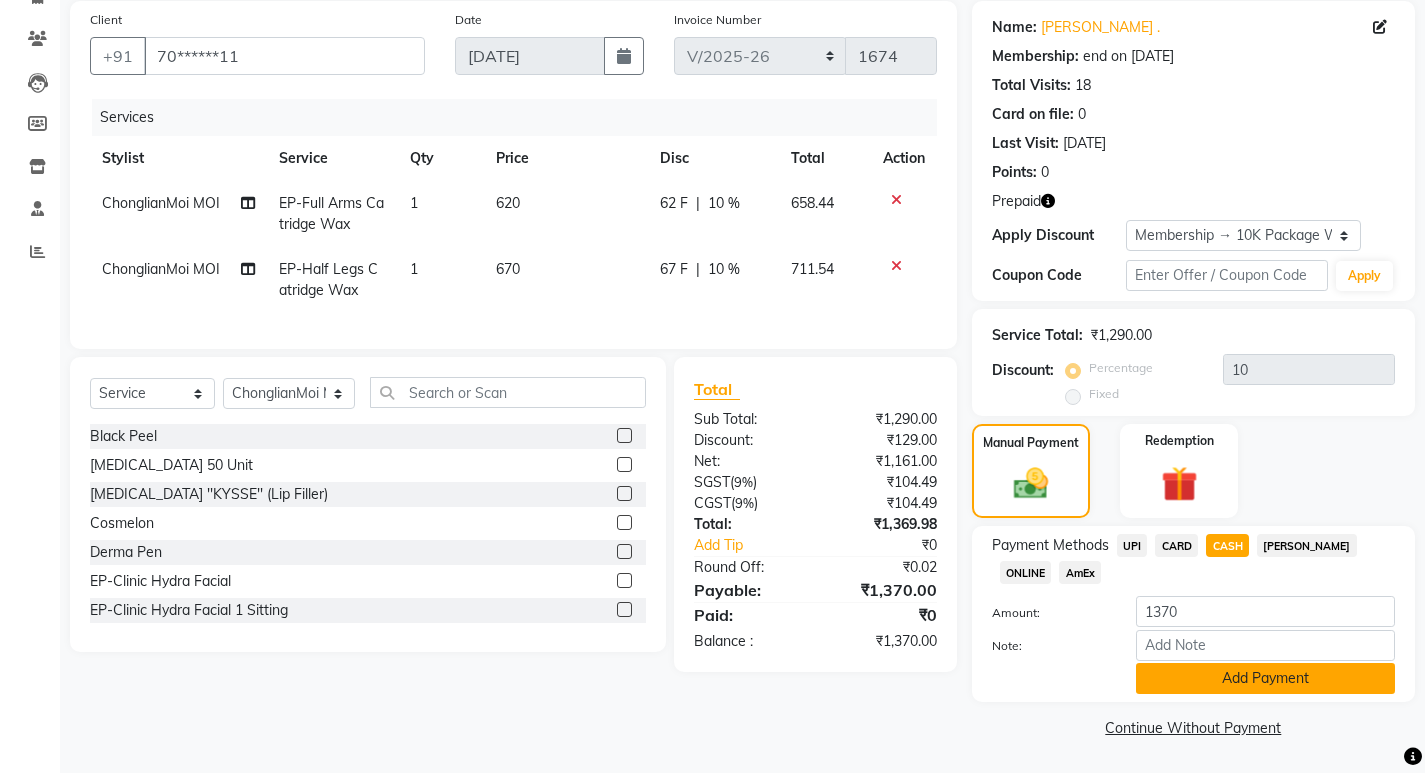 click on "Add Payment" 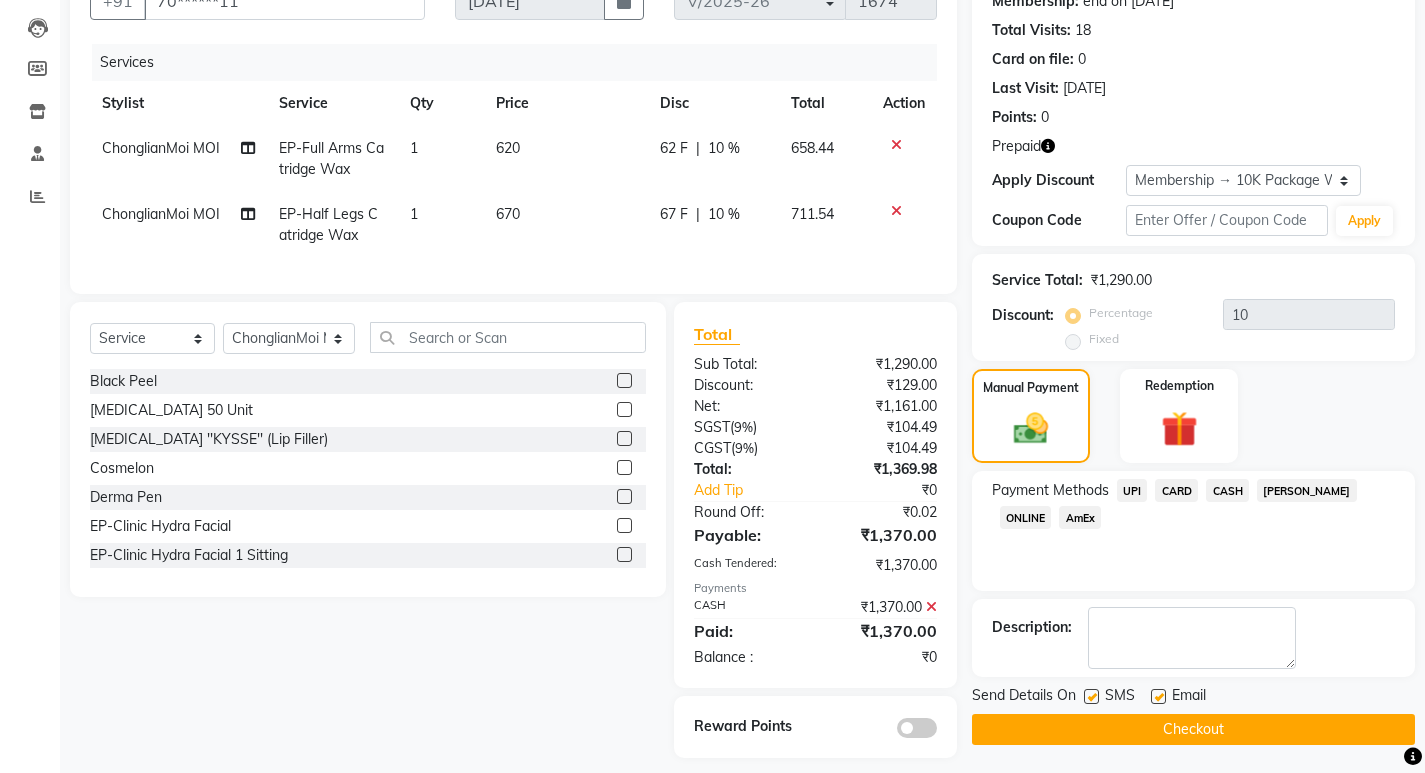scroll, scrollTop: 234, scrollLeft: 0, axis: vertical 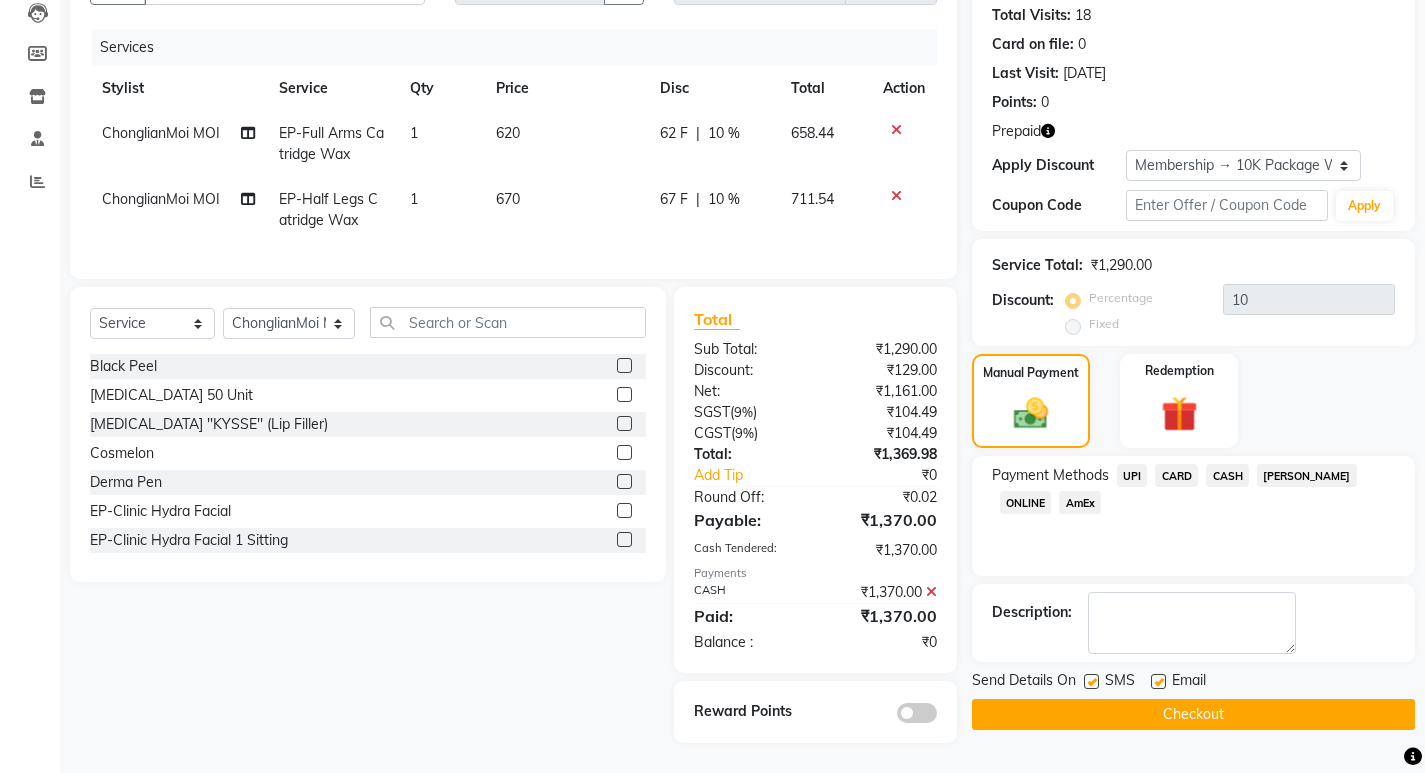 click on "Checkout" 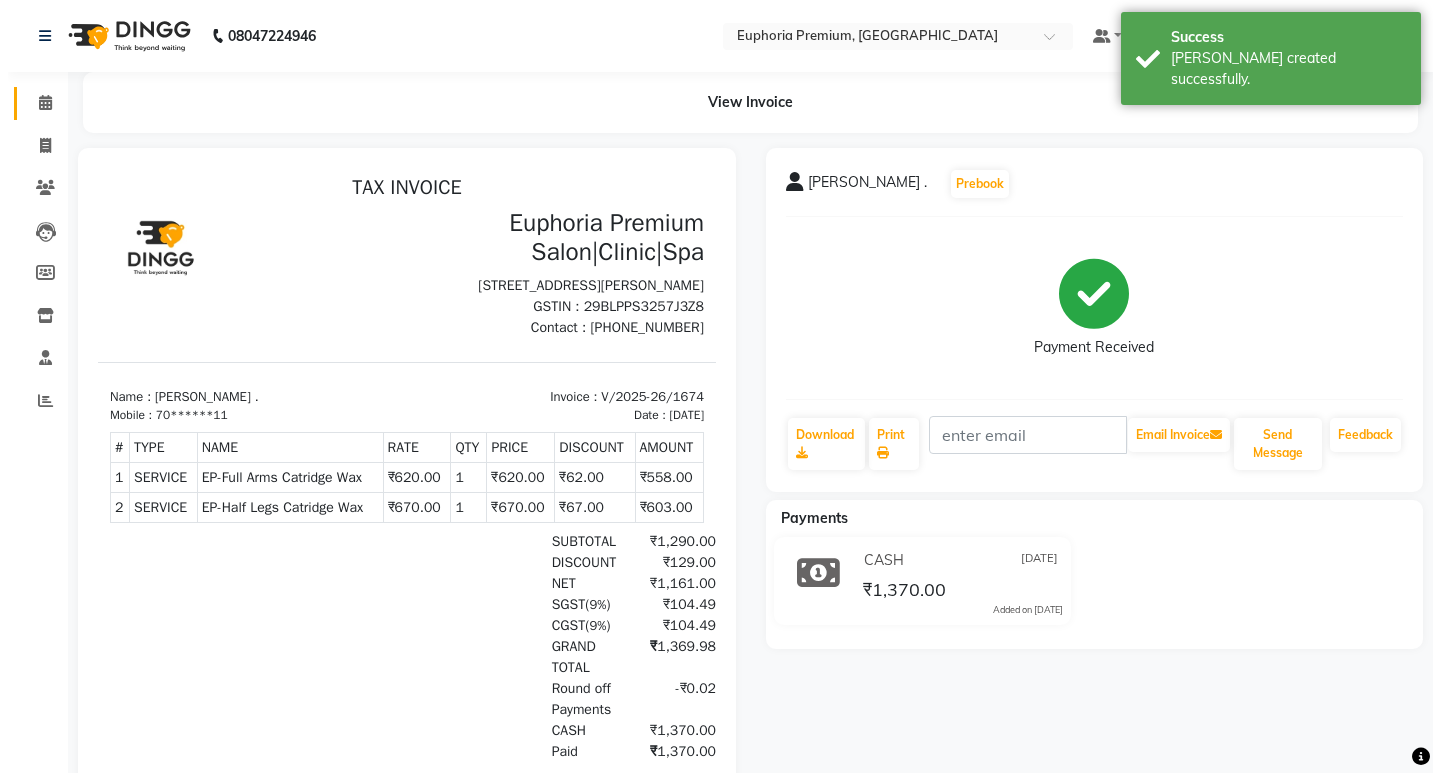 scroll, scrollTop: 0, scrollLeft: 0, axis: both 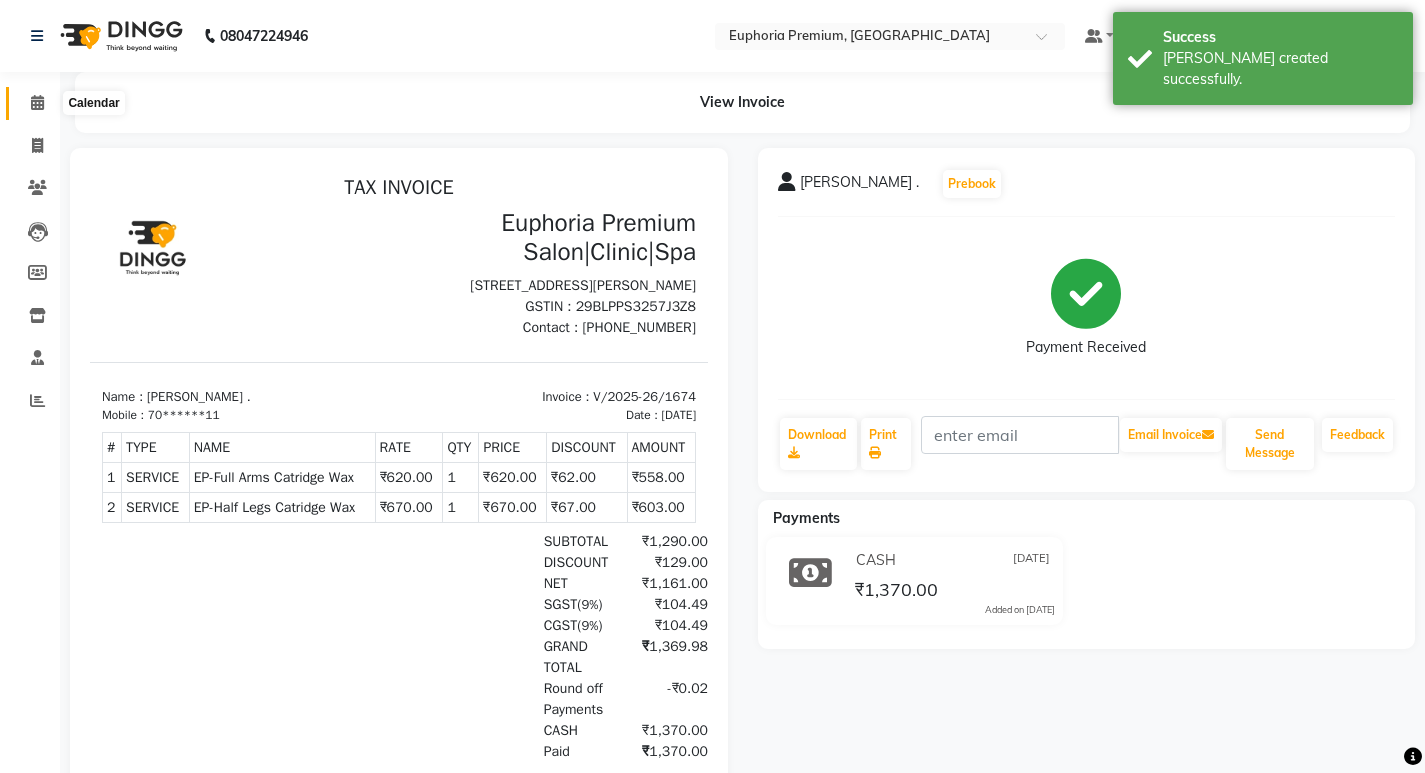 click 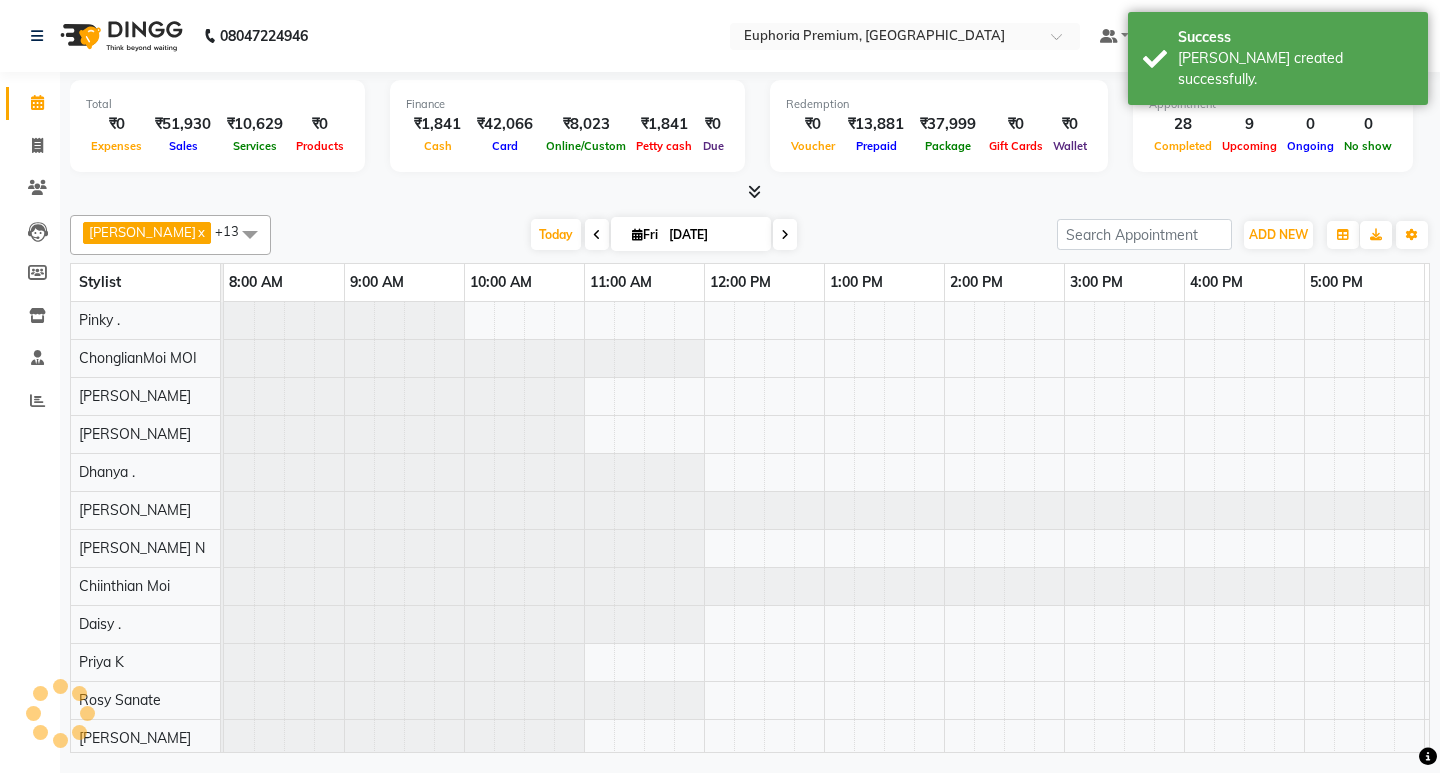 scroll, scrollTop: 0, scrollLeft: 0, axis: both 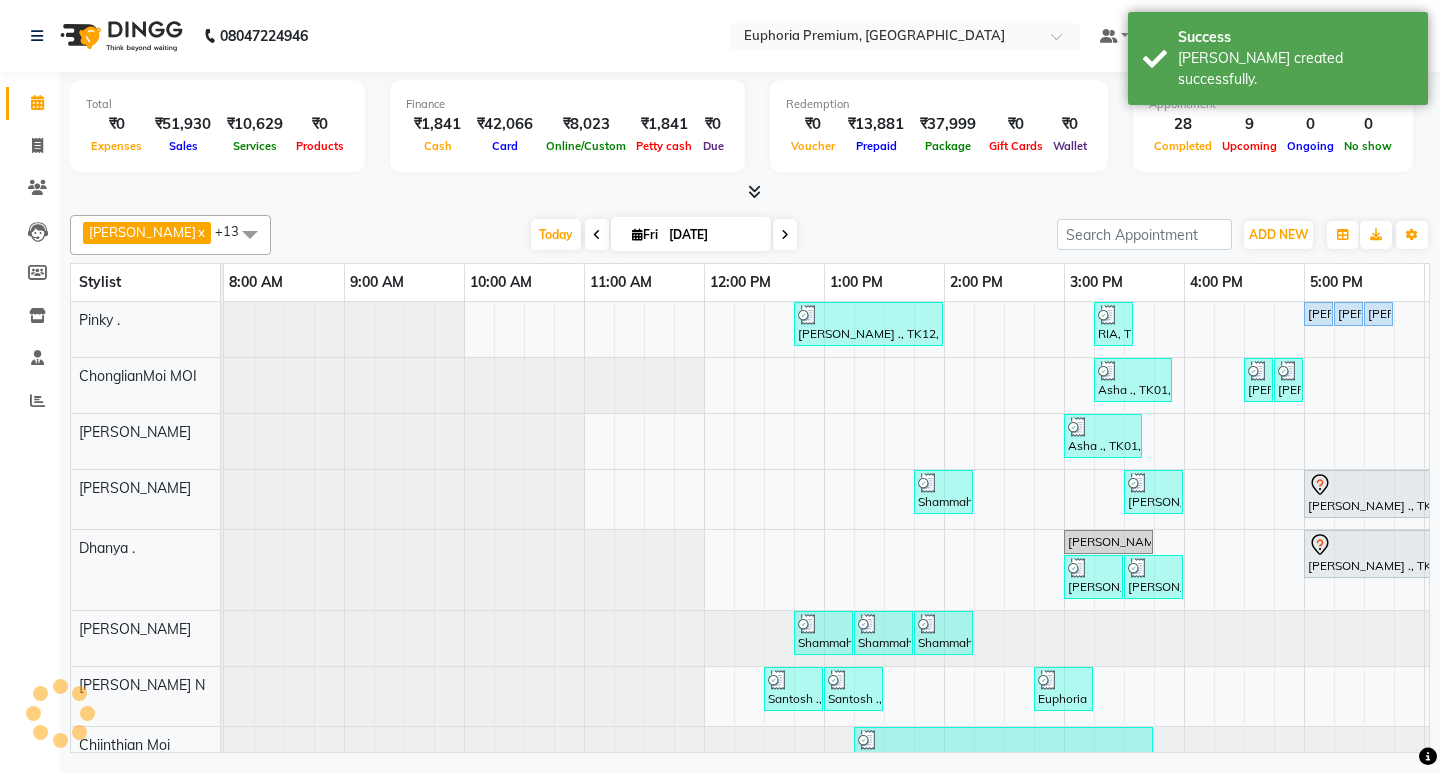 click on "[DATE]" at bounding box center (713, 235) 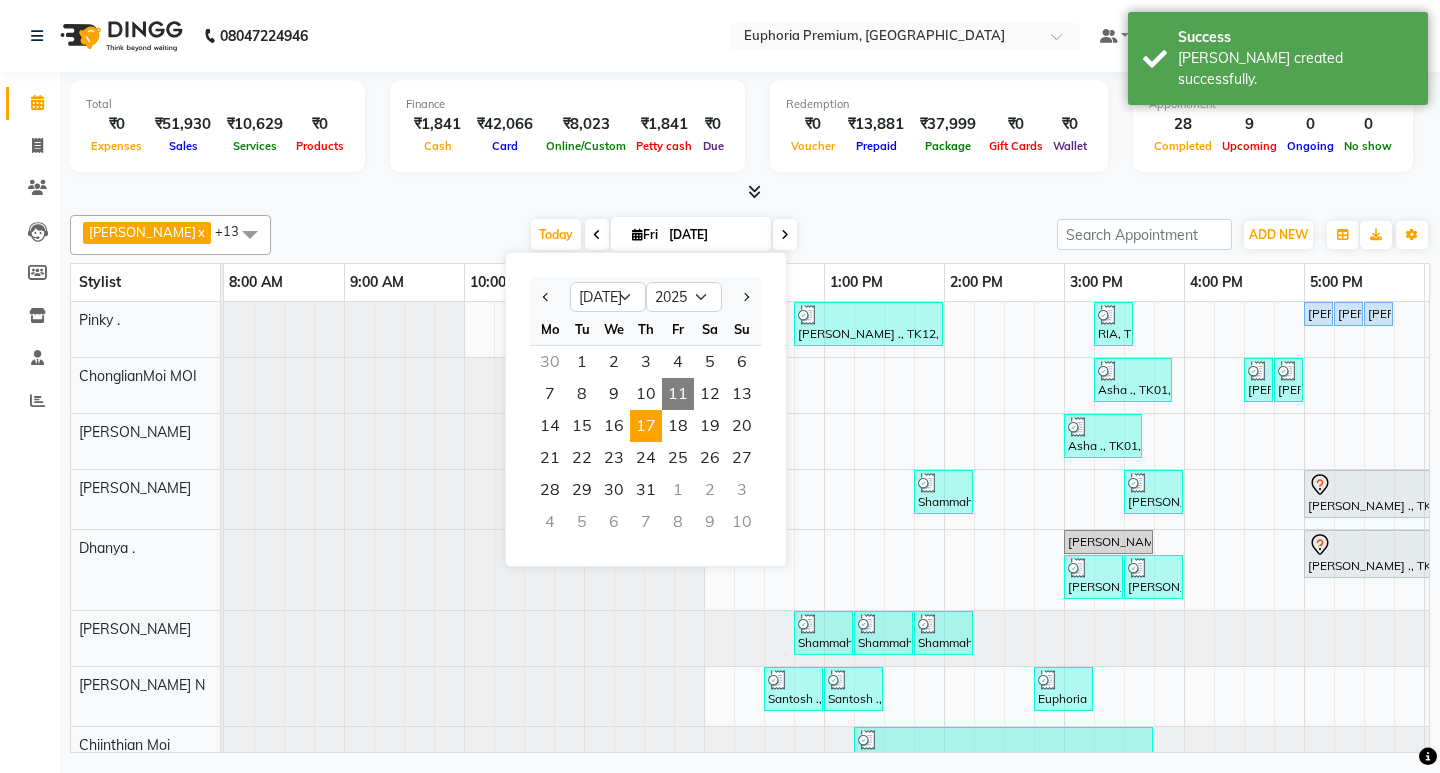 click on "17" at bounding box center [646, 426] 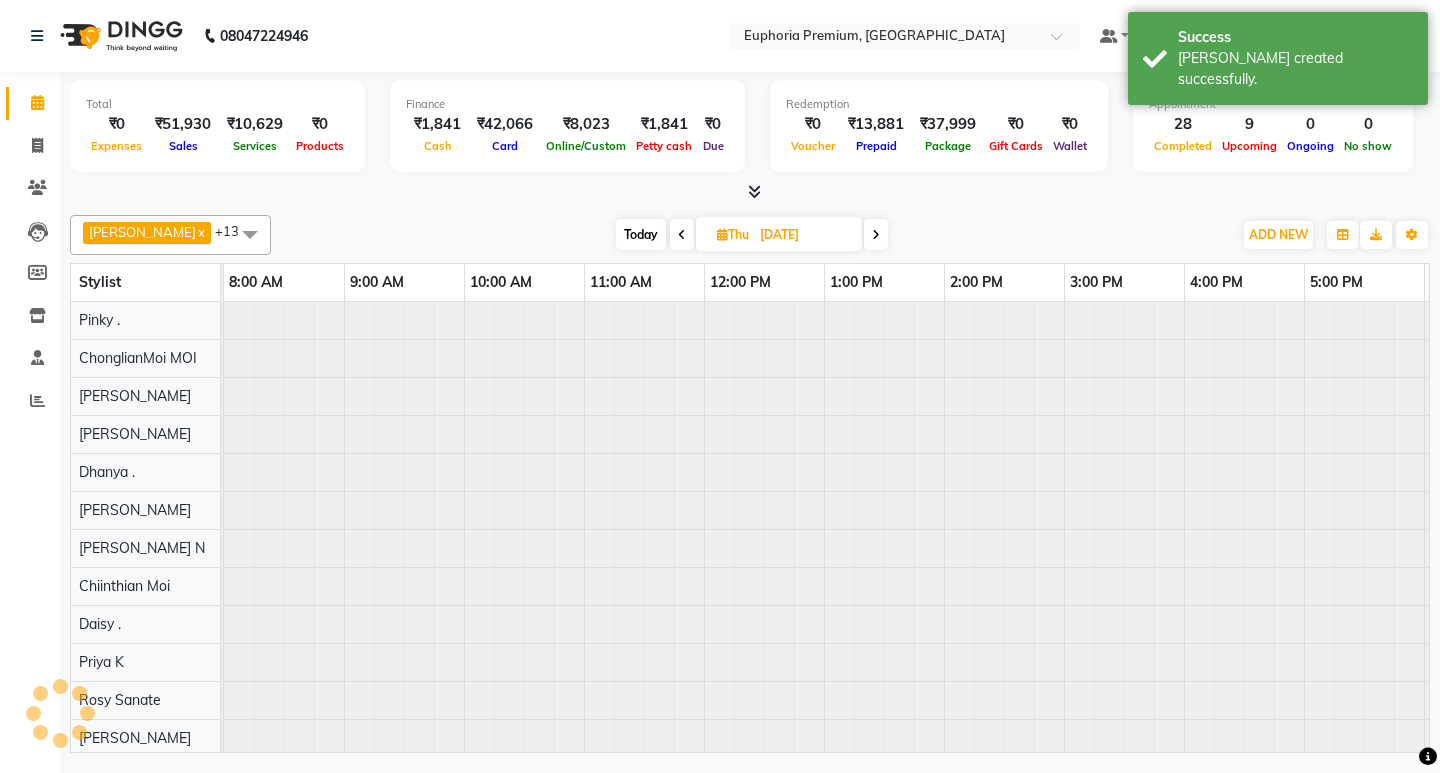 scroll, scrollTop: 0, scrollLeft: 475, axis: horizontal 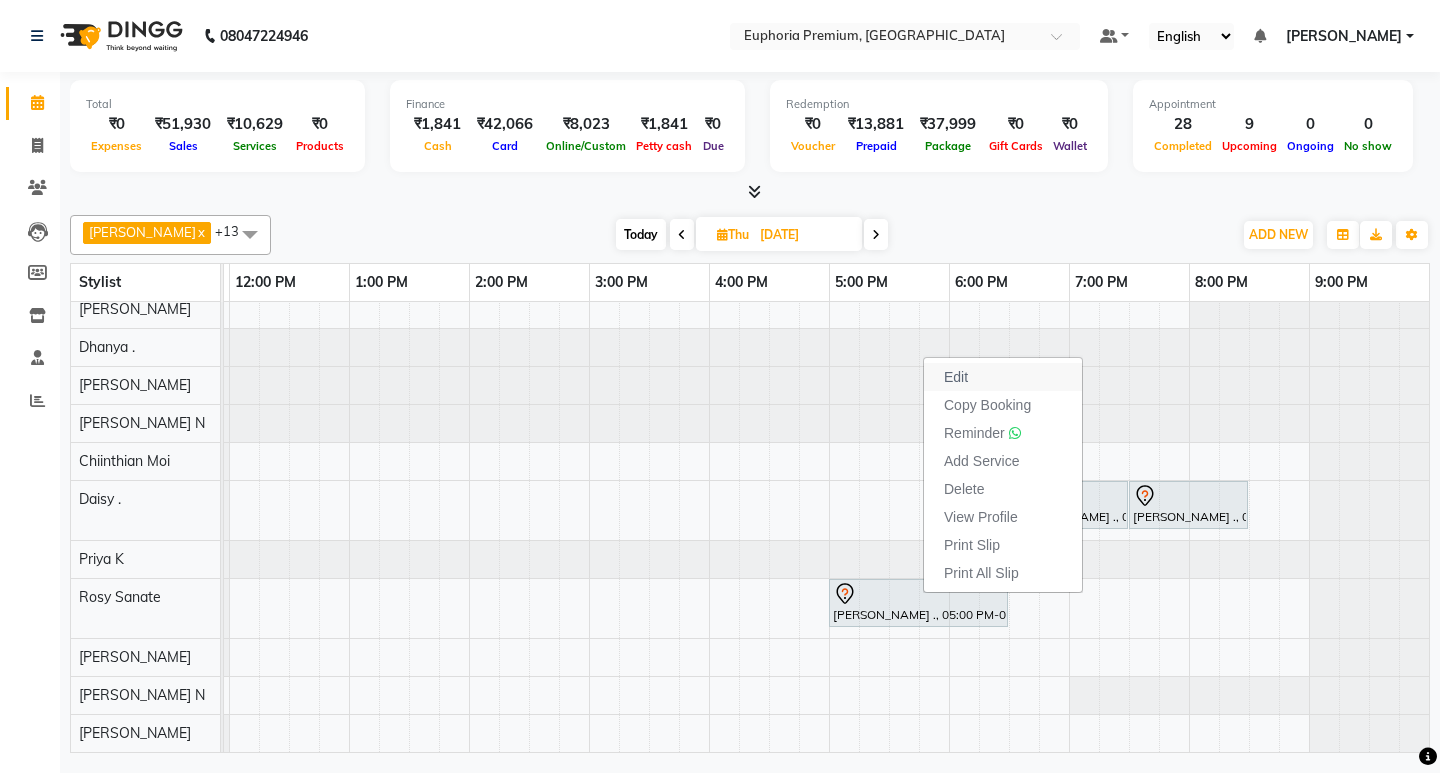 click on "Edit" at bounding box center [956, 377] 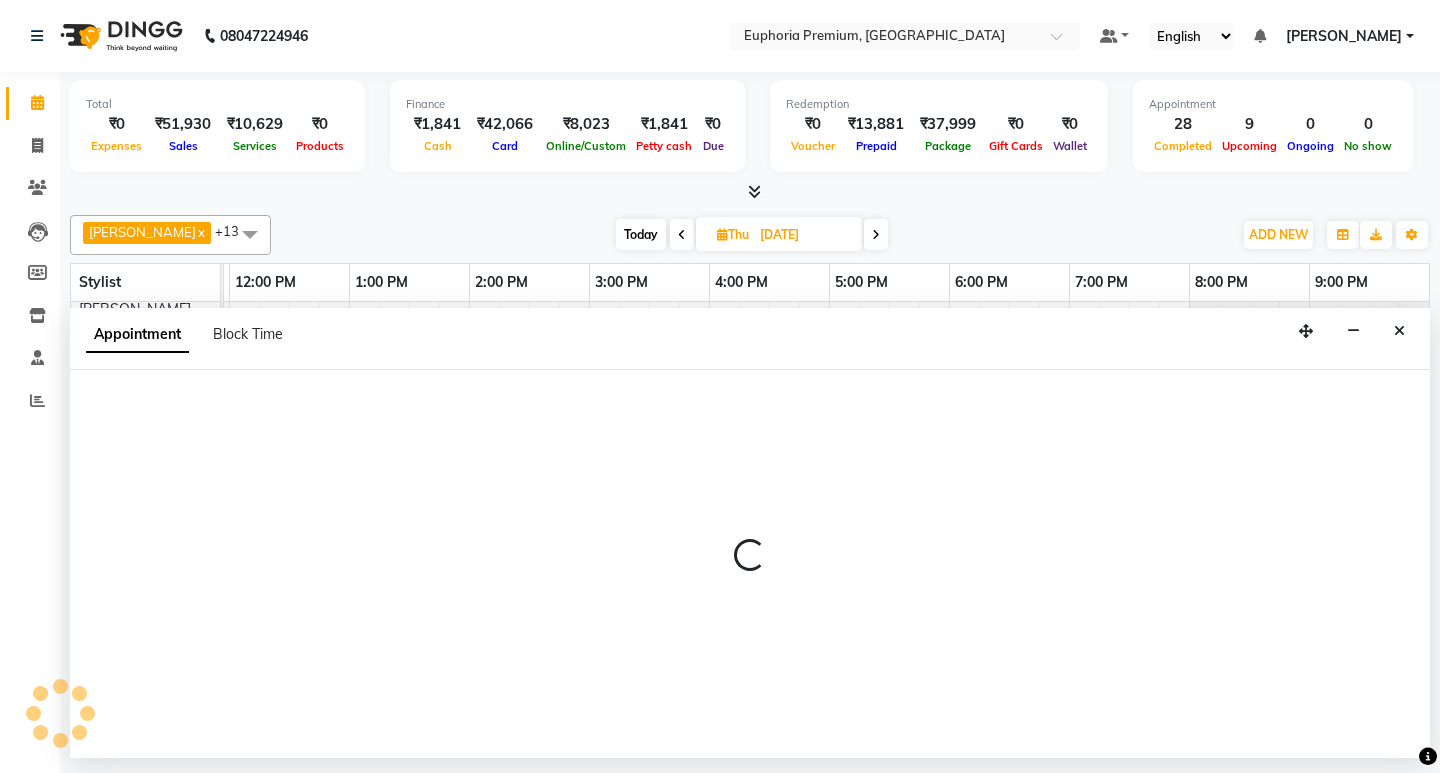 select on "tentative" 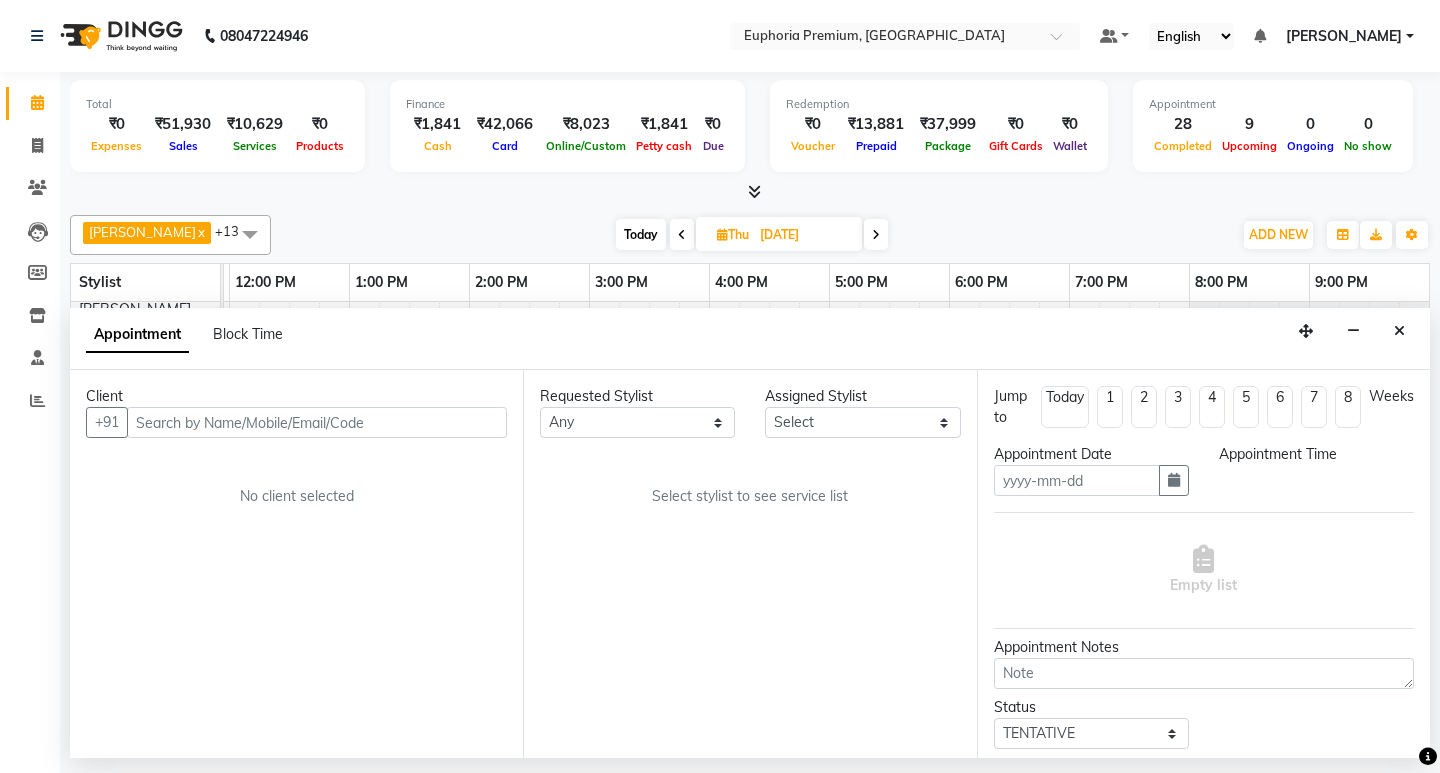 type on "17-07-2025" 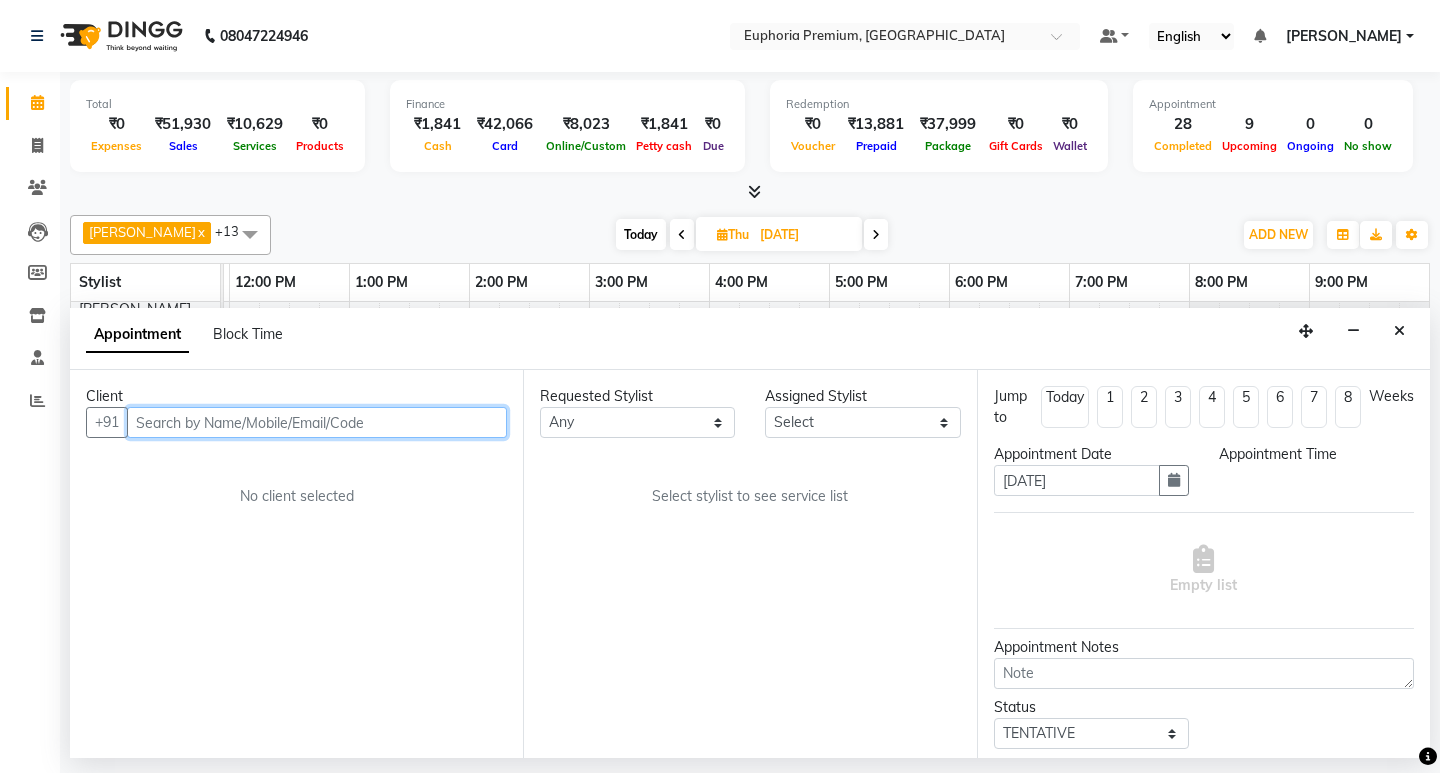 select on "71625" 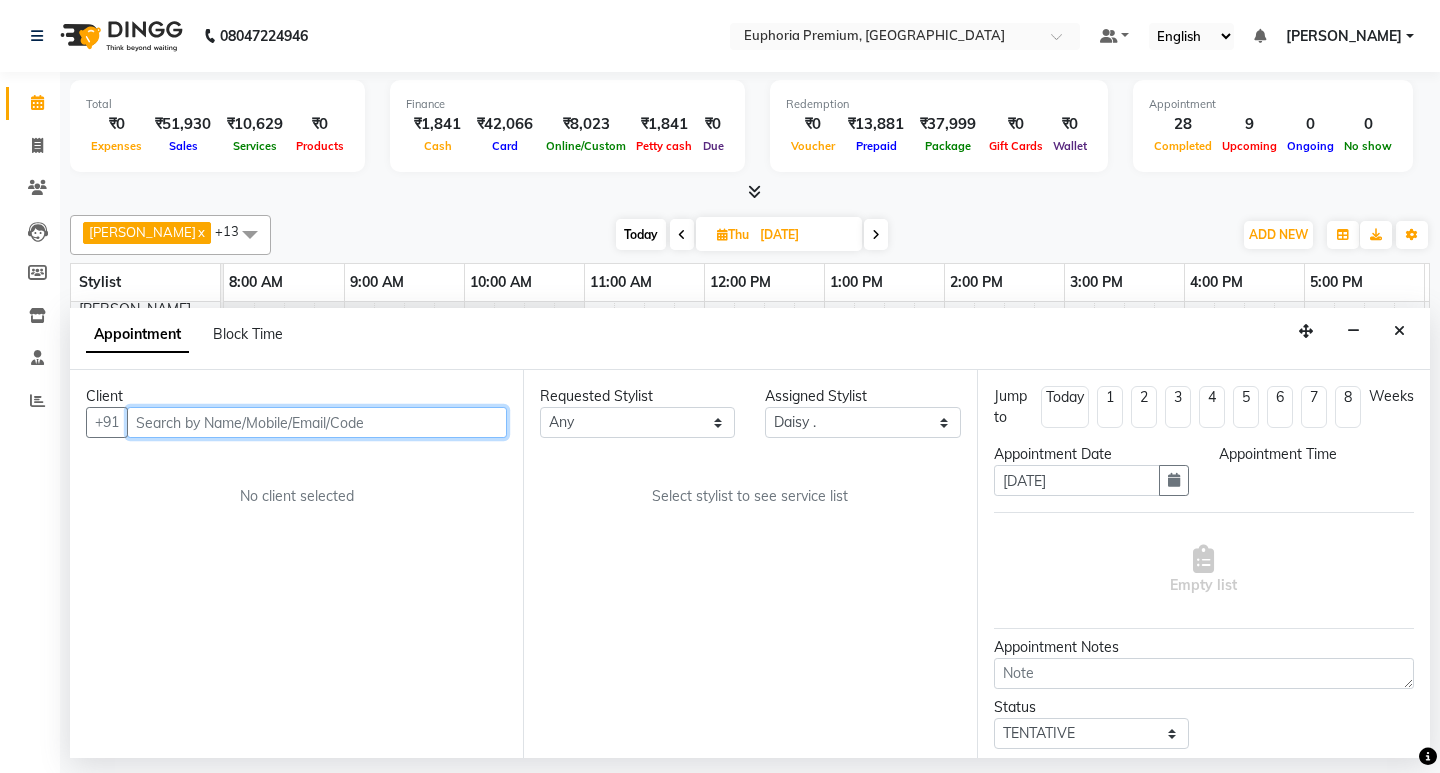 select on "1020" 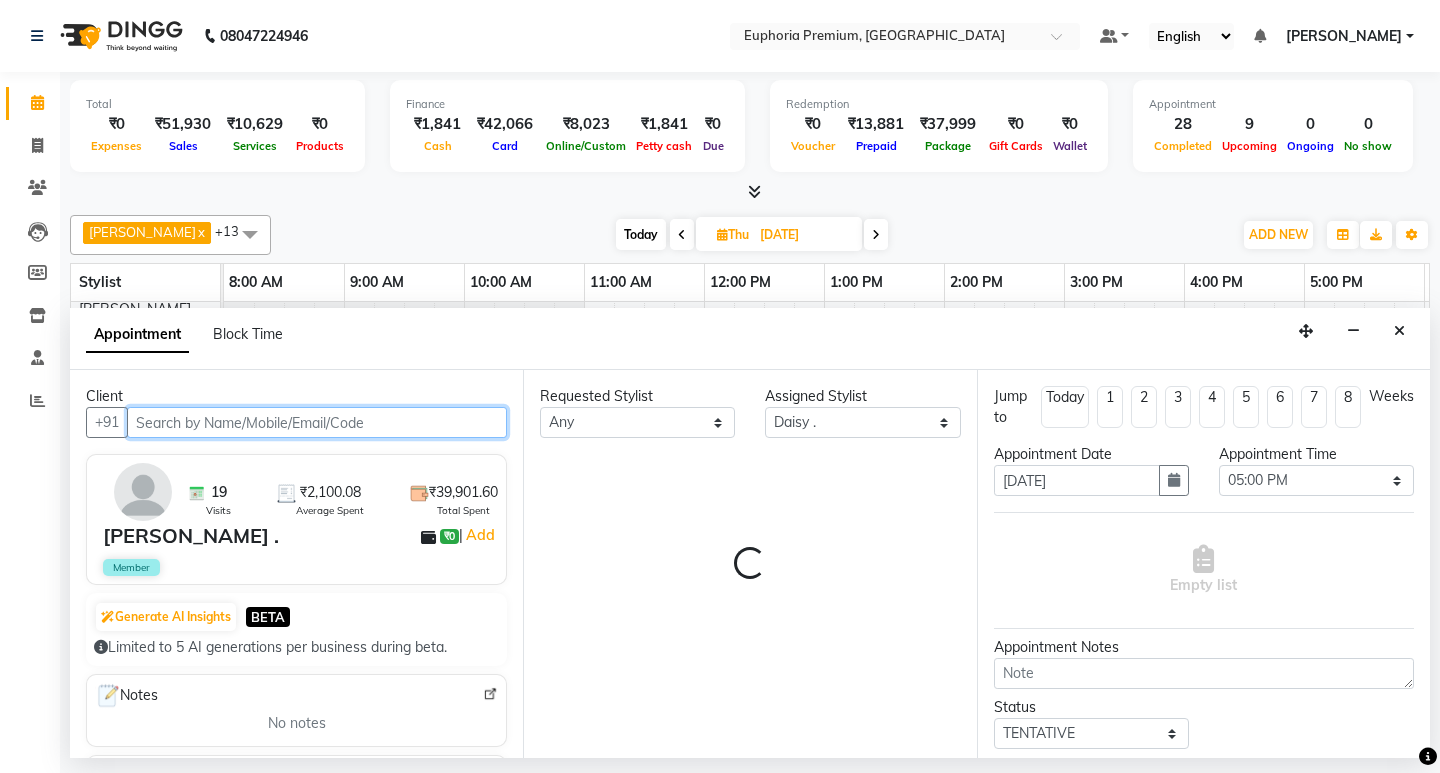 select 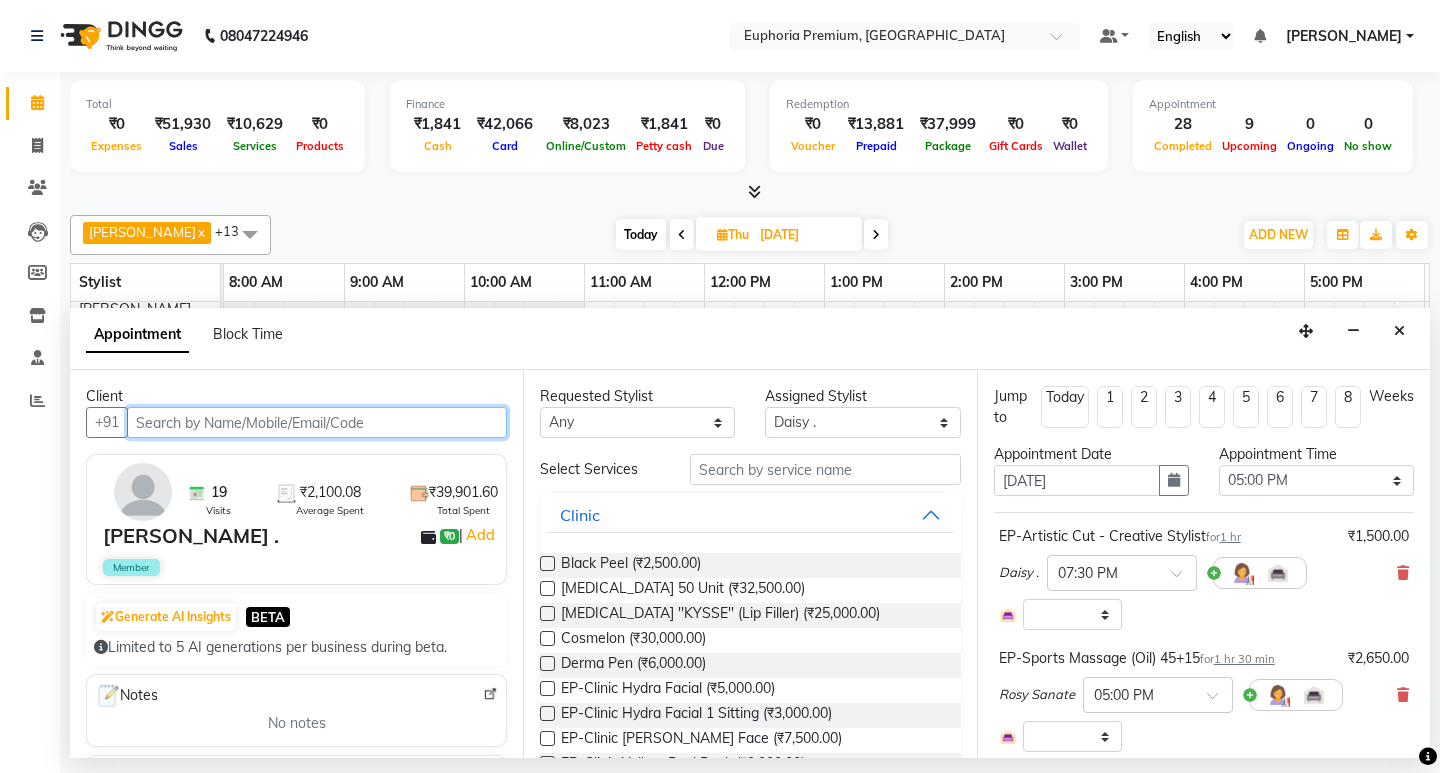 scroll, scrollTop: 0, scrollLeft: 475, axis: horizontal 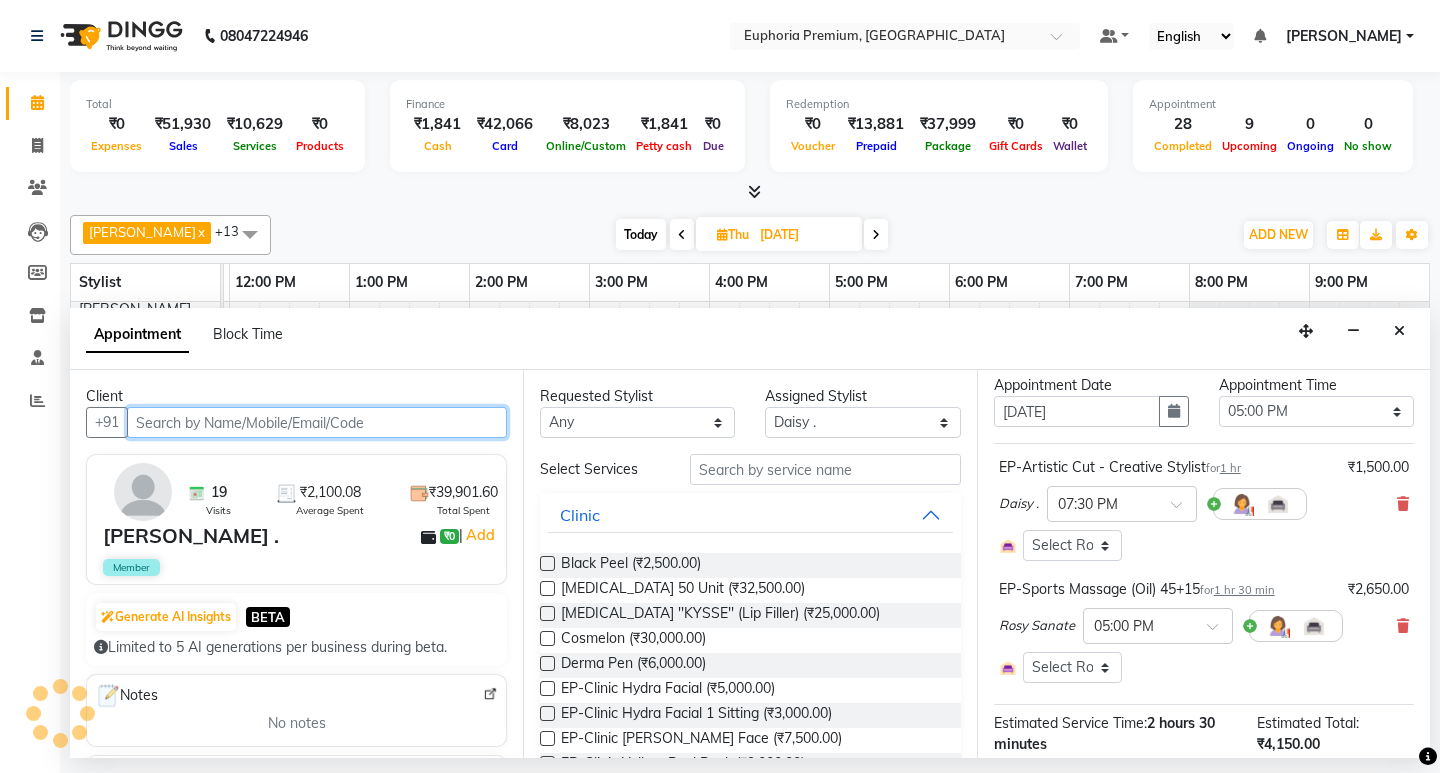 select on "4006" 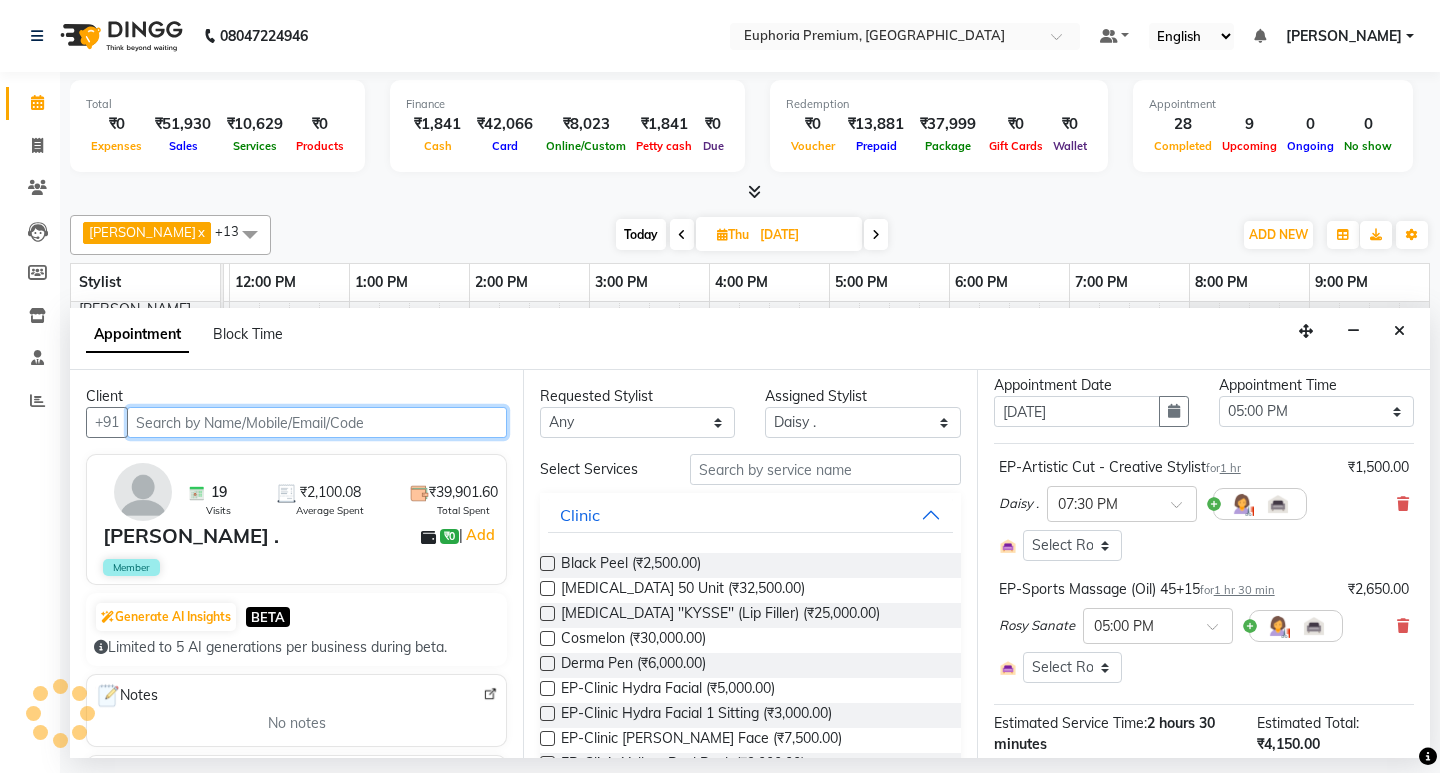 select on "4006" 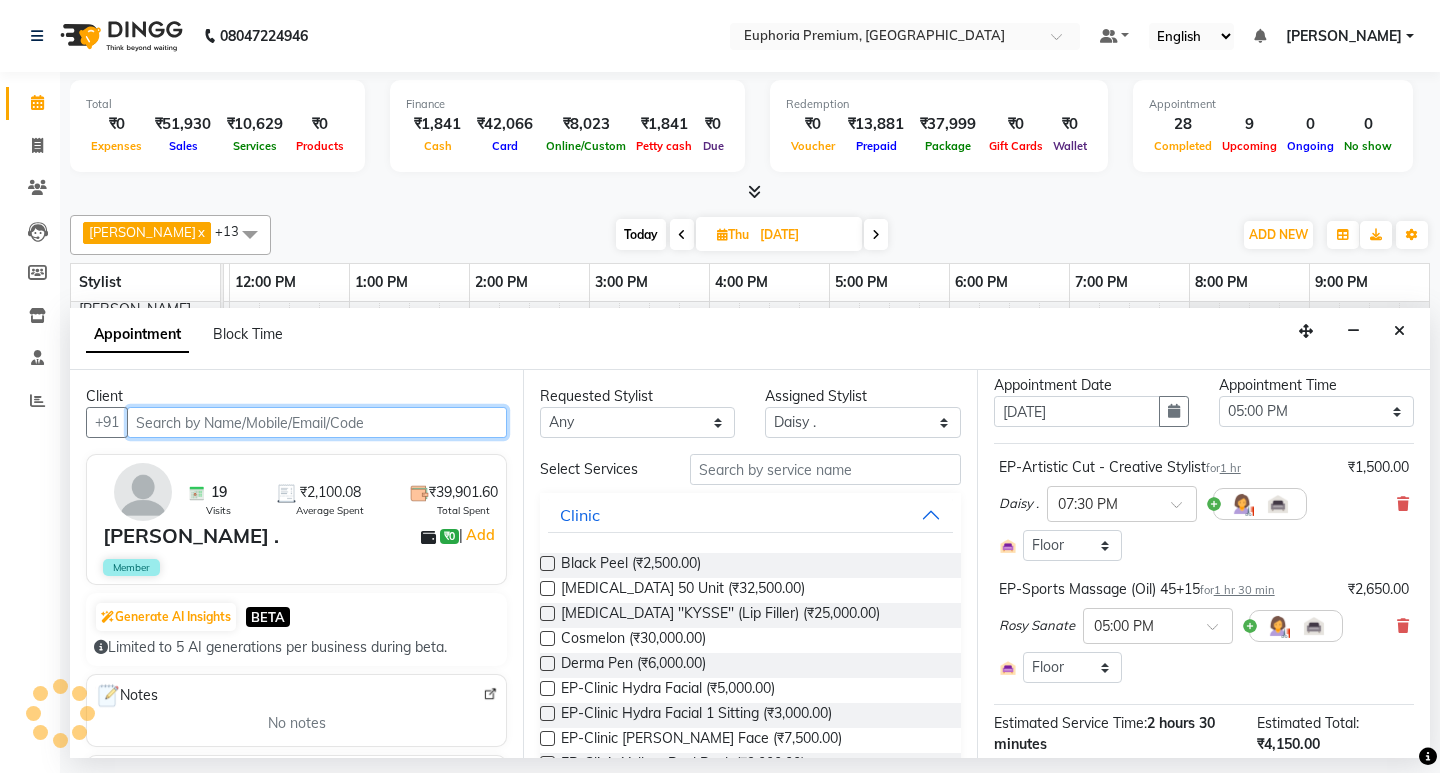 scroll, scrollTop: 200, scrollLeft: 0, axis: vertical 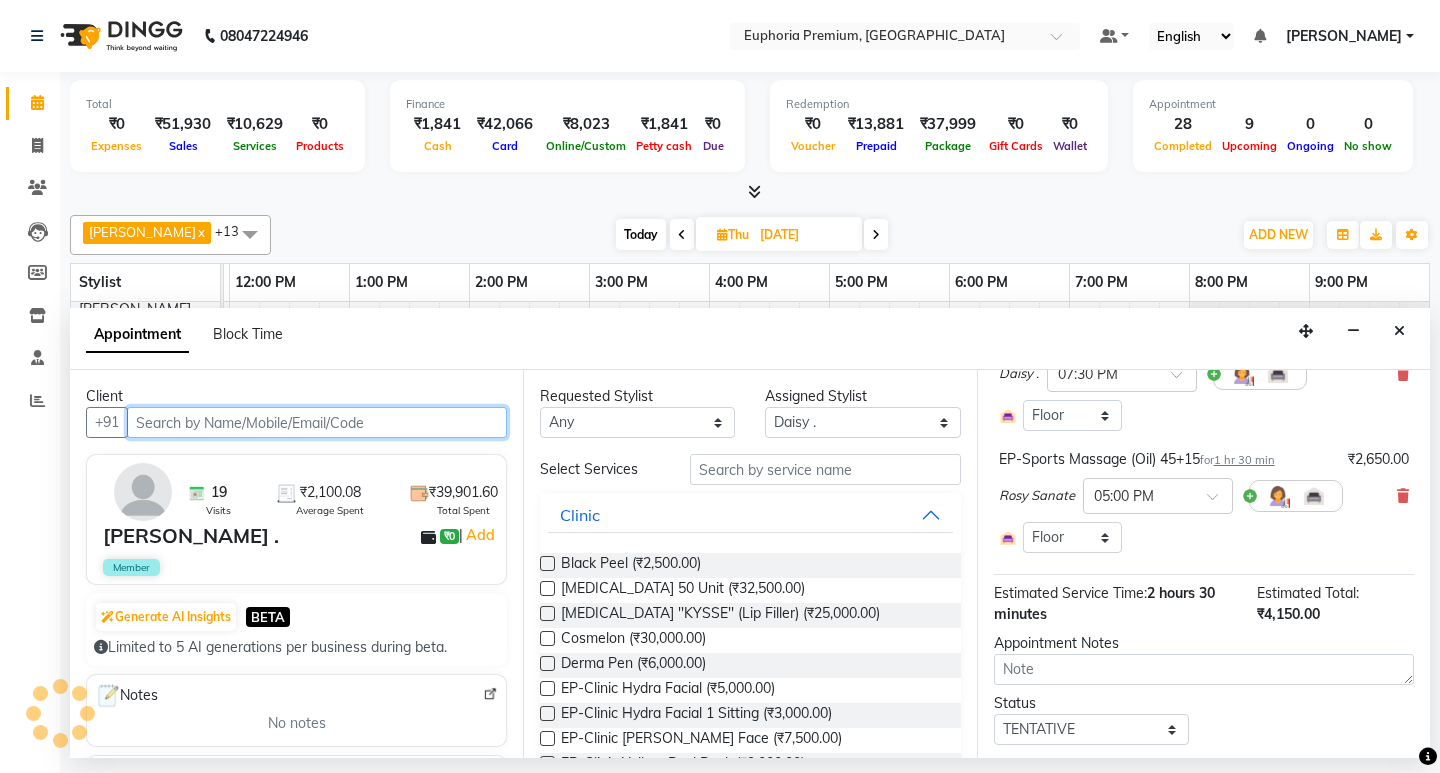 select on "4006" 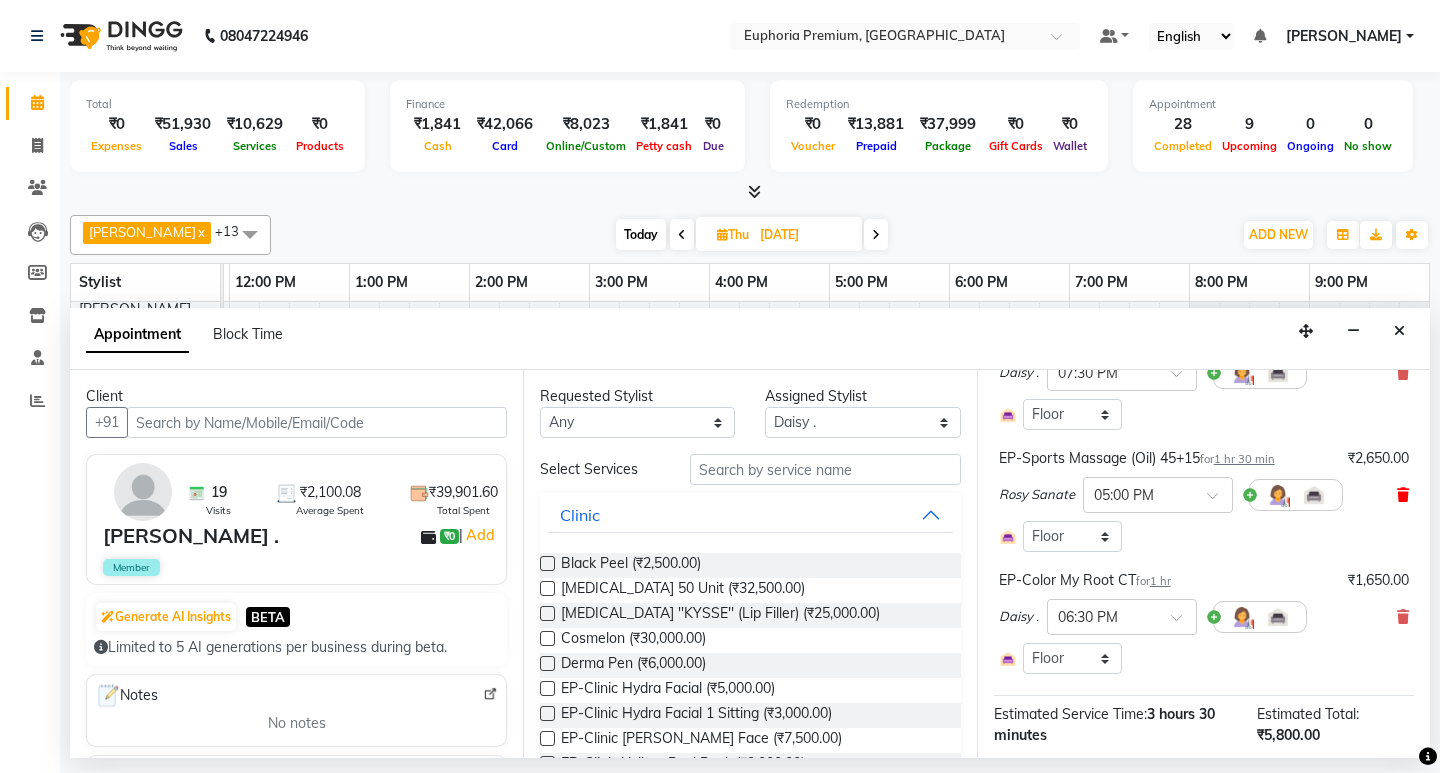 click at bounding box center (1403, 495) 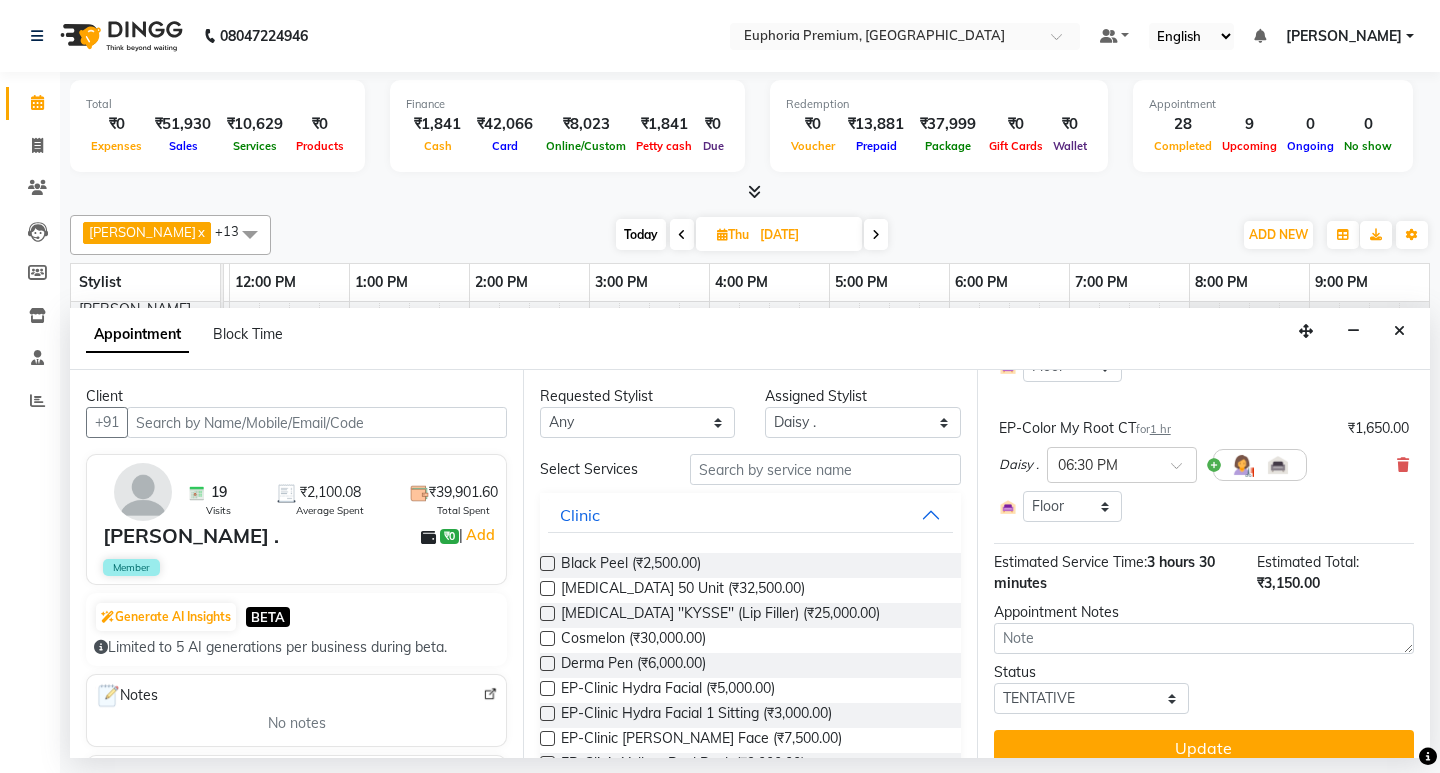 scroll, scrollTop: 272, scrollLeft: 0, axis: vertical 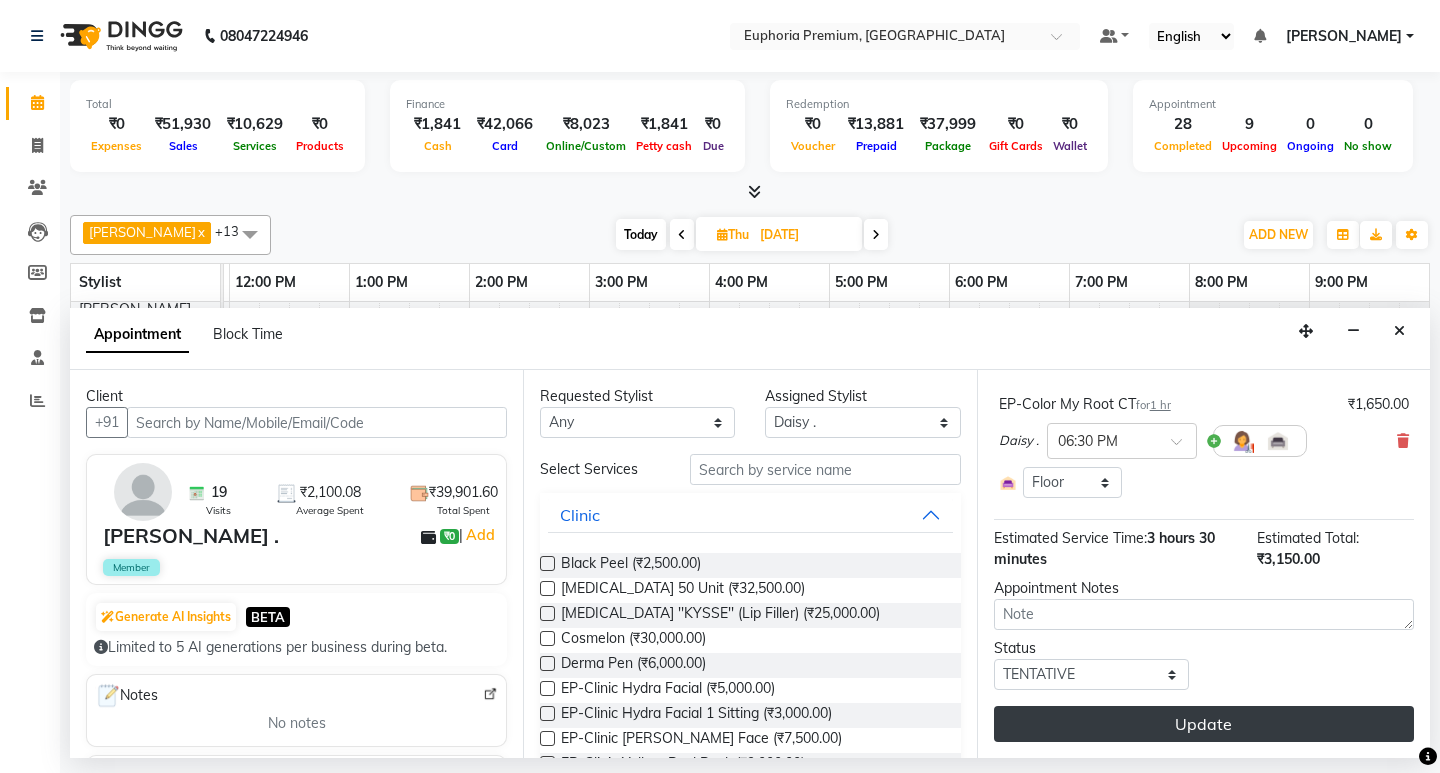 click on "Update" at bounding box center (1204, 724) 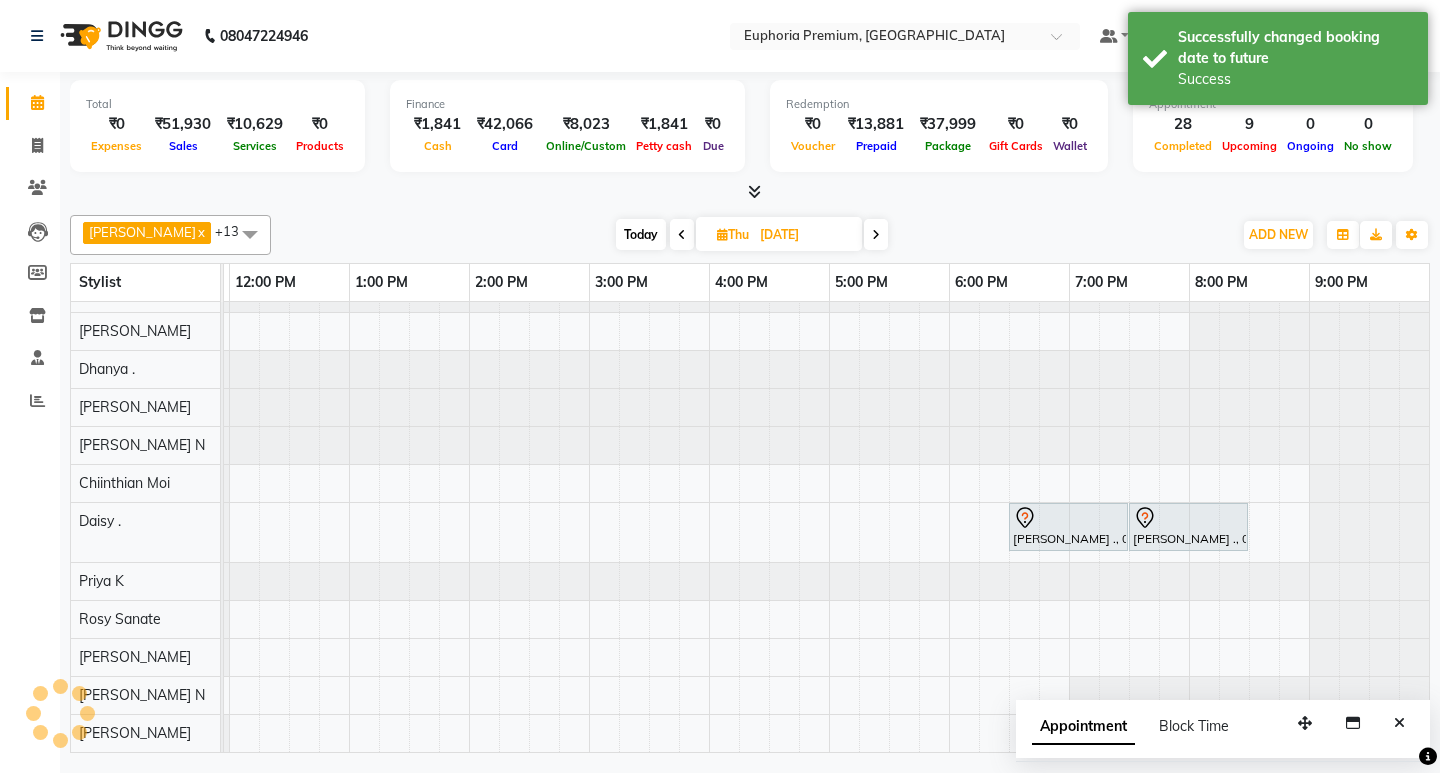 scroll, scrollTop: 118, scrollLeft: 0, axis: vertical 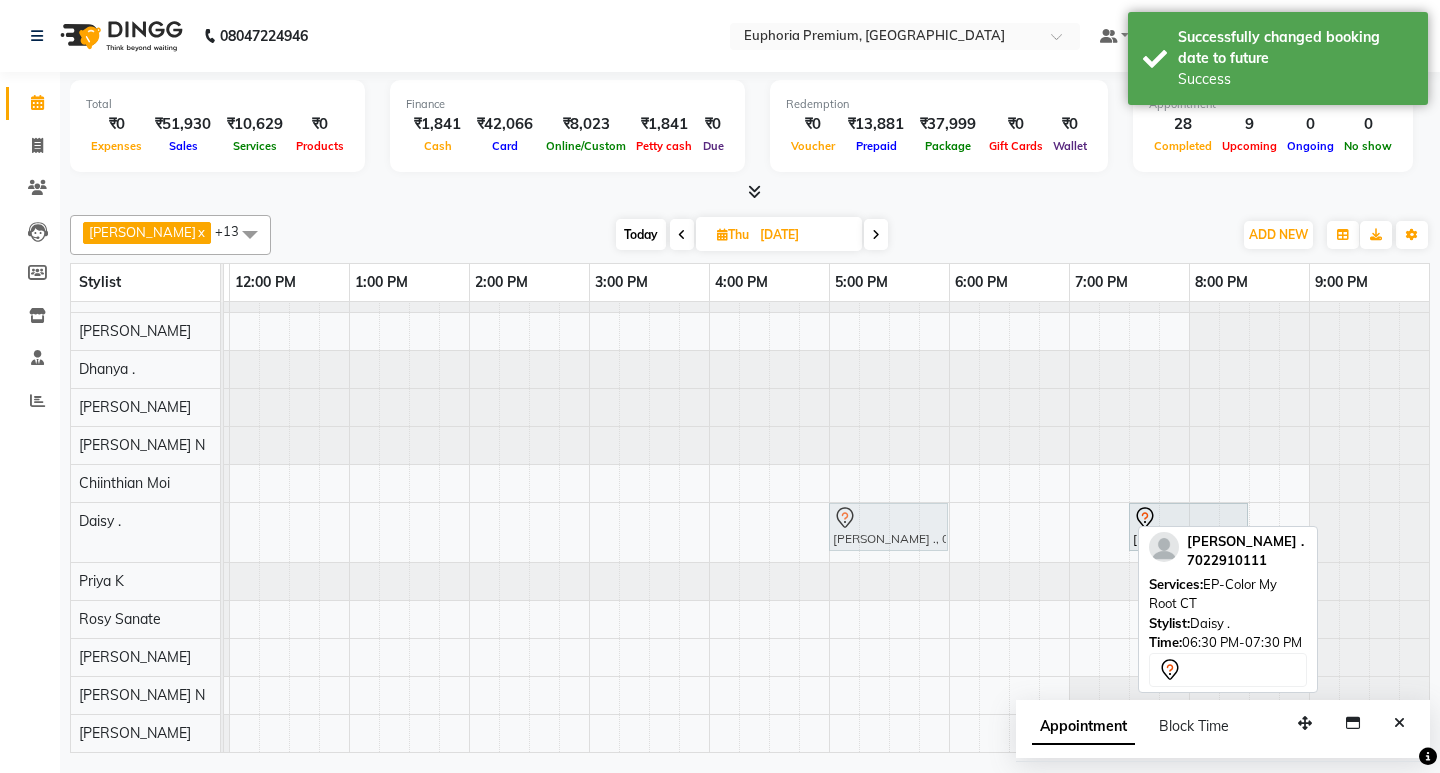 drag, startPoint x: 1055, startPoint y: 512, endPoint x: 885, endPoint y: 527, distance: 170.66048 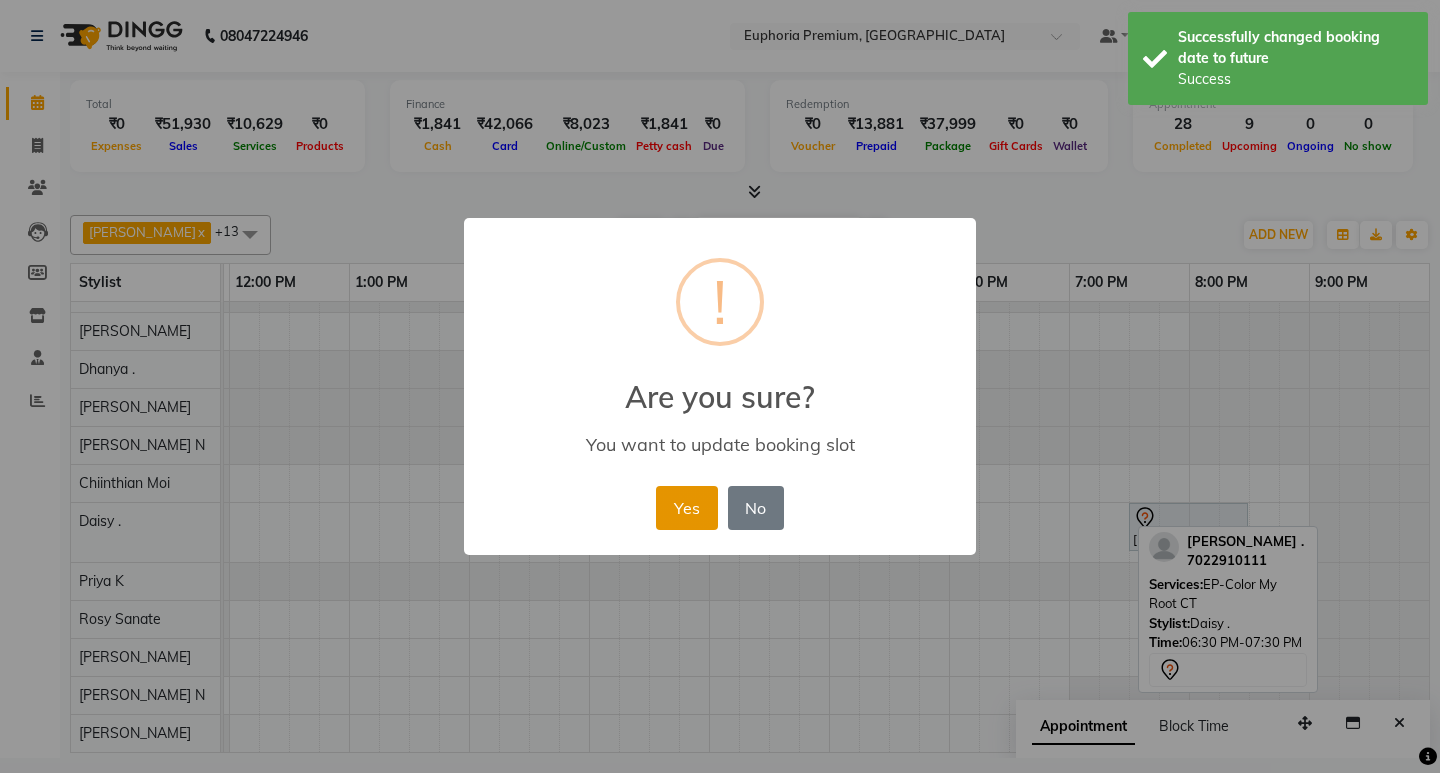 click on "Yes" at bounding box center (686, 508) 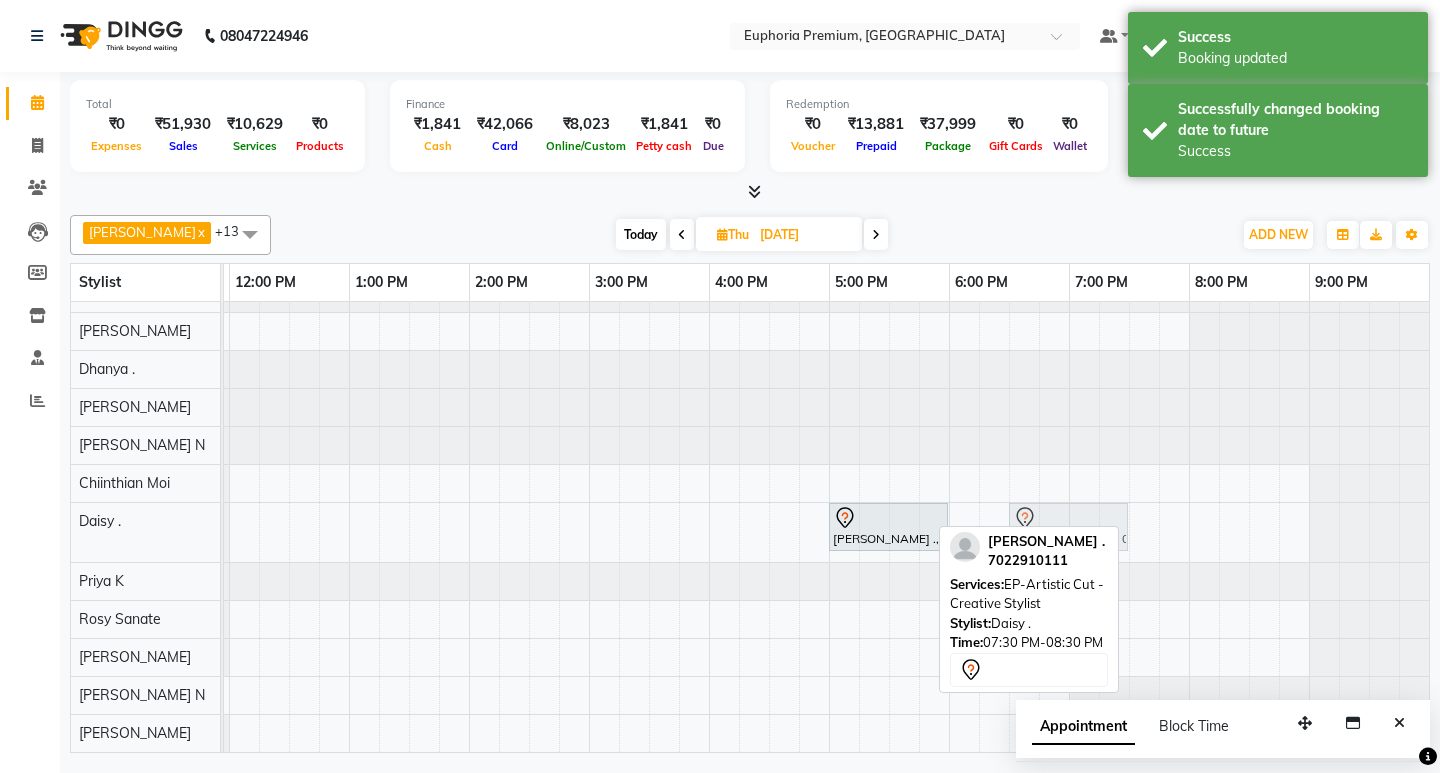 drag, startPoint x: 1165, startPoint y: 505, endPoint x: 1053, endPoint y: 511, distance: 112.1606 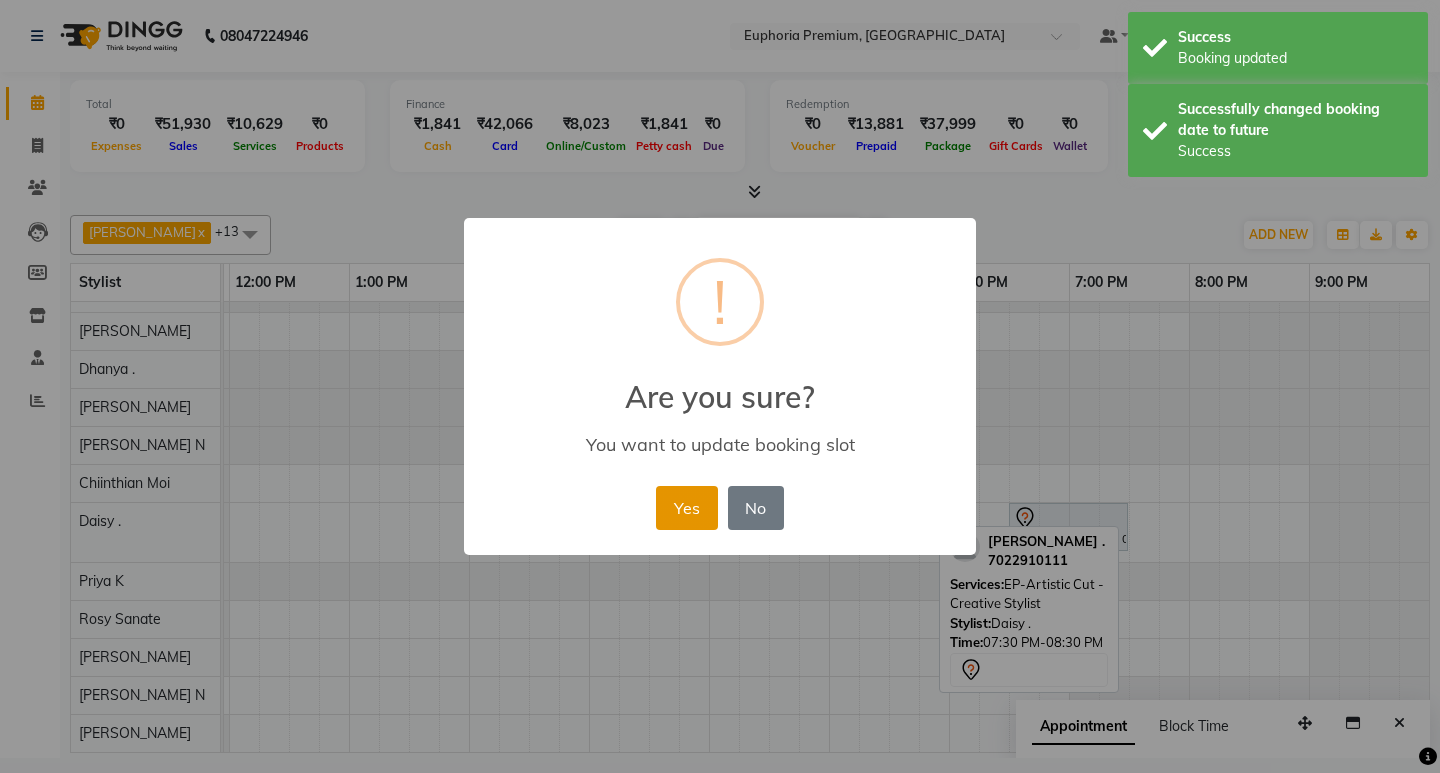 click on "Yes" at bounding box center (686, 508) 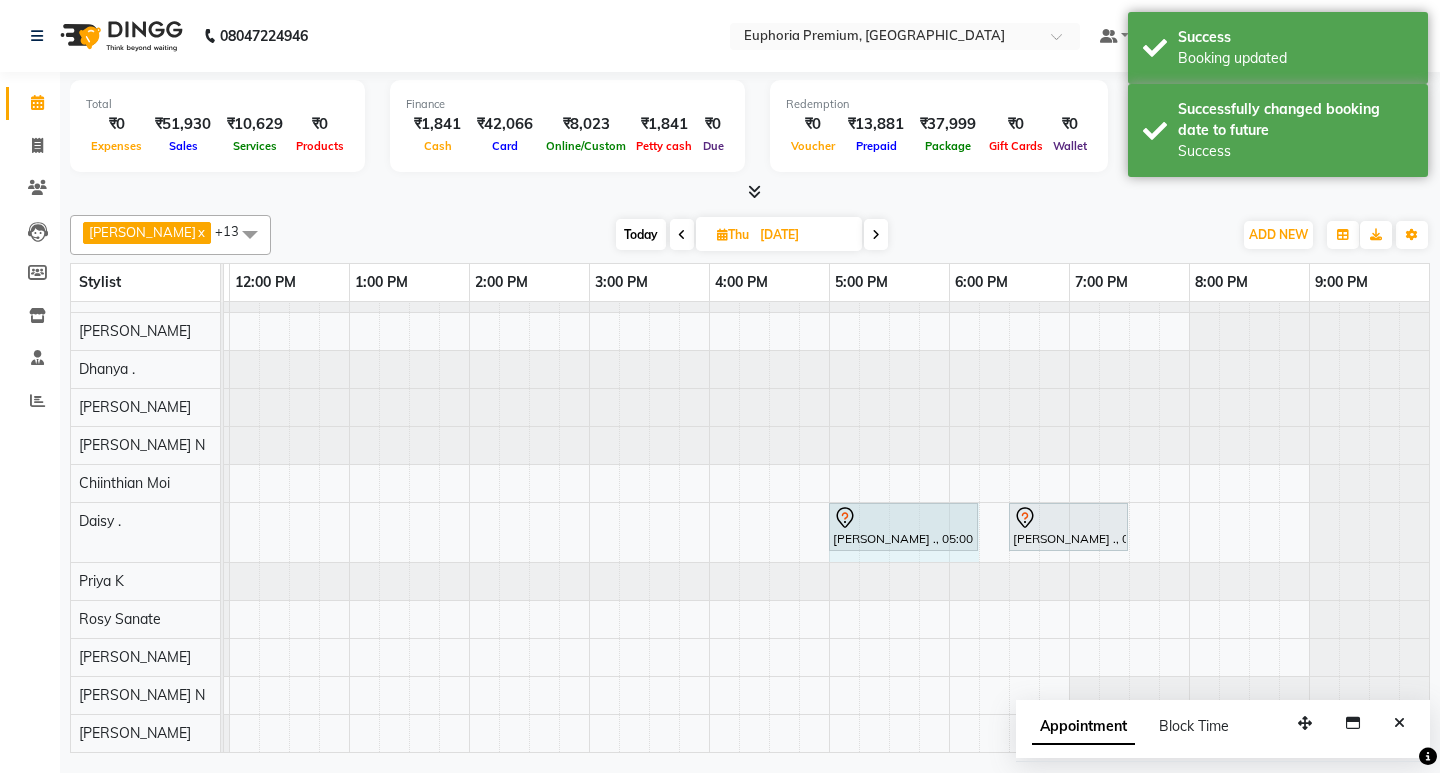drag, startPoint x: 949, startPoint y: 503, endPoint x: 1002, endPoint y: 502, distance: 53.009434 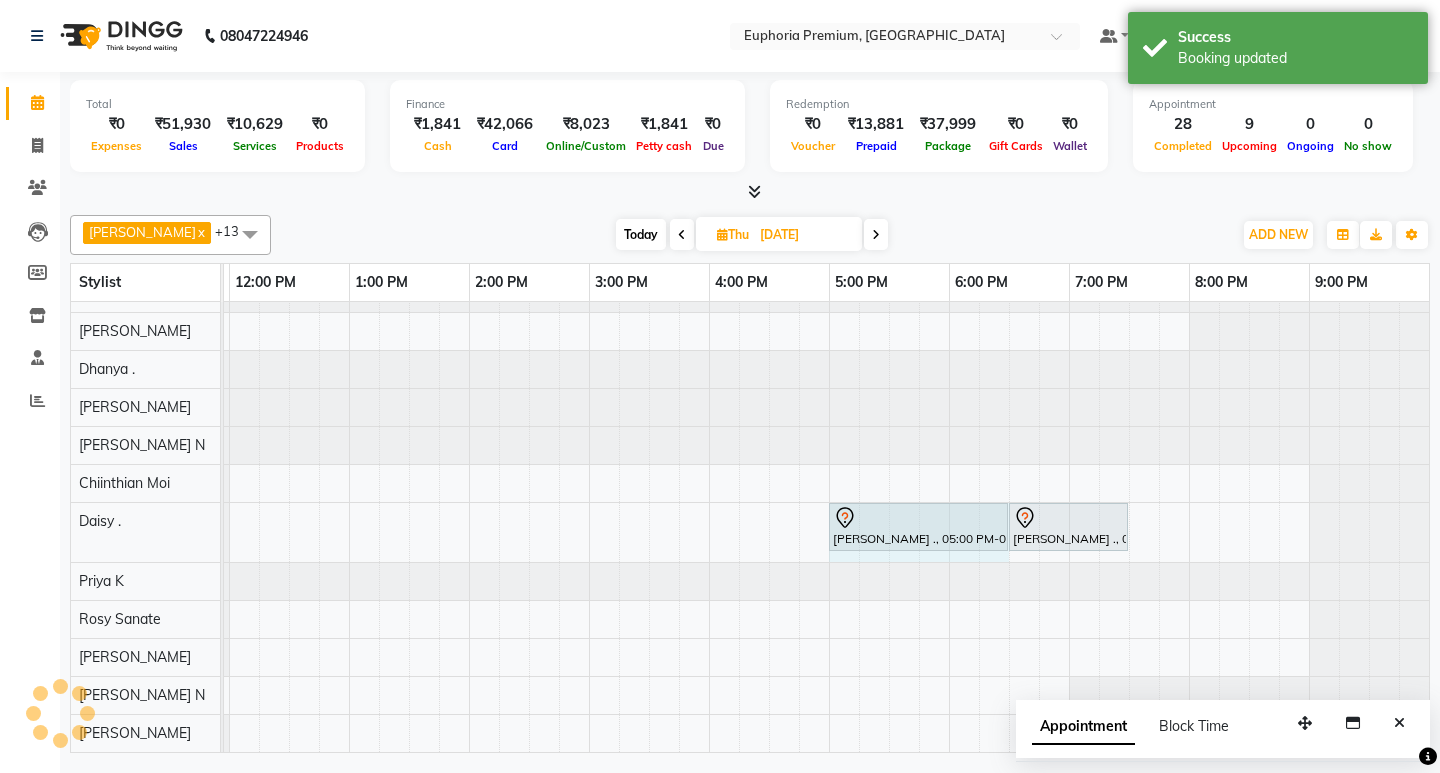 drag, startPoint x: 976, startPoint y: 504, endPoint x: 1002, endPoint y: 508, distance: 26.305893 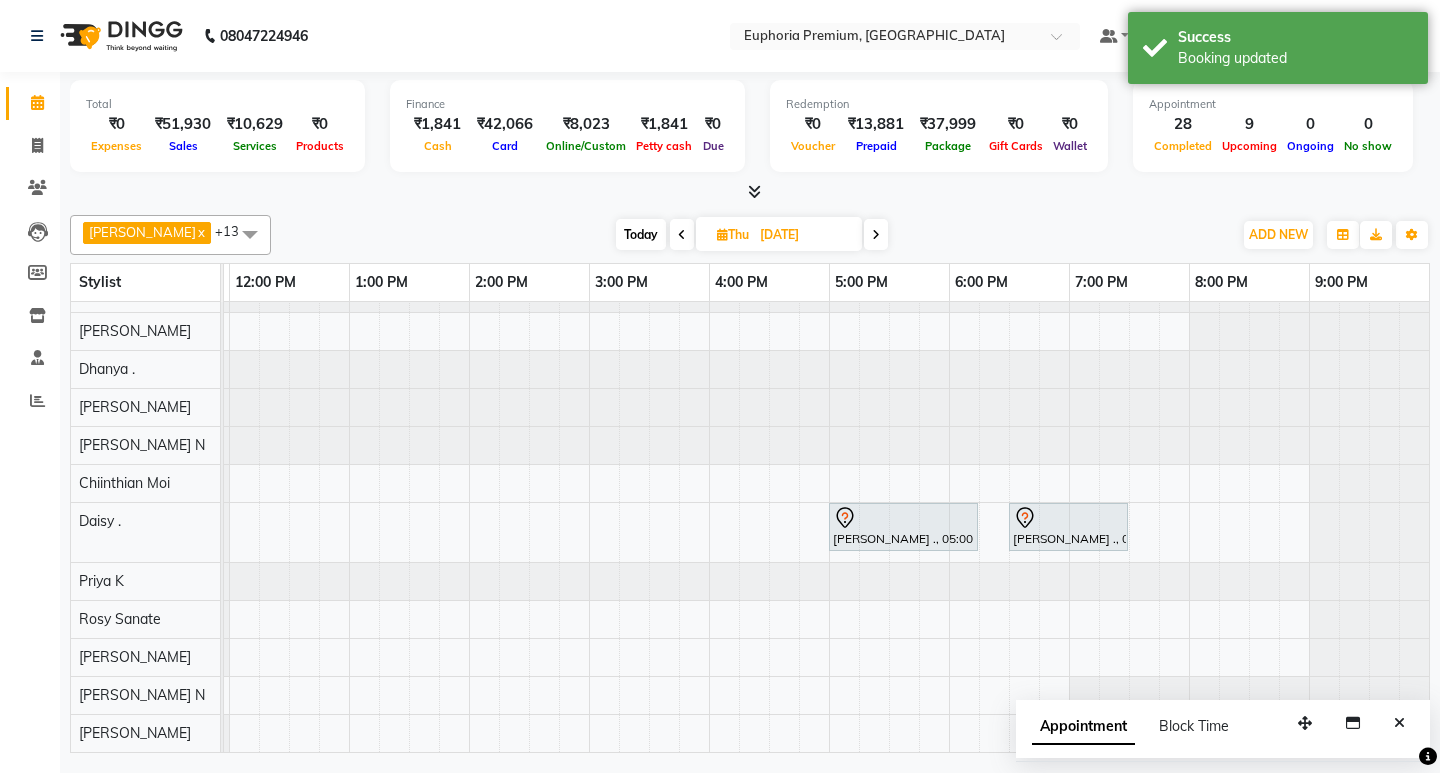 scroll, scrollTop: 1, scrollLeft: 475, axis: both 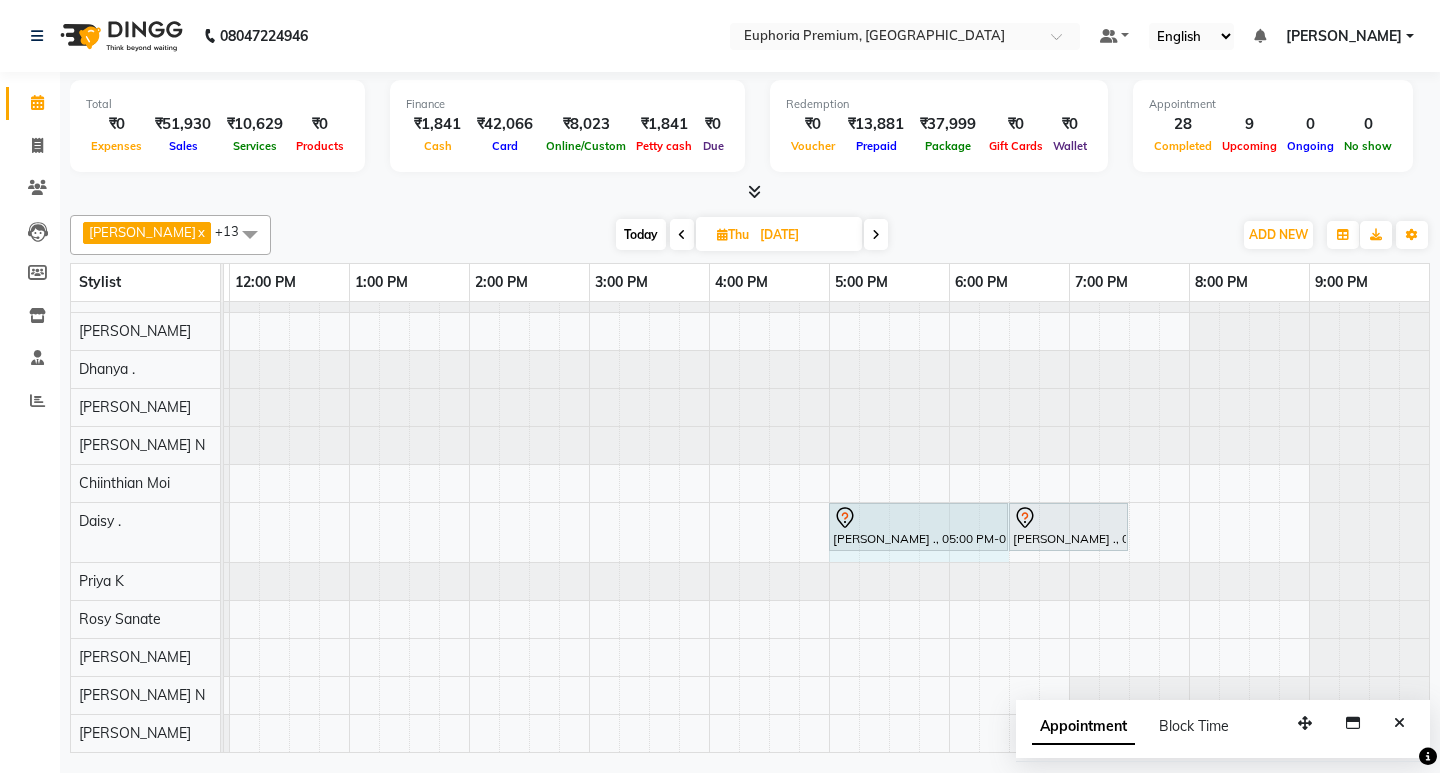 drag, startPoint x: 978, startPoint y: 513, endPoint x: 1005, endPoint y: 509, distance: 27.294687 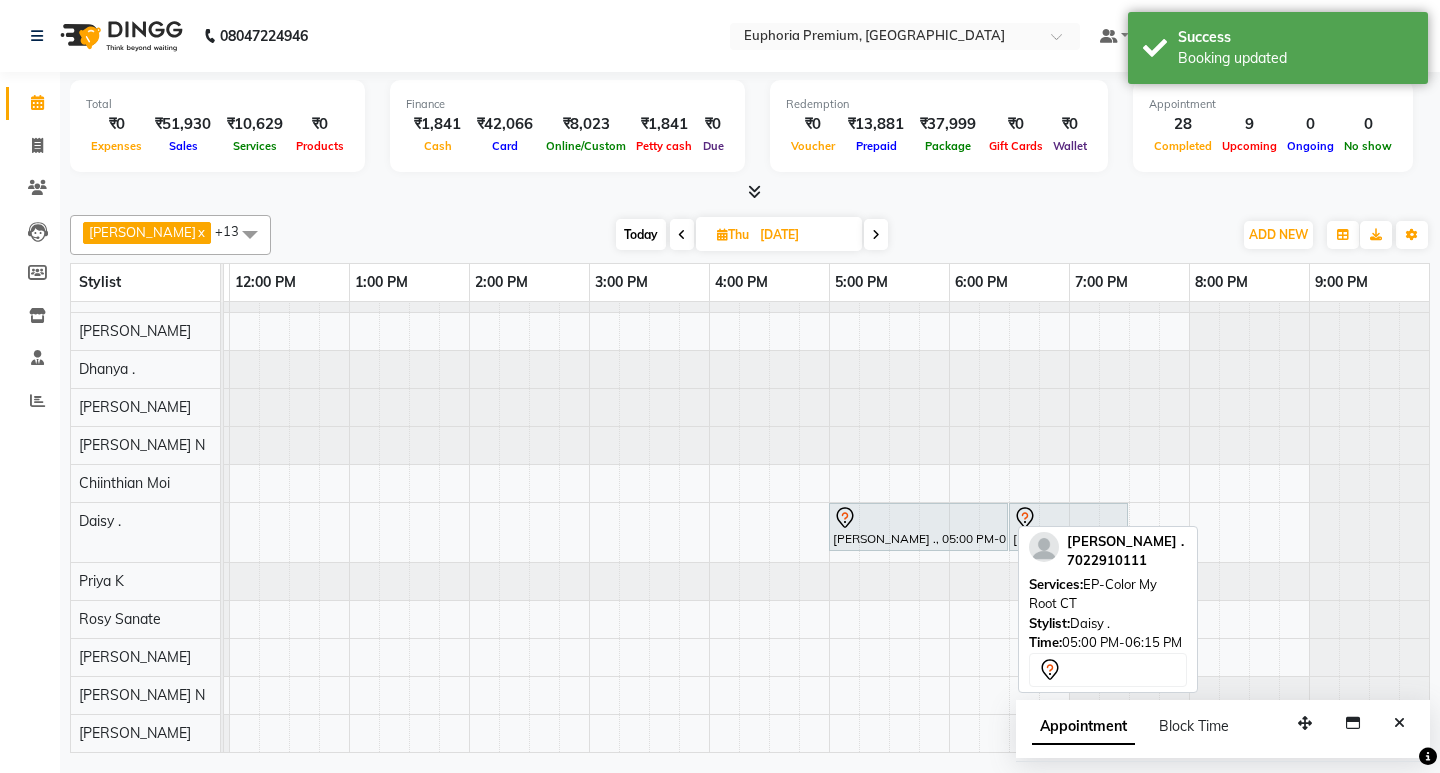 click on "SAM ., 05:00 PM-06:30 PM, EP-Color My Root  CT" at bounding box center [918, 527] 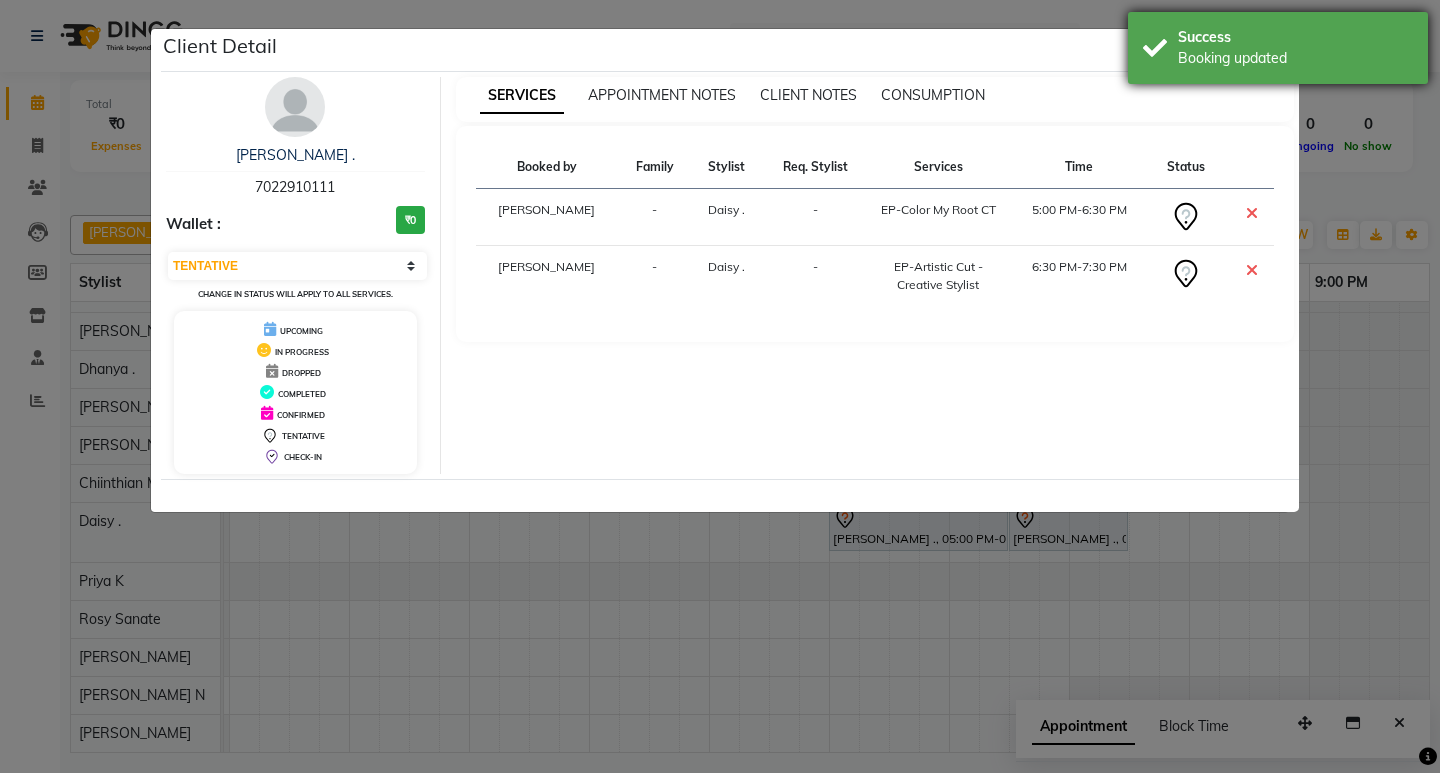 click on "Success   Booking updated" at bounding box center (1278, 48) 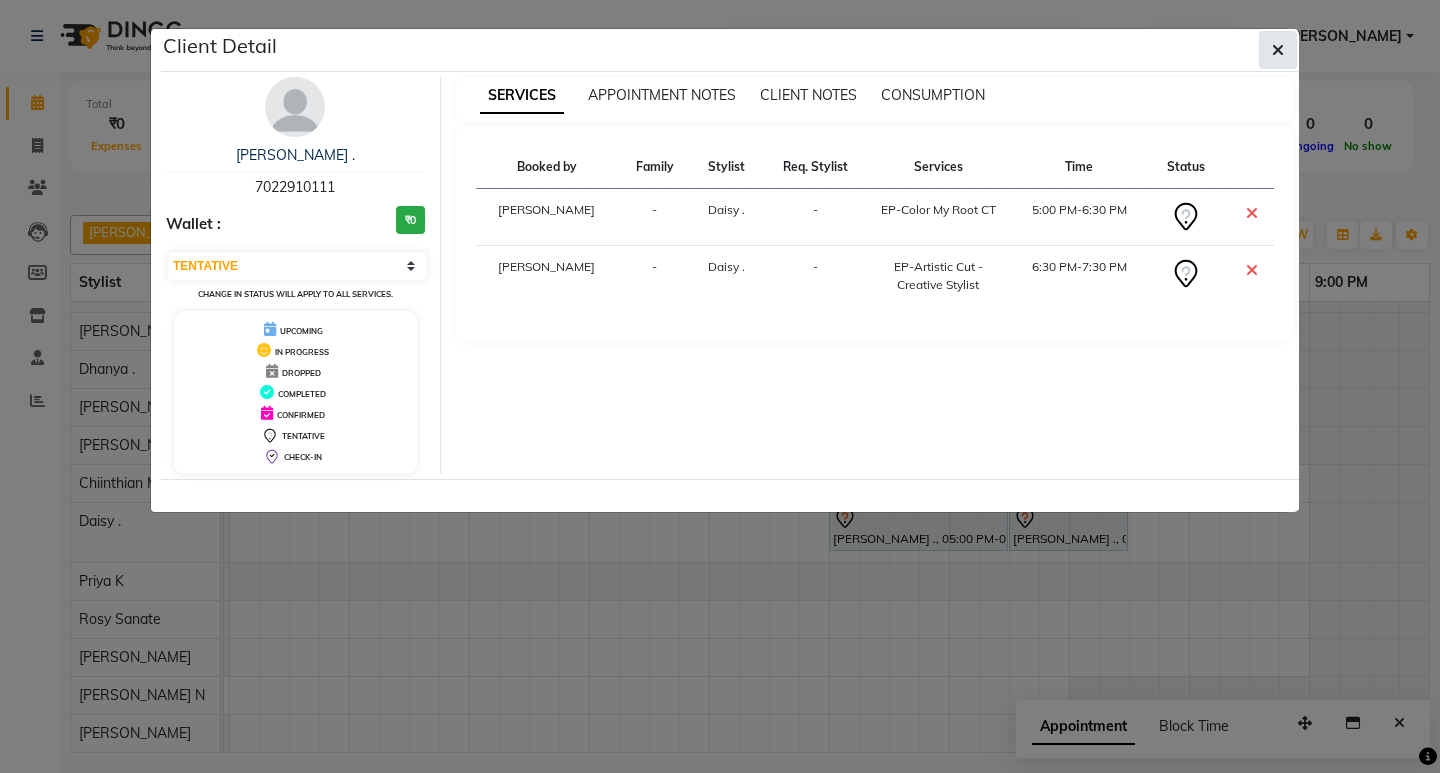 click 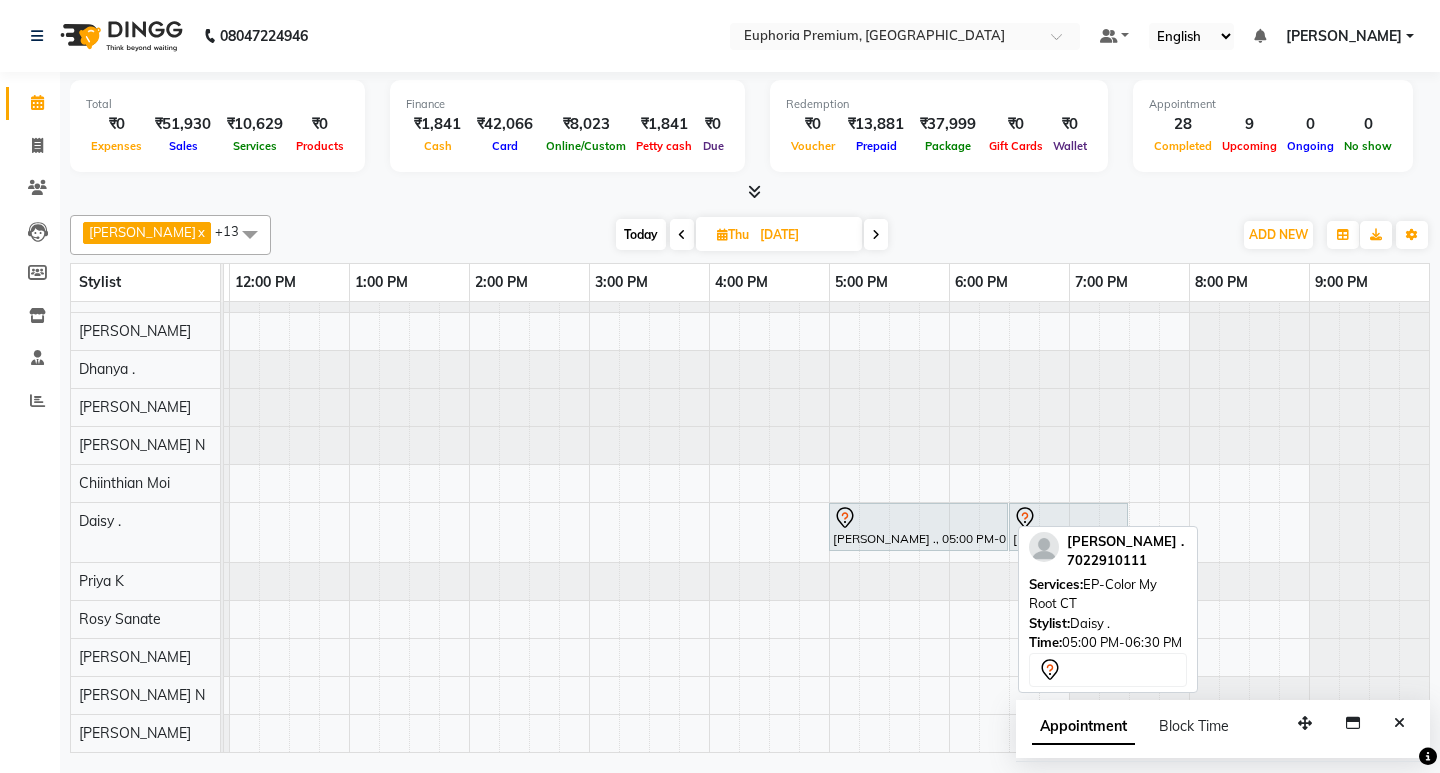 click at bounding box center [918, 518] 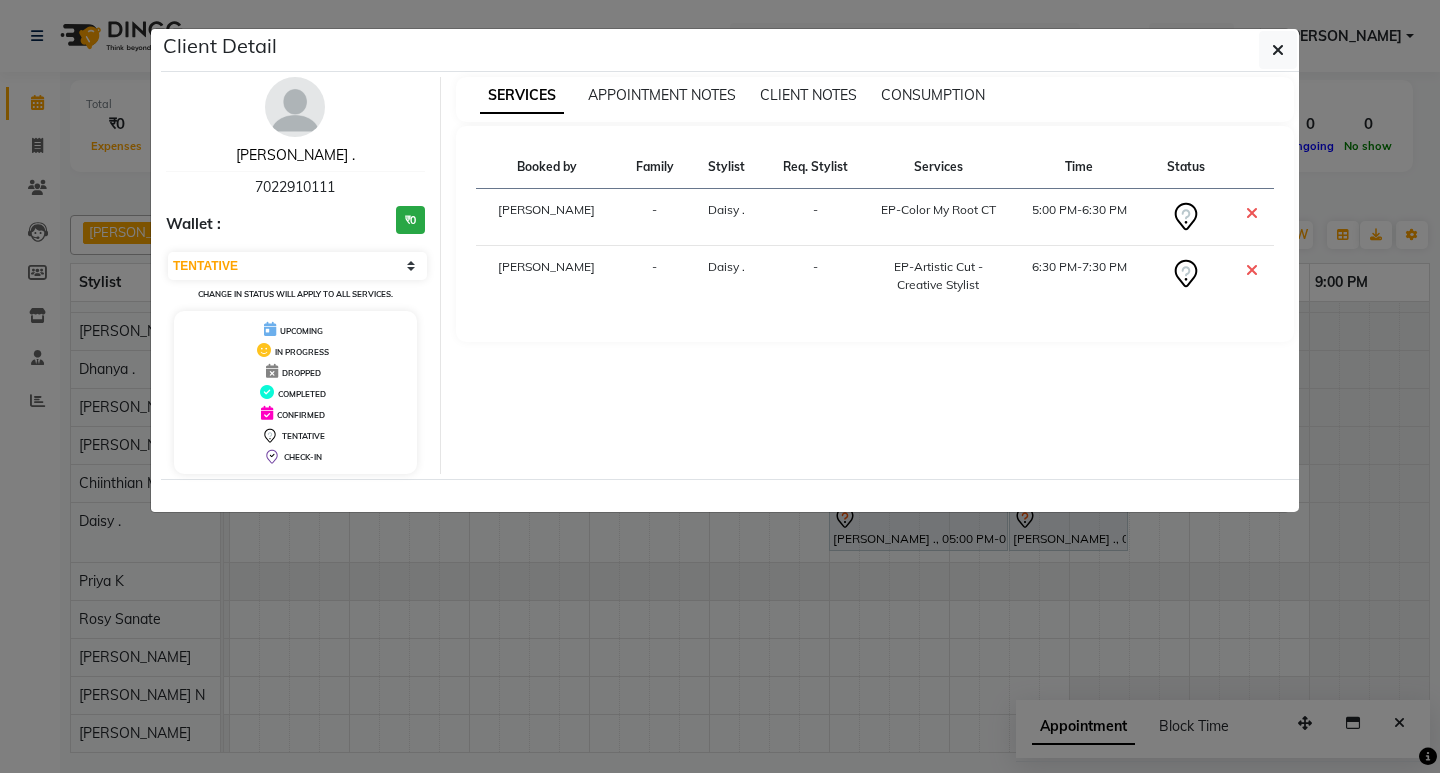 click on "SAM ." at bounding box center [295, 155] 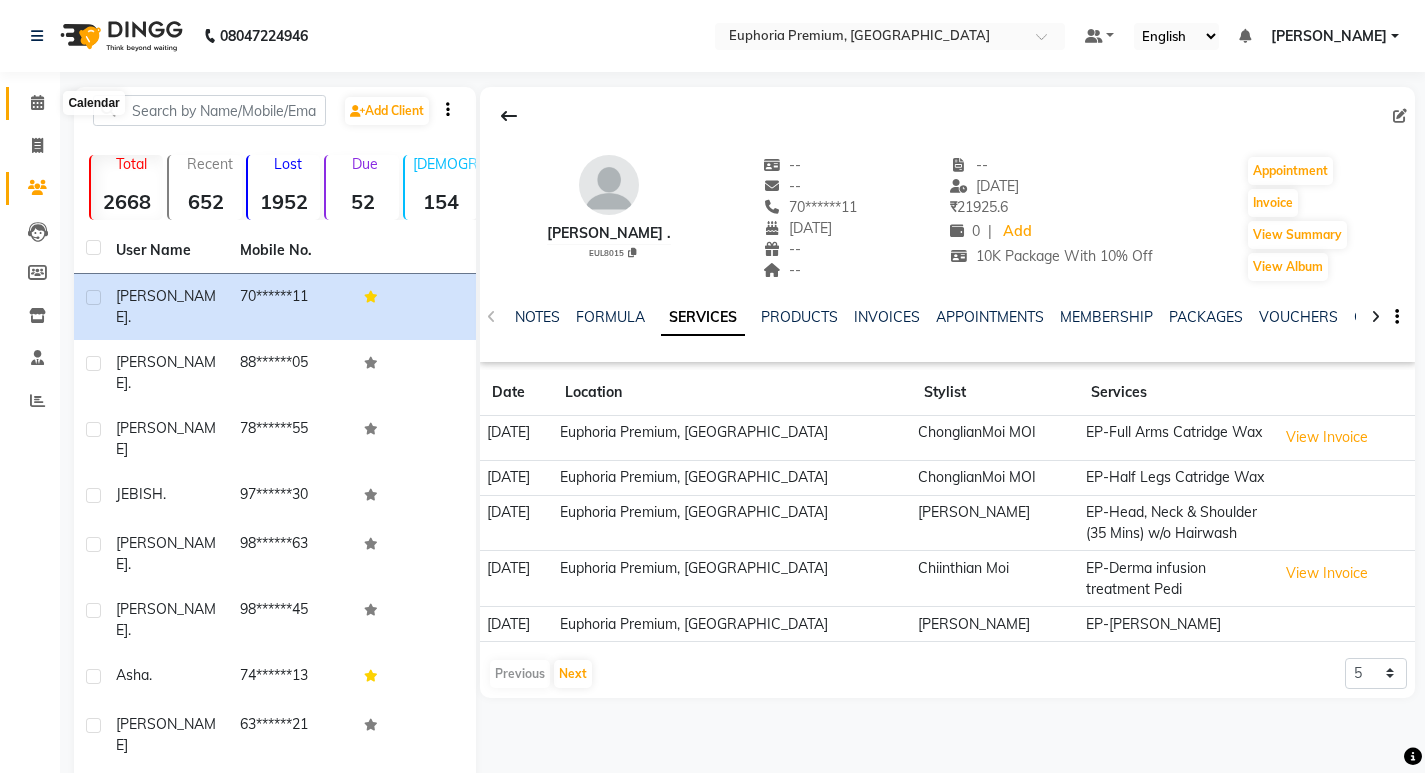 click 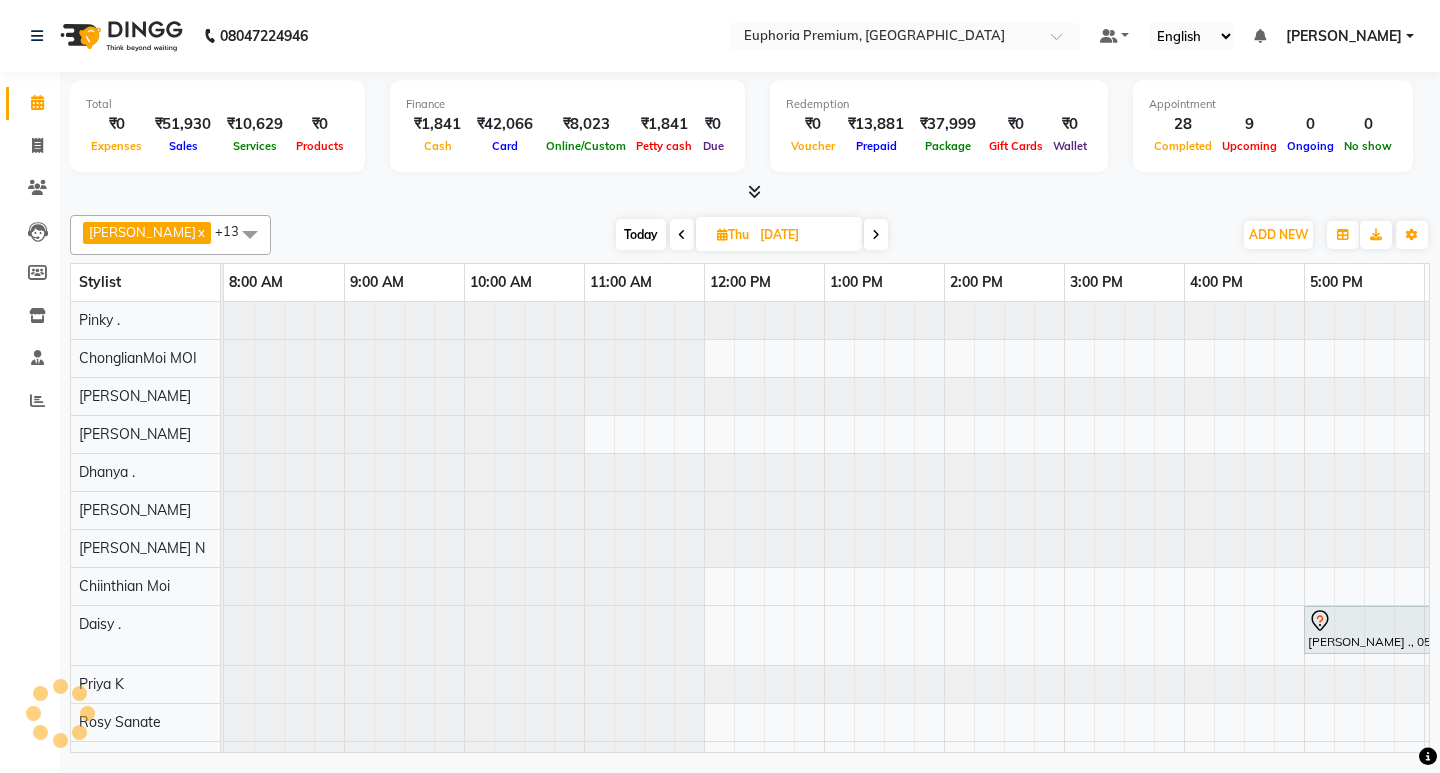 scroll, scrollTop: 0, scrollLeft: 0, axis: both 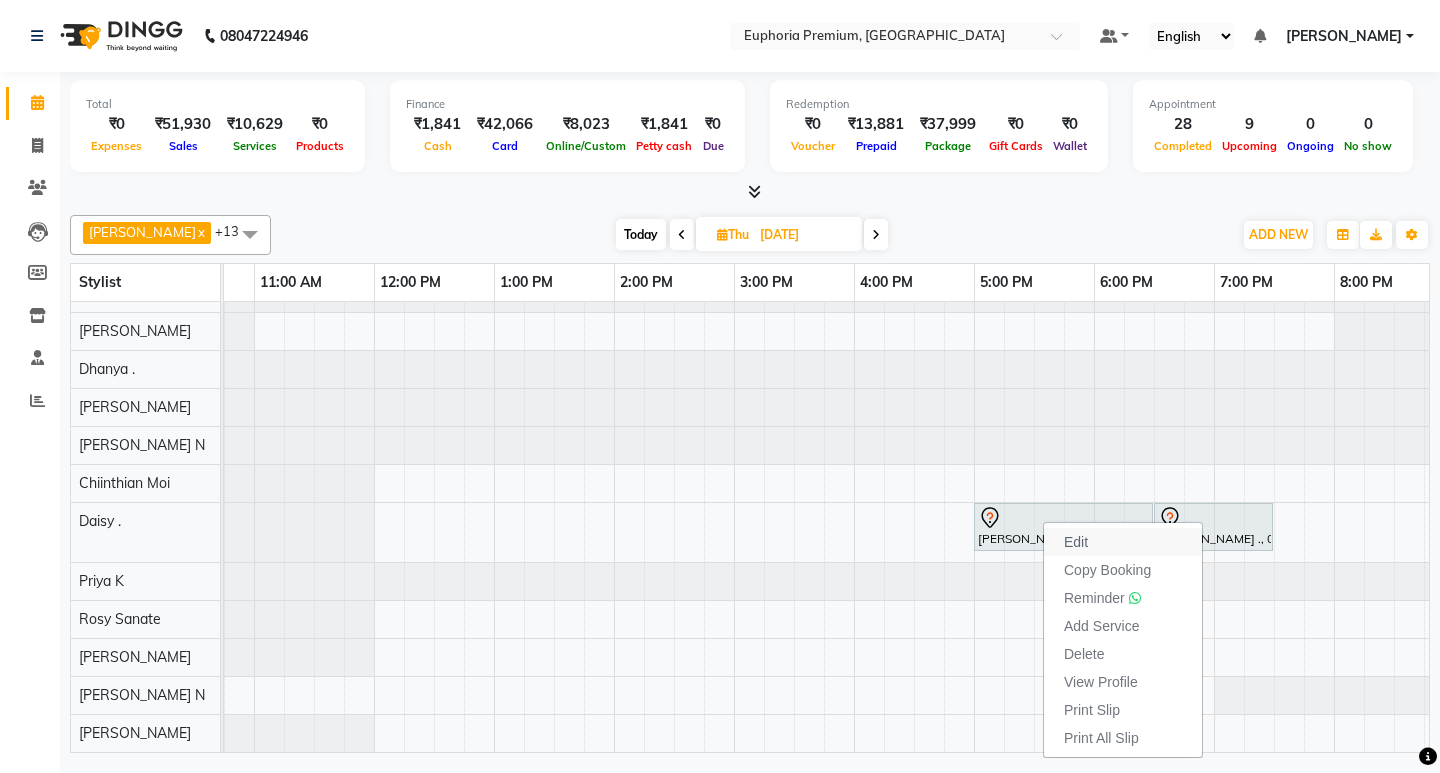 click on "Edit" at bounding box center [1076, 542] 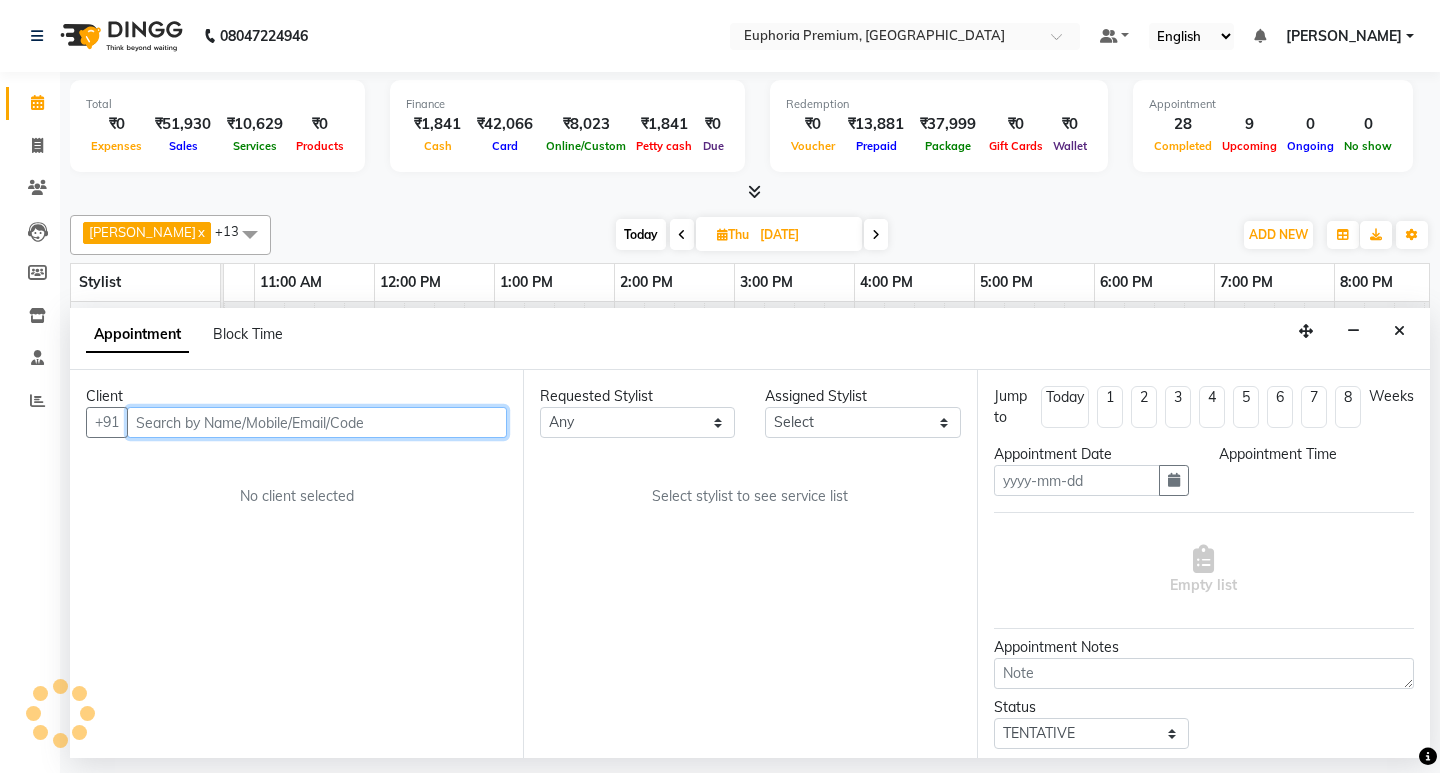 type on "17-07-2025" 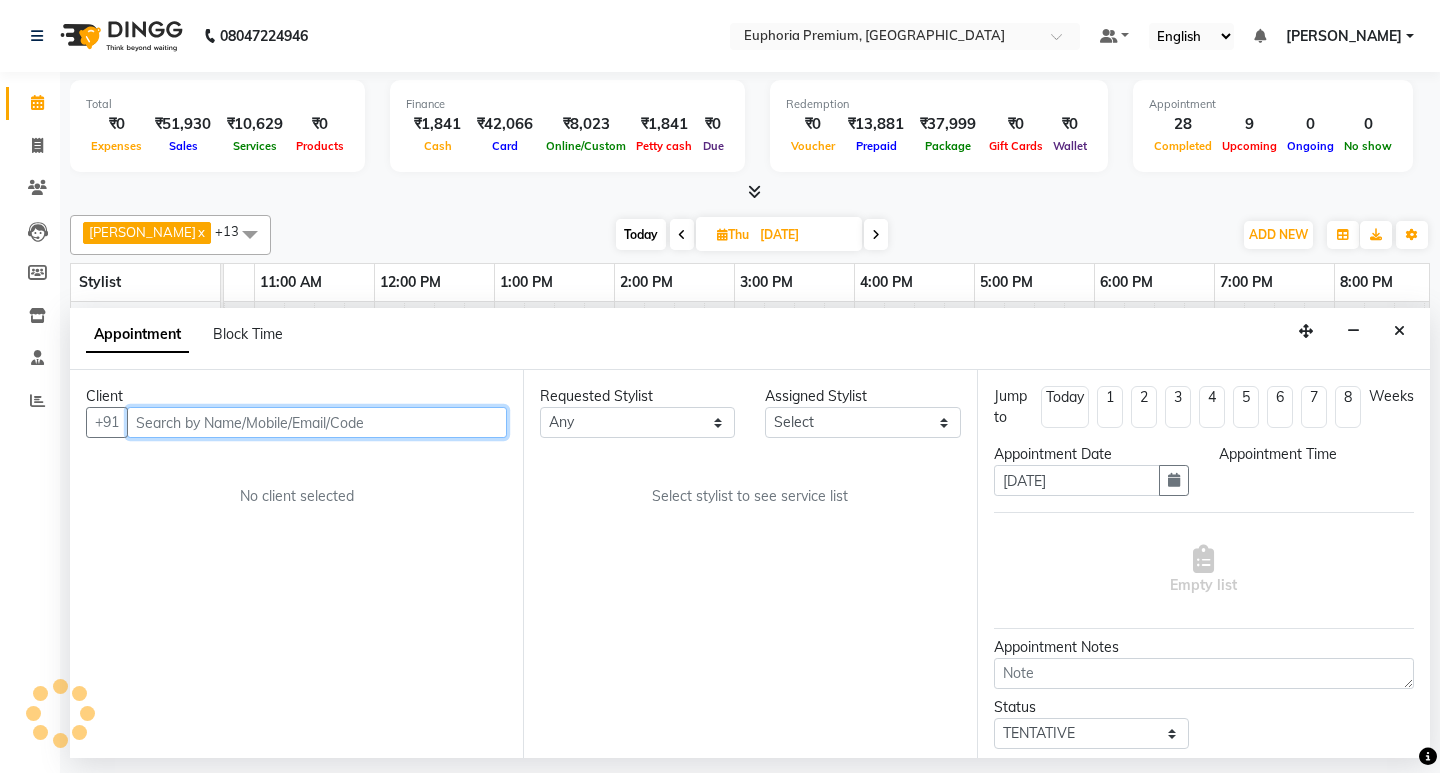 select on "71625" 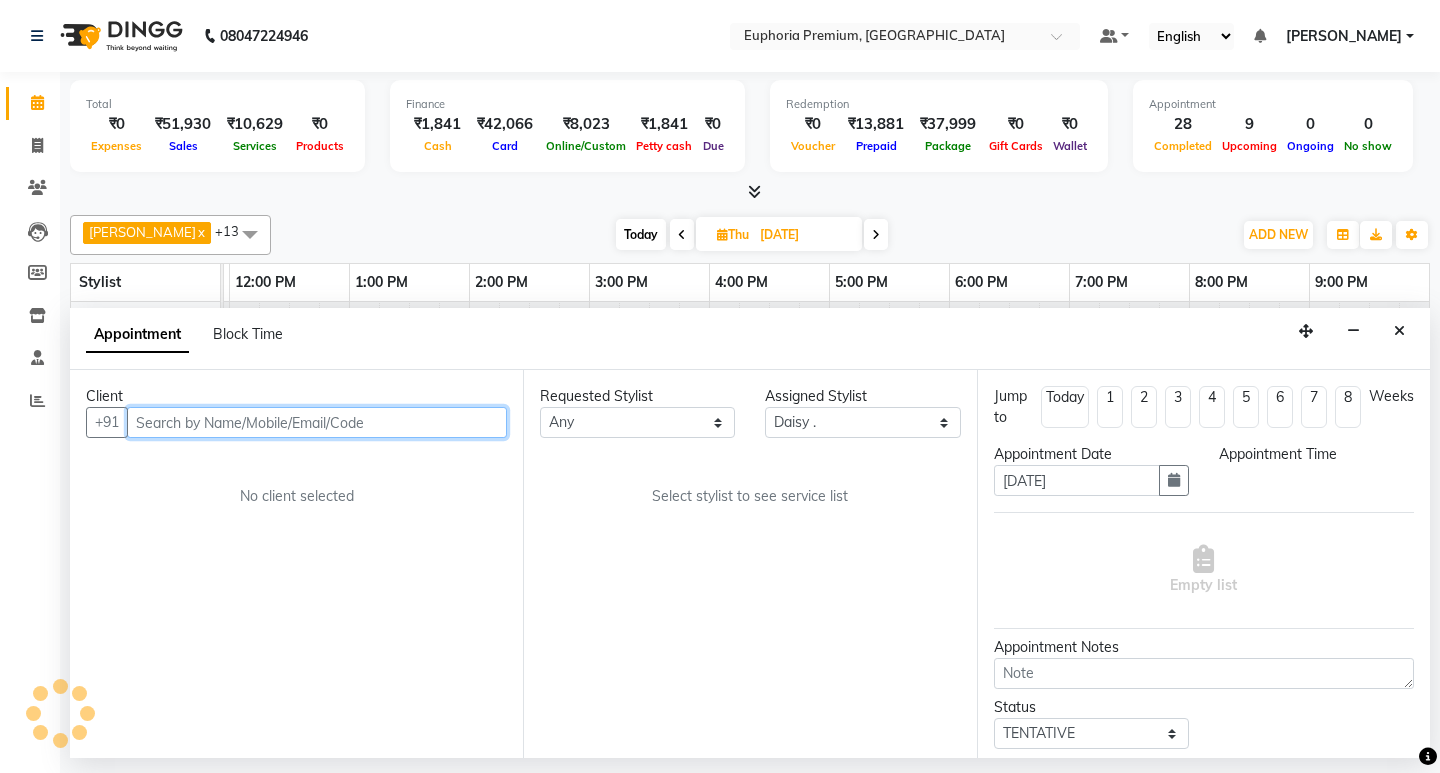 select on "1020" 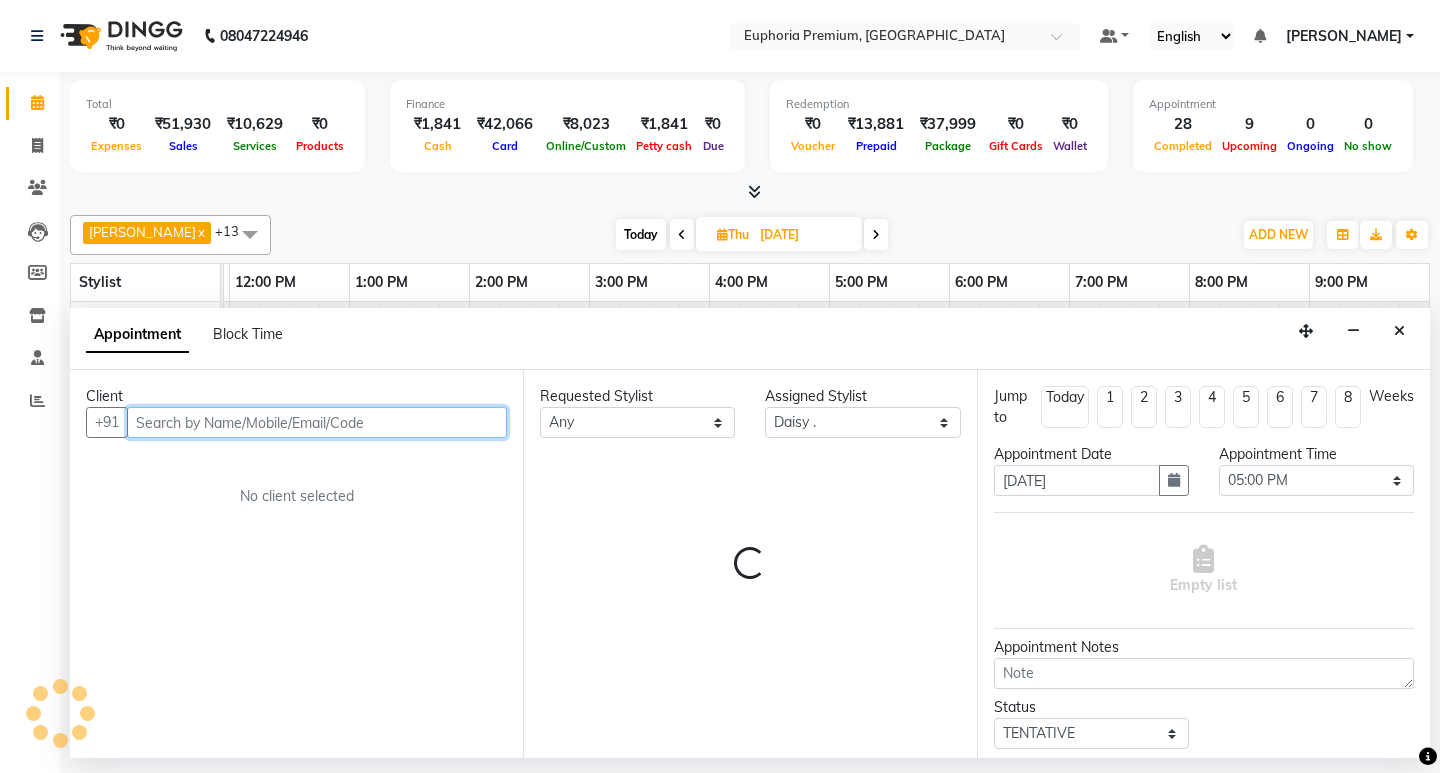 select on "4006" 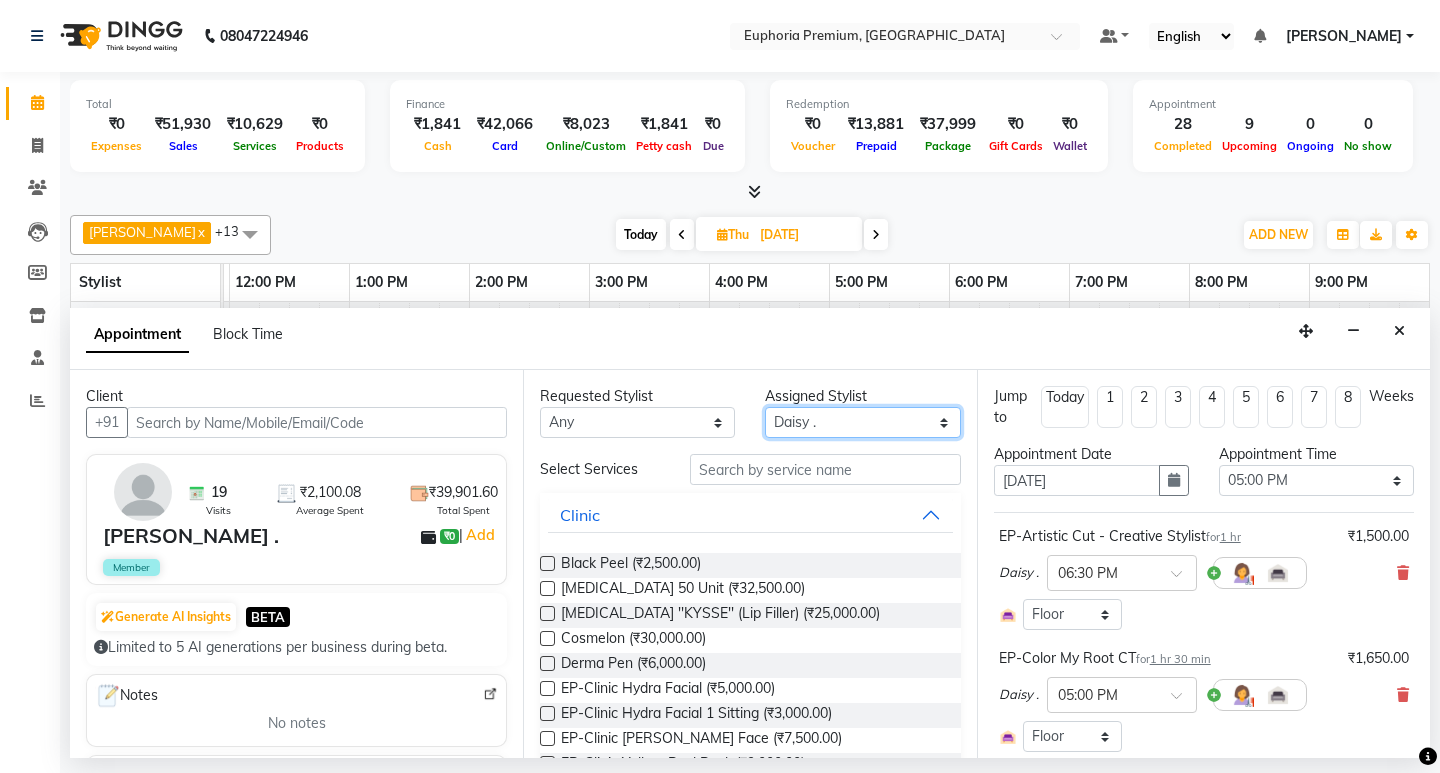 click on "Select Babu V Bharath N Binoy  Chandru Magar Chethan N  Chiinthian Moi ChonglianMoi MOI Daisy . Dhanya . Diya Khadka Fredrick Burrows Kishore K Maria Hamsa MRINALI MILI Pinky . Priya  K Rosy Sanate Savitha Vijayan Shalini Deivasigamani Shishi L Vijayalakshmi M VISHON BAIDYA" at bounding box center [862, 422] 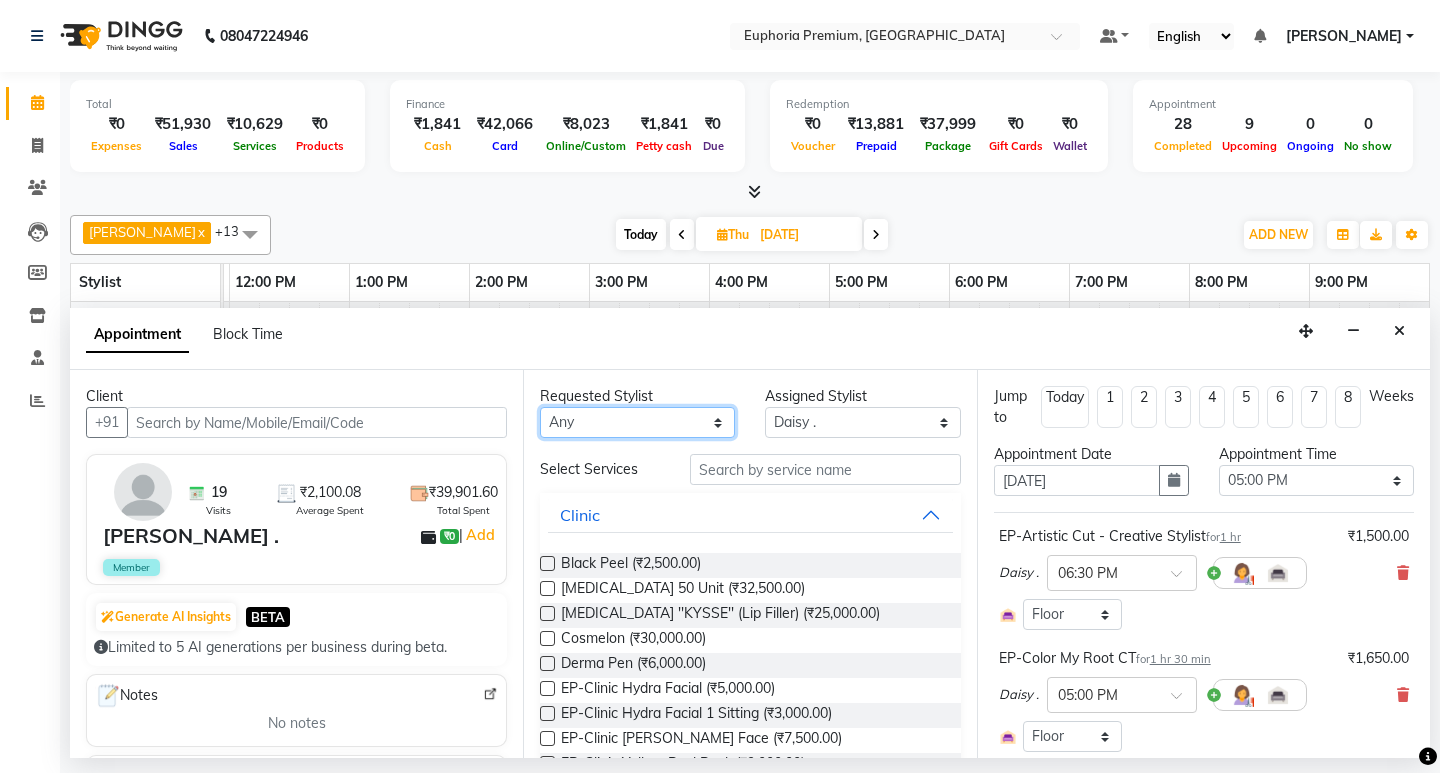 click on "Any Babu V Bharath N Binoy  Chandru Magar Chethan N  Chiinthian Moi ChonglianMoi MOI Daisy . Dhanya . Diya Khadka Fredrick Burrows Kishore K Maria Hamsa MRINALI MILI Pinky . Priya  K Rosy Sanate Savitha Vijayan Shalini Deivasigamani Shishi L Vijayalakshmi M VISHON BAIDYA" at bounding box center [637, 422] 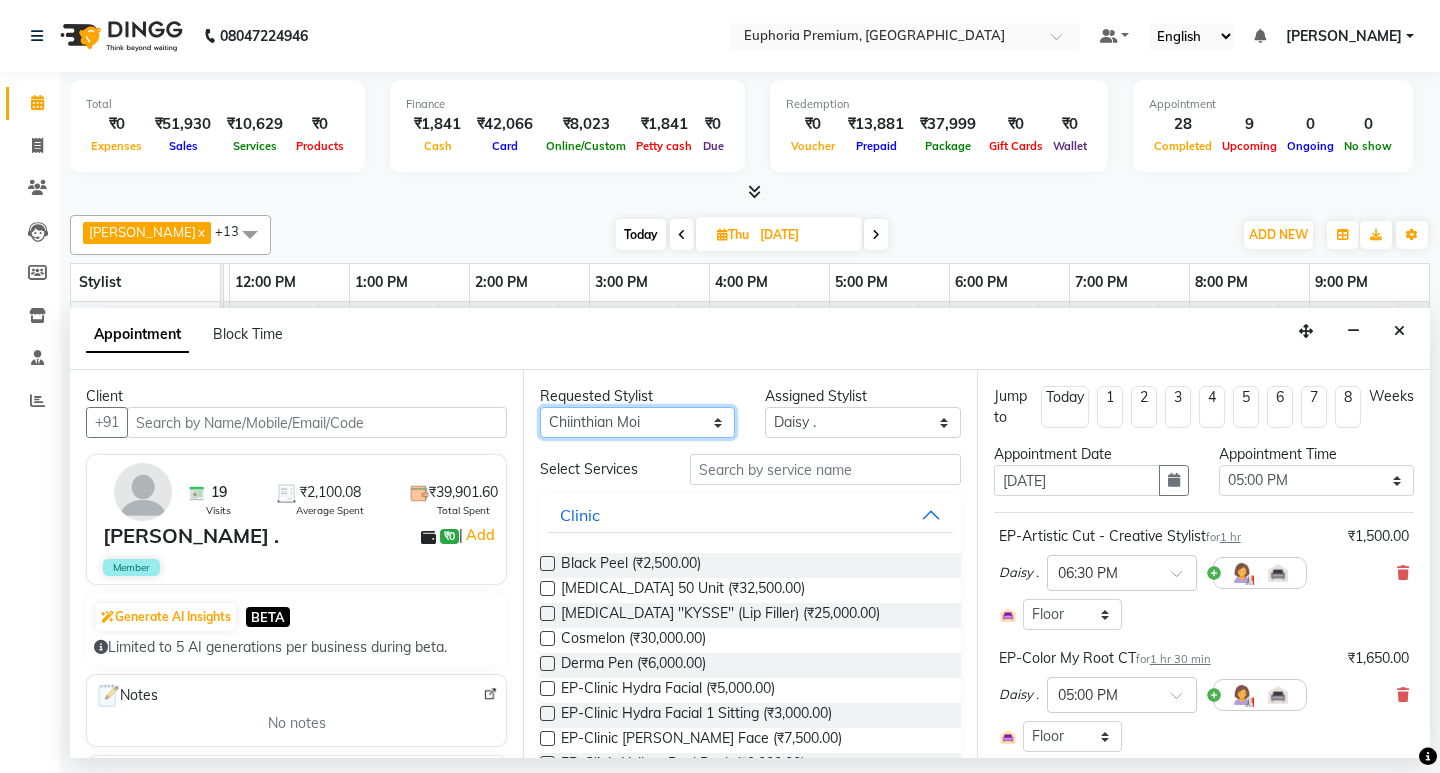 click on "Any Babu V Bharath N Binoy  Chandru Magar Chethan N  Chiinthian Moi ChonglianMoi MOI Daisy . Dhanya . Diya Khadka Fredrick Burrows Kishore K Maria Hamsa MRINALI MILI Pinky . Priya  K Rosy Sanate Savitha Vijayan Shalini Deivasigamani Shishi L Vijayalakshmi M VISHON BAIDYA" at bounding box center (637, 422) 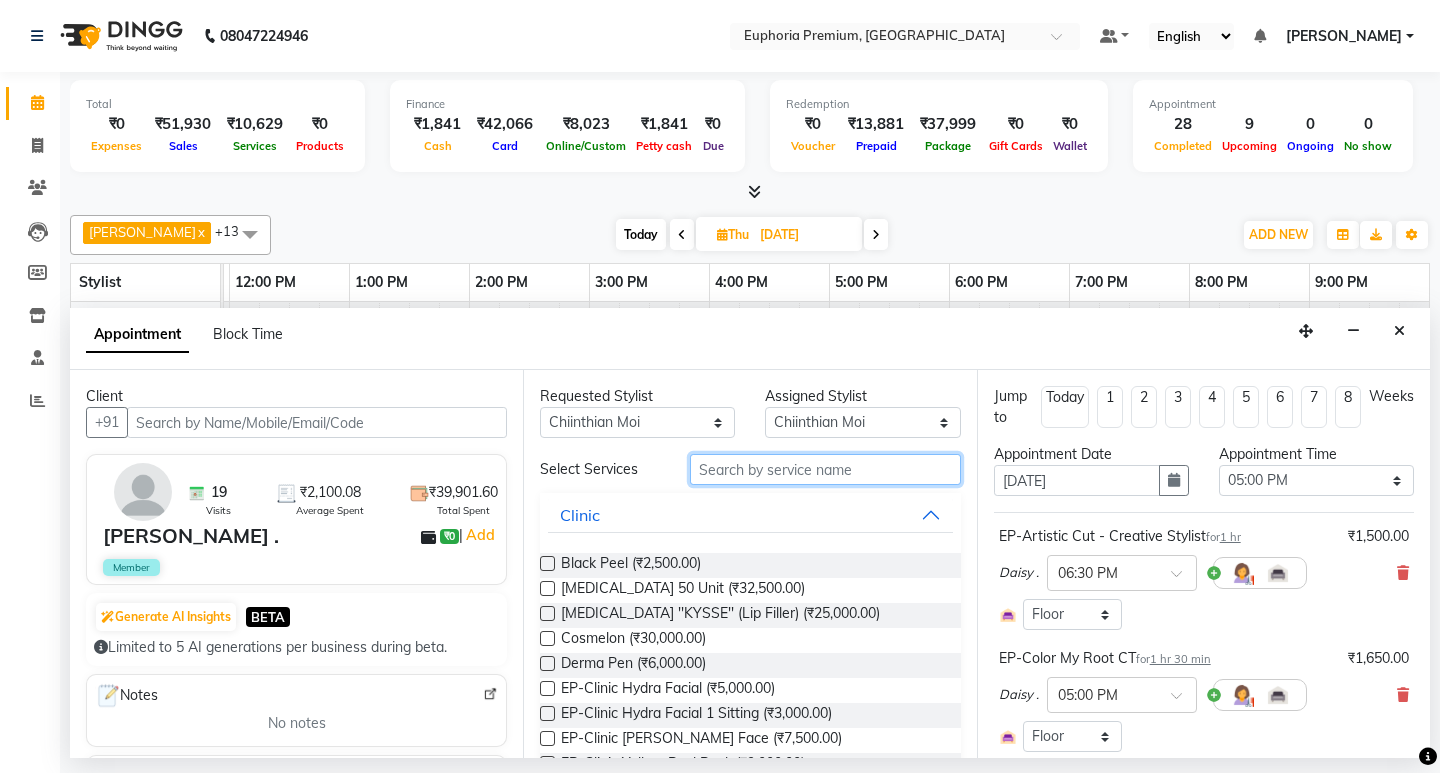 click at bounding box center [825, 469] 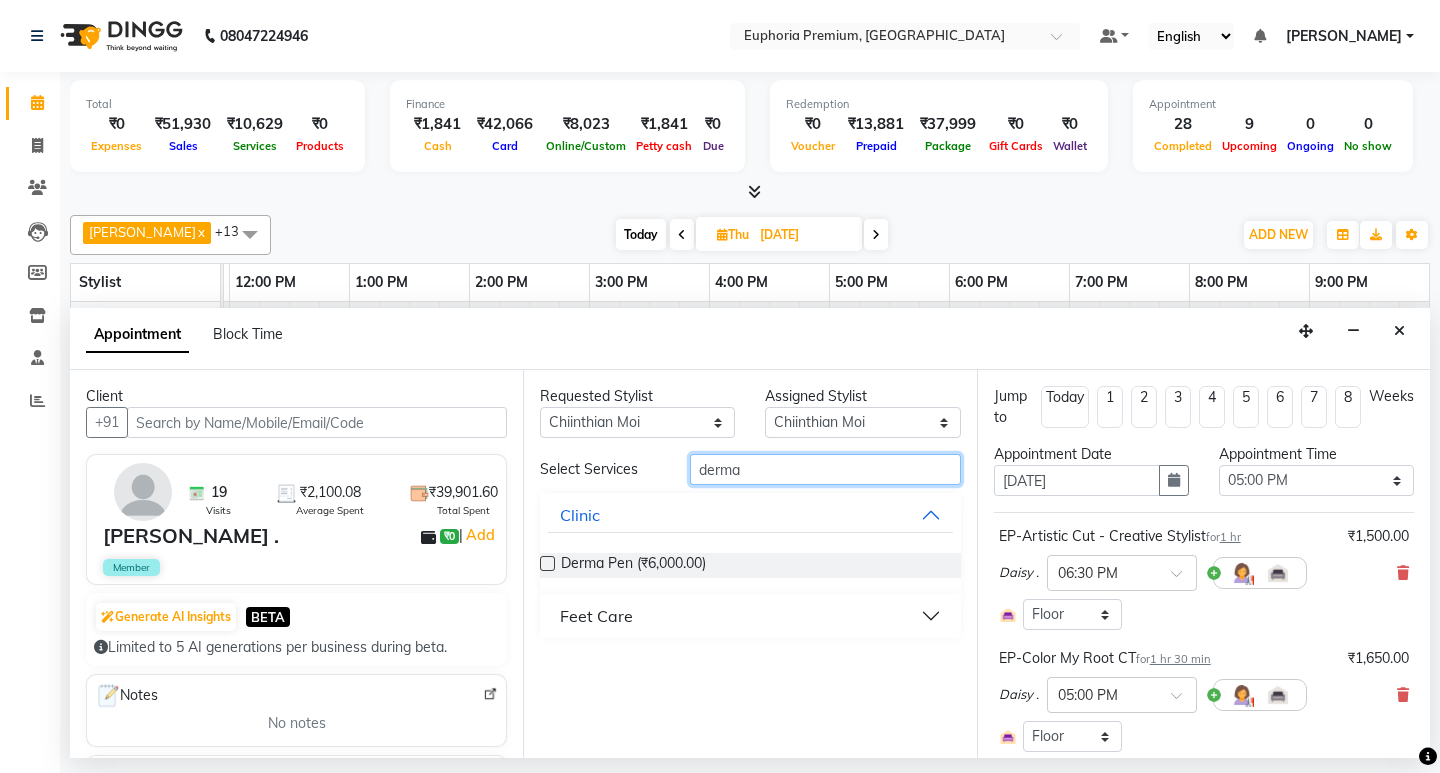 type on "derma" 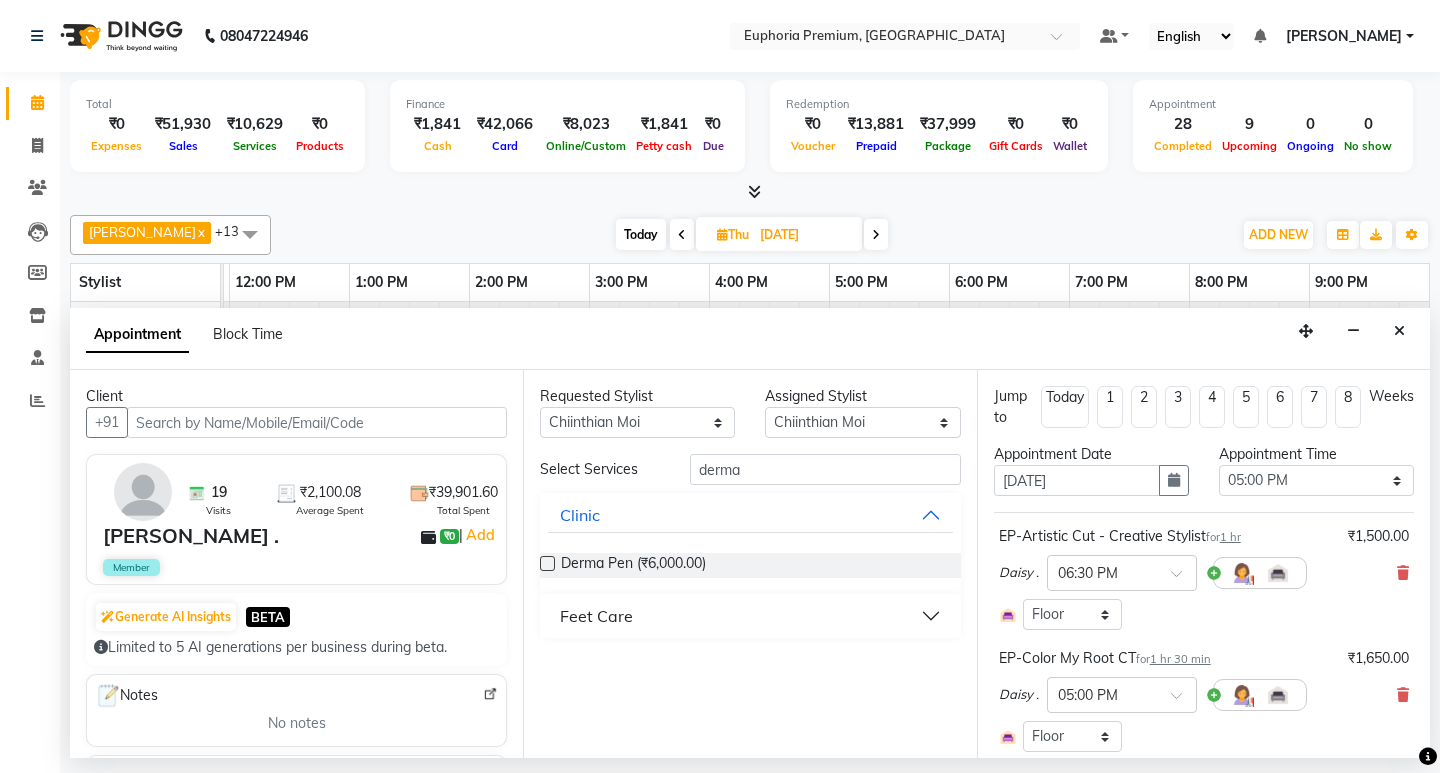 click on "Feet Care" at bounding box center [596, 616] 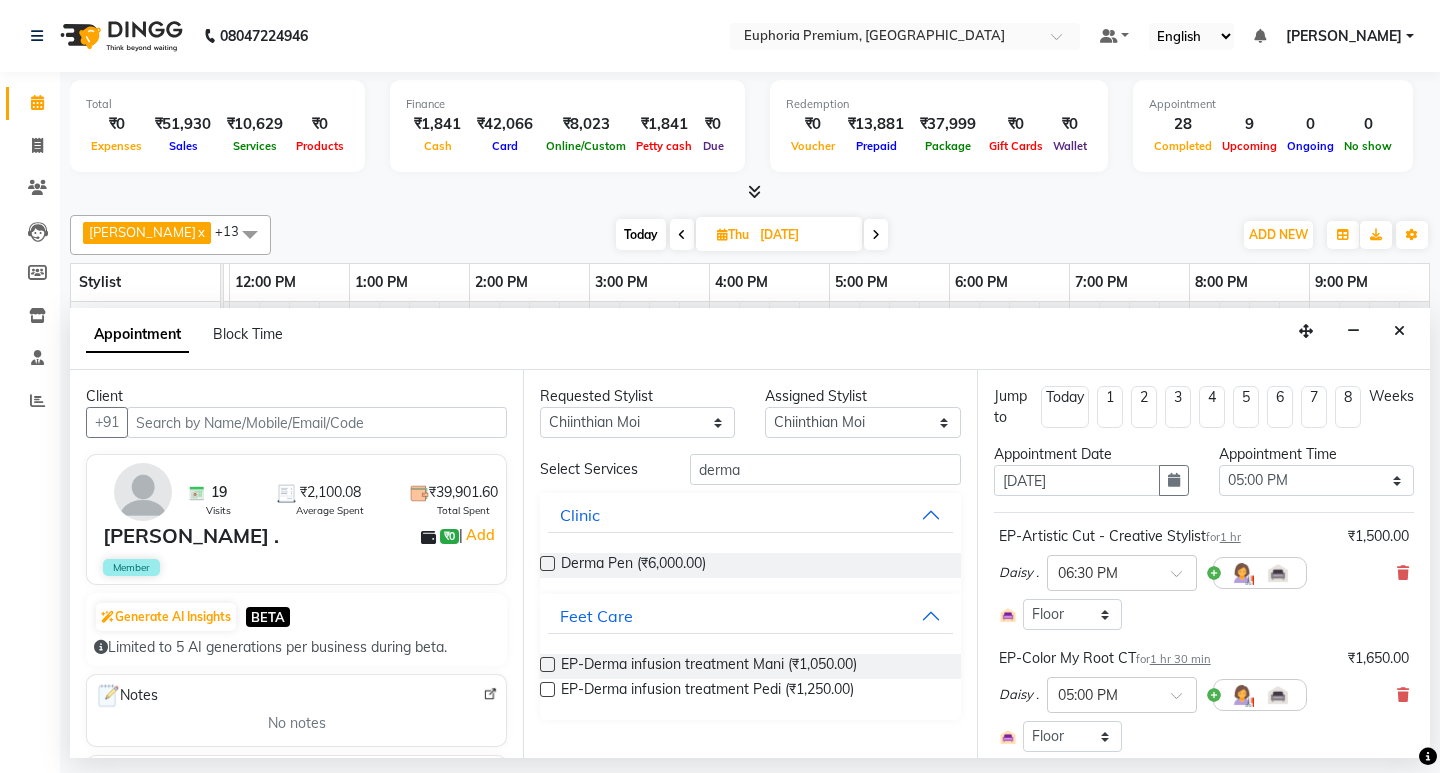 click at bounding box center [547, 689] 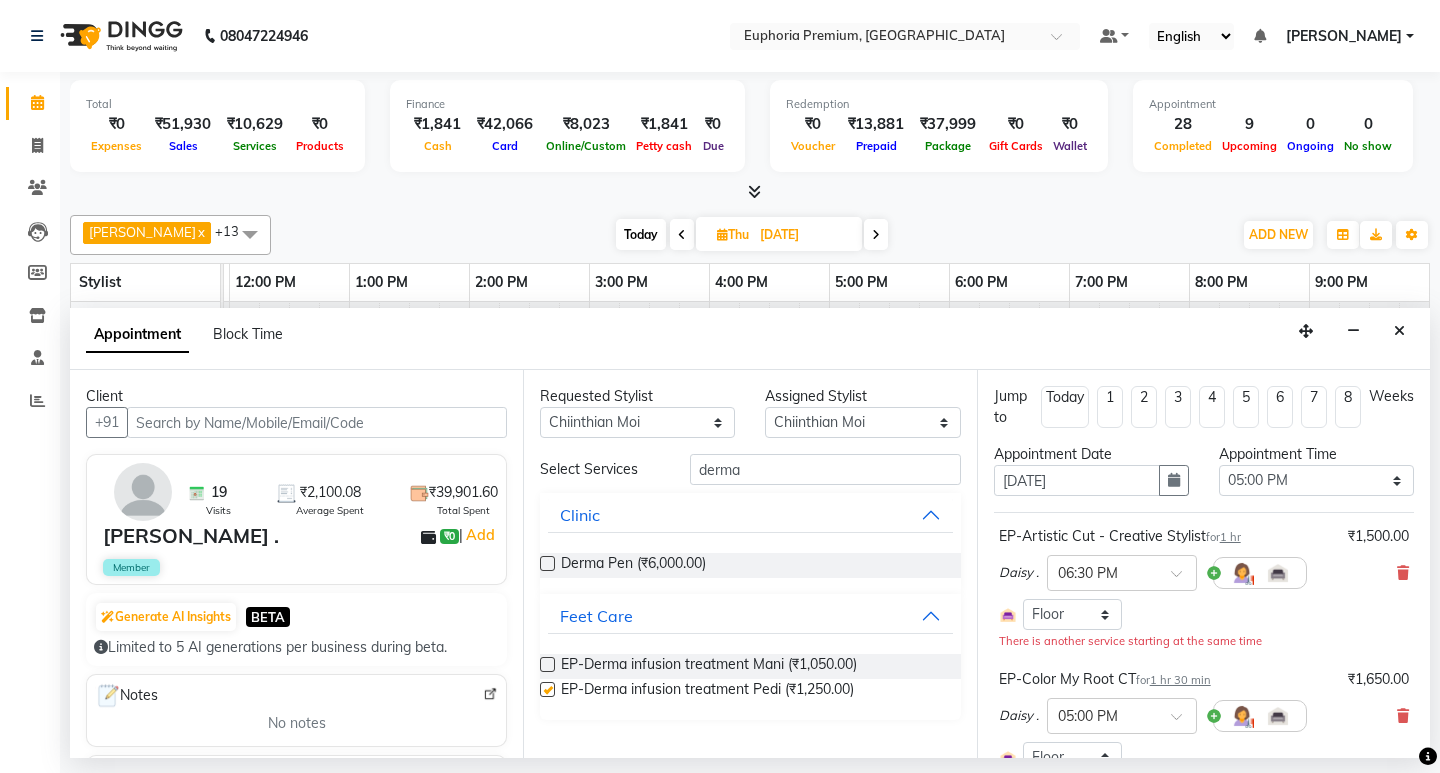 checkbox on "false" 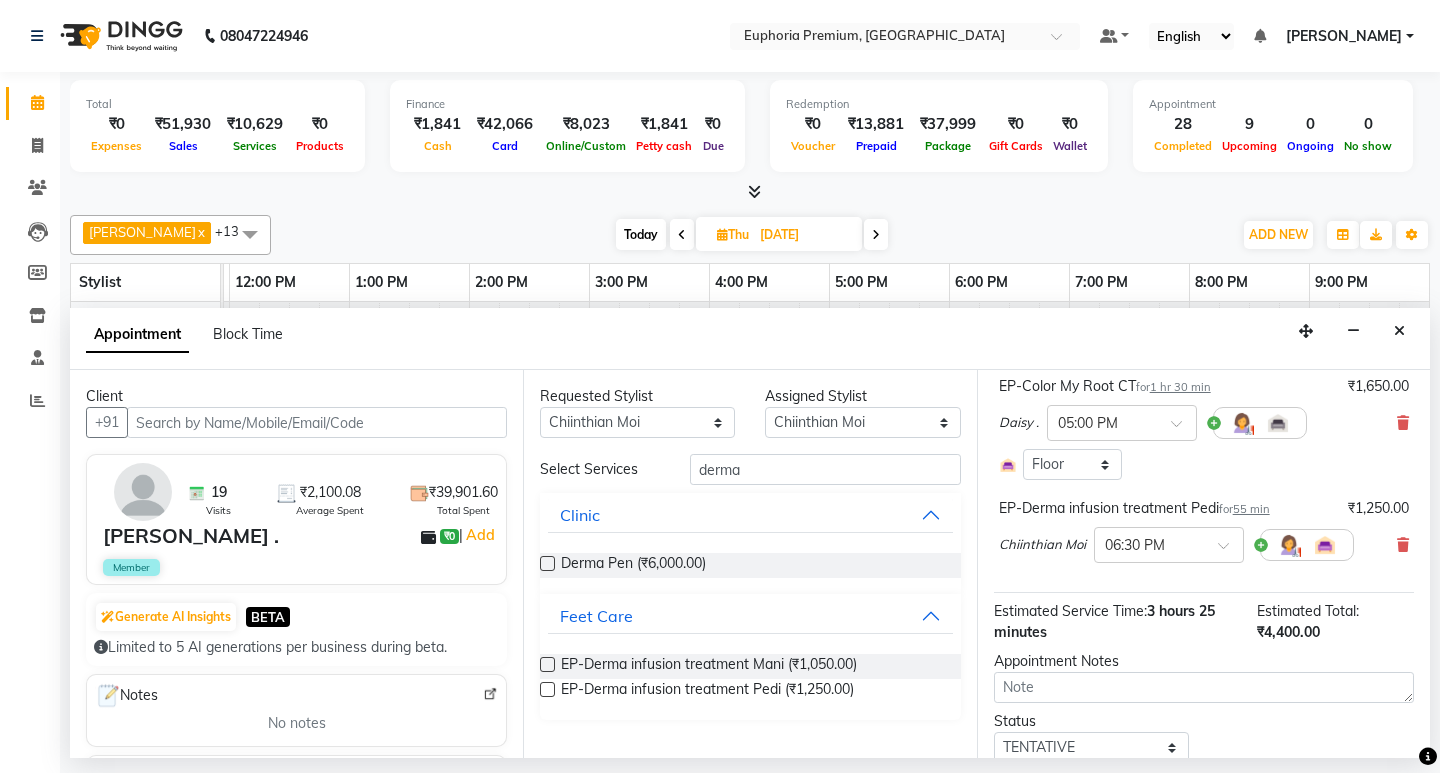 scroll, scrollTop: 300, scrollLeft: 0, axis: vertical 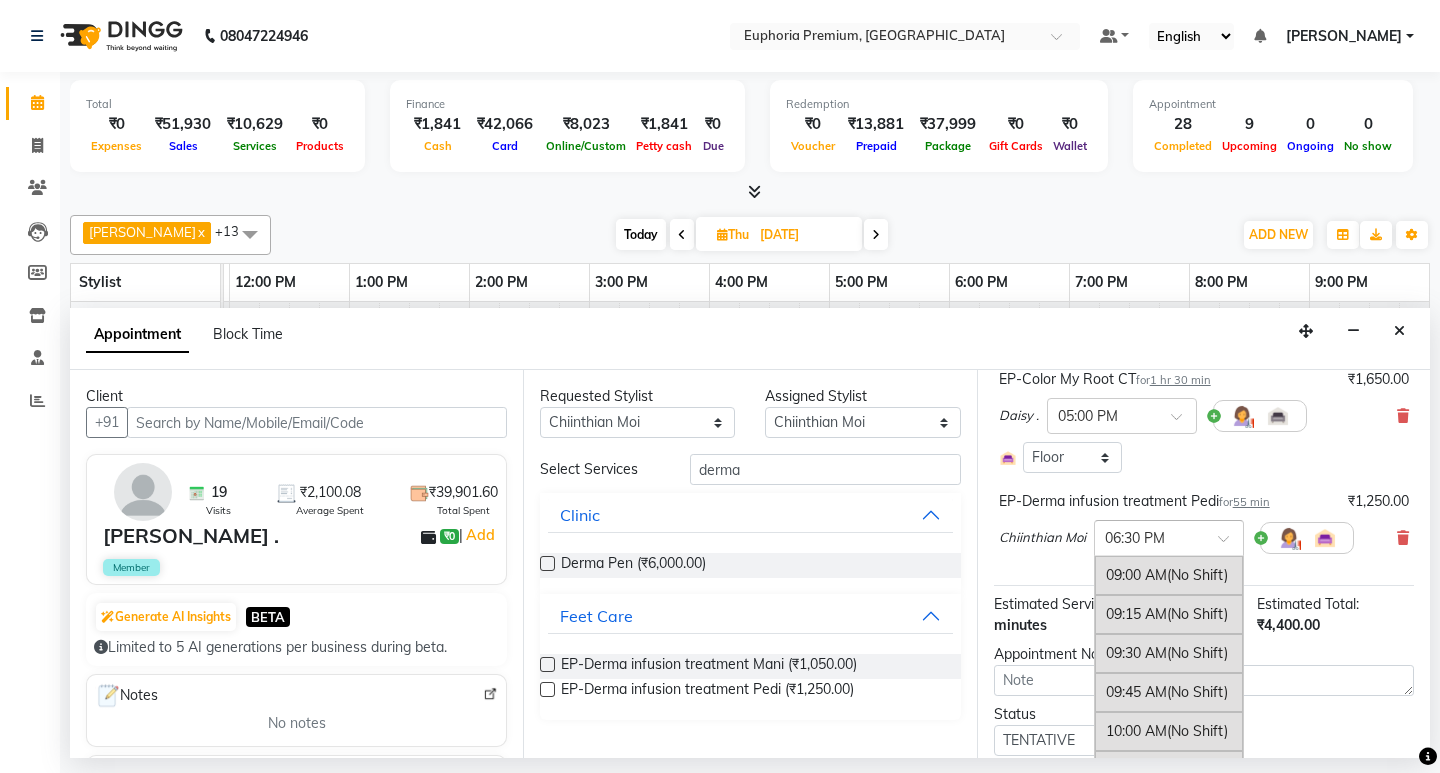 click at bounding box center [1230, 544] 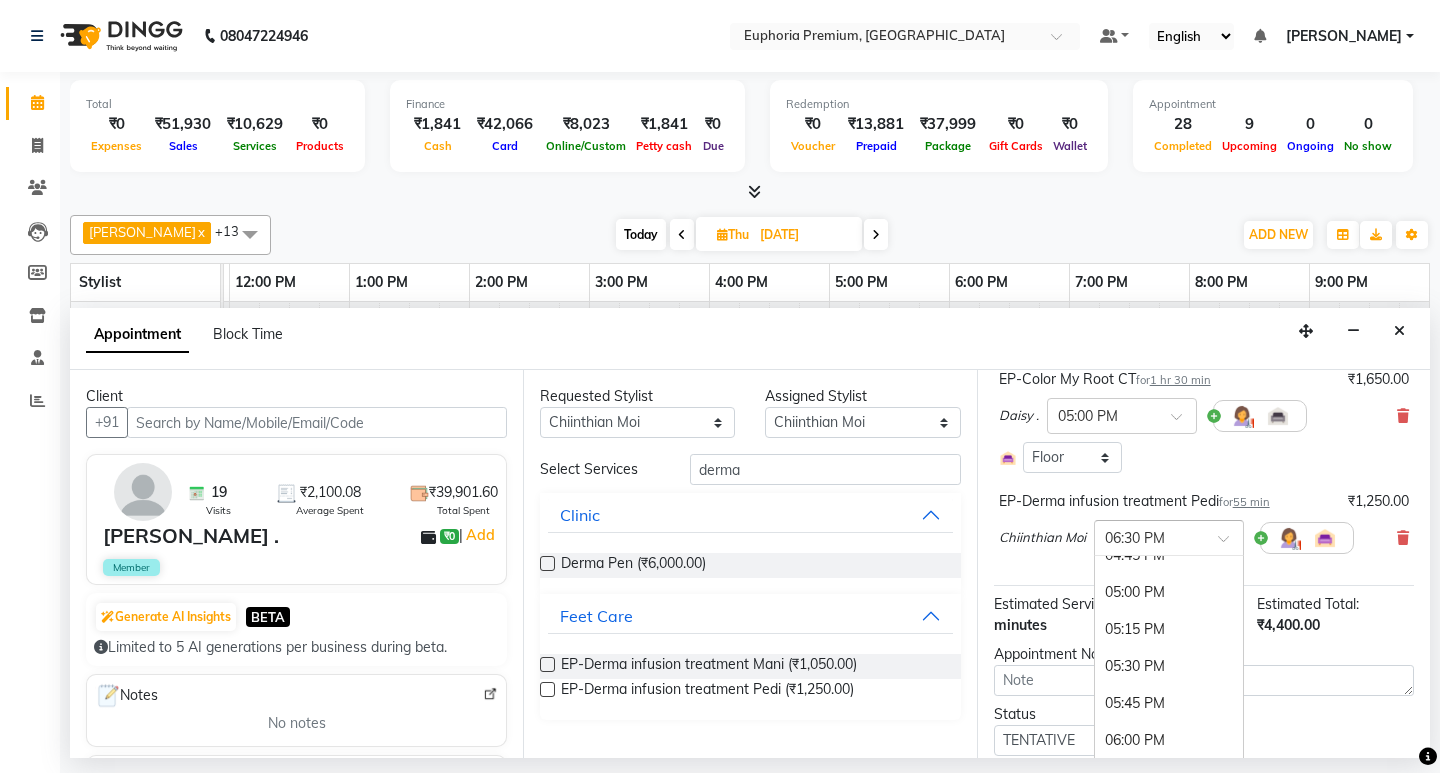 scroll, scrollTop: 1150, scrollLeft: 0, axis: vertical 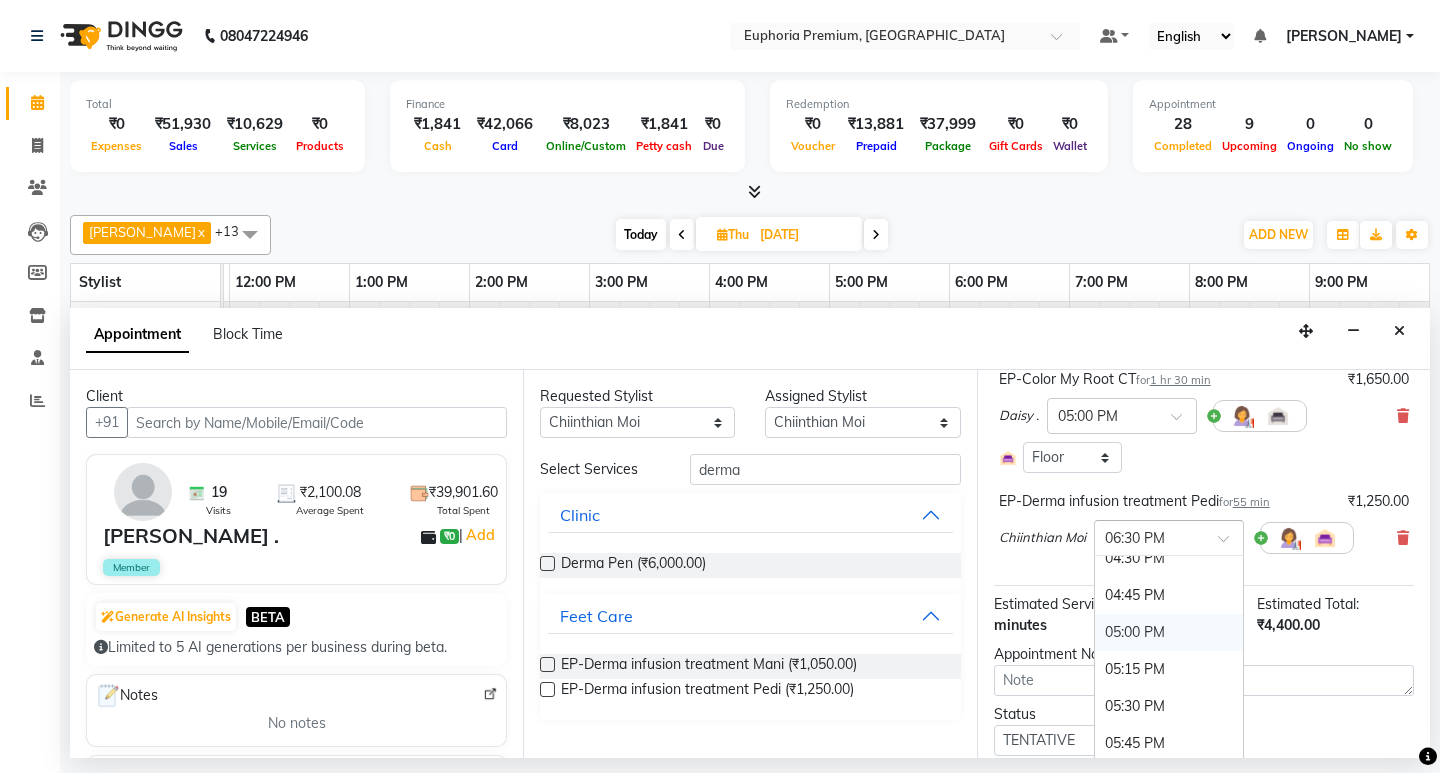 click on "05:00 PM" at bounding box center (1169, 632) 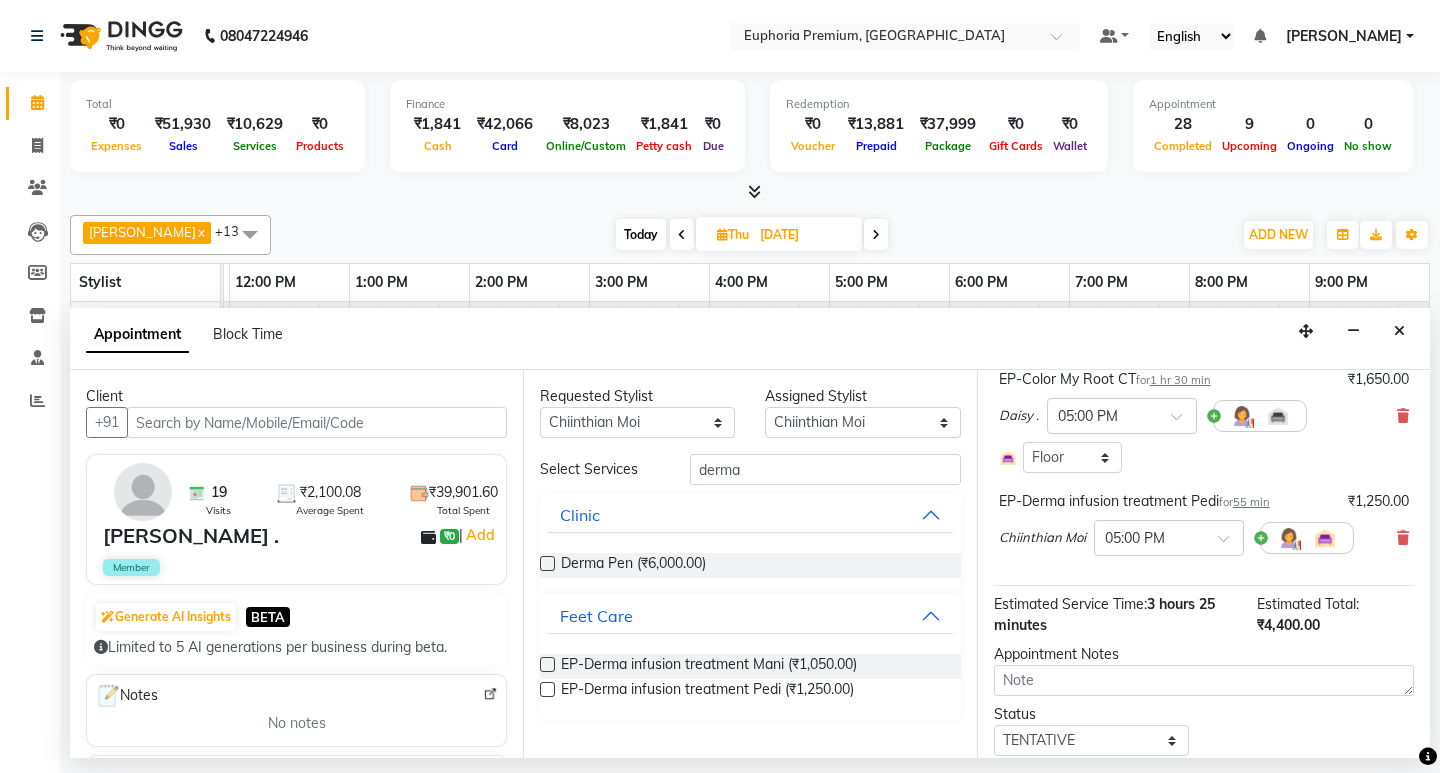 click on "Chiinthian Moi × 05:00 PM" at bounding box center [1176, 538] 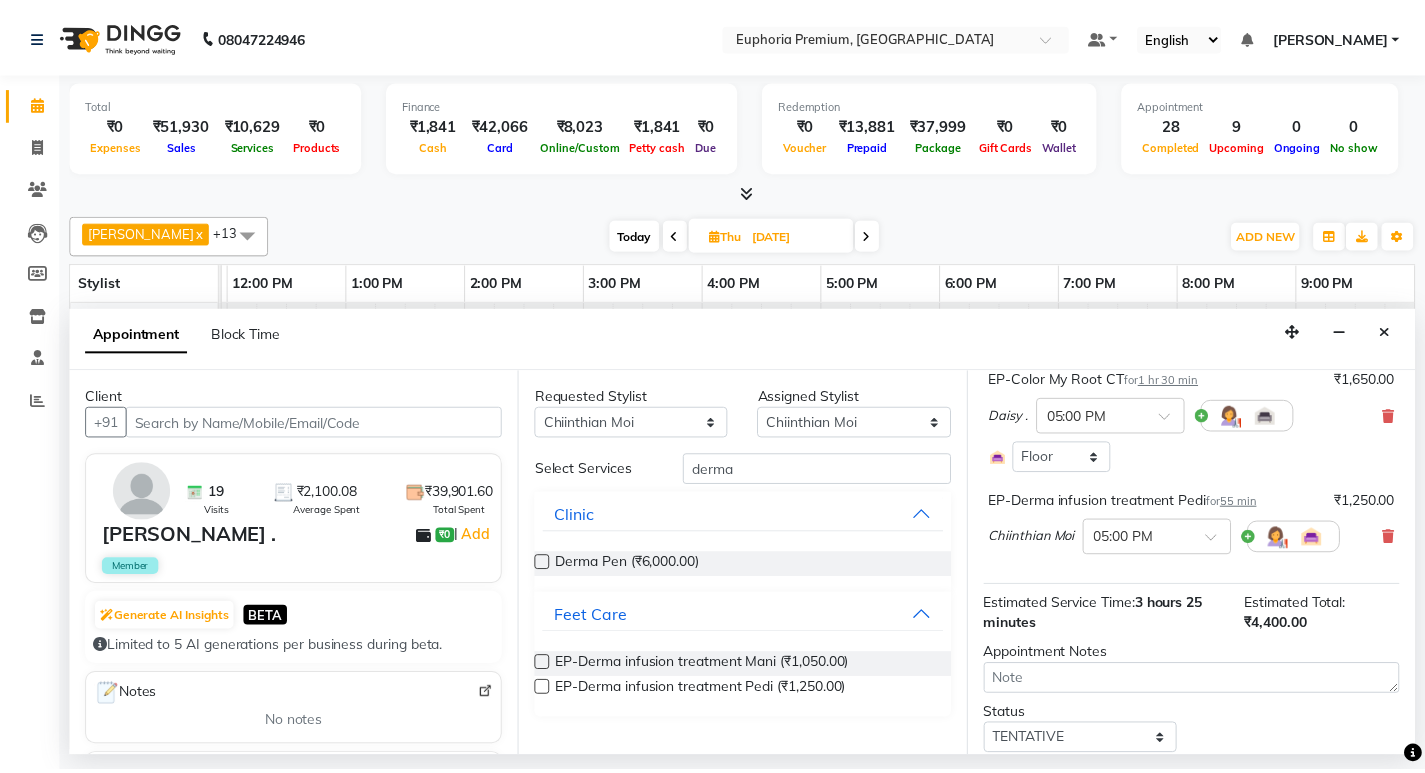 scroll, scrollTop: 366, scrollLeft: 0, axis: vertical 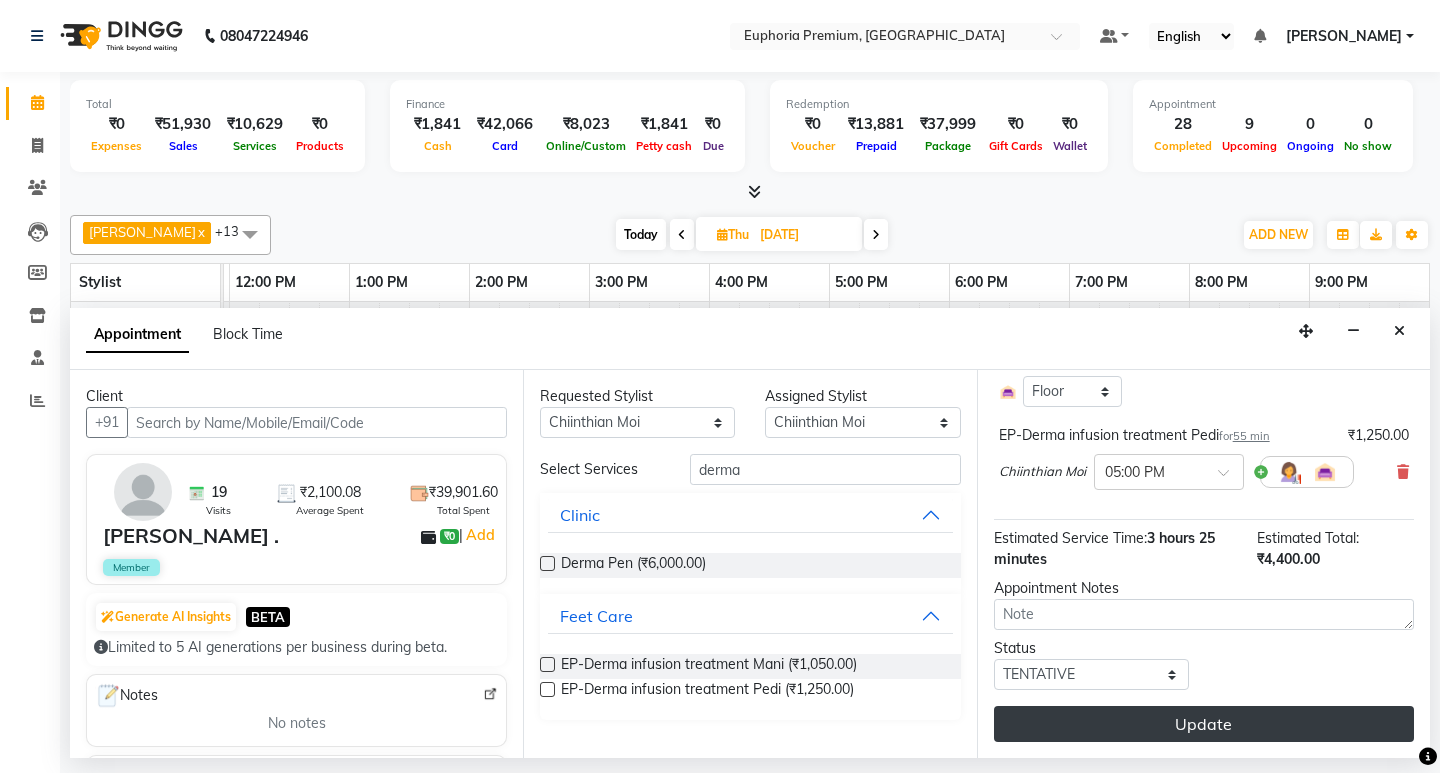 click on "Update" at bounding box center [1204, 724] 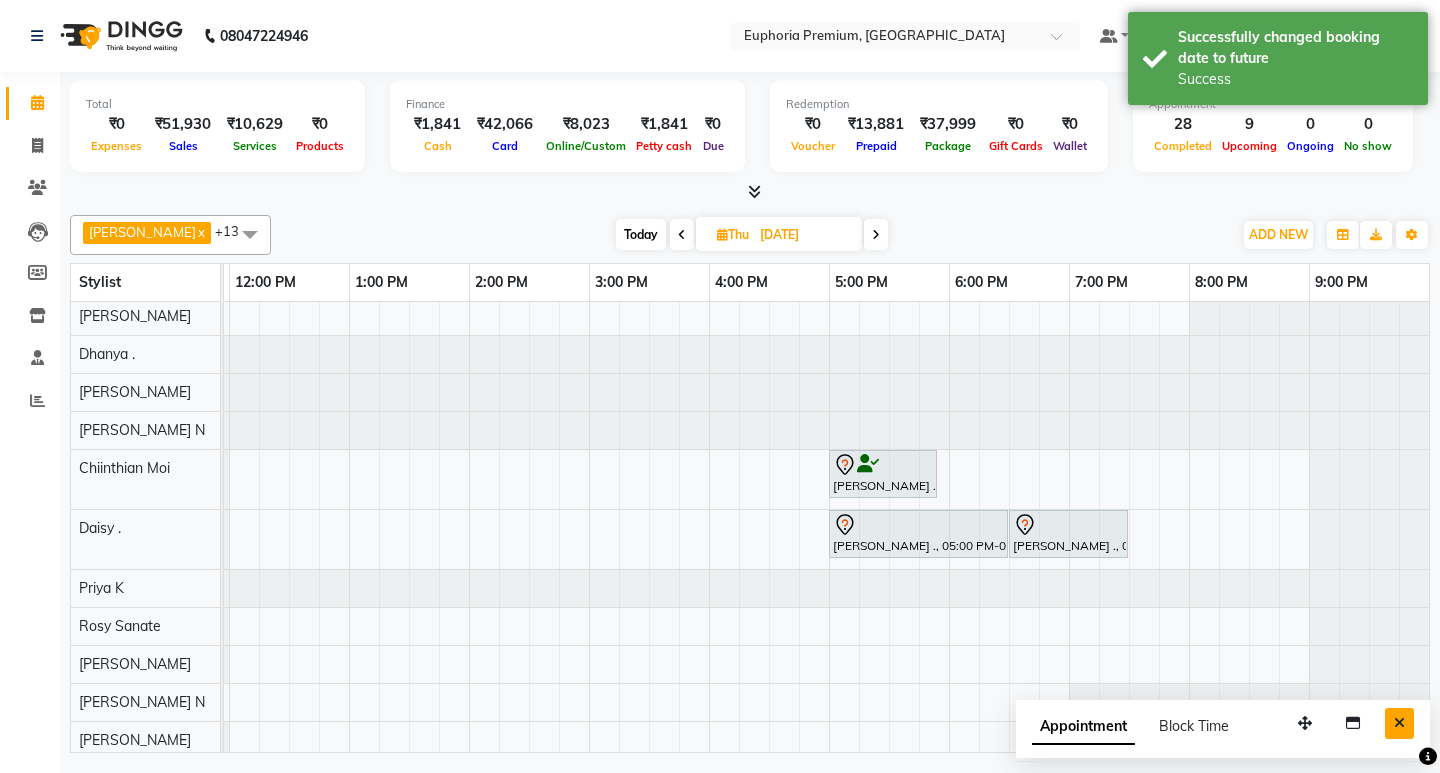 click at bounding box center (1399, 723) 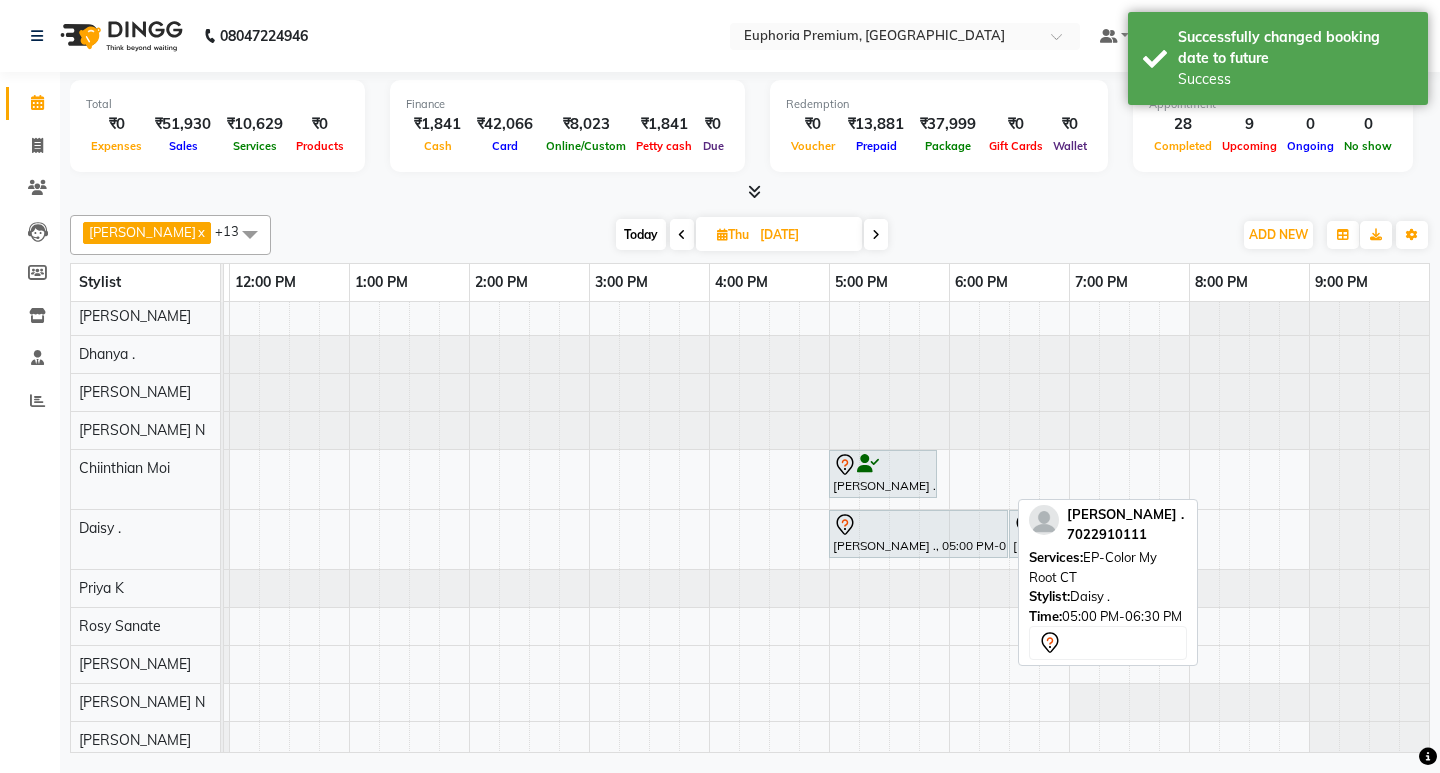 click at bounding box center [918, 525] 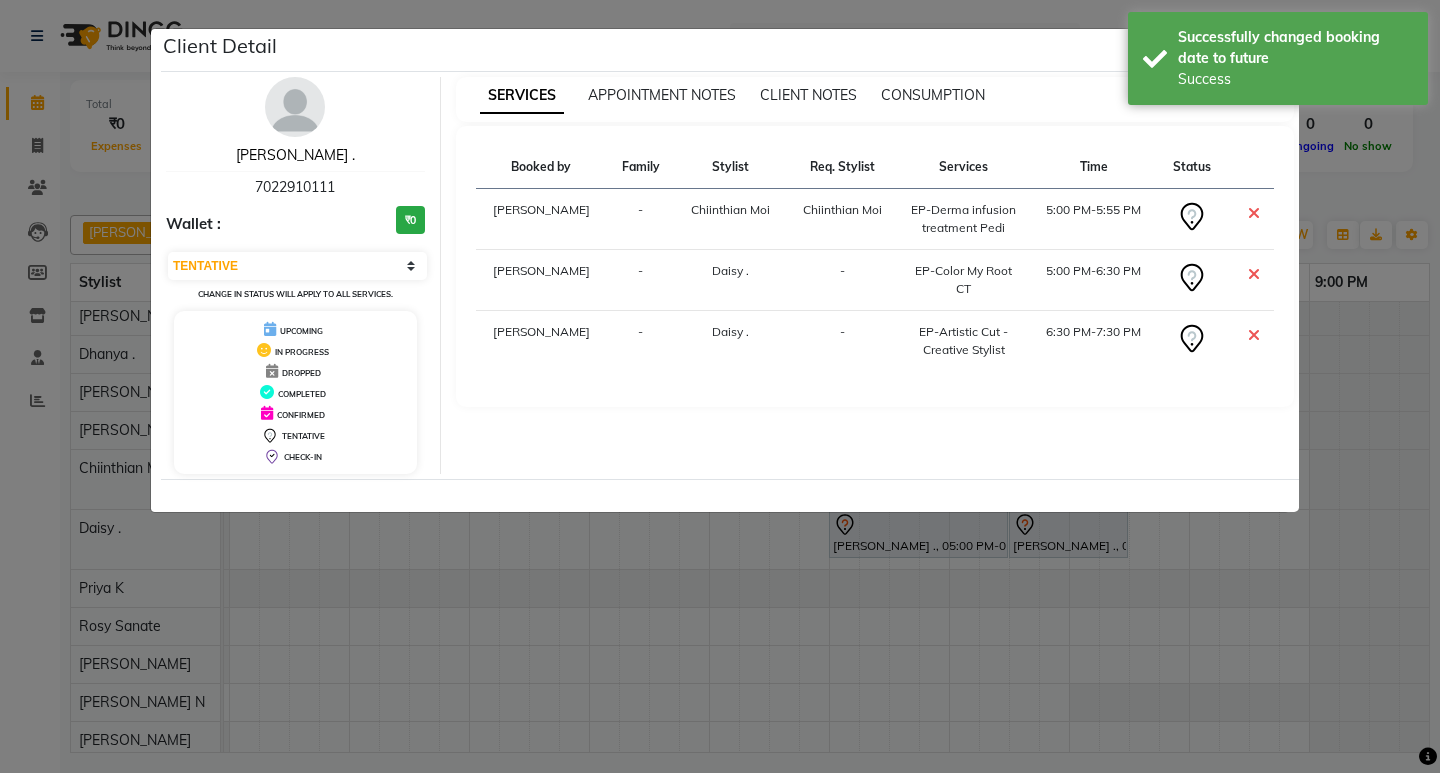 click on "SAM ." at bounding box center (295, 155) 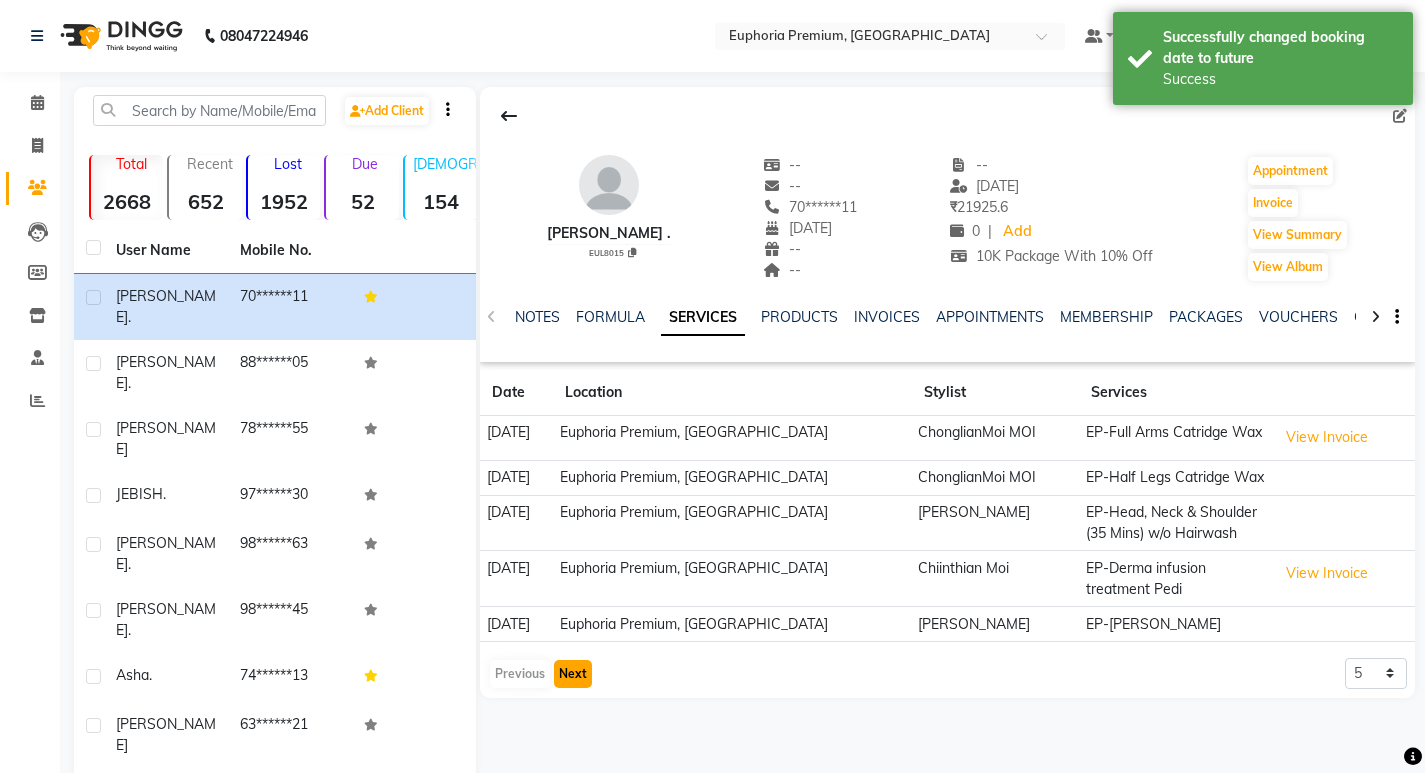 click on "Next" 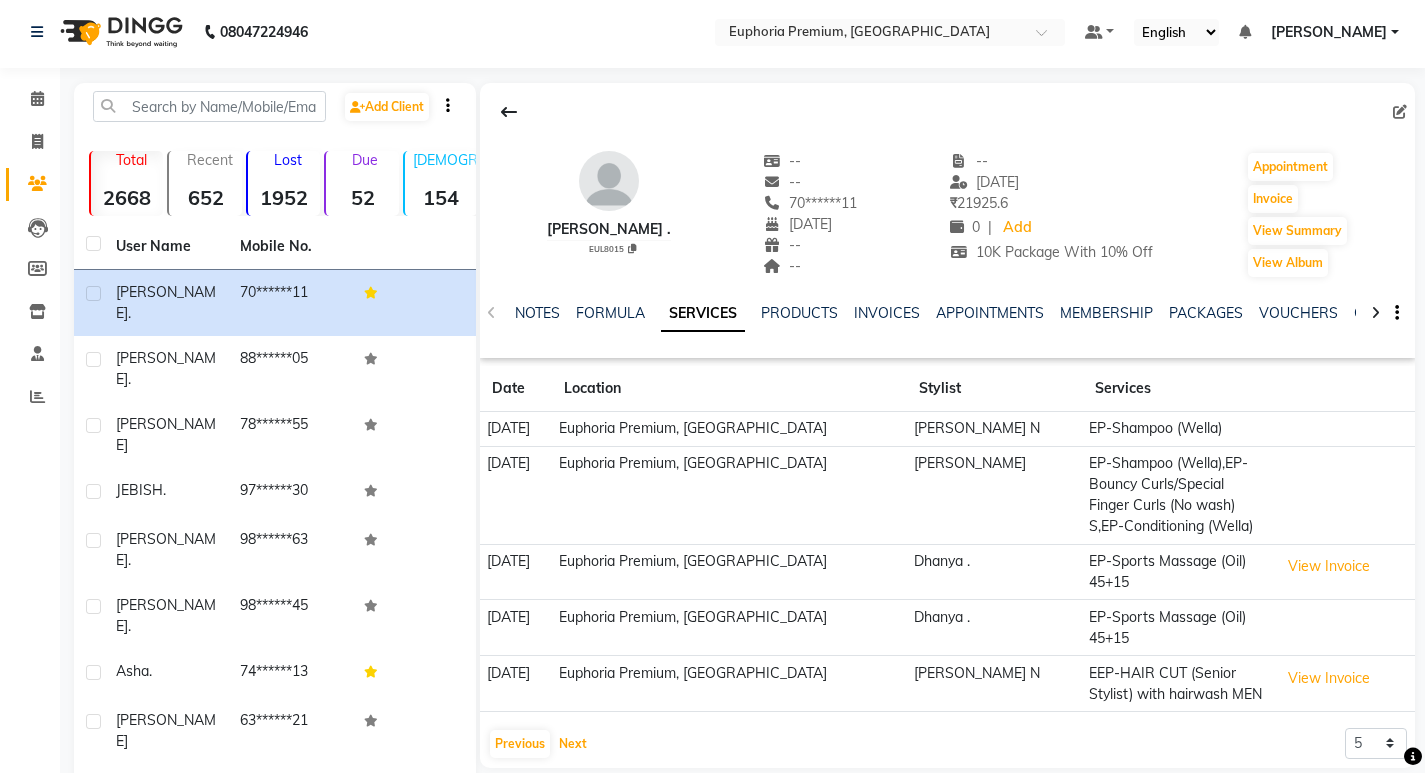 scroll, scrollTop: 77, scrollLeft: 0, axis: vertical 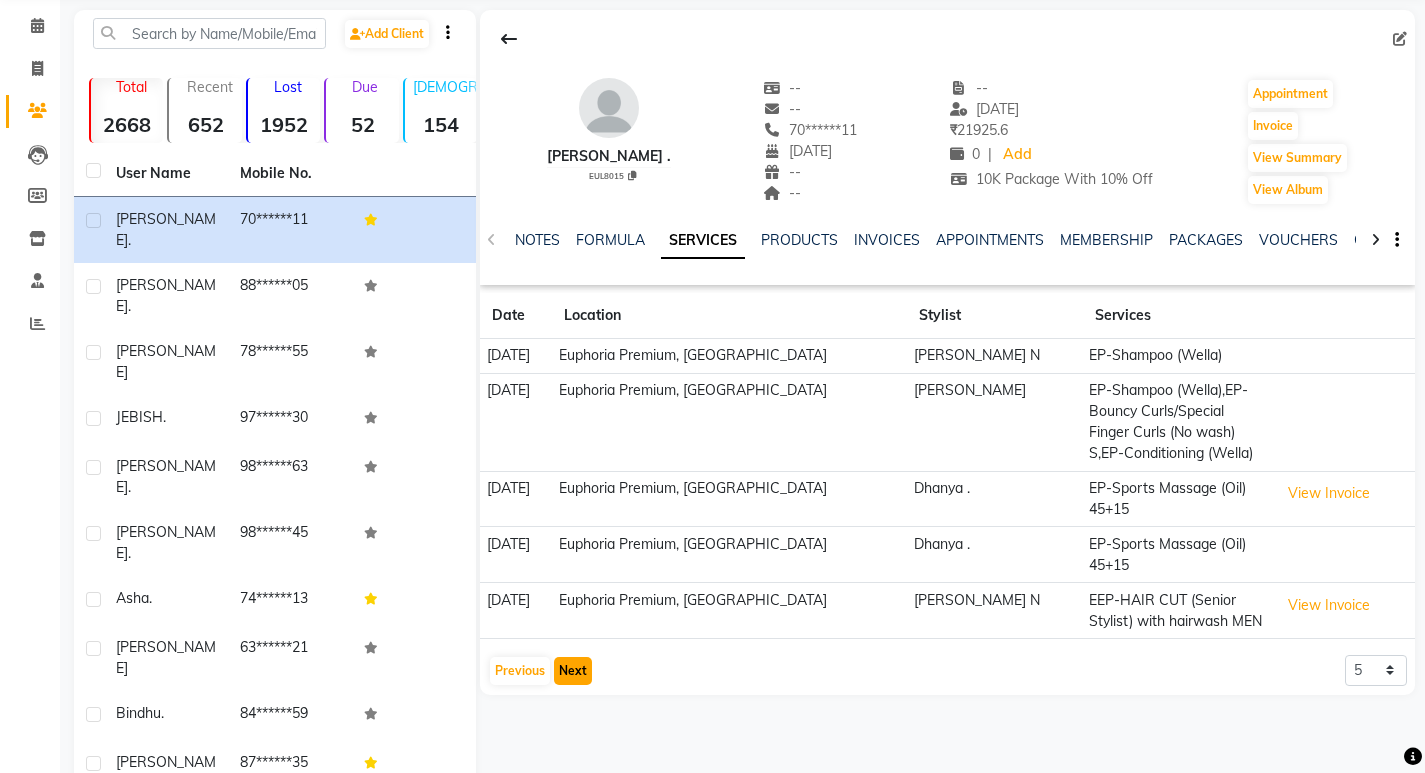 click on "Next" 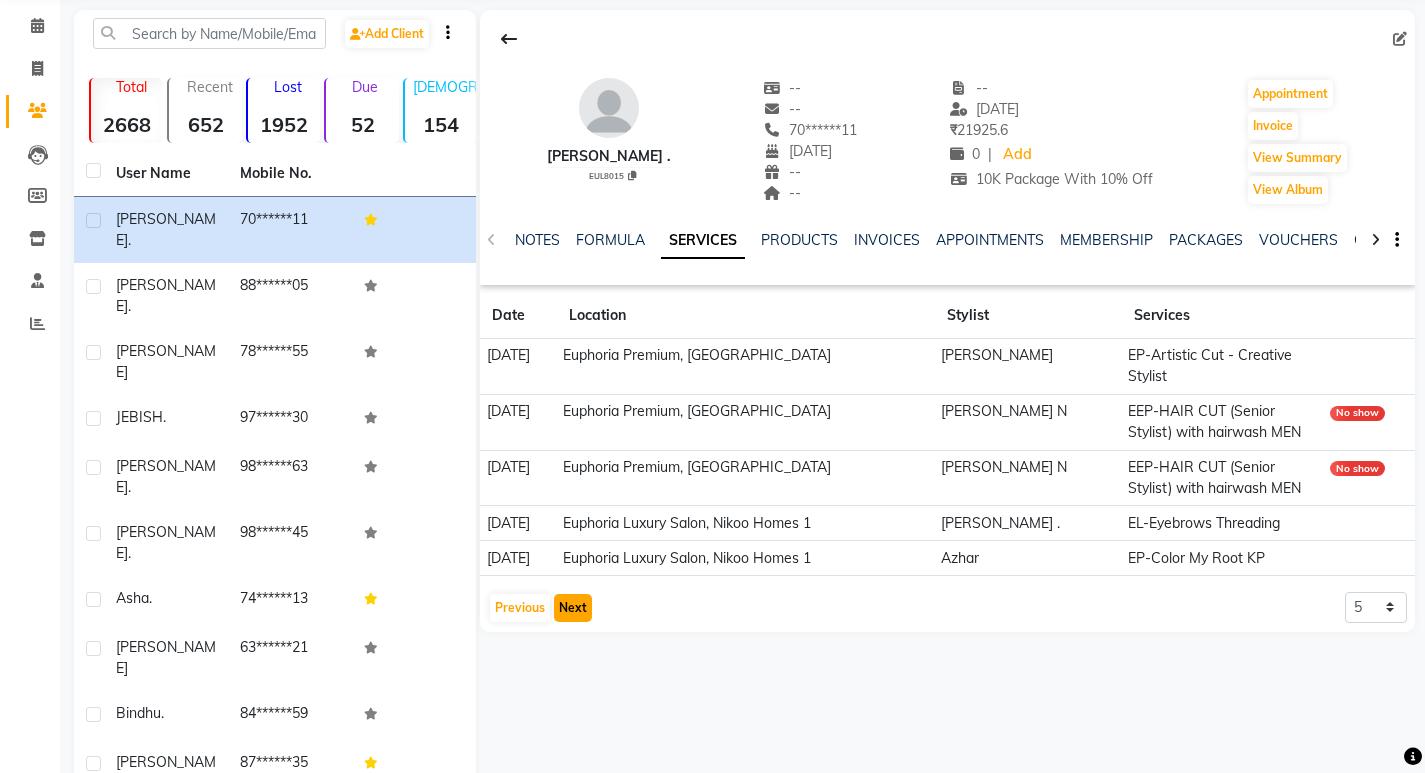 drag, startPoint x: 574, startPoint y: 610, endPoint x: 585, endPoint y: 605, distance: 12.083046 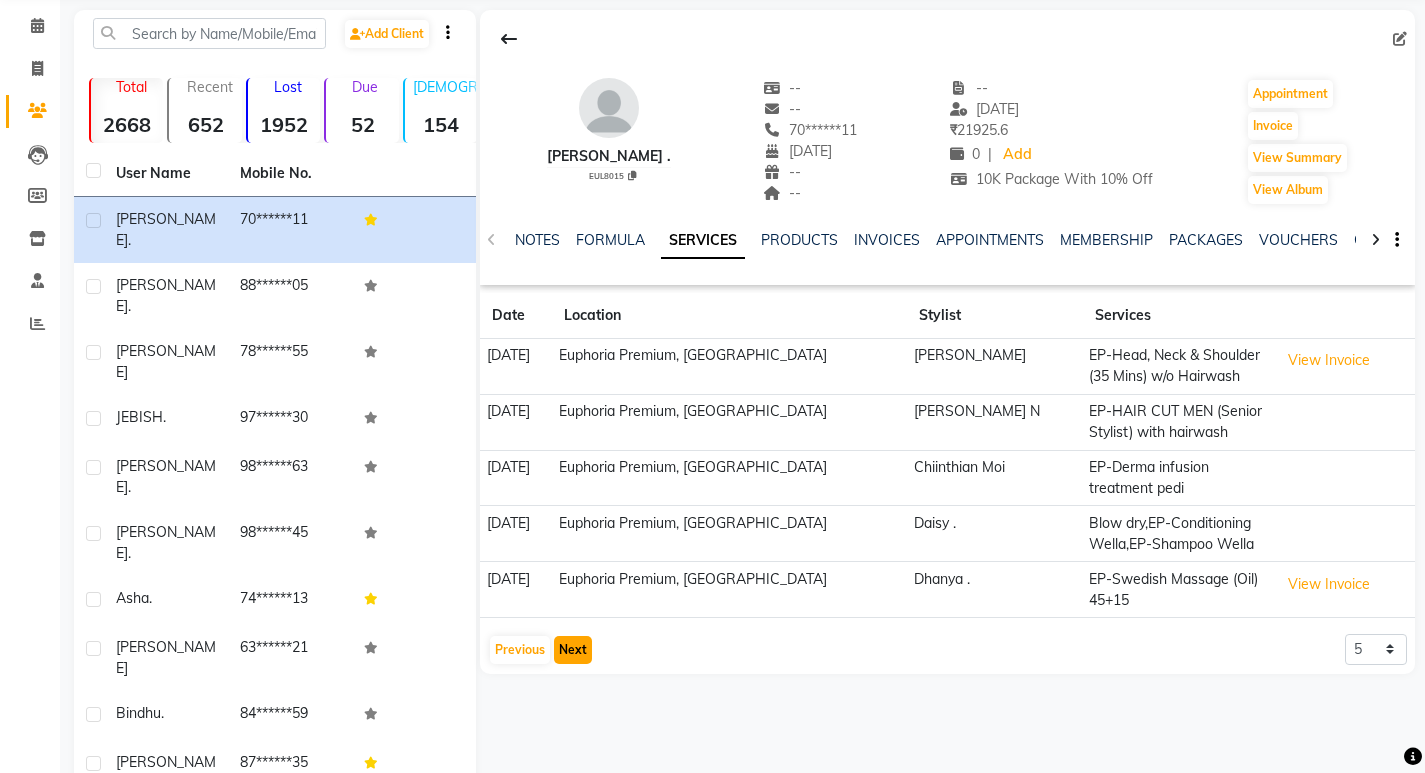 click on "Next" 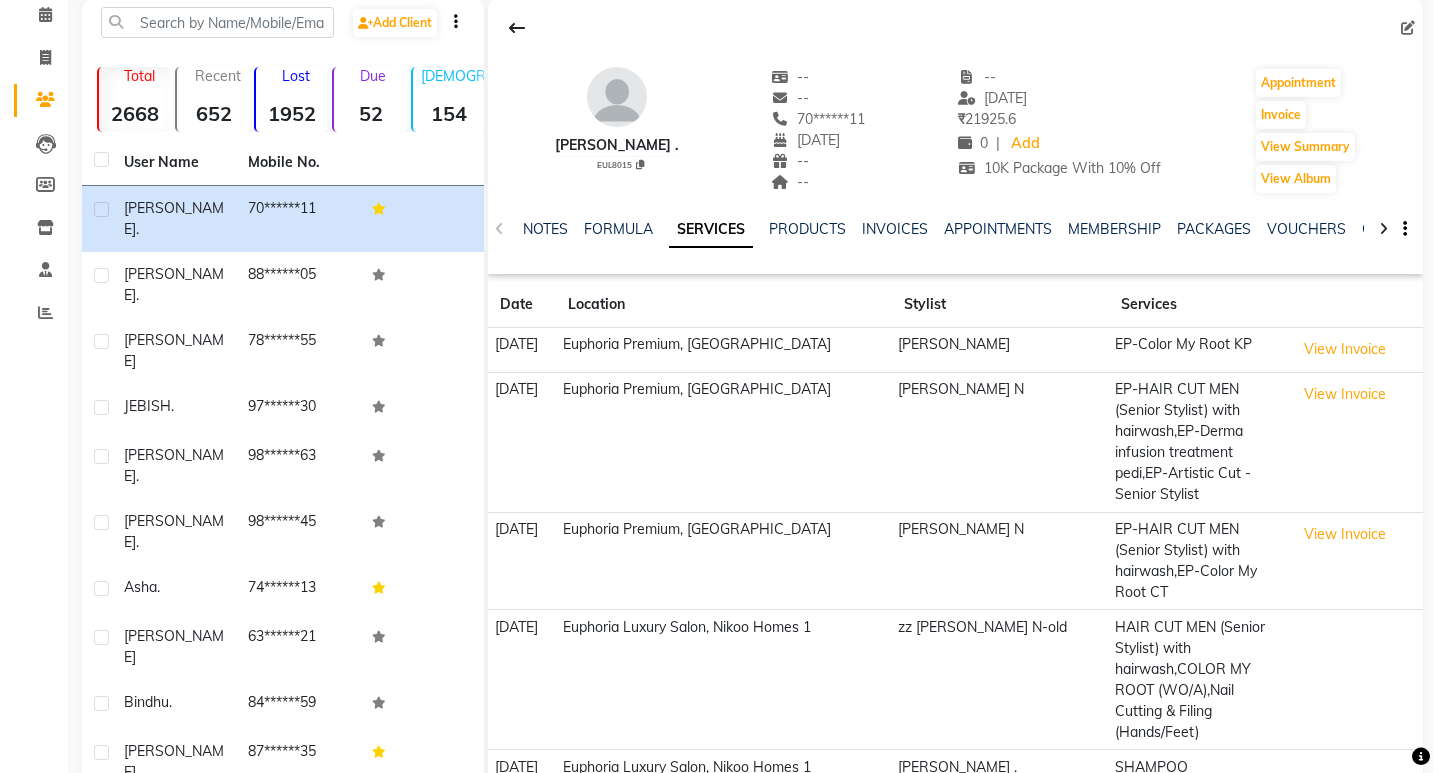 scroll, scrollTop: 0, scrollLeft: 0, axis: both 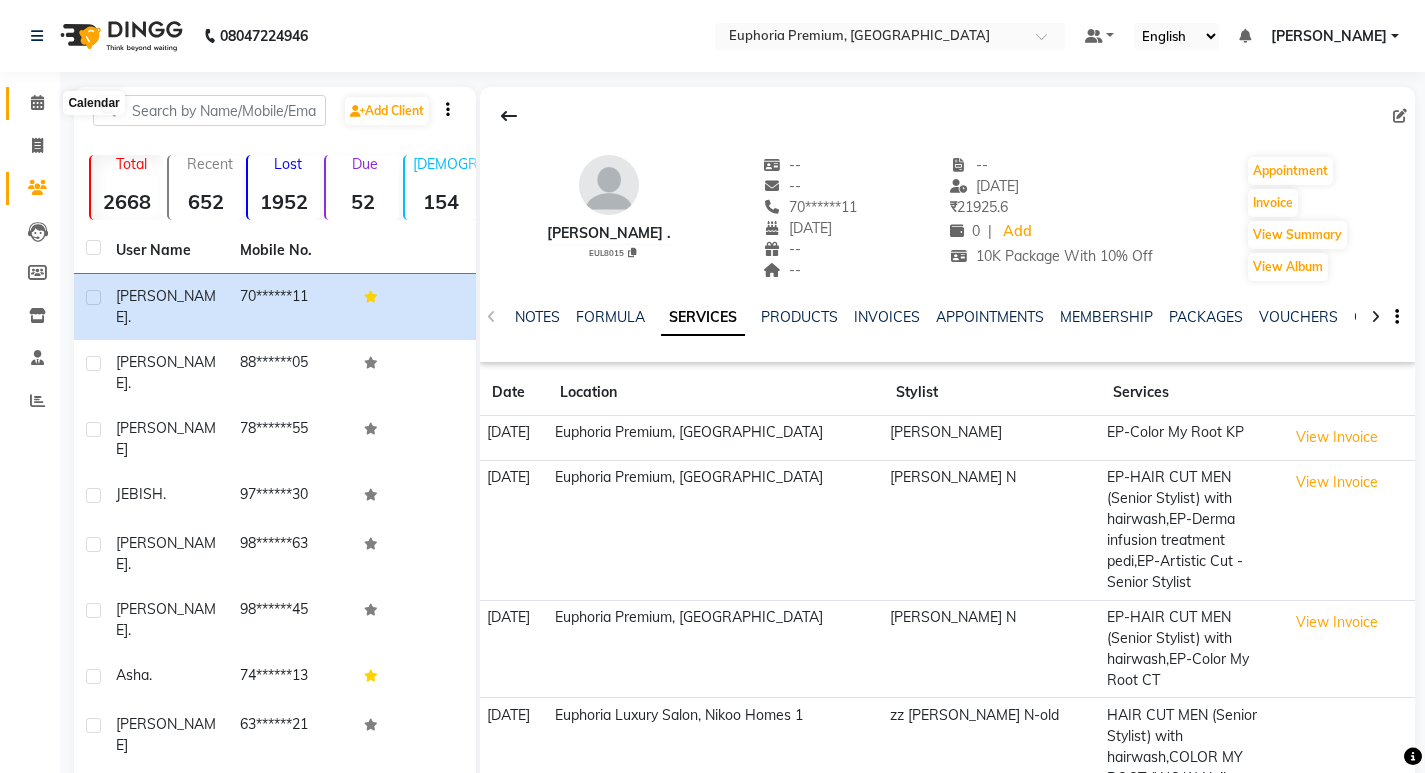 click 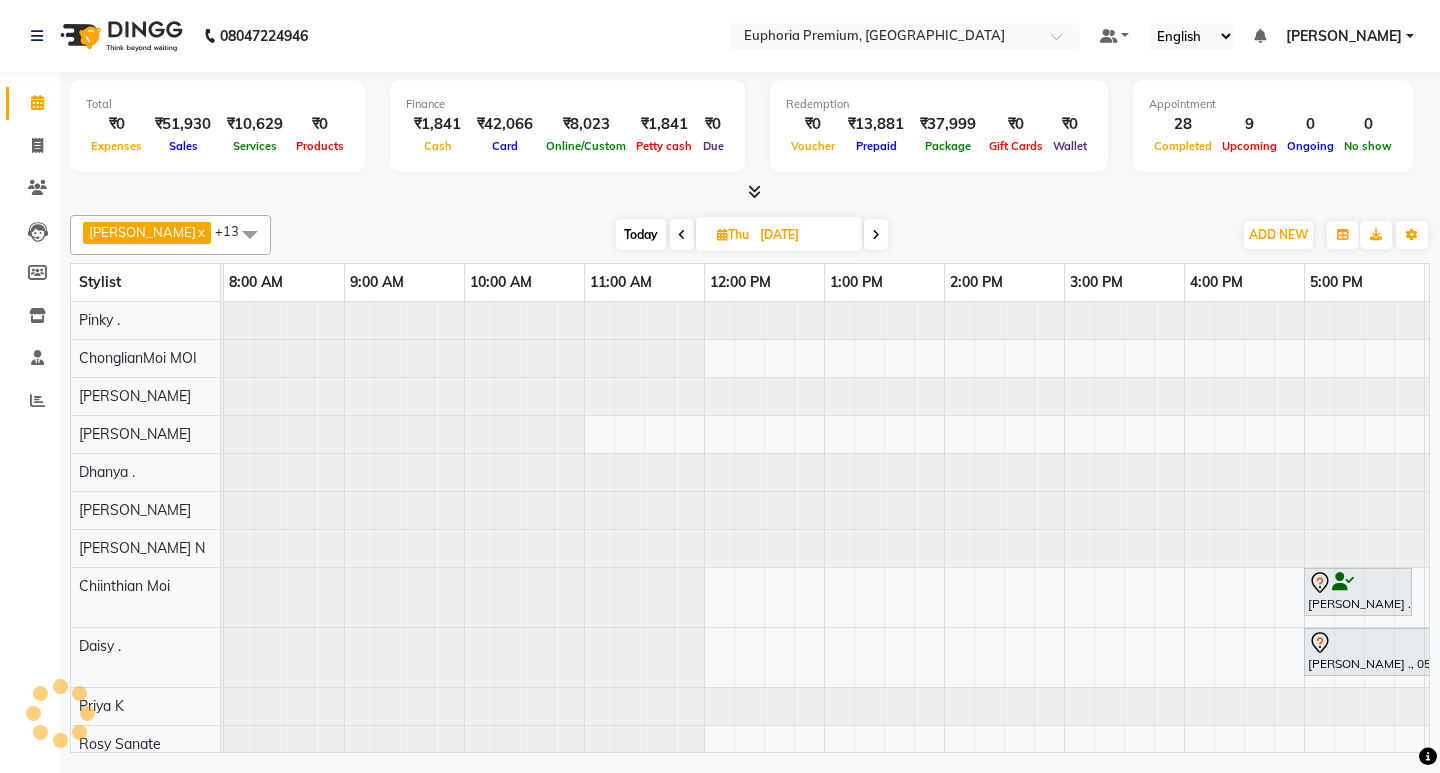 scroll, scrollTop: 0, scrollLeft: 0, axis: both 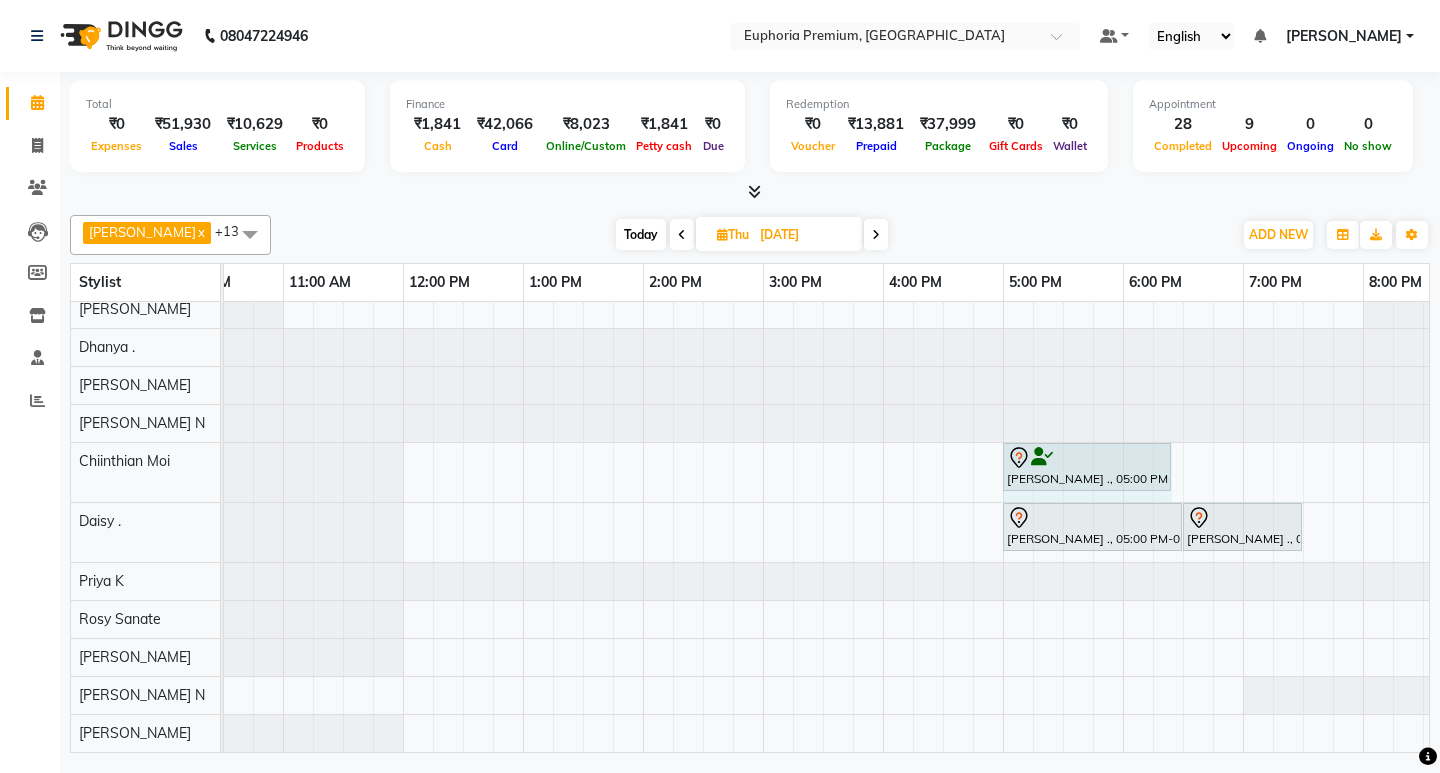 drag, startPoint x: 1106, startPoint y: 452, endPoint x: 1176, endPoint y: 453, distance: 70.00714 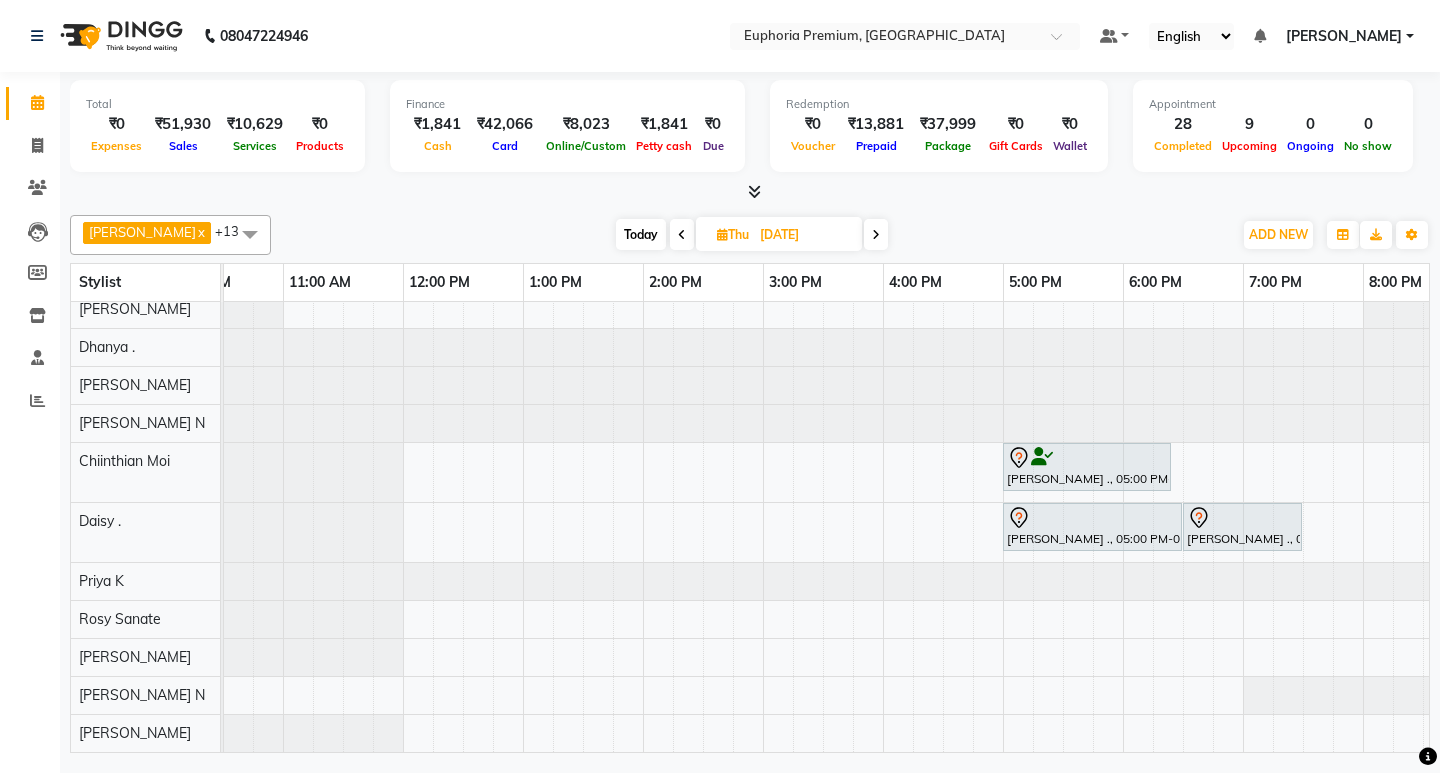 click on "17-07-2025" at bounding box center (804, 235) 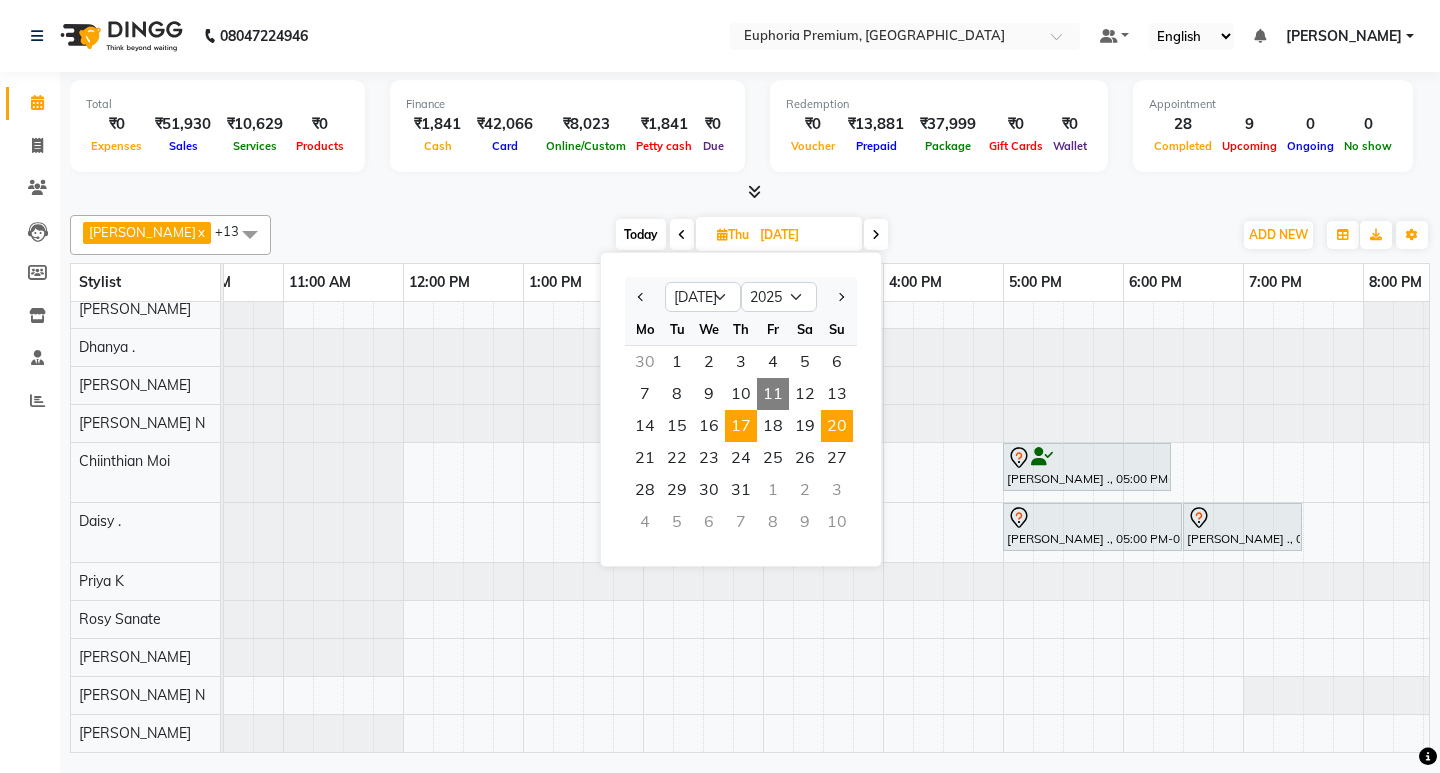 click on "20" at bounding box center (837, 426) 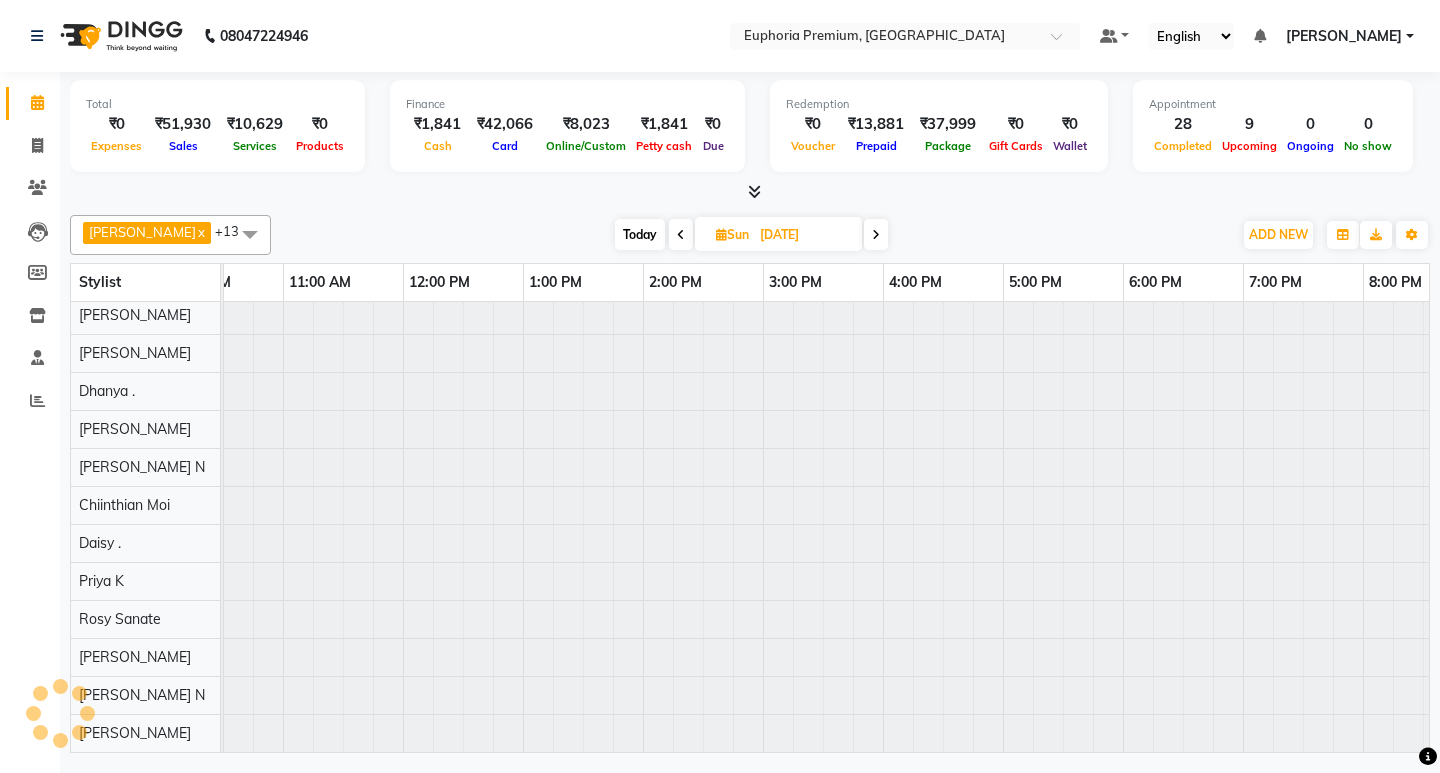 scroll, scrollTop: 0, scrollLeft: 0, axis: both 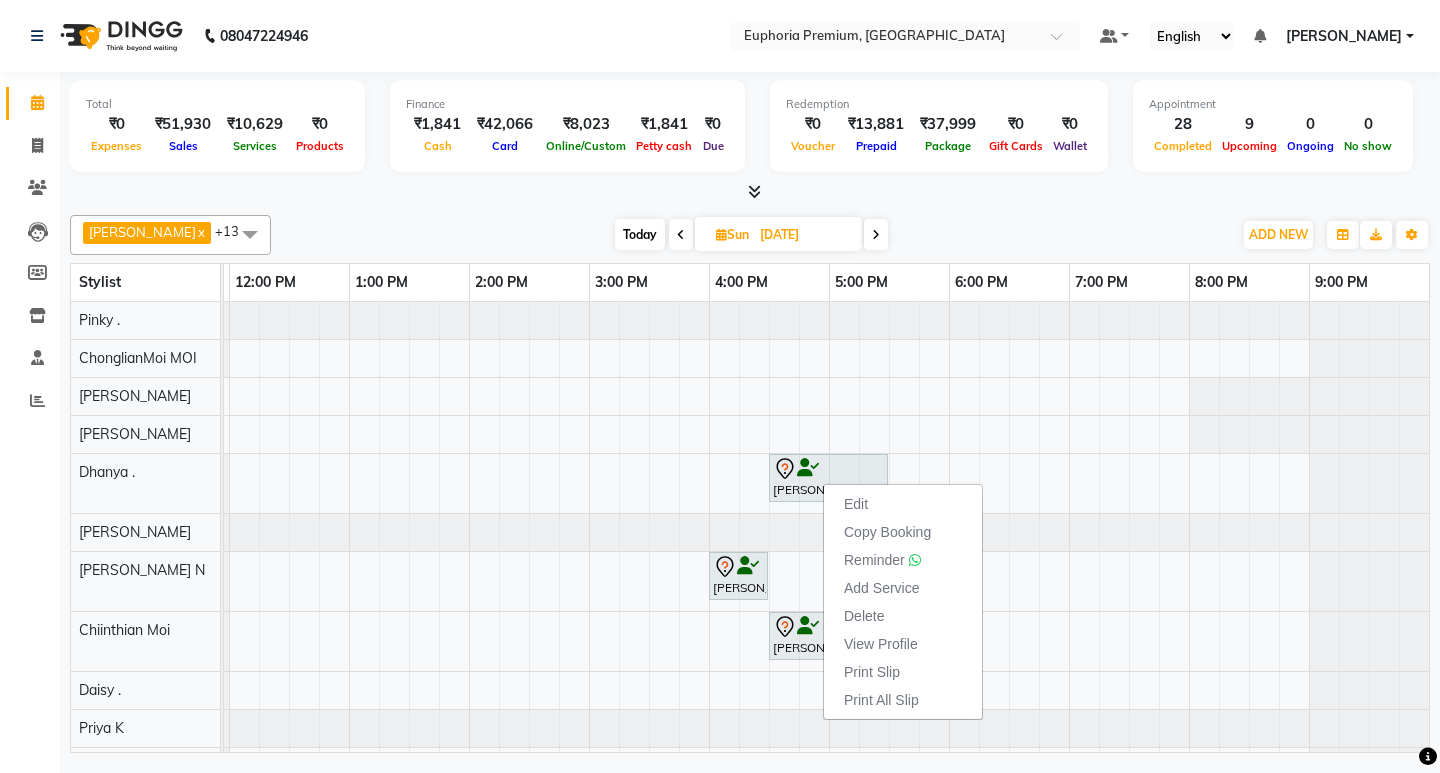 click on "Total  ₹0  Expenses ₹51,930  Sales ₹10,629  Services ₹0  Products Finance  ₹1,841  Cash ₹42,066  Card ₹8,023  Online/Custom ₹1,841 Petty cash ₹0 Due  Redemption  ₹0 Voucher ₹13,881 Prepaid ₹37,999 Package ₹0  Gift Cards ₹0  Wallet  Appointment  28 Completed 9 Upcoming 0 Ongoing 0 No show  Other sales  ₹0  Packages ₹0  Memberships ₹0  Vouchers ₹41,300  Prepaids ₹0  Gift Cards Binoy   x Chandru Magar  x Rosy Sanate  x Diya Khadka  x Dhanya .  x Daisy .  x Pinky .  x Chiinthian Moi  x ChonglianMoi MOI  x Chethan N   x Bharath N  x Kishore K  x Priya  K  x VISHON BAIDYA  x +13 Select All Babu V Bharath N Binoy  Chandru Magar Chethan N  Chiinthian Moi ChonglianMoi MOI Daisy . Dhanya . Diya Khadka Fredrick Burrows Kishore K Maria Hamsa MRINALI MILI Pinky . Priya  K Rosy Sanate Savitha Vijayan Shalini Deivasigamani Shishi L Vijayalakshmi M VISHON BAIDYA Today  Sun 20-07-2025 Toggle Dropdown Add Appointment Add Invoice Add Expense Add Attendance Add Client ADD NEW x" 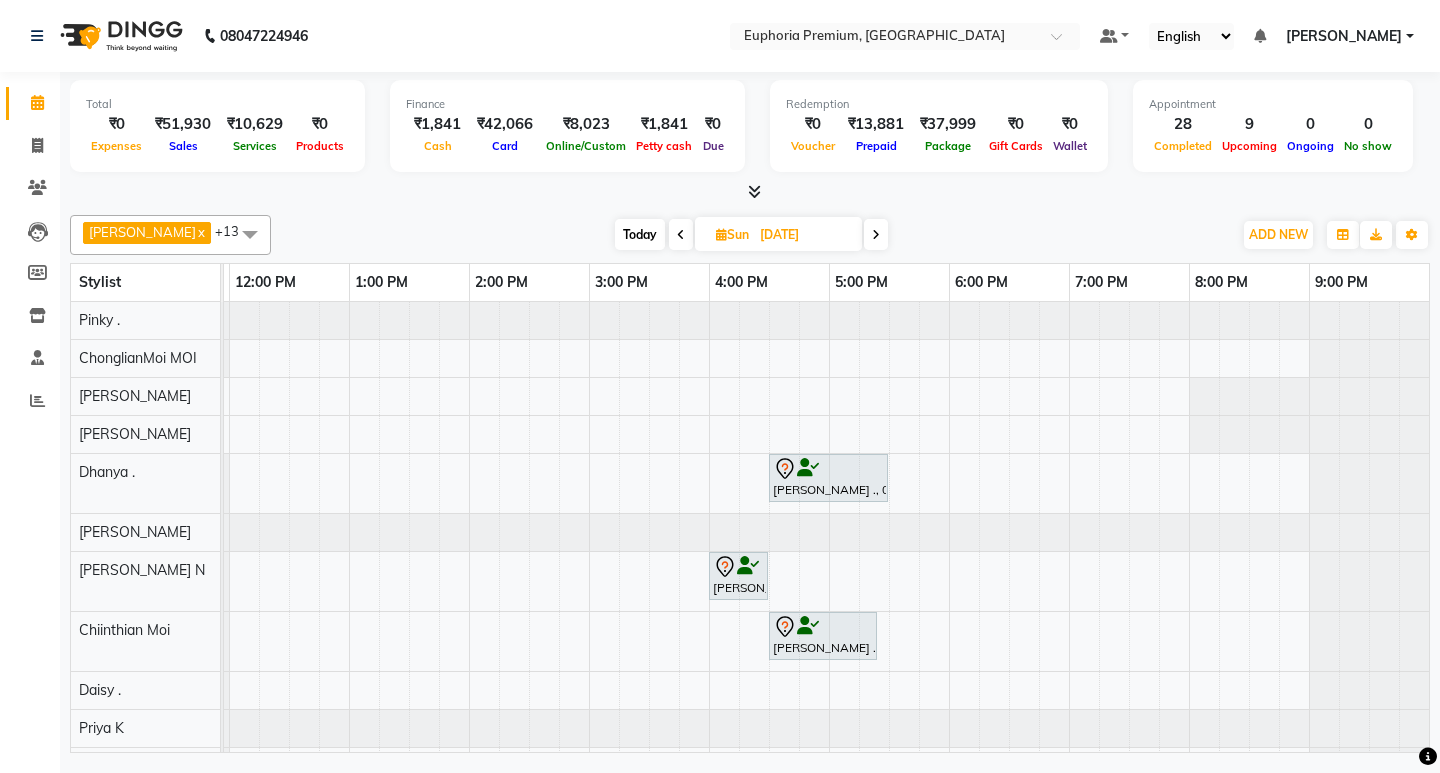 scroll, scrollTop: 143, scrollLeft: 475, axis: both 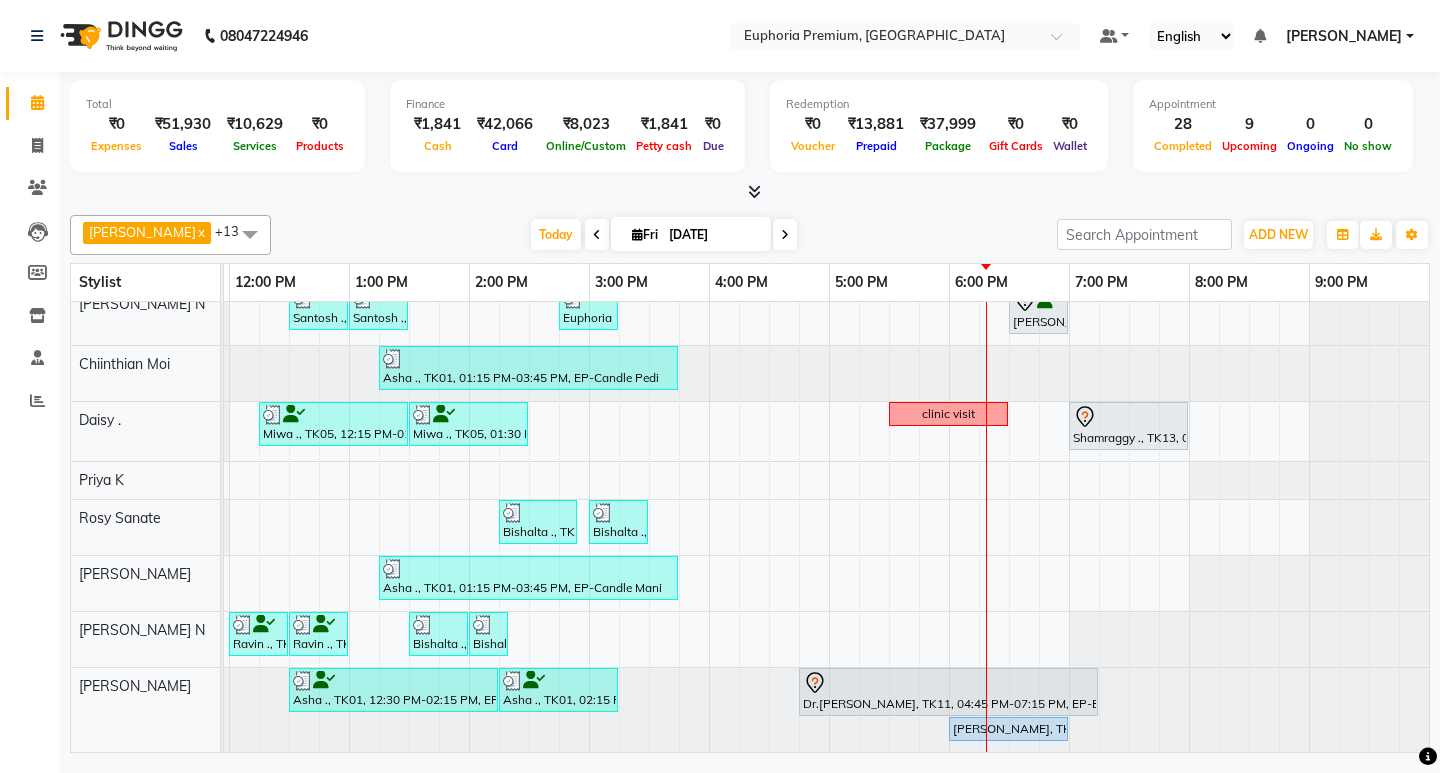 click on "[DATE]" at bounding box center [713, 235] 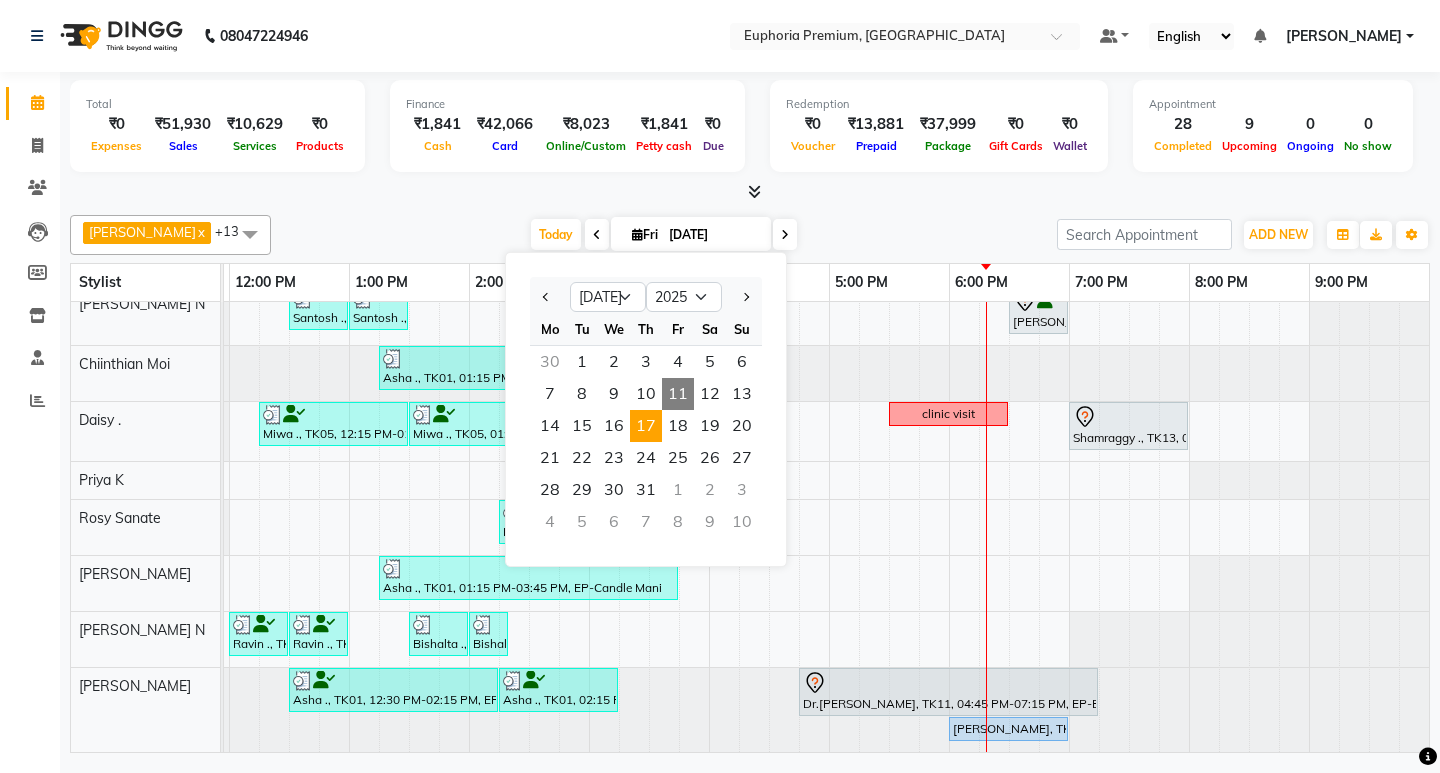 click on "17" at bounding box center (646, 426) 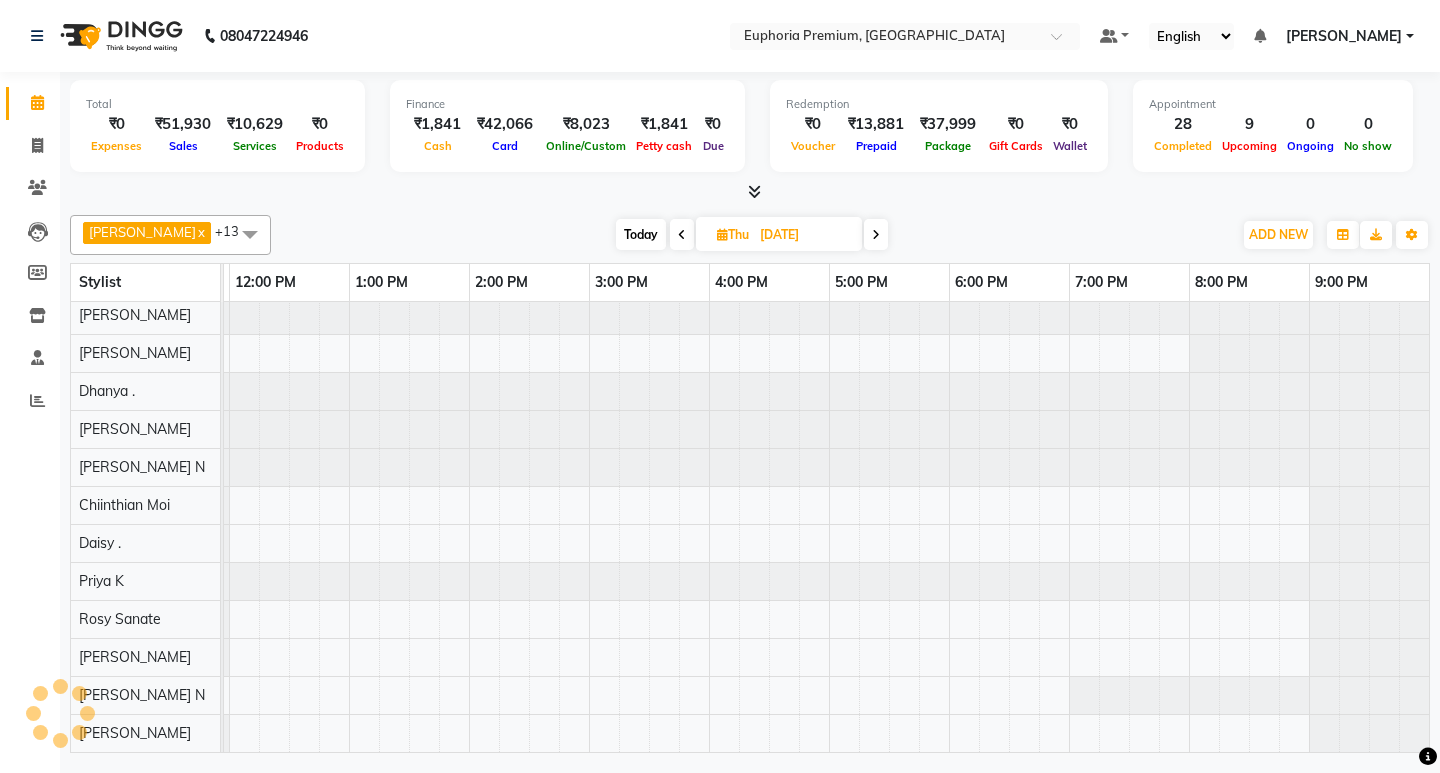 scroll, scrollTop: 140, scrollLeft: 0, axis: vertical 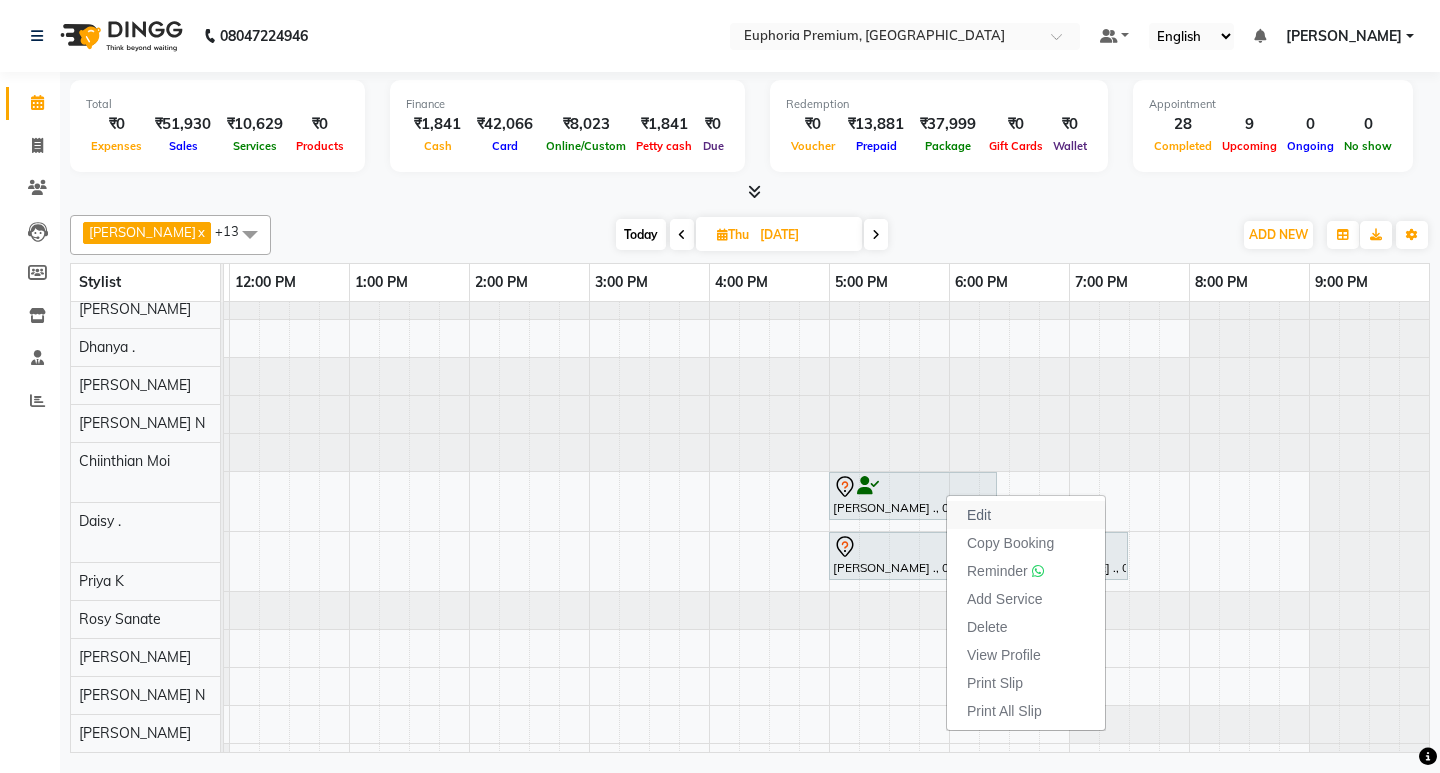 click on "Edit" at bounding box center [1026, 515] 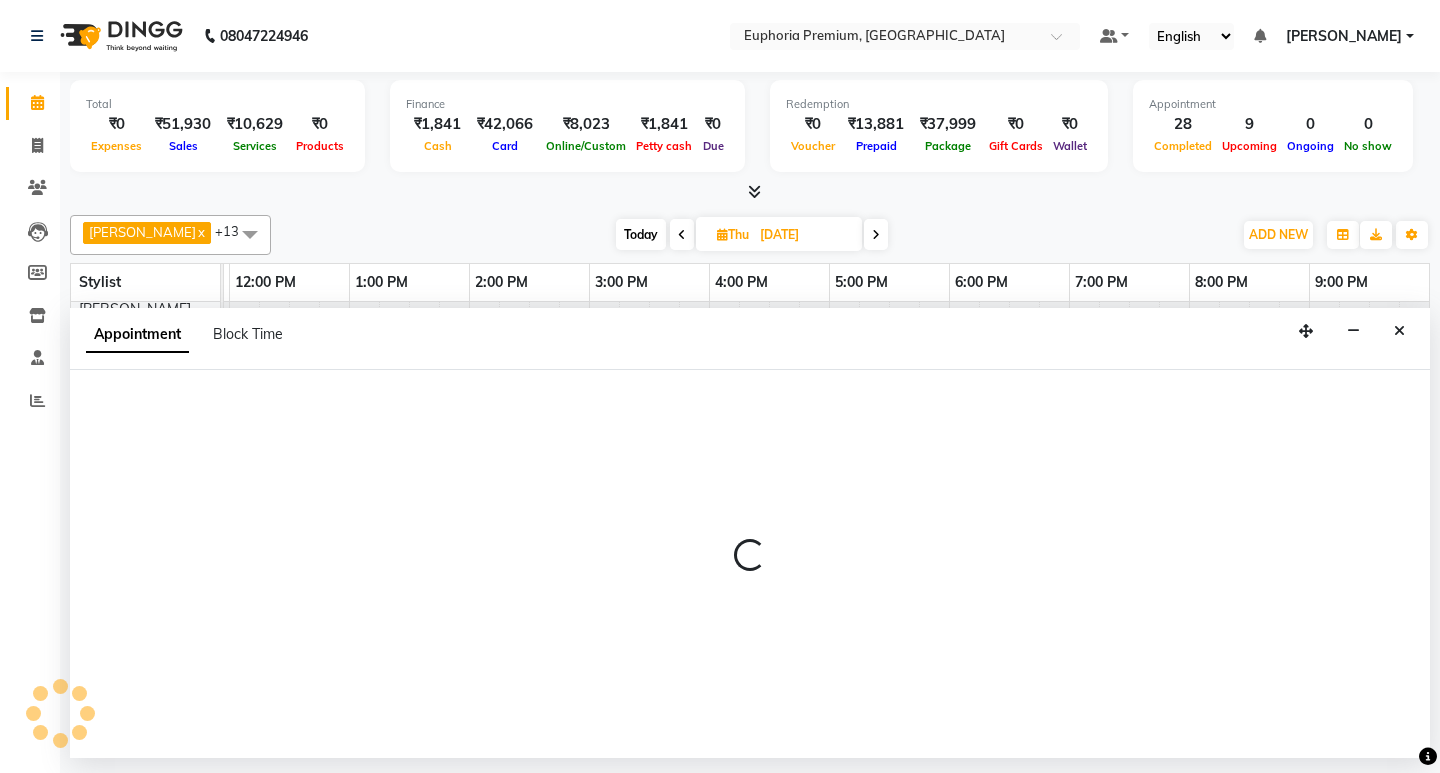 select on "tentative" 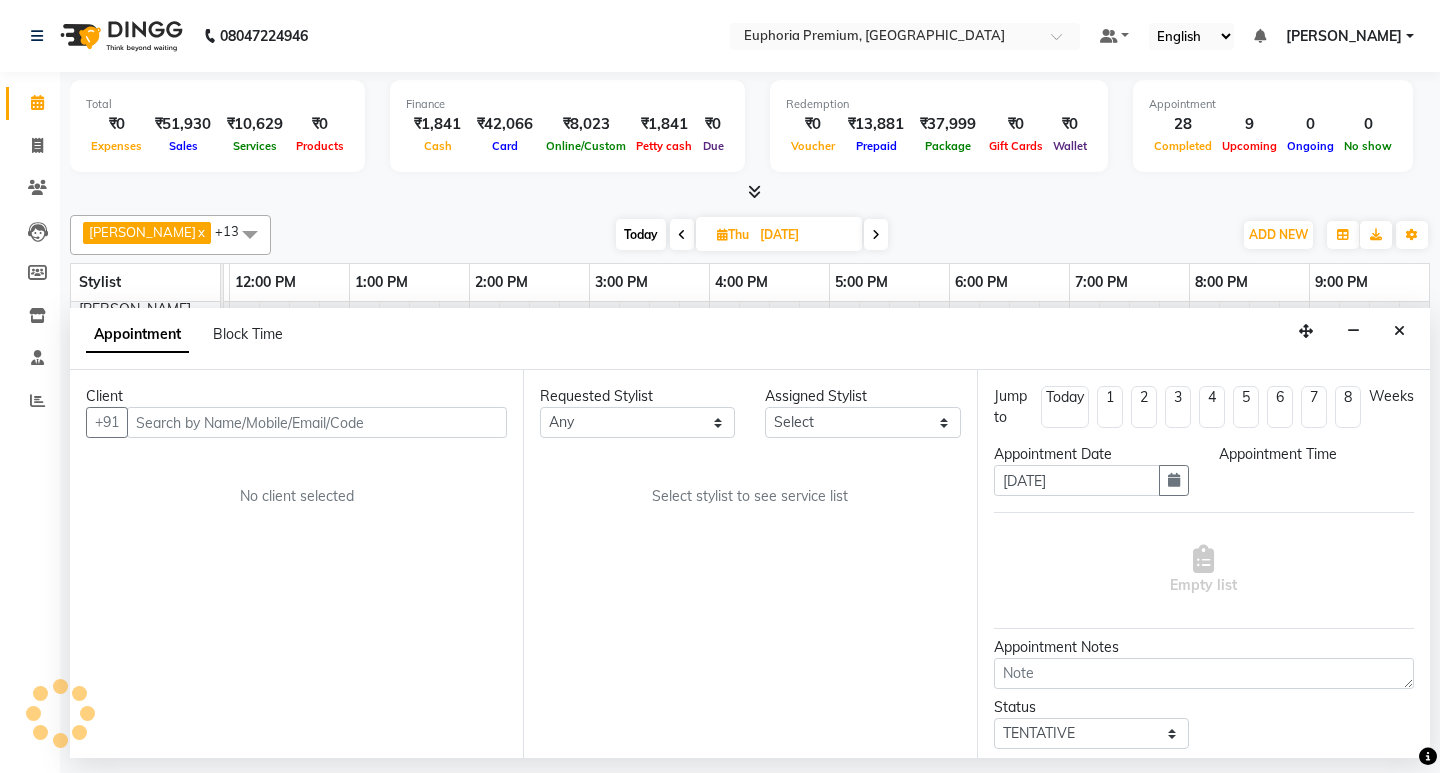 scroll, scrollTop: 0, scrollLeft: 475, axis: horizontal 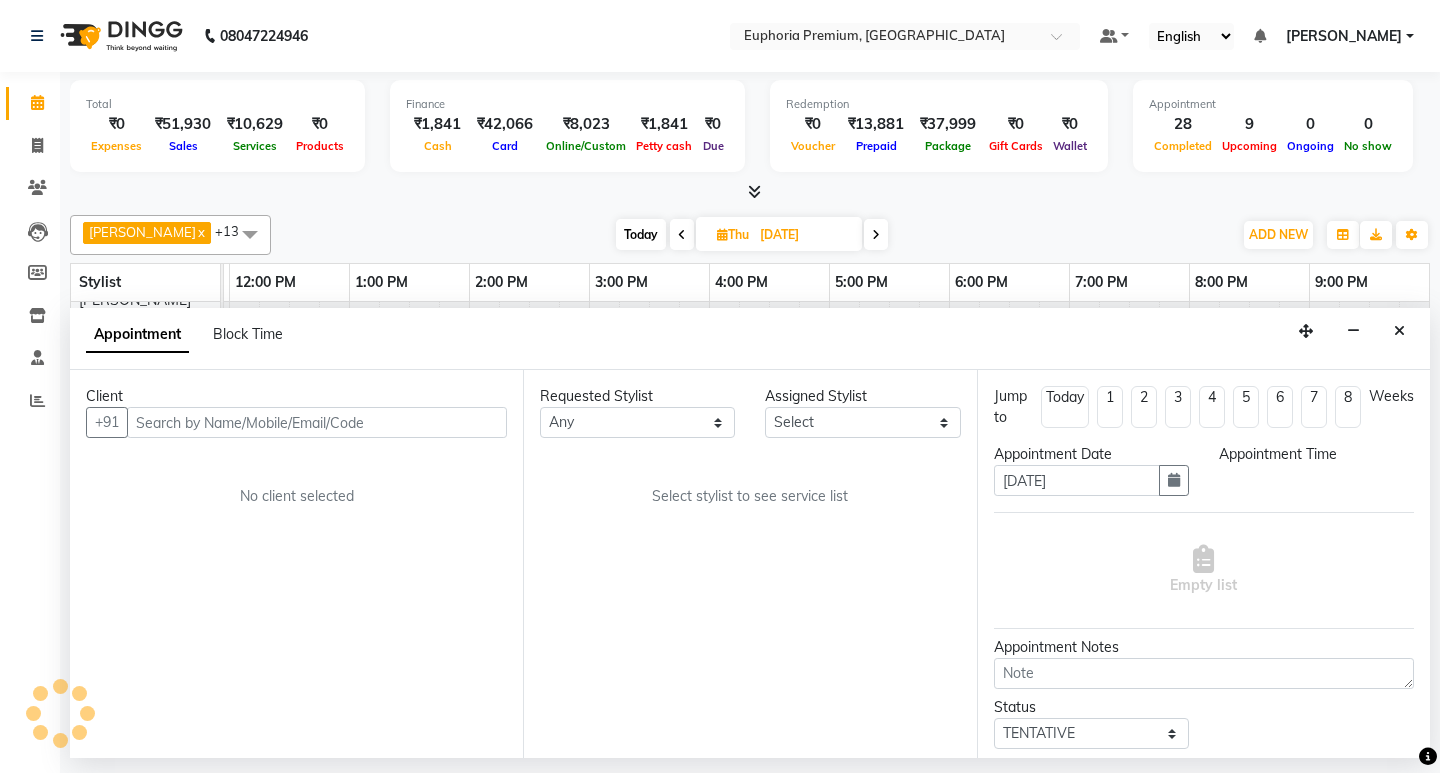 select on "71625" 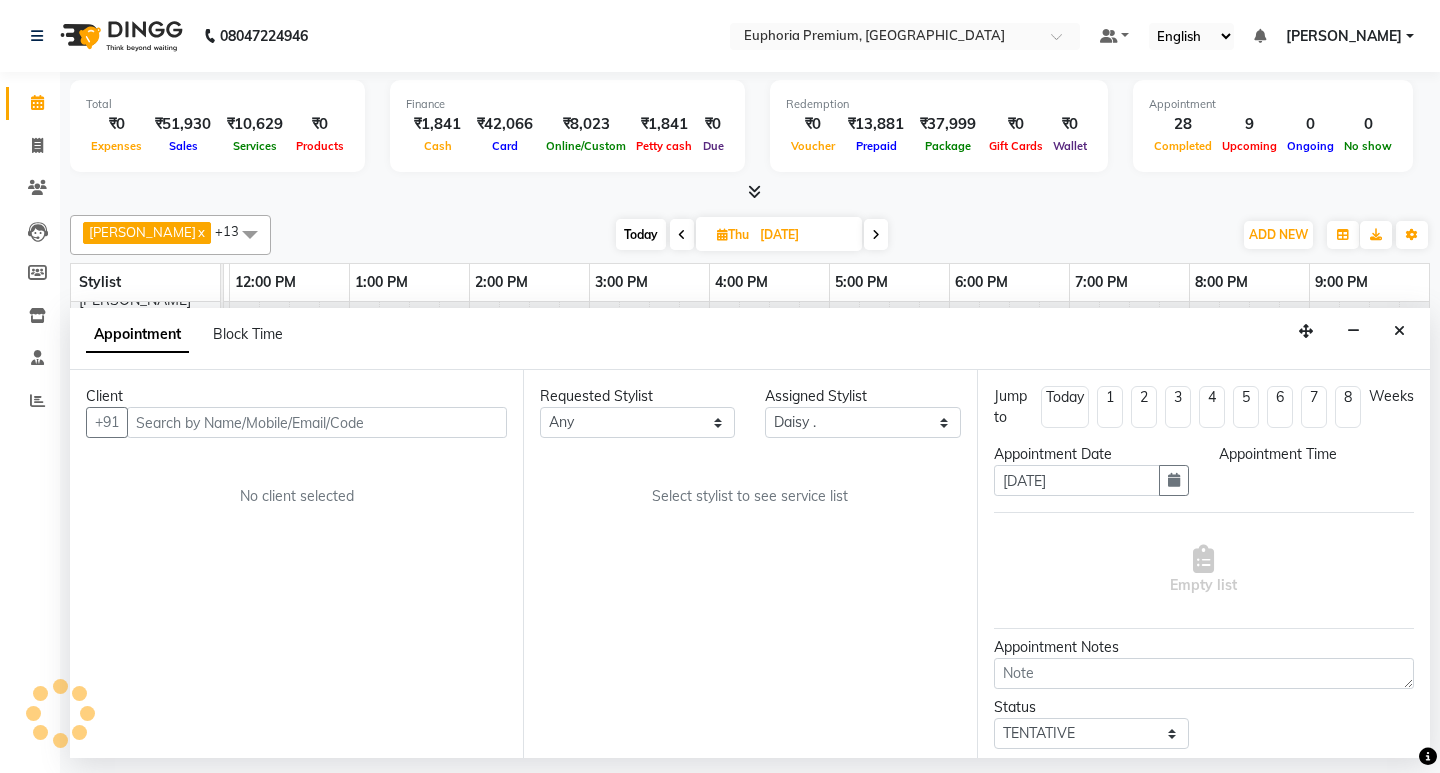 select on "1020" 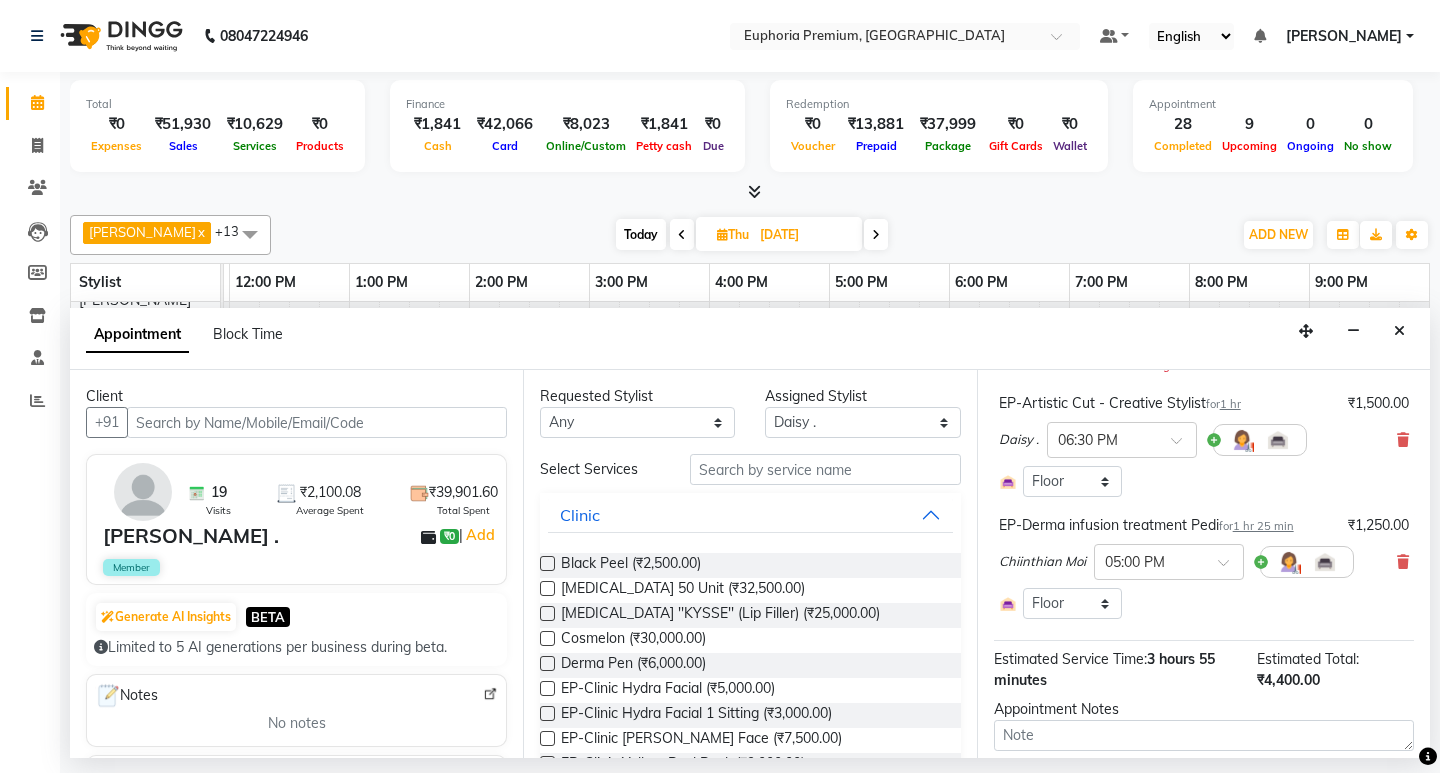 scroll, scrollTop: 300, scrollLeft: 0, axis: vertical 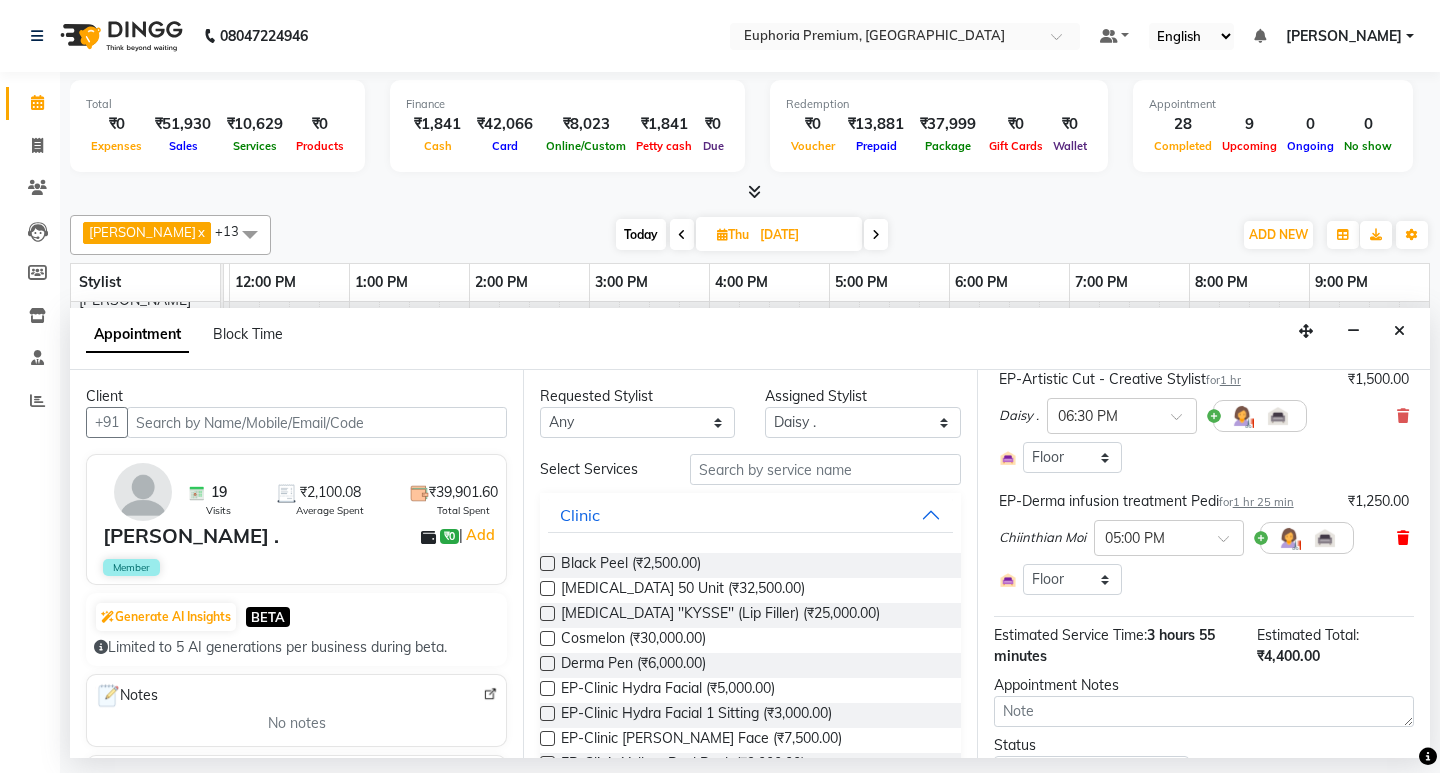 click at bounding box center [1403, 538] 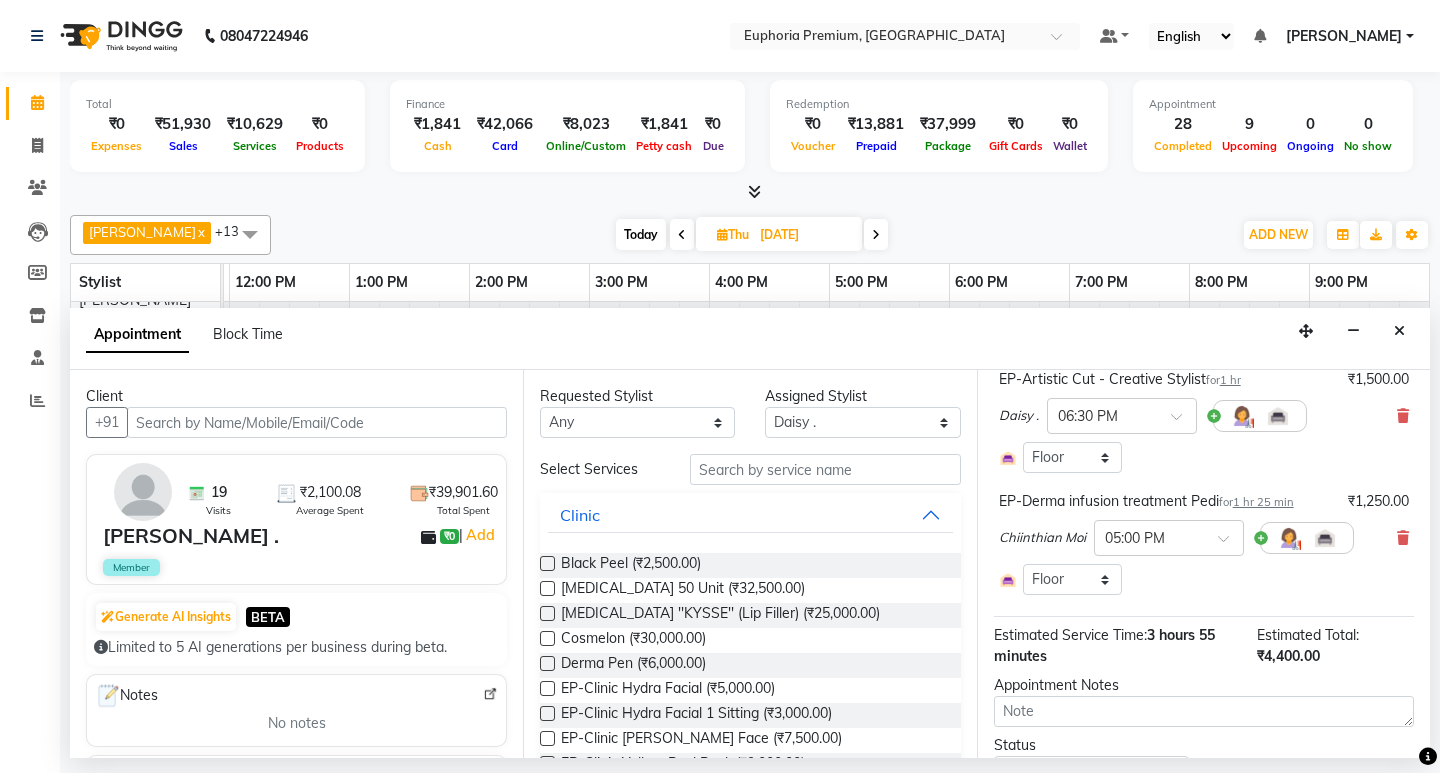 scroll, scrollTop: 293, scrollLeft: 0, axis: vertical 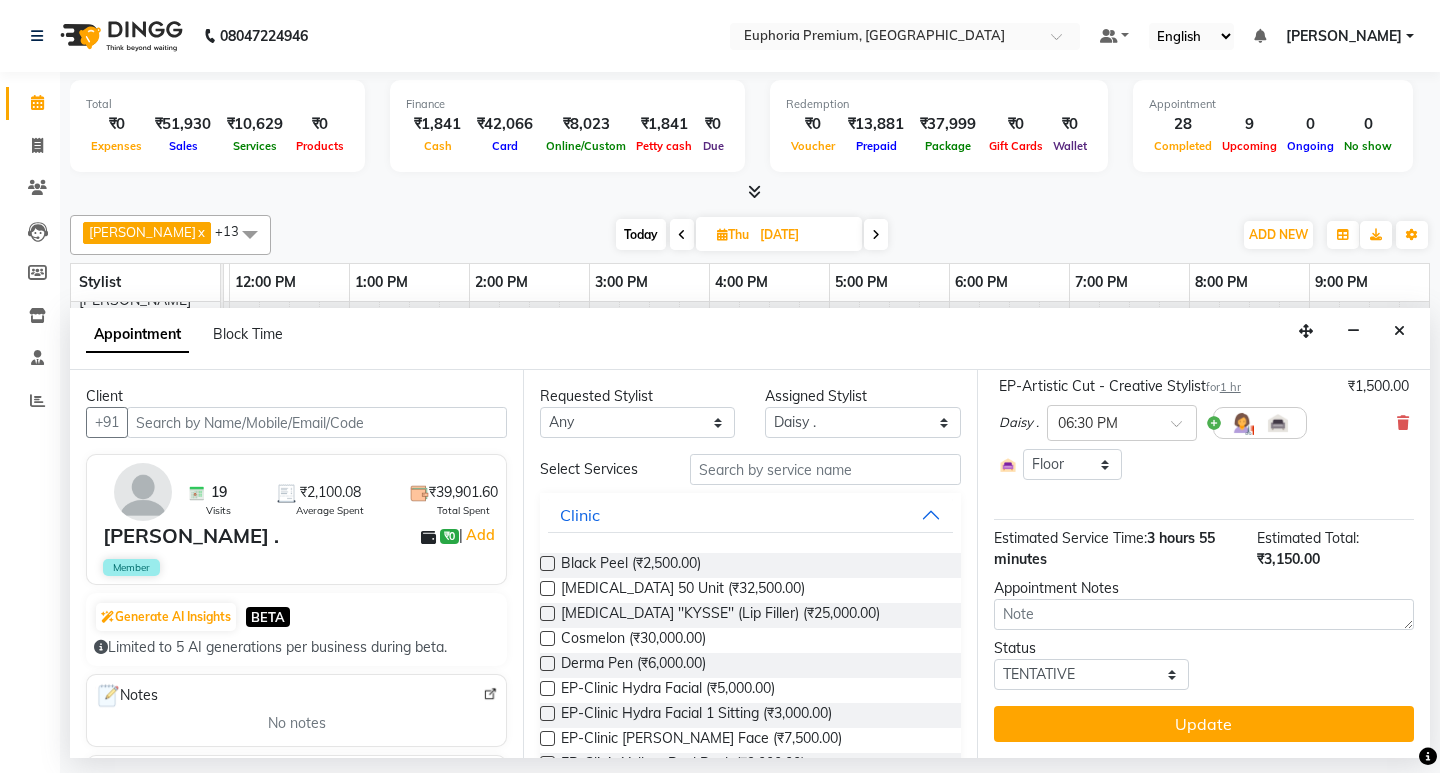 click on "Jump to Today 1 2 3 4 5 6 7 8 Weeks Appointment Date 17-07-2025 Appointment Time Select 09:00 AM 09:15 AM 09:30 AM 09:45 AM 10:00 AM 10:15 AM 10:30 AM 10:45 AM 11:00 AM 11:15 AM 11:30 AM 11:45 AM 12:00 PM 12:15 PM 12:30 PM 12:45 PM 01:00 PM 01:15 PM 01:30 PM 01:45 PM 02:00 PM 02:15 PM 02:30 PM 02:45 PM 03:00 PM 03:15 PM 03:30 PM 03:45 PM 04:00 PM 04:15 PM 04:30 PM 04:45 PM 05:00 PM 05:15 PM 05:30 PM 05:45 PM 06:00 PM 06:15 PM 06:30 PM 06:45 PM 07:00 PM 07:15 PM 07:30 PM 07:45 PM 08:00 PM 08:15 PM 08:30 PM 08:45 PM 09:00 PM EP-Color My Root  CT   for  1 hr 30 min ₹1,650.00 Daisy . × 05:00 PM Select Room Floor There is another service starting at the same time EP-Artistic Cut - Creative Stylist   for  1 hr ₹1,500.00 Daisy . × 06:30 PM Select Room Floor Estimated Service Time:  3 hours 55 minutes Estimated Total:  ₹3,150.00 Appointment Notes Status Select TENTATIVE CONFIRM UPCOMING  Update" at bounding box center (1203, 564) 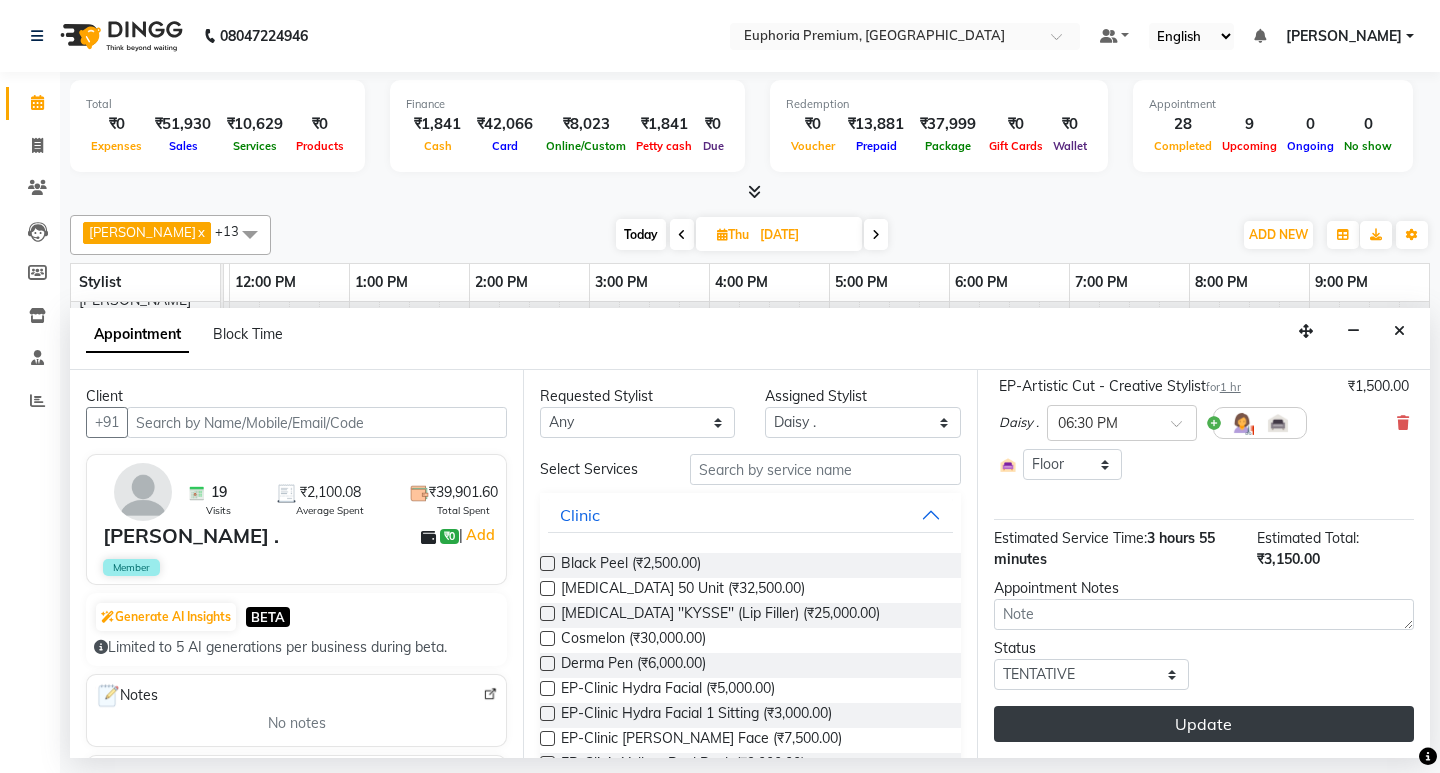 click on "Update" at bounding box center [1204, 724] 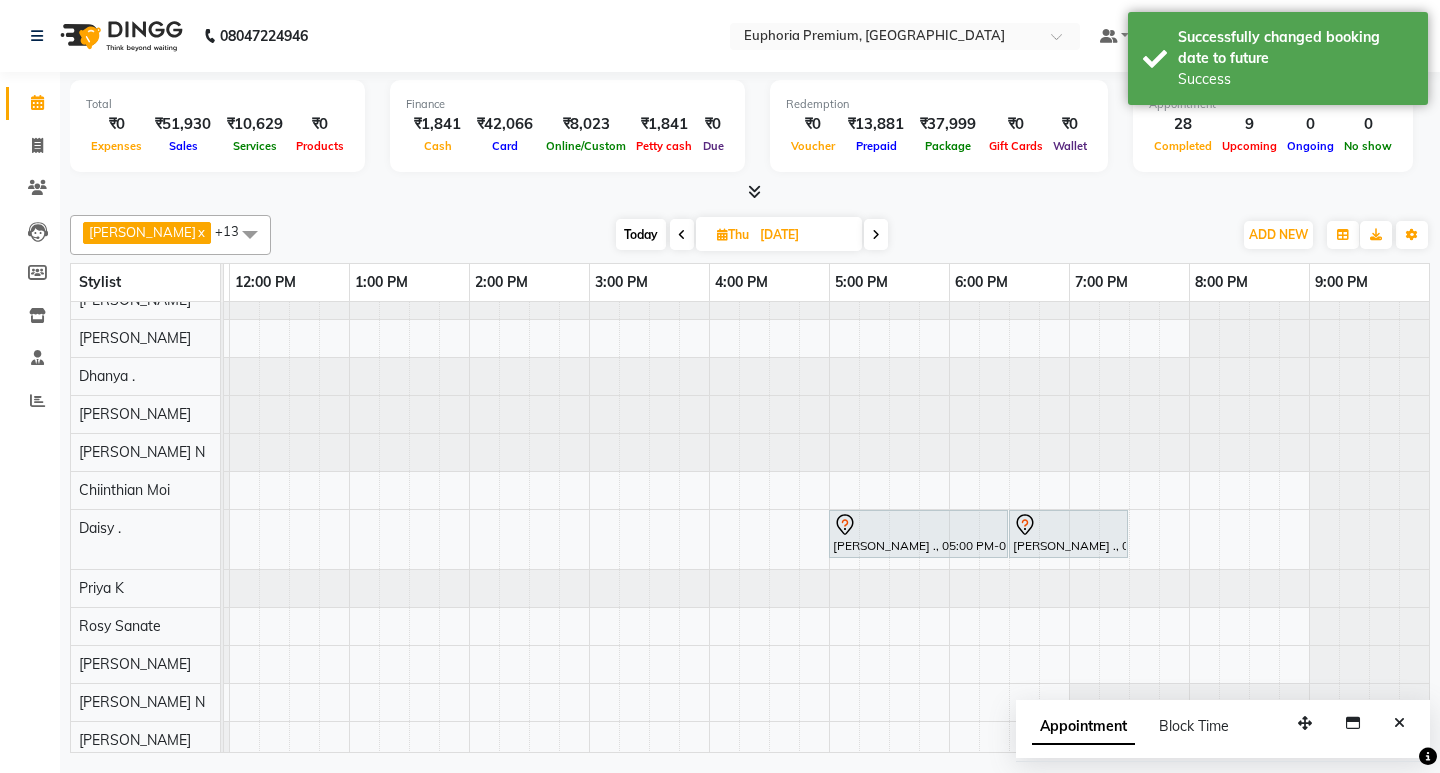 scroll, scrollTop: 111, scrollLeft: 475, axis: both 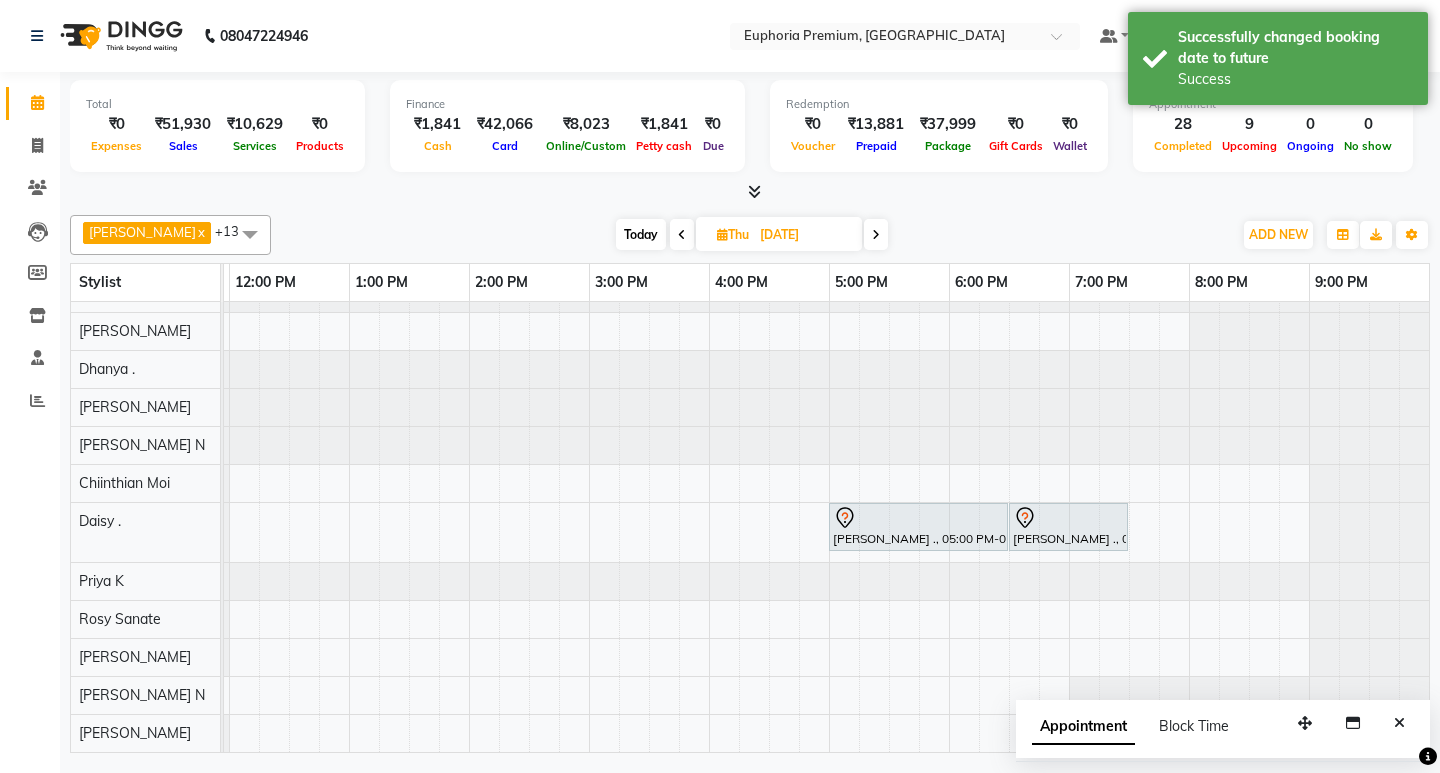 click on "17-07-2025" at bounding box center (804, 235) 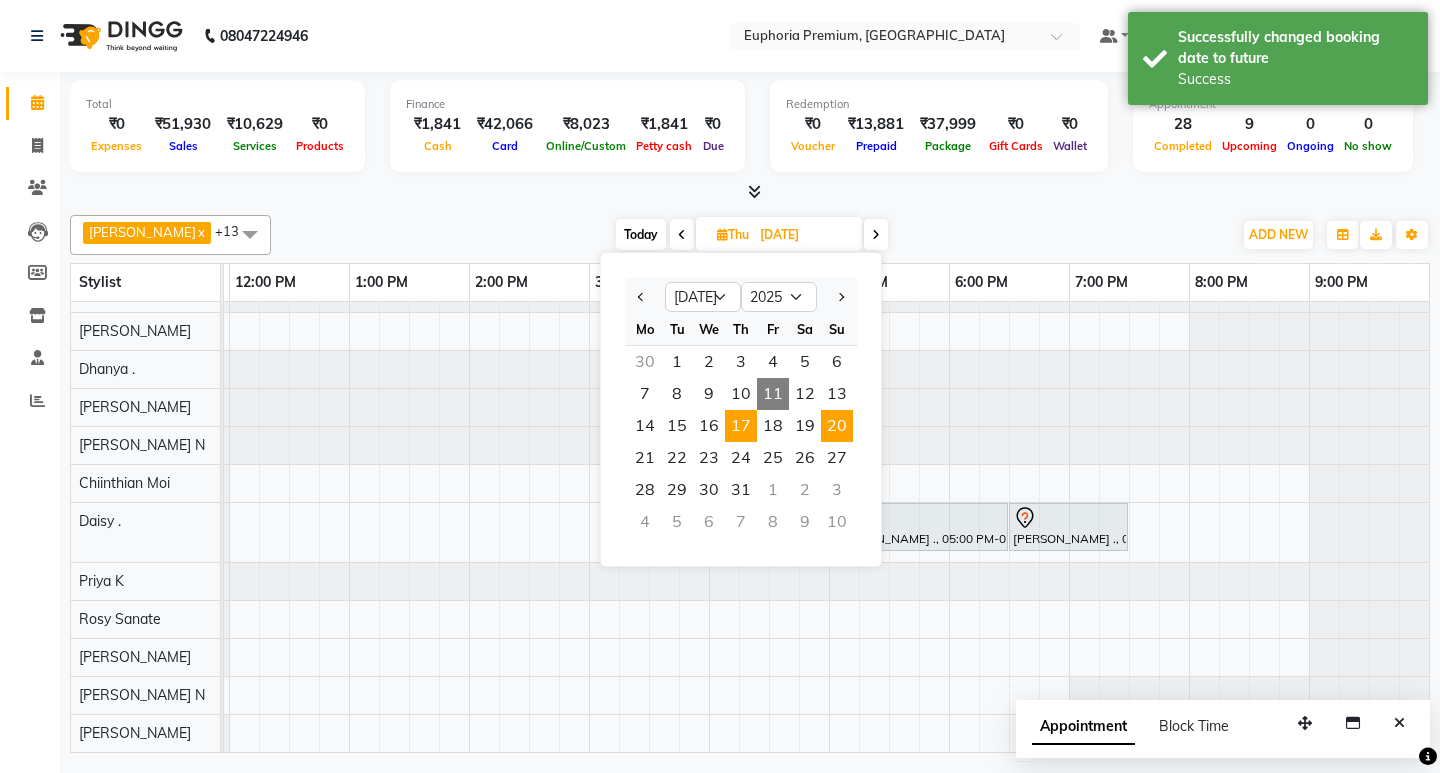click on "20" at bounding box center (837, 426) 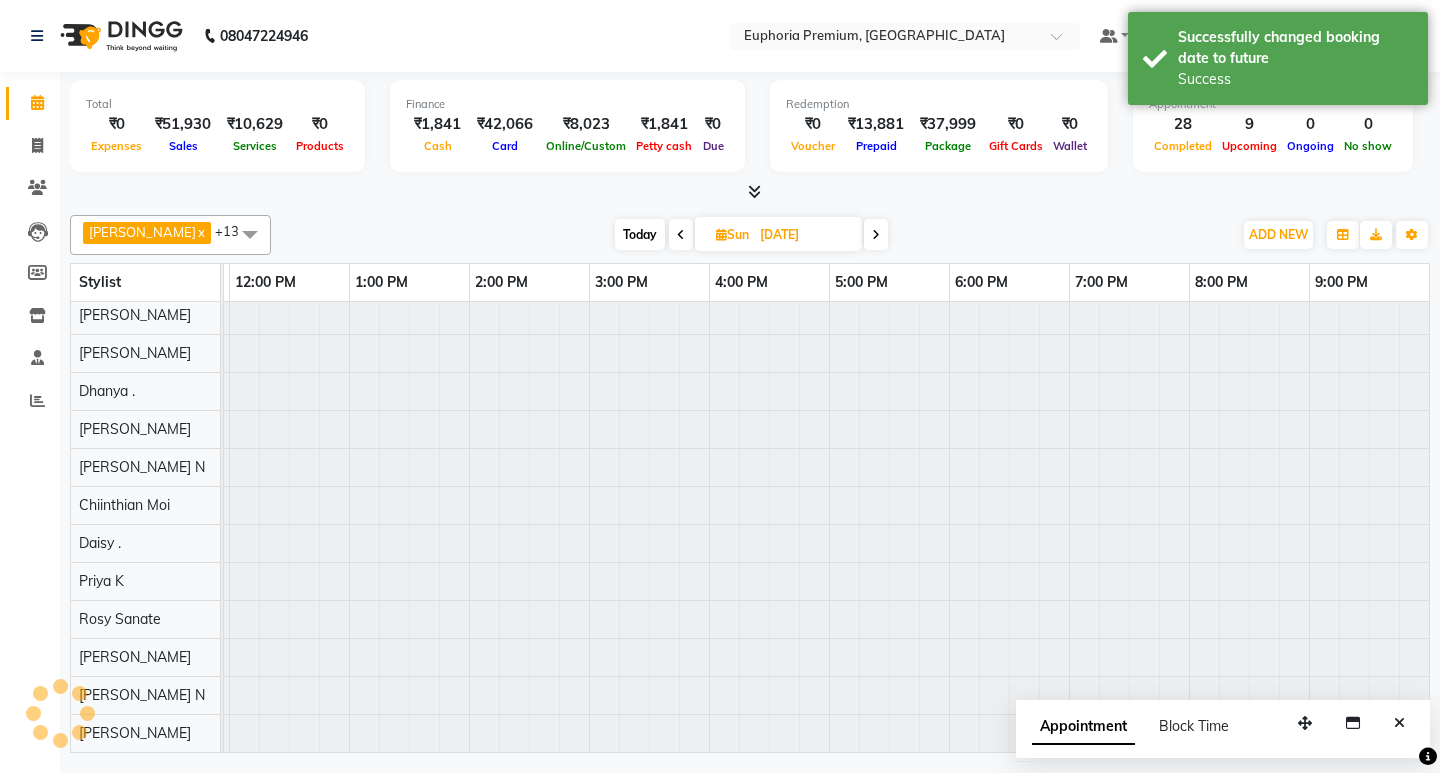 scroll, scrollTop: 0, scrollLeft: 475, axis: horizontal 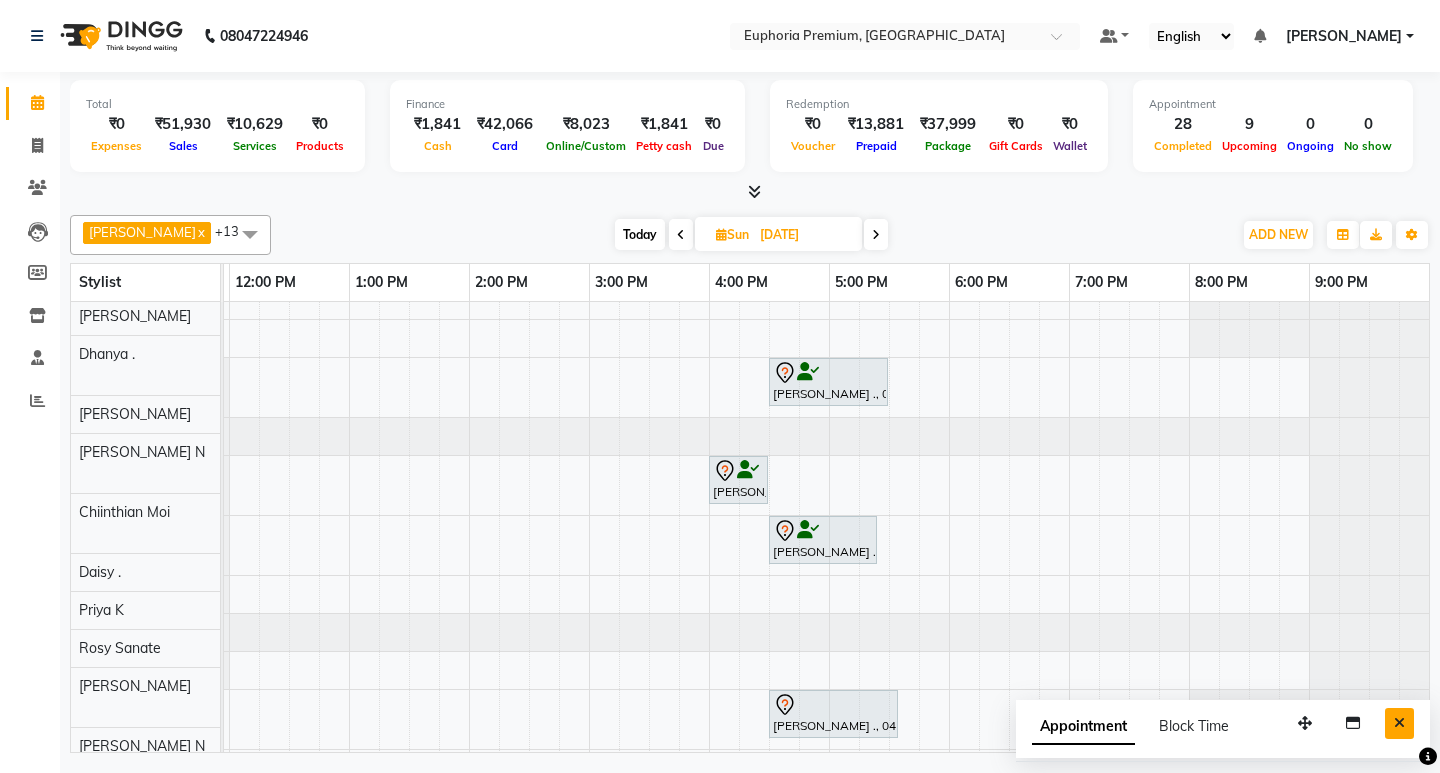 click at bounding box center (1399, 723) 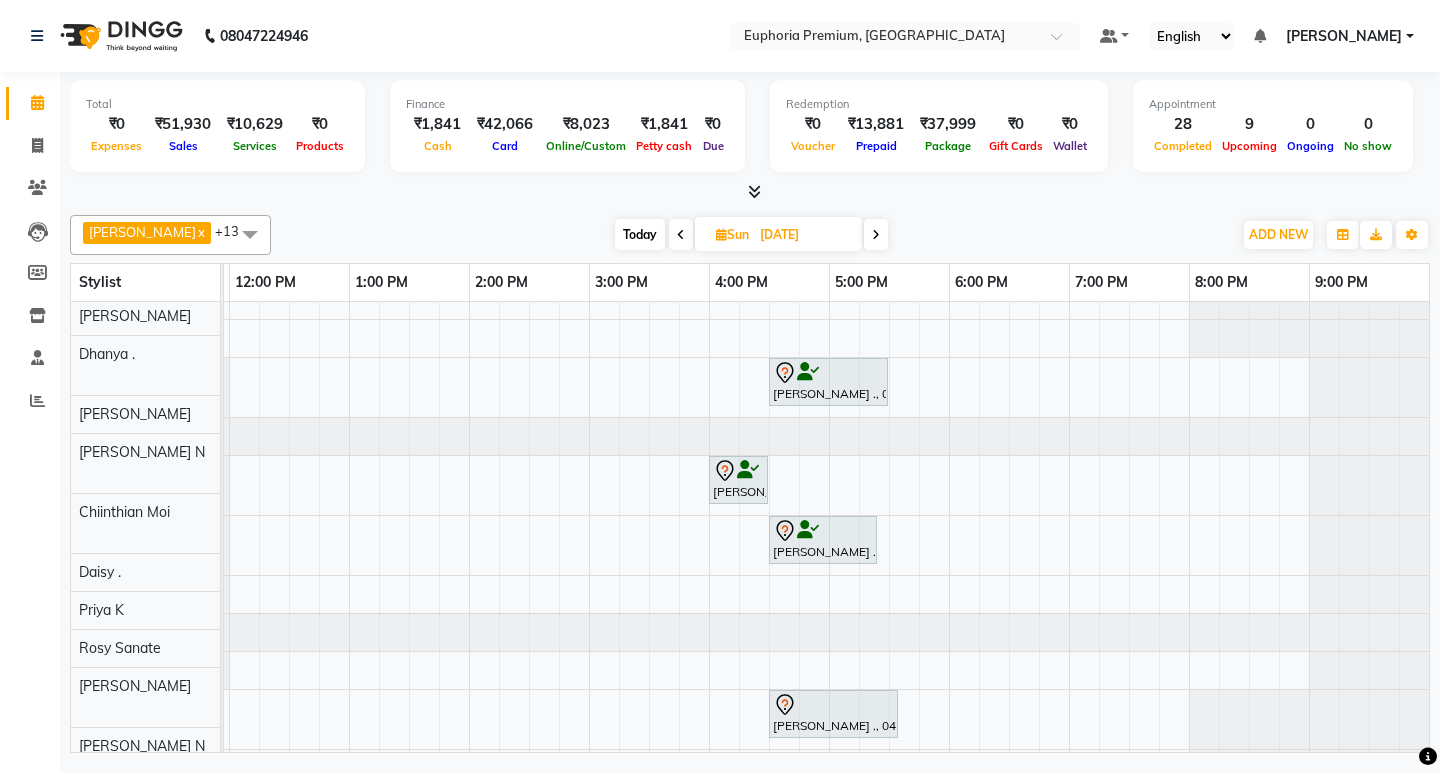 scroll, scrollTop: 96, scrollLeft: 0, axis: vertical 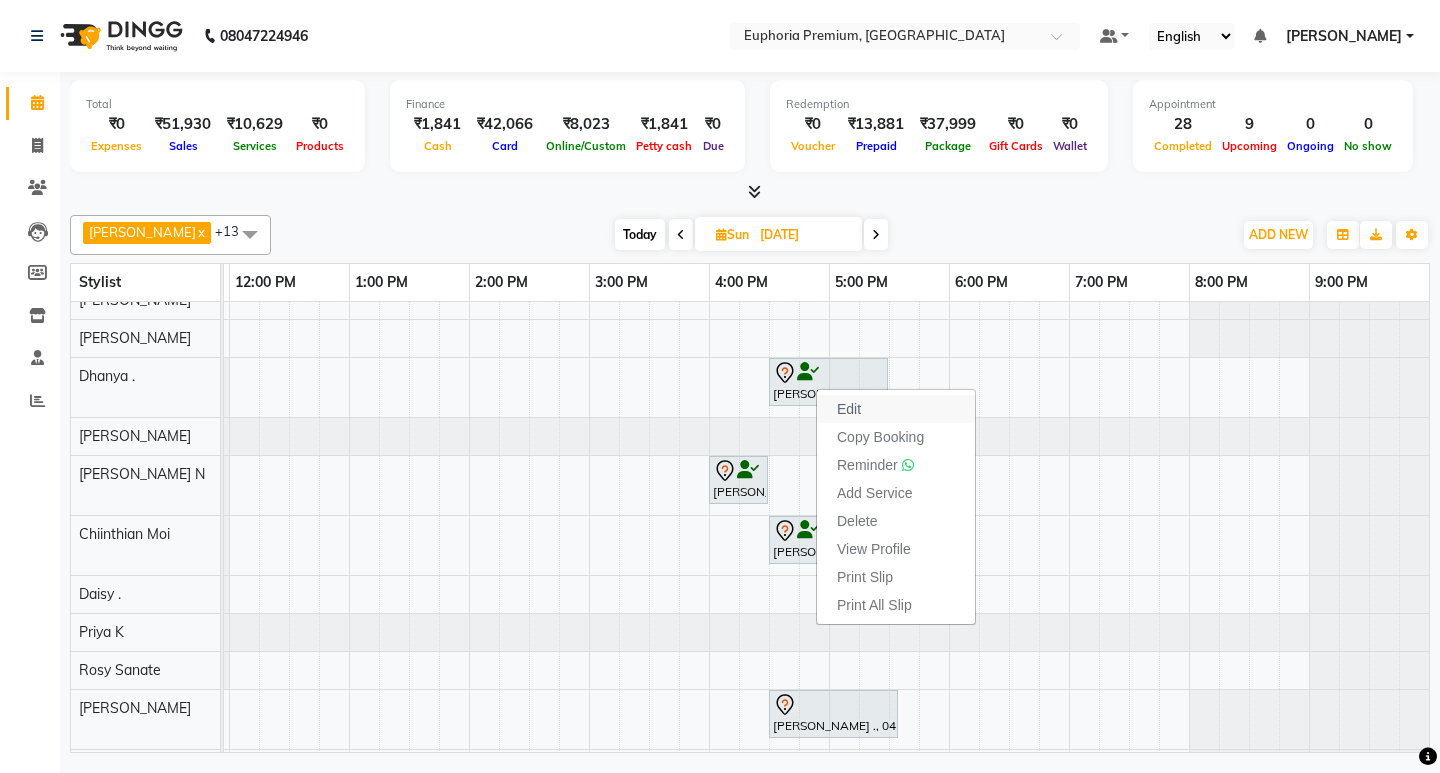 click on "Edit" at bounding box center [896, 409] 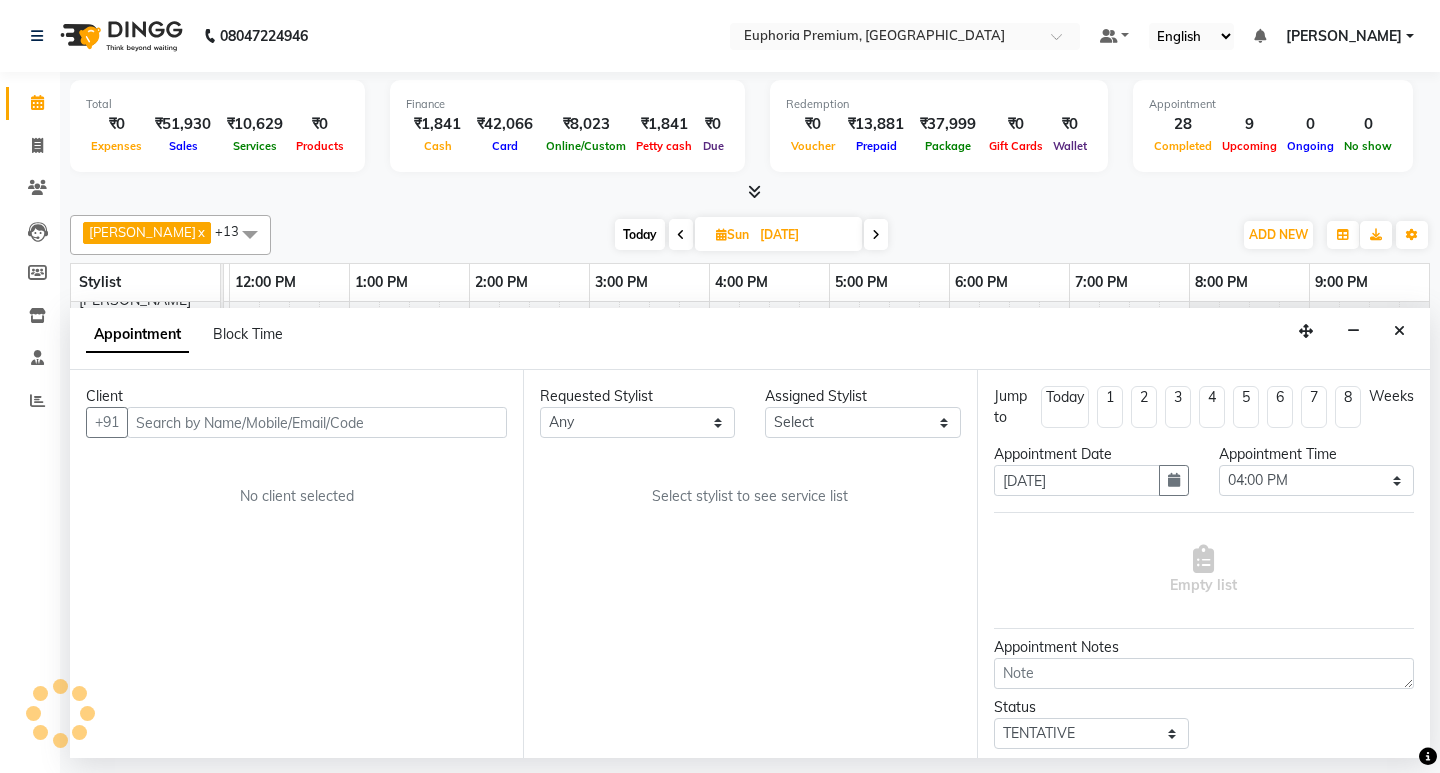select on "71607" 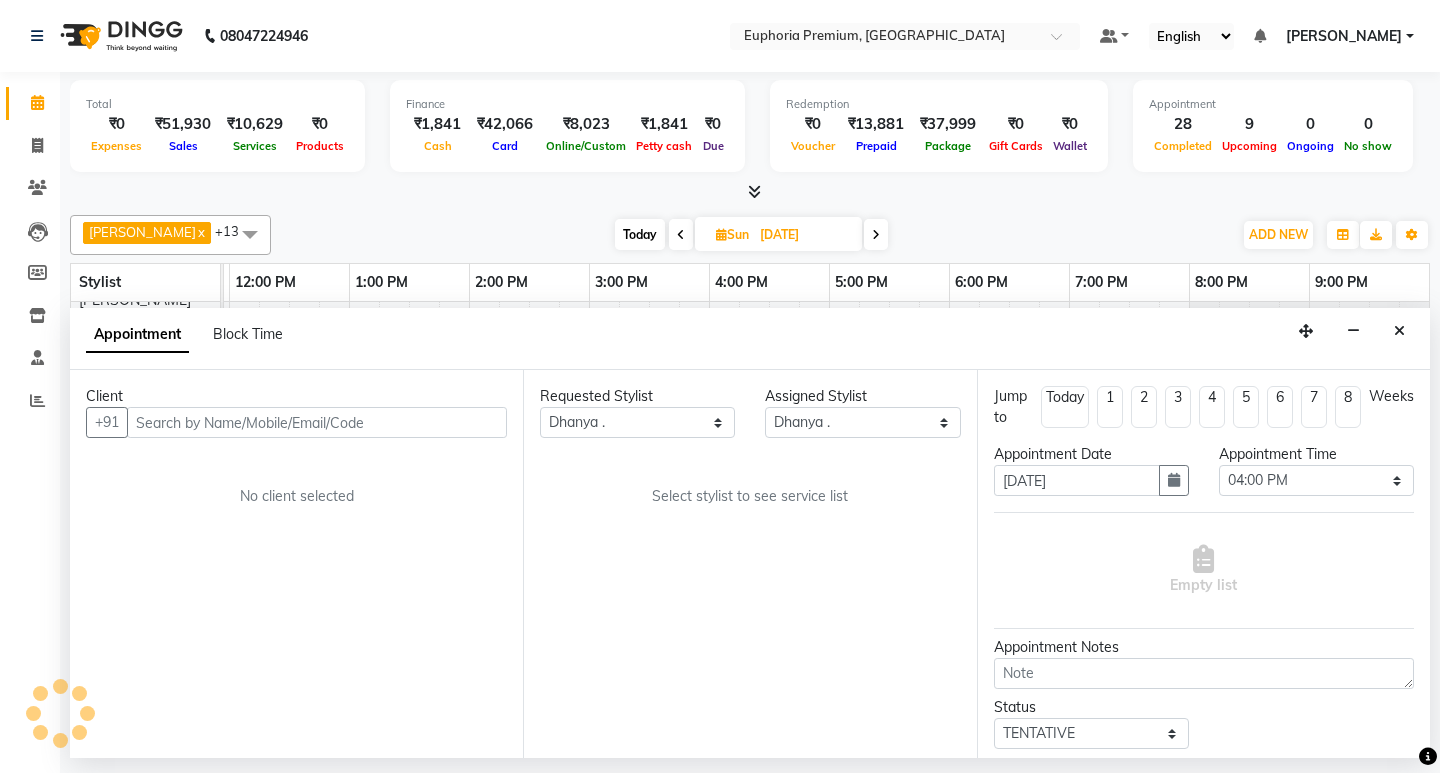 scroll, scrollTop: 0, scrollLeft: 475, axis: horizontal 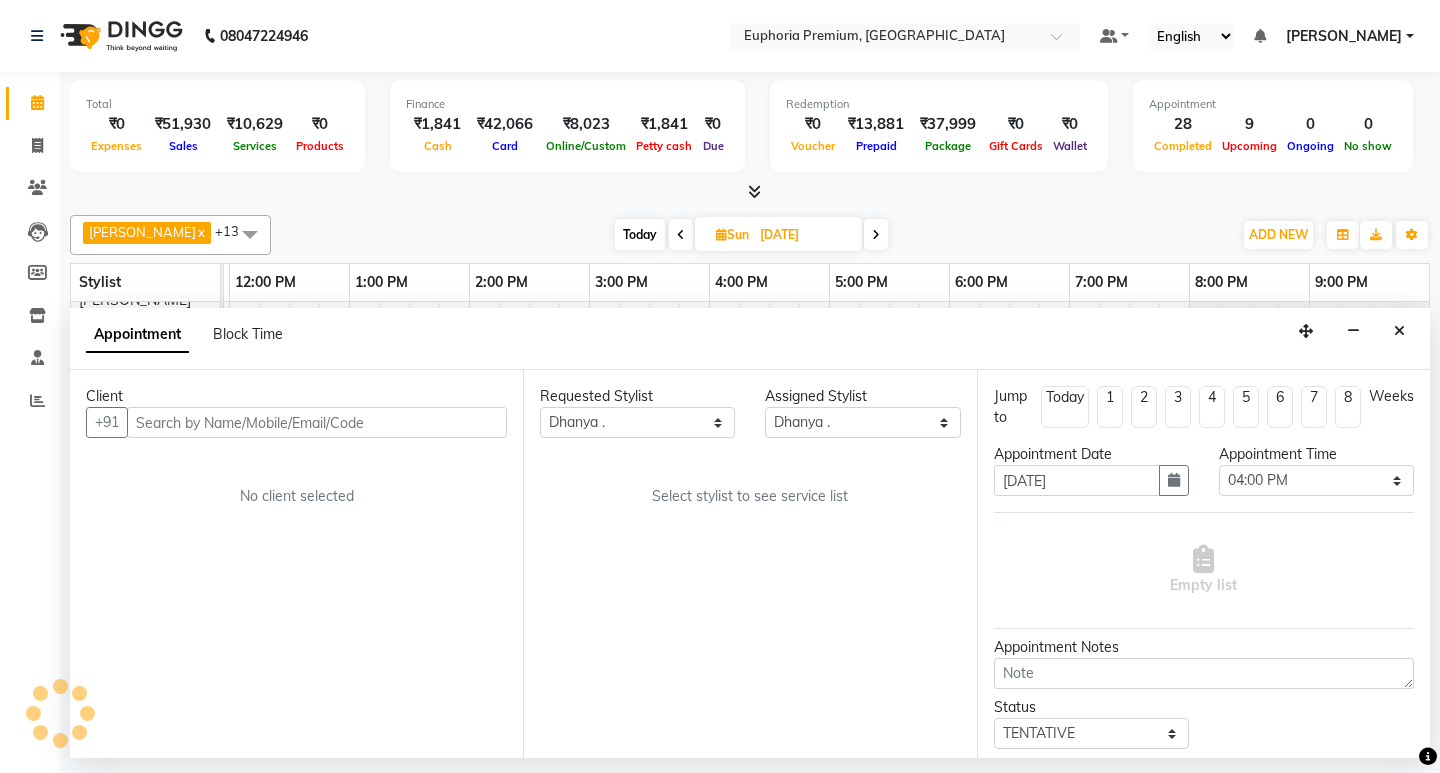 select on "4006" 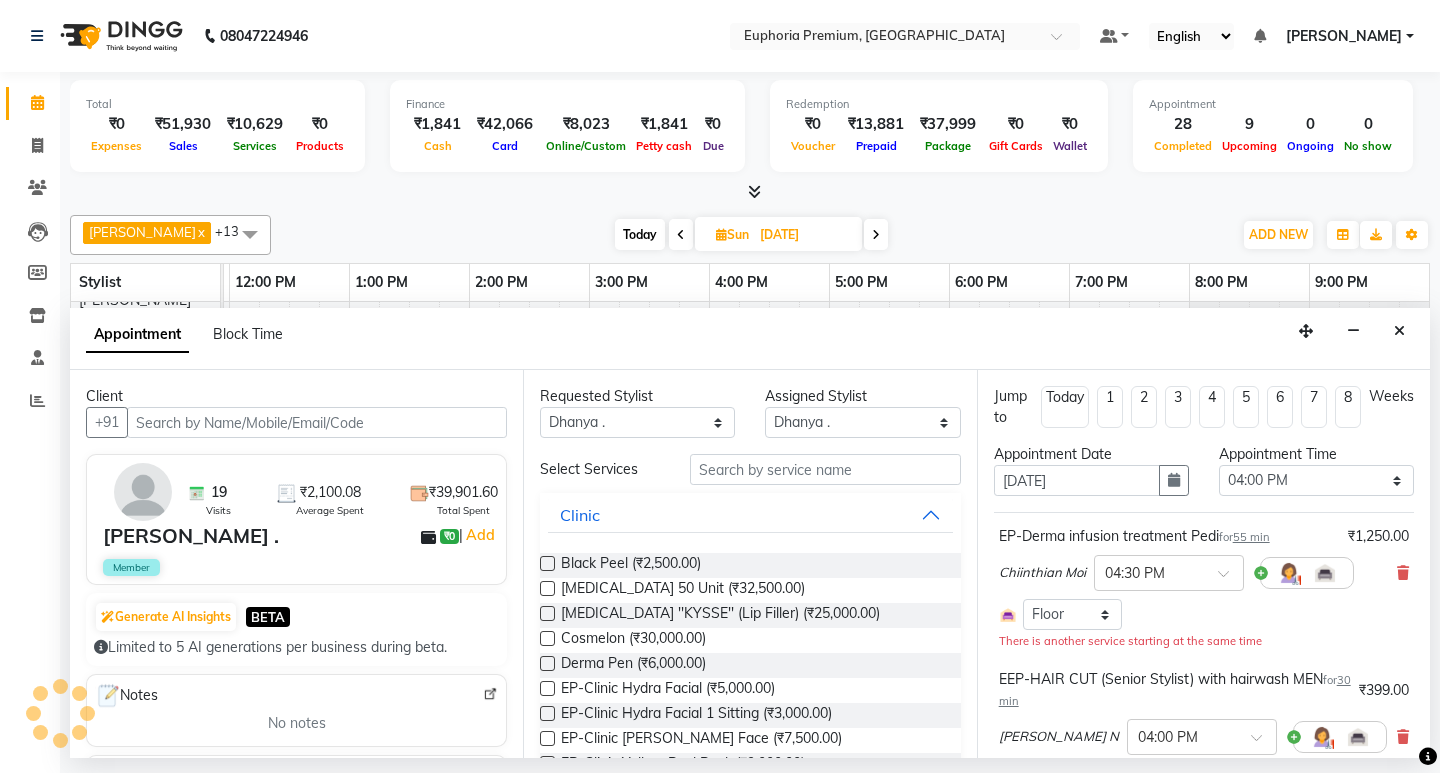 select on "4006" 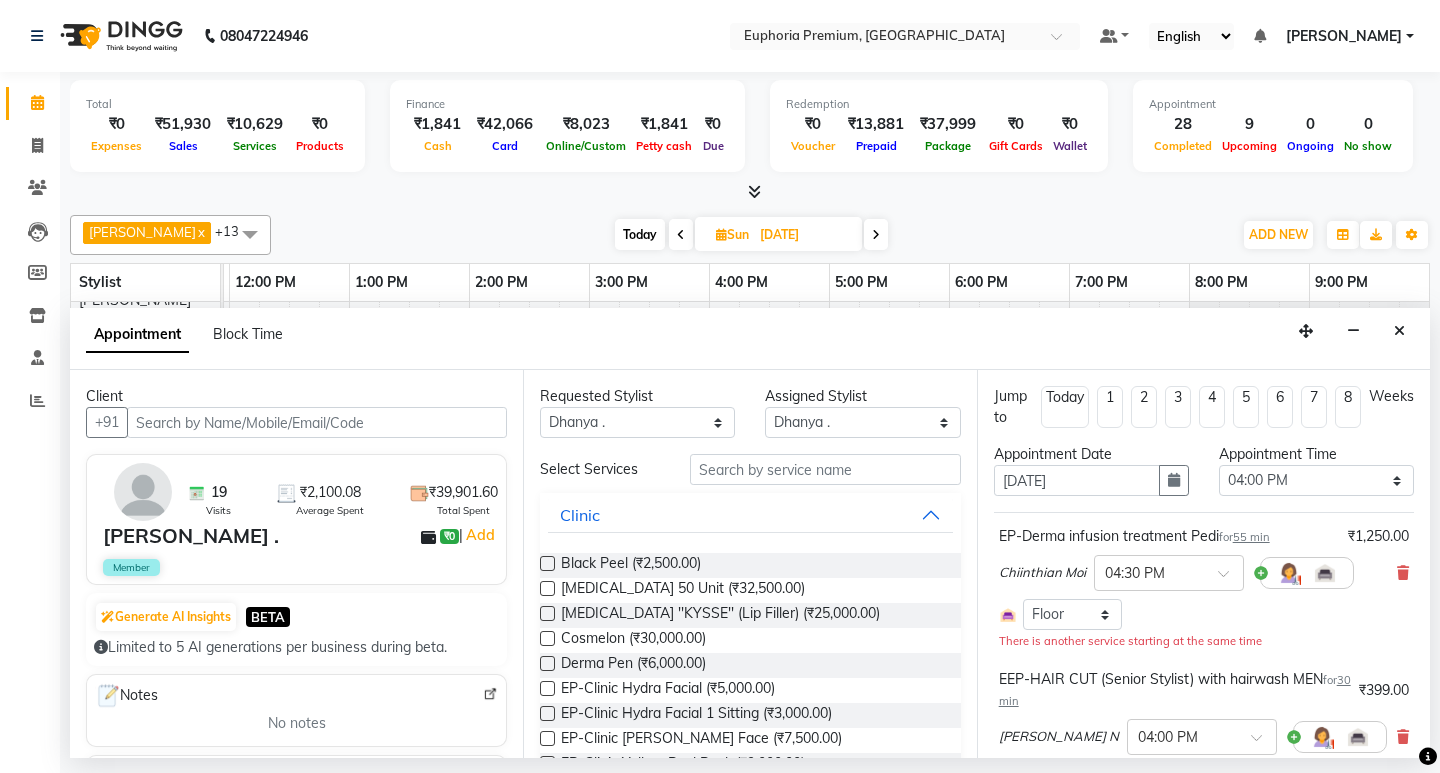 click on "EP-Derma infusion treatment Pedi   for  55 min ₹1,250.00 Chiinthian Moi × 04:30 PM Select Room Floor There is another service starting at the same time" at bounding box center (1204, 588) 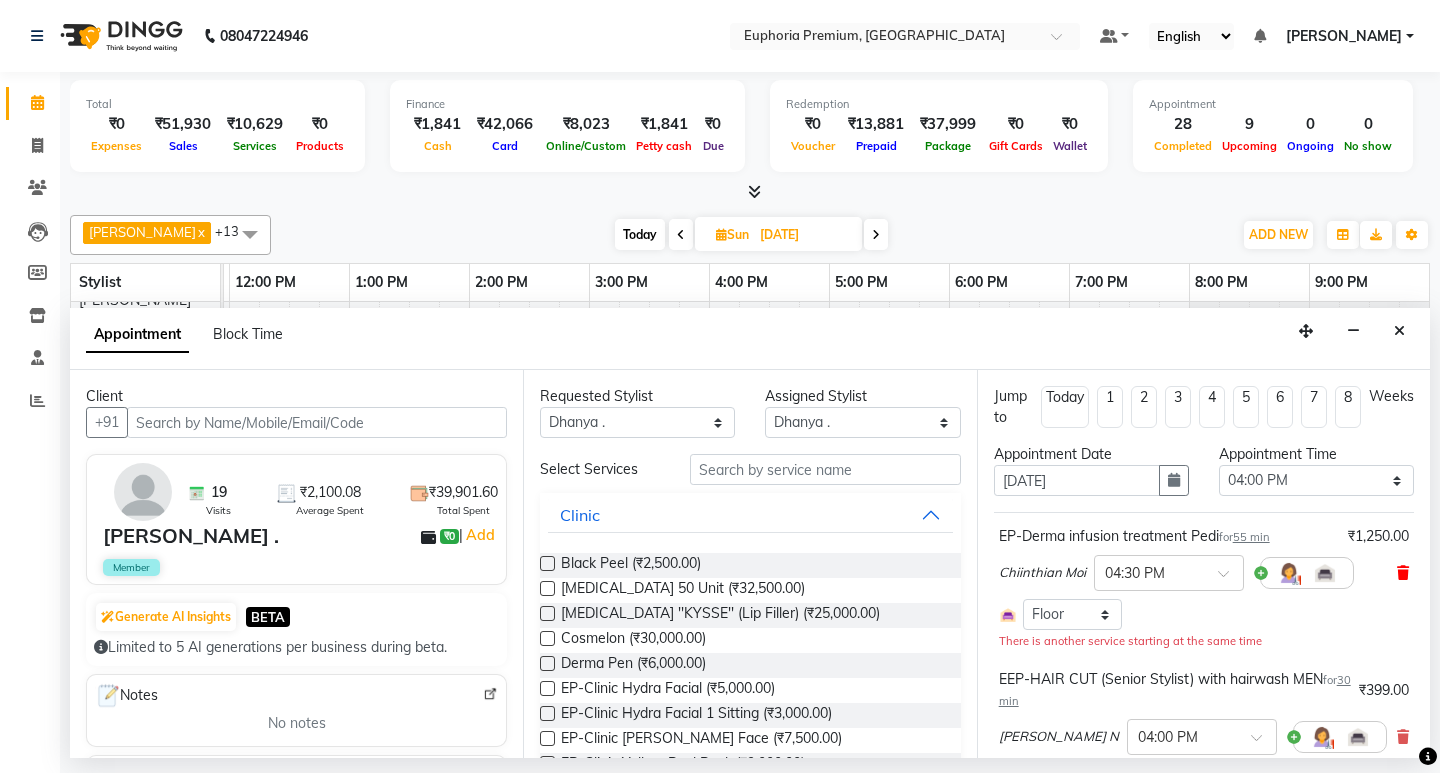 click at bounding box center (1403, 573) 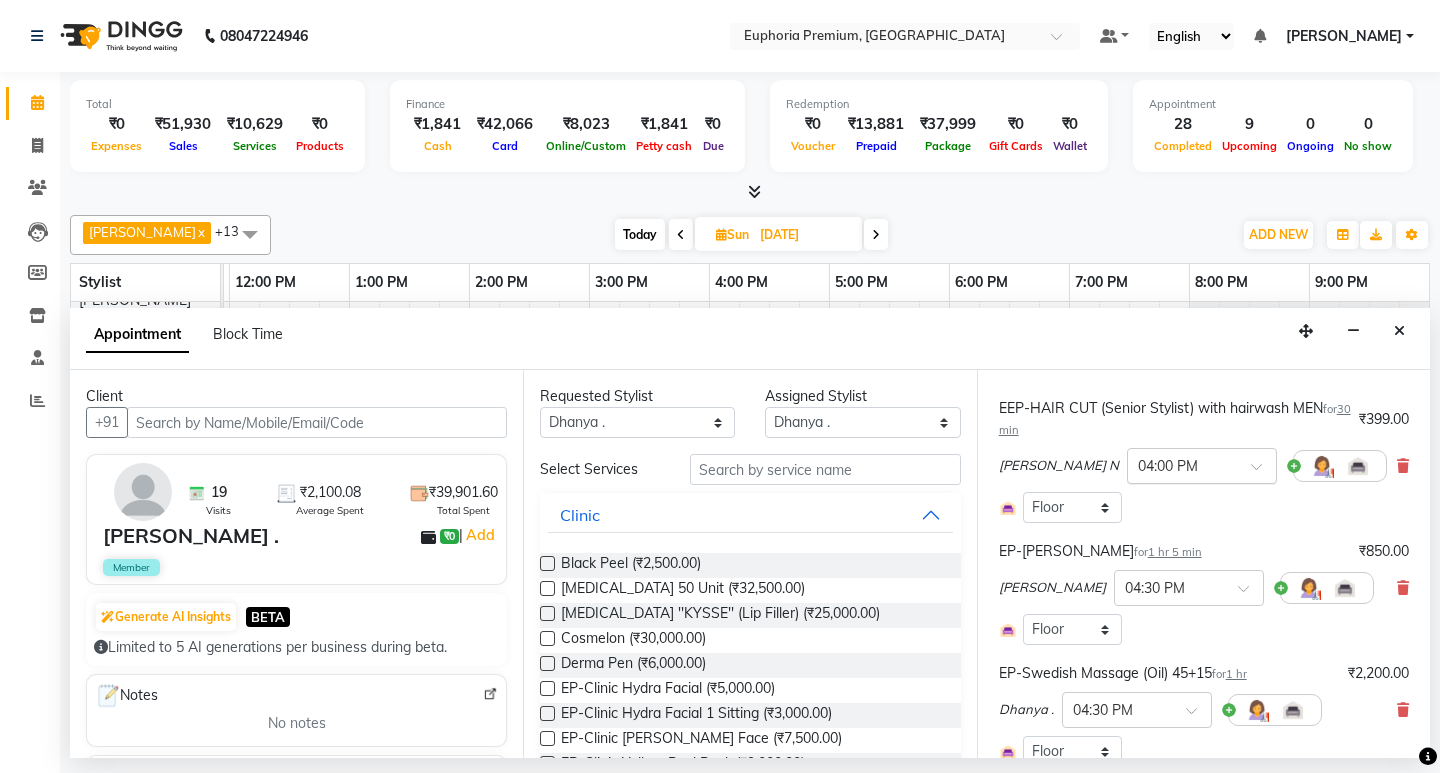 scroll, scrollTop: 200, scrollLeft: 0, axis: vertical 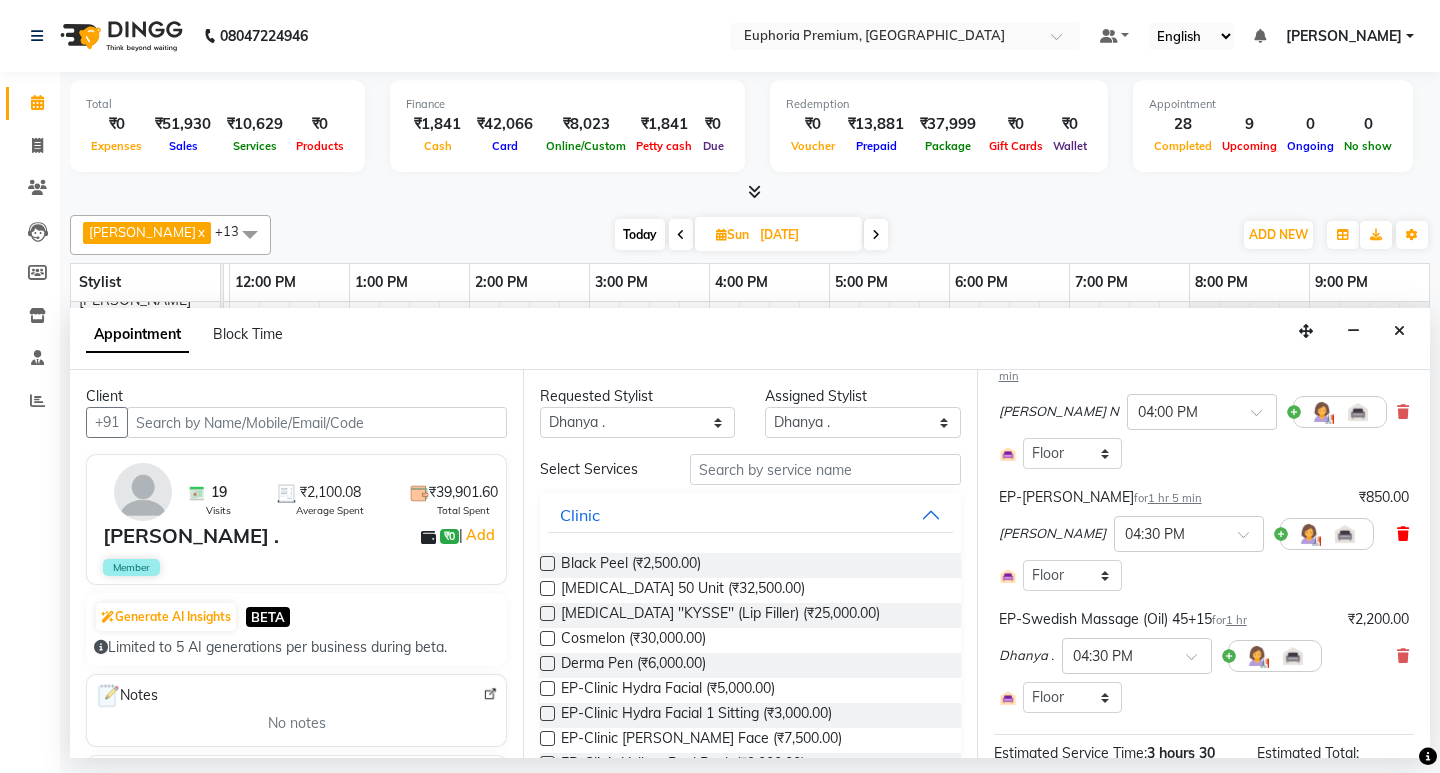 click at bounding box center [1403, 534] 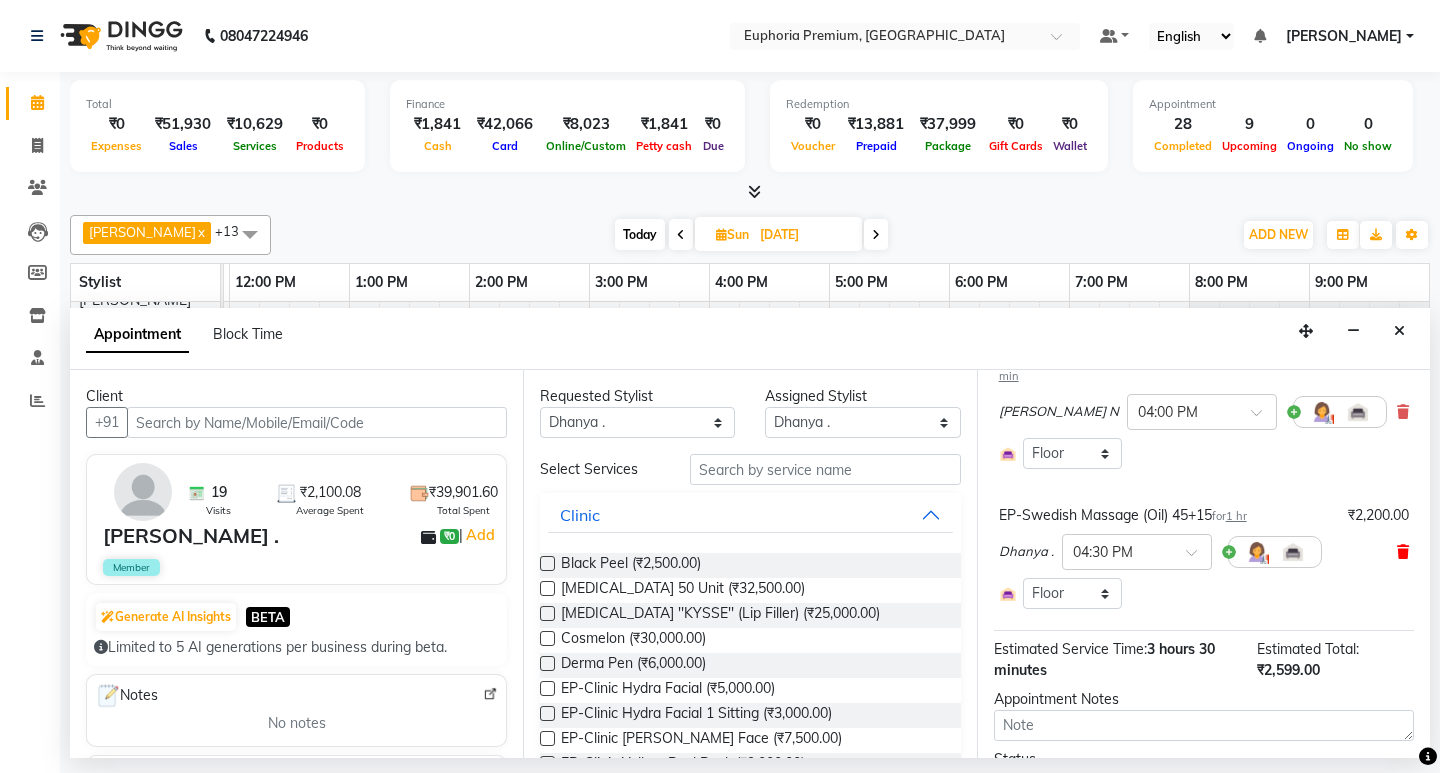 click at bounding box center (1403, 552) 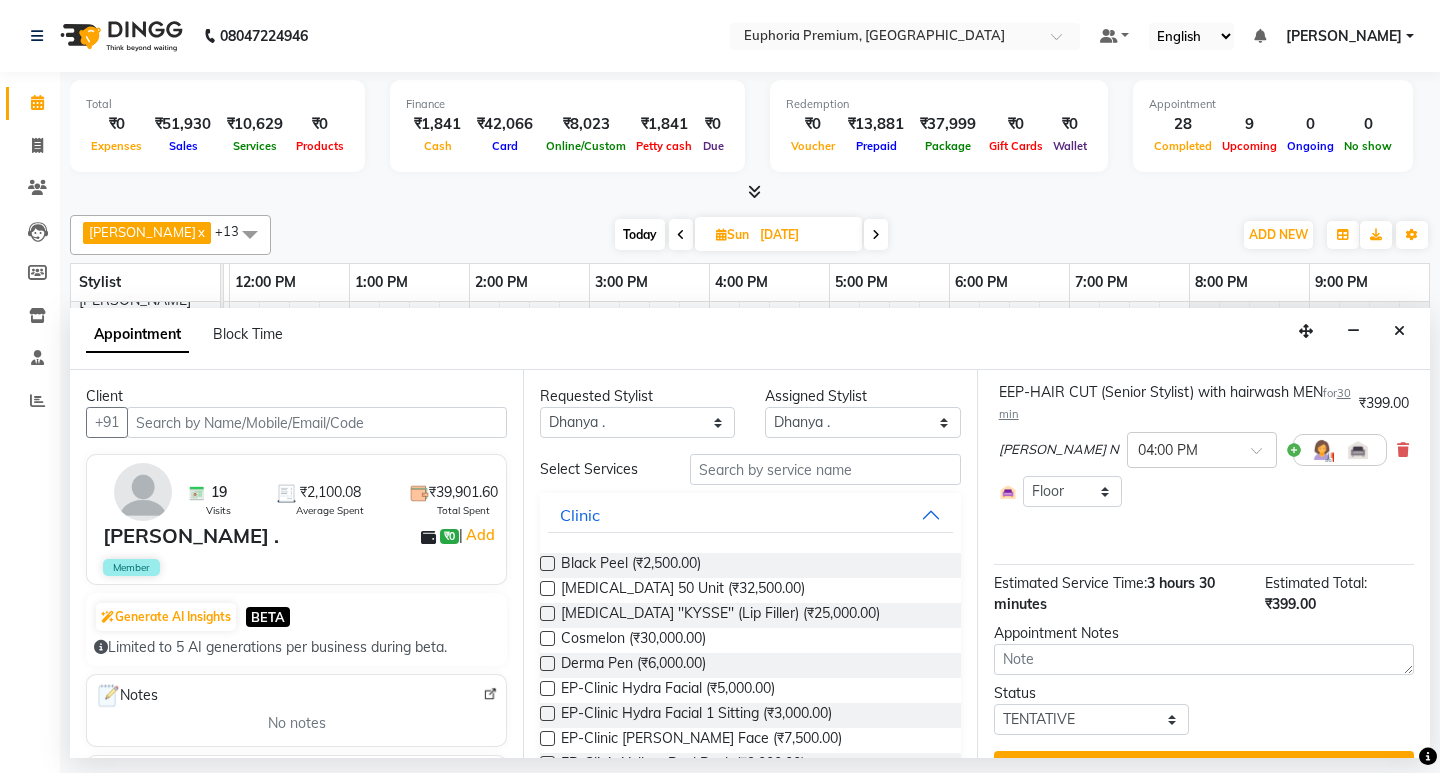 scroll, scrollTop: 207, scrollLeft: 0, axis: vertical 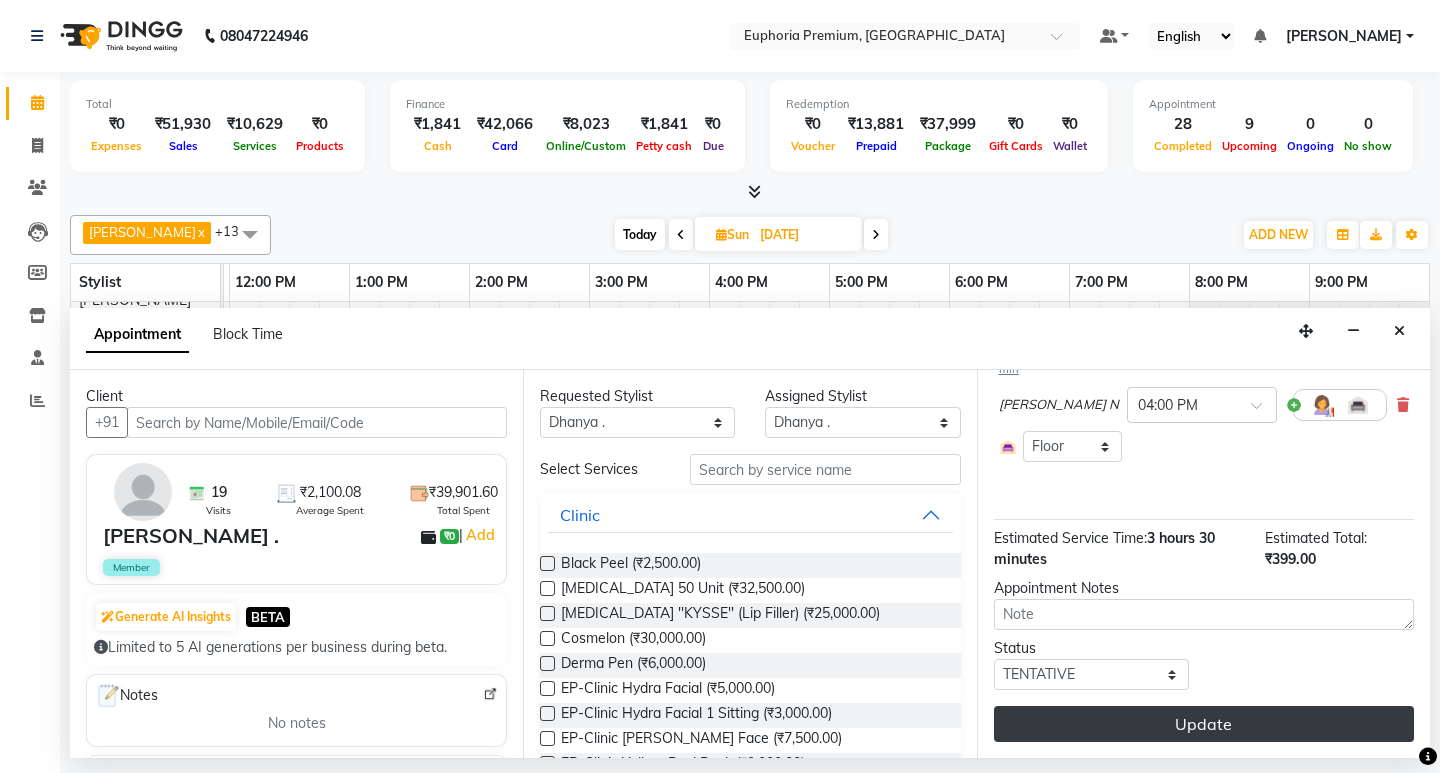 click on "Update" at bounding box center [1204, 724] 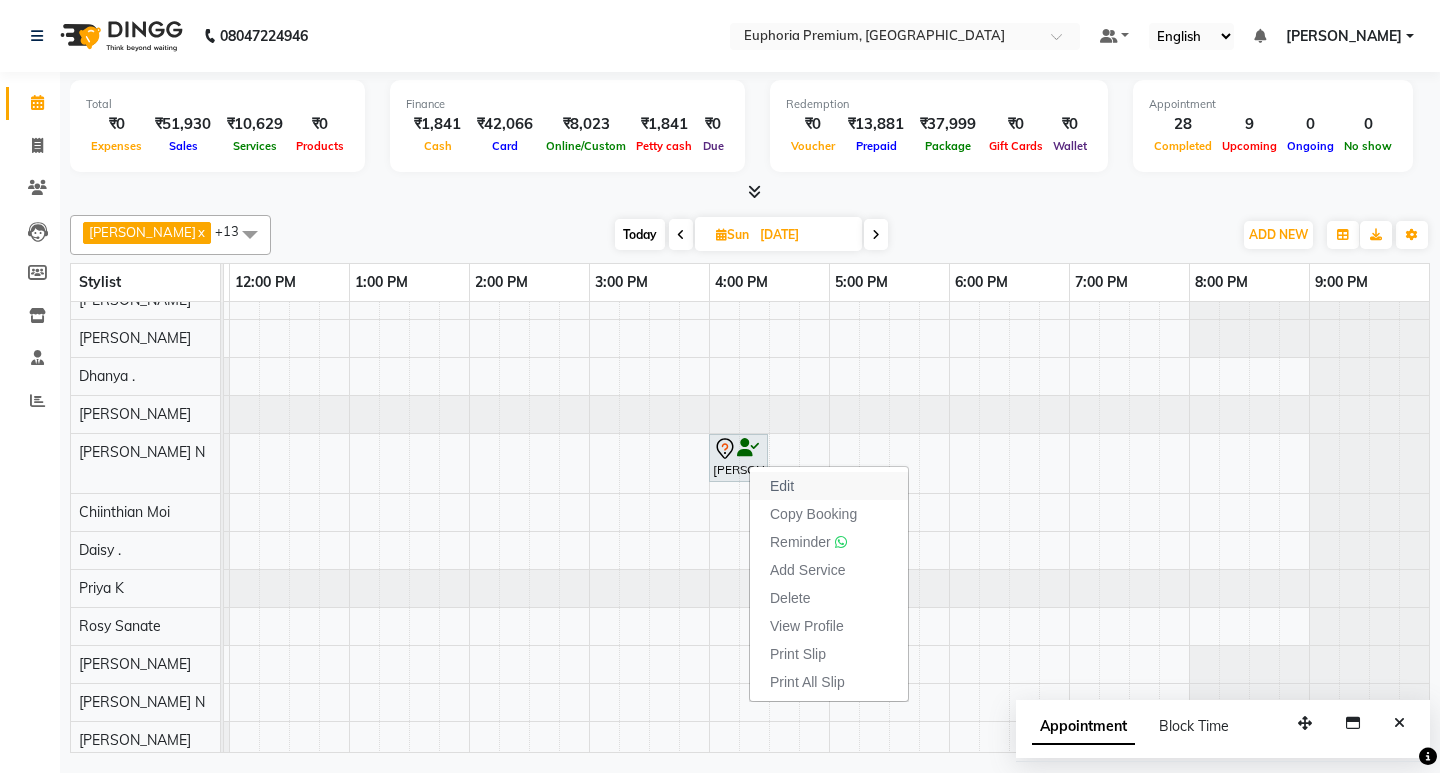 click on "Edit" at bounding box center (782, 486) 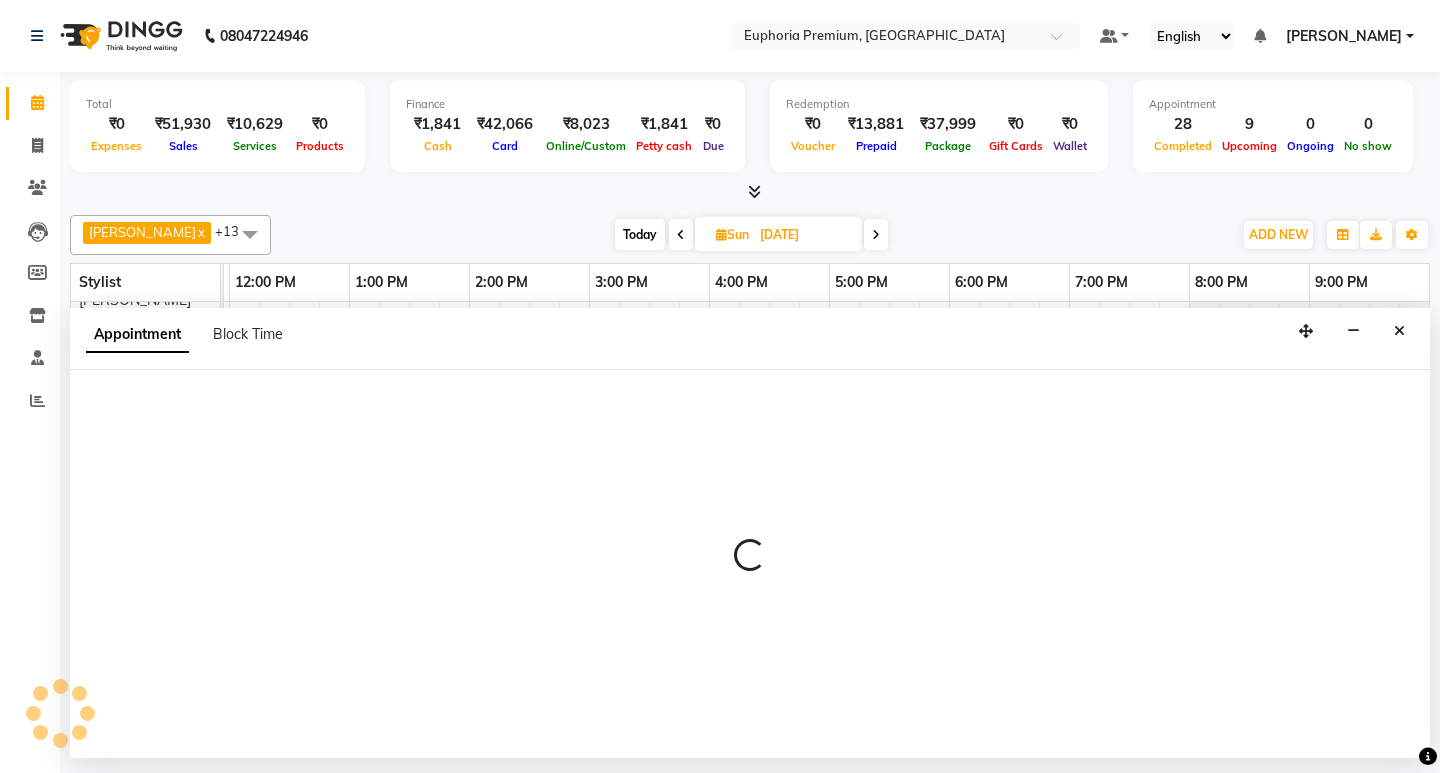 scroll, scrollTop: 0, scrollLeft: 475, axis: horizontal 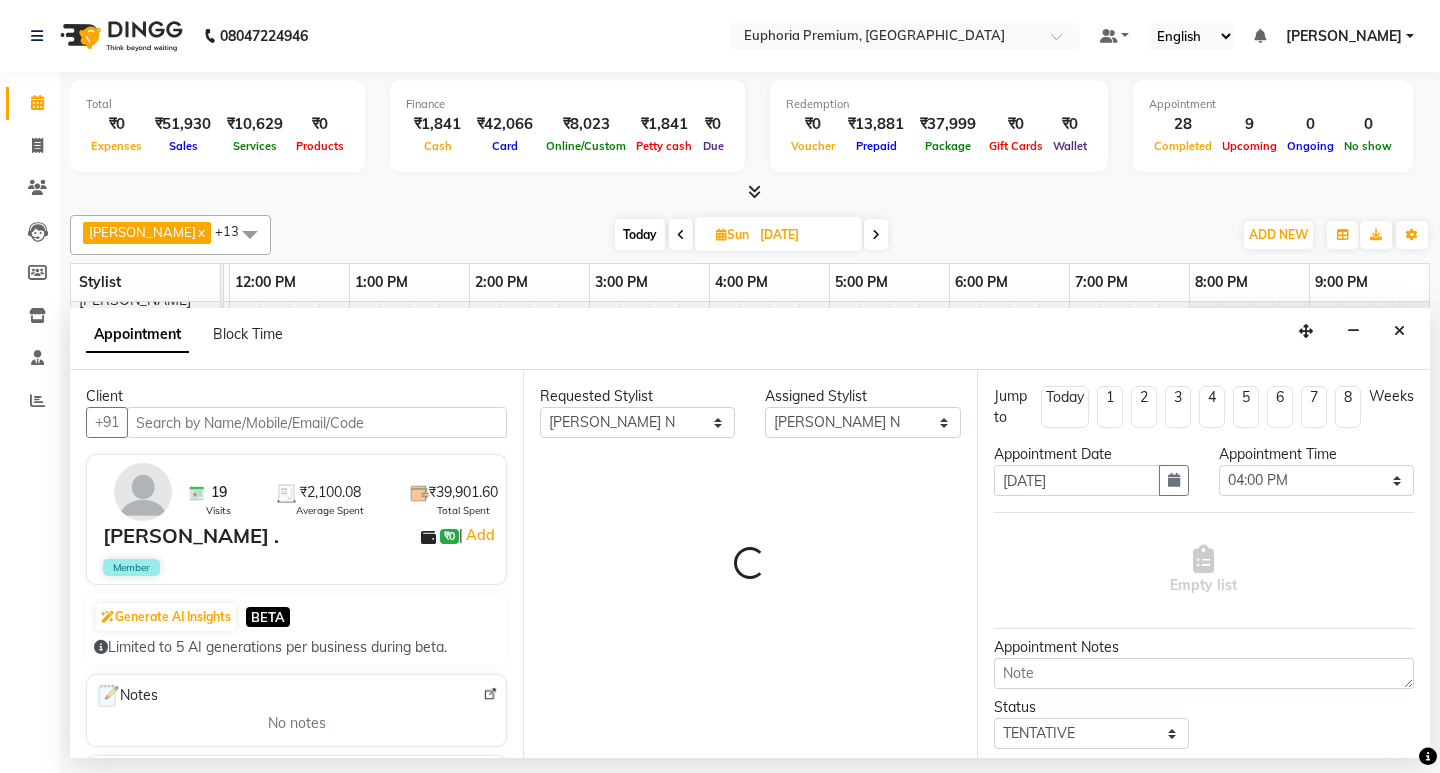 select on "4006" 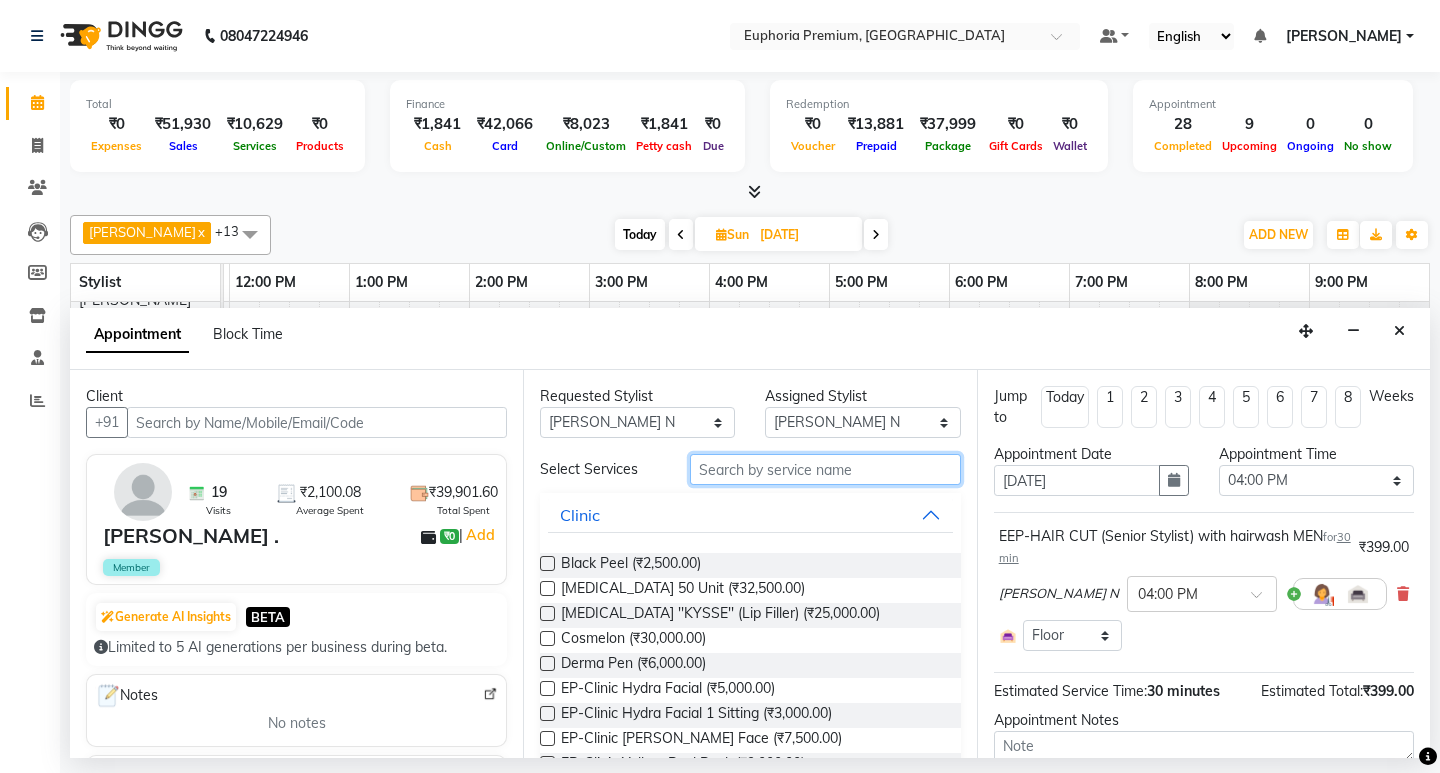 click at bounding box center (825, 469) 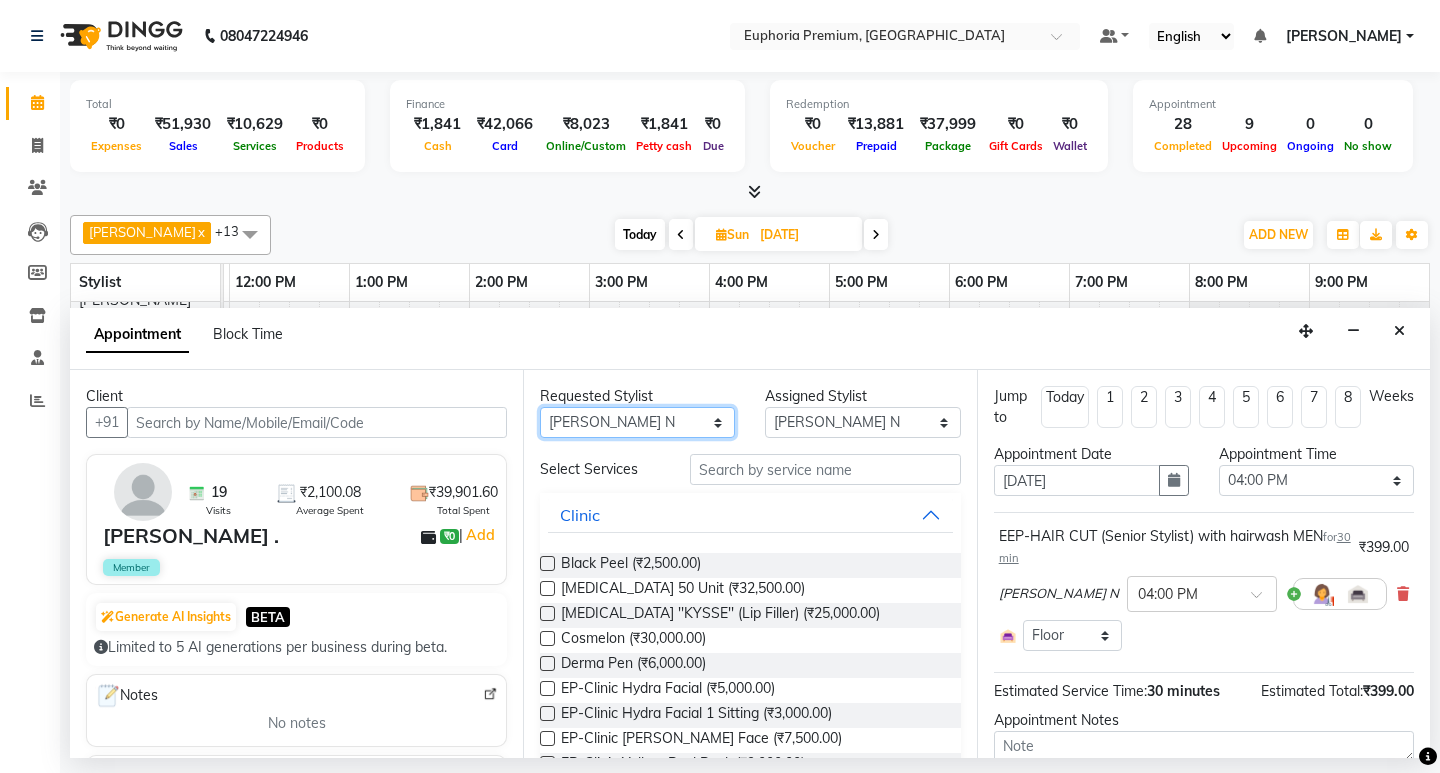 click on "Any Babu V Bharath N Binoy  Chandru Magar Chethan N  Chiinthian Moi ChonglianMoi MOI Daisy . Dhanya . Diya Khadka Fredrick Burrows Kishore K Maria Hamsa MRINALI MILI Pinky . Priya  K Rosy Sanate Savitha Vijayan Shalini Deivasigamani Shishi L Vijayalakshmi M VISHON BAIDYA" at bounding box center (637, 422) 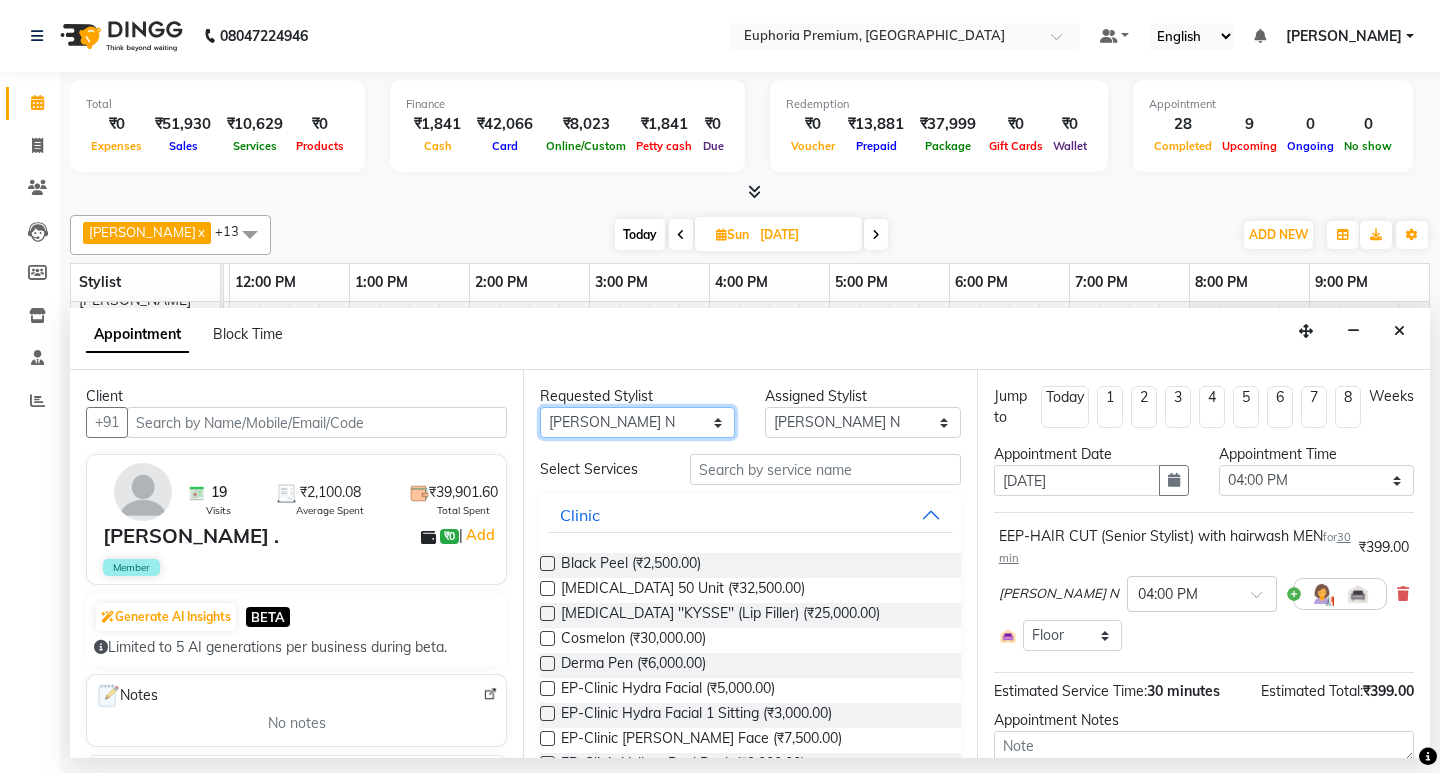 select on "71621" 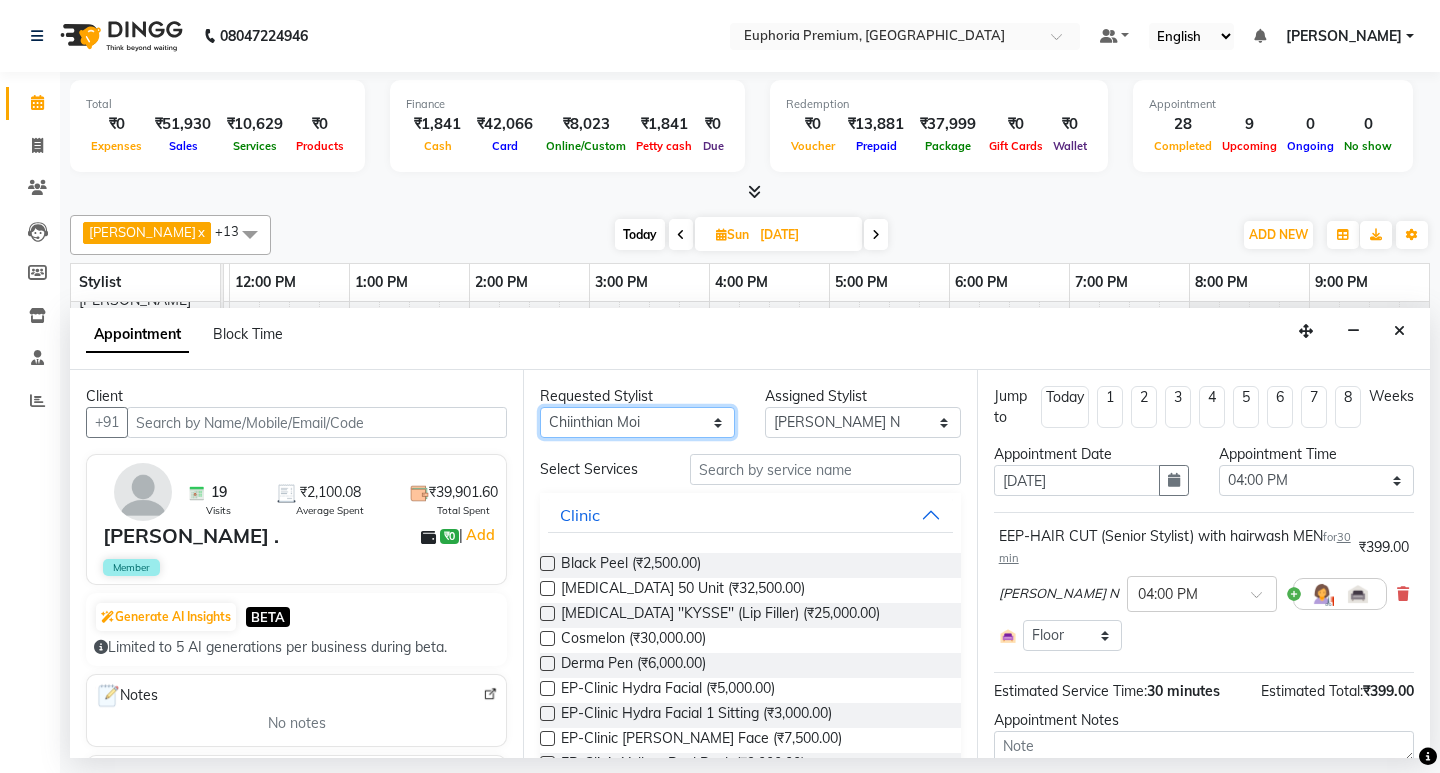 click on "Any Babu V Bharath N Binoy  Chandru Magar Chethan N  Chiinthian Moi ChonglianMoi MOI Daisy . Dhanya . Diya Khadka Fredrick Burrows Kishore K Maria Hamsa MRINALI MILI Pinky . Priya  K Rosy Sanate Savitha Vijayan Shalini Deivasigamani Shishi L Vijayalakshmi M VISHON BAIDYA" at bounding box center [637, 422] 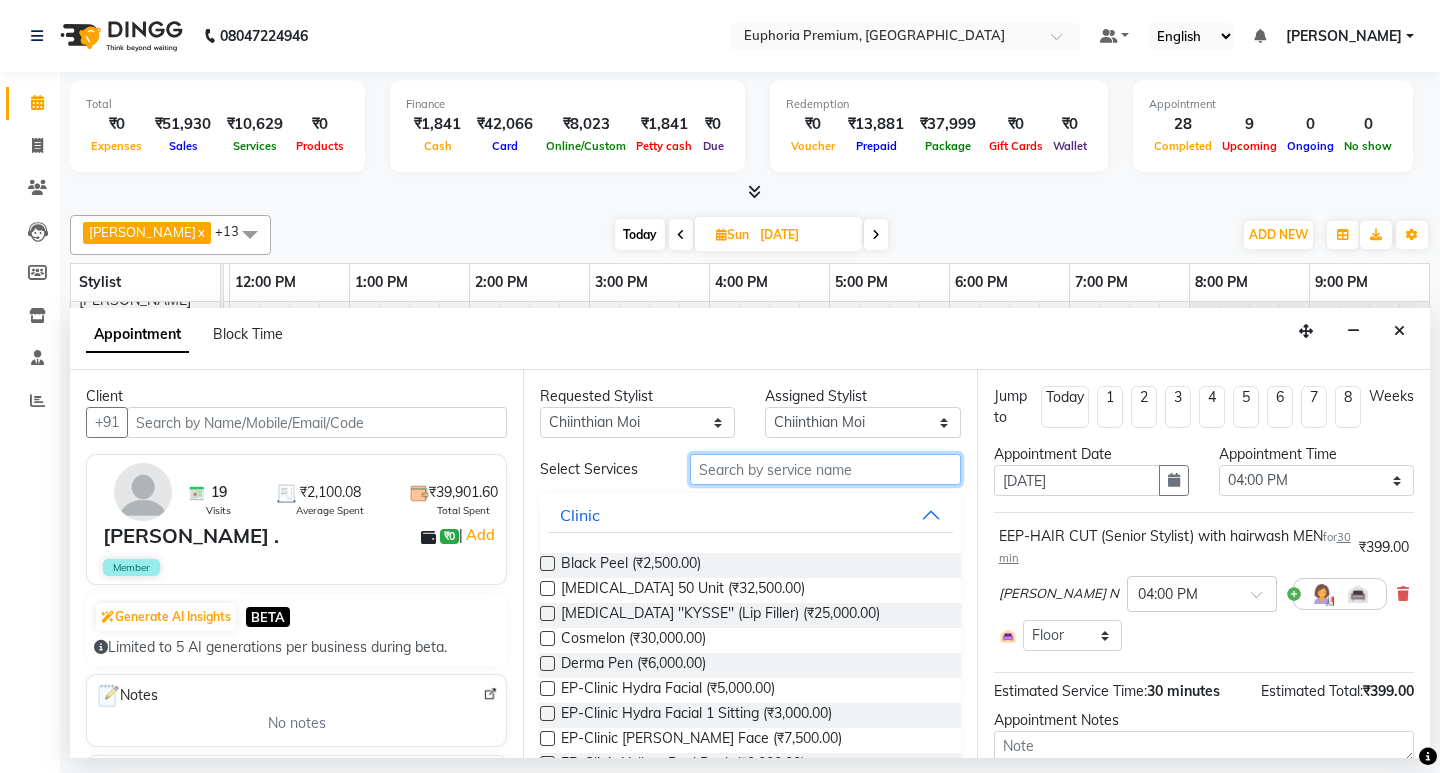 click at bounding box center (825, 469) 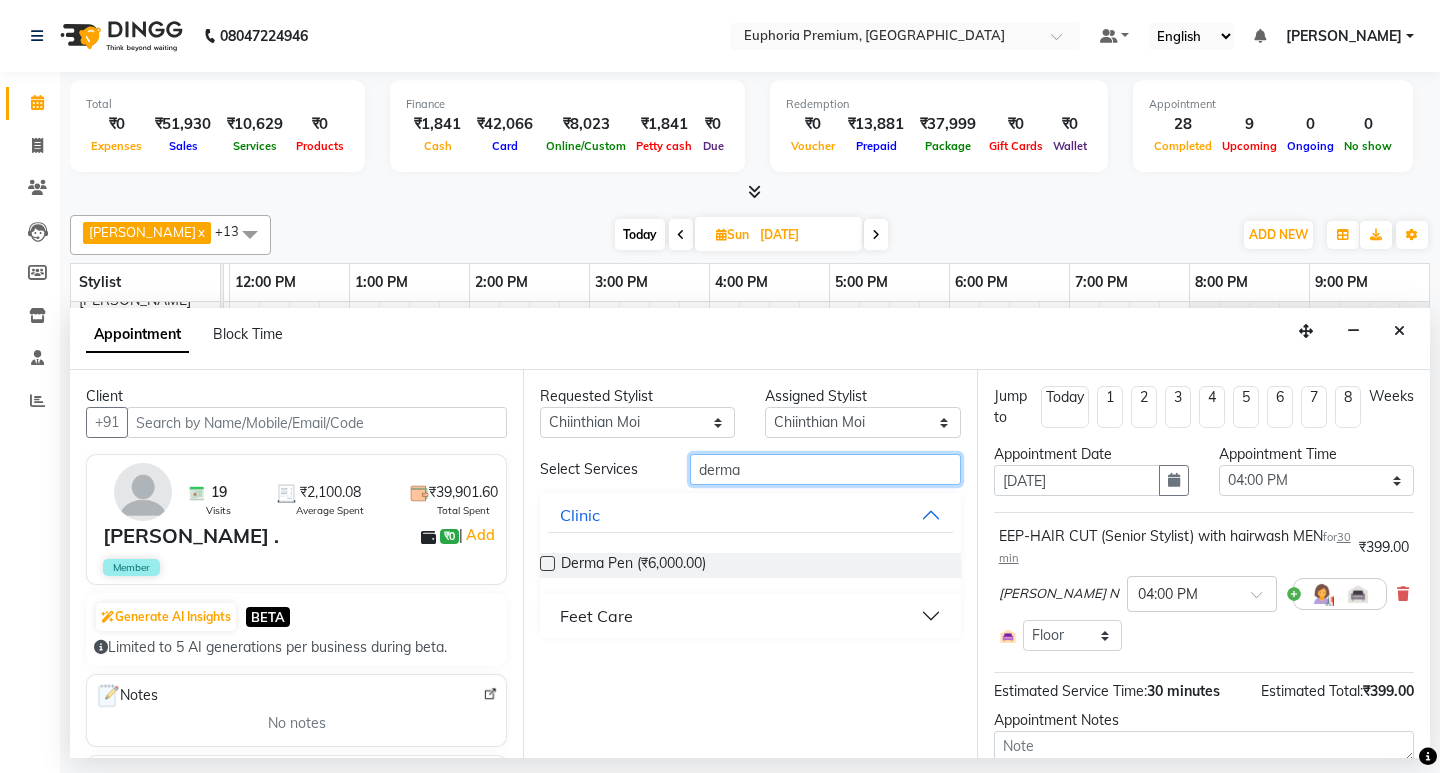 type on "derma" 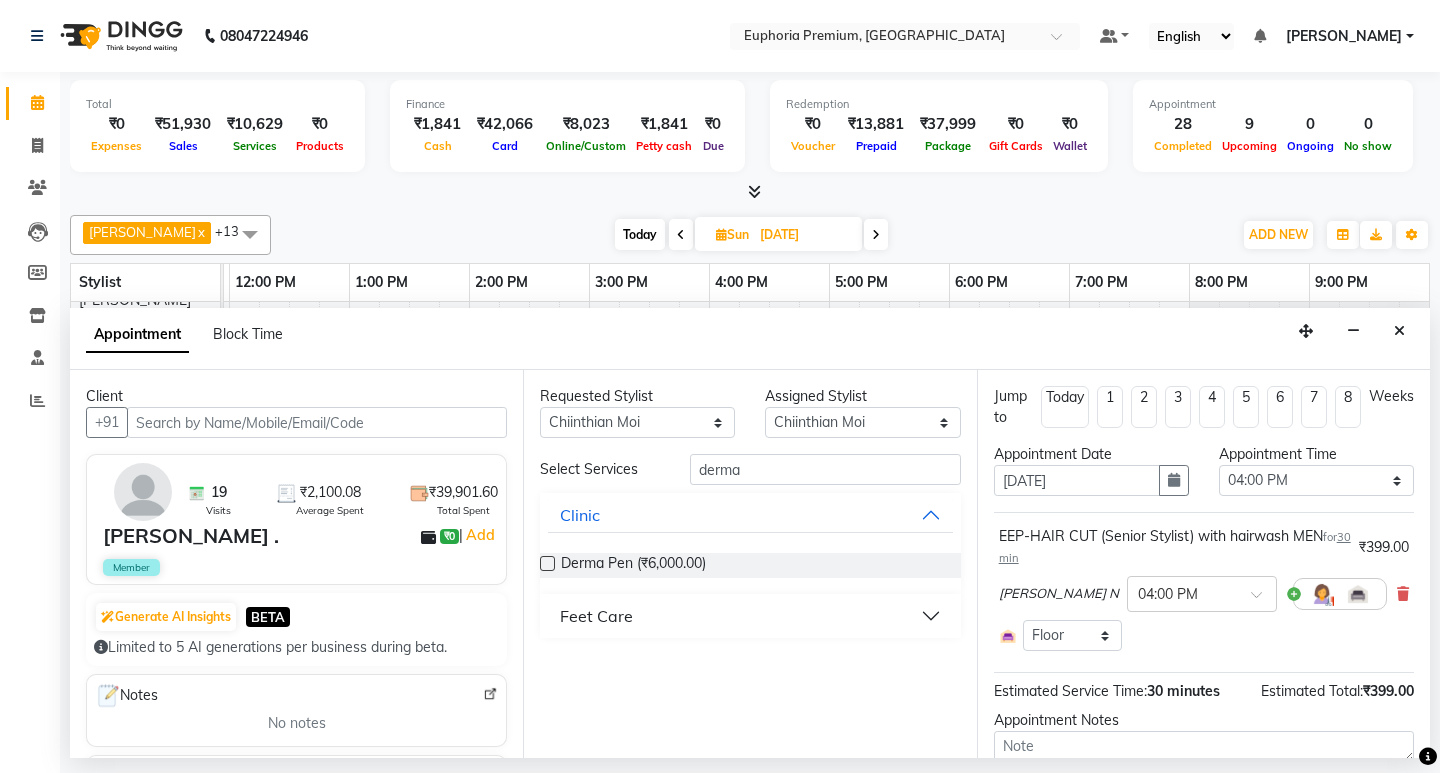 click on "Feet Care" at bounding box center (596, 616) 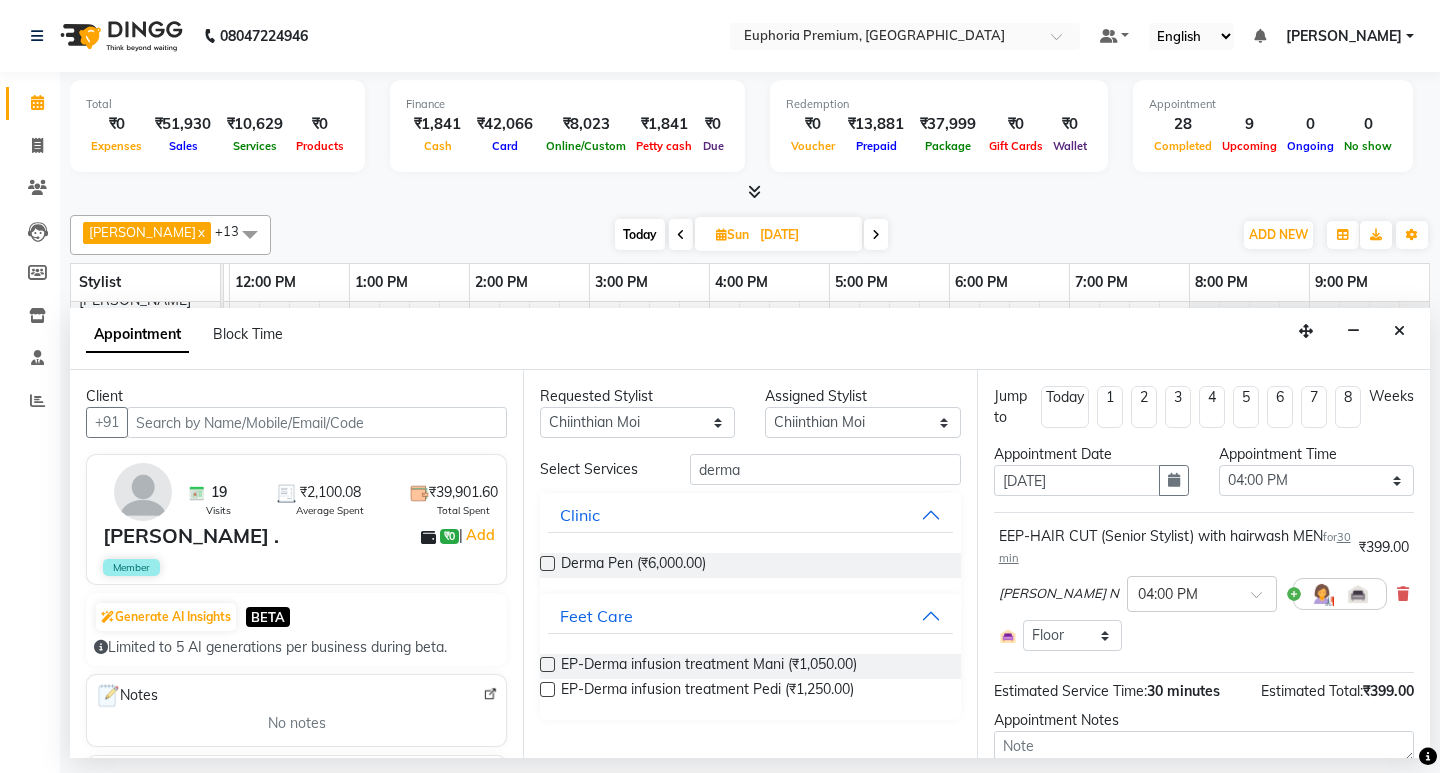 click at bounding box center (547, 689) 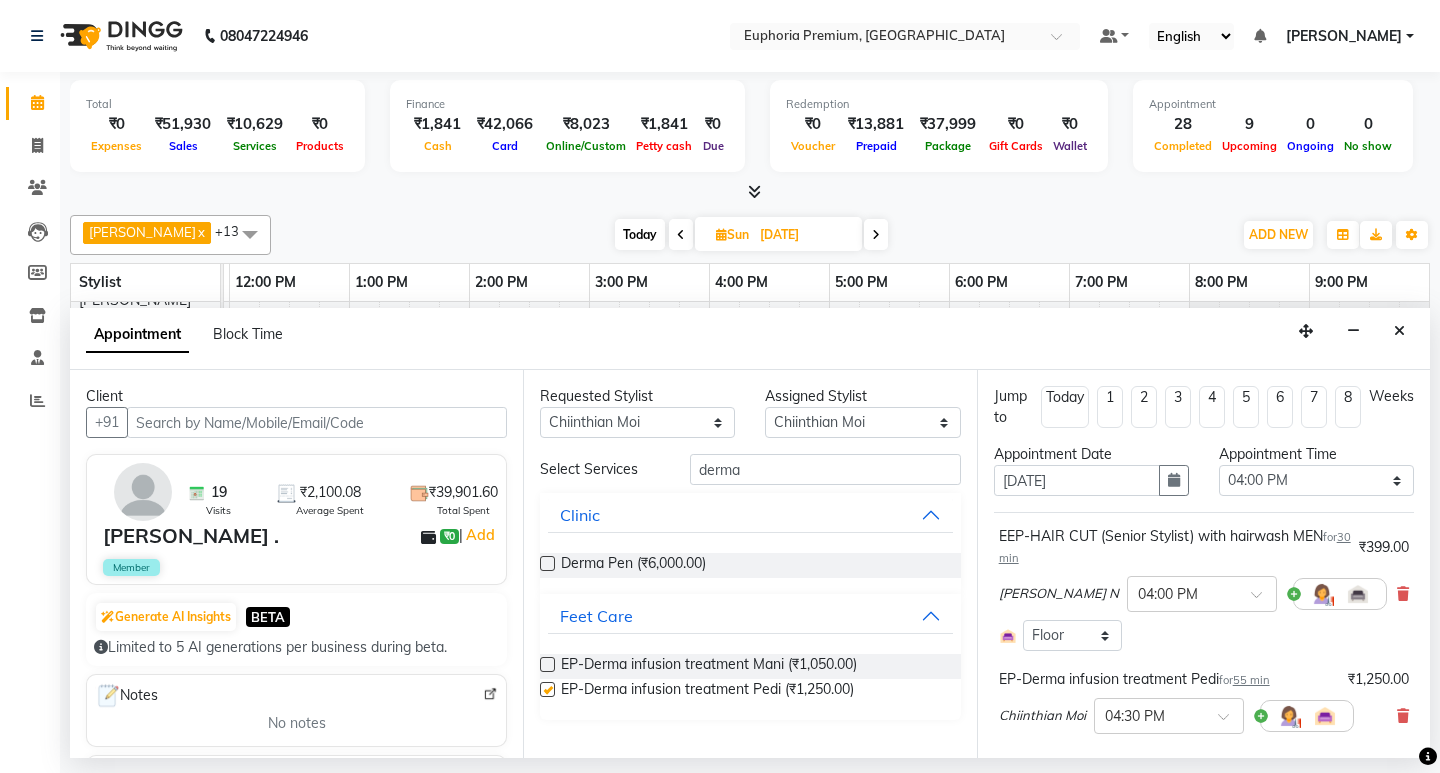 checkbox on "false" 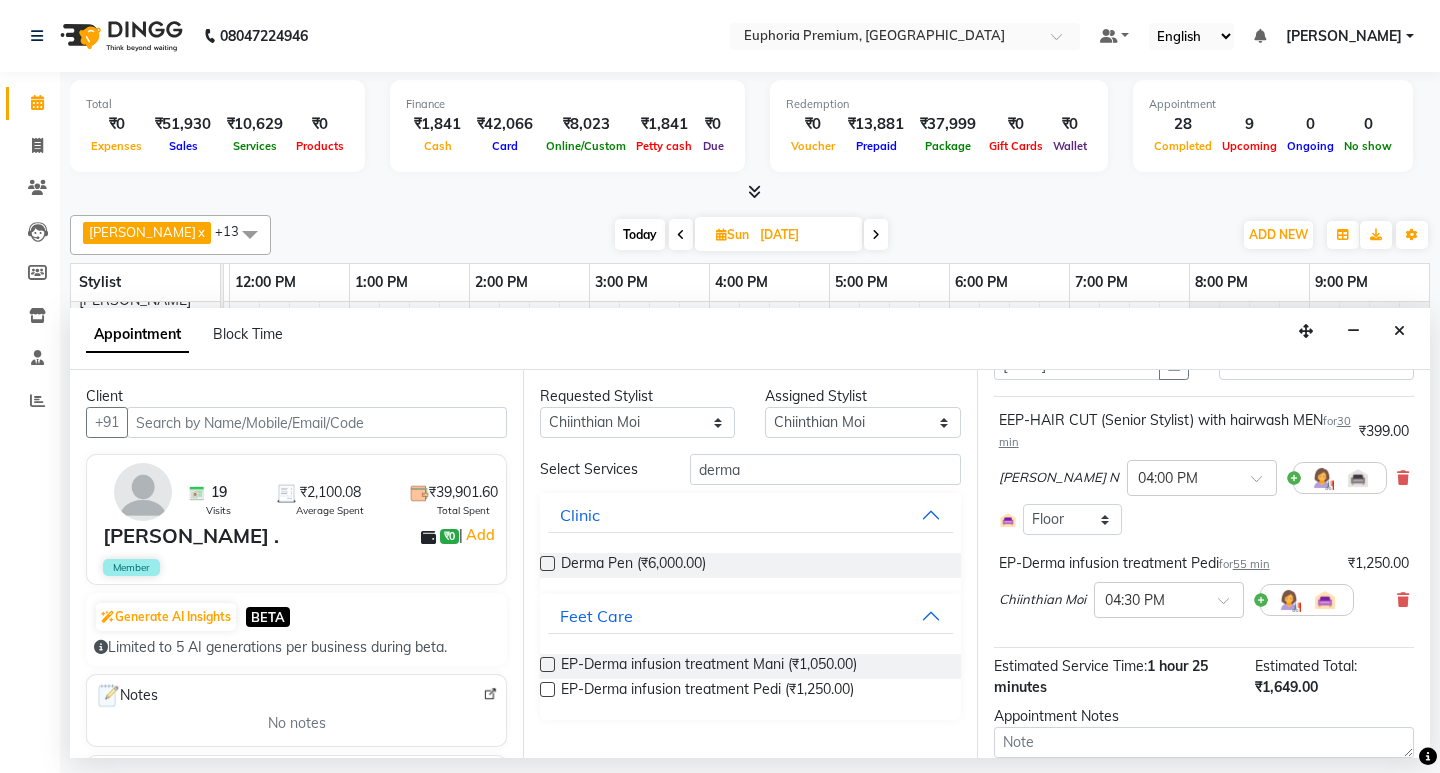 scroll, scrollTop: 244, scrollLeft: 0, axis: vertical 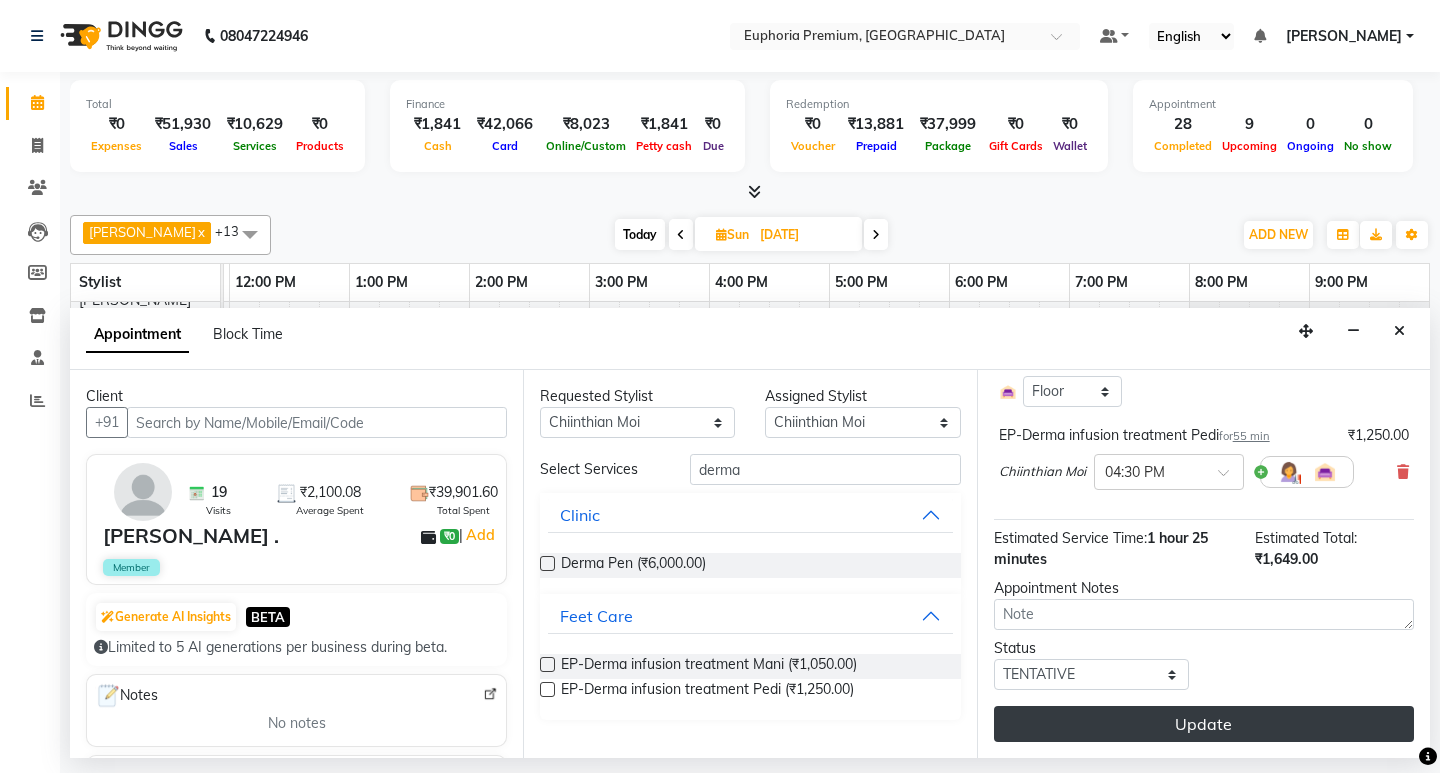 click on "Update" at bounding box center (1204, 724) 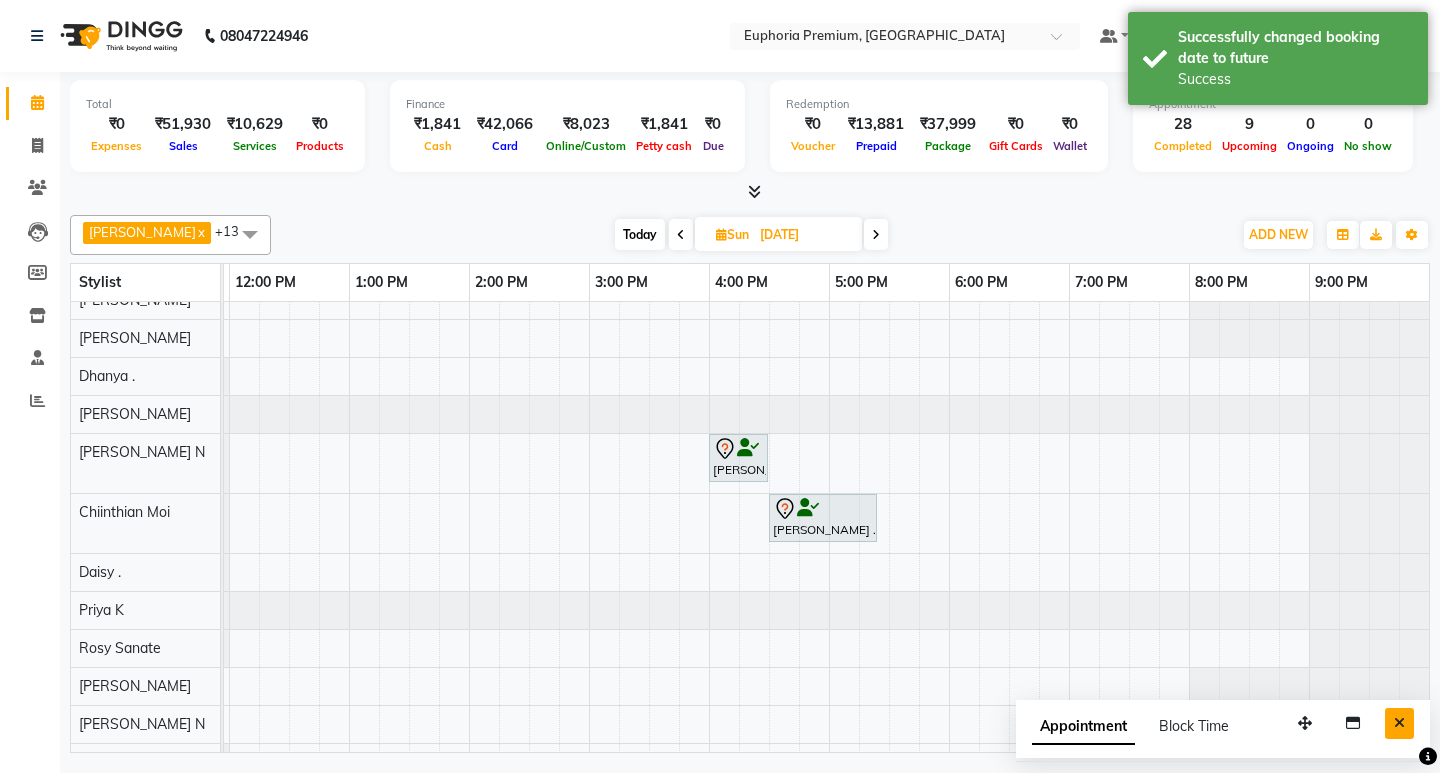 click at bounding box center (1399, 723) 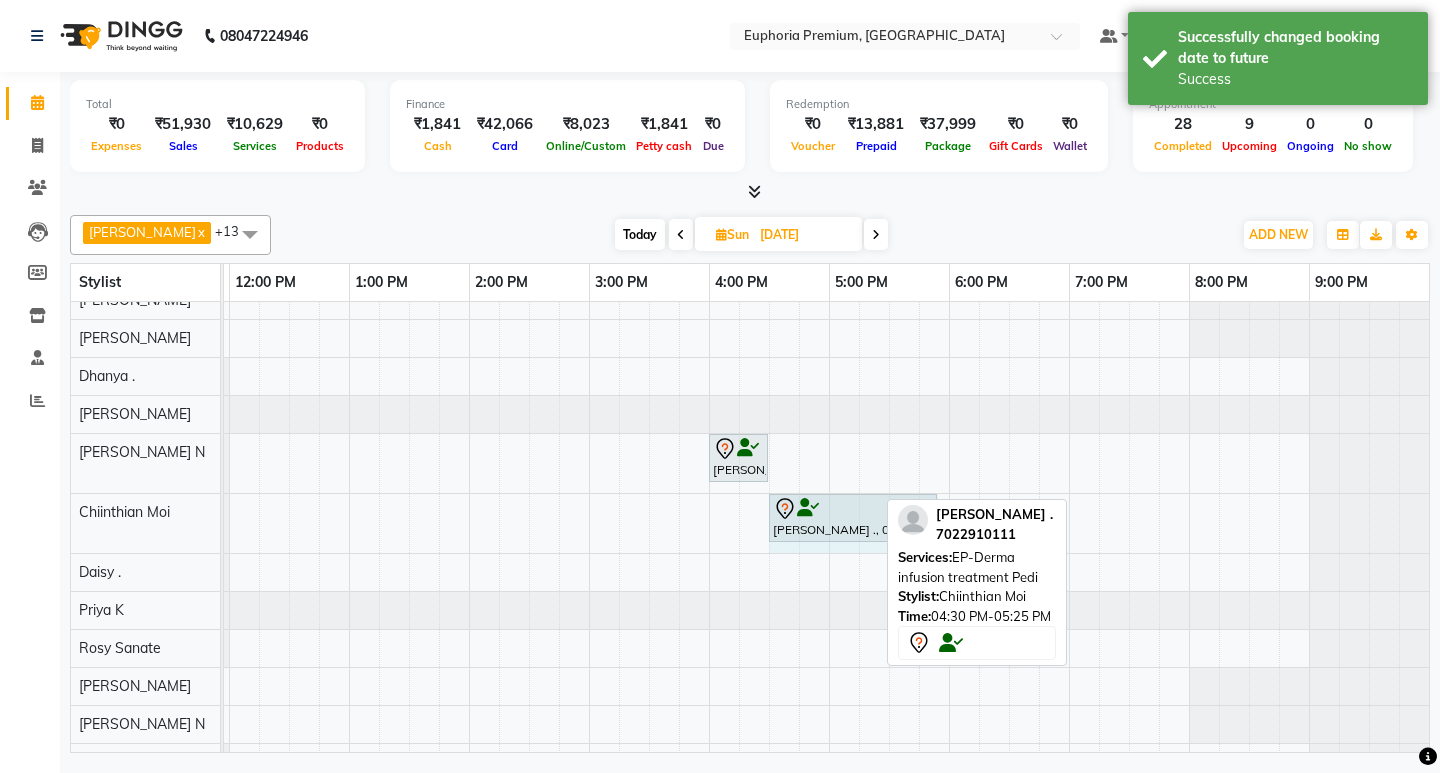drag, startPoint x: 872, startPoint y: 521, endPoint x: 938, endPoint y: 514, distance: 66.37017 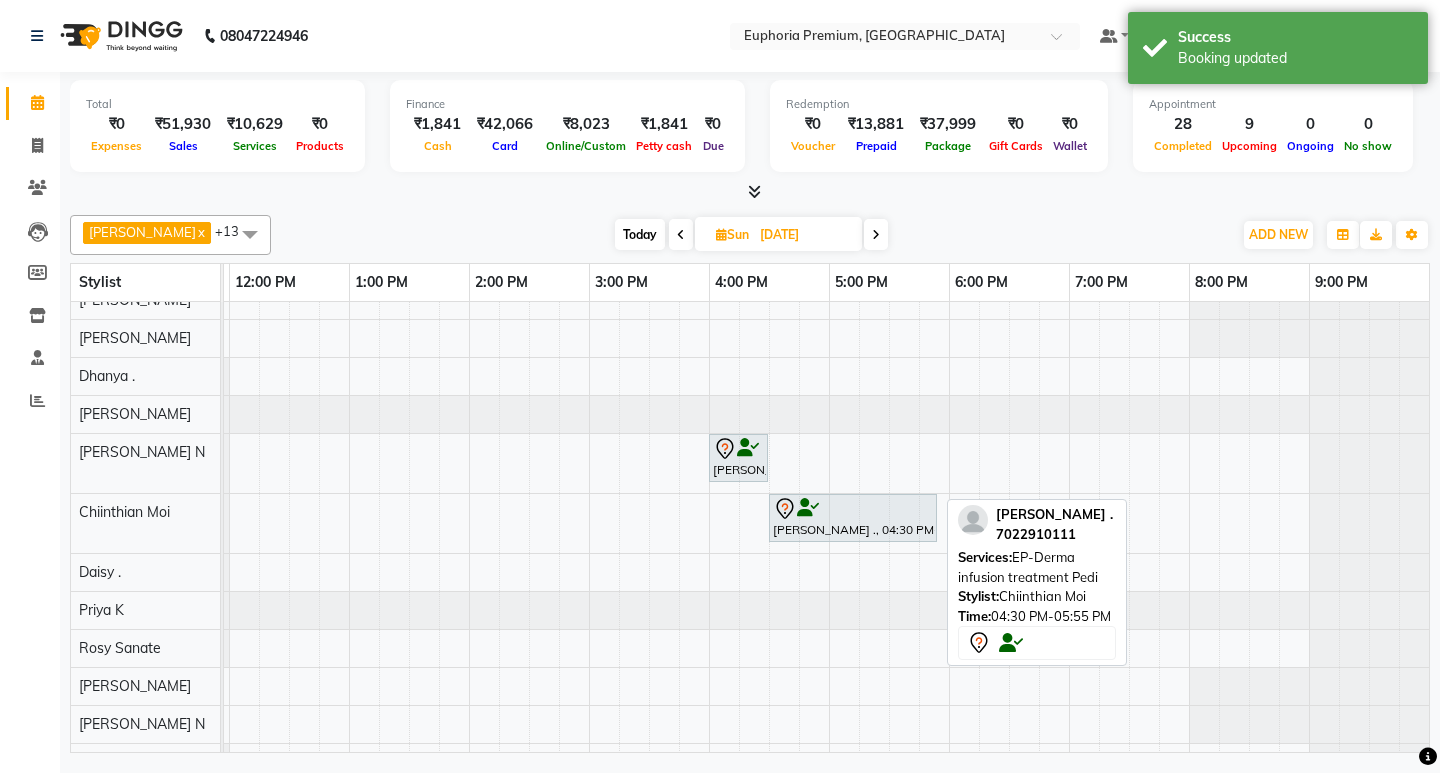 click on "SAM ., 04:30 PM-05:55 PM, EP-Derma infusion treatment Pedi" at bounding box center (853, 518) 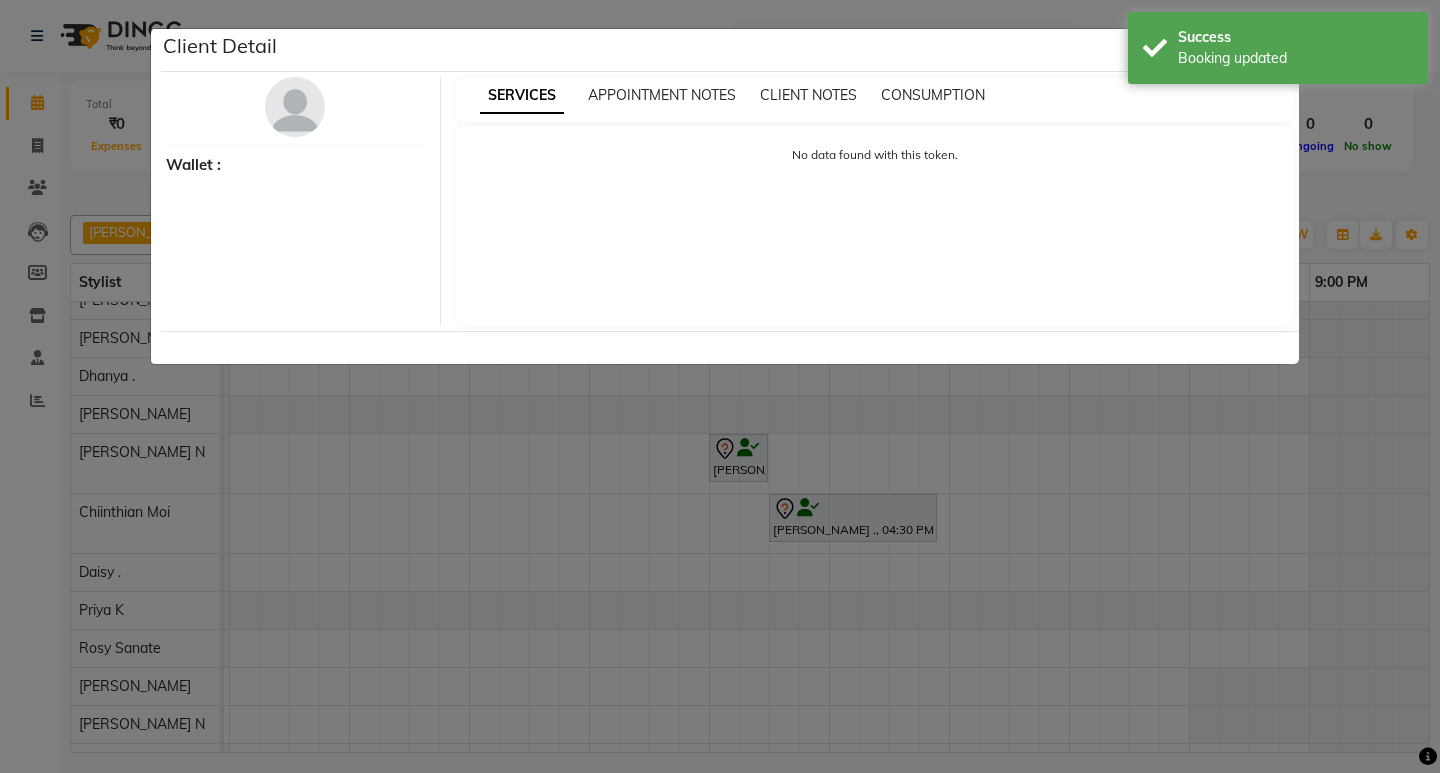select on "7" 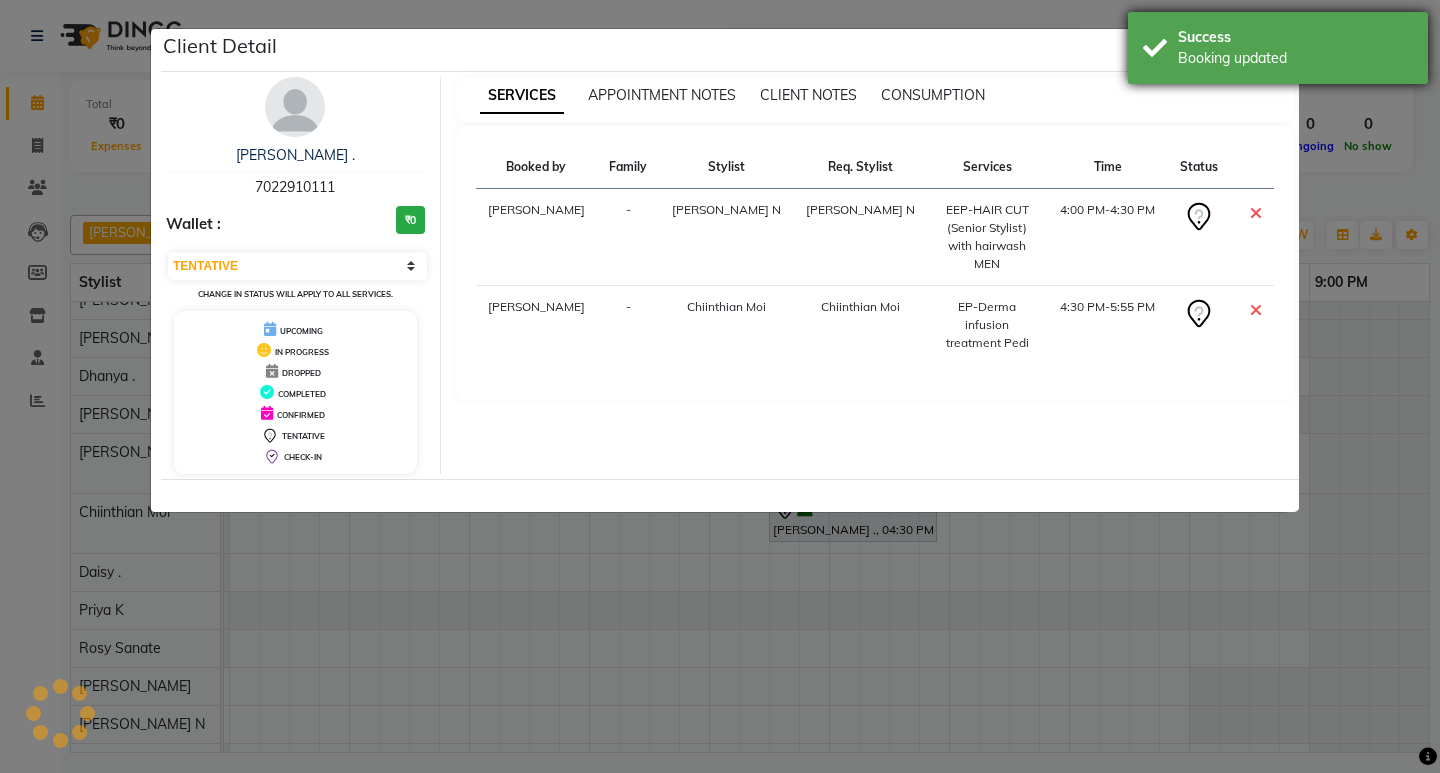 click on "Success" at bounding box center [1295, 37] 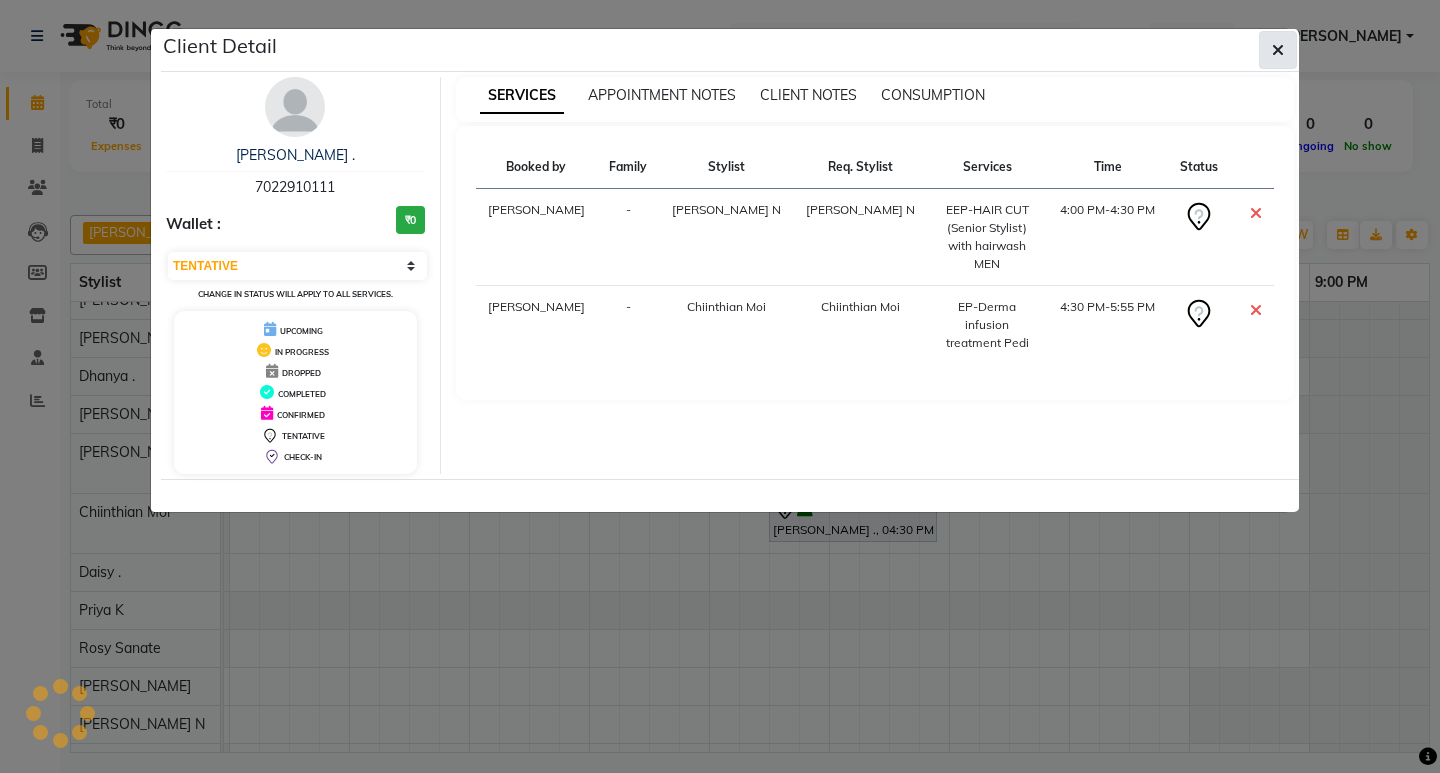 click 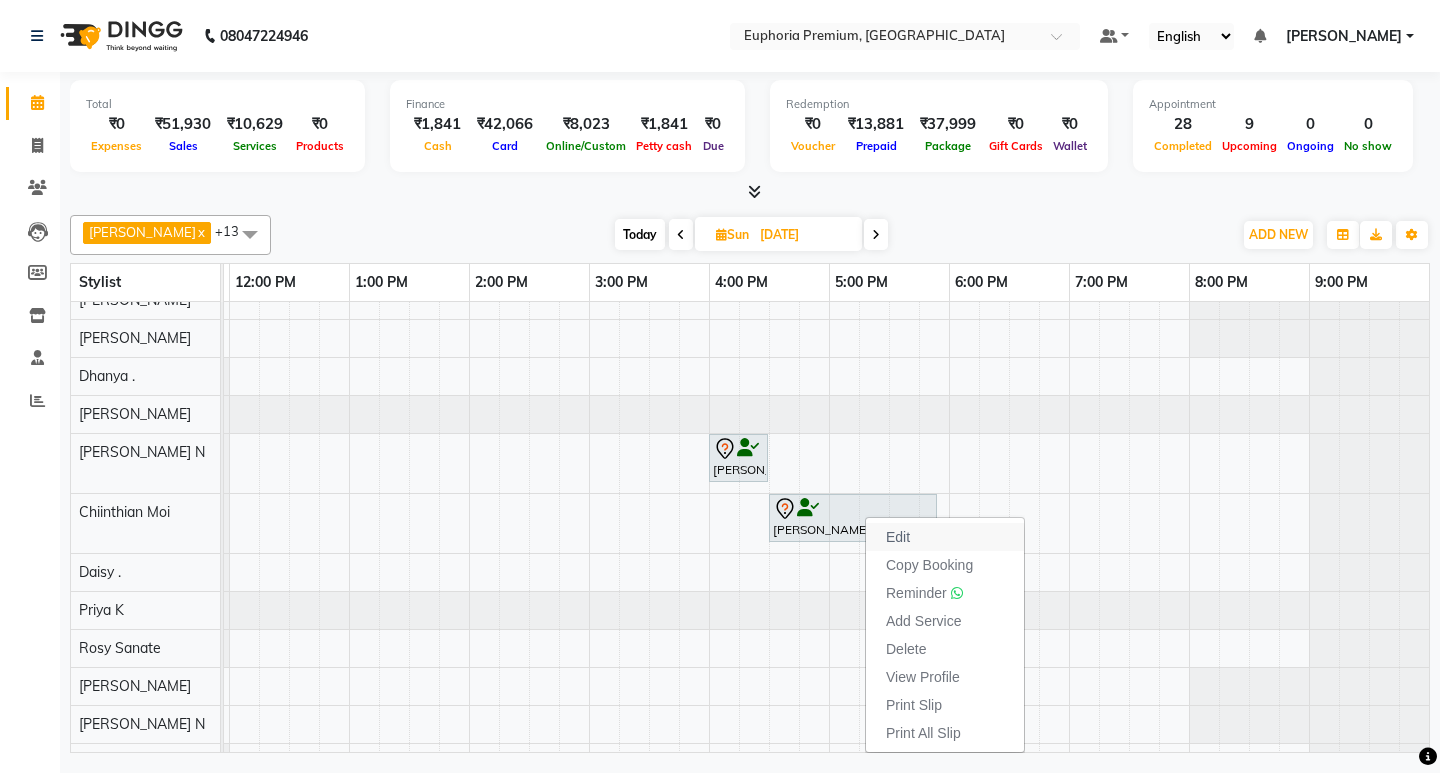 click on "Edit" at bounding box center (945, 537) 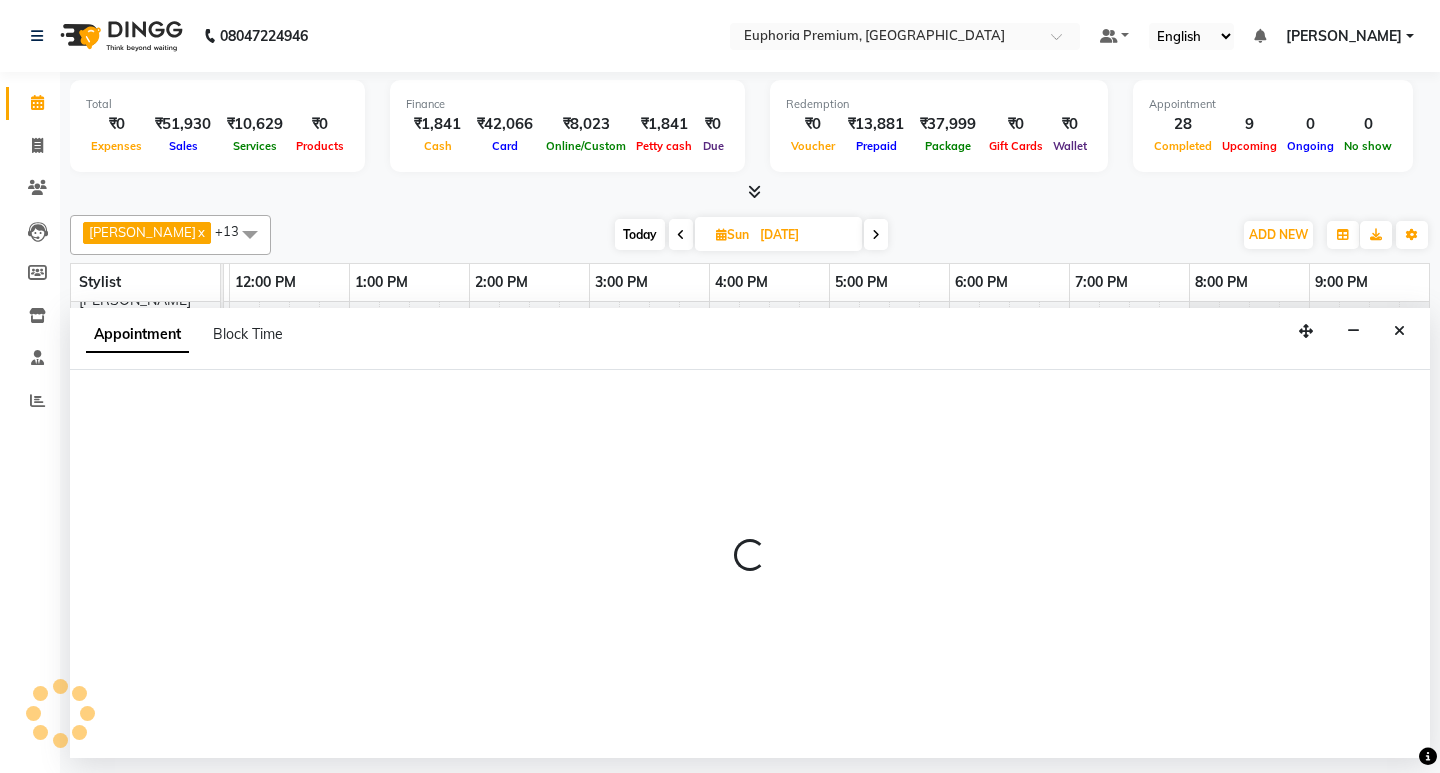 select on "tentative" 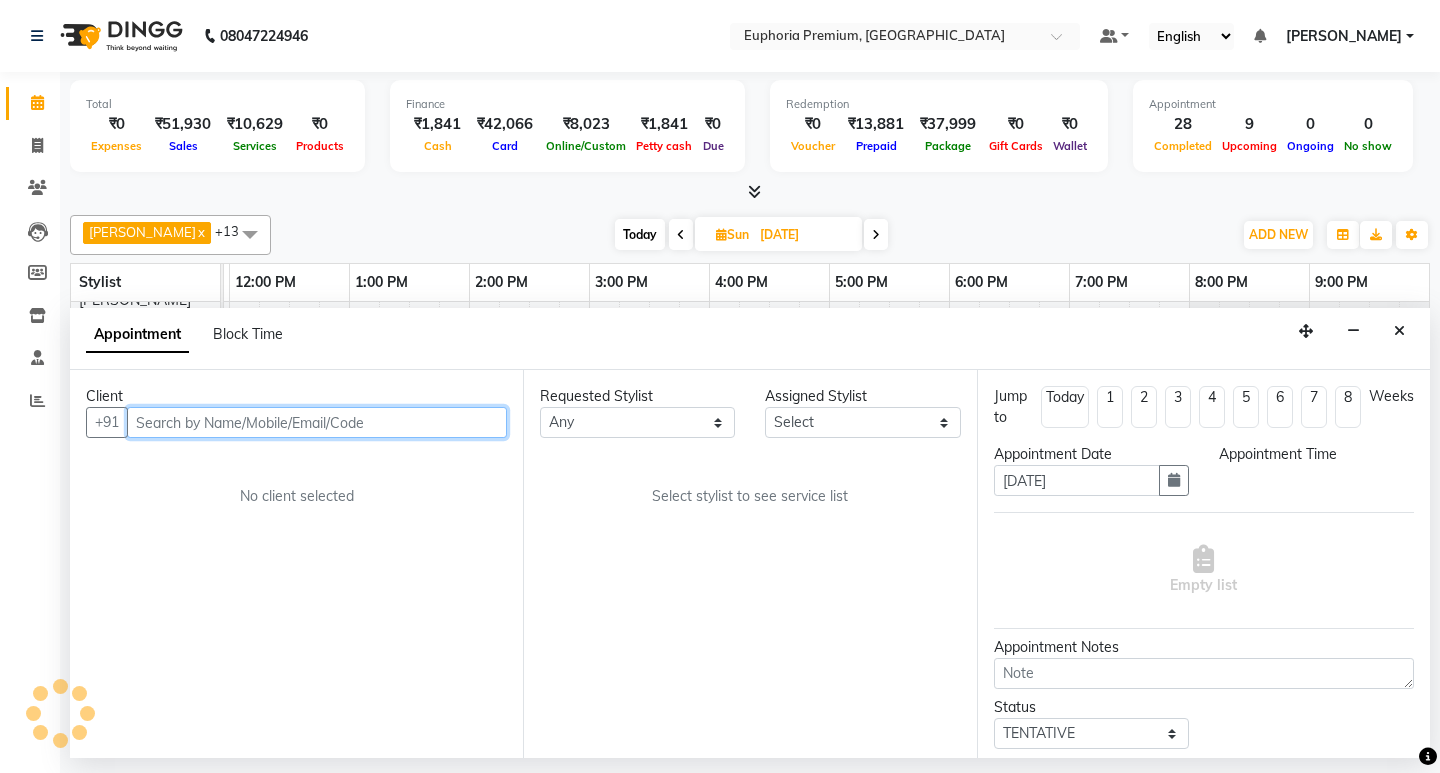 scroll, scrollTop: 0, scrollLeft: 0, axis: both 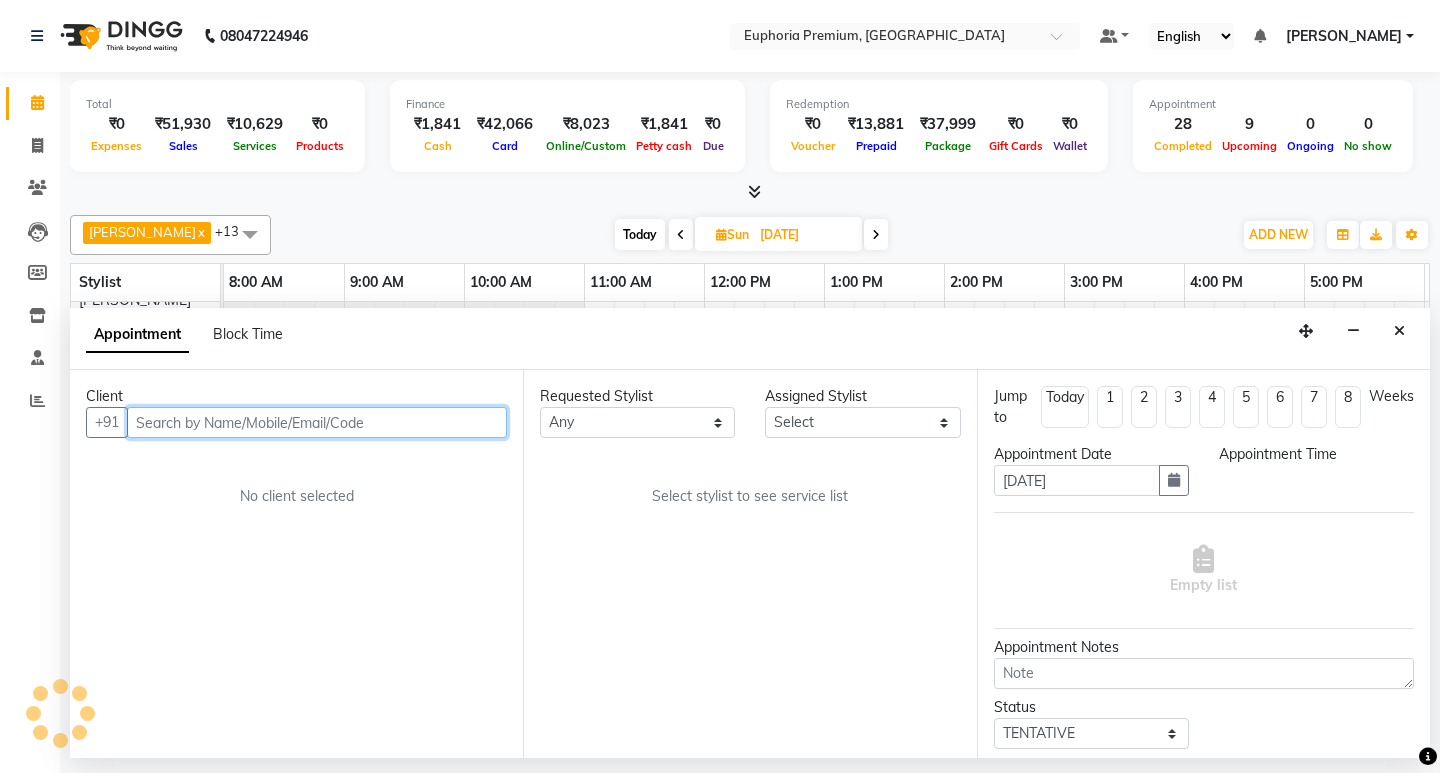 select on "71621" 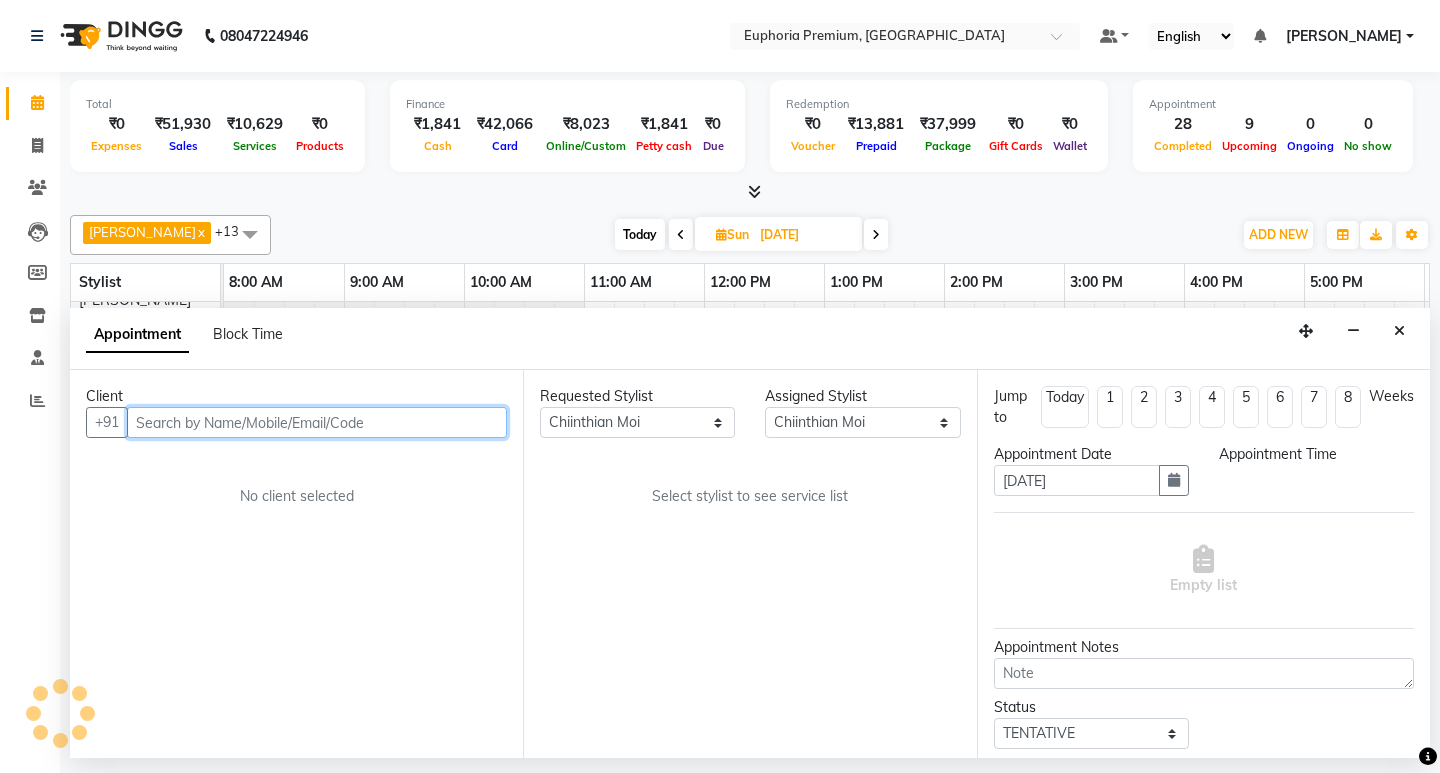select on "960" 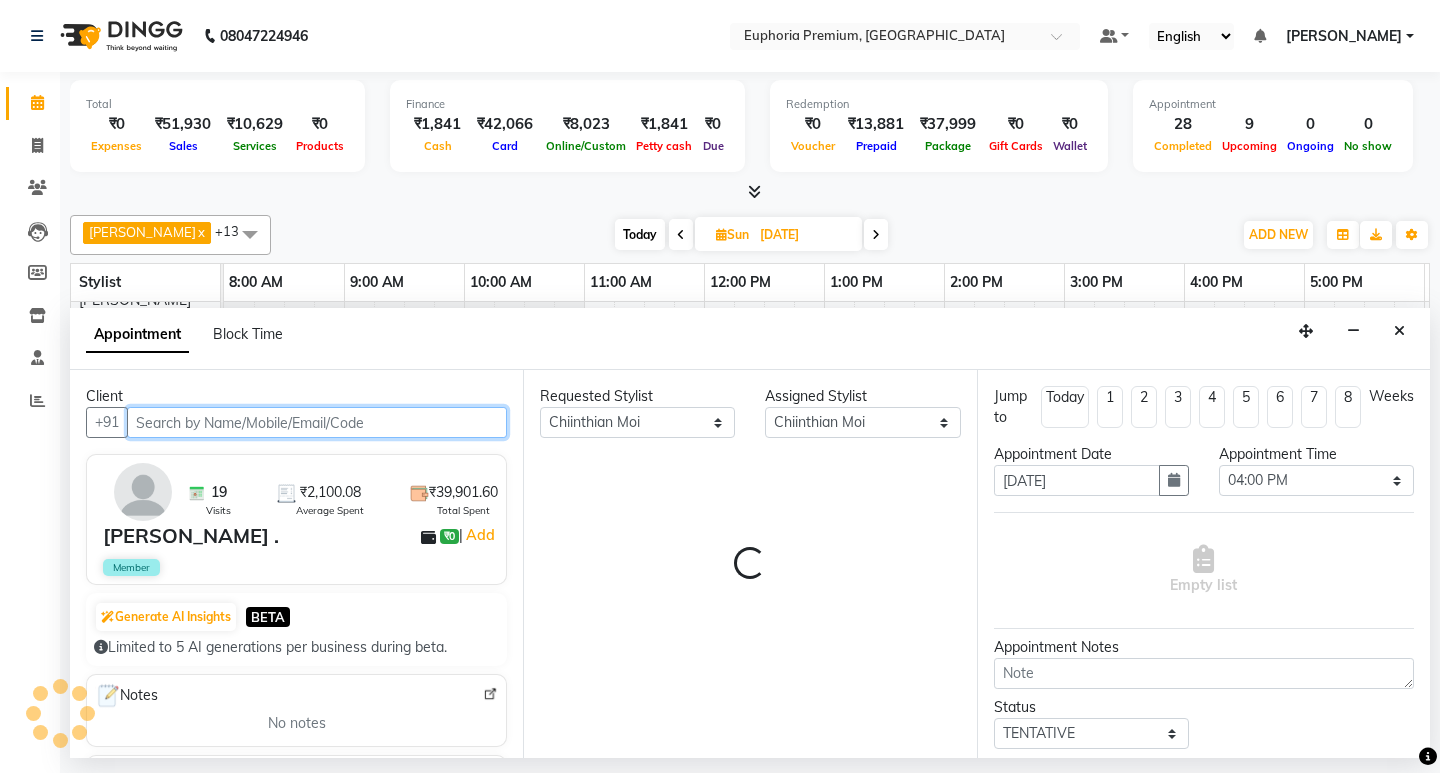 select 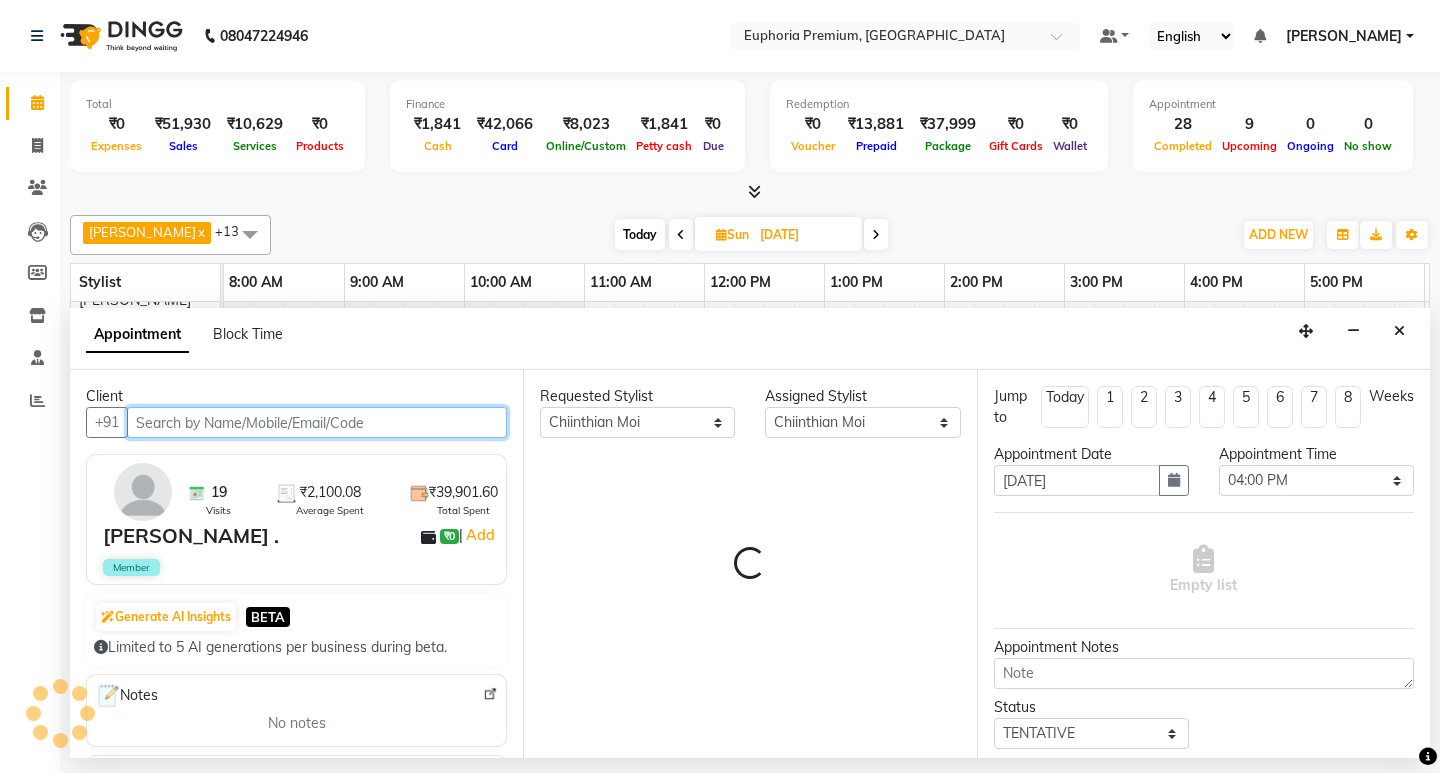 select 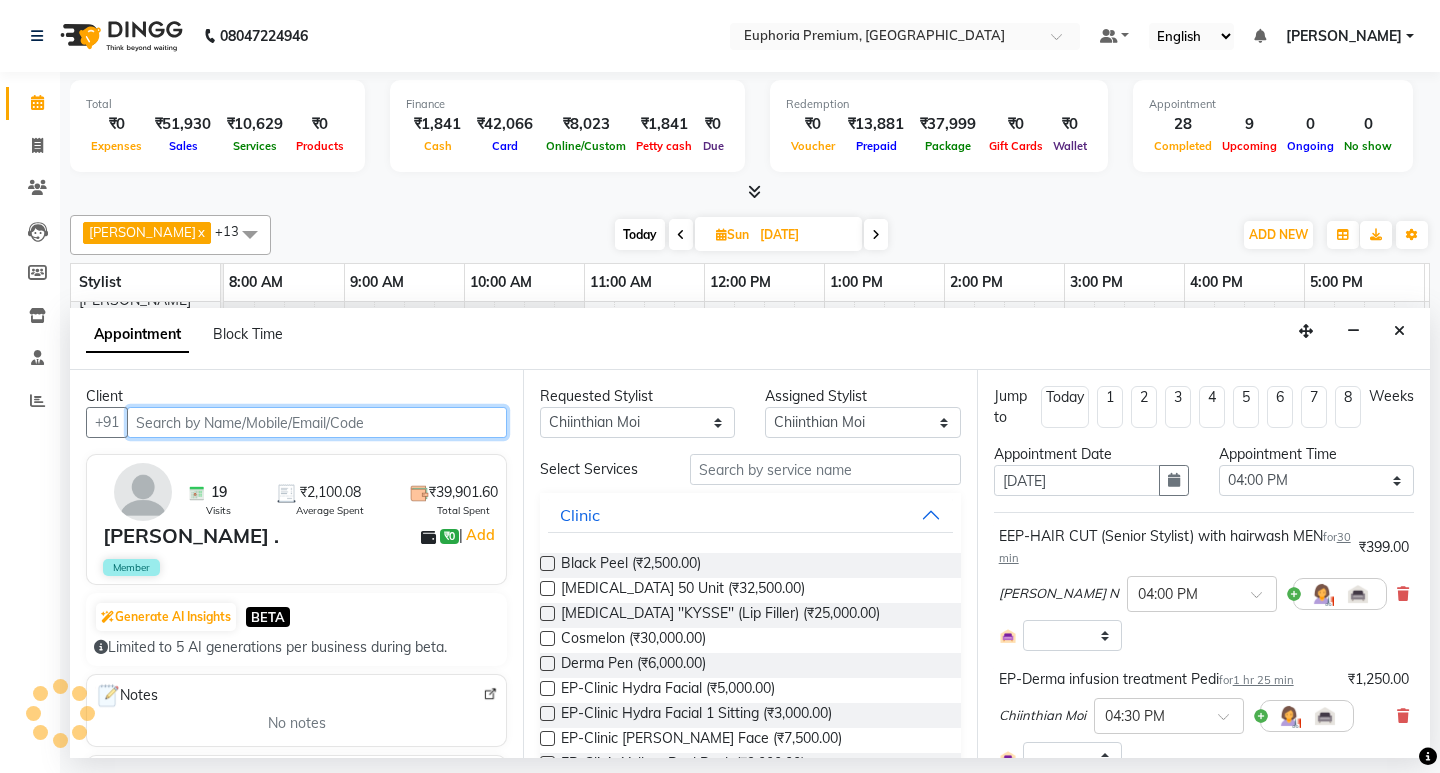 select on "4006" 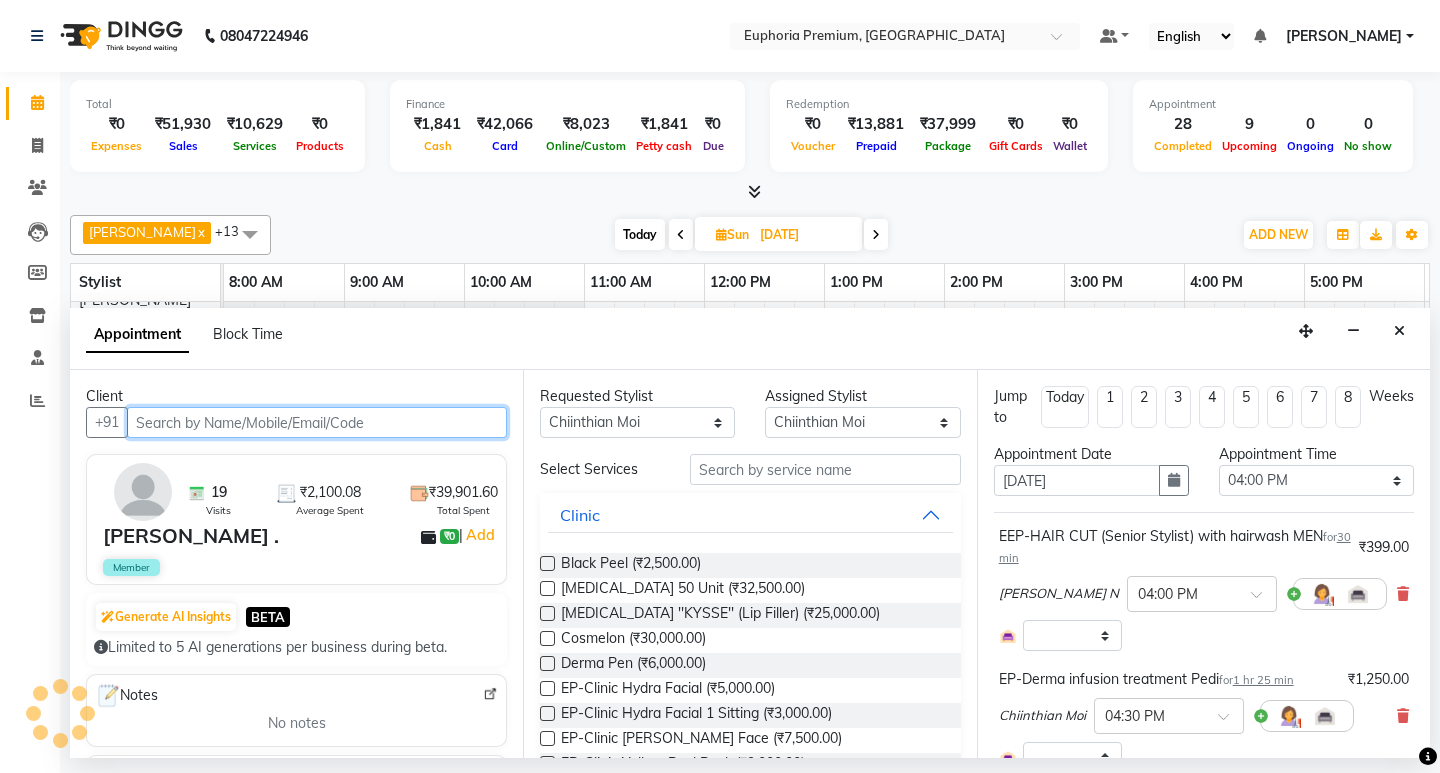 select on "4006" 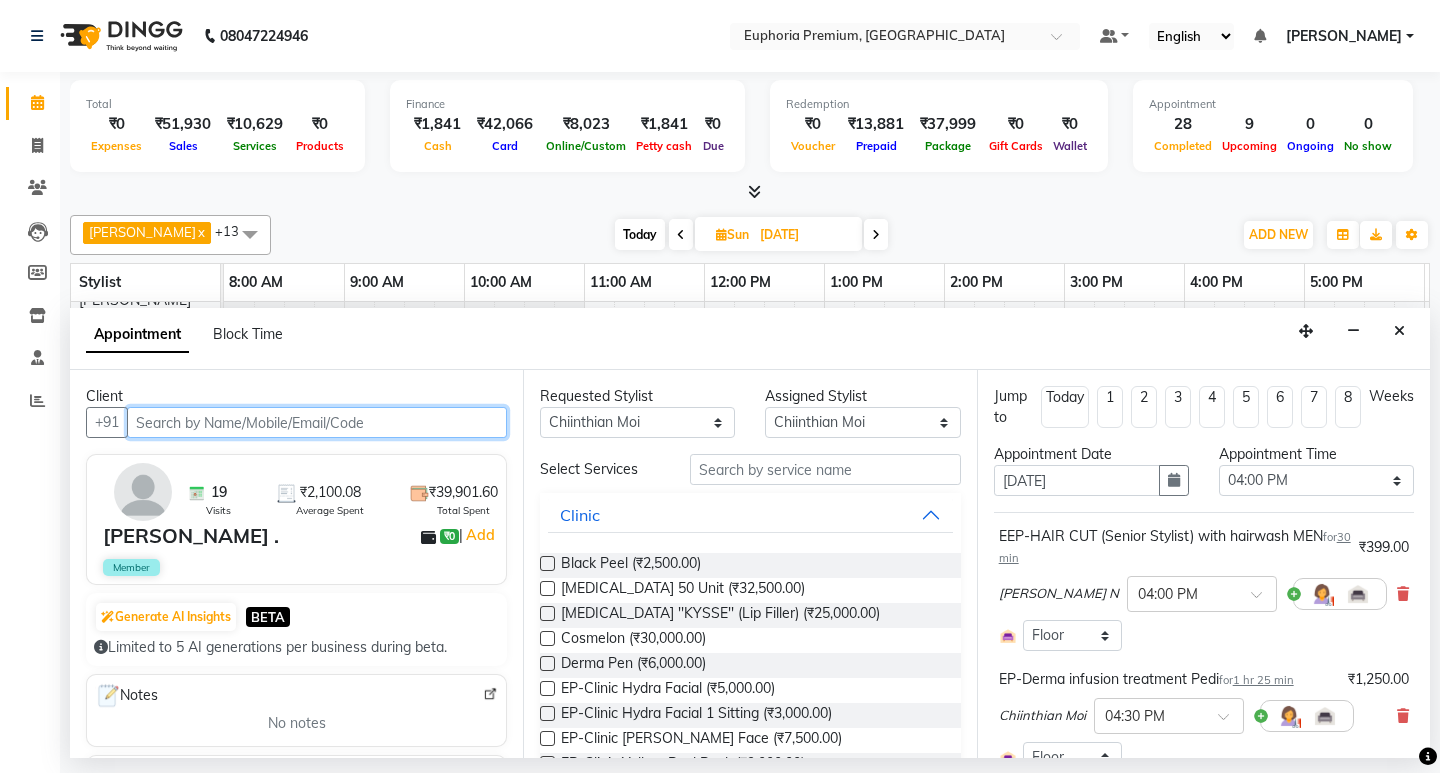 scroll, scrollTop: 0, scrollLeft: 475, axis: horizontal 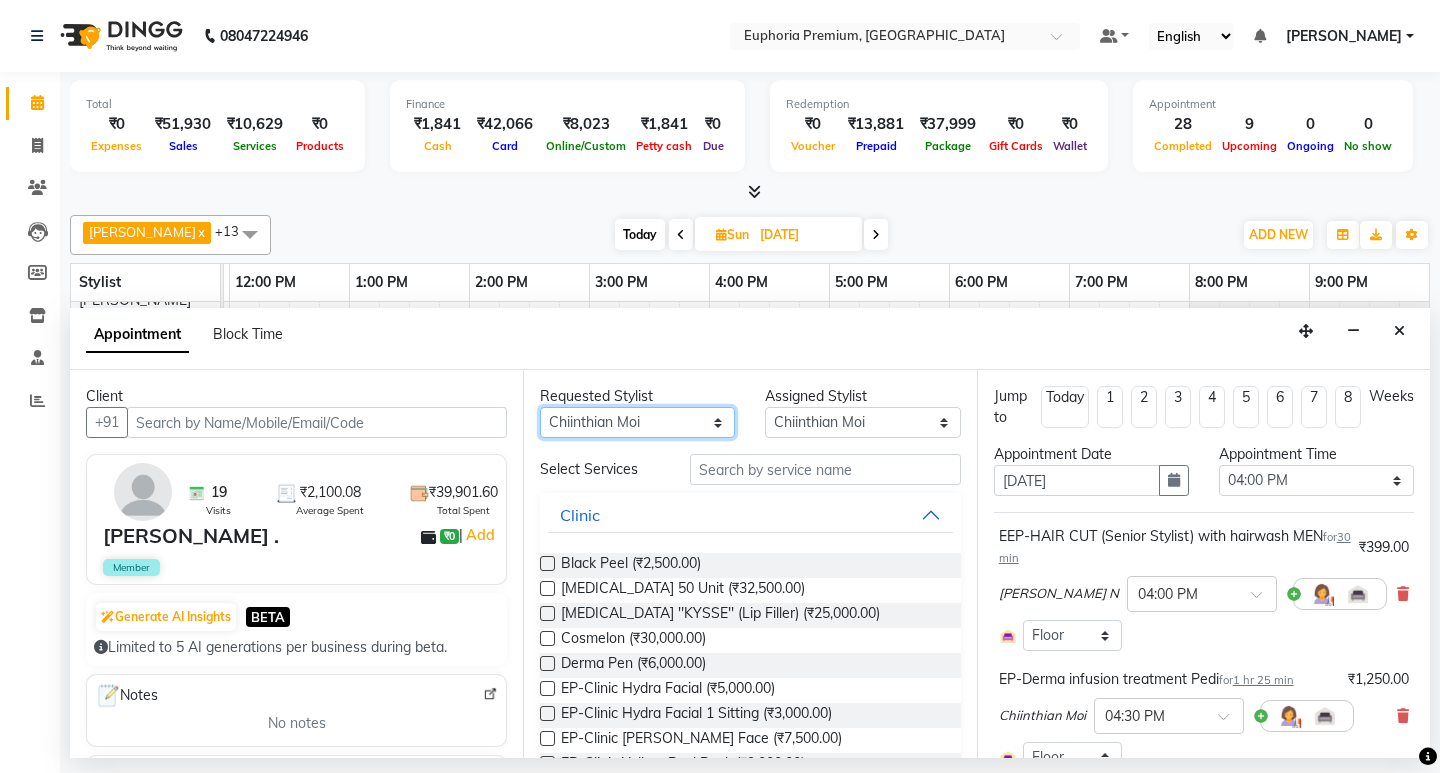 click on "Any Babu V Bharath N Binoy  Chandru Magar Chethan N  Chiinthian Moi ChonglianMoi MOI Daisy . Dhanya . Diya Khadka Fredrick Burrows Kishore K Maria Hamsa MRINALI MILI Pinky . Priya  K Rosy Sanate Savitha Vijayan Shalini Deivasigamani Shishi L Vijayalakshmi M VISHON BAIDYA" at bounding box center (637, 422) 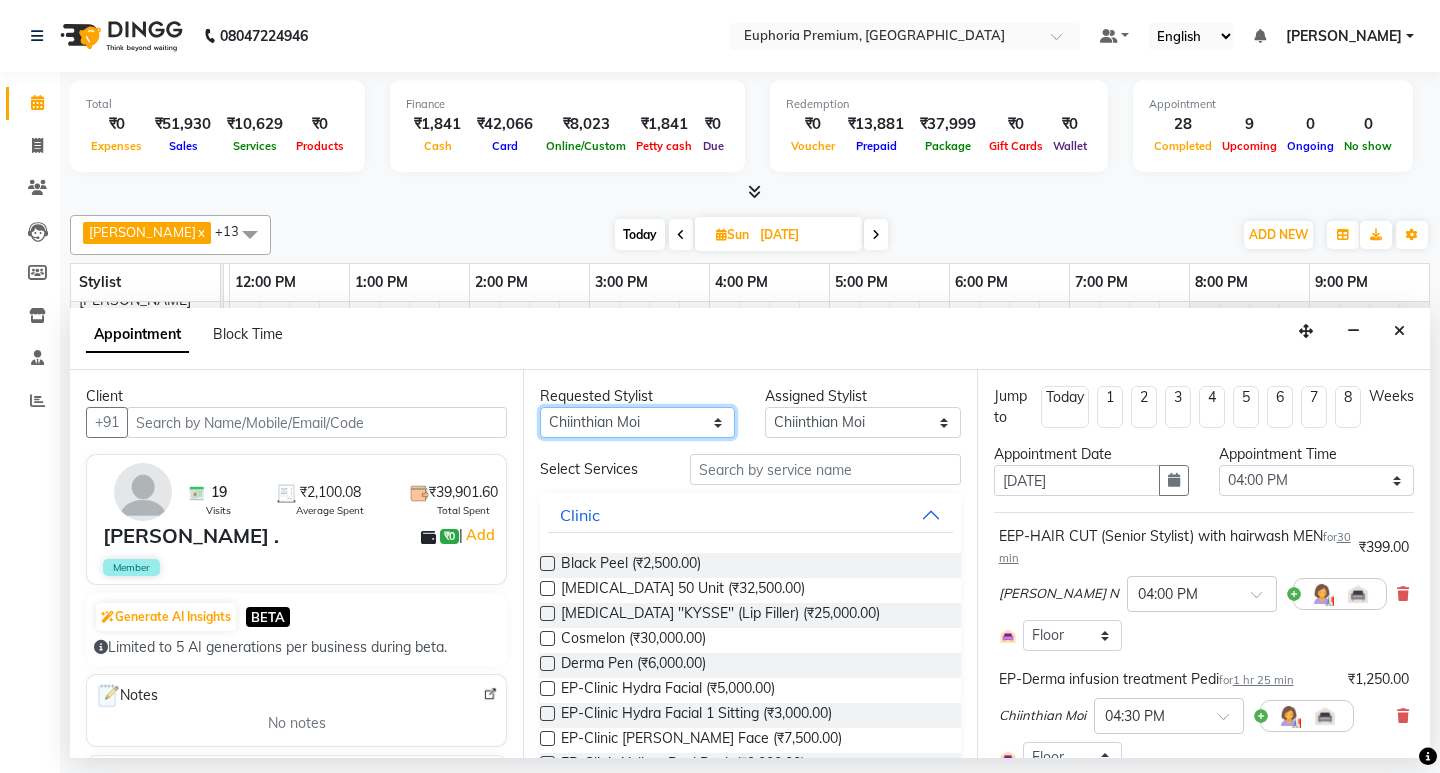 select on "null" 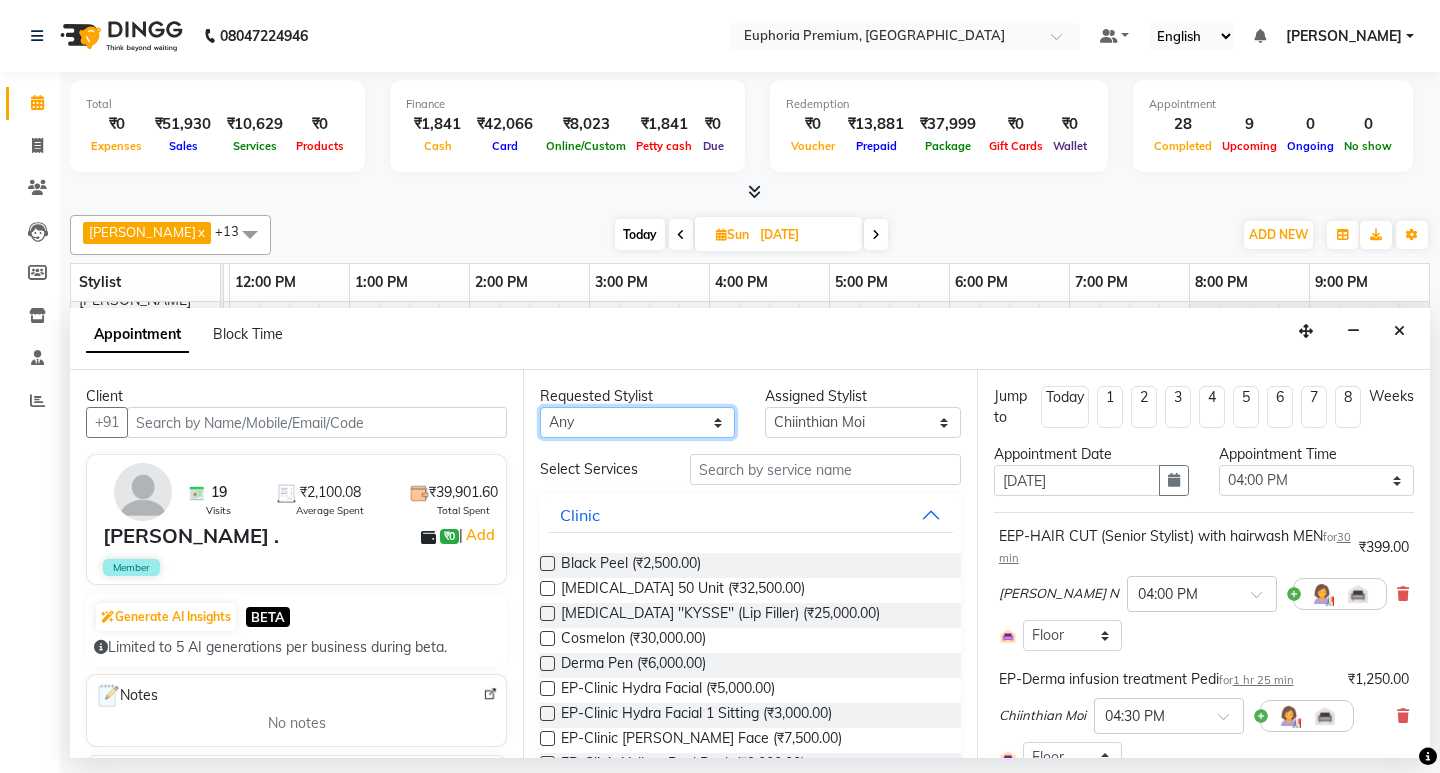 click on "Any Babu V Bharath N Binoy  Chandru Magar Chethan N  Chiinthian Moi ChonglianMoi MOI Daisy . Dhanya . Diya Khadka Fredrick Burrows Kishore K Maria Hamsa MRINALI MILI Pinky . Priya  K Rosy Sanate Savitha Vijayan Shalini Deivasigamani Shishi L Vijayalakshmi M VISHON BAIDYA" at bounding box center [637, 422] 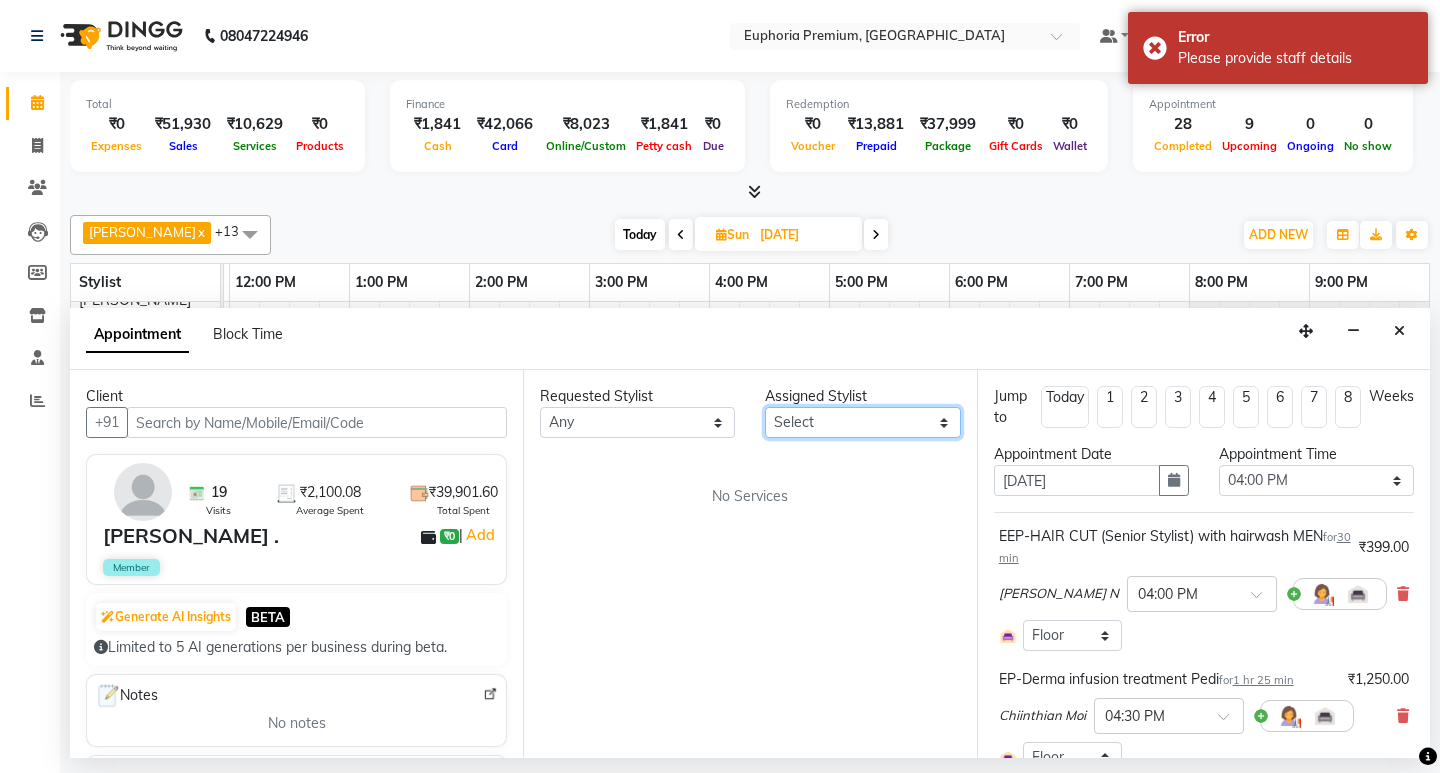 click on "Select Babu V Bharath N Binoy  Chandru Magar Chethan N  Chiinthian Moi ChonglianMoi MOI Daisy . Dhanya . Diya Khadka Fredrick Burrows Kishore K Maria Hamsa MRINALI MILI Pinky . Priya  K Rosy Sanate Savitha Vijayan Shalini Deivasigamani Shishi L Vijayalakshmi M VISHON BAIDYA" at bounding box center (862, 422) 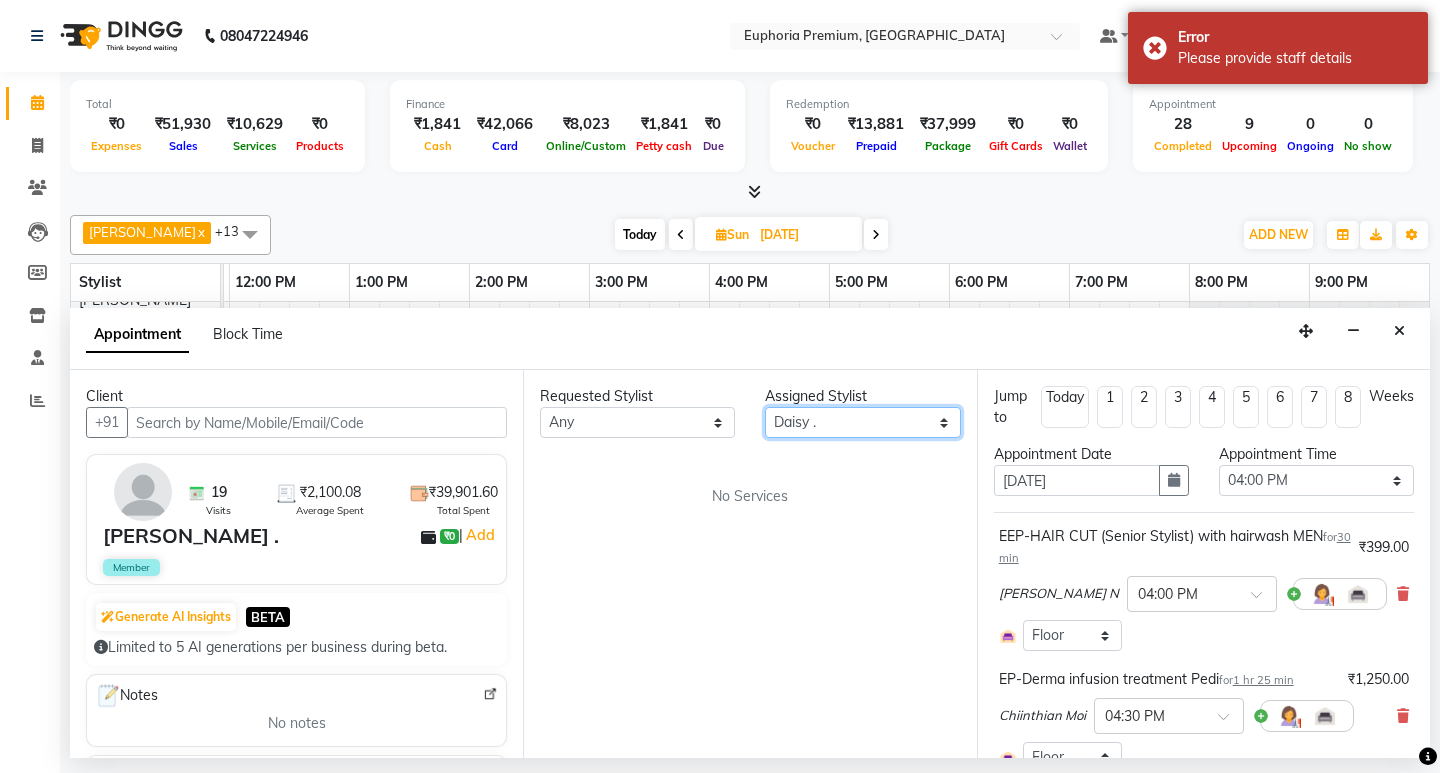 click on "Select Babu V Bharath N Binoy  Chandru Magar Chethan N  Chiinthian Moi ChonglianMoi MOI Daisy . Dhanya . Diya Khadka Fredrick Burrows Kishore K Maria Hamsa MRINALI MILI Pinky . Priya  K Rosy Sanate Savitha Vijayan Shalini Deivasigamani Shishi L Vijayalakshmi M VISHON BAIDYA" at bounding box center [862, 422] 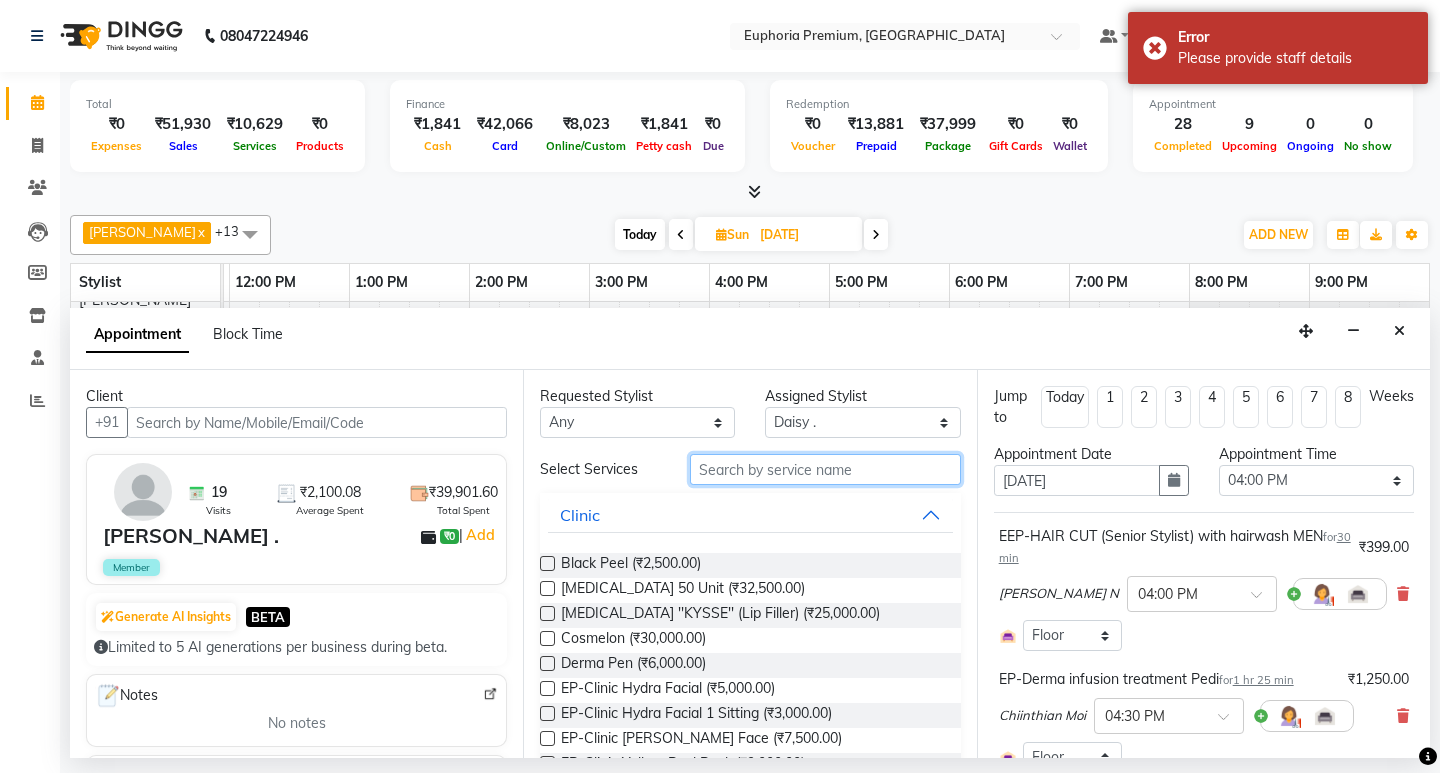 click at bounding box center (825, 469) 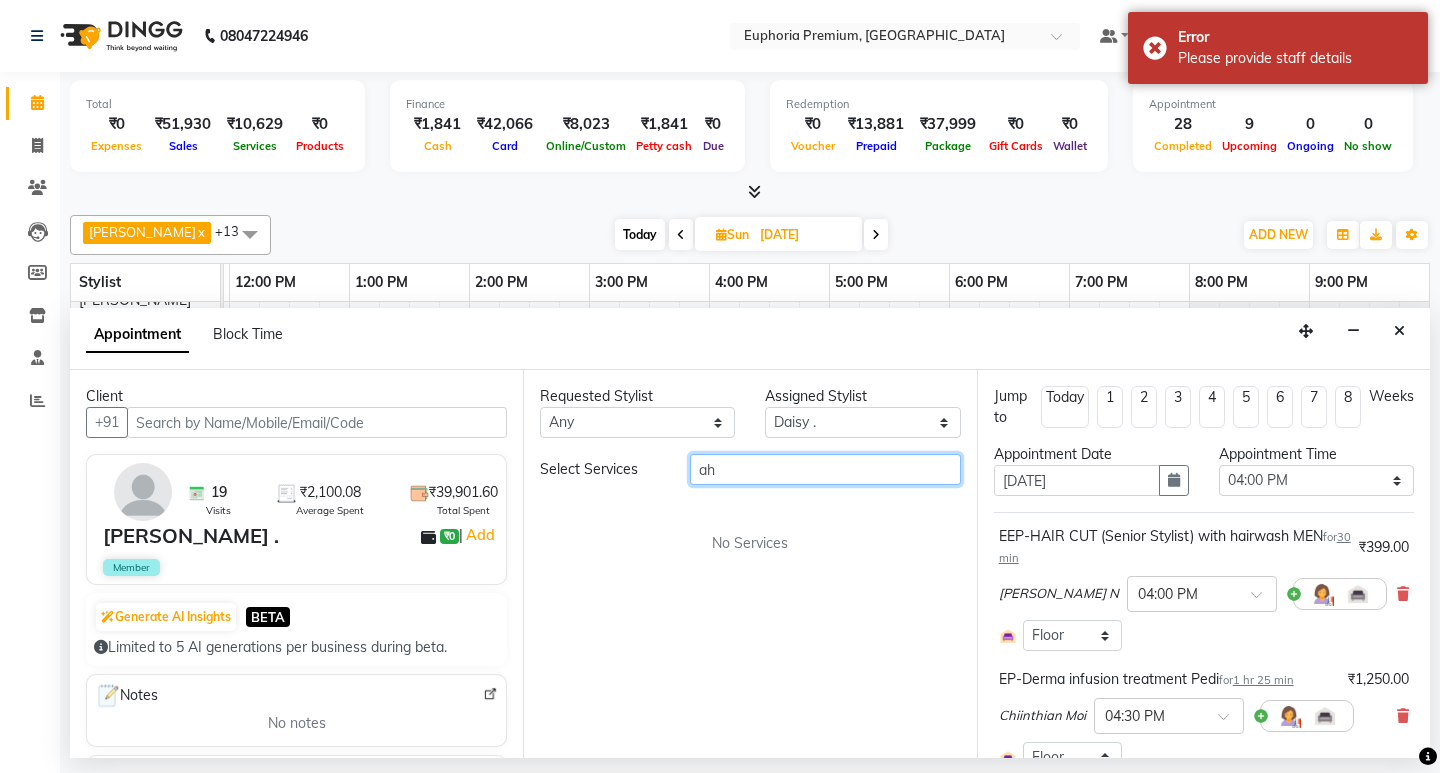 type on "a" 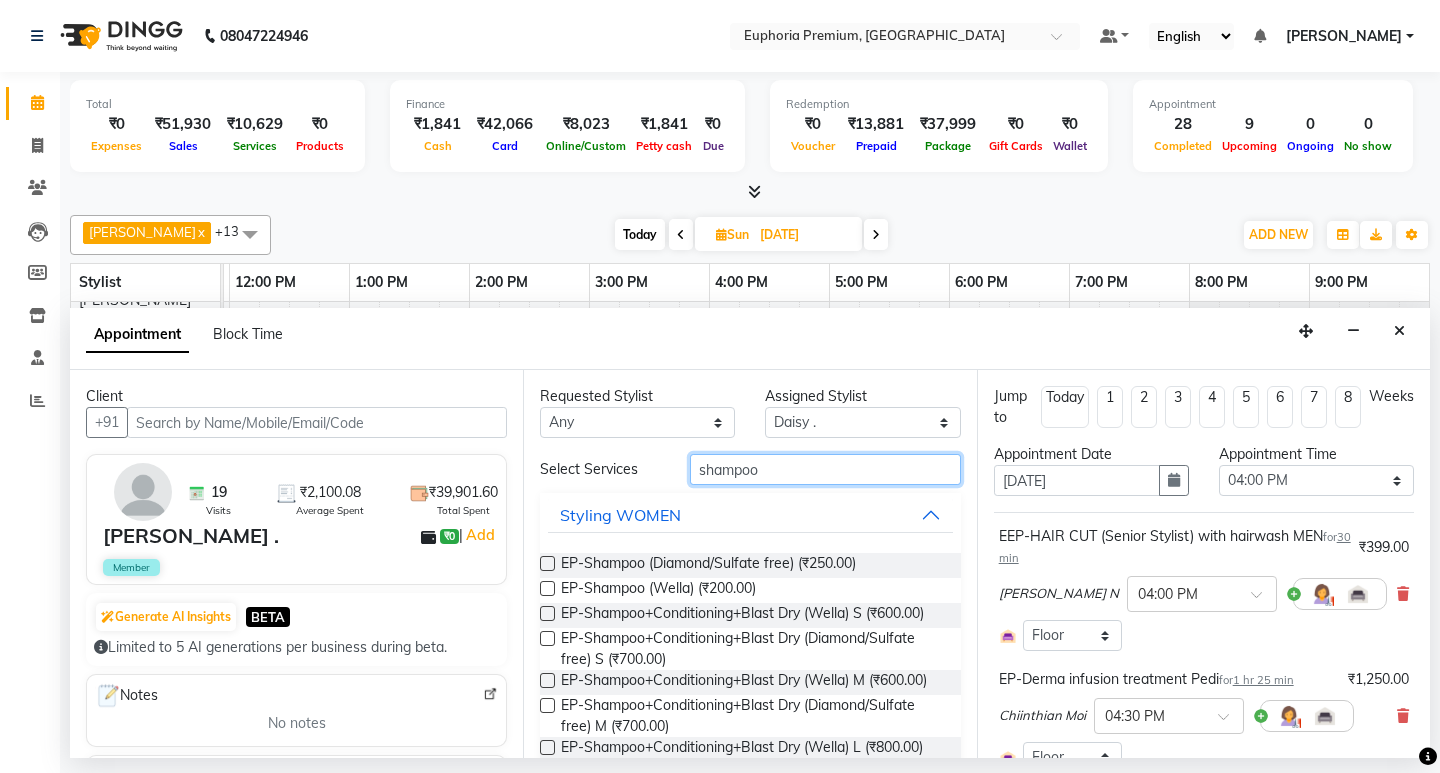 type on "shampoo" 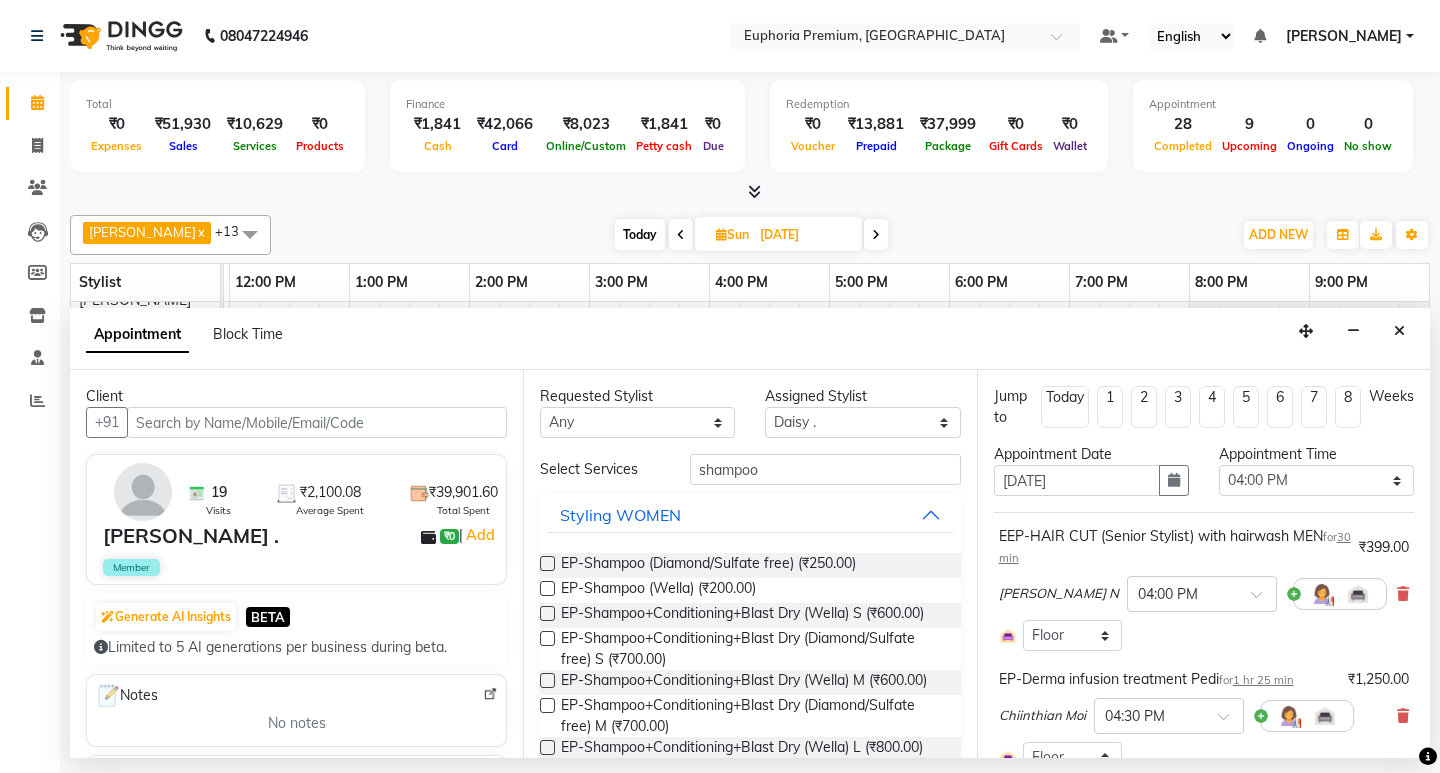 click at bounding box center (547, 588) 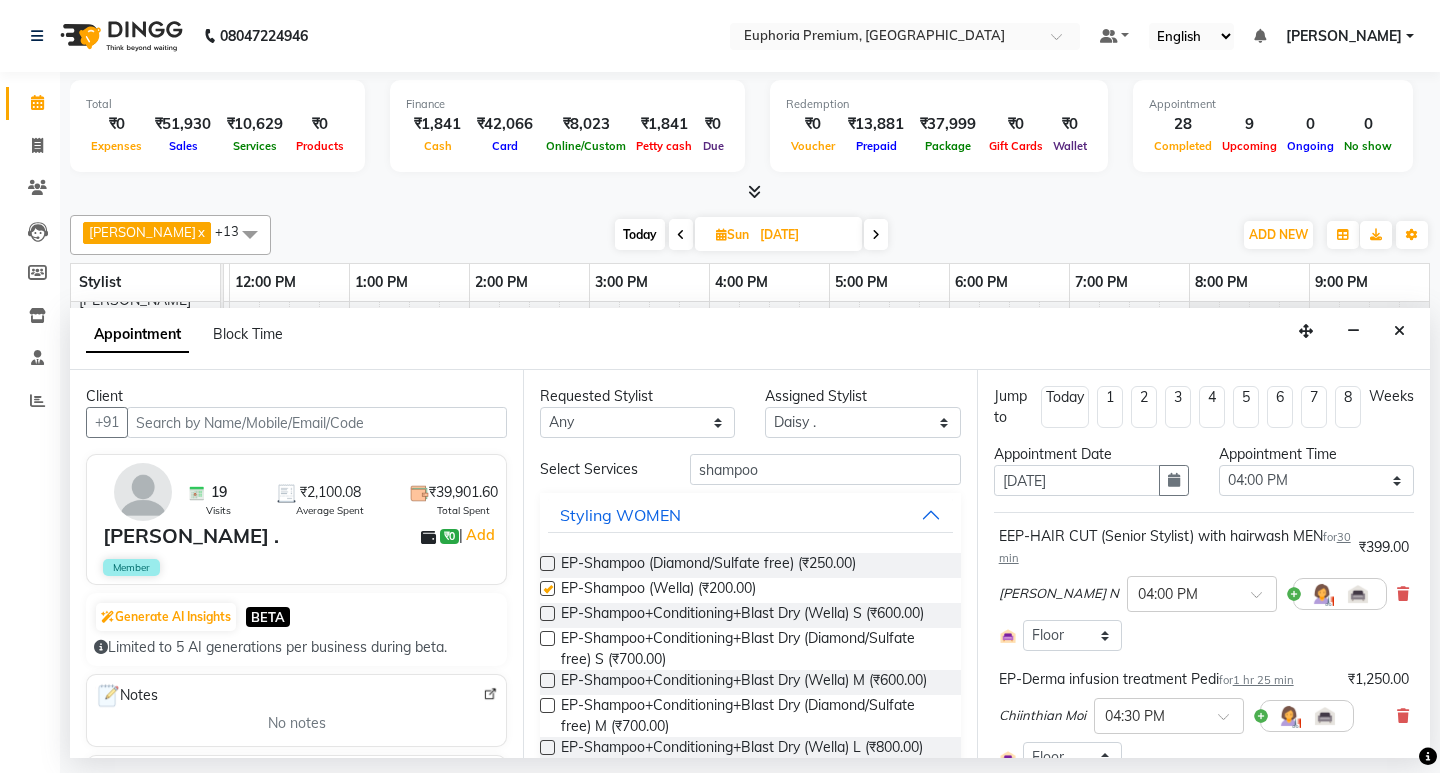 checkbox on "false" 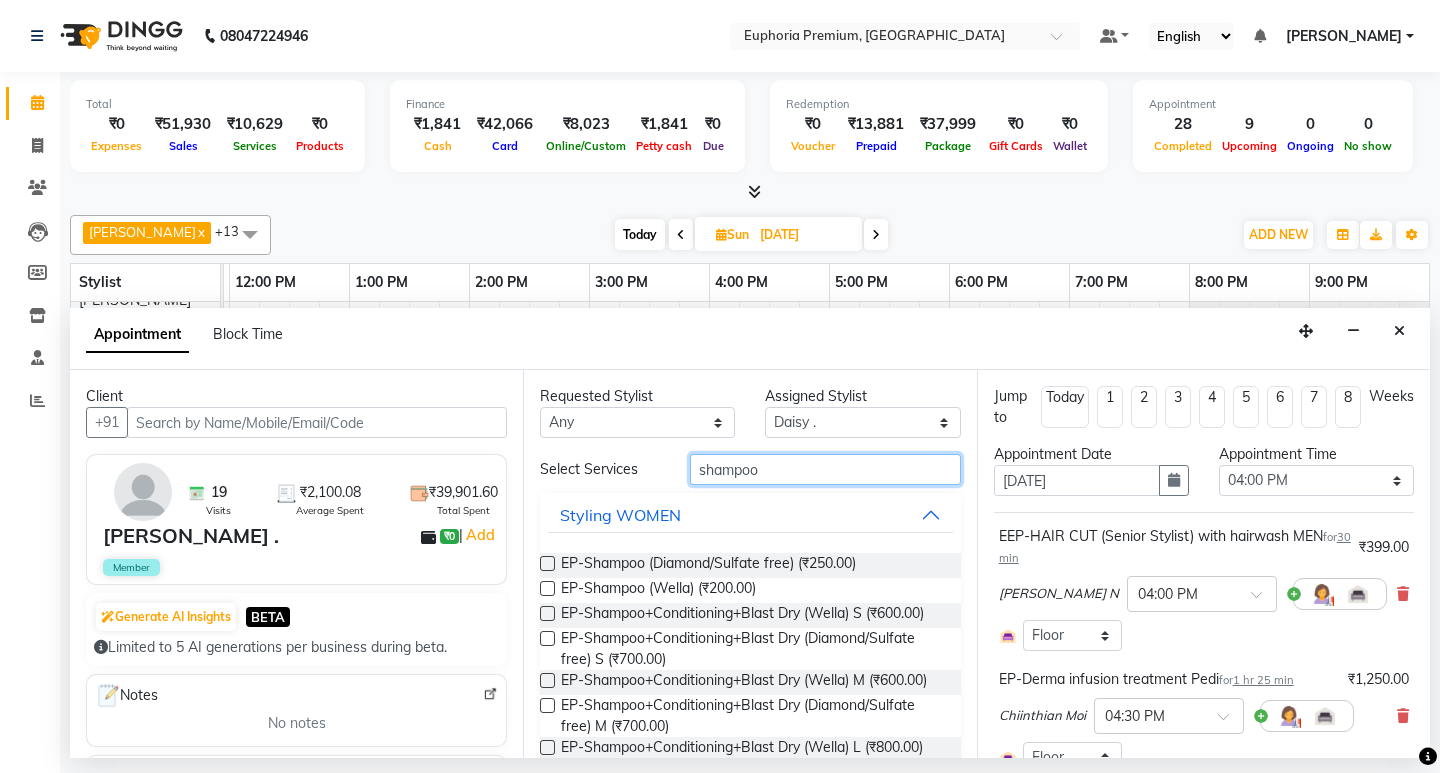 click on "shampoo" at bounding box center (825, 469) 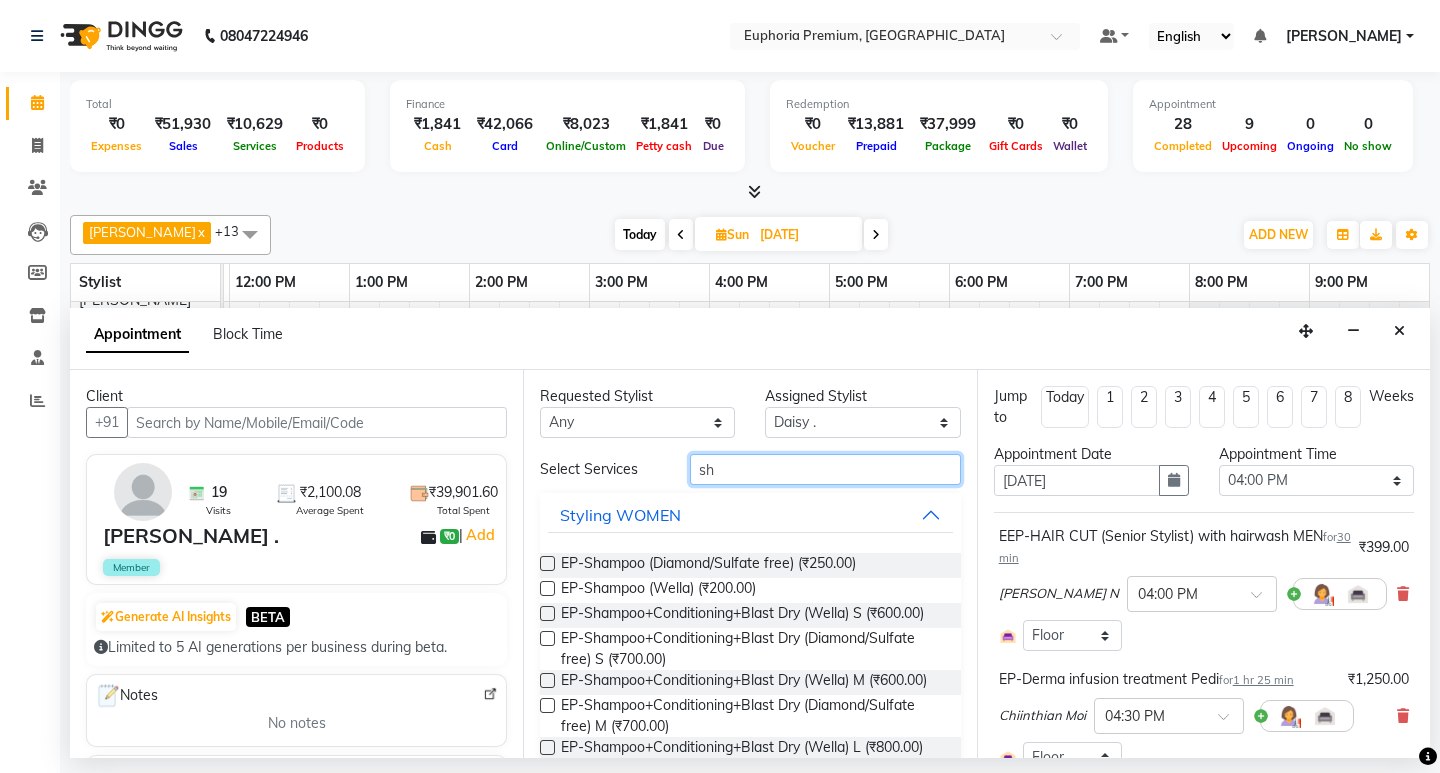 type on "s" 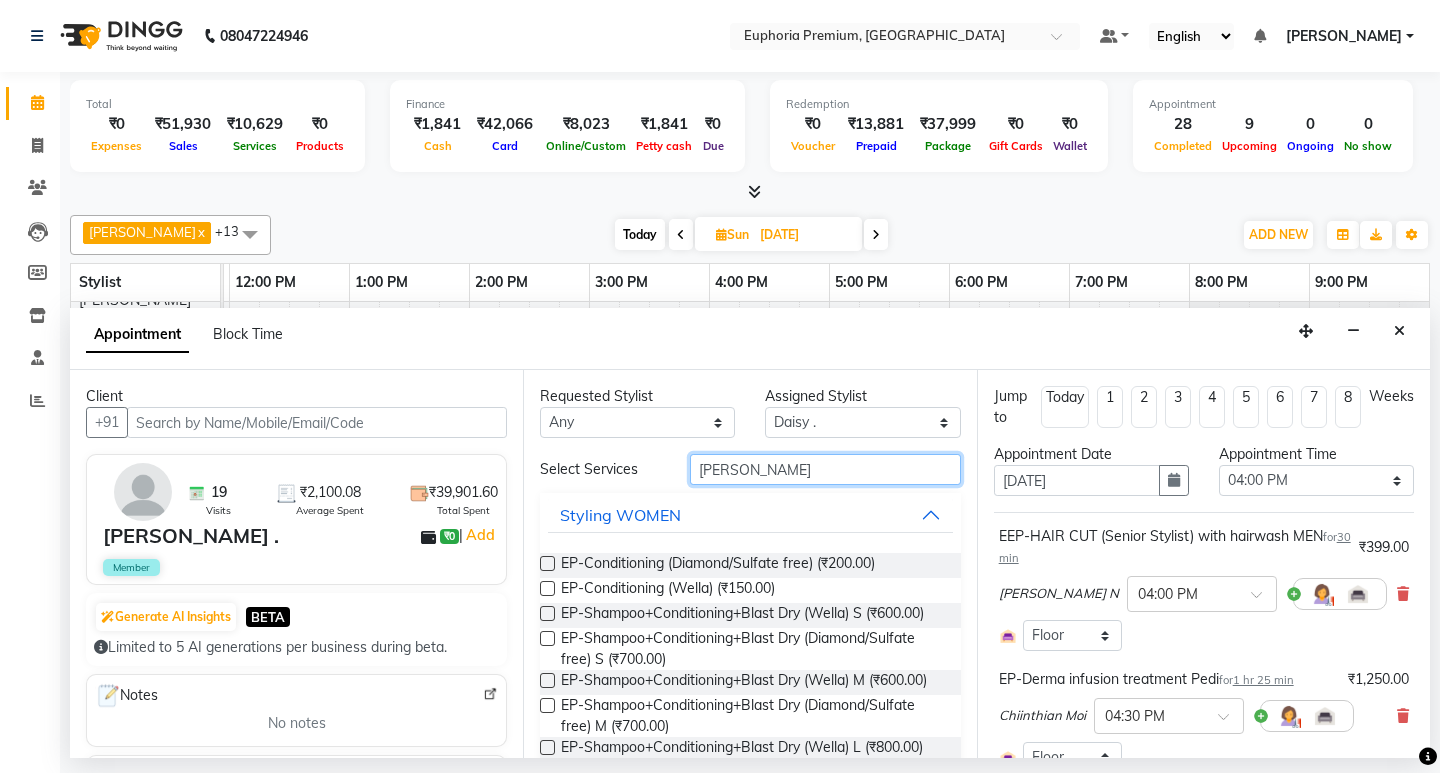 type on "condit" 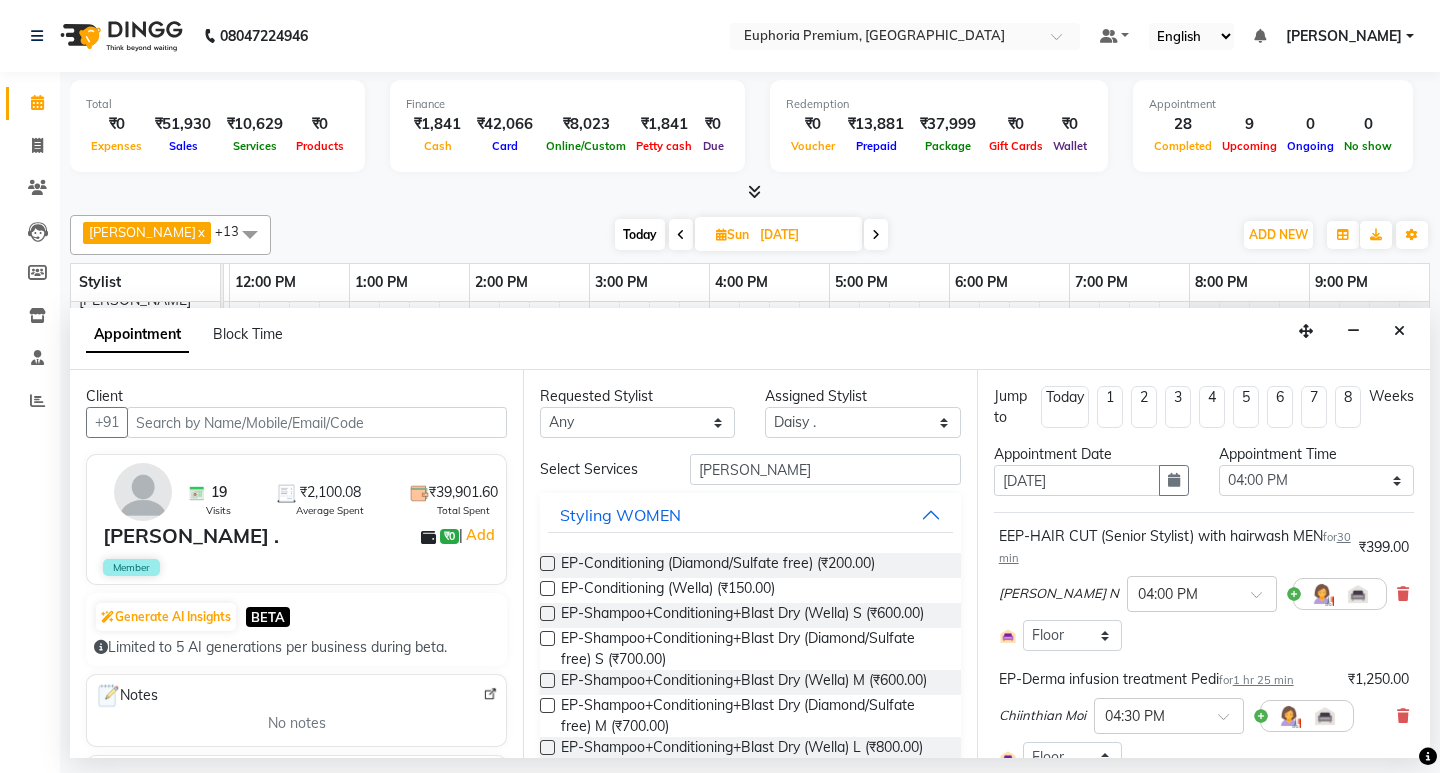 click at bounding box center (547, 588) 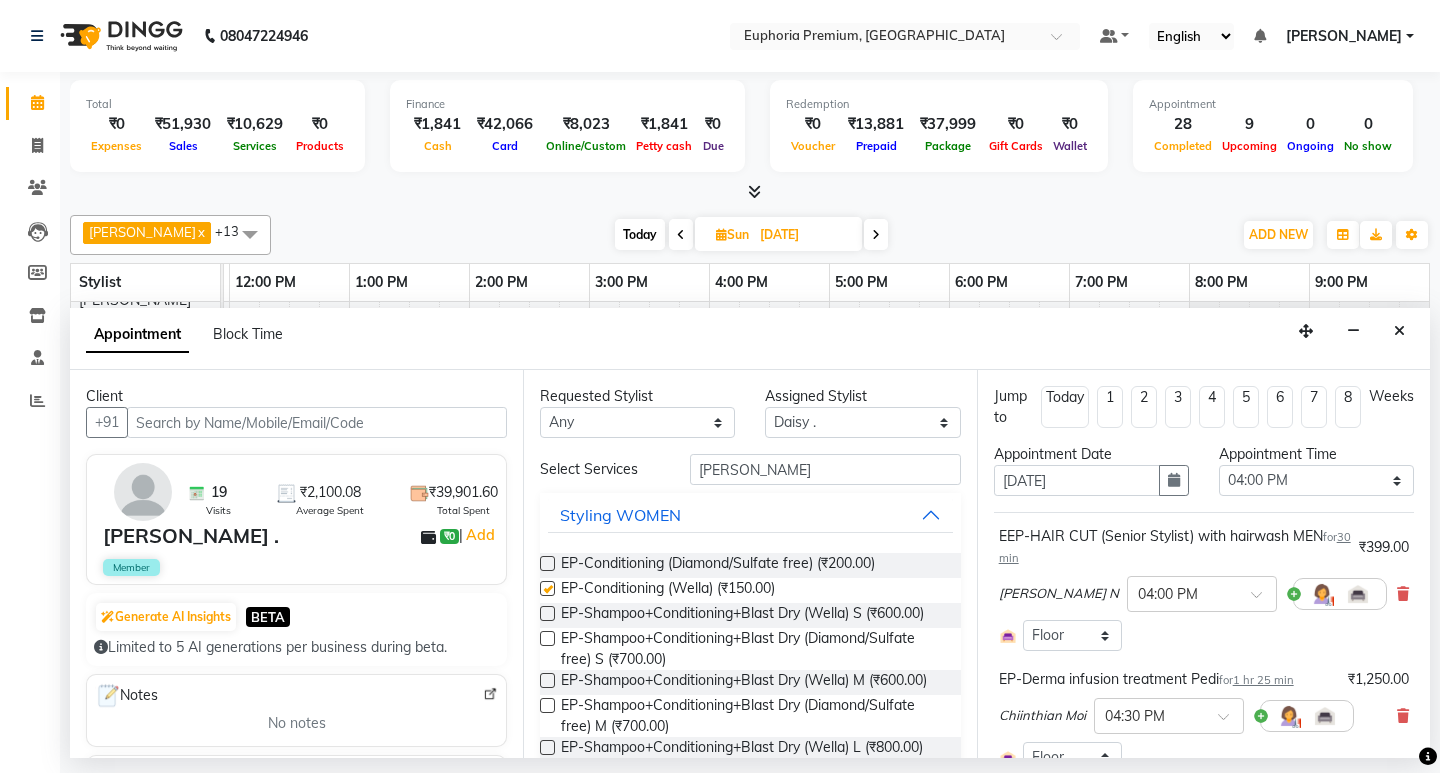 checkbox on "false" 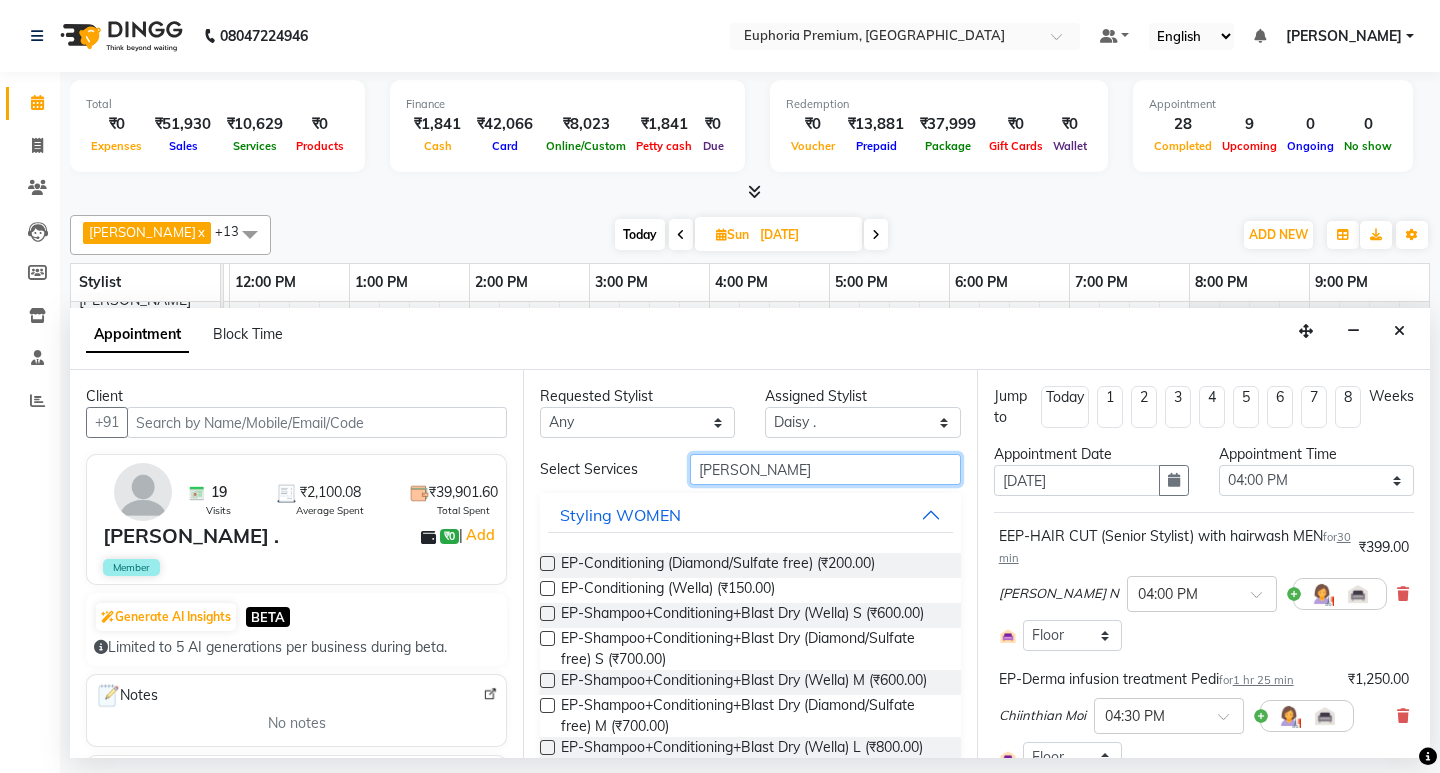 click on "condit" at bounding box center [825, 469] 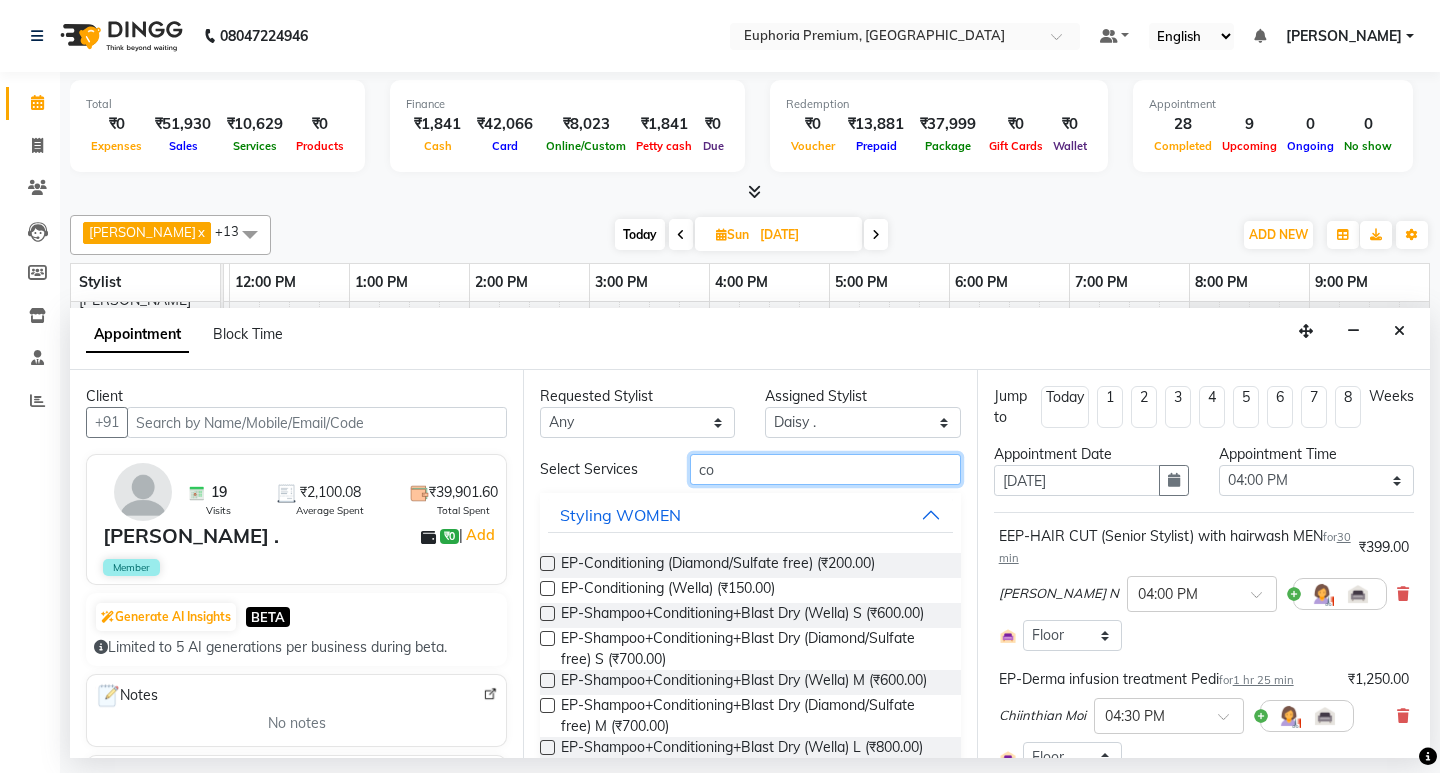 type on "c" 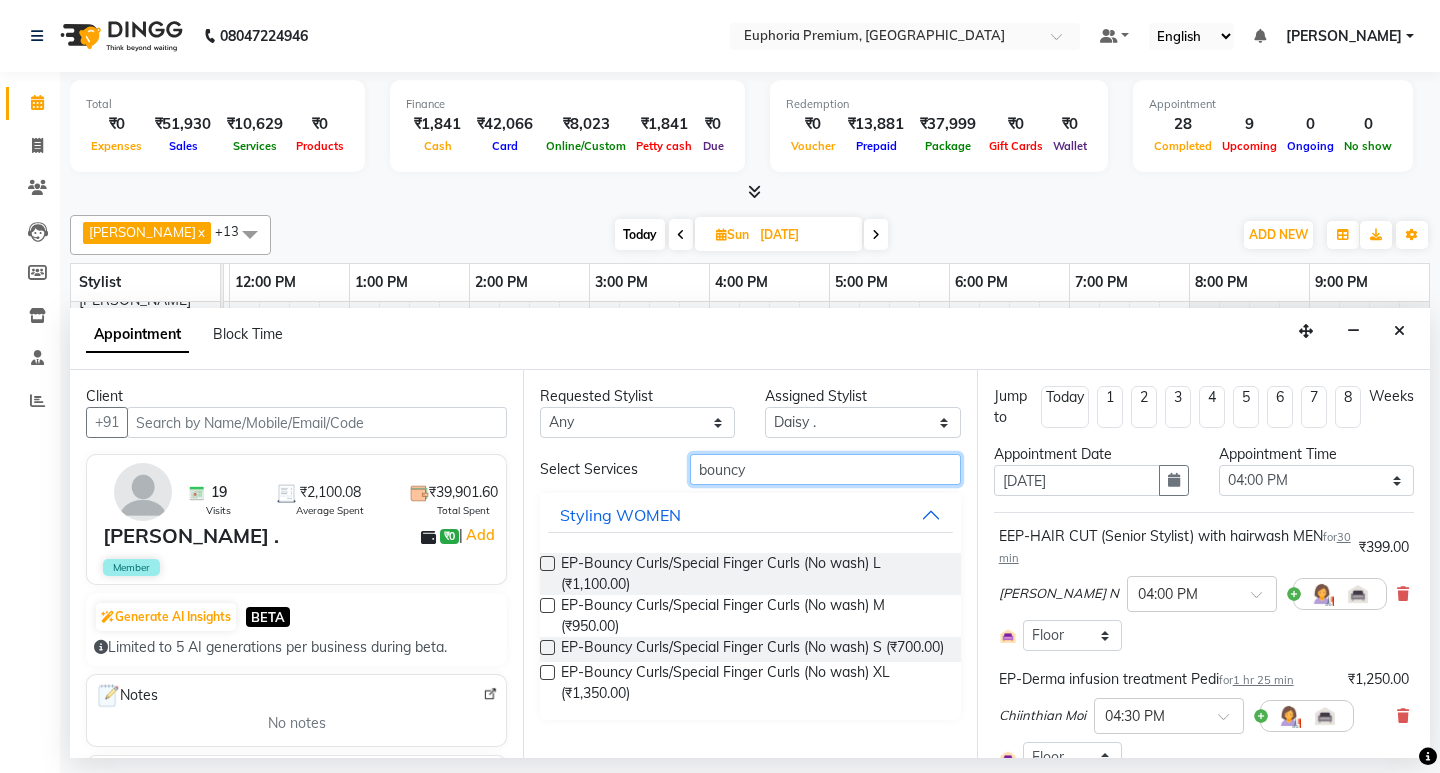 type on "bouncy" 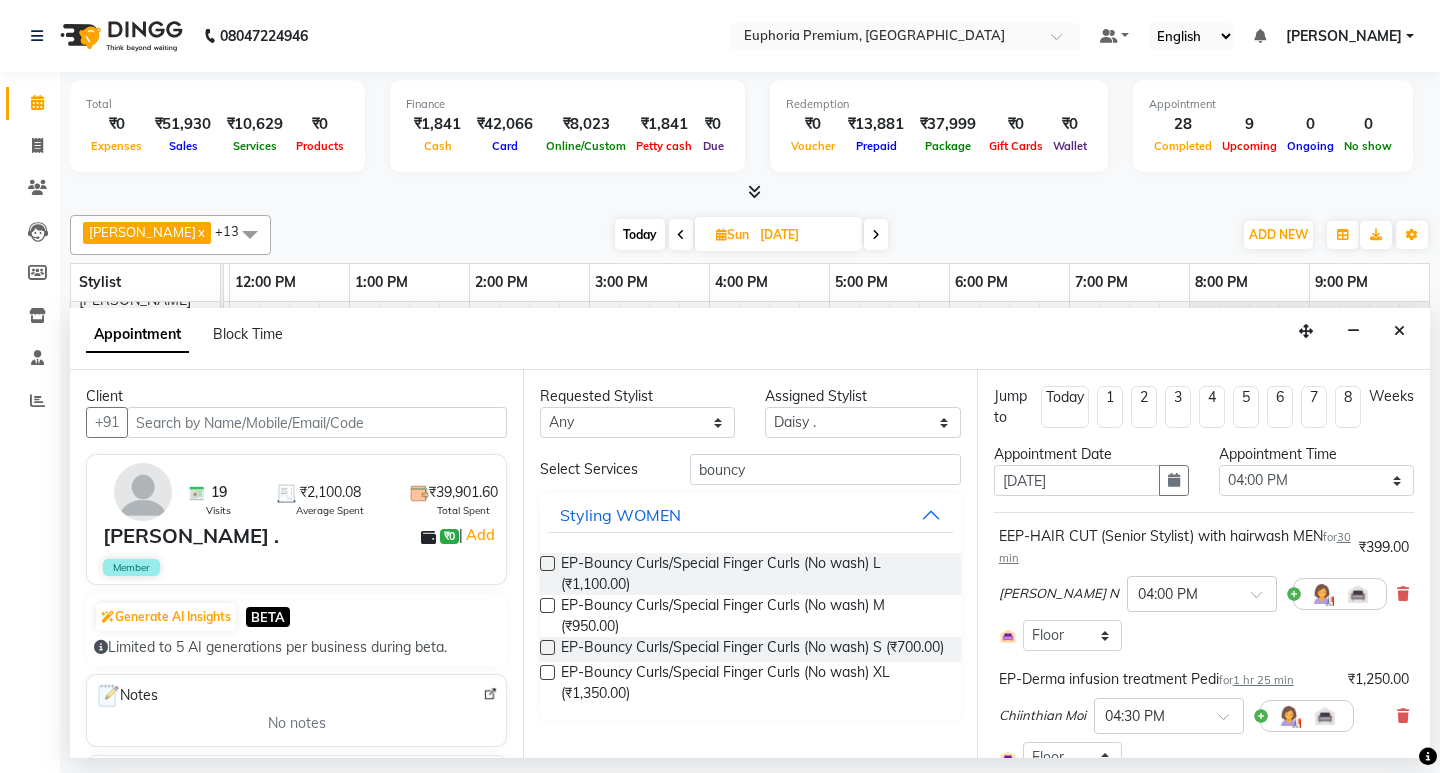 click at bounding box center [547, 605] 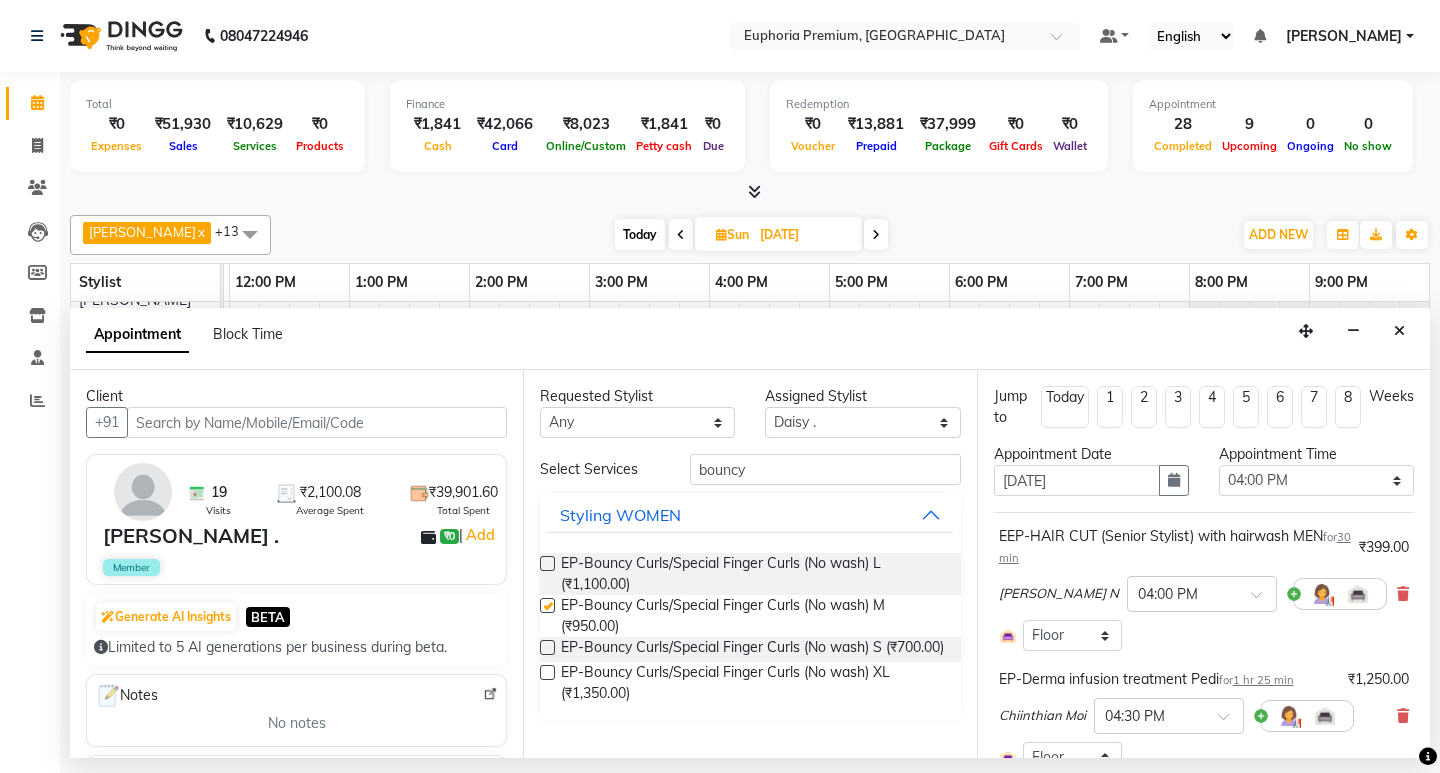 checkbox on "false" 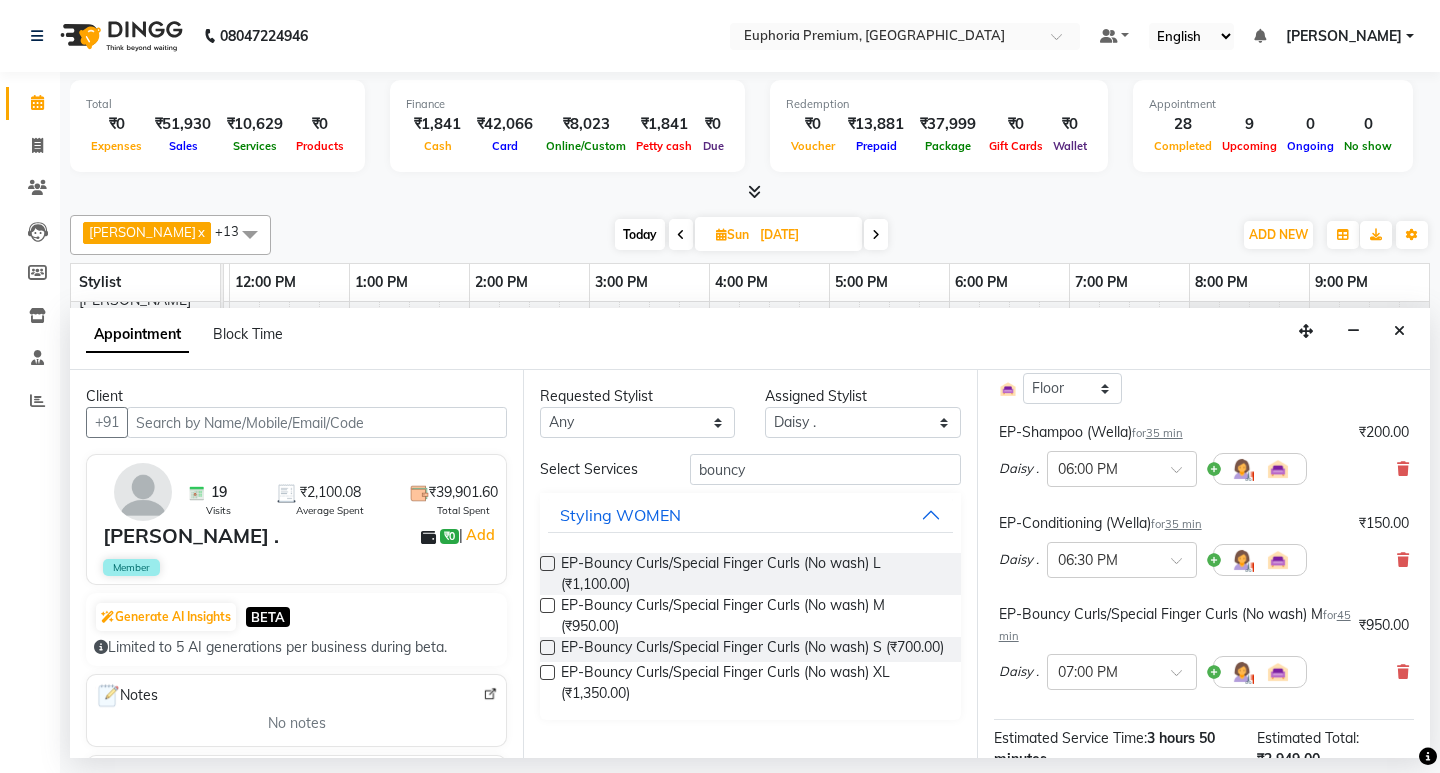 scroll, scrollTop: 269, scrollLeft: 0, axis: vertical 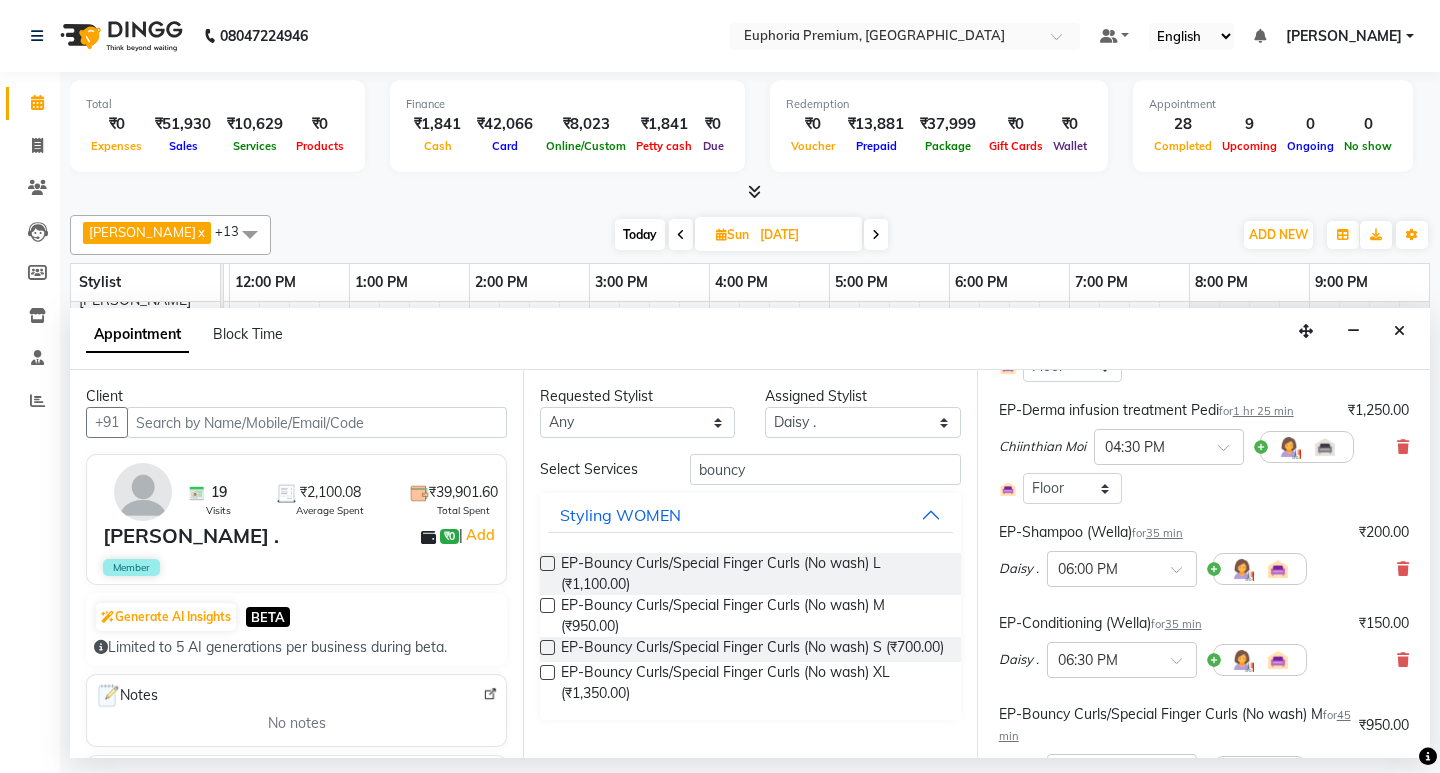 click on "35 min" at bounding box center (1164, 533) 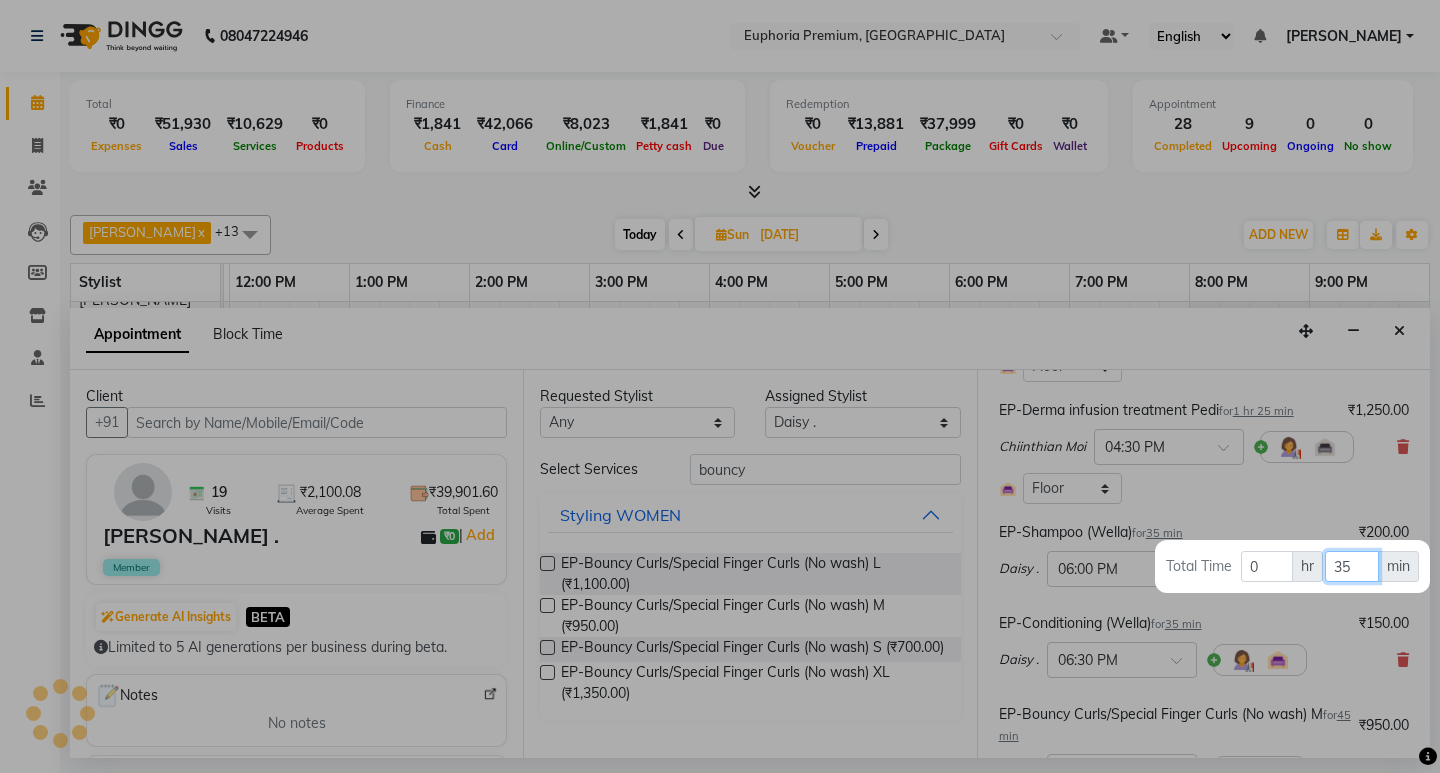 click on "35" at bounding box center (1351, 566) 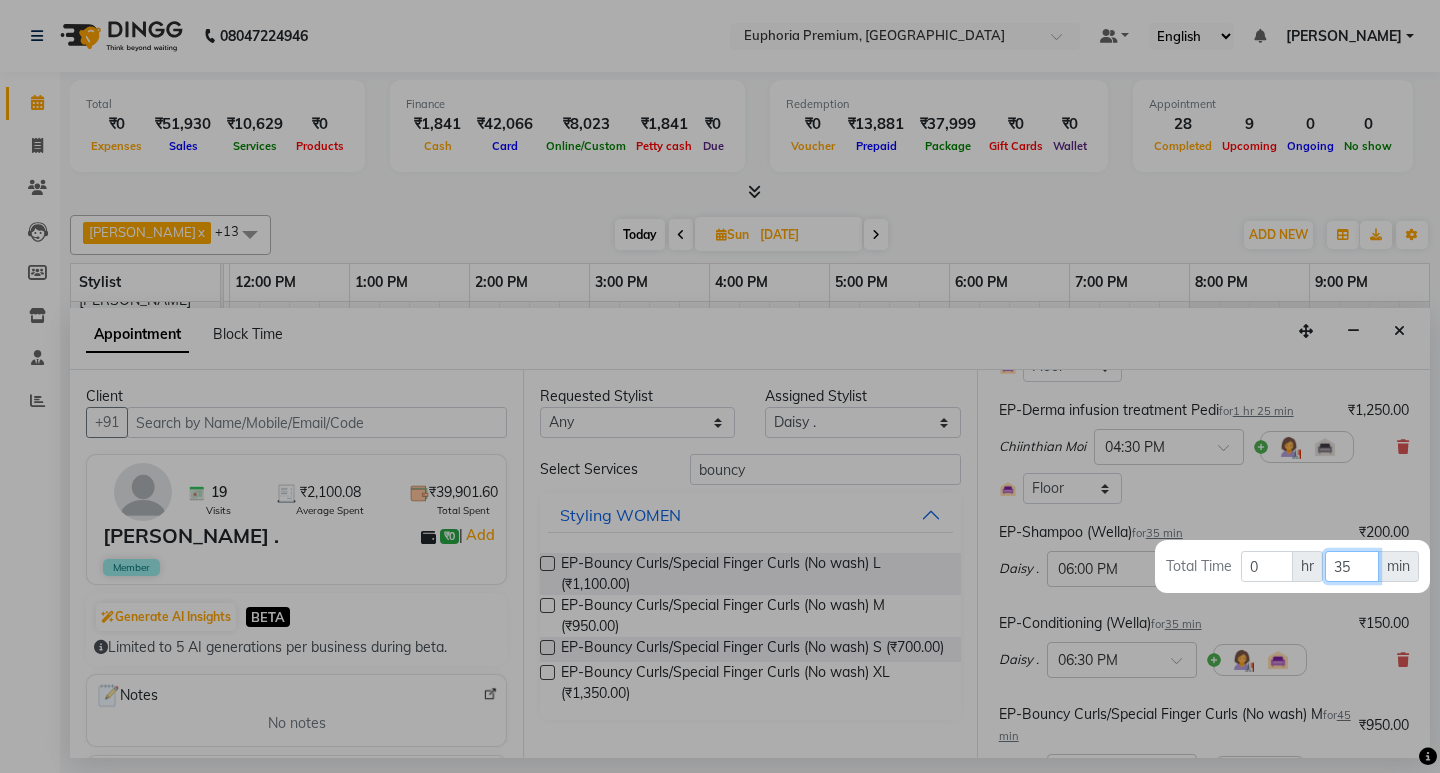 type on "3" 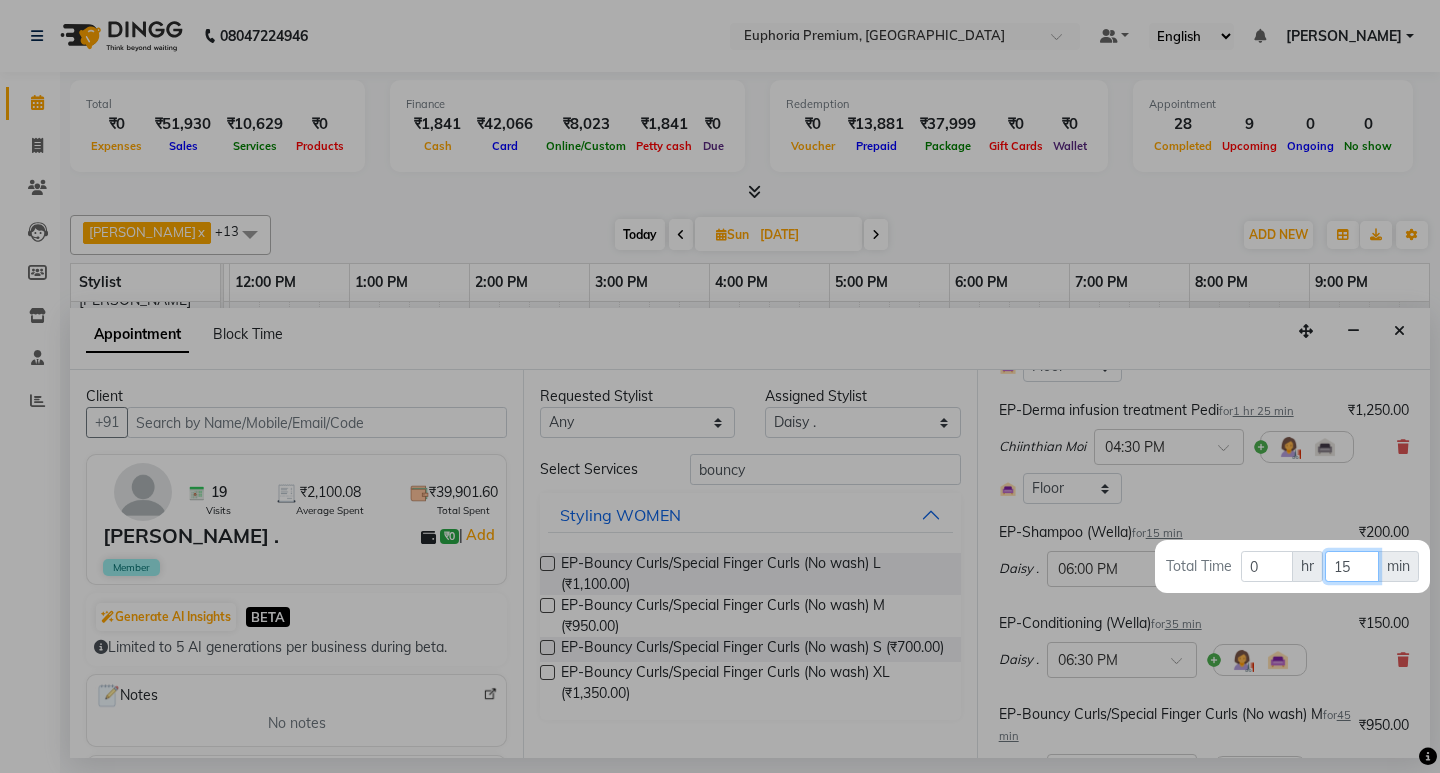 type on "15" 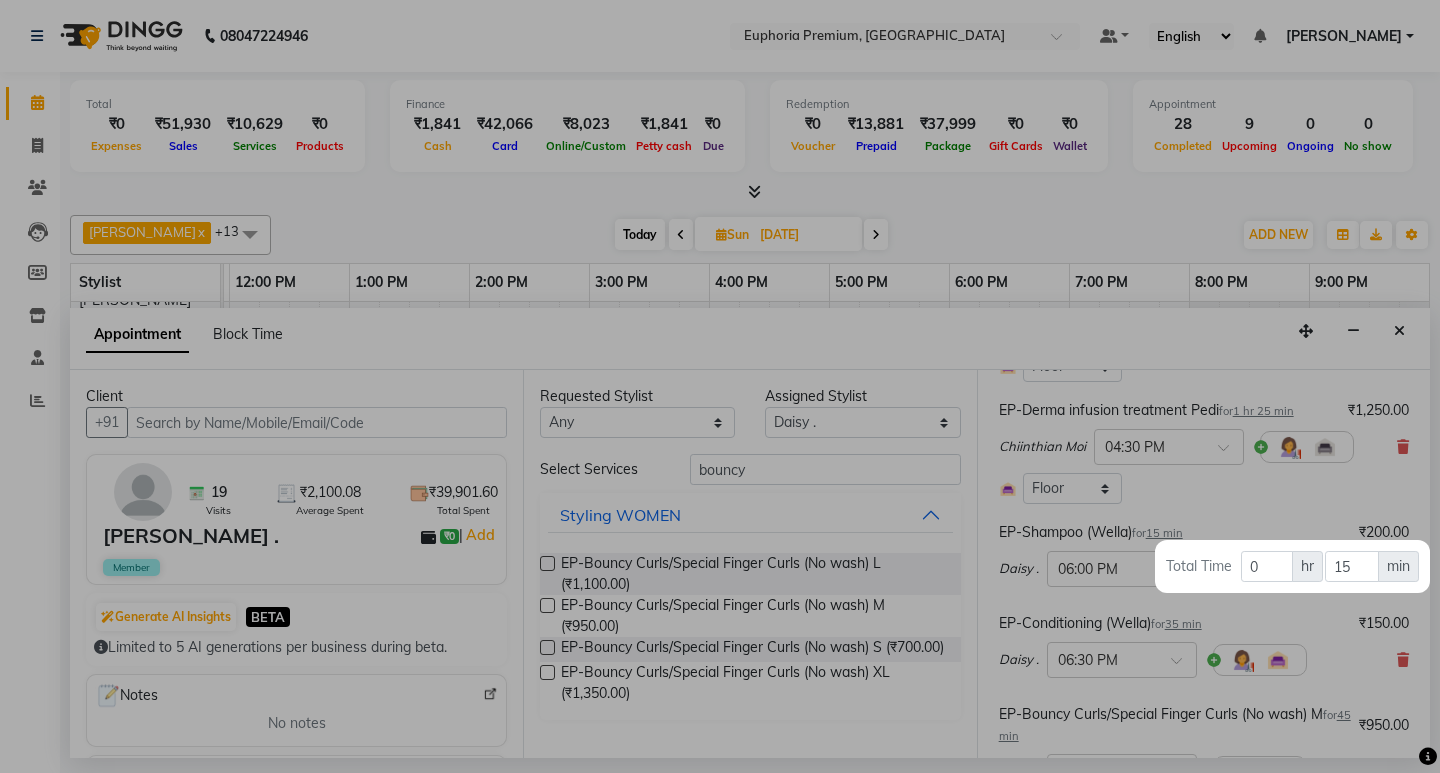 click at bounding box center [720, 386] 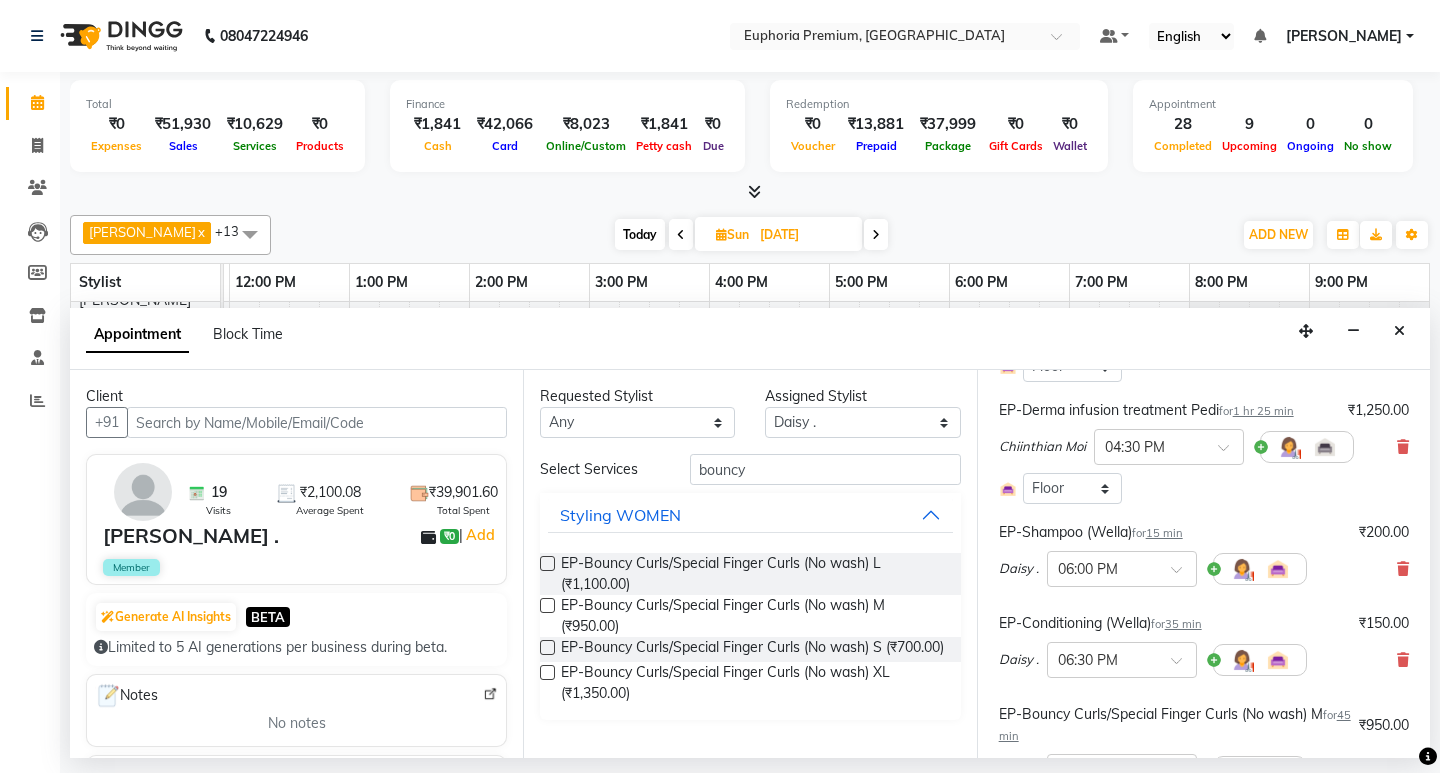 click on "35 min" at bounding box center (1183, 624) 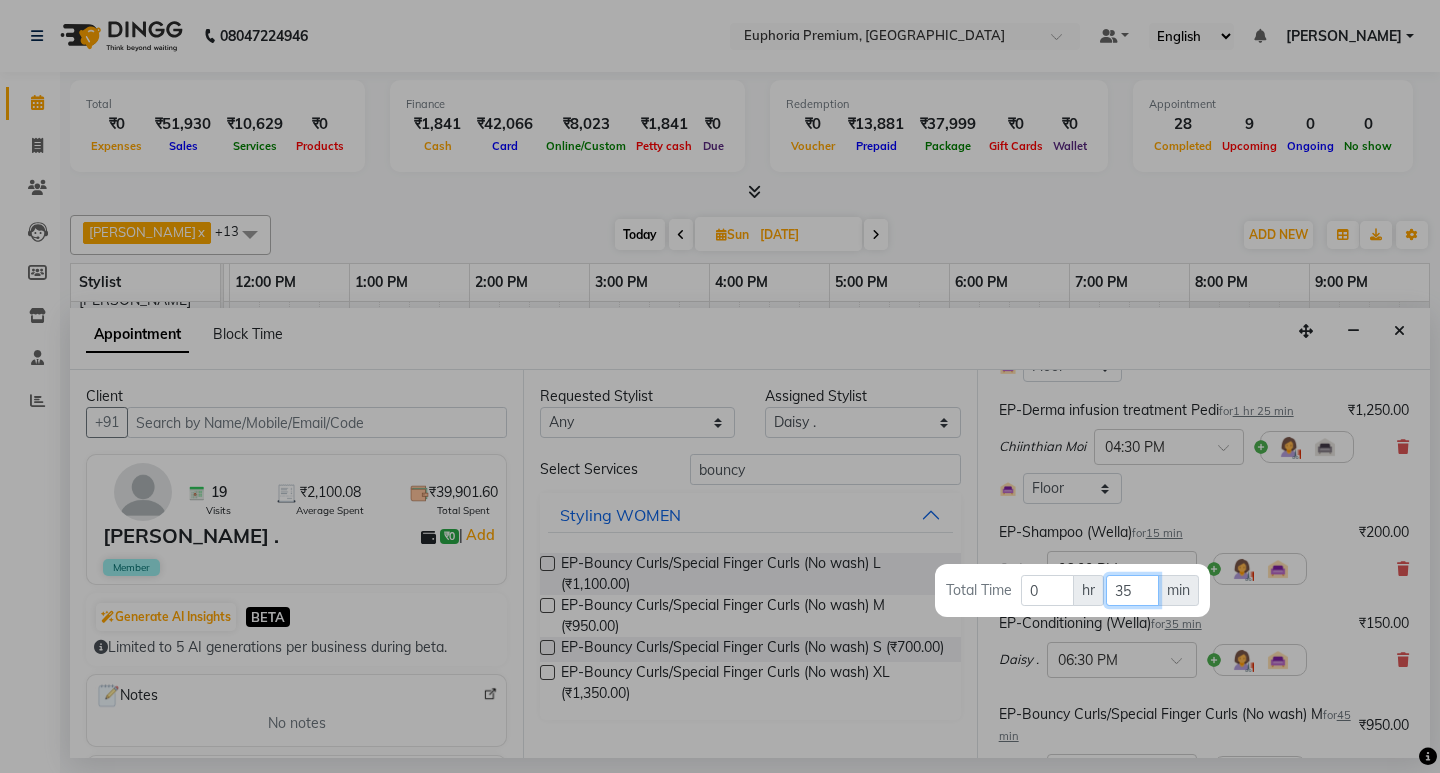 click on "35" at bounding box center [1132, 590] 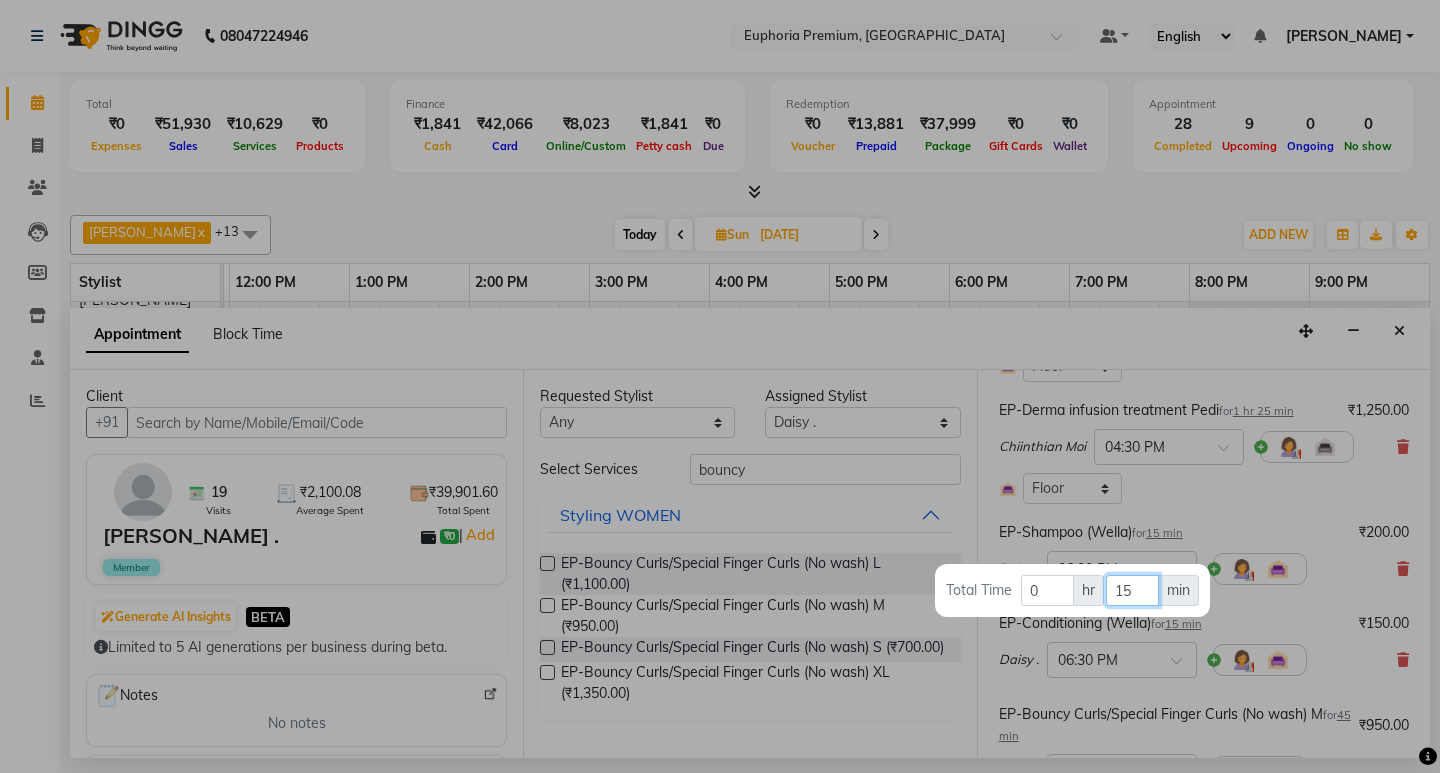 type on "15" 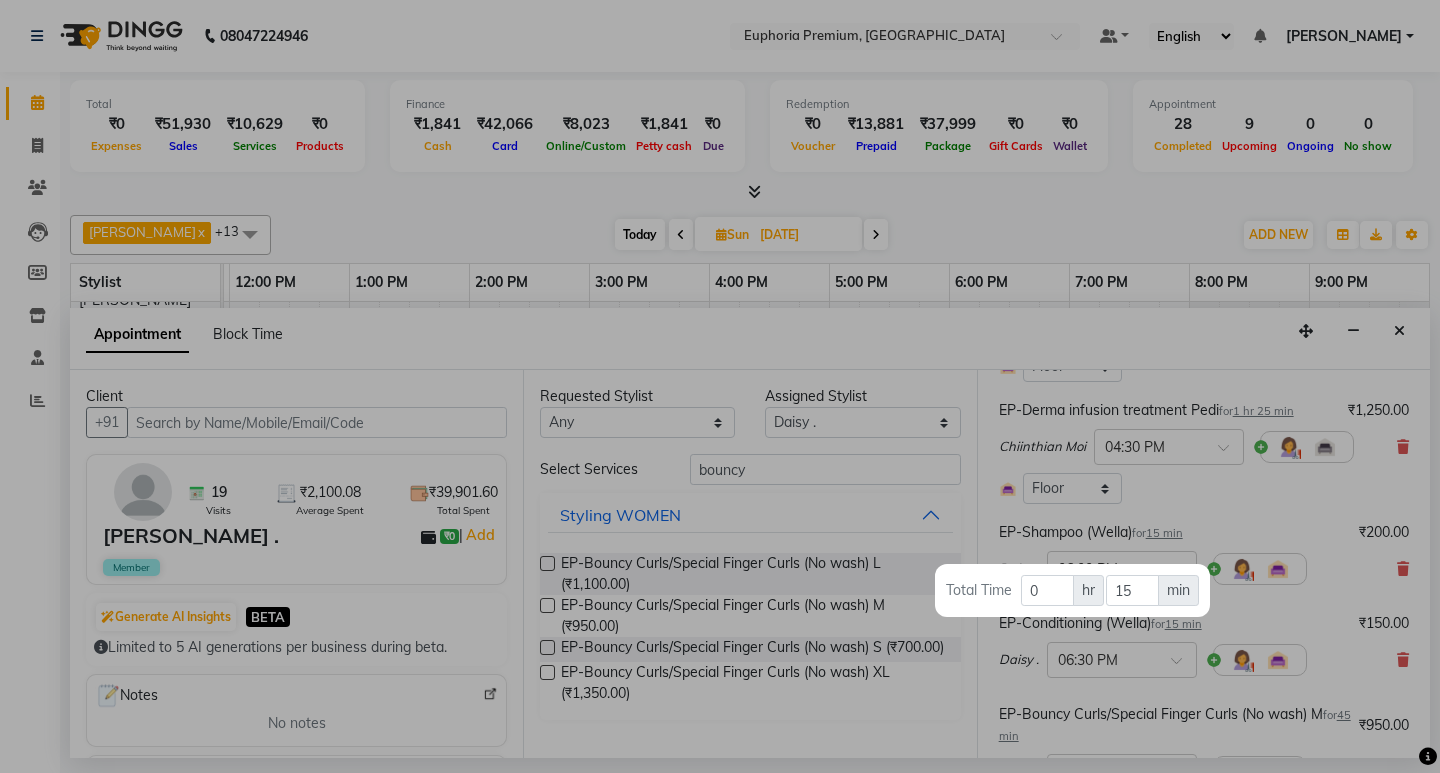 click at bounding box center [720, 386] 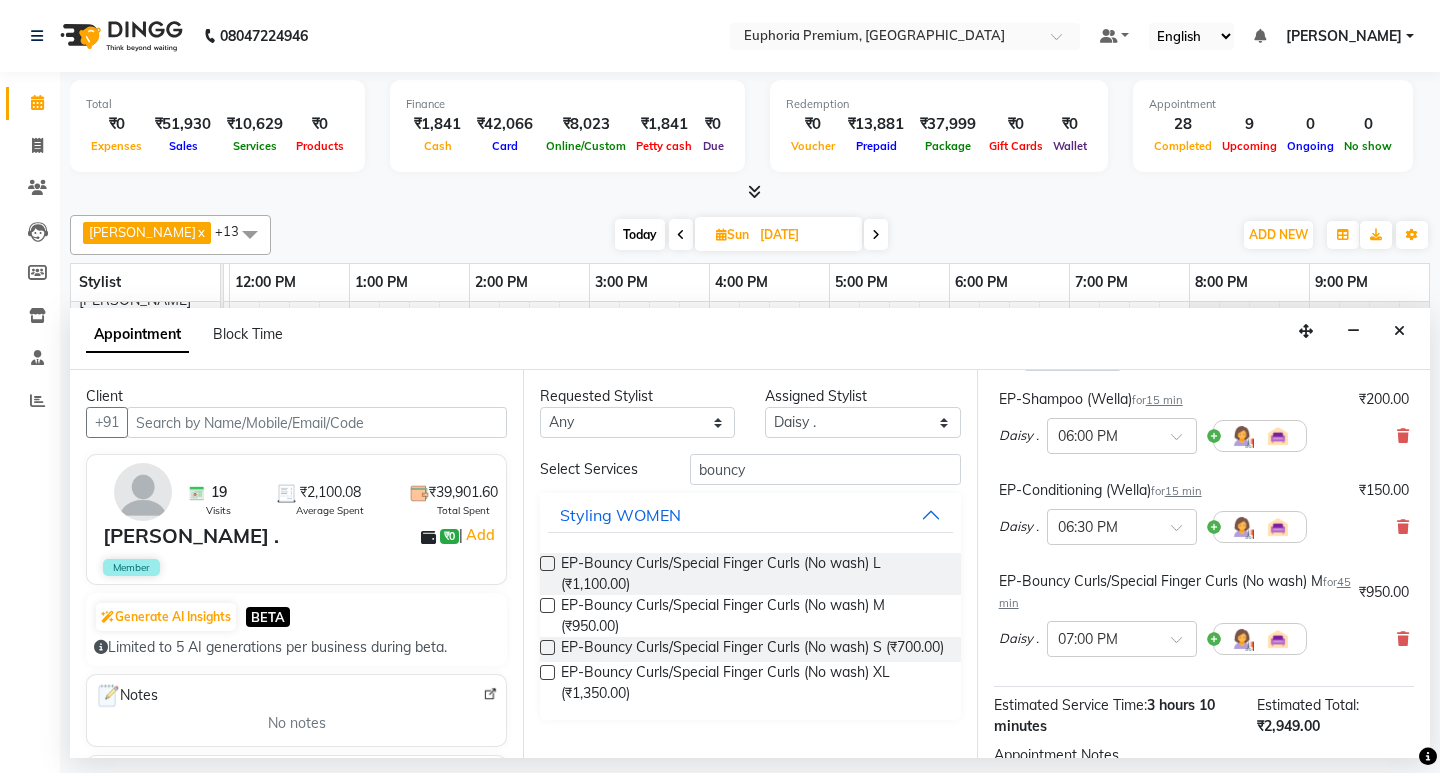 scroll, scrollTop: 569, scrollLeft: 0, axis: vertical 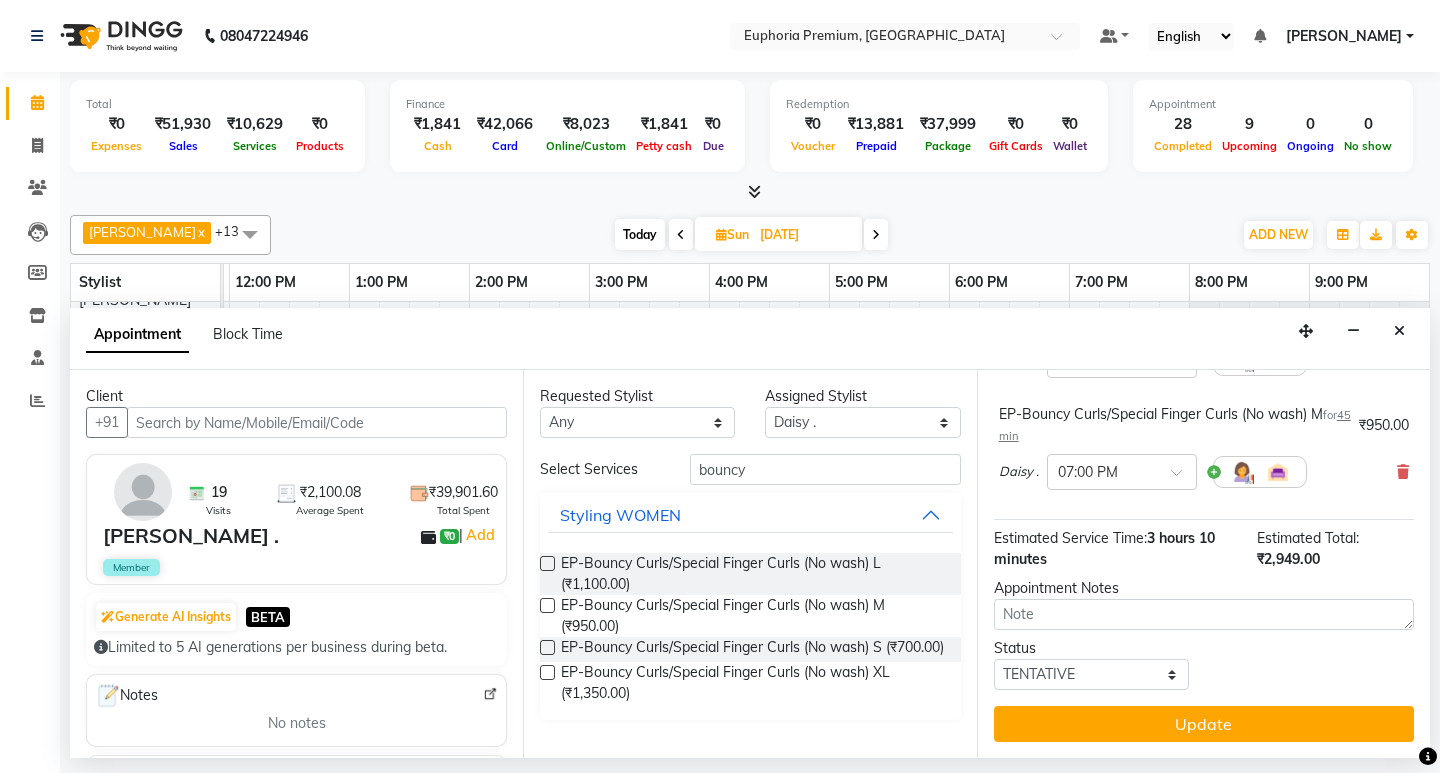 click on "45 min" at bounding box center [1175, 425] 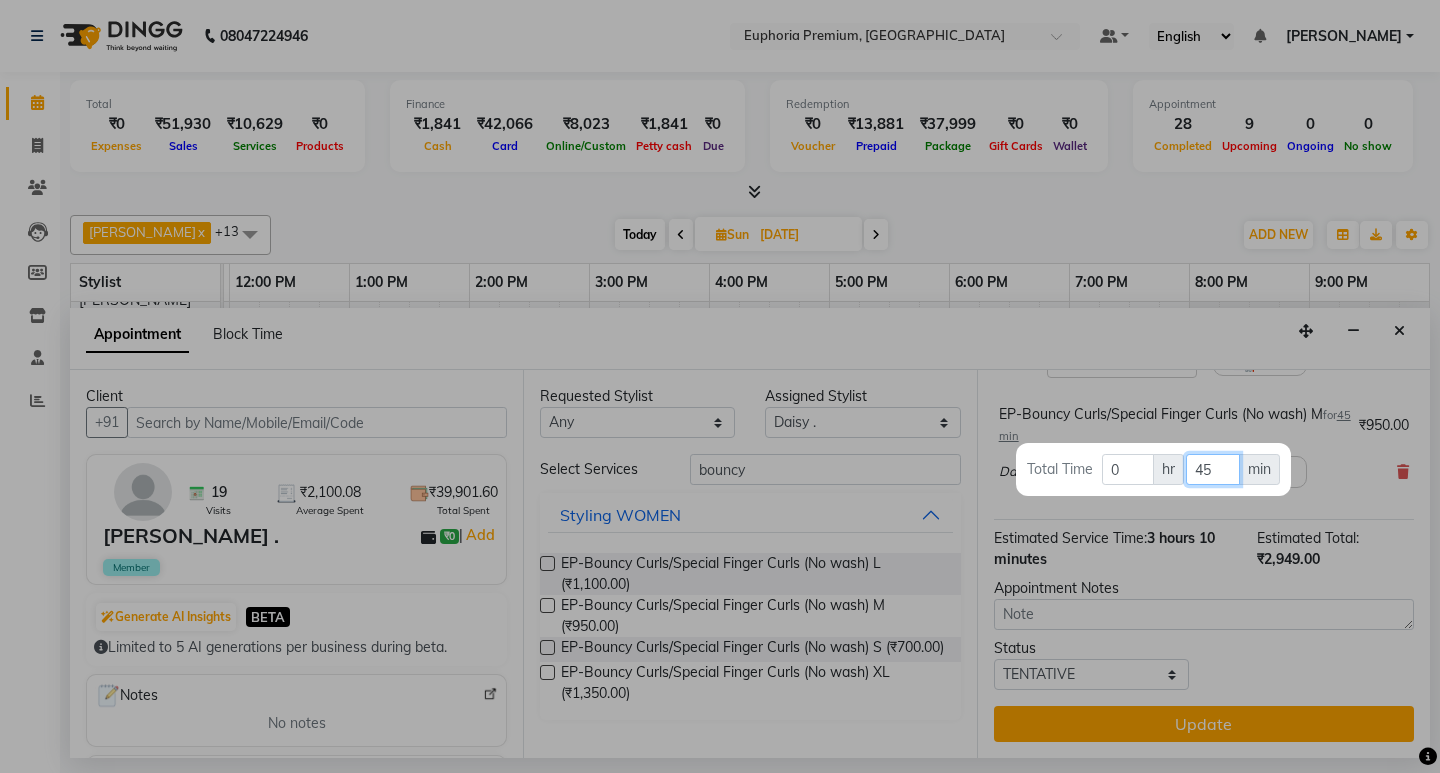 click on "45" at bounding box center (1212, 469) 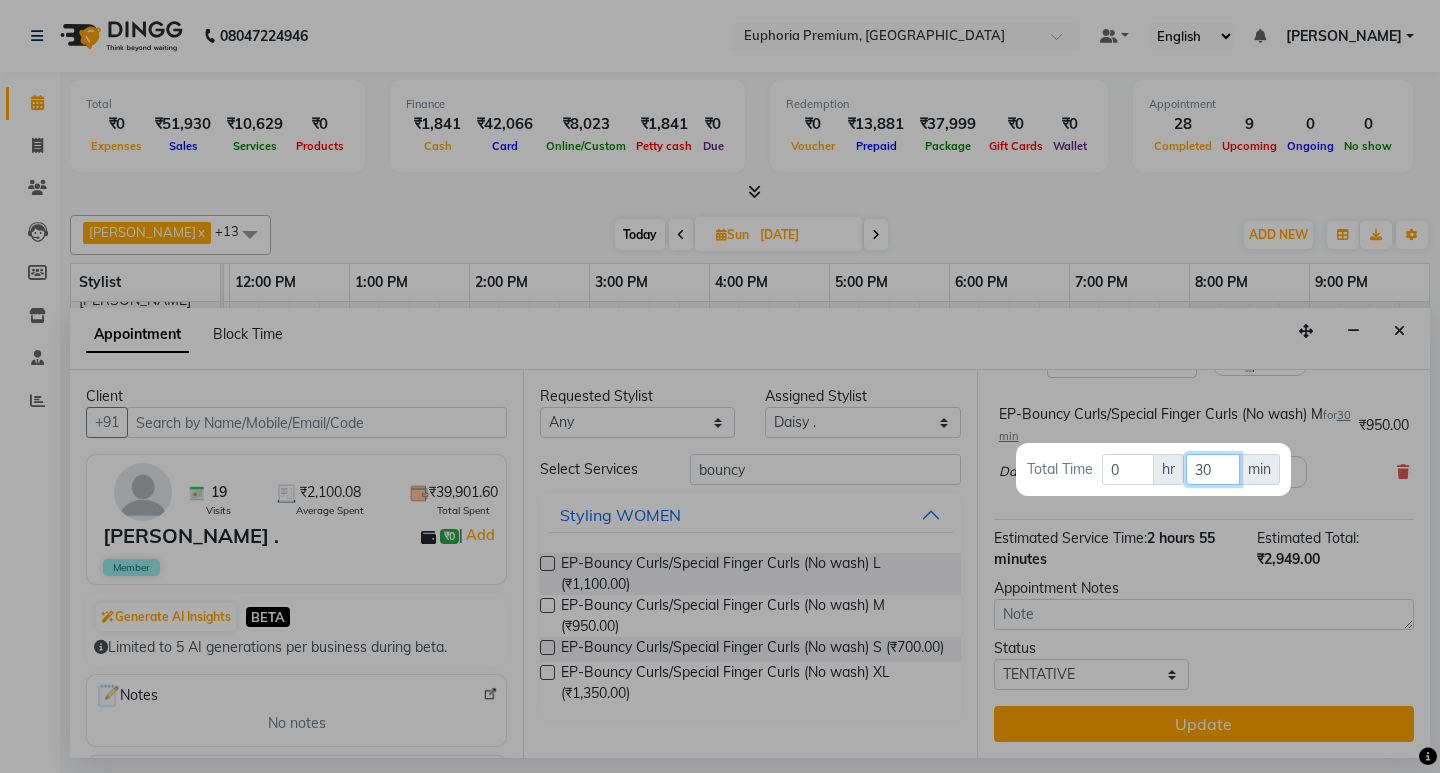 type on "30" 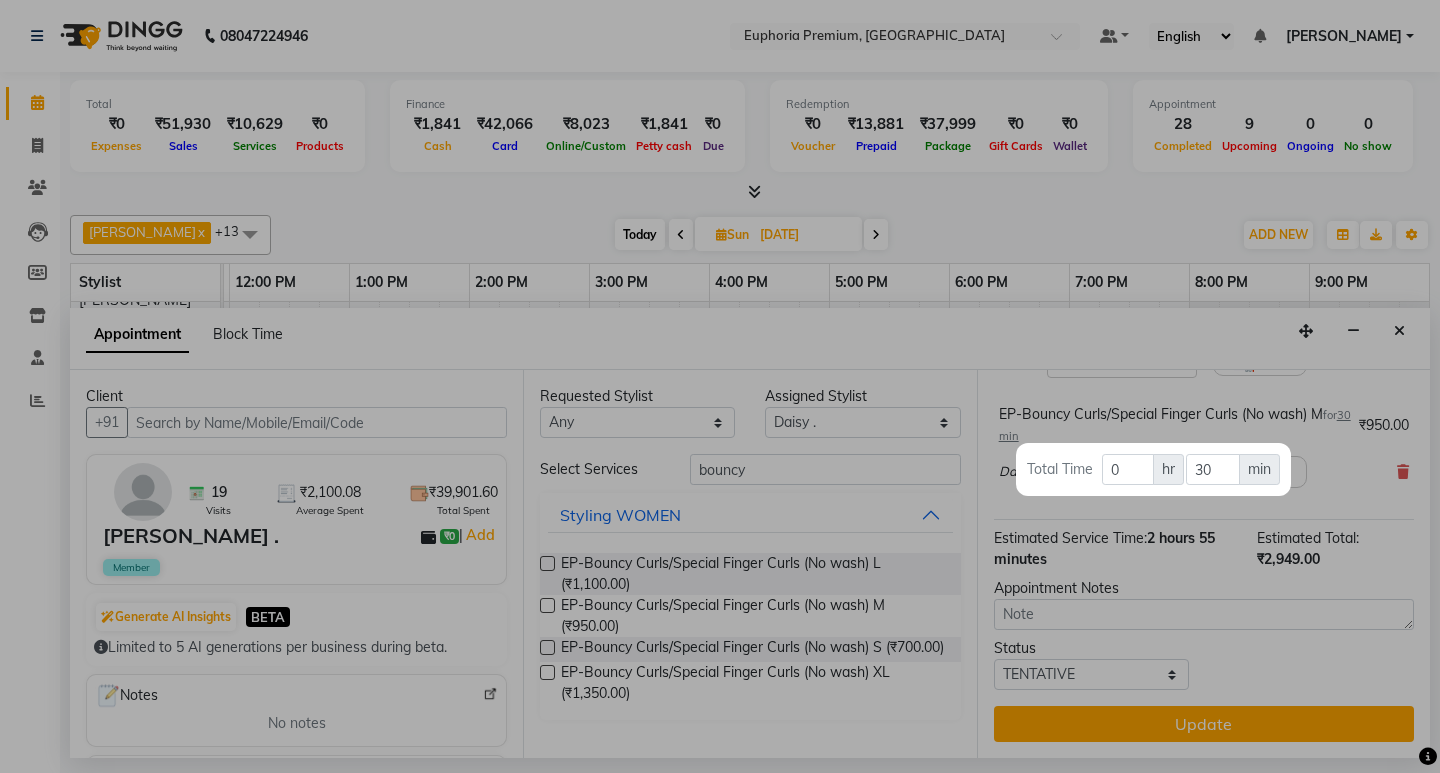 click at bounding box center (720, 386) 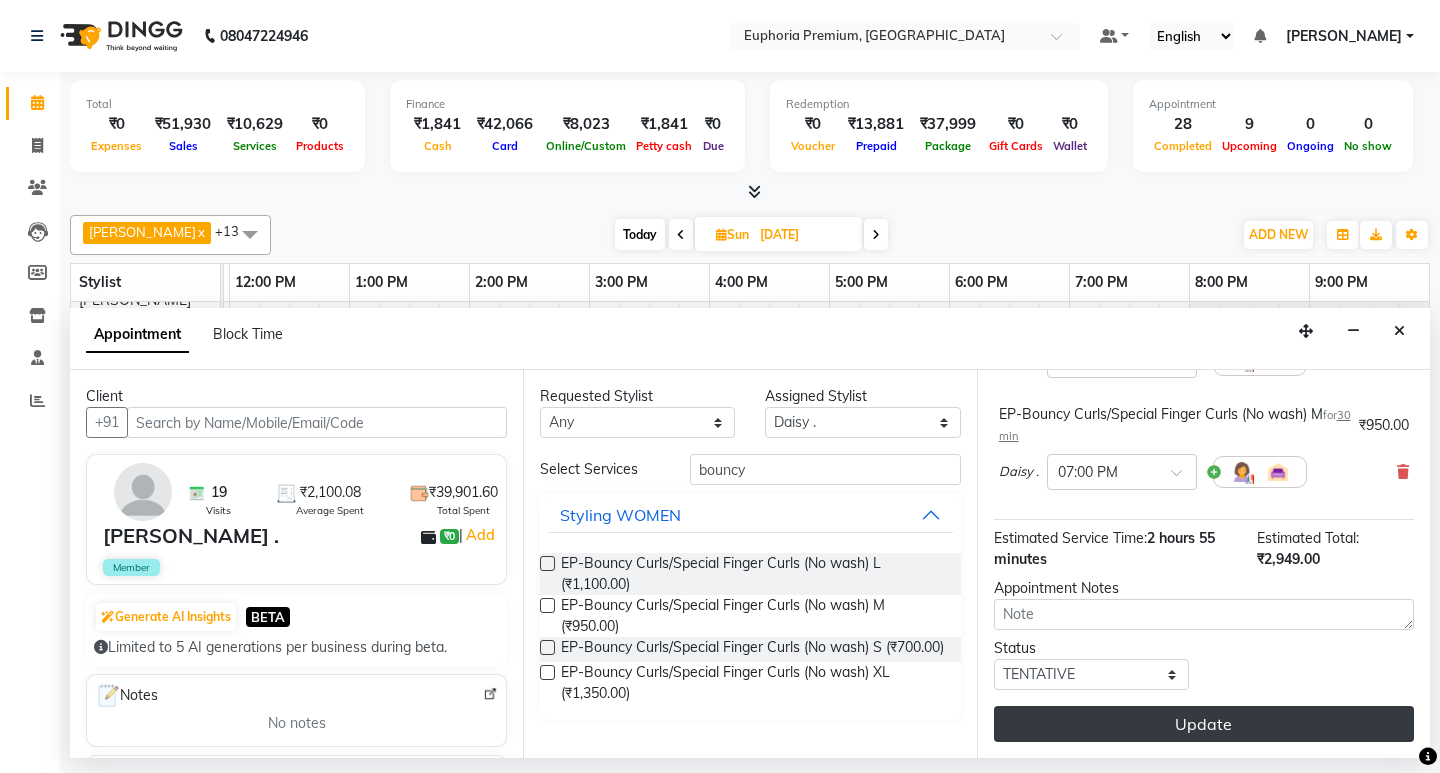 click on "Update" at bounding box center (1204, 724) 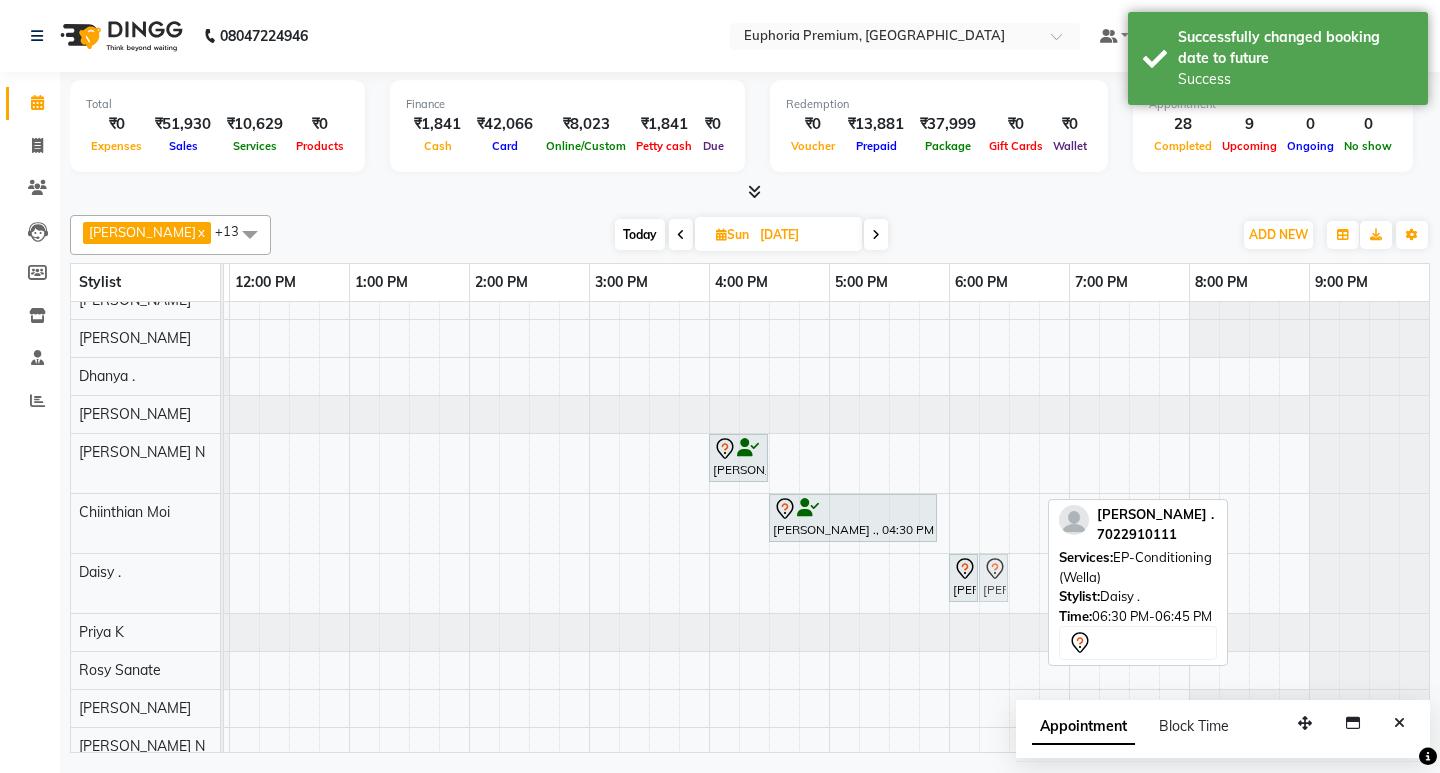 drag, startPoint x: 1024, startPoint y: 576, endPoint x: 1004, endPoint y: 578, distance: 20.09975 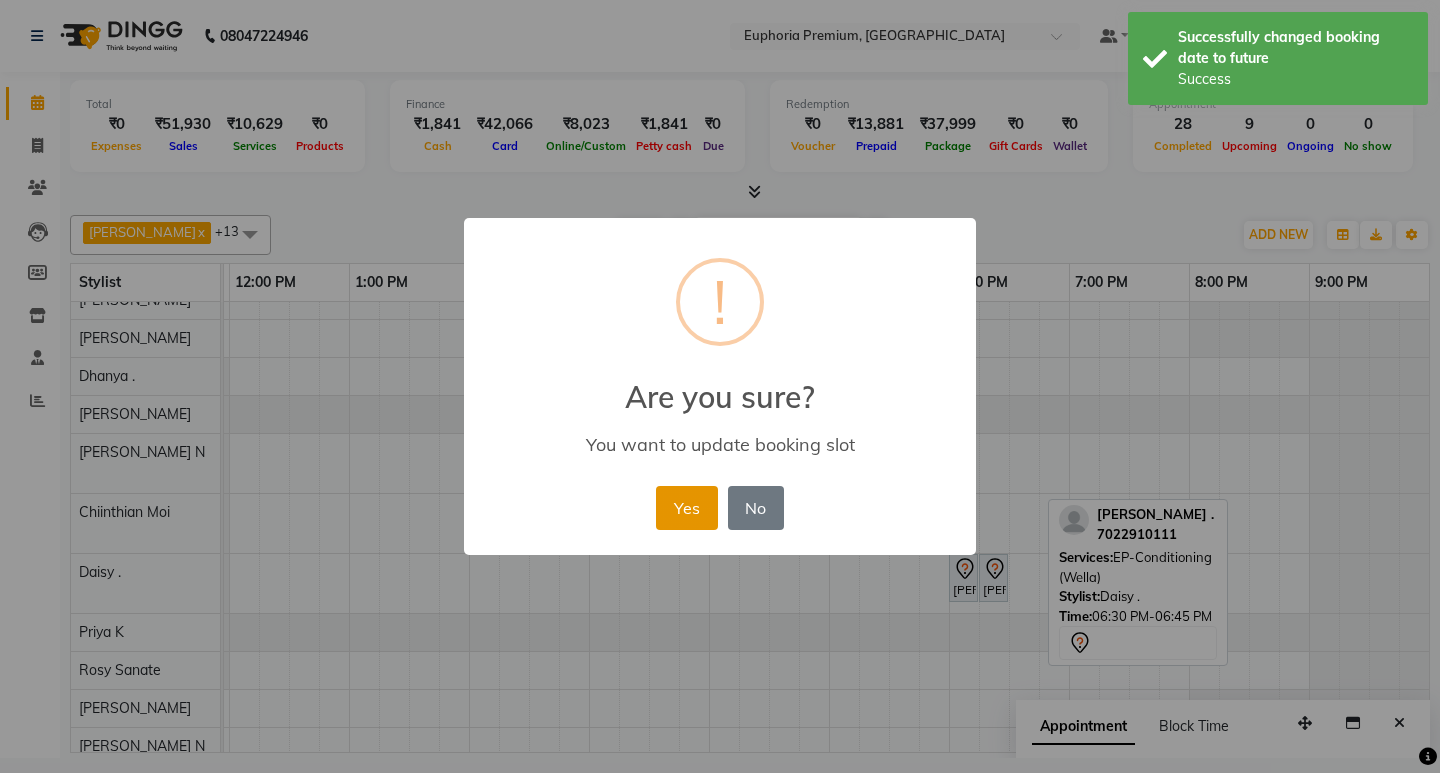 click on "Yes" at bounding box center [686, 508] 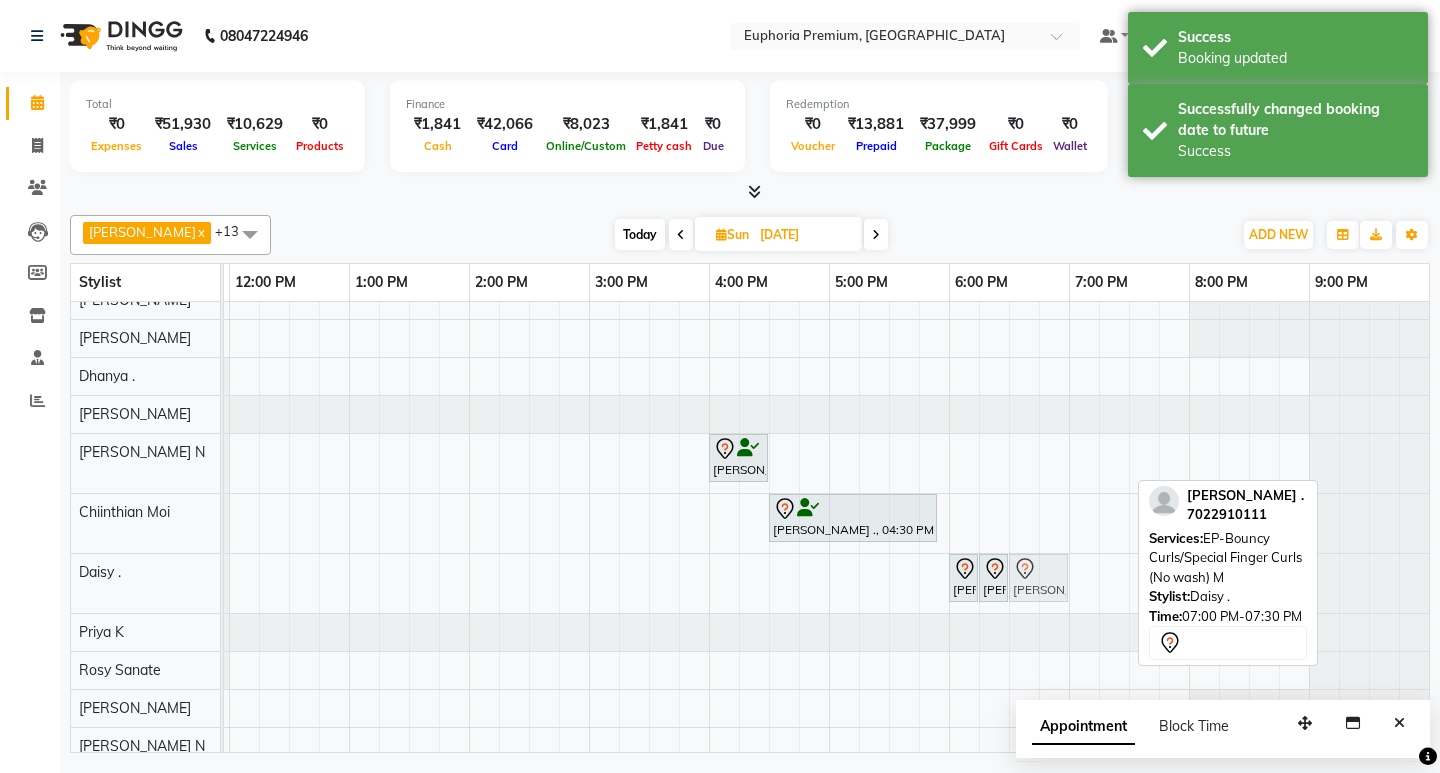 drag, startPoint x: 1088, startPoint y: 574, endPoint x: 1030, endPoint y: 574, distance: 58 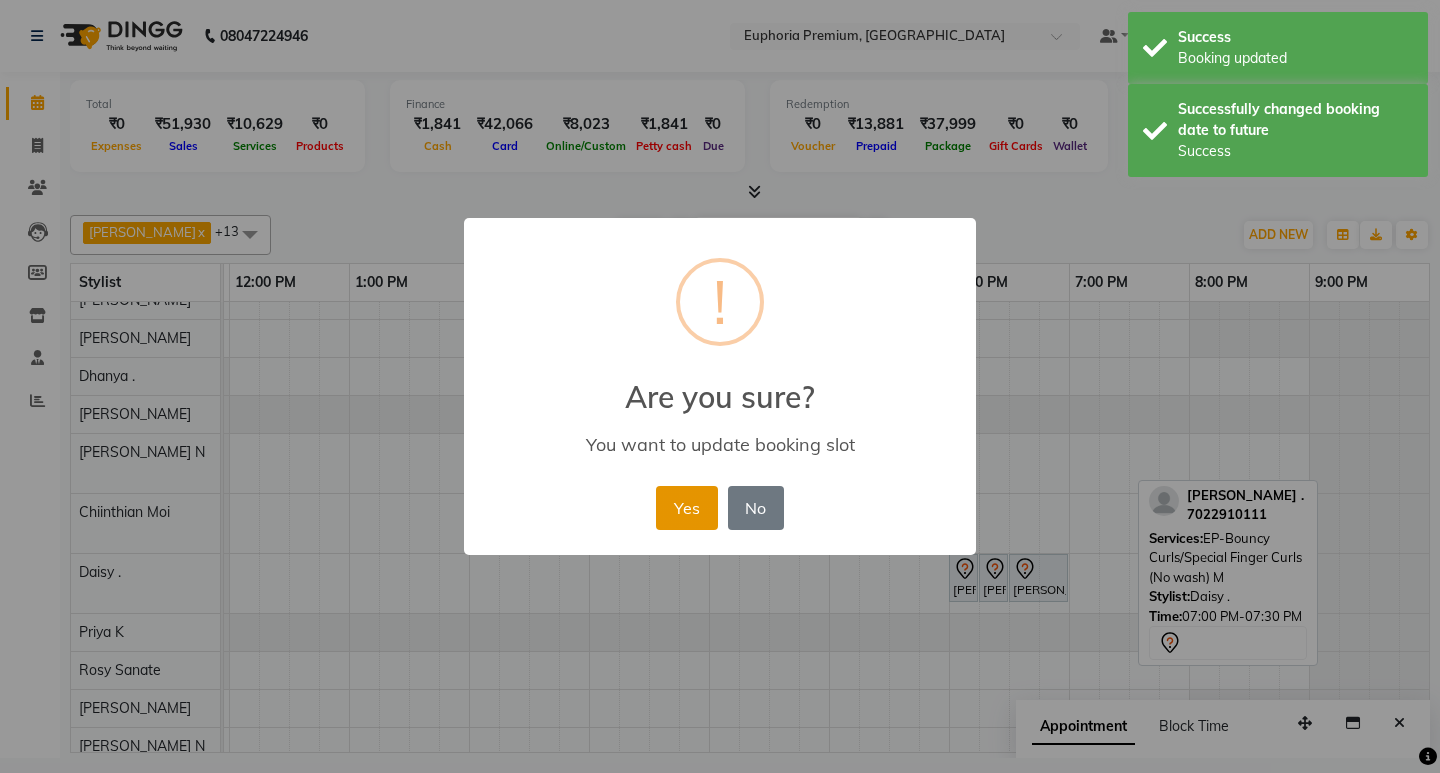 click on "Yes" at bounding box center (686, 508) 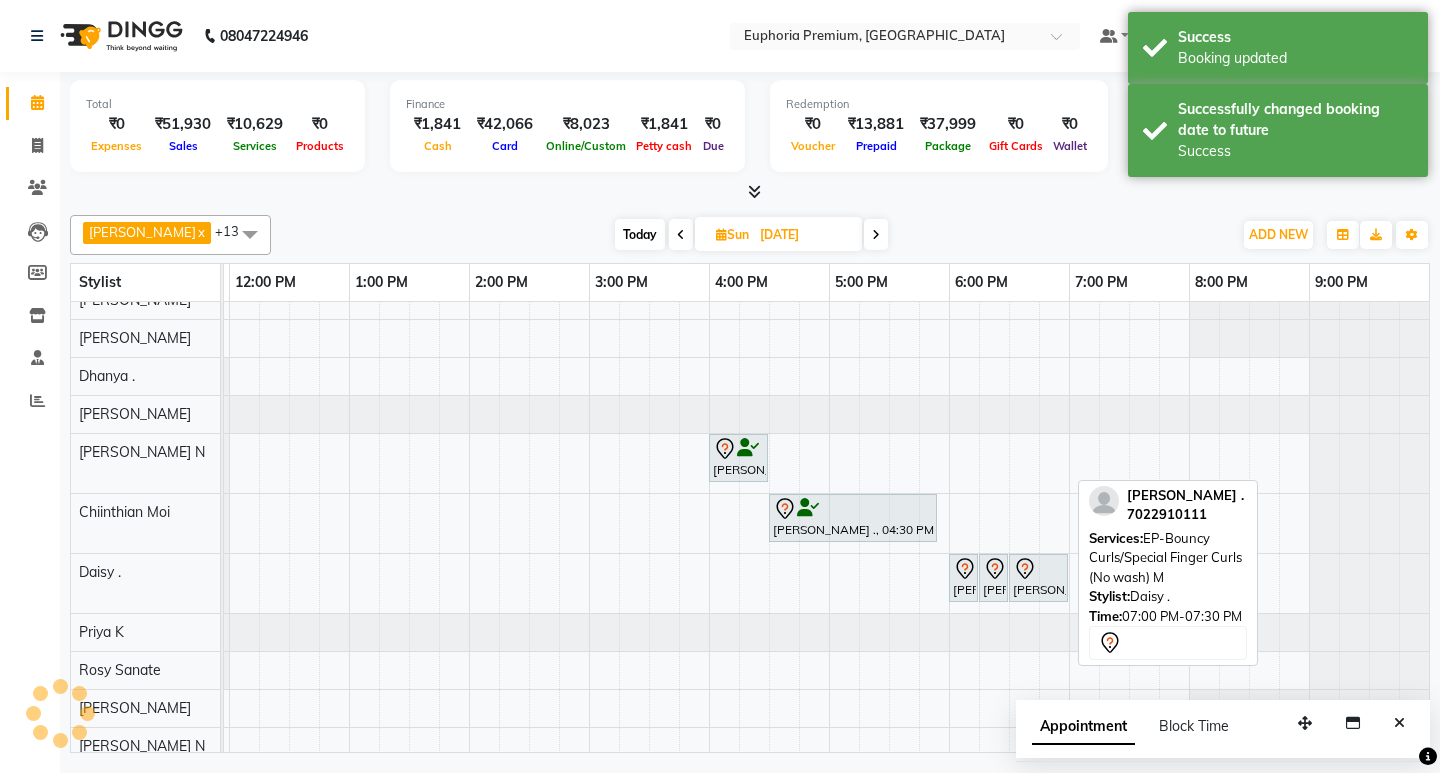 scroll, scrollTop: 143, scrollLeft: 475, axis: both 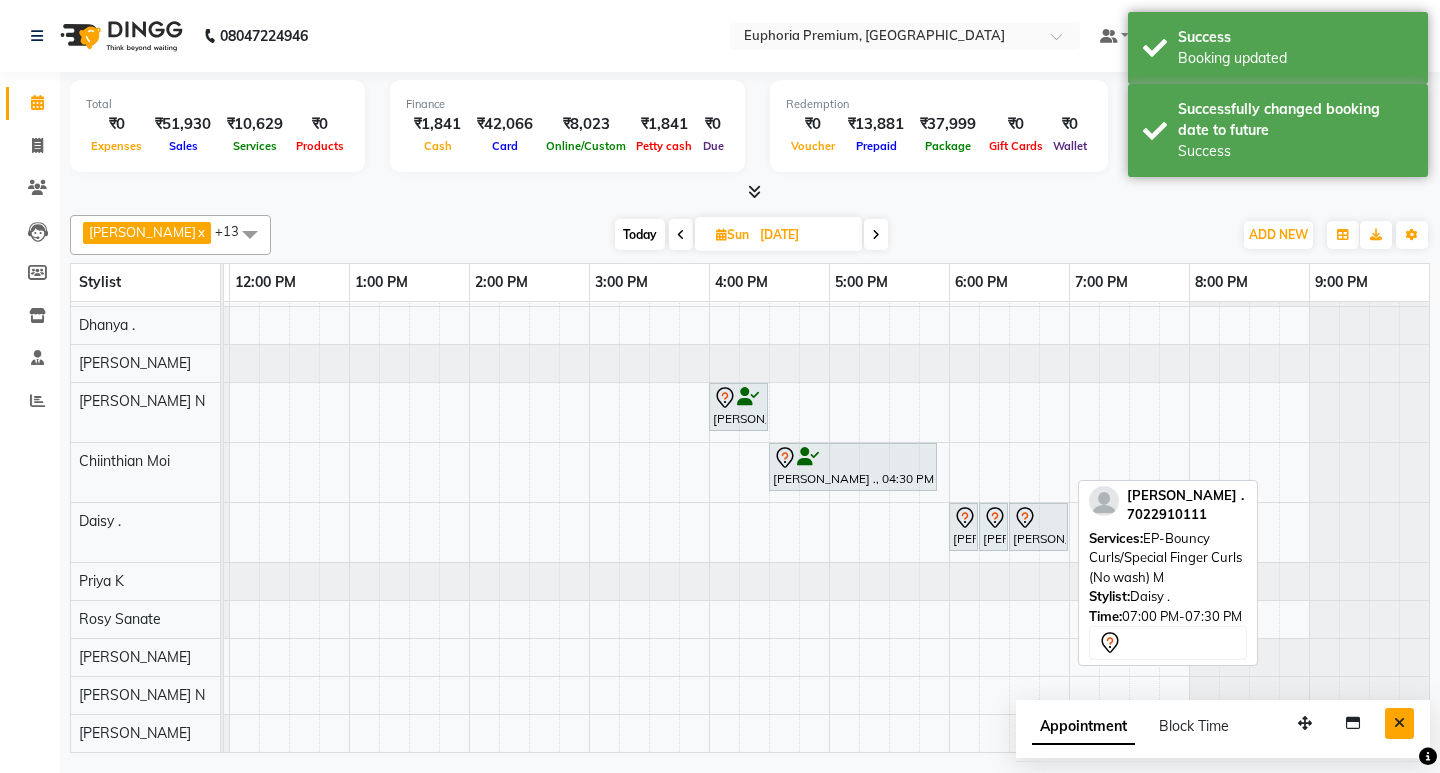 click at bounding box center (1399, 723) 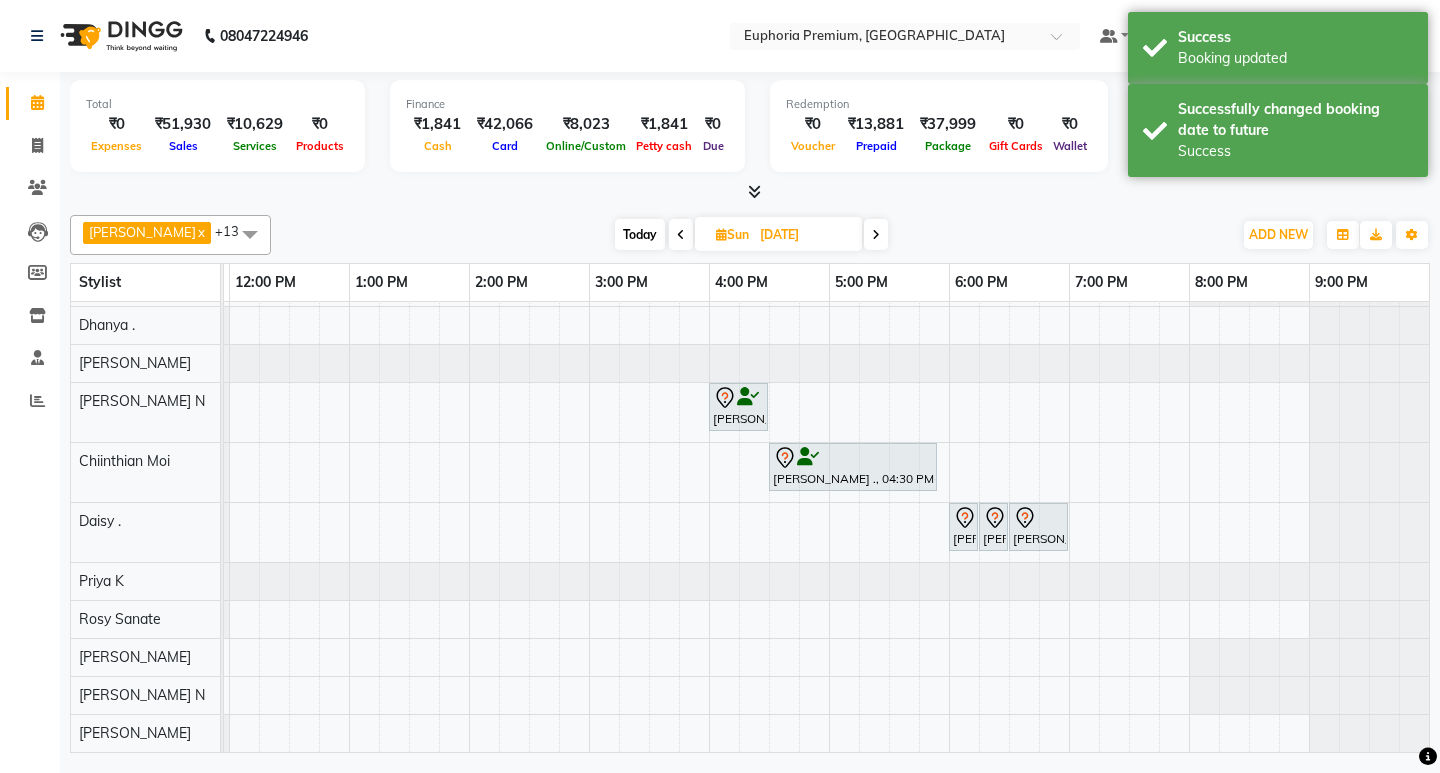 scroll, scrollTop: 0, scrollLeft: 475, axis: horizontal 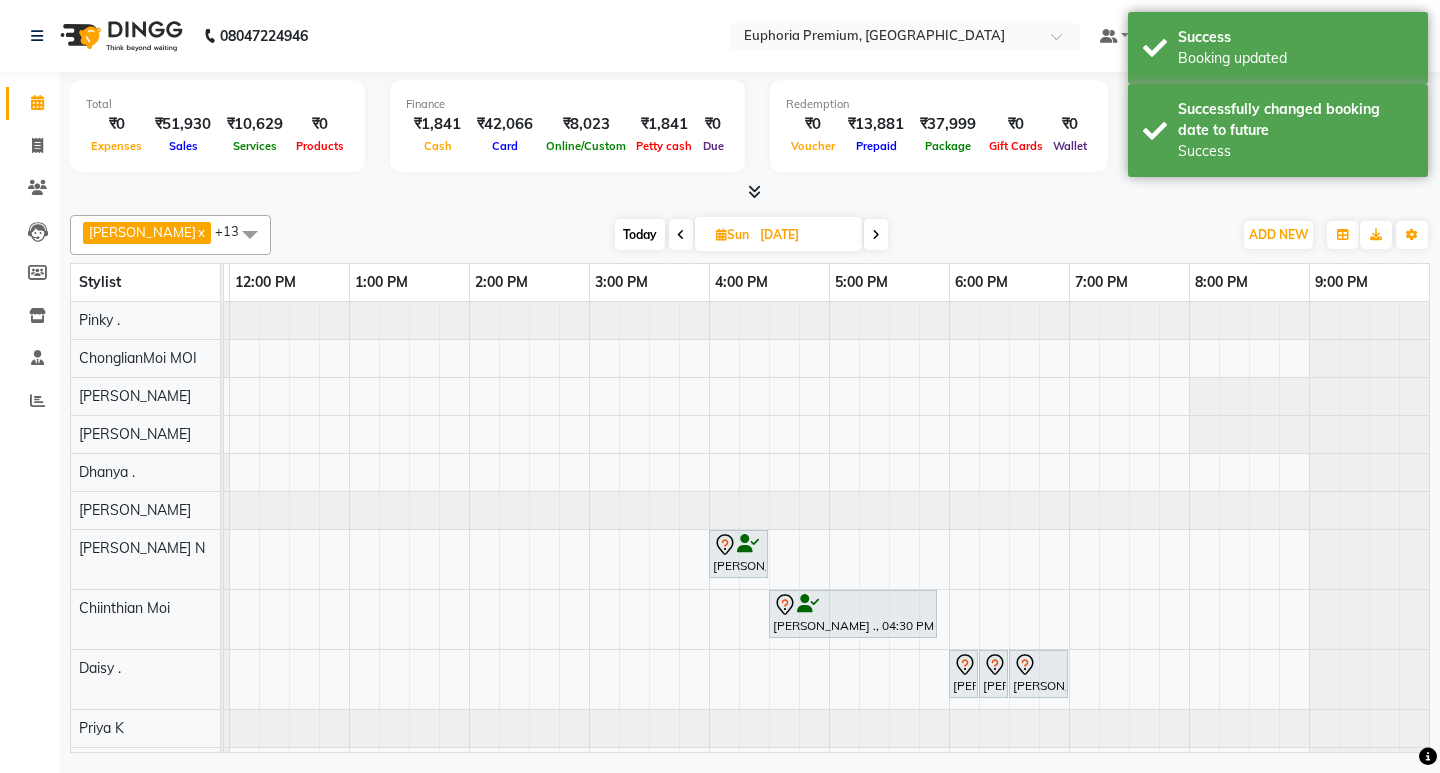 click on "Today" at bounding box center [640, 234] 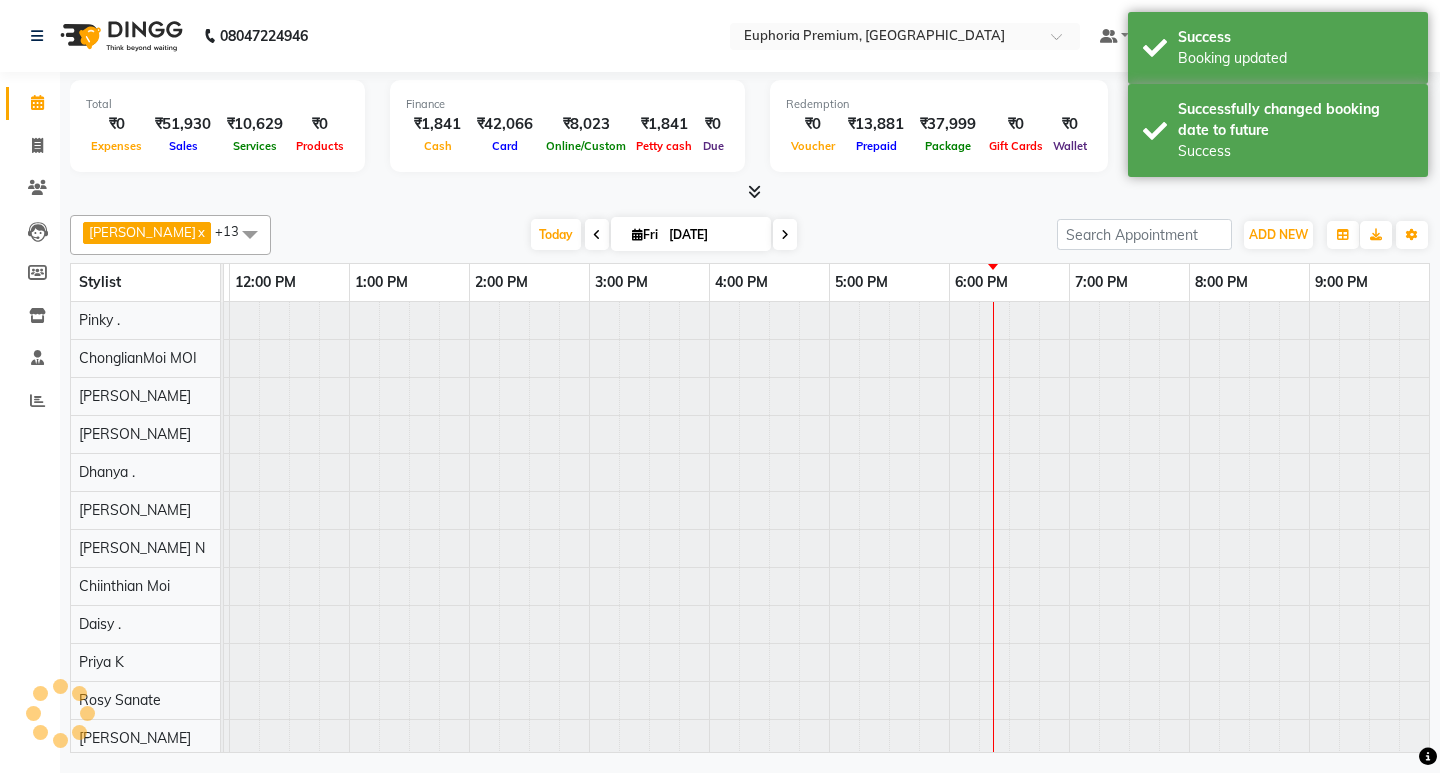 scroll, scrollTop: 0, scrollLeft: 475, axis: horizontal 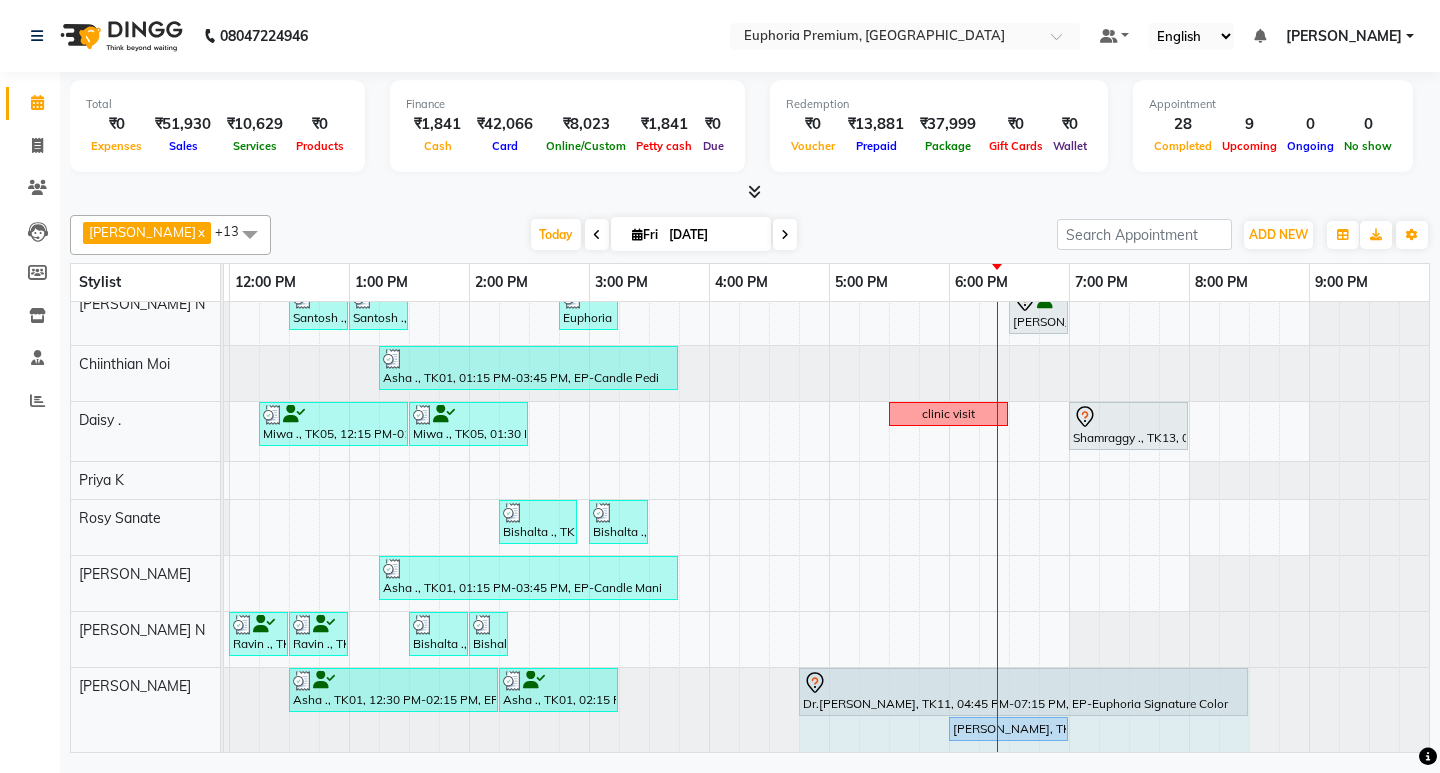 drag, startPoint x: 1096, startPoint y: 673, endPoint x: 1241, endPoint y: 665, distance: 145.22052 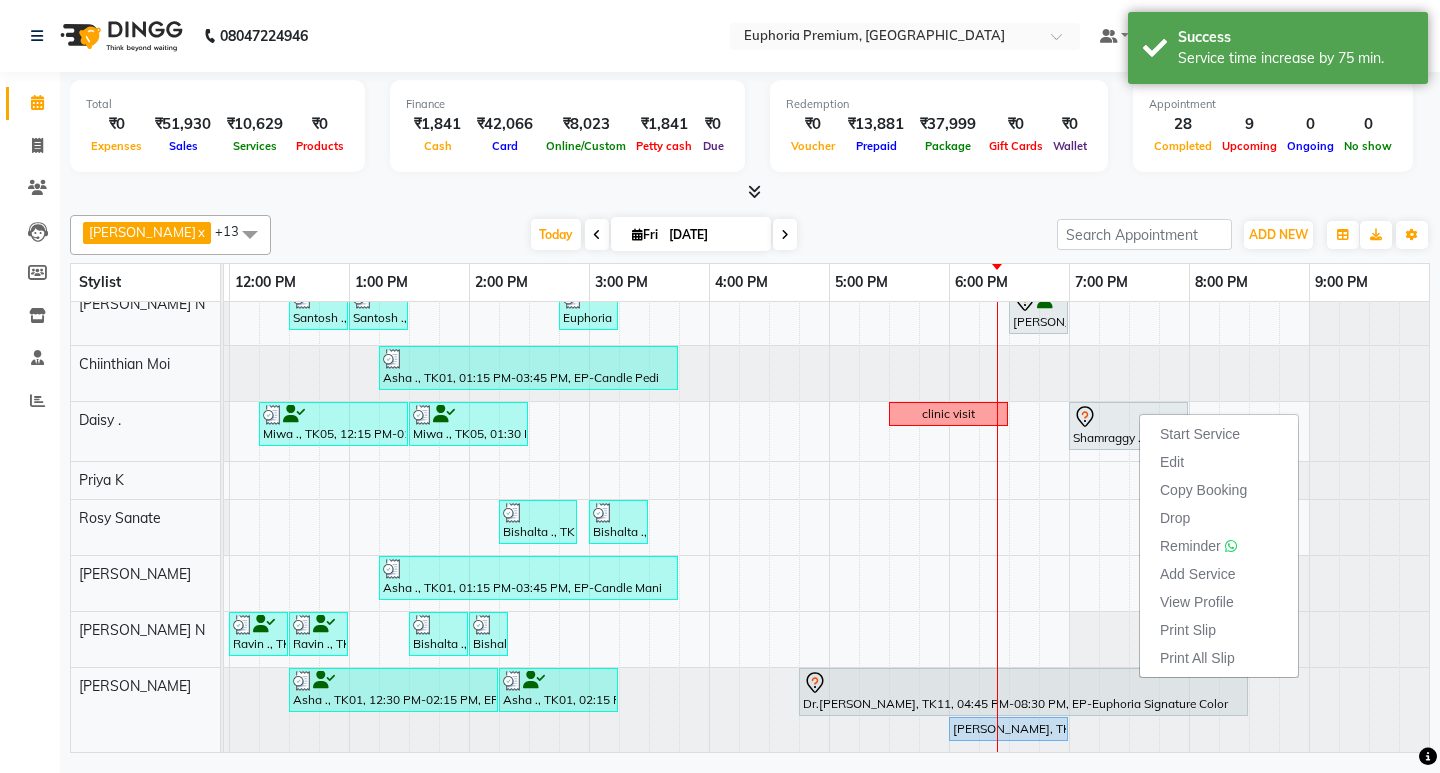 click on "Today  Fri 11-07-2025" at bounding box center (664, 235) 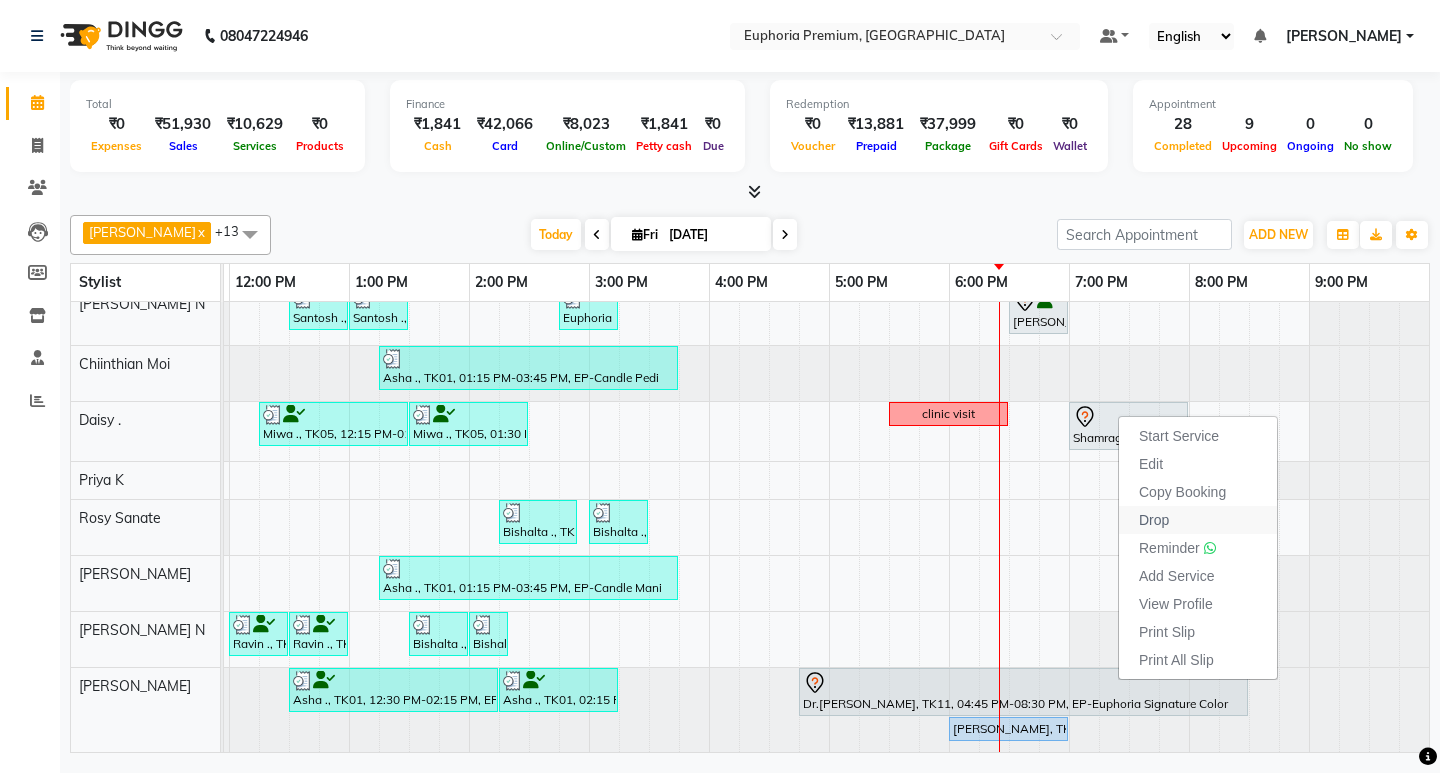 click on "Drop" at bounding box center [1198, 520] 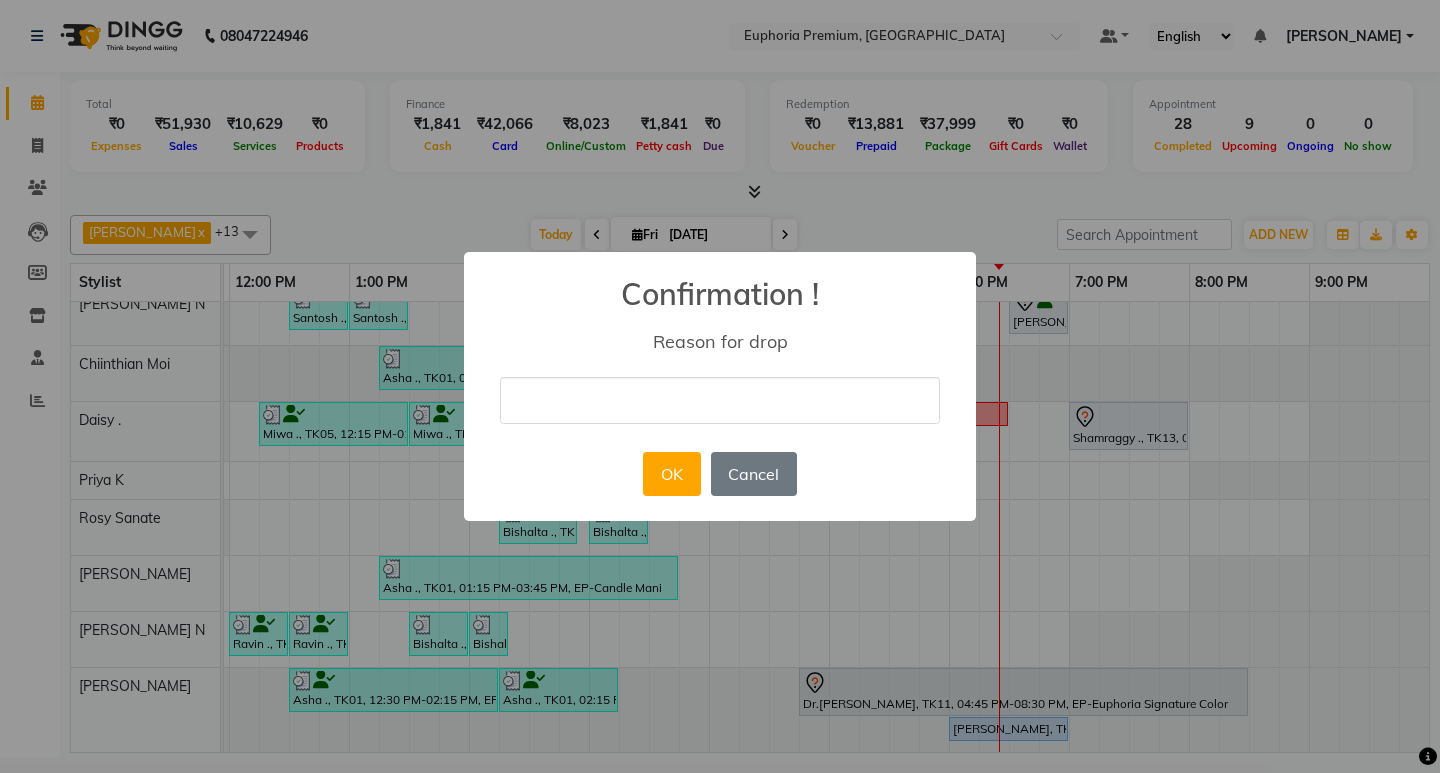click at bounding box center (720, 400) 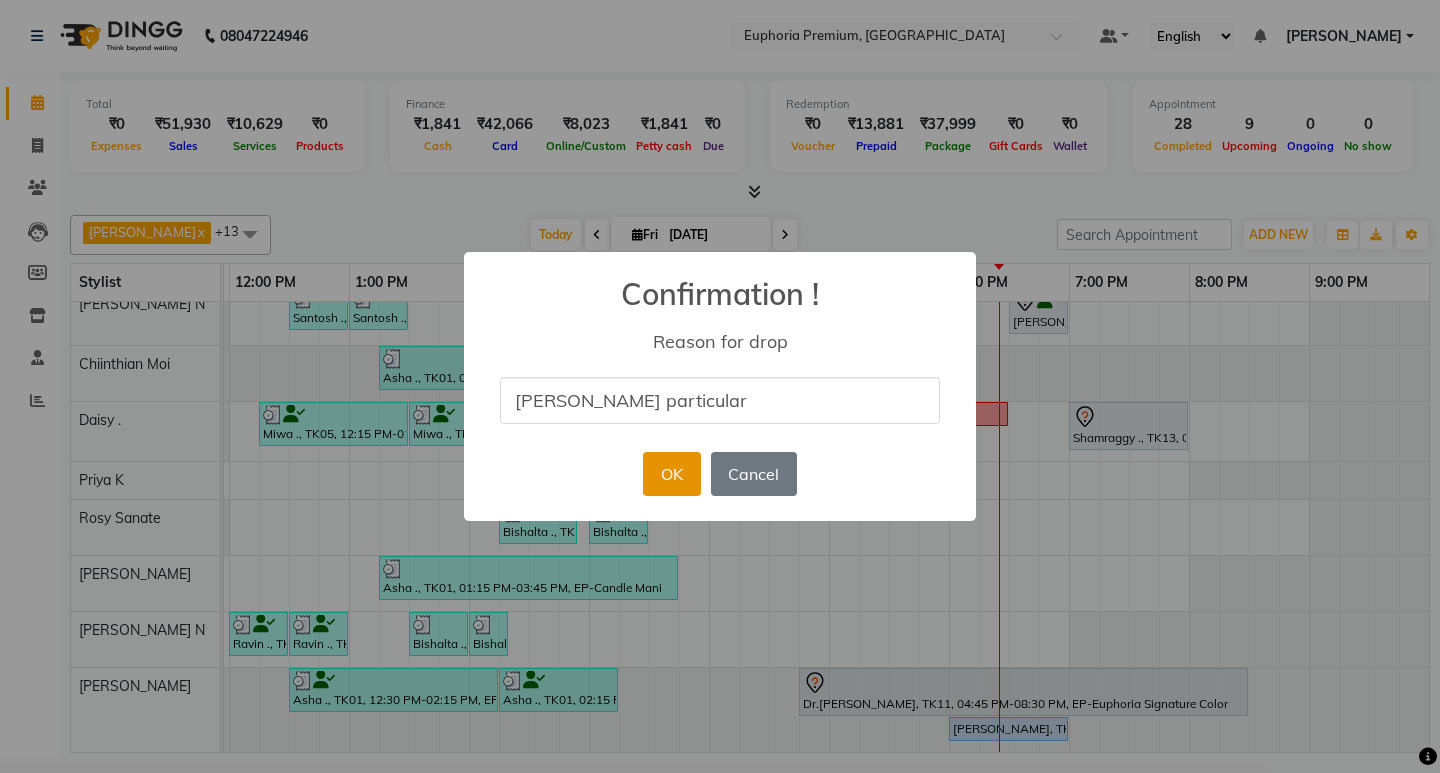 type on "Chandru particular" 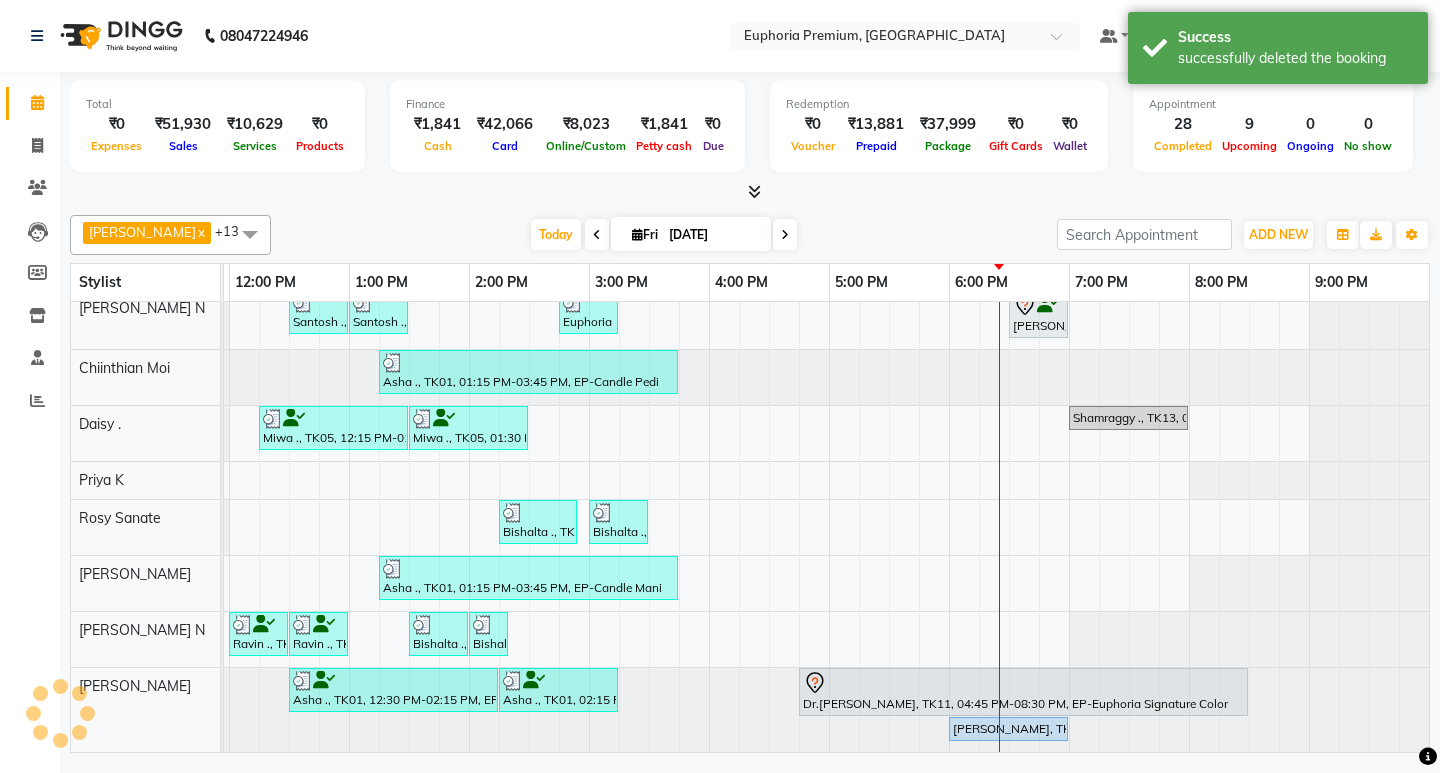 scroll, scrollTop: 392, scrollLeft: 0, axis: vertical 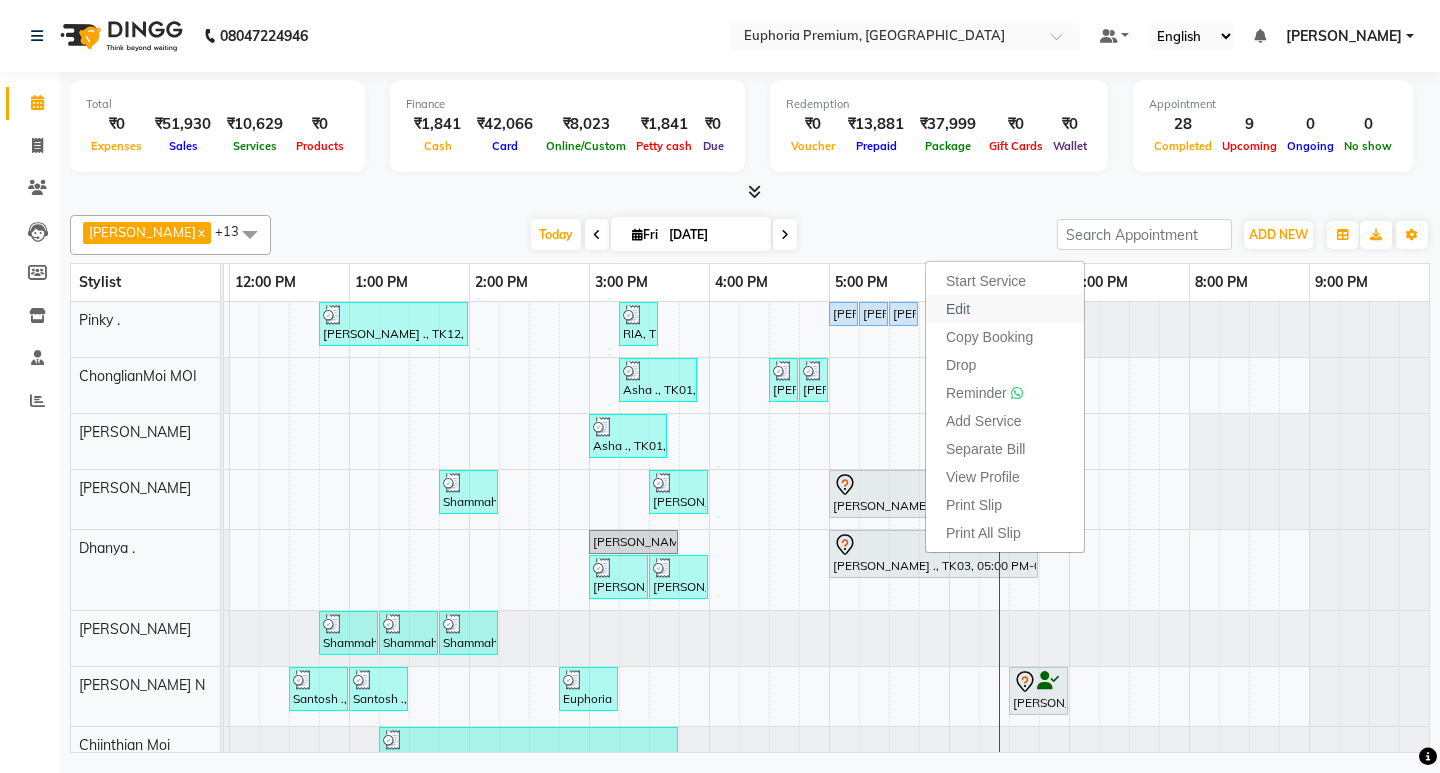click on "Edit" at bounding box center [958, 309] 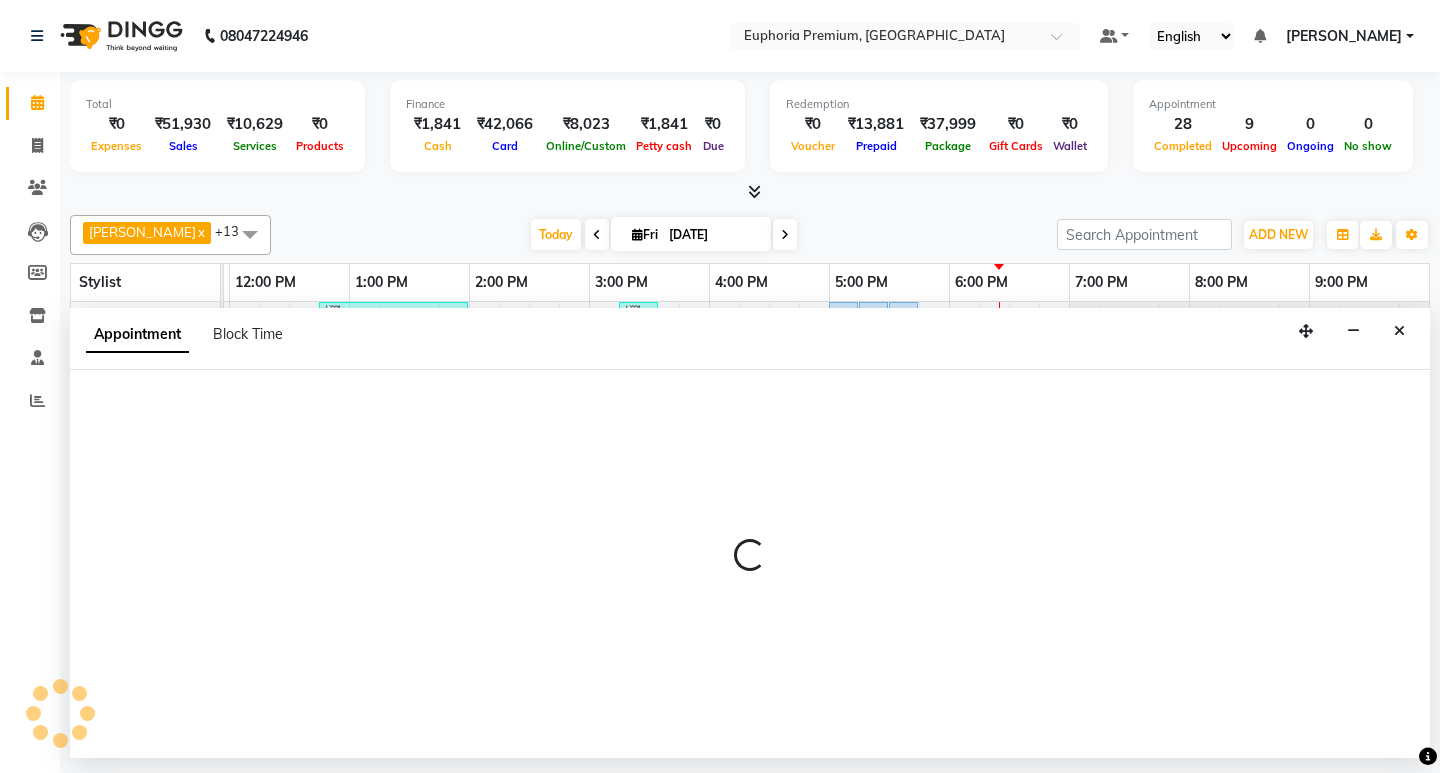 select on "tentative" 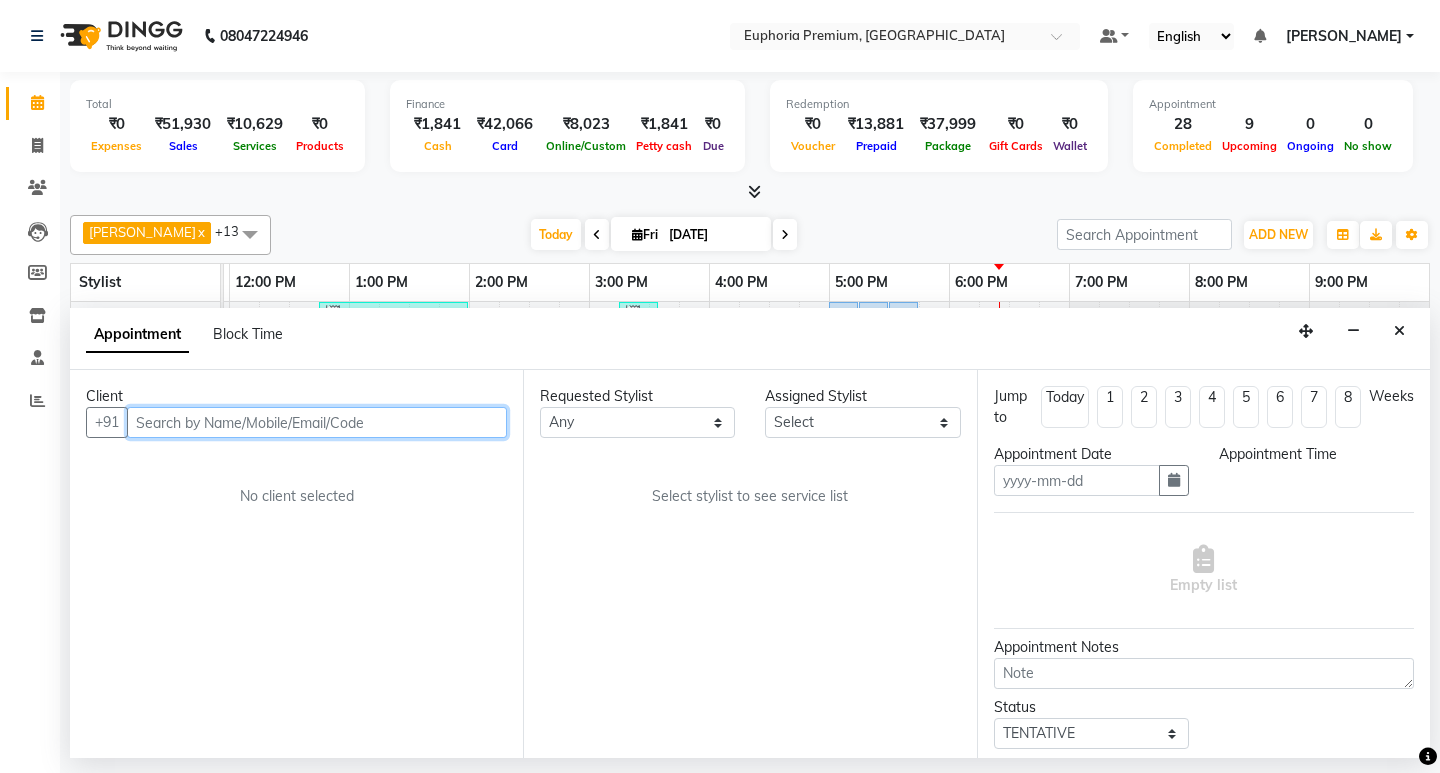 type on "[DATE]" 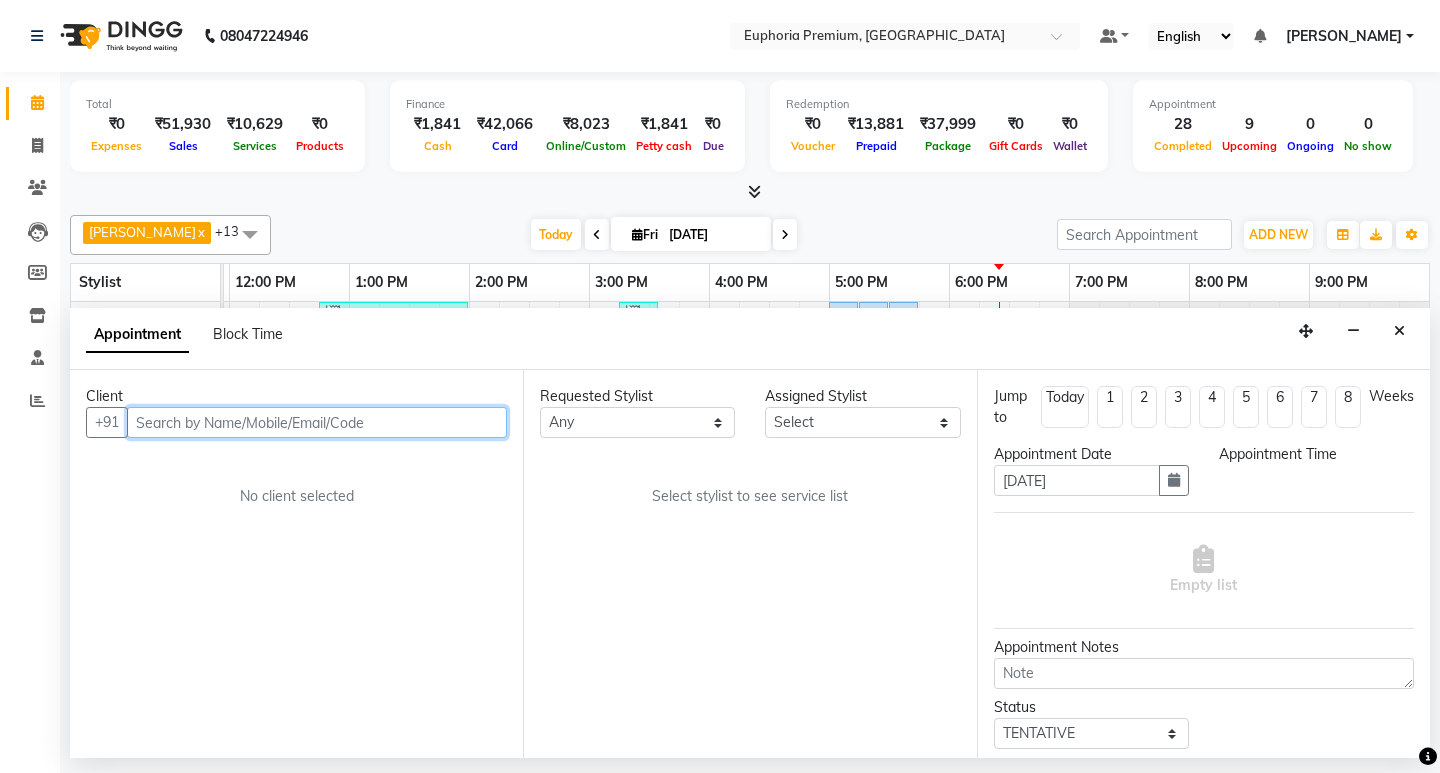 select on "1020" 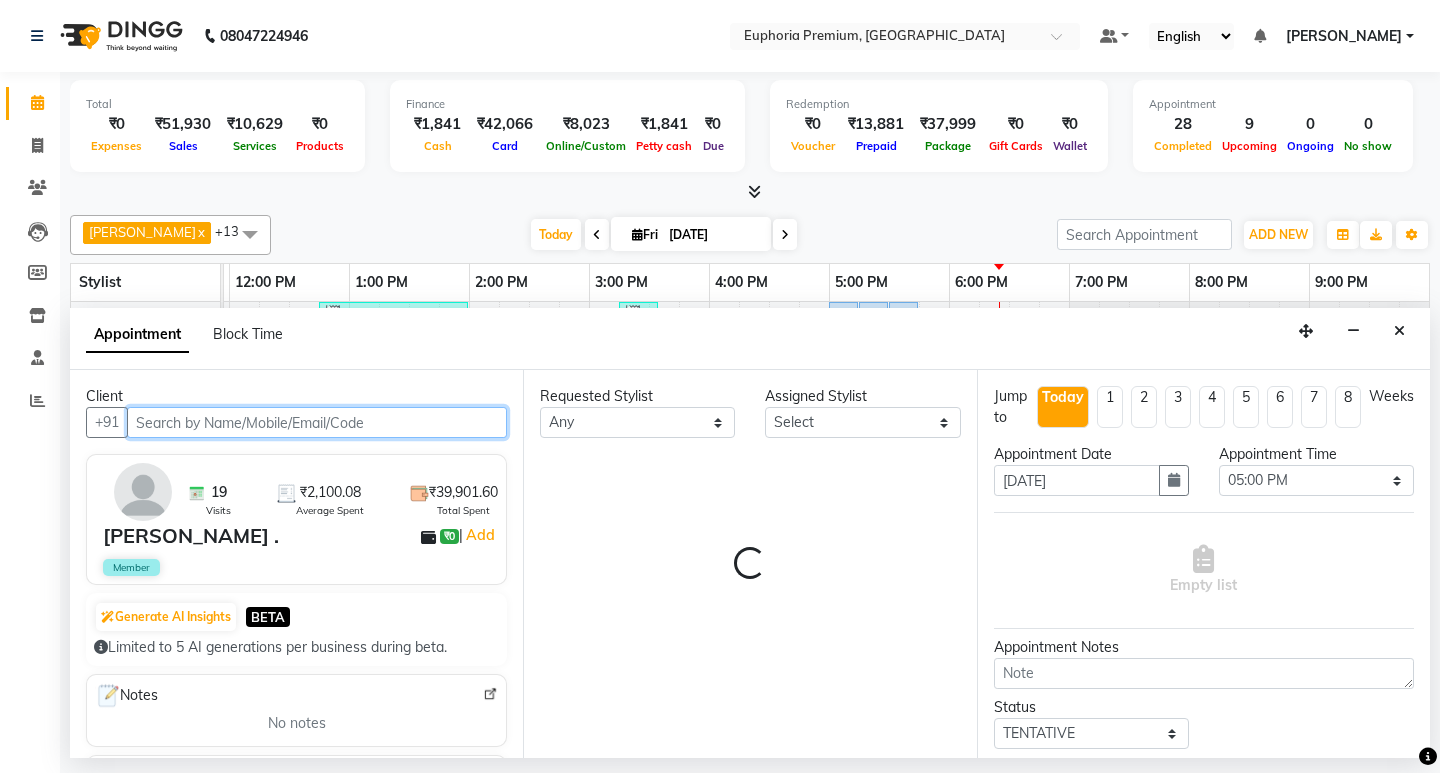 select on "71603" 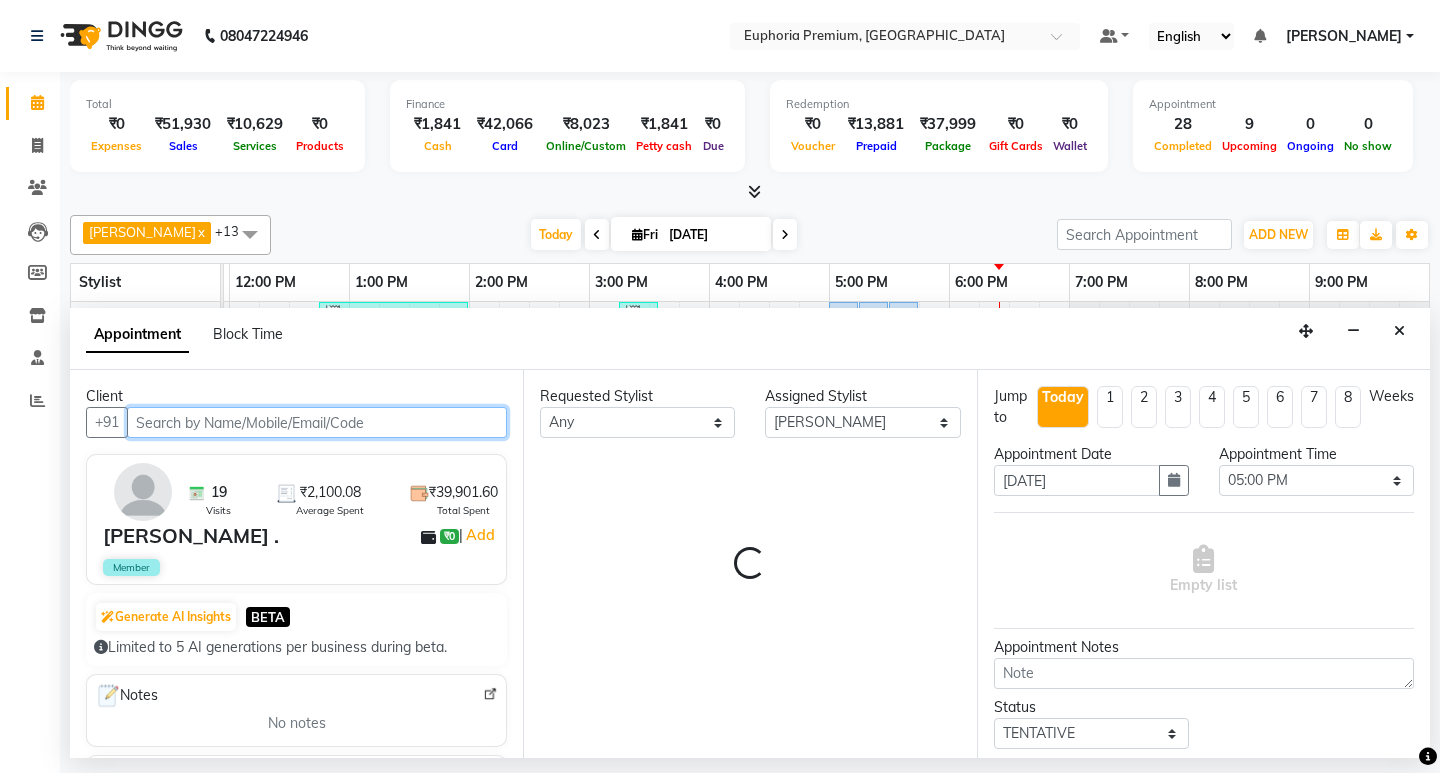 scroll, scrollTop: 0, scrollLeft: 475, axis: horizontal 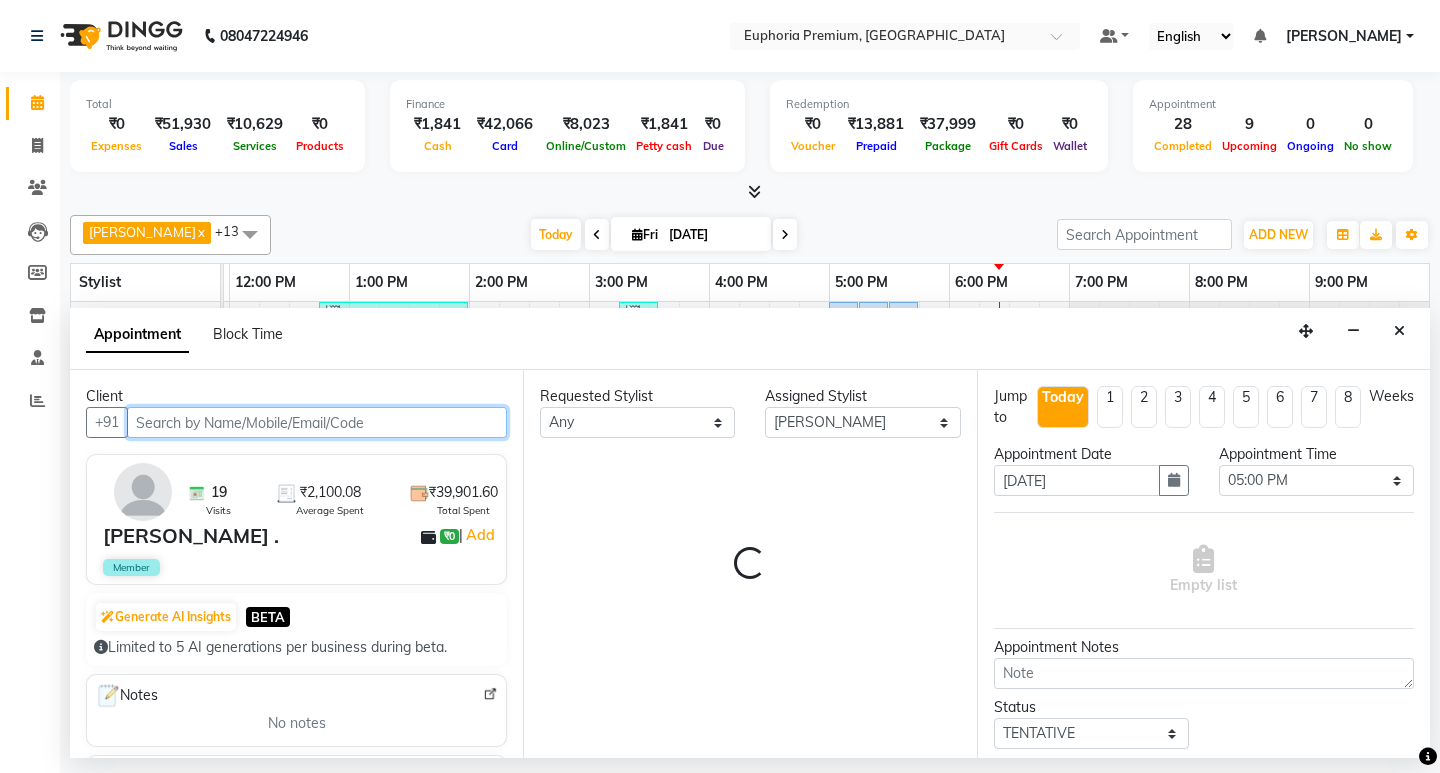select on "4006" 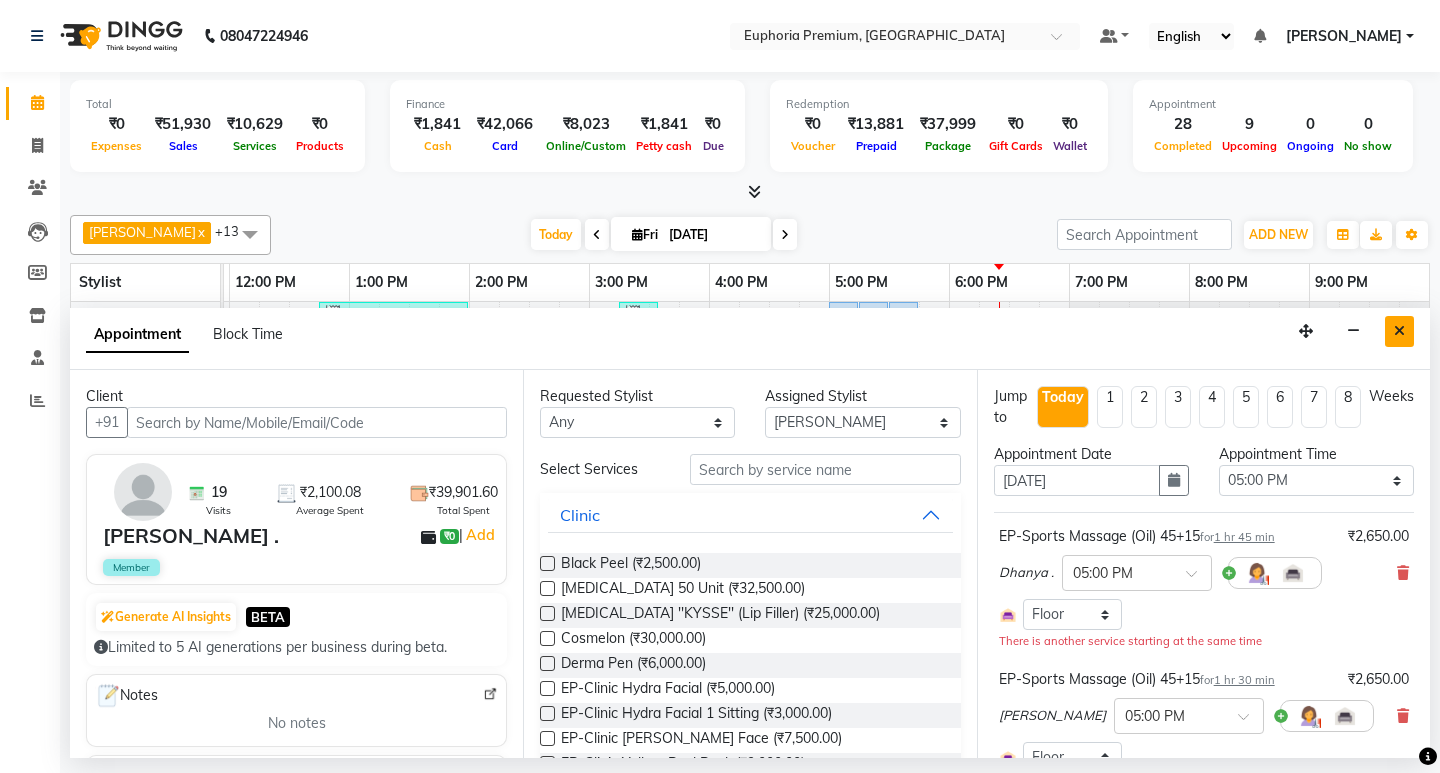 click at bounding box center [1399, 331] 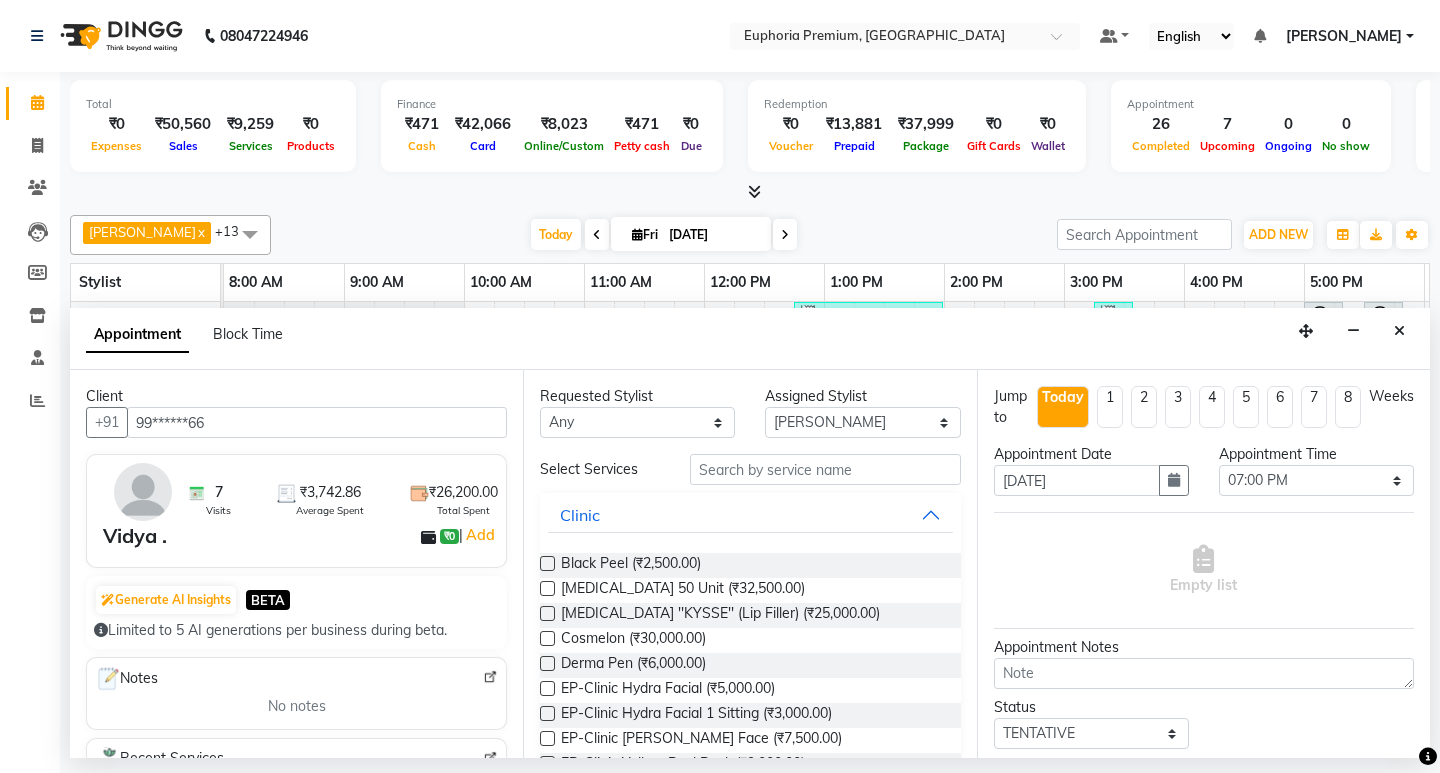 select on "71598" 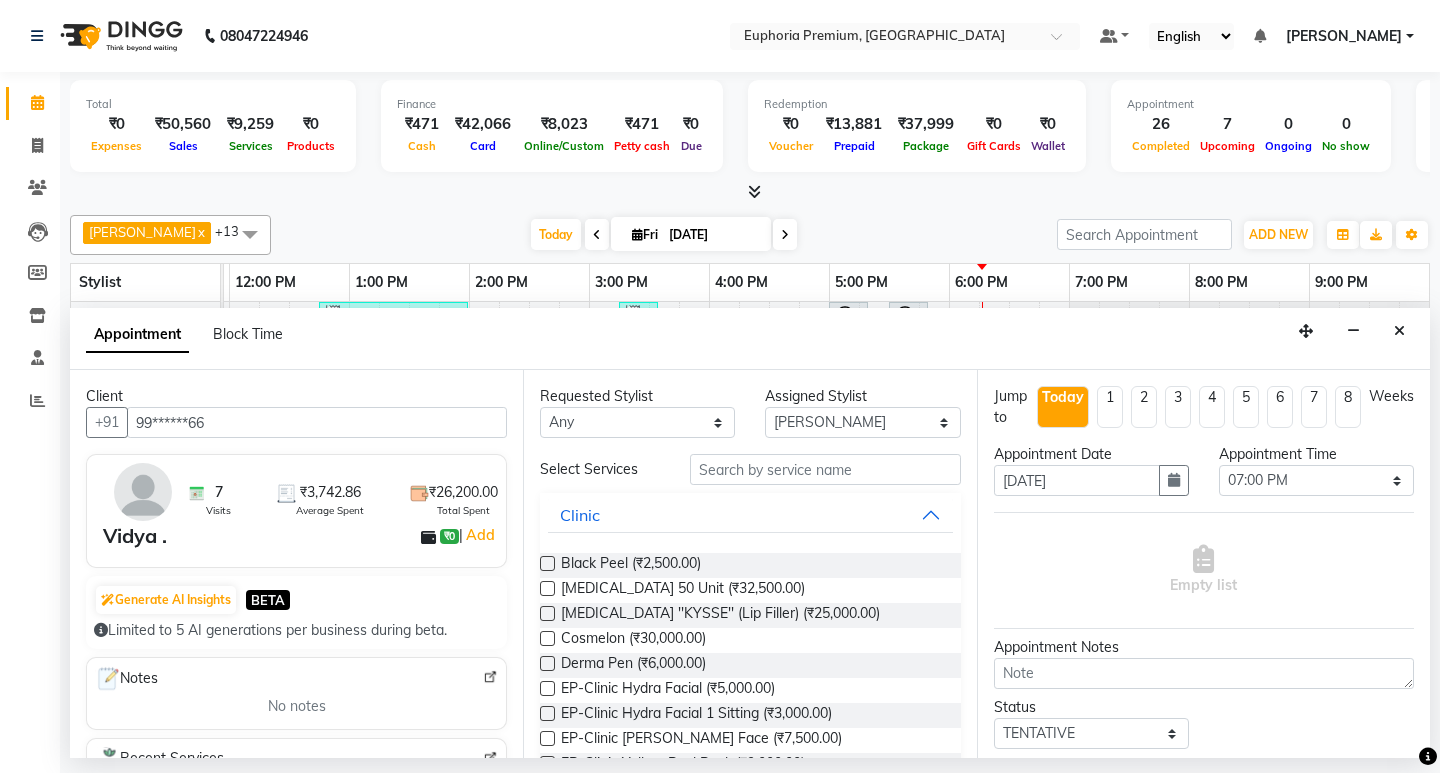 scroll, scrollTop: 0, scrollLeft: 0, axis: both 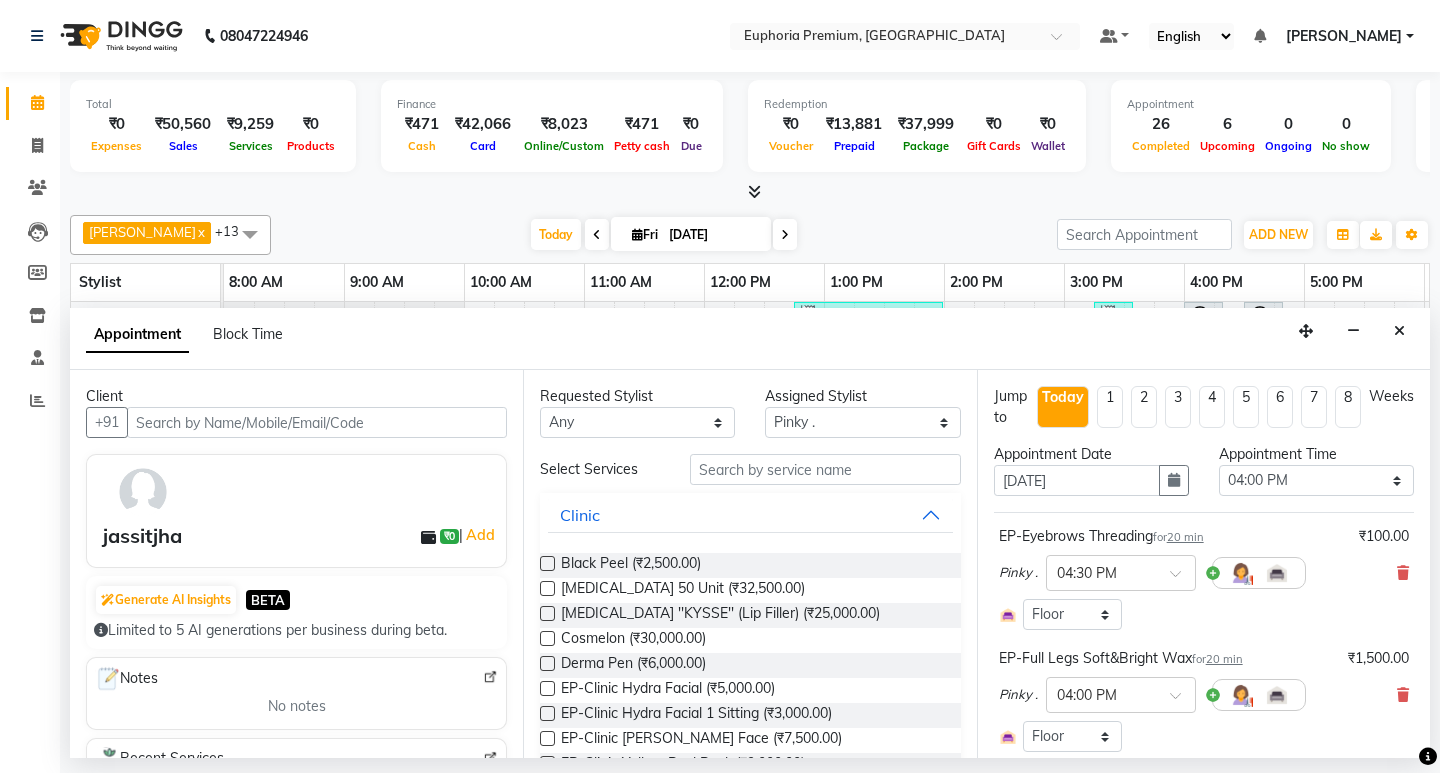 select on "71596" 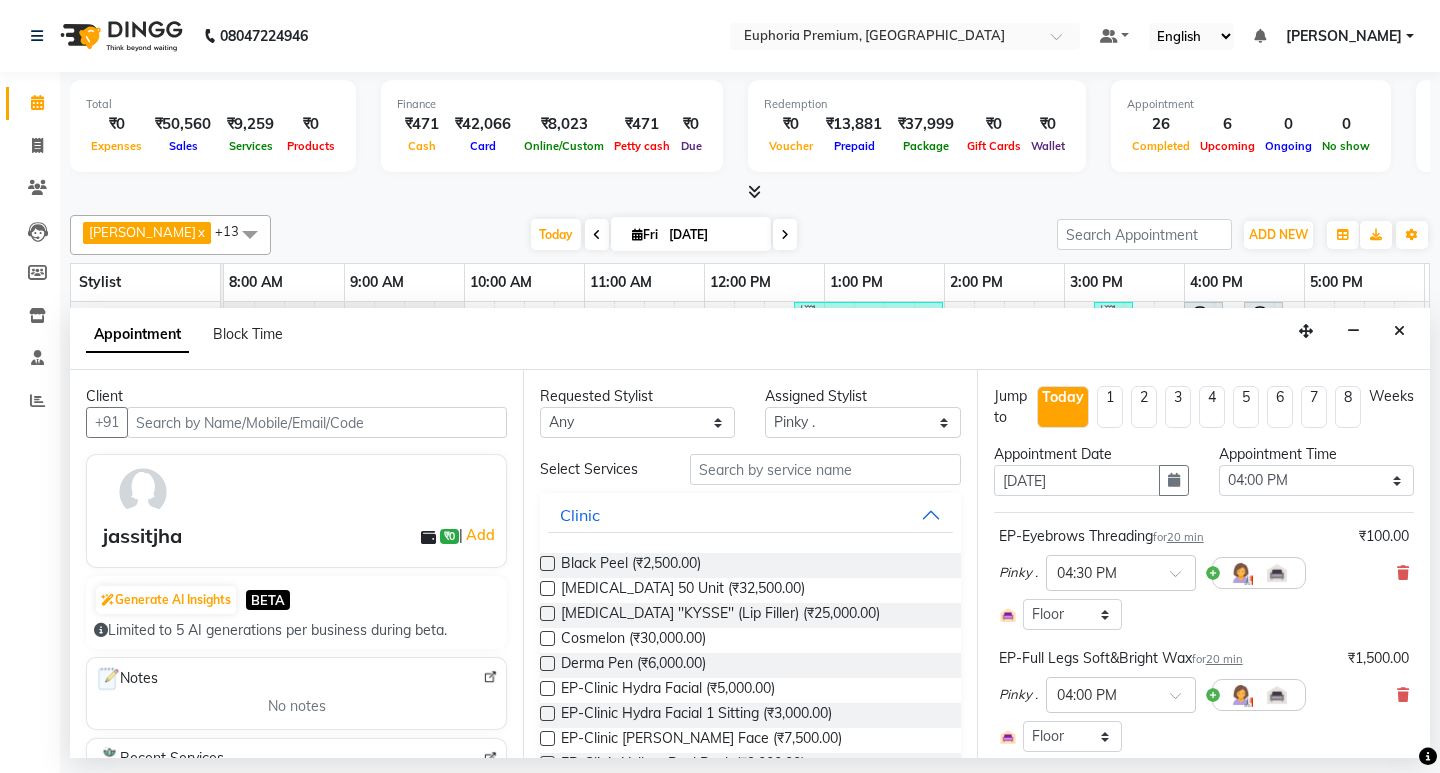 scroll, scrollTop: 0, scrollLeft: 0, axis: both 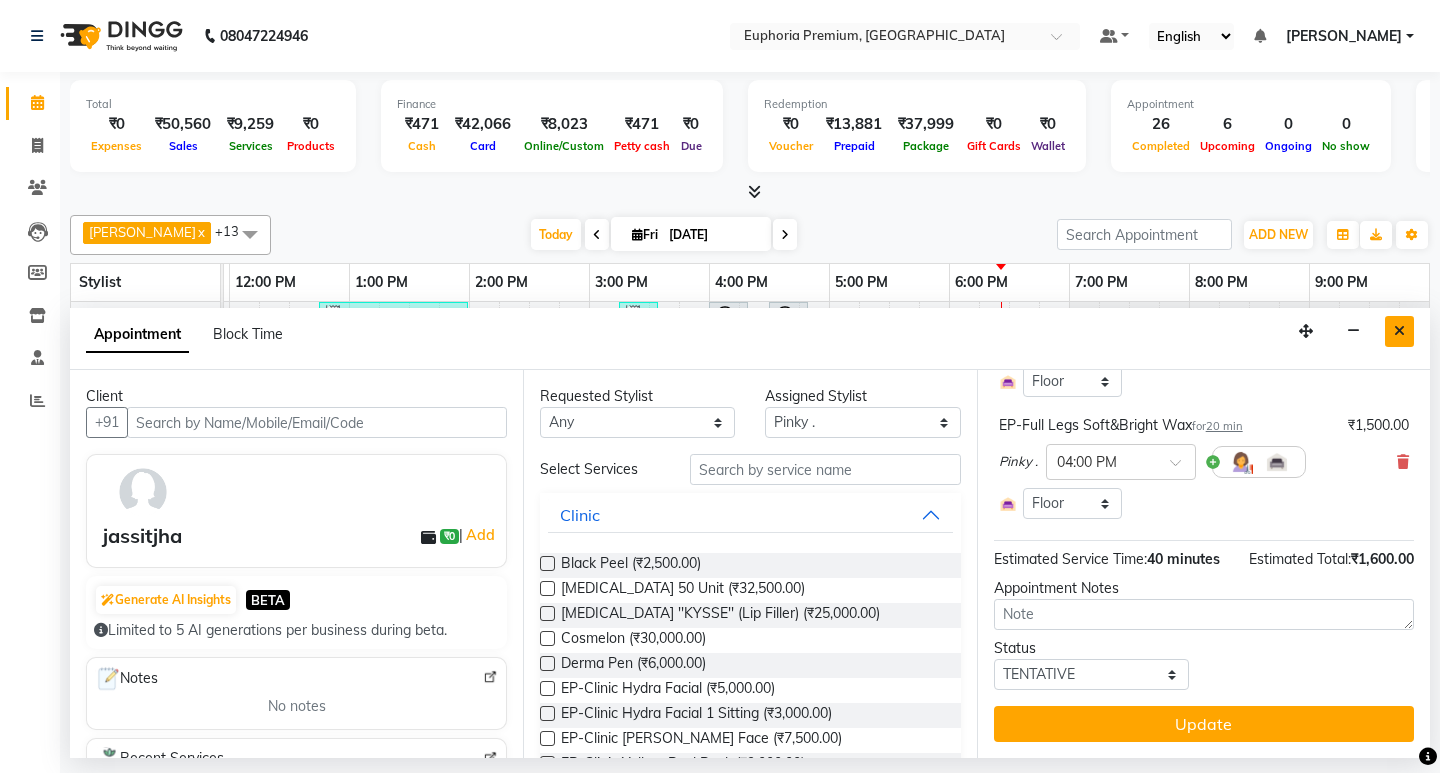 click at bounding box center [1399, 331] 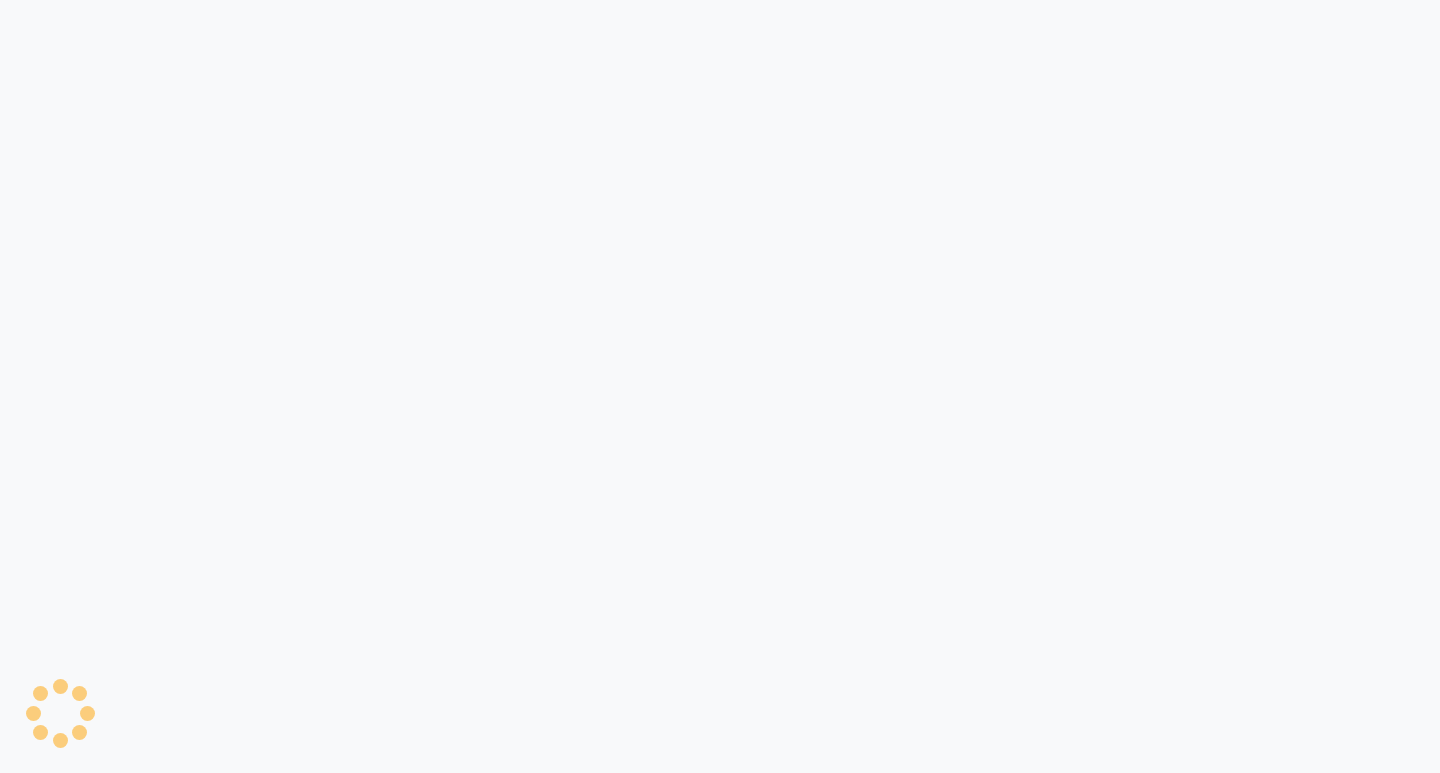 scroll, scrollTop: 0, scrollLeft: 0, axis: both 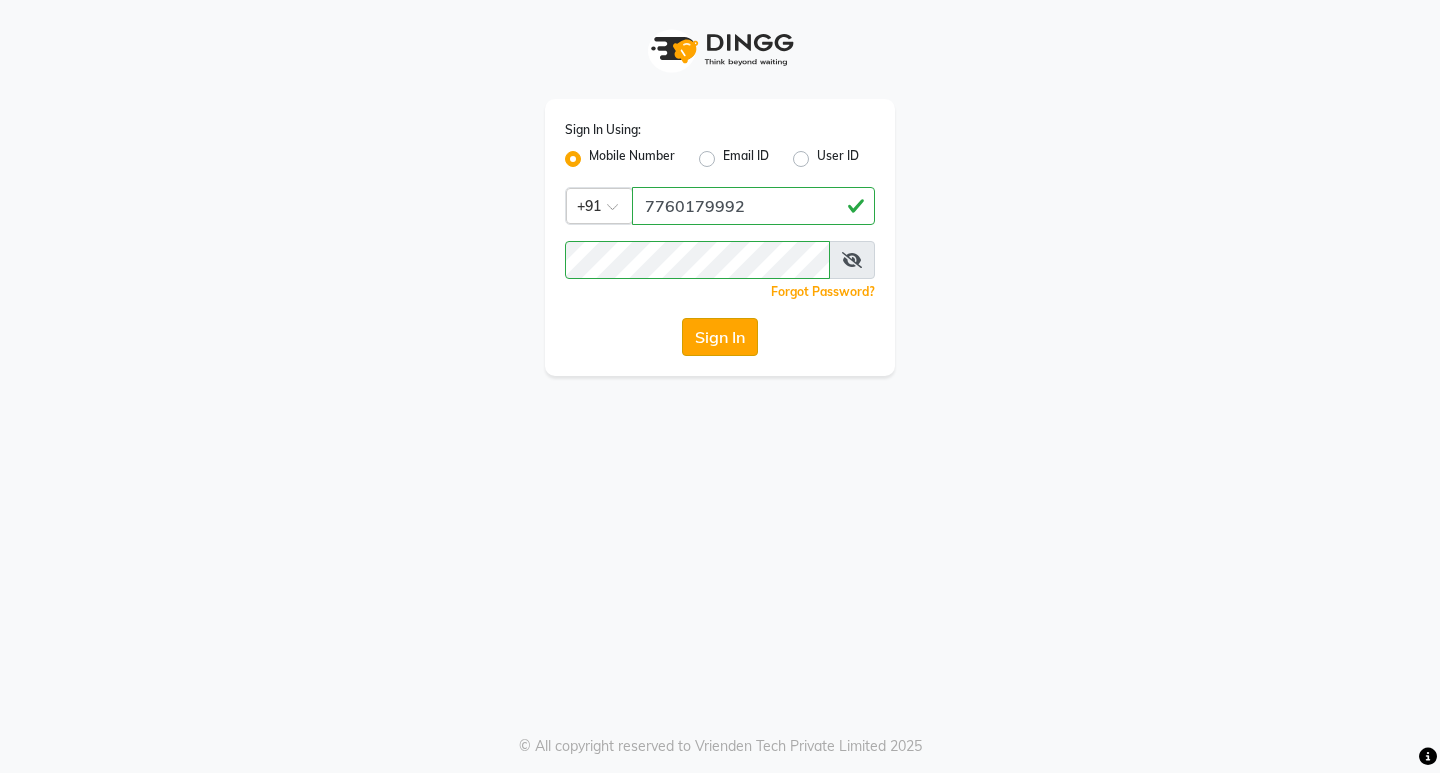 click on "Sign In" 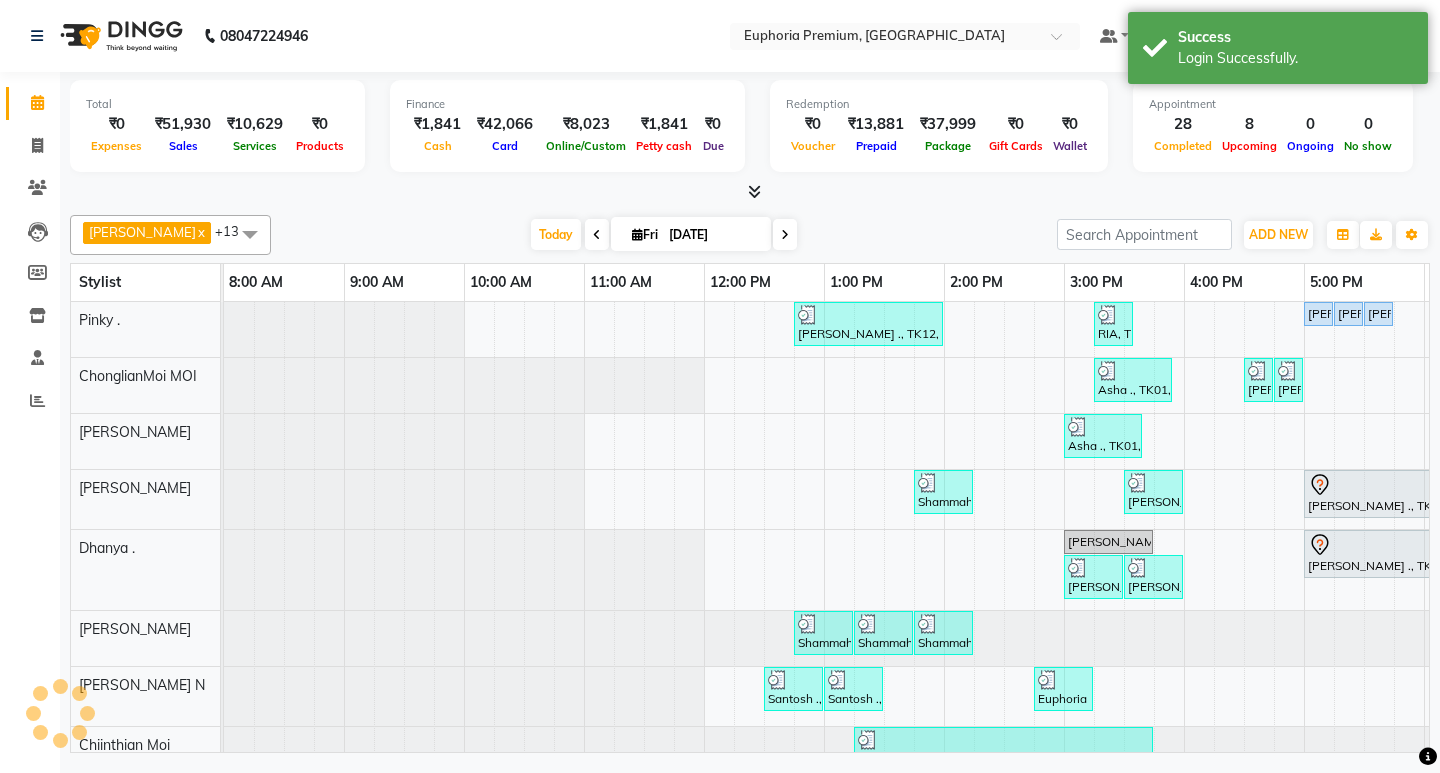 scroll, scrollTop: 0, scrollLeft: 475, axis: horizontal 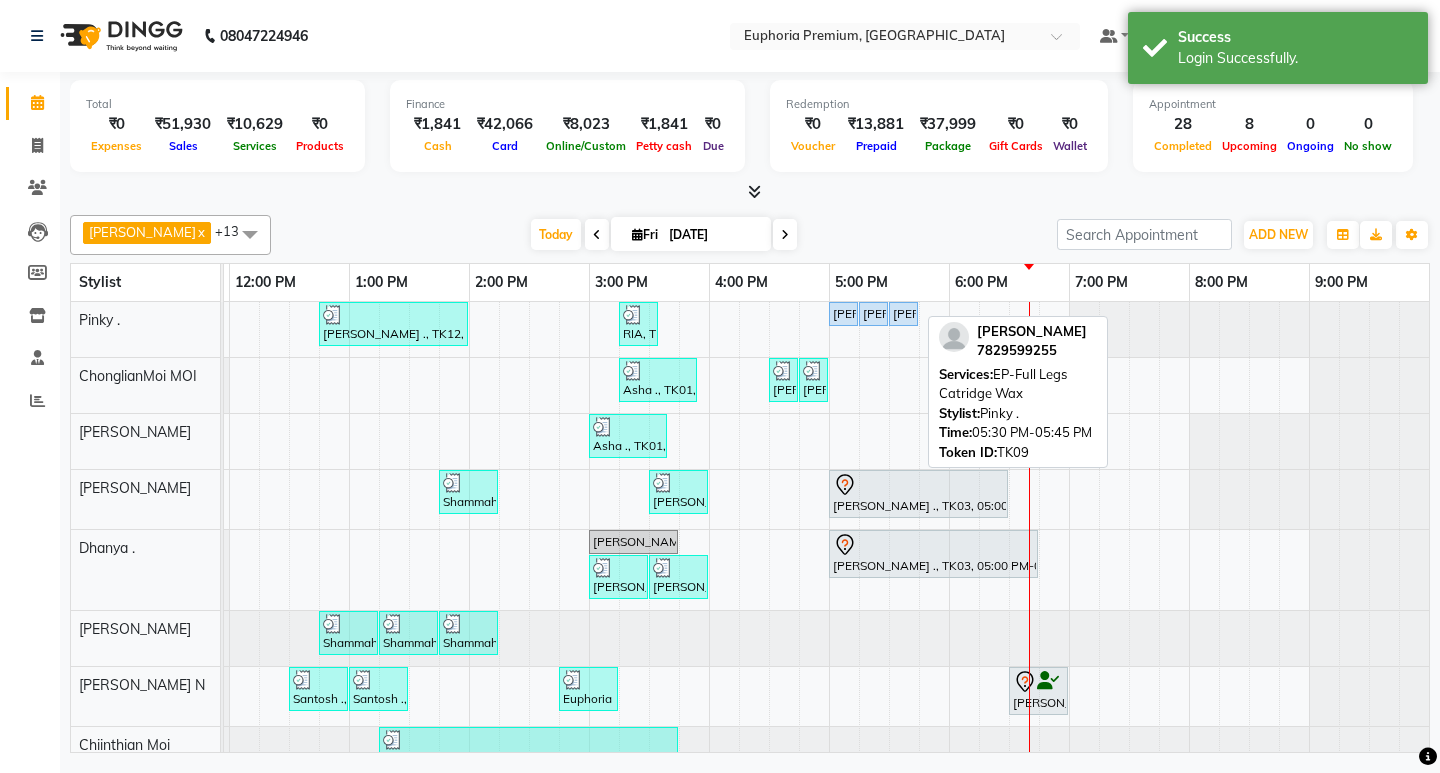 click on "[PERSON_NAME], TK09, 05:30 PM-05:45 PM, EP-Full Legs Catridge Wax" at bounding box center (903, 314) 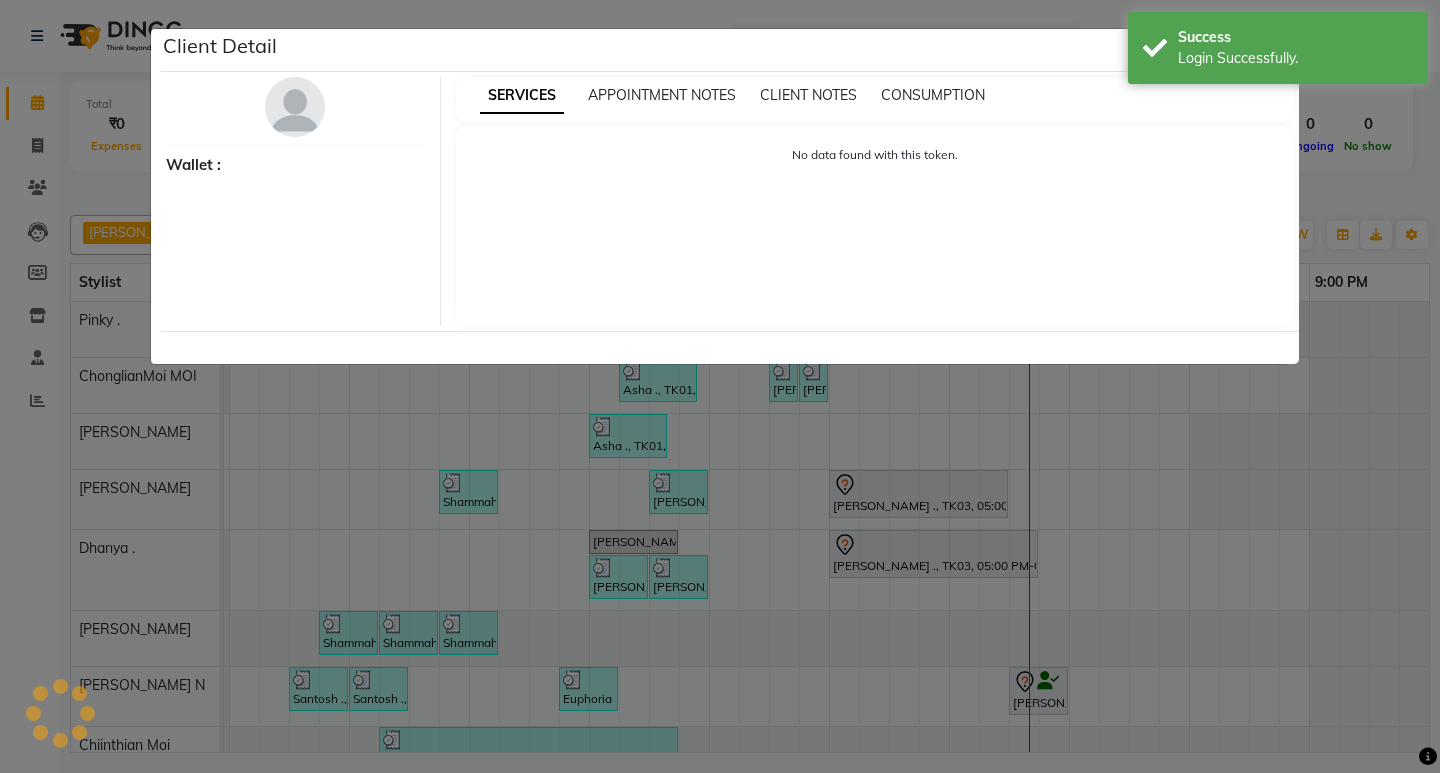 select on "5" 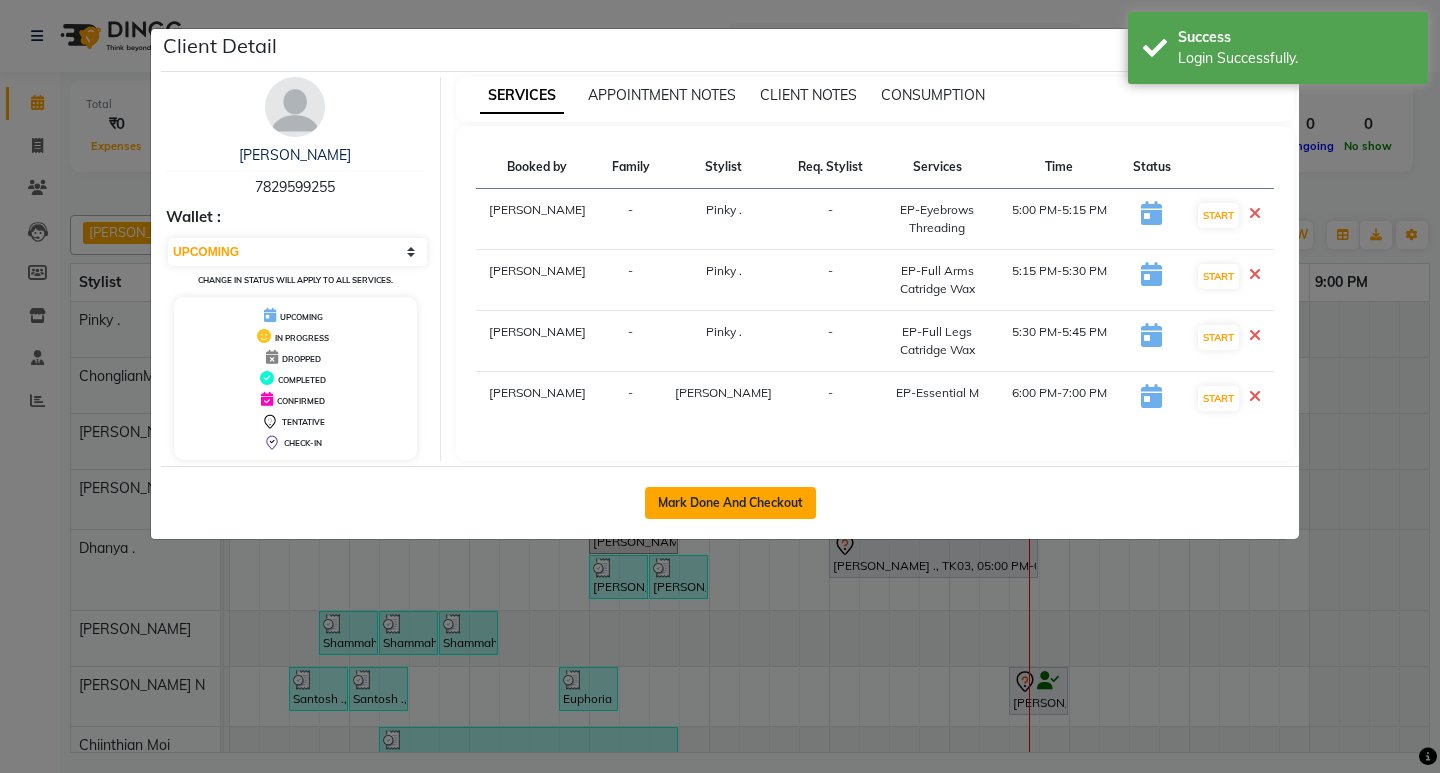 click on "Mark Done And Checkout" 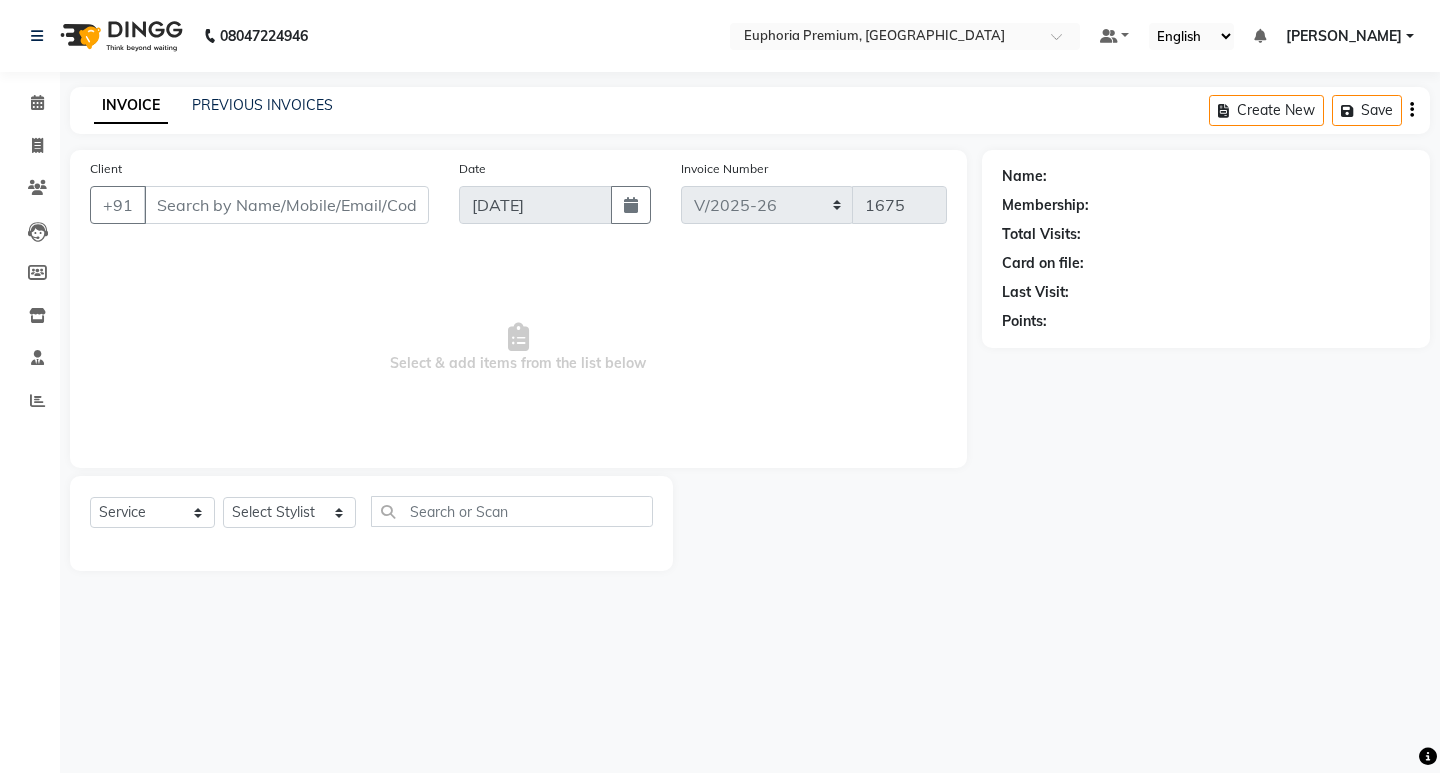 type on "78******55" 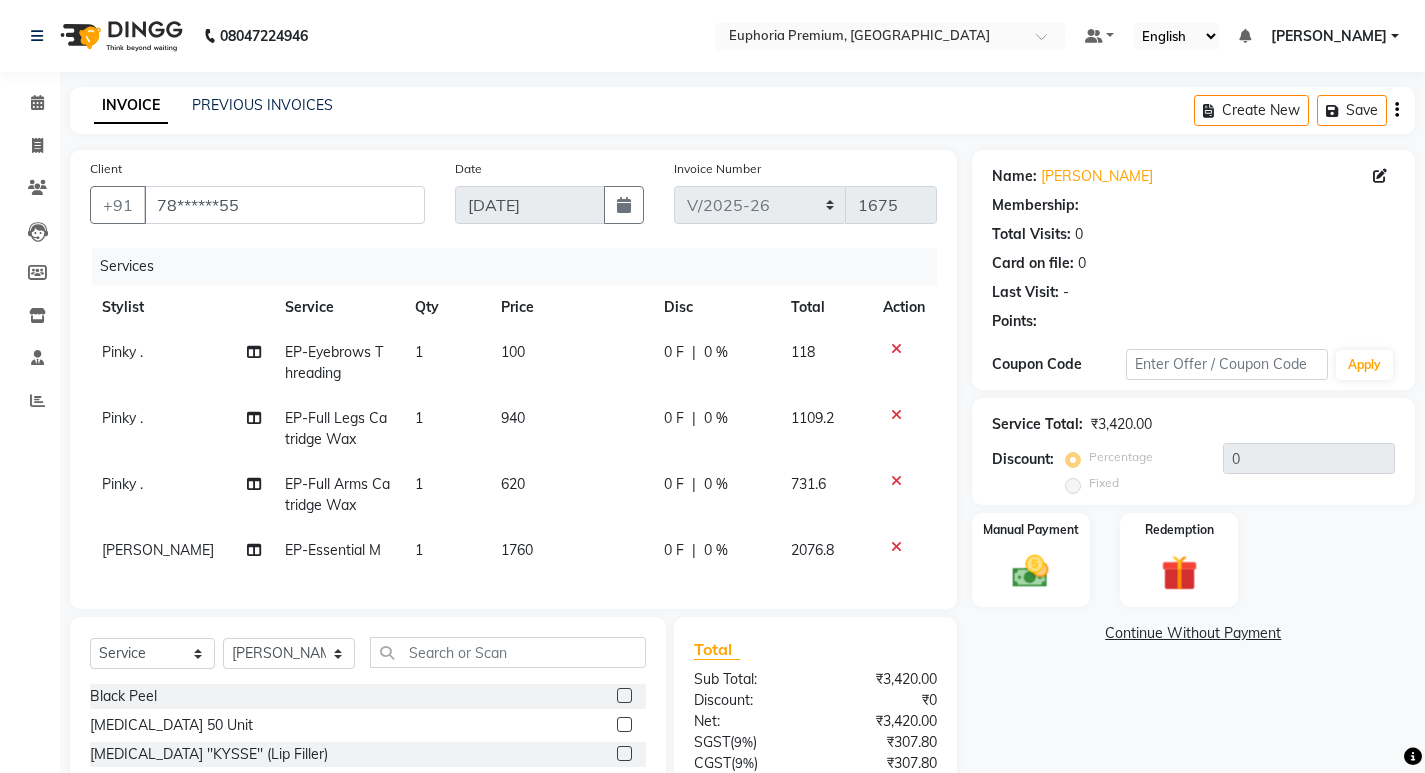 select on "1: Object" 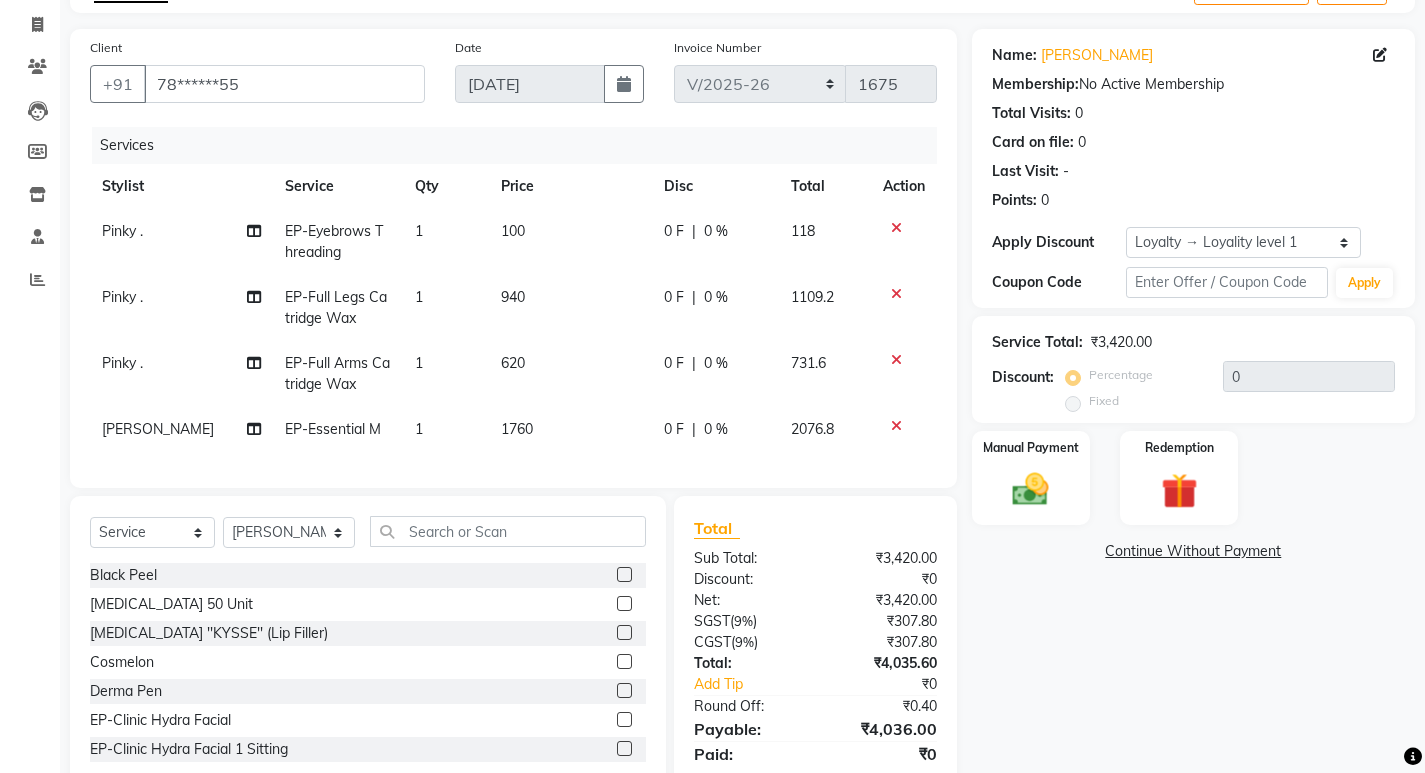 scroll, scrollTop: 204, scrollLeft: 0, axis: vertical 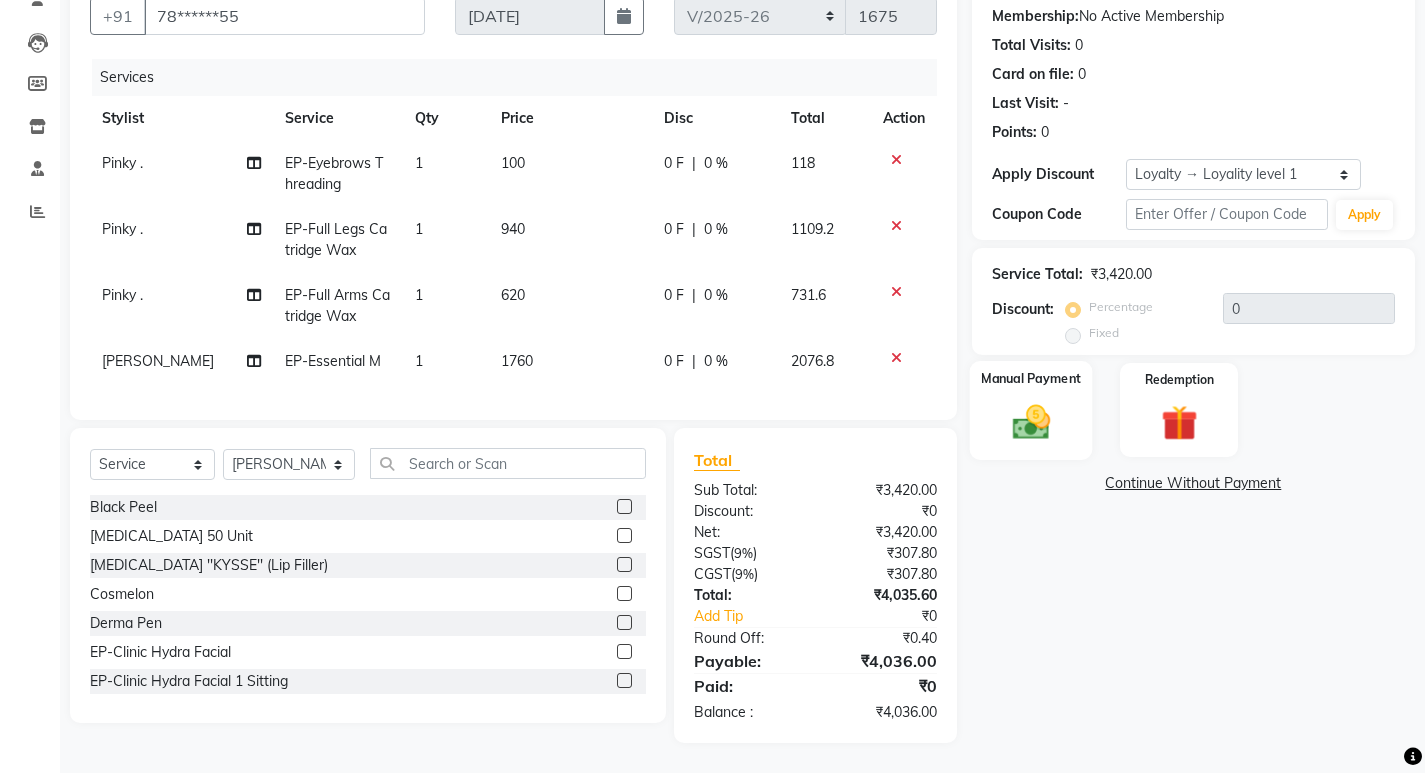 click 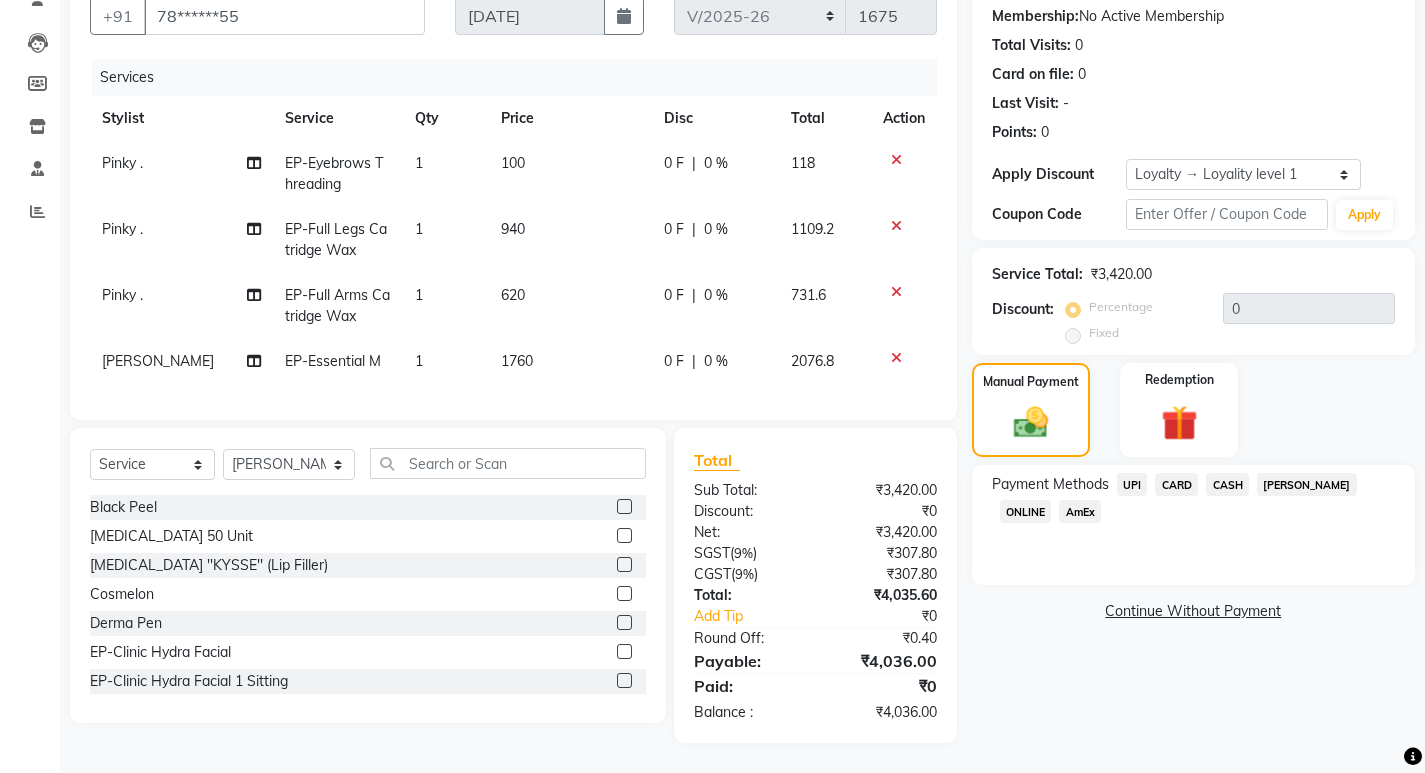 click on "UPI" 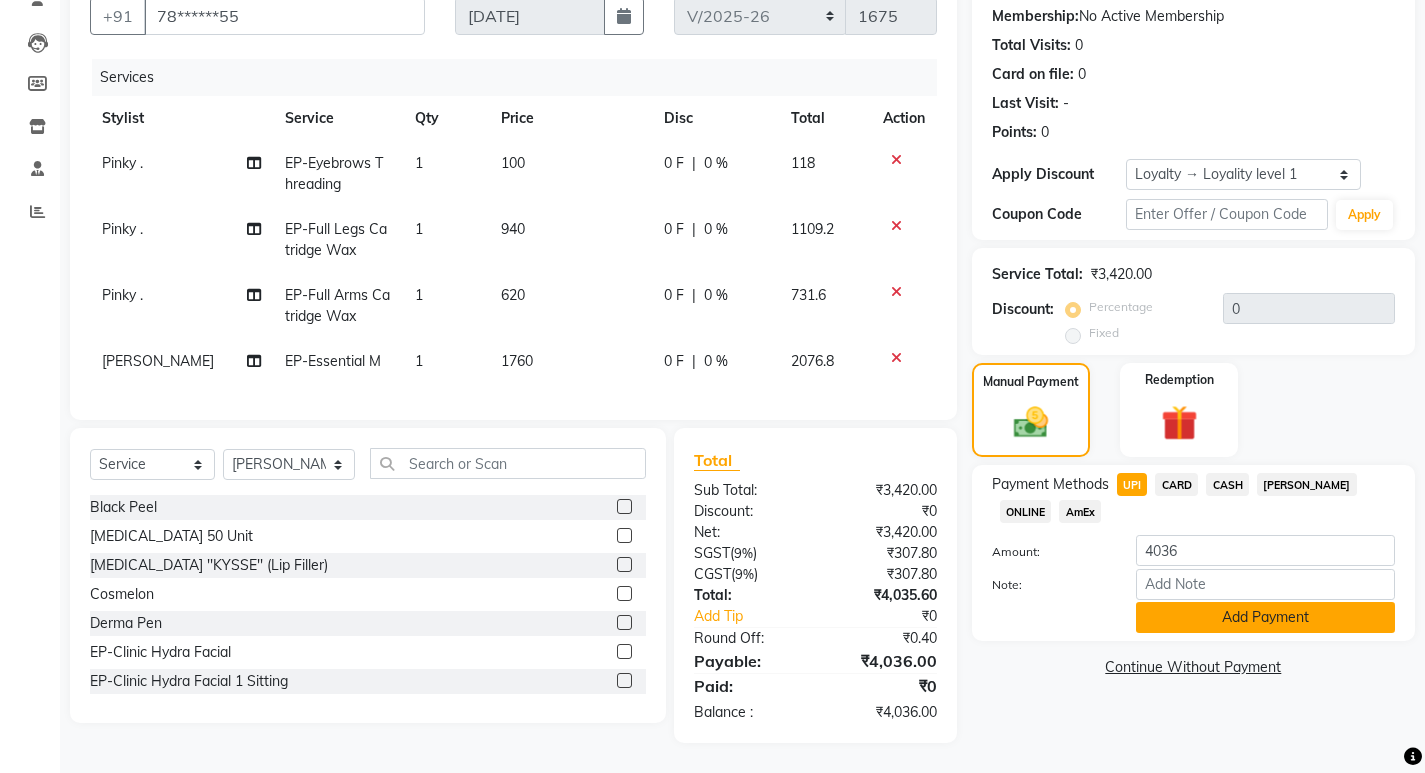click on "Add Payment" 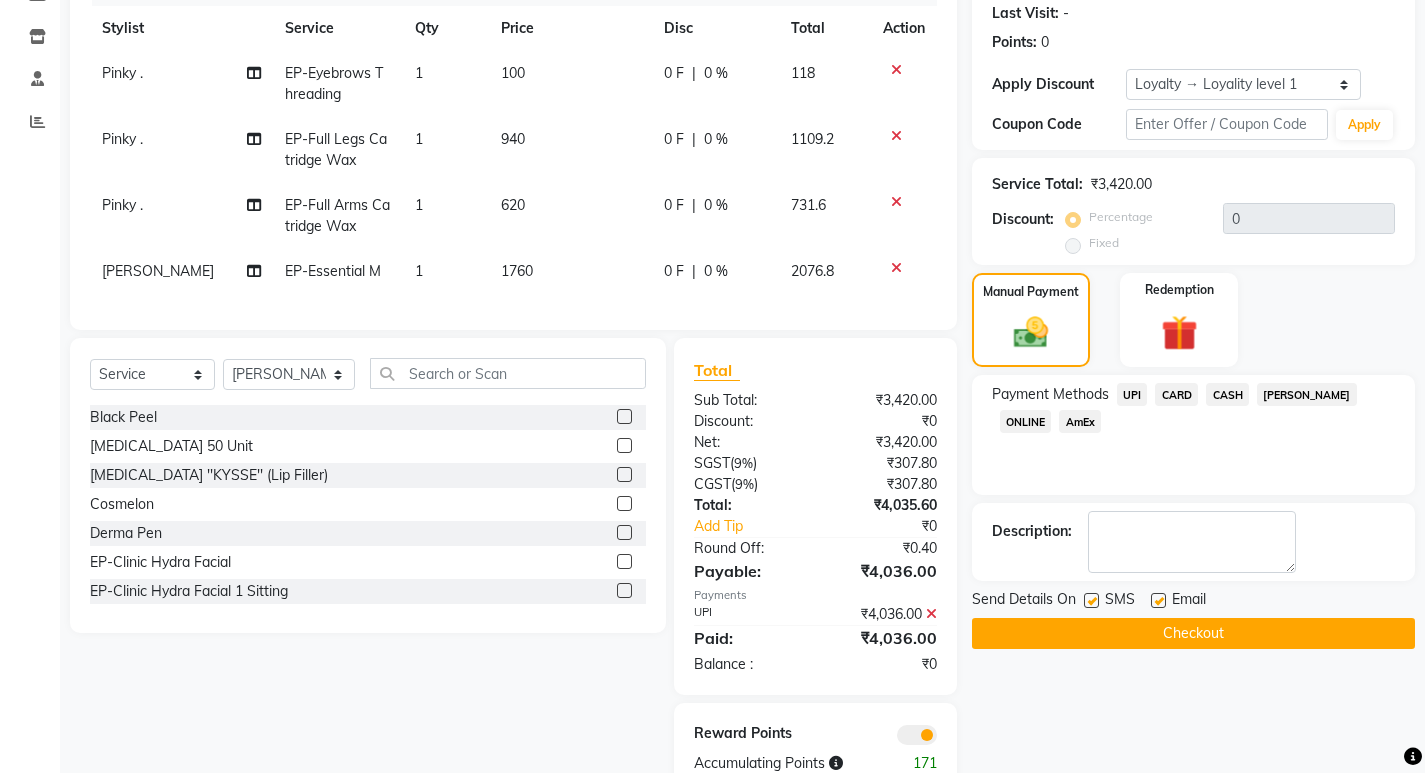 scroll, scrollTop: 345, scrollLeft: 0, axis: vertical 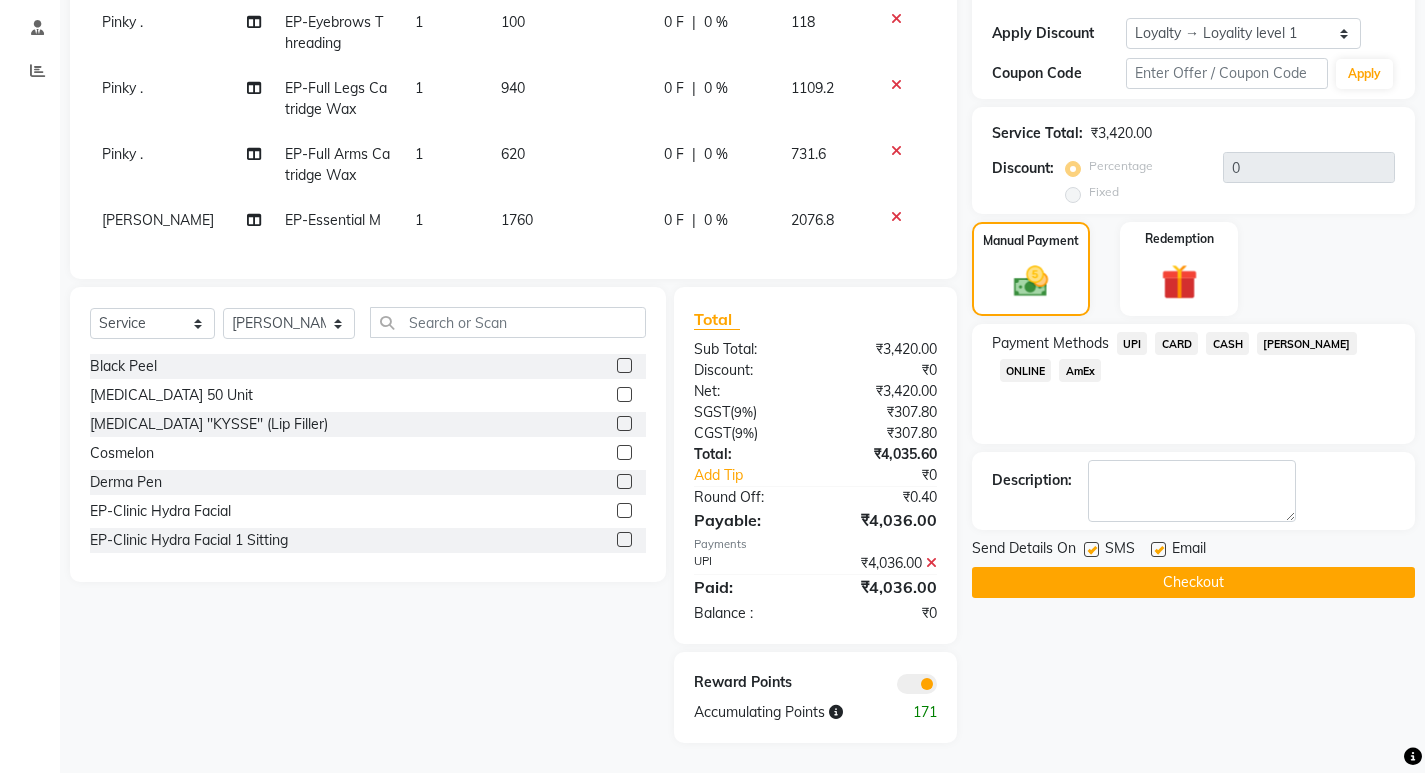 click on "Checkout" 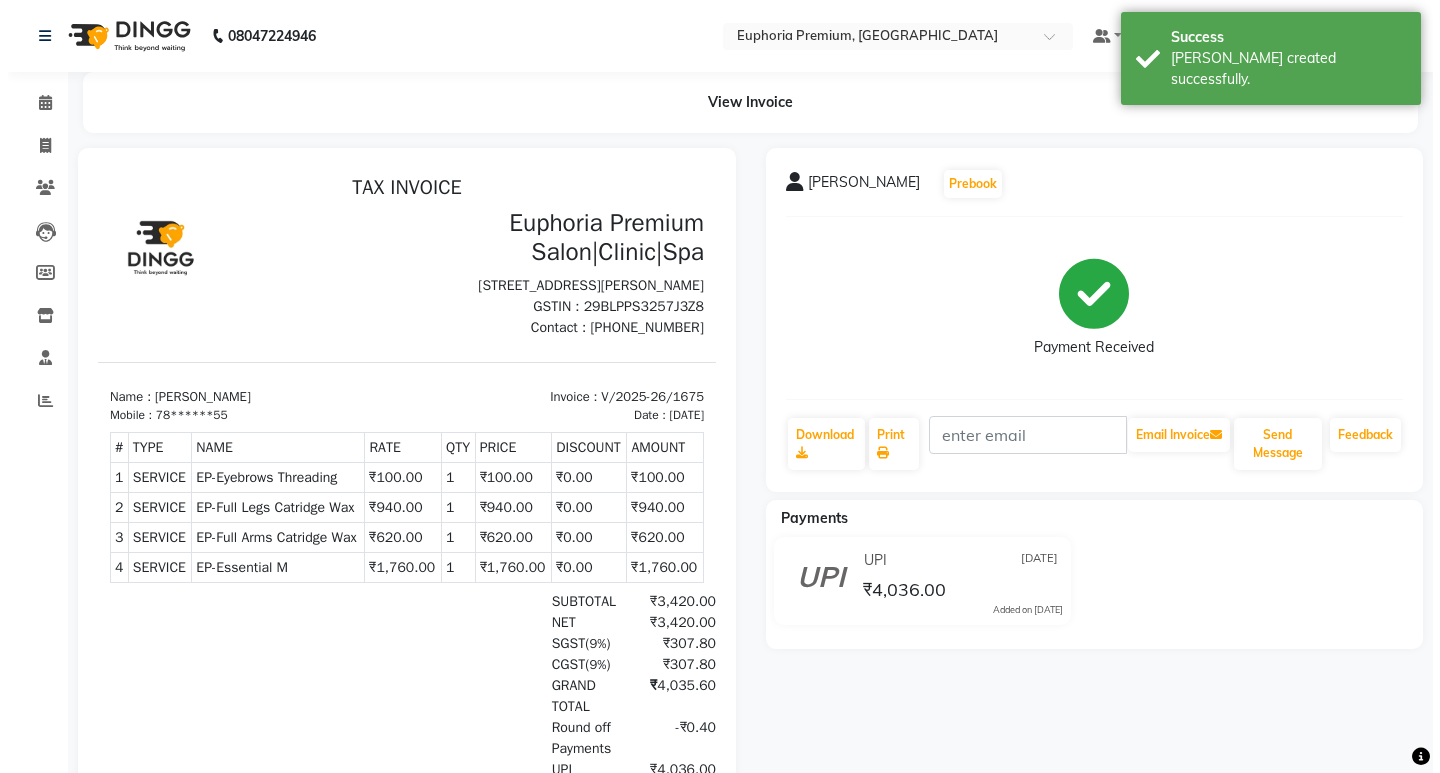 scroll, scrollTop: 0, scrollLeft: 0, axis: both 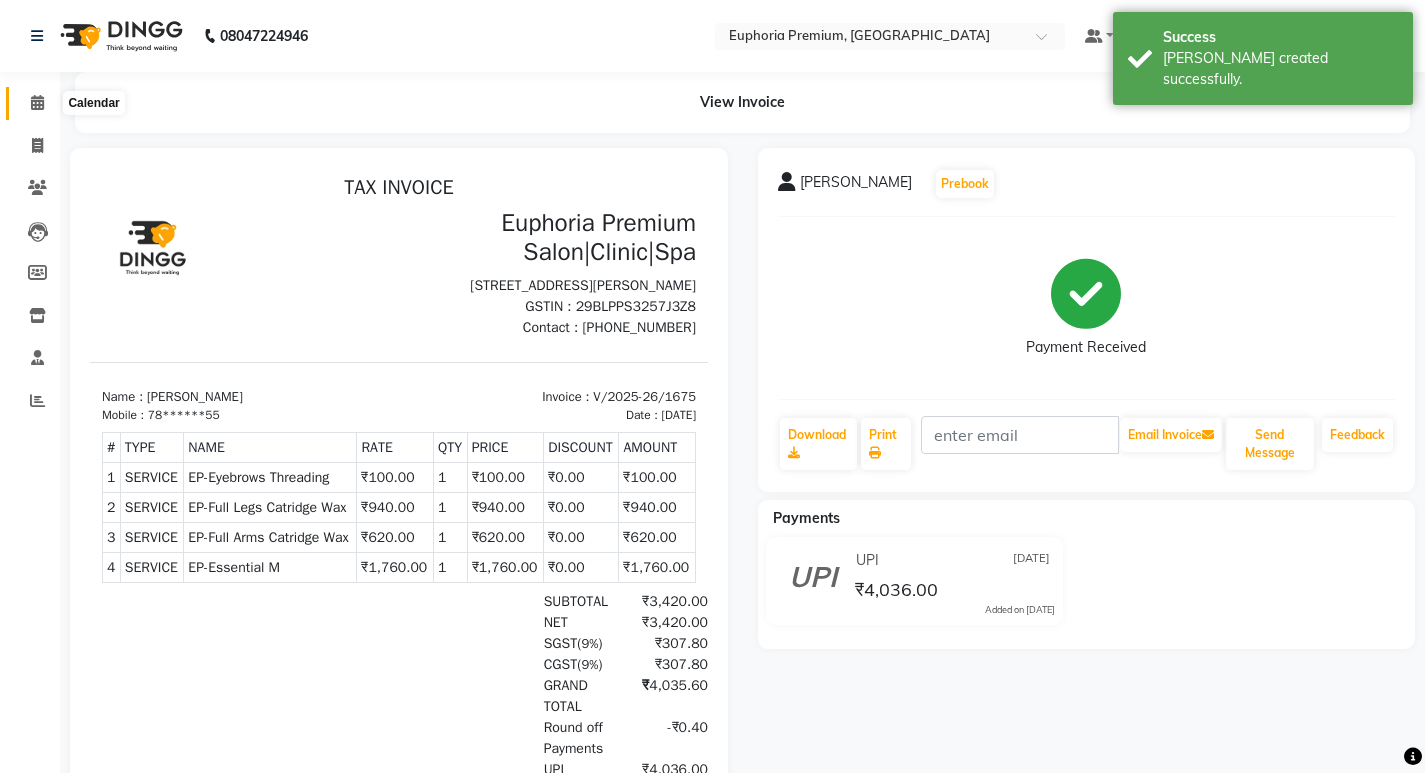 click 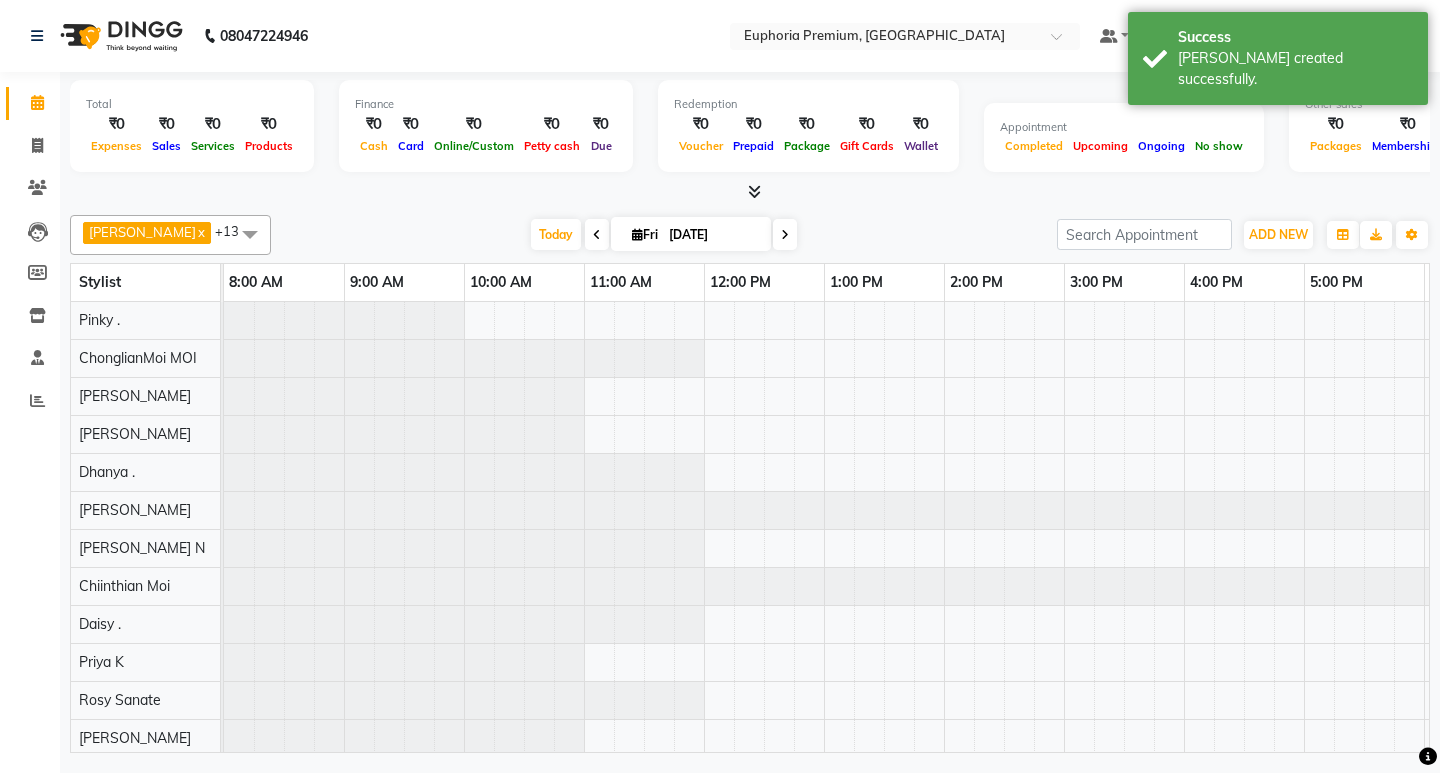 scroll, scrollTop: 0, scrollLeft: 0, axis: both 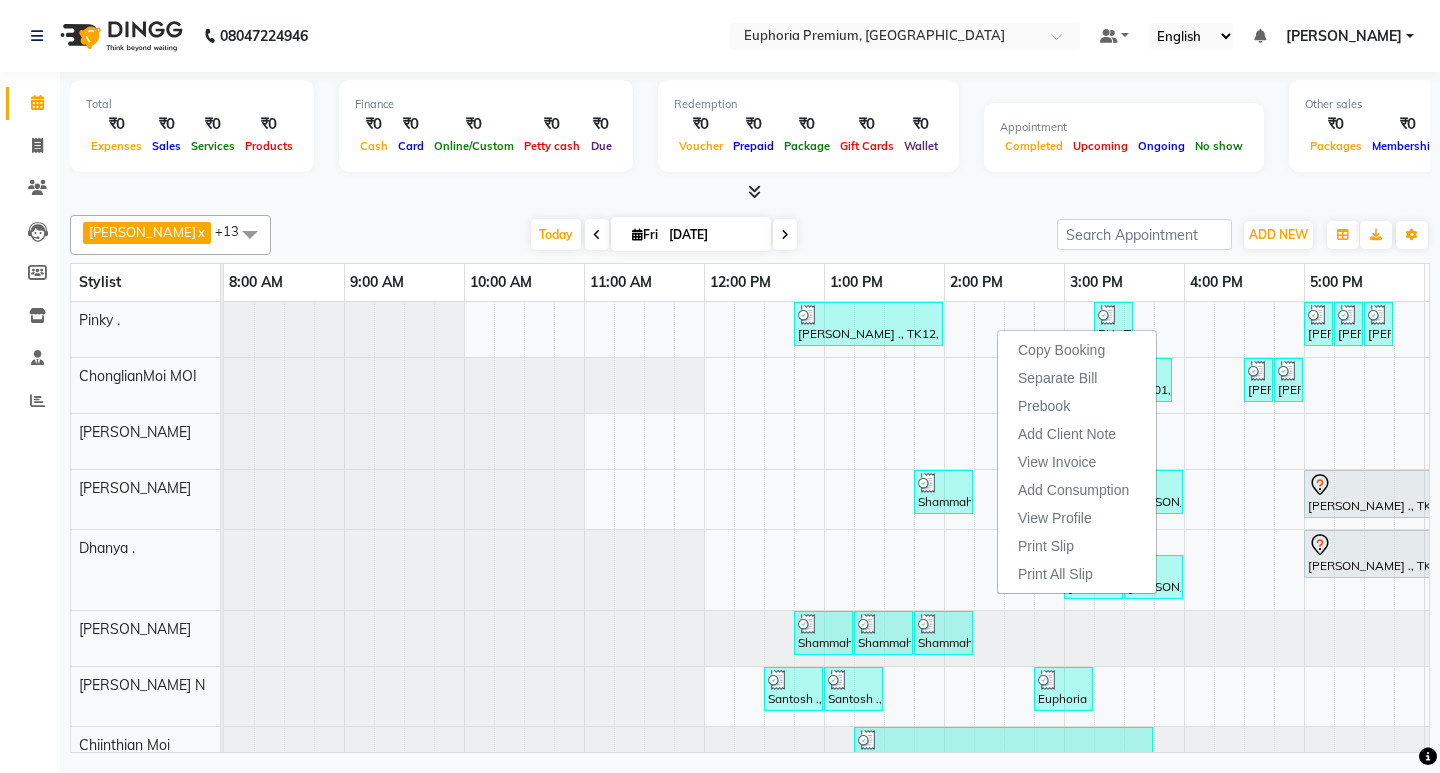 click on "08047224946 Select Location × Euphoria Premium, Hennur Road Default Panel My Panel English ENGLISH Español العربية मराठी हिंदी ગુજરાતી தமிழ் 中文 Notifications nothing to show Fredrick Burrows Manage Profile Change Password Sign out  Version:3.15.4" 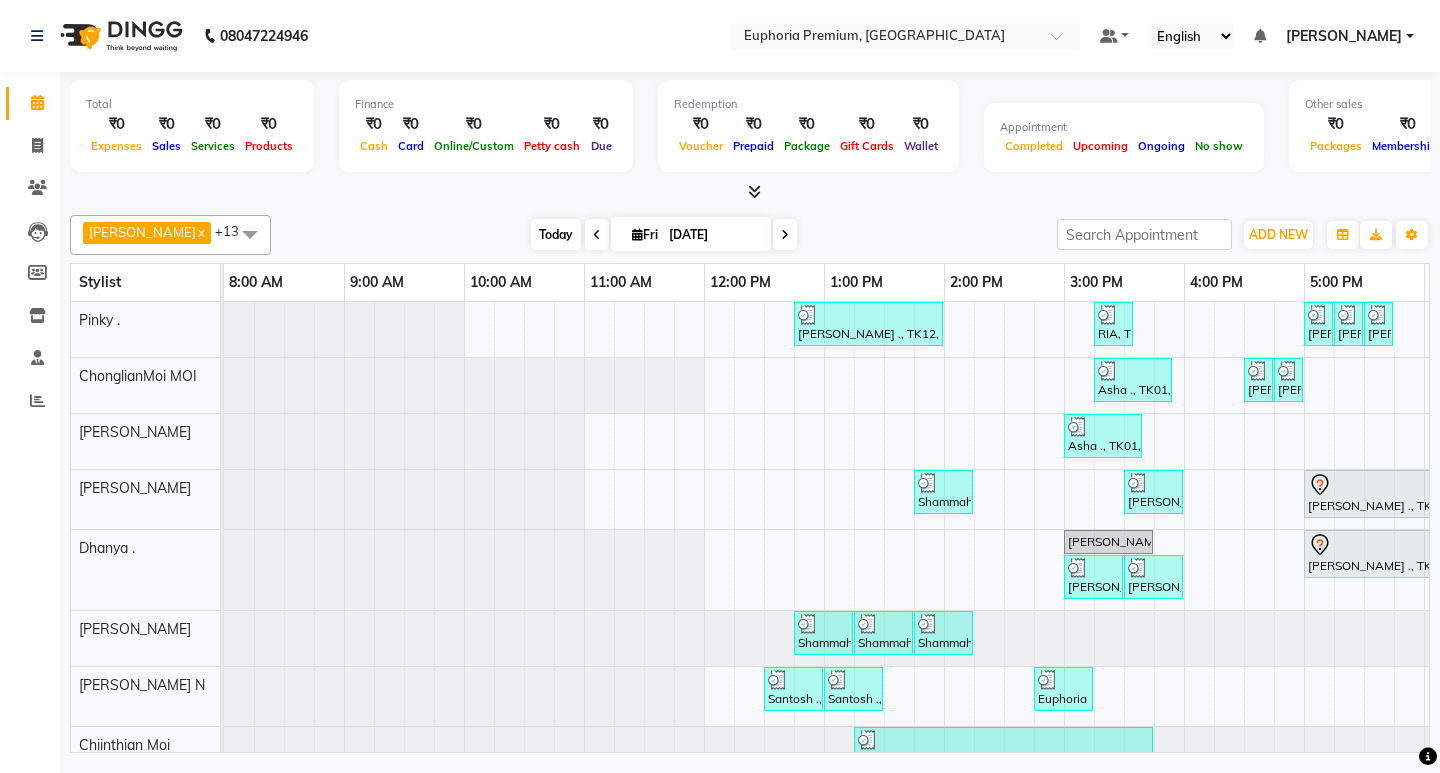 click on "Today" at bounding box center [556, 234] 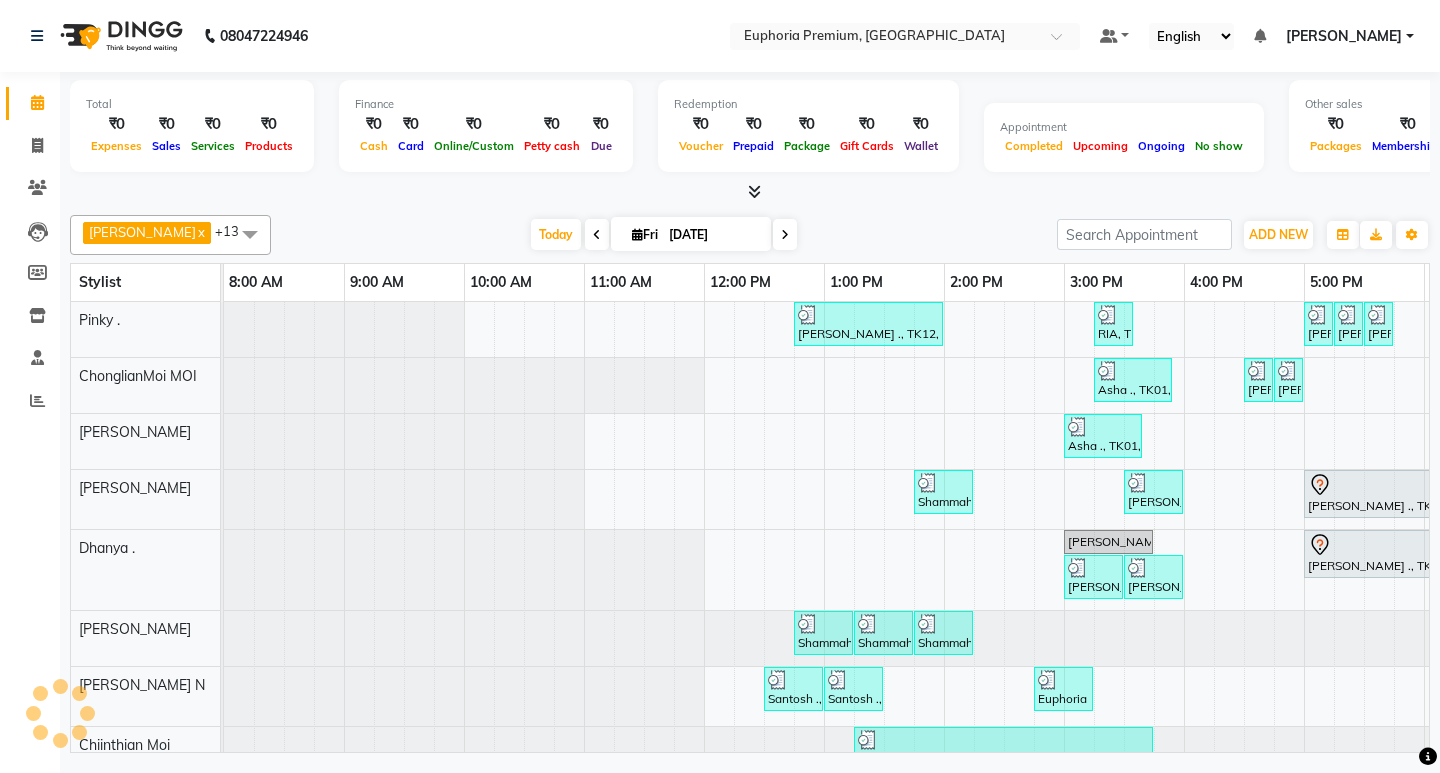 scroll, scrollTop: 0, scrollLeft: 475, axis: horizontal 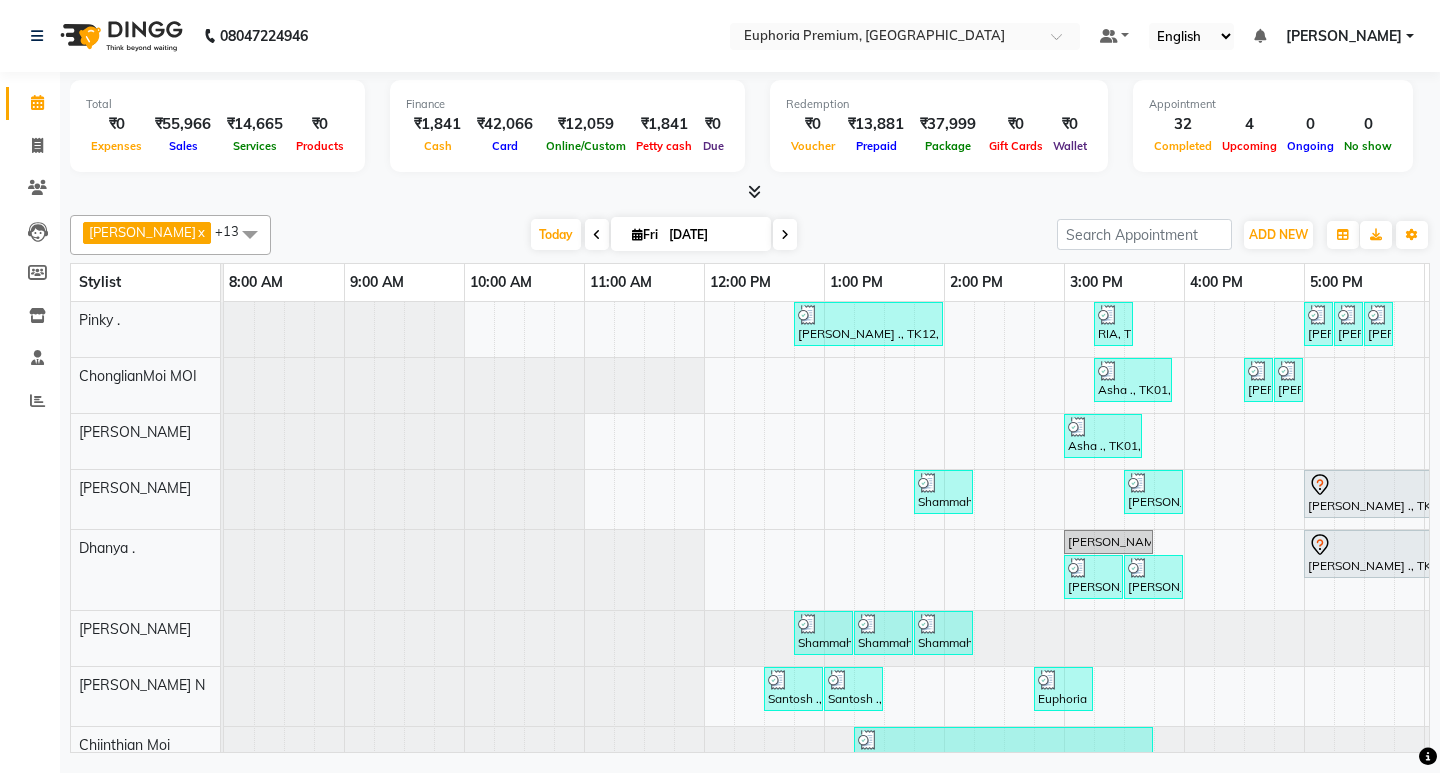 click on "[PERSON_NAME]" at bounding box center [1344, 36] 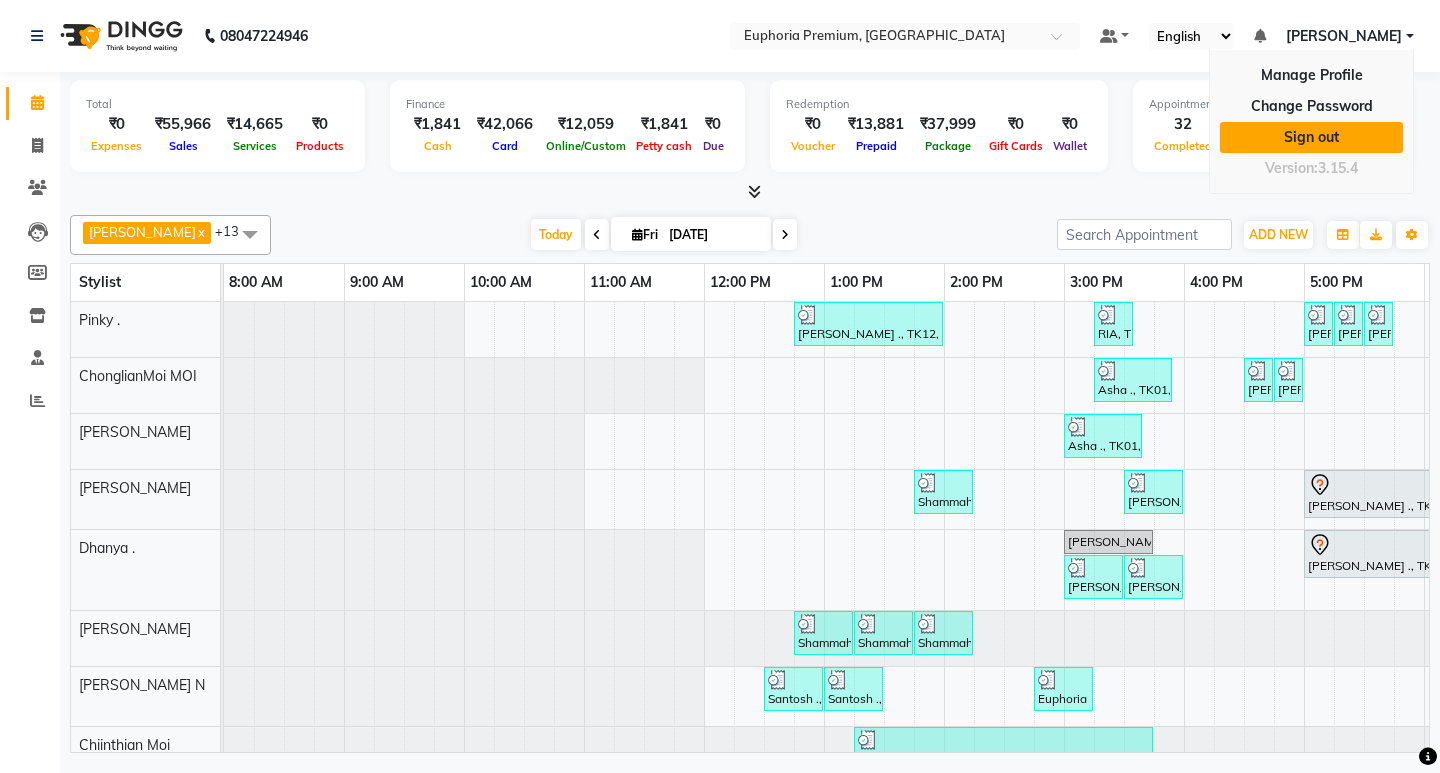 click on "Sign out" at bounding box center (1311, 137) 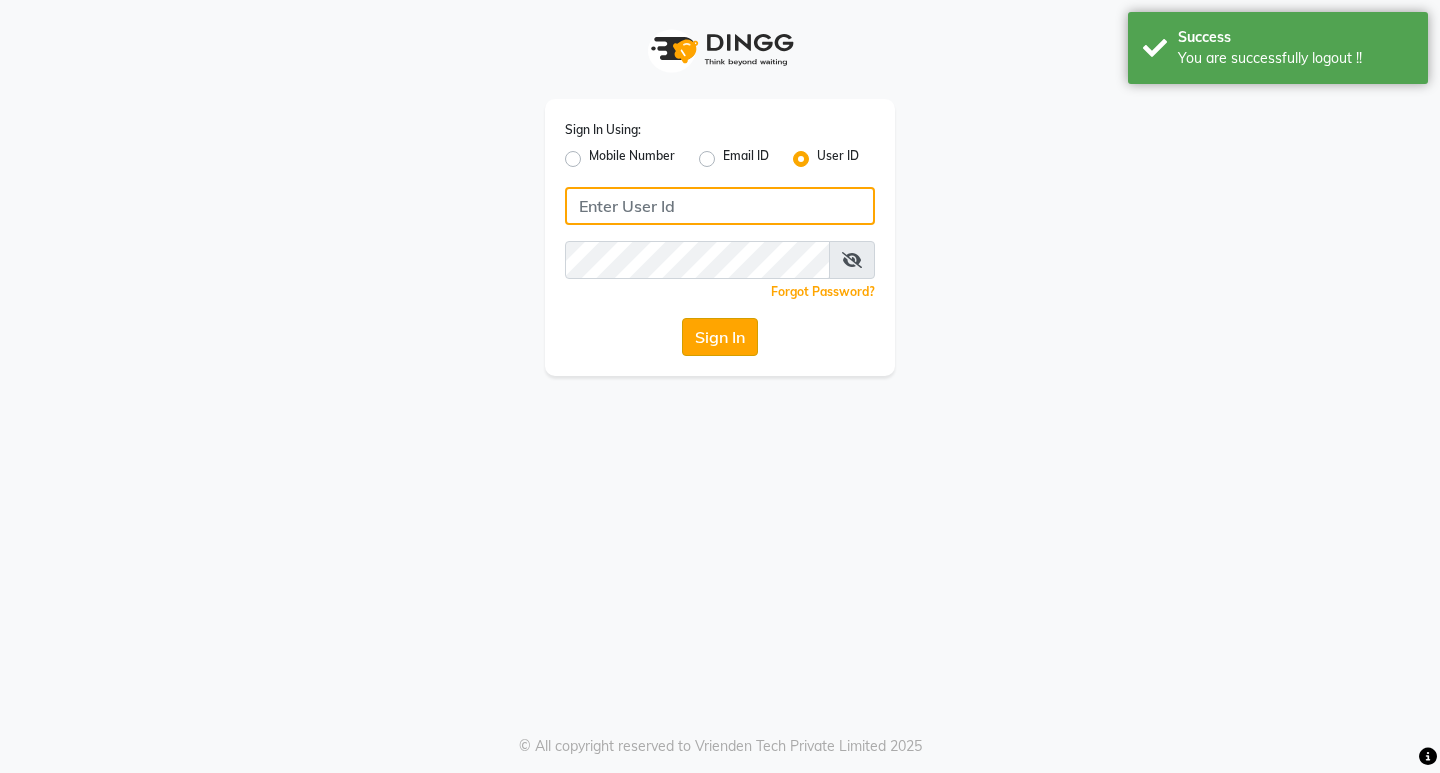 type on "7760179992" 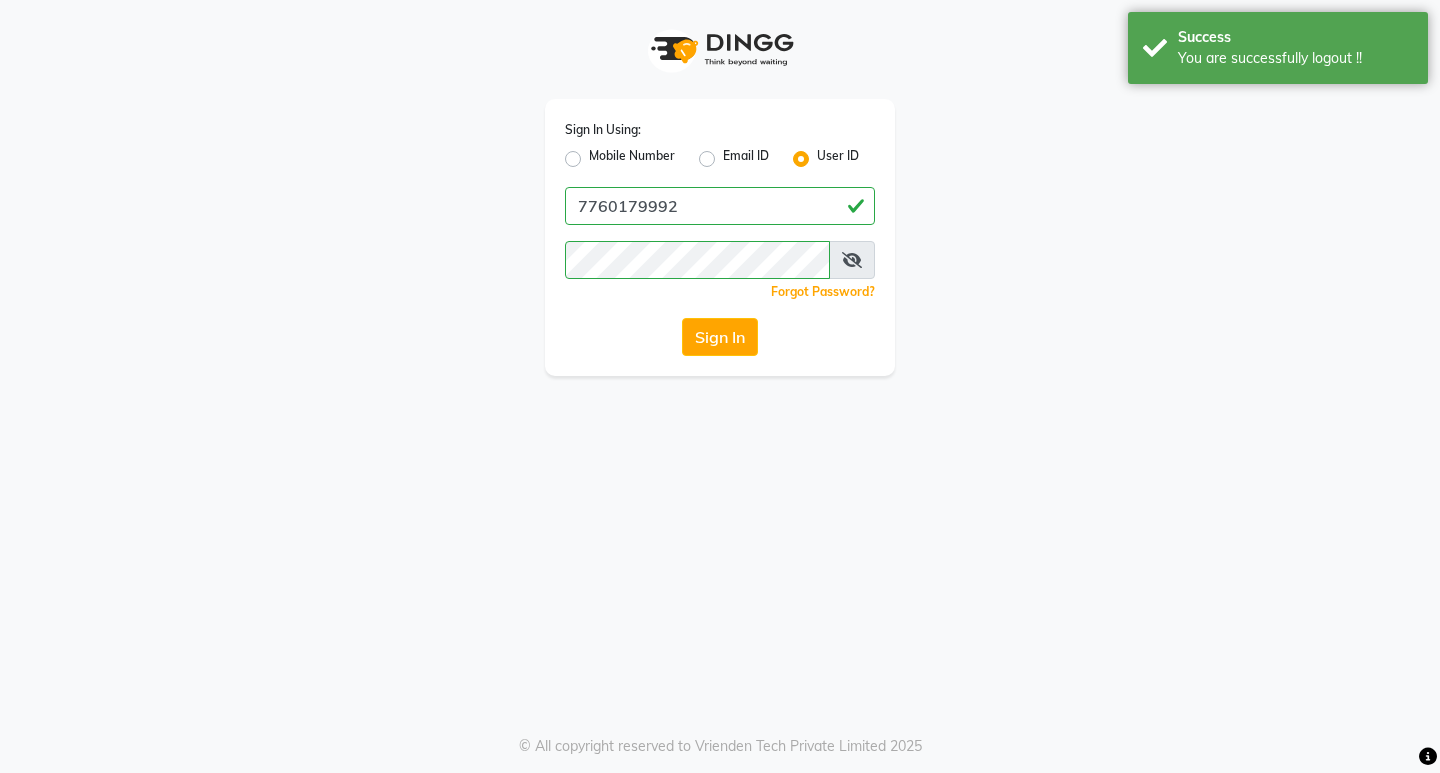 click on "Mobile Number" 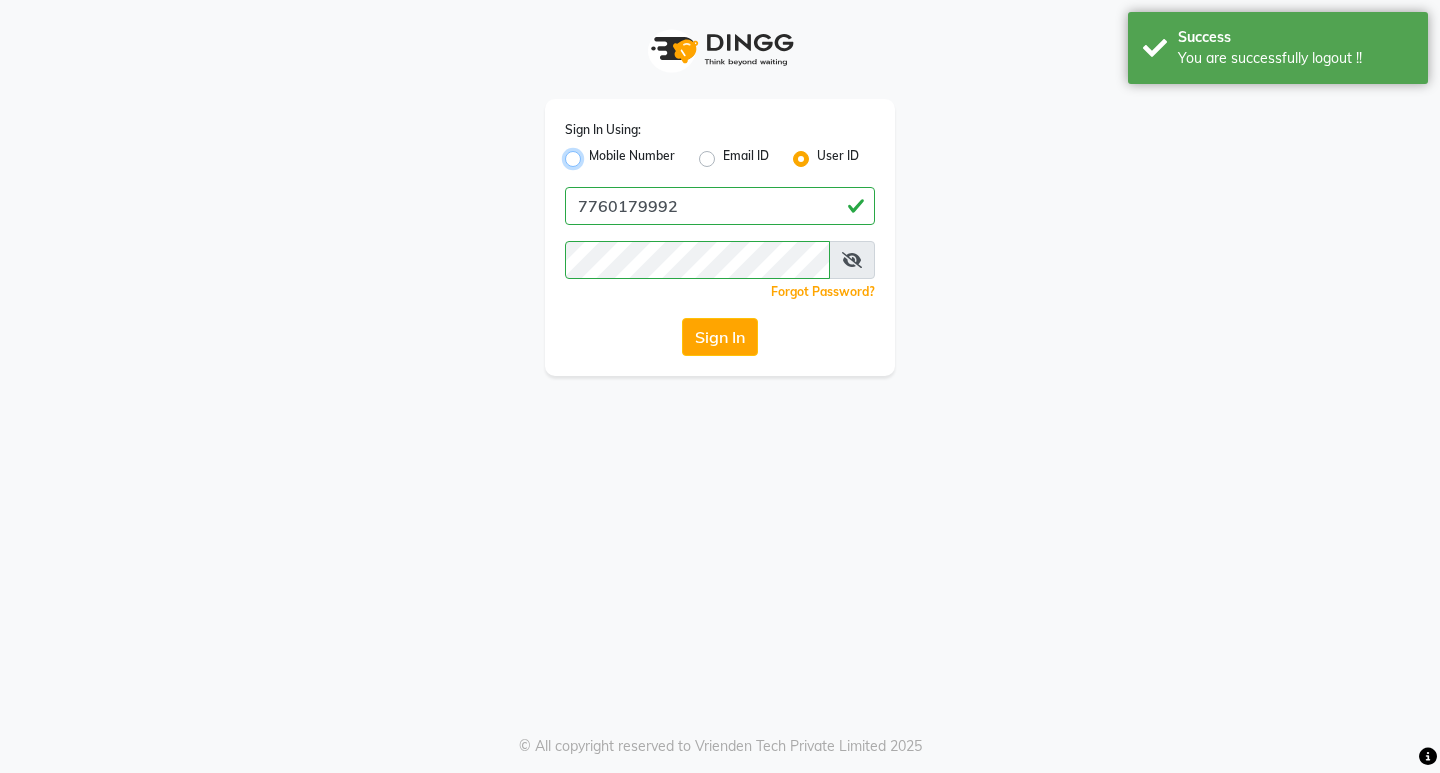 click on "Mobile Number" at bounding box center (595, 153) 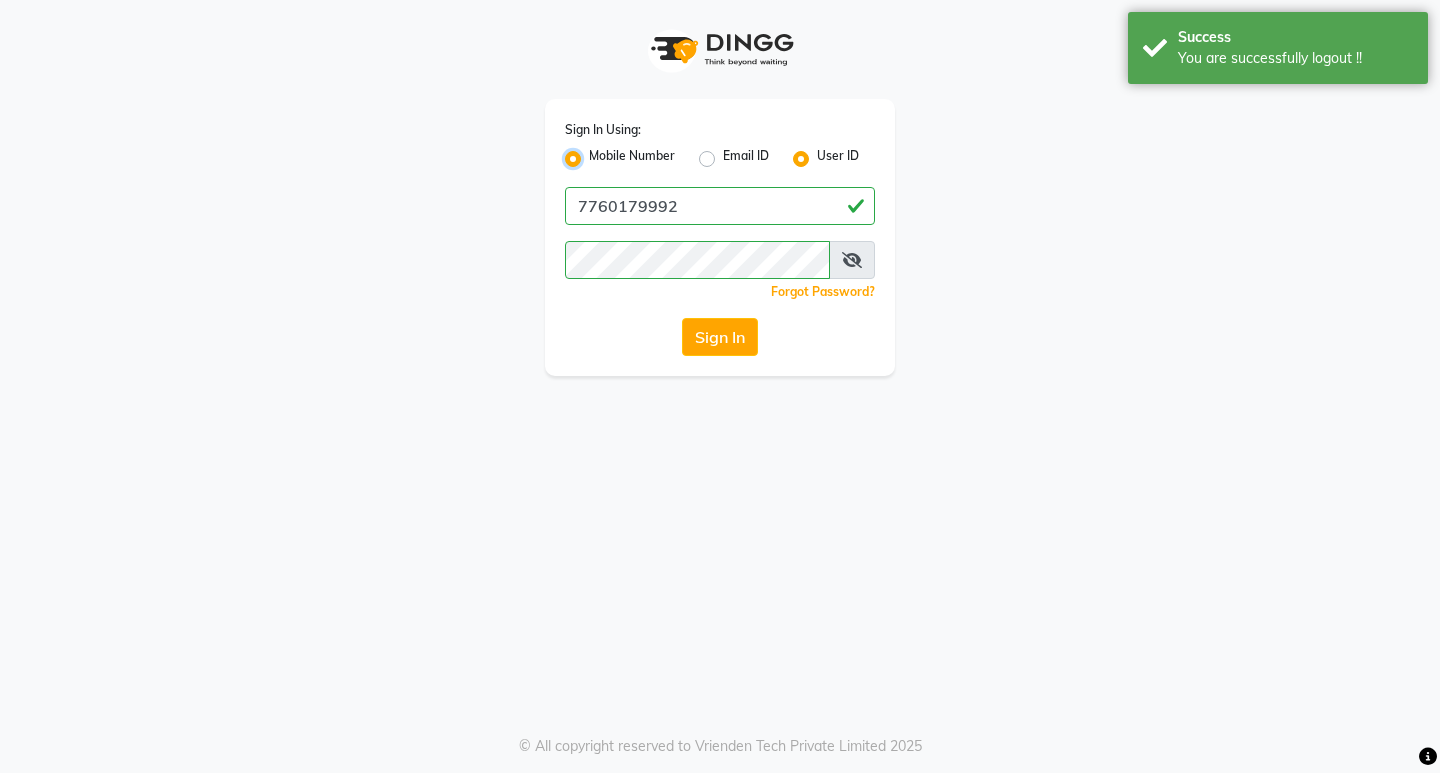 radio on "false" 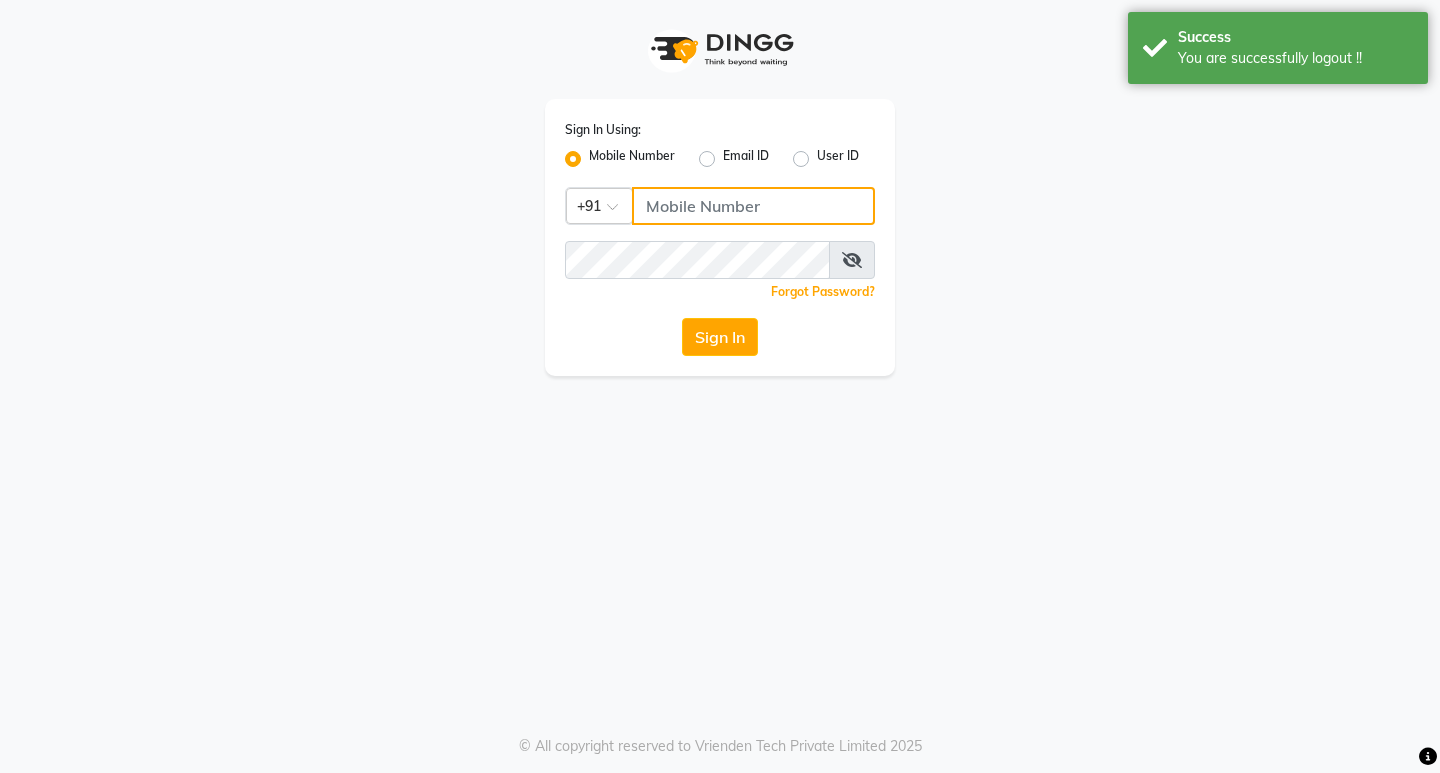 click 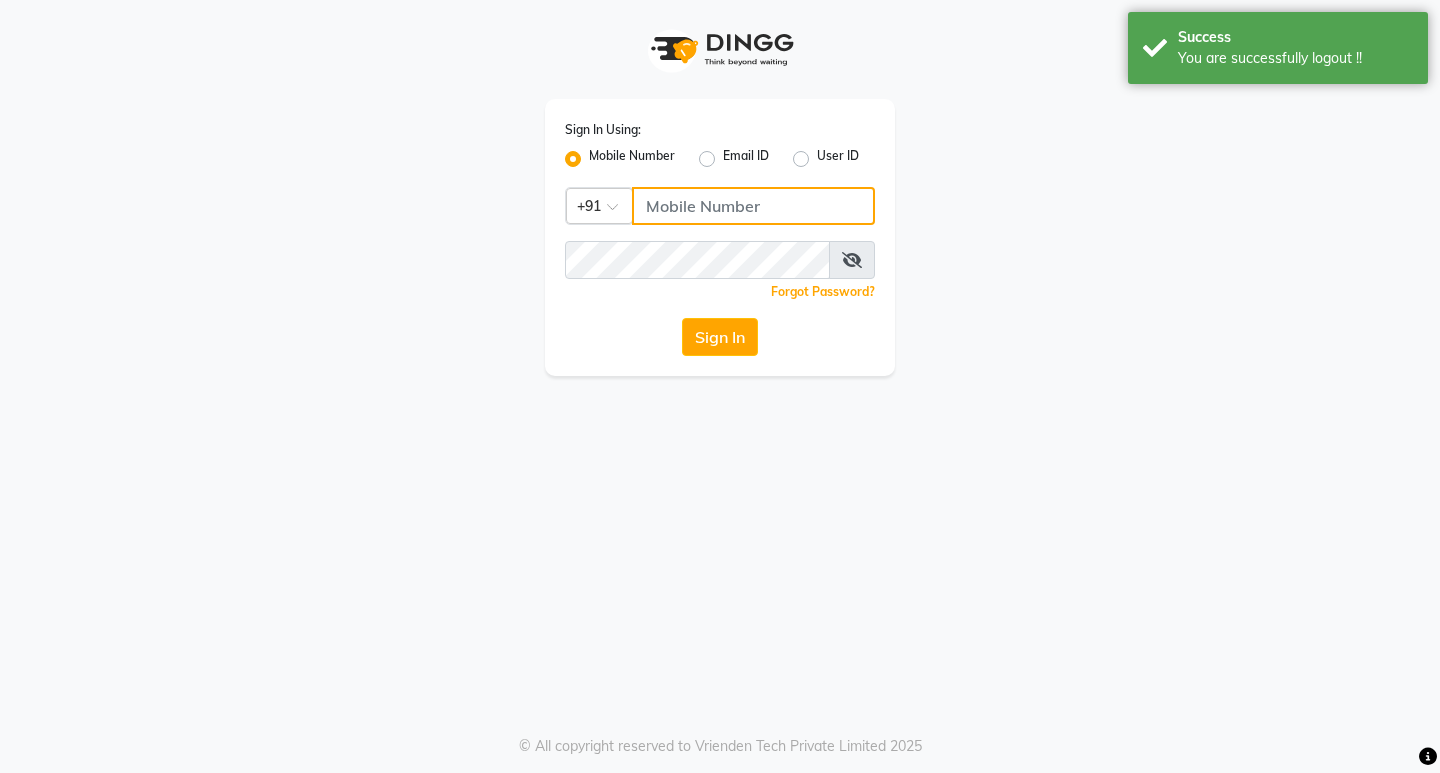 type on "7002689281" 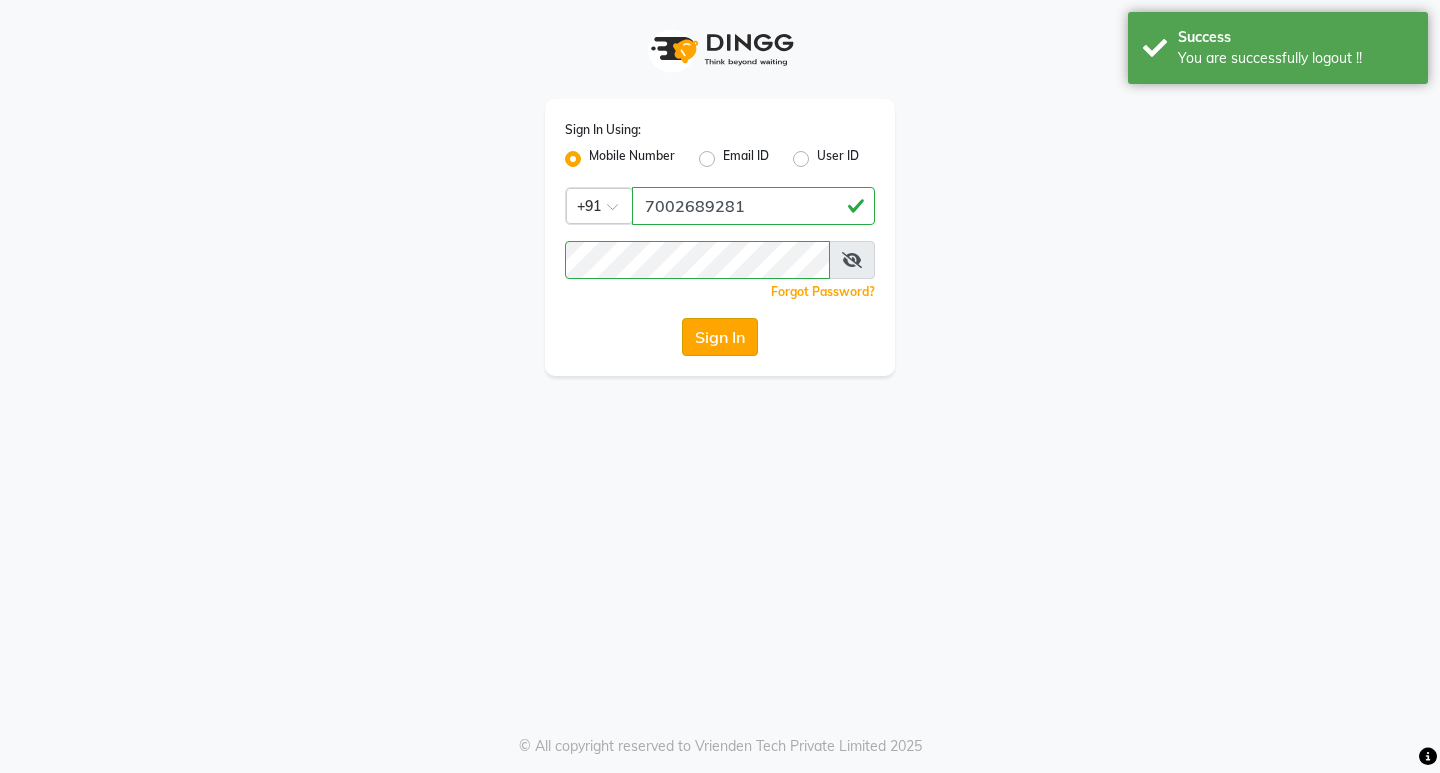 click on "Sign In" 